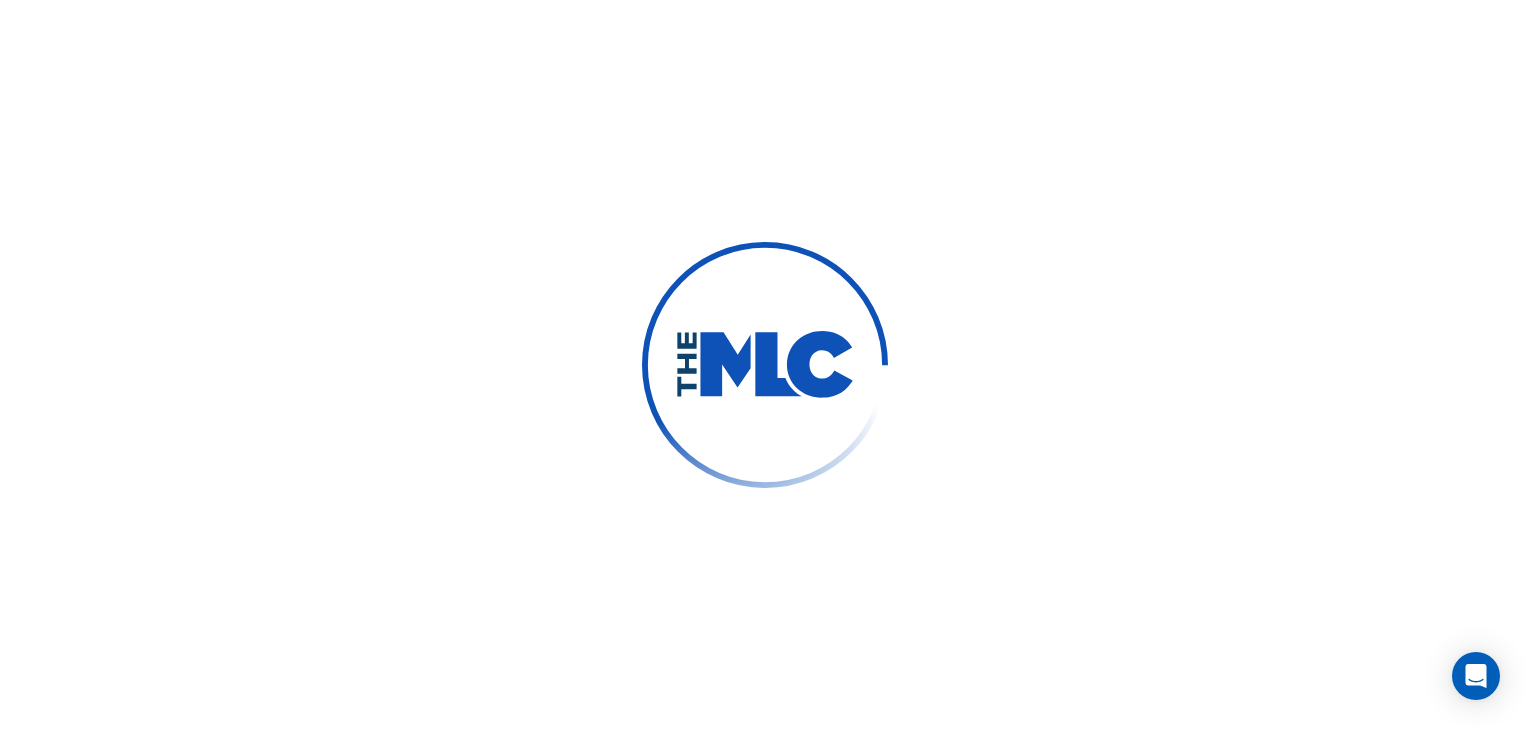 scroll, scrollTop: 0, scrollLeft: 0, axis: both 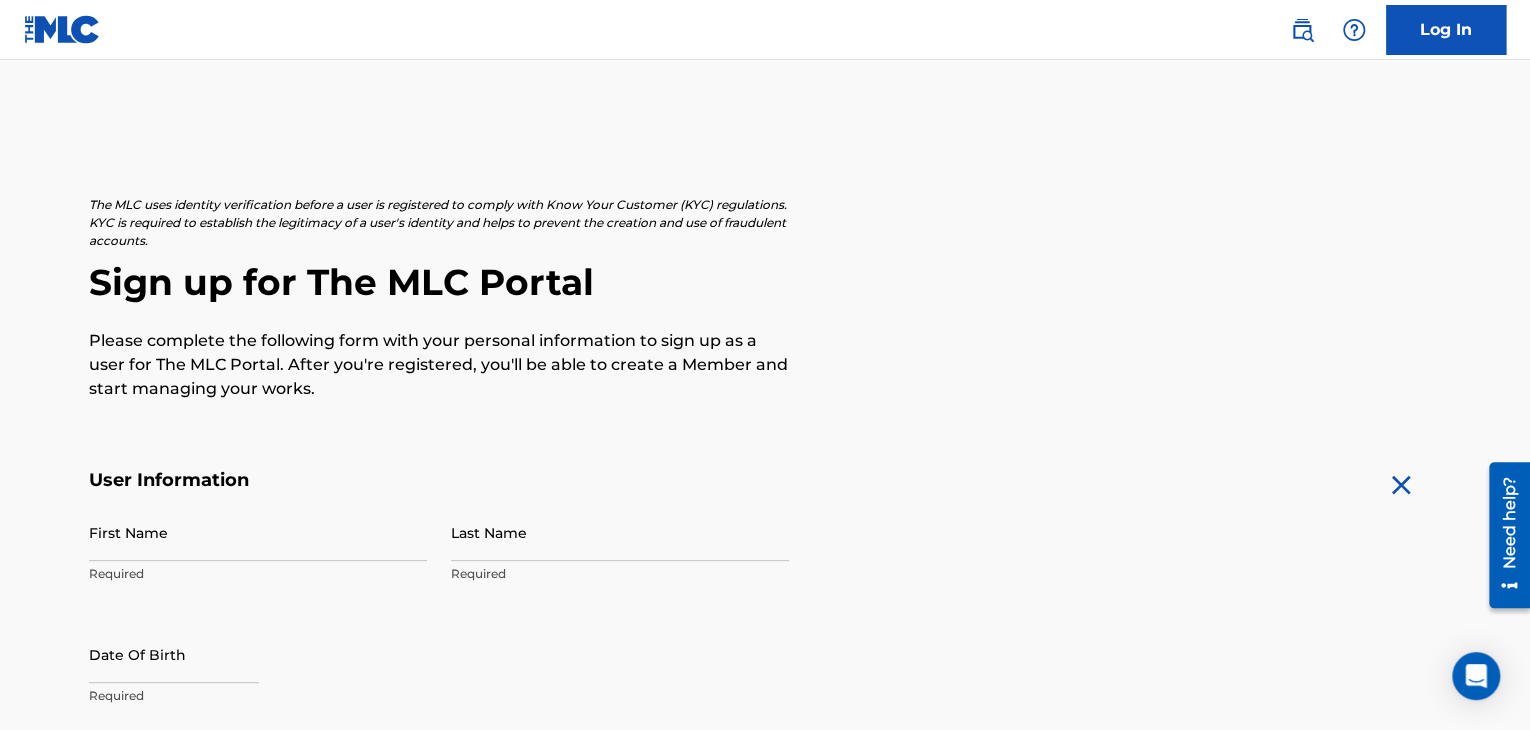 click on "Log In" at bounding box center [1446, 30] 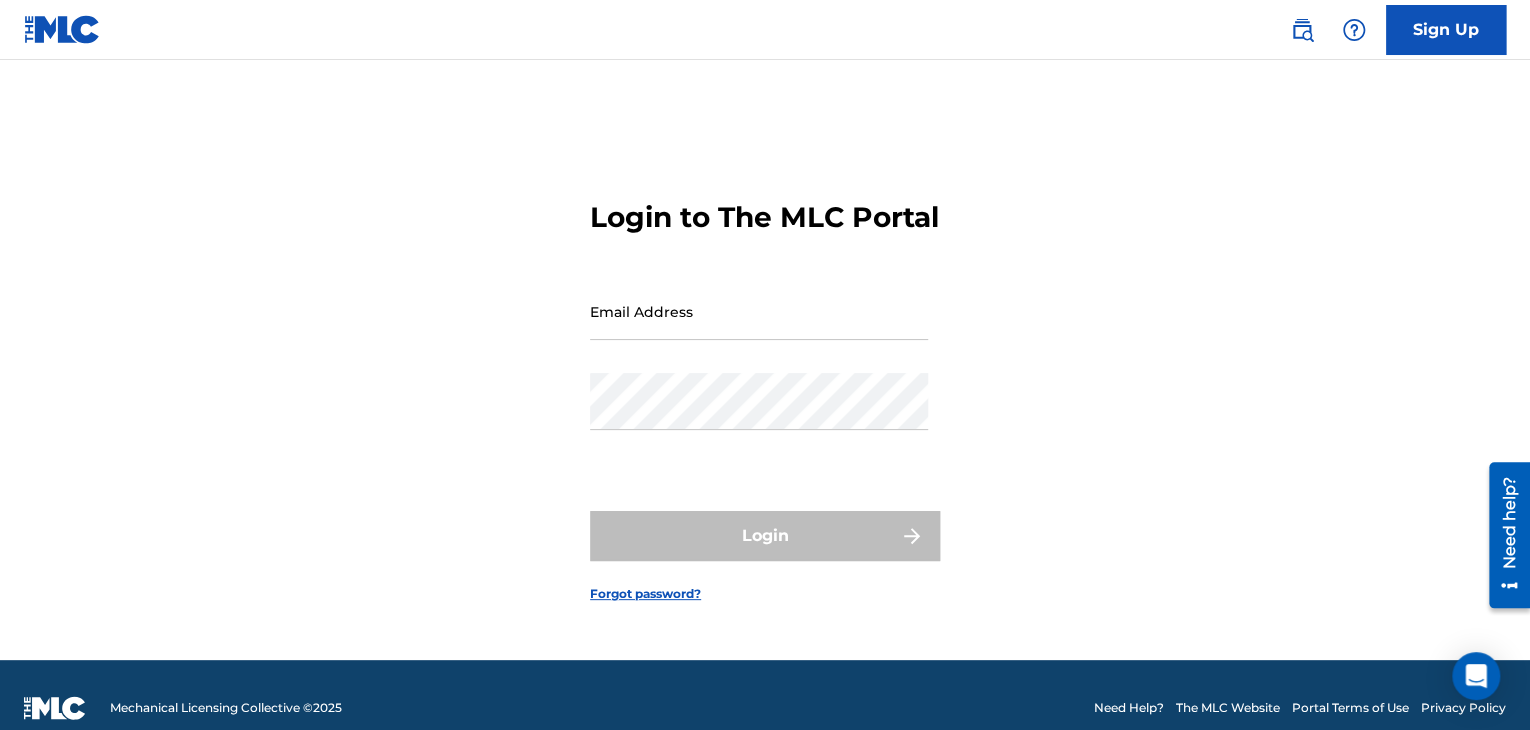 click on "Email Address" at bounding box center [759, 311] 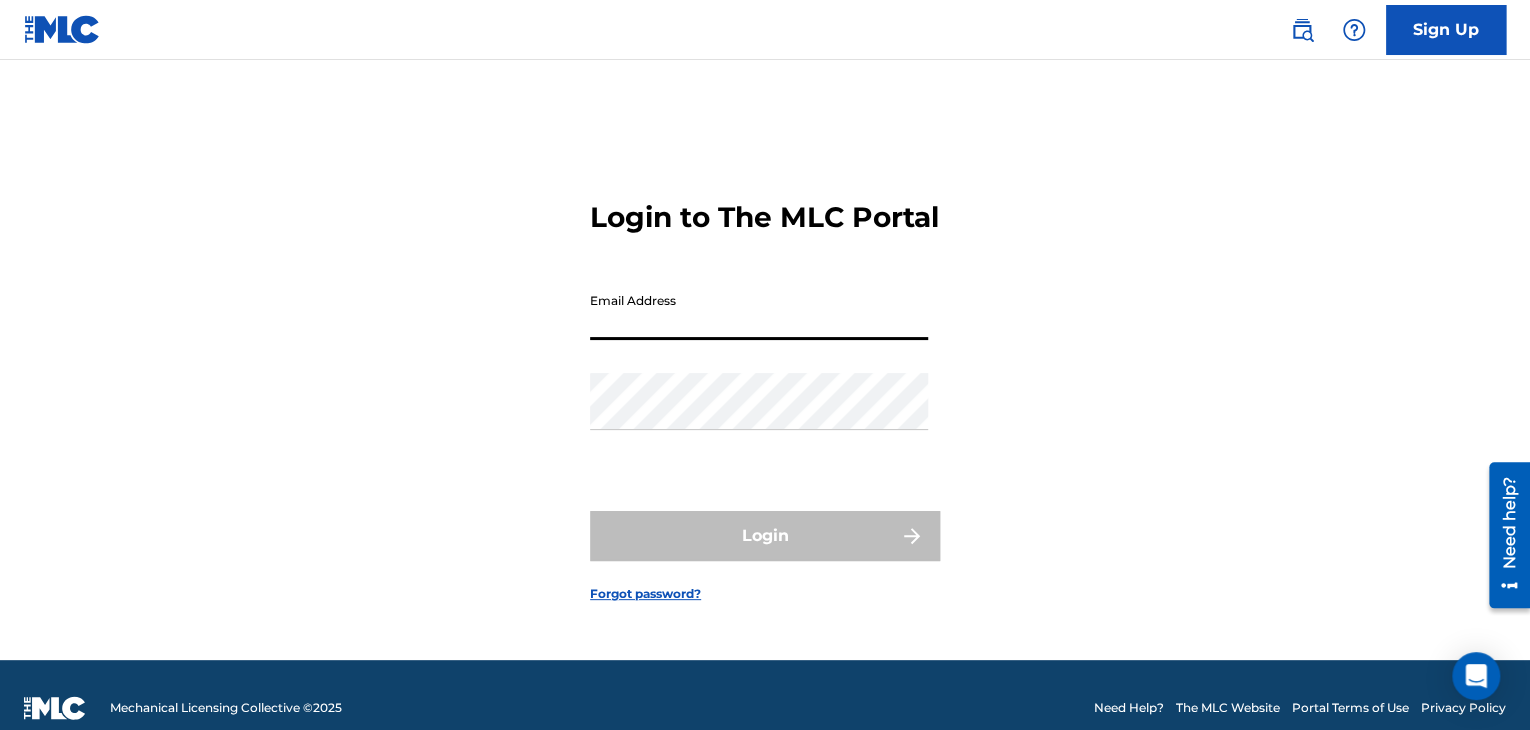 type on "[EMAIL_ADDRESS][DOMAIN_NAME]" 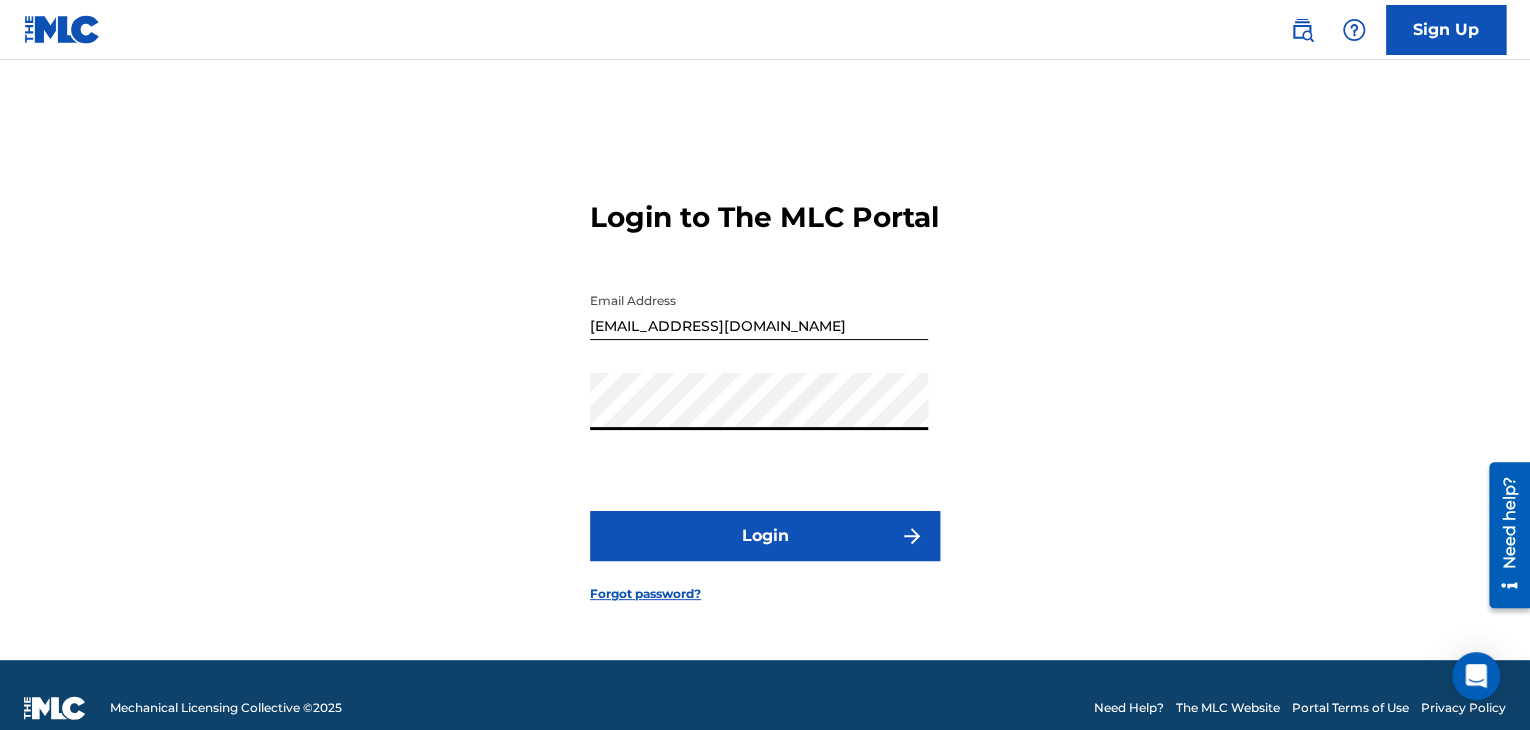 click on "Login" at bounding box center [765, 536] 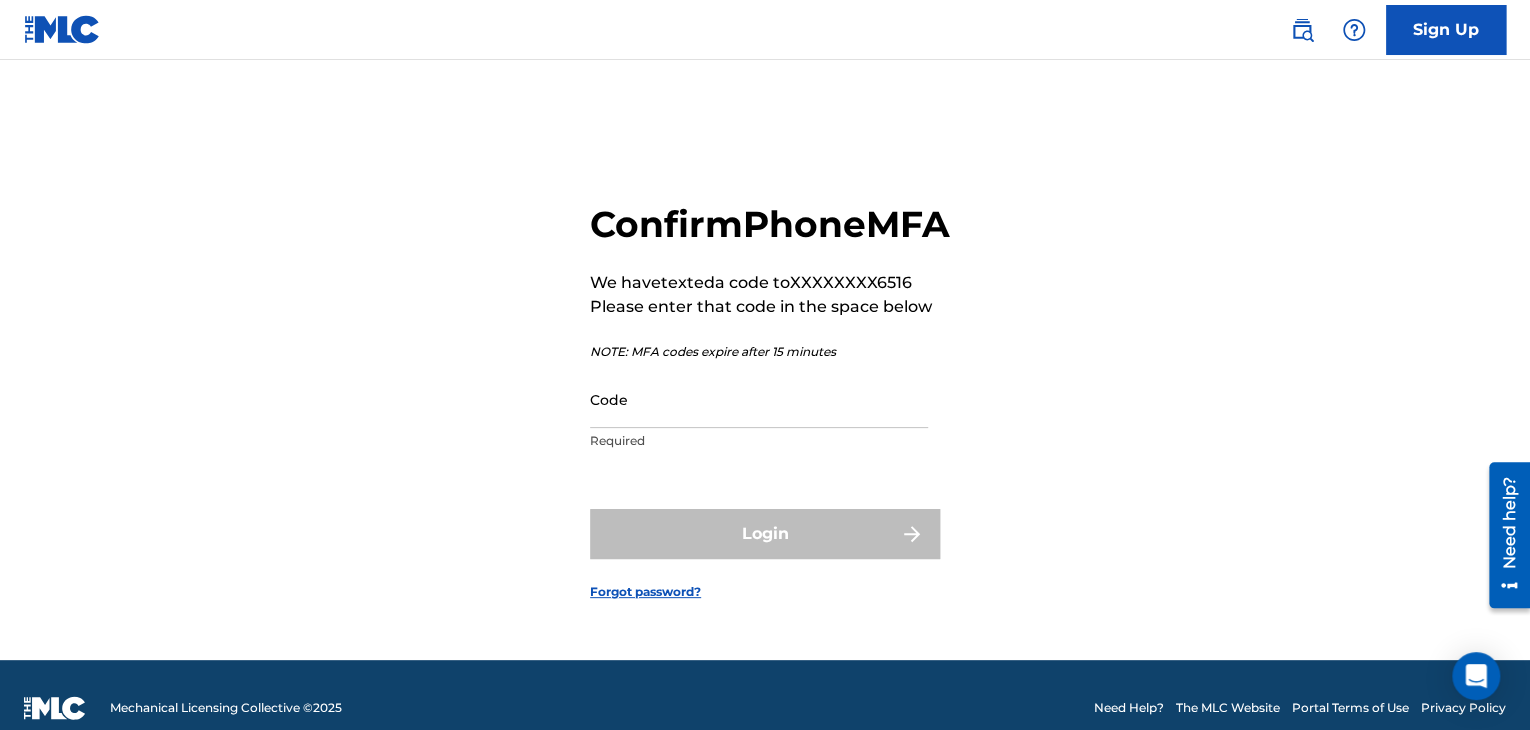 click on "Code" at bounding box center (759, 399) 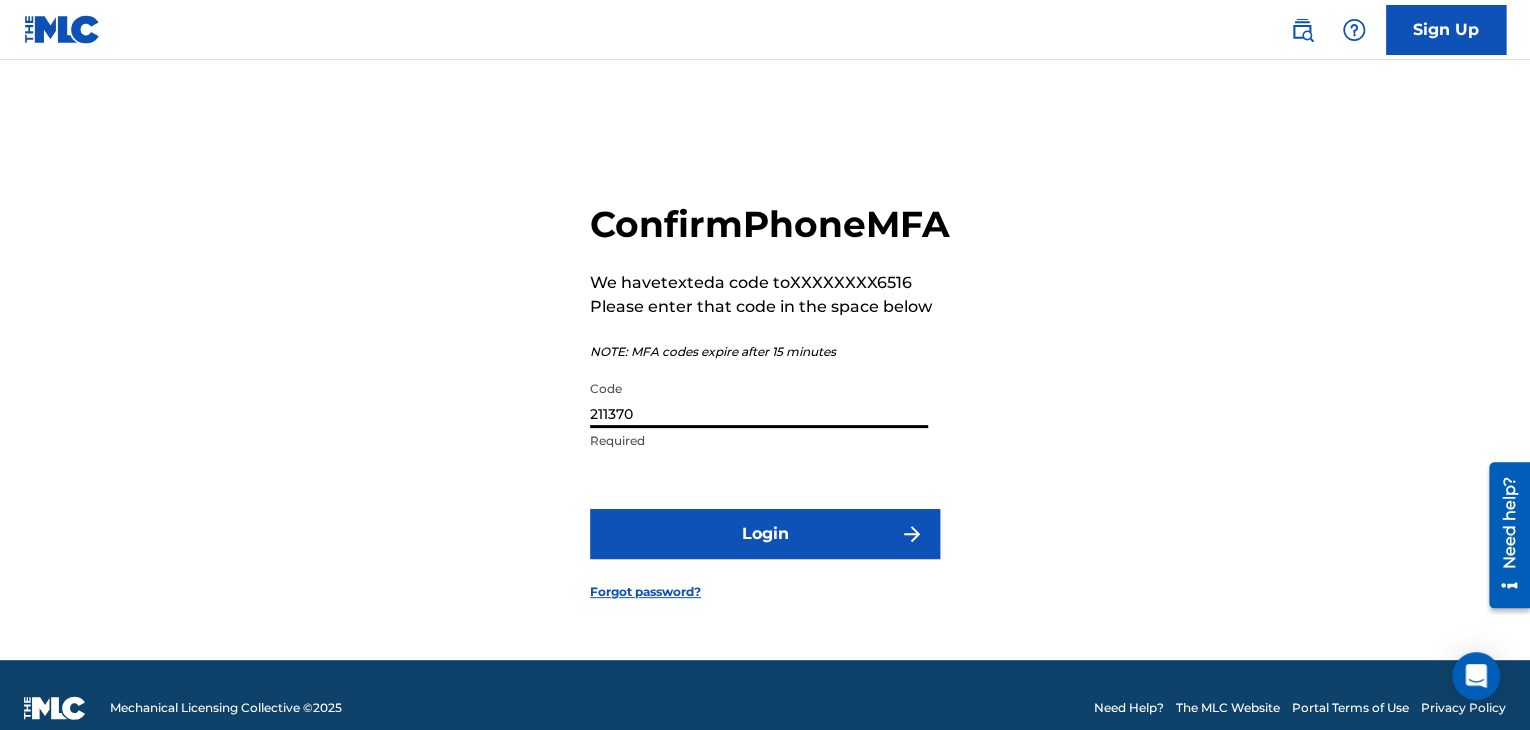 type on "211370" 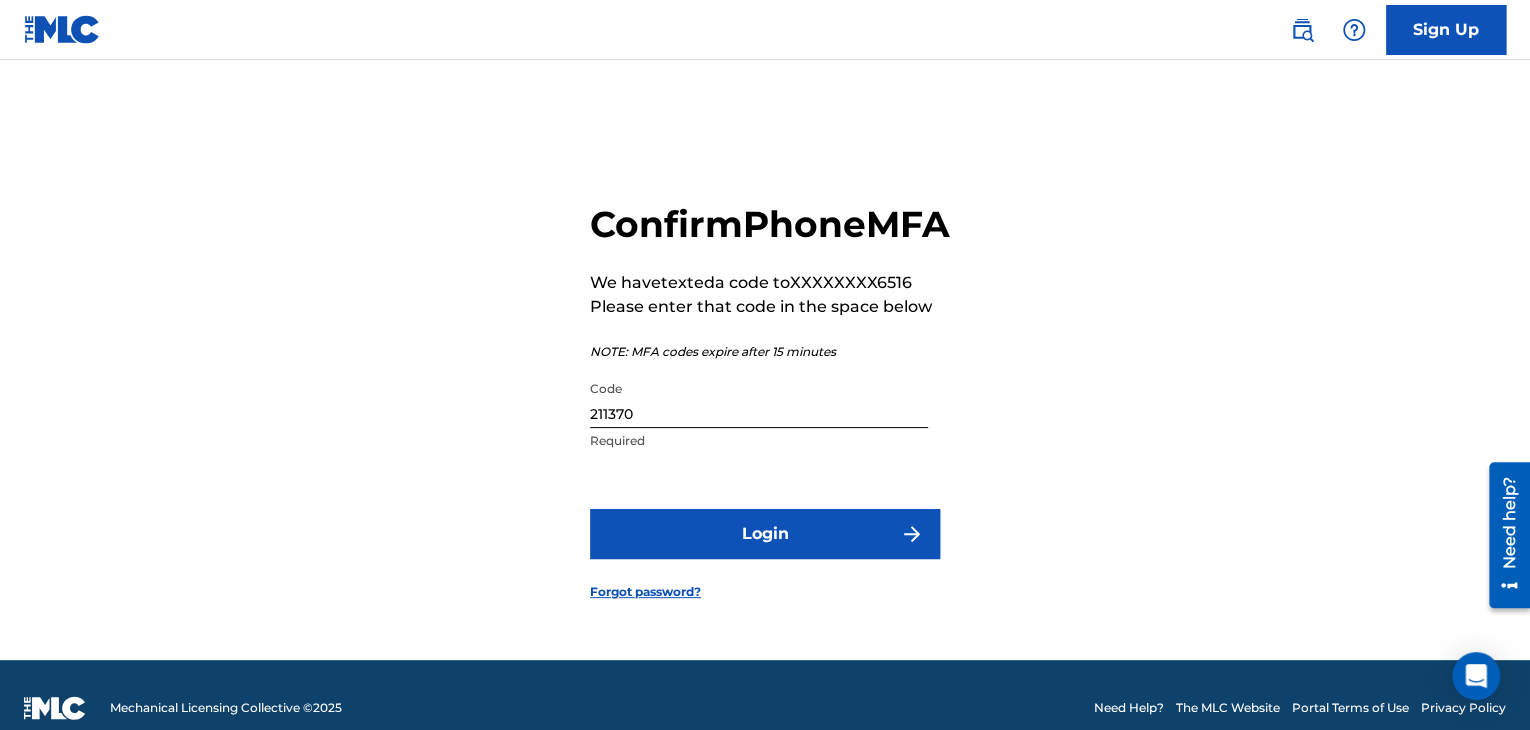 click on "Login" at bounding box center (765, 534) 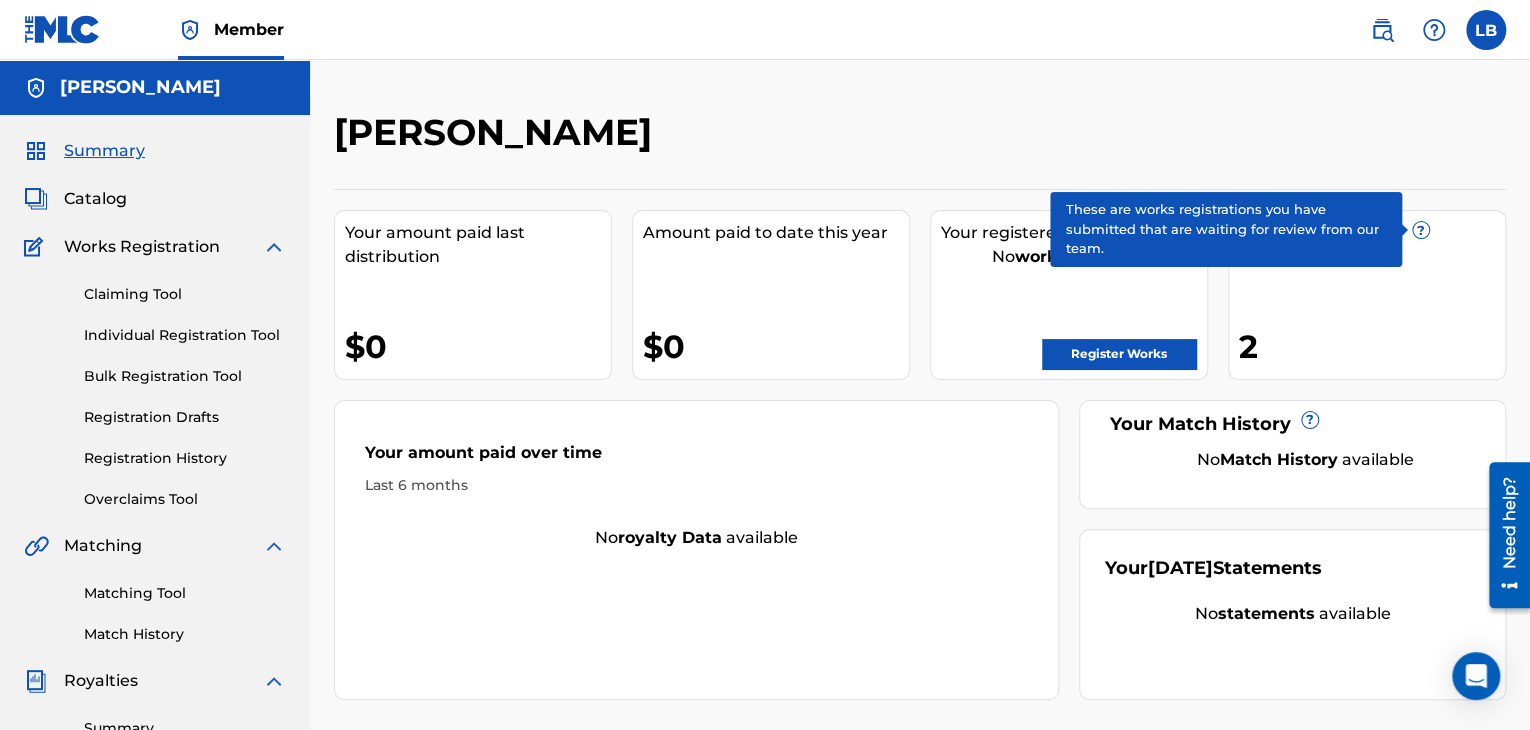 click on "?" at bounding box center (1421, 230) 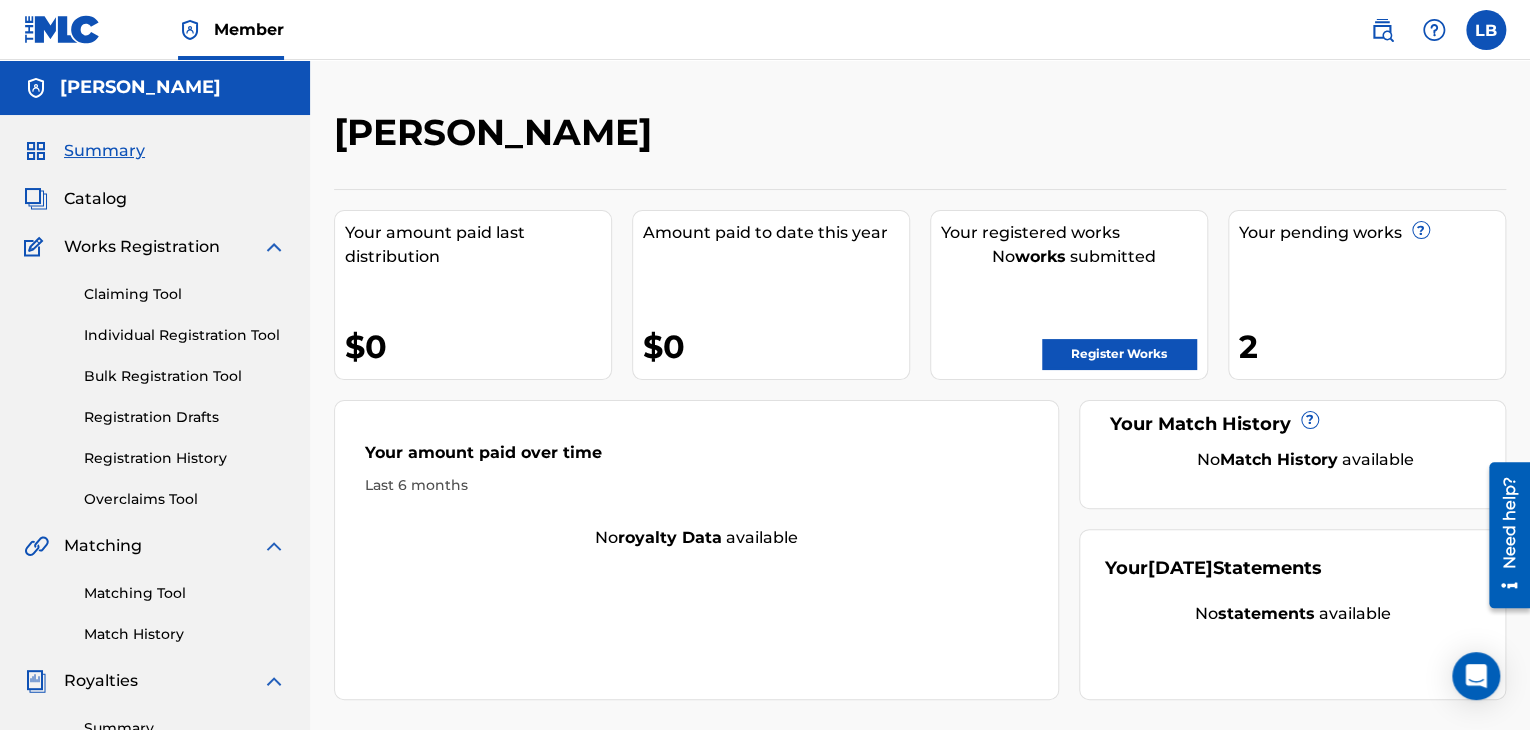 click on "Registration History" at bounding box center [185, 458] 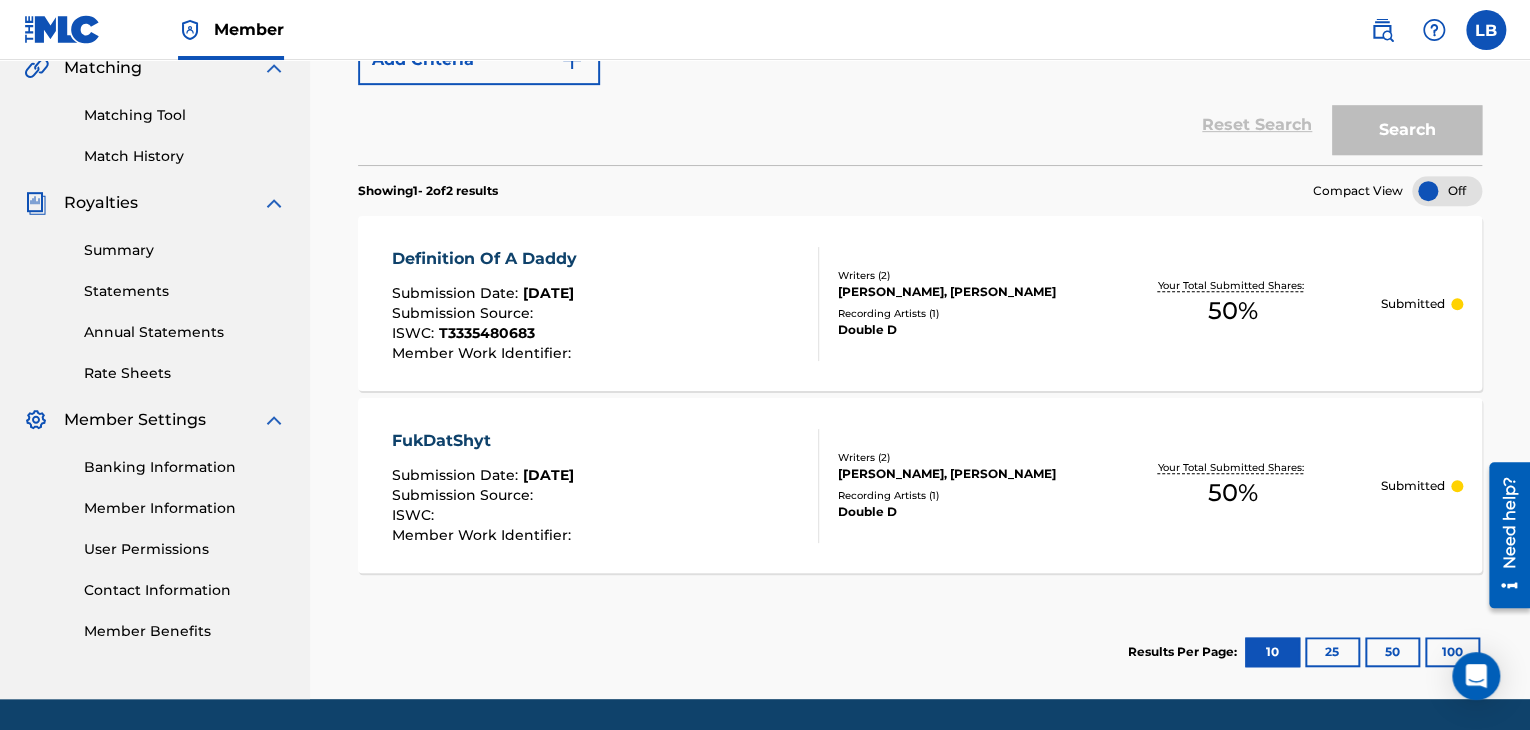 scroll, scrollTop: 488, scrollLeft: 0, axis: vertical 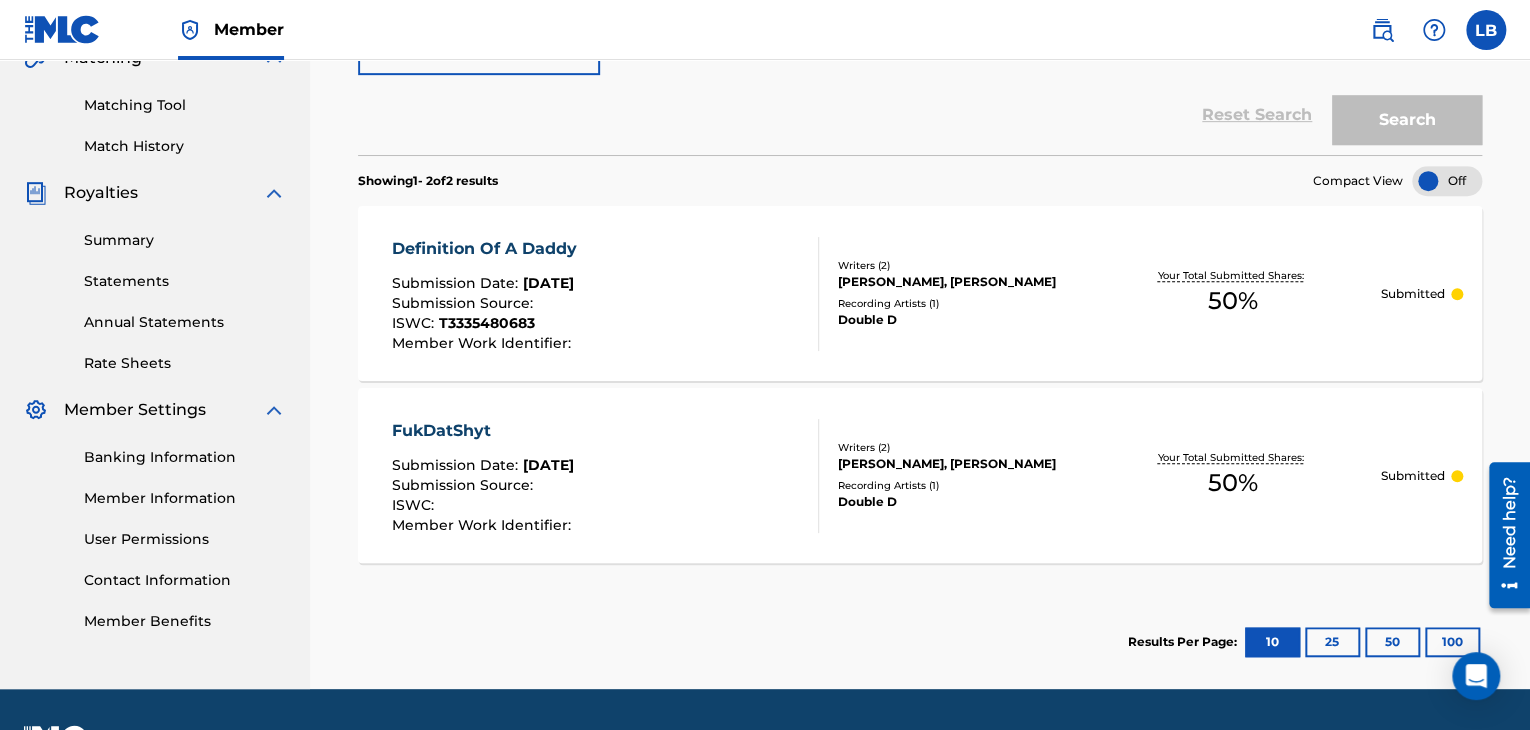 click at bounding box center [274, 410] 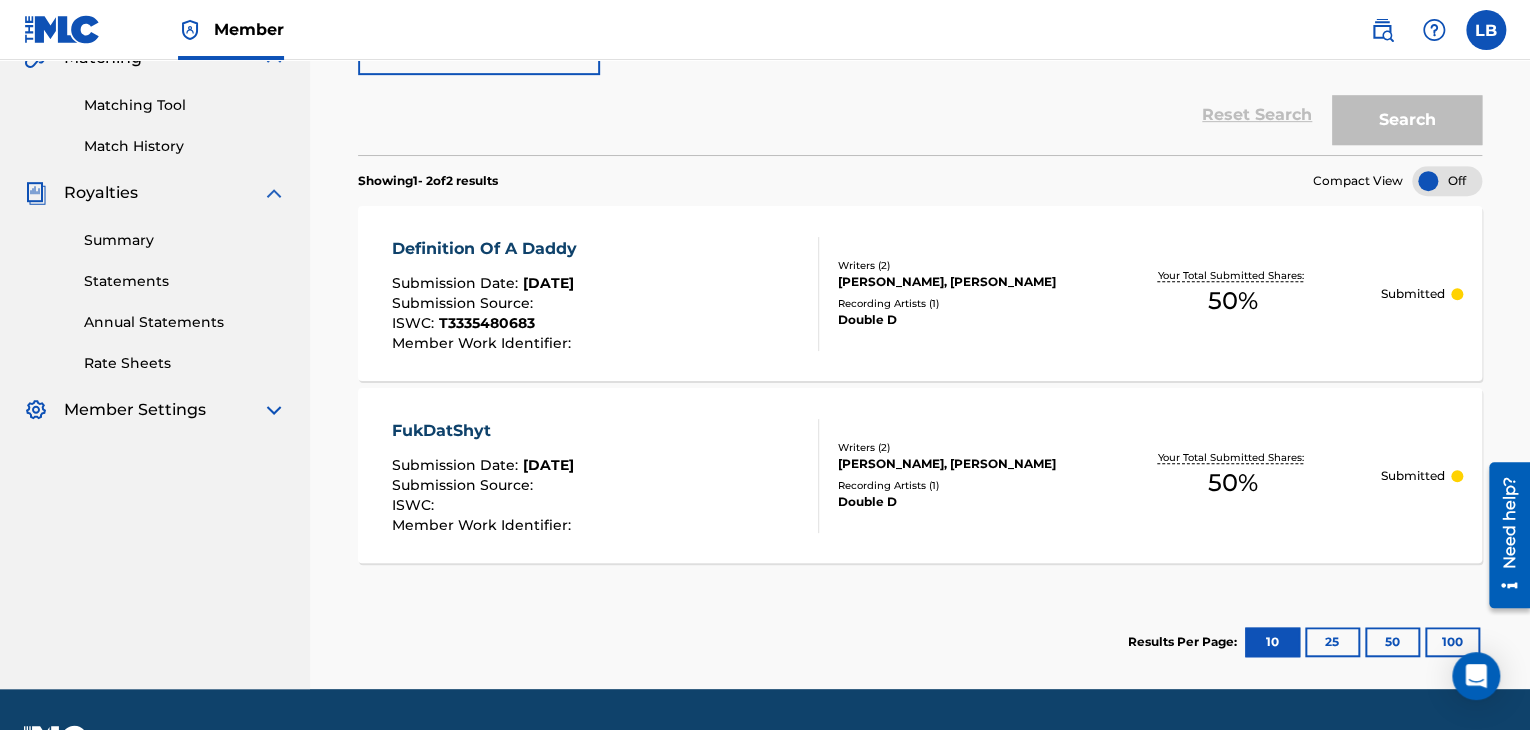 click at bounding box center (274, 410) 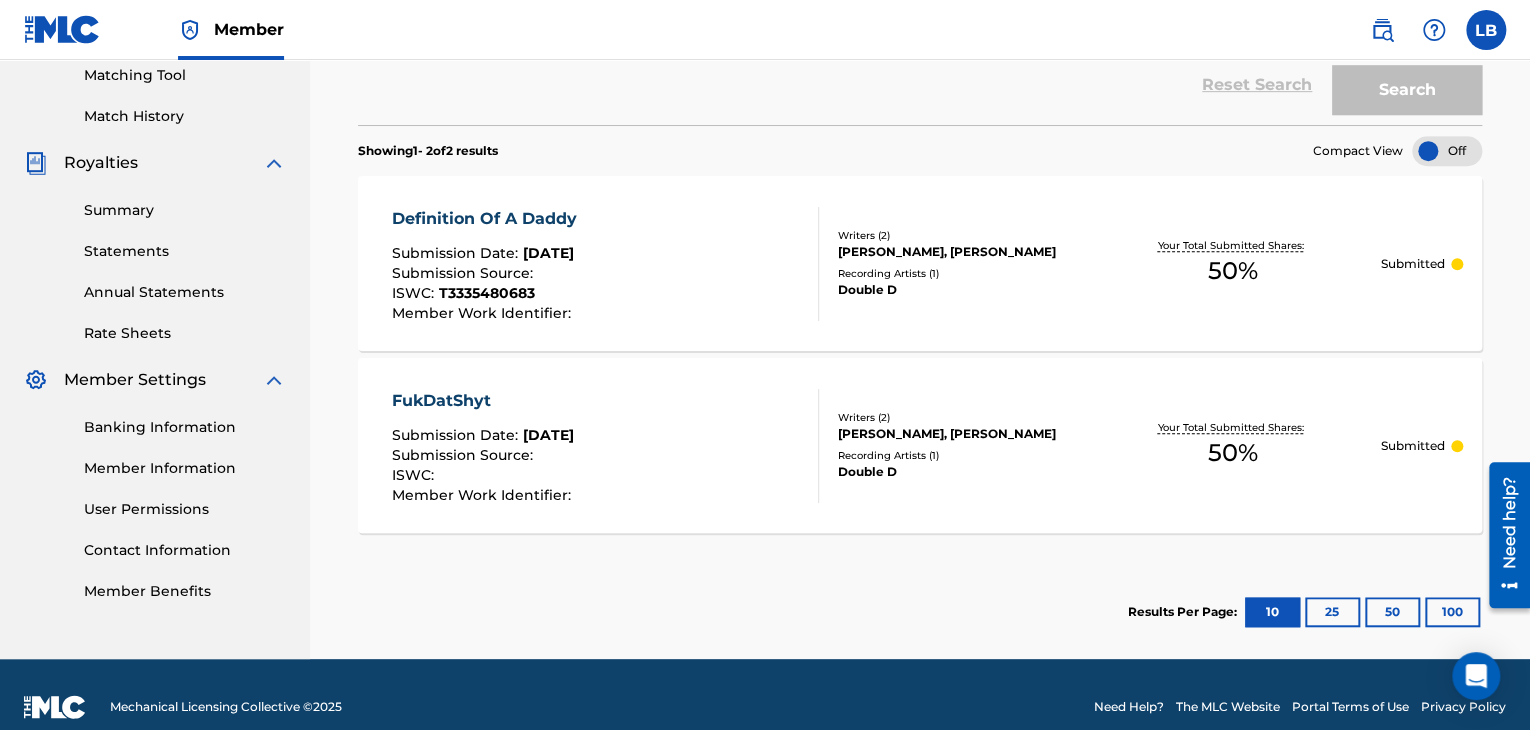 scroll, scrollTop: 543, scrollLeft: 0, axis: vertical 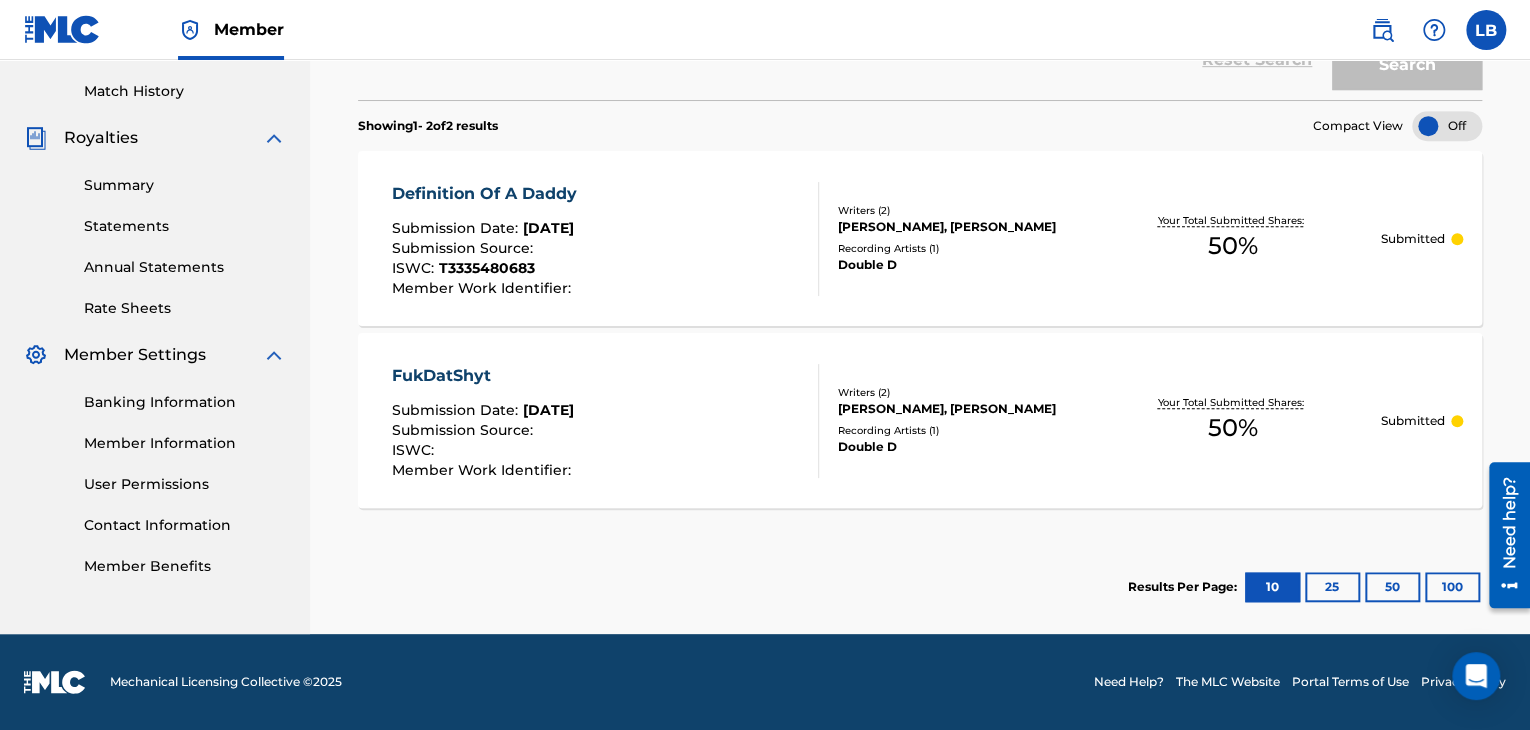 click on "Member Information" at bounding box center (185, 443) 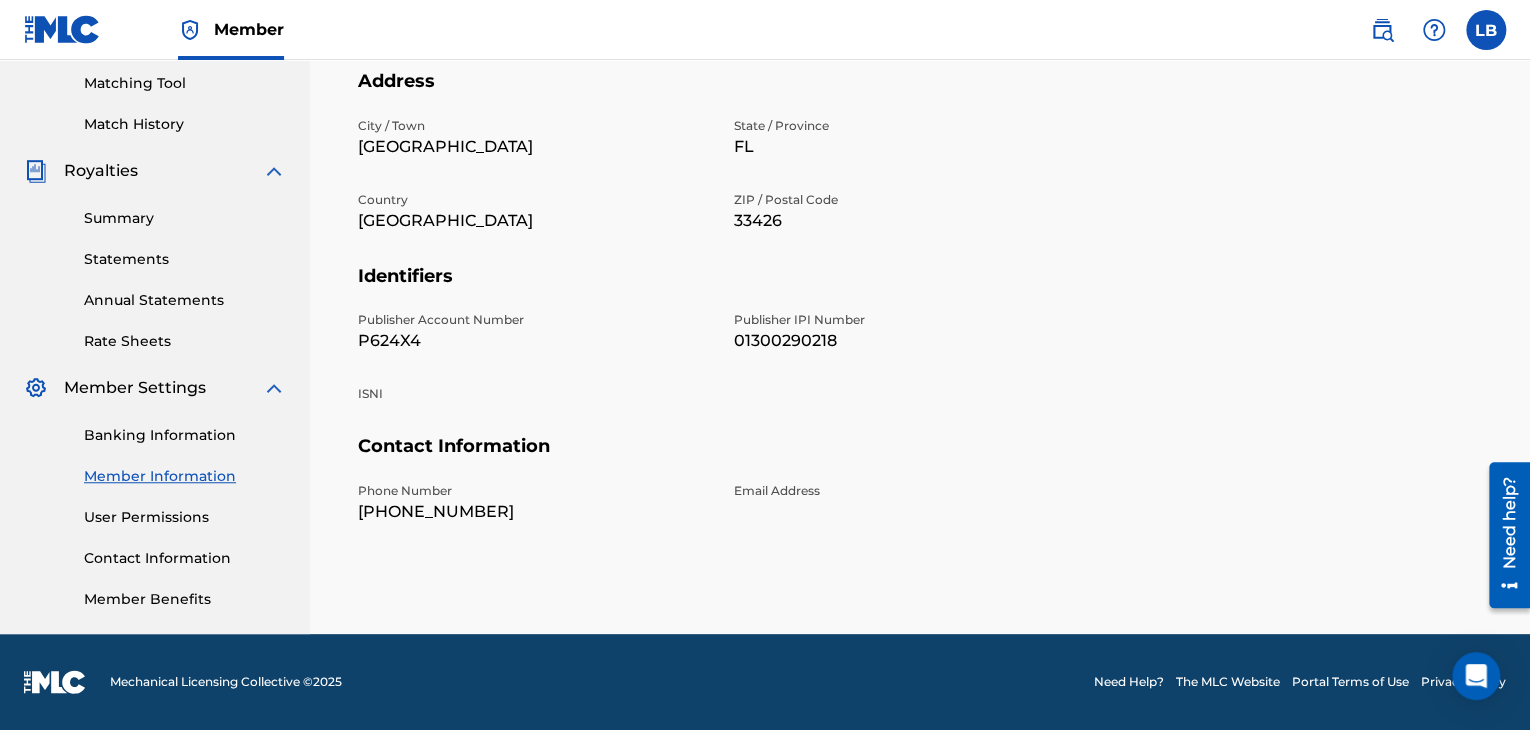 scroll, scrollTop: 0, scrollLeft: 0, axis: both 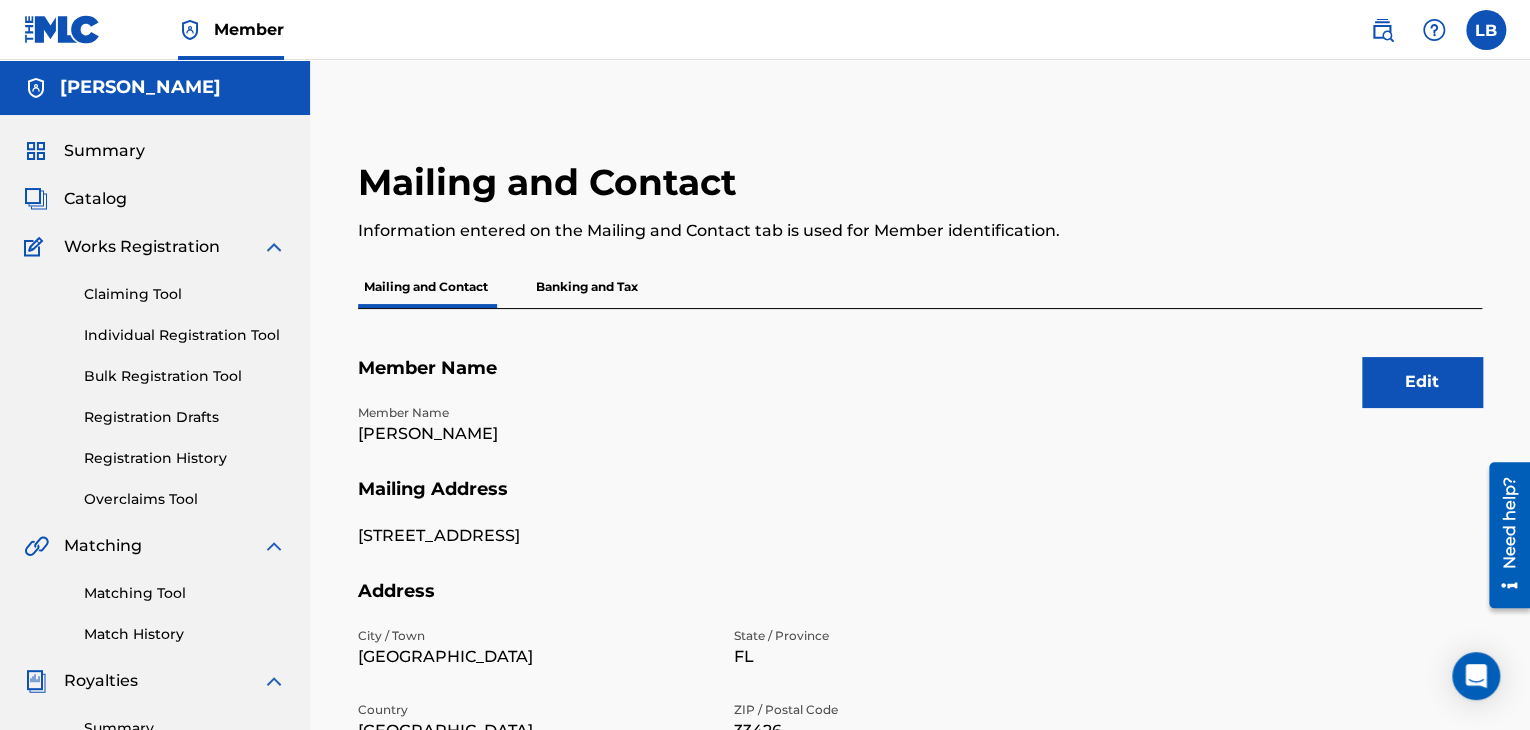click on "Edit" at bounding box center [1422, 382] 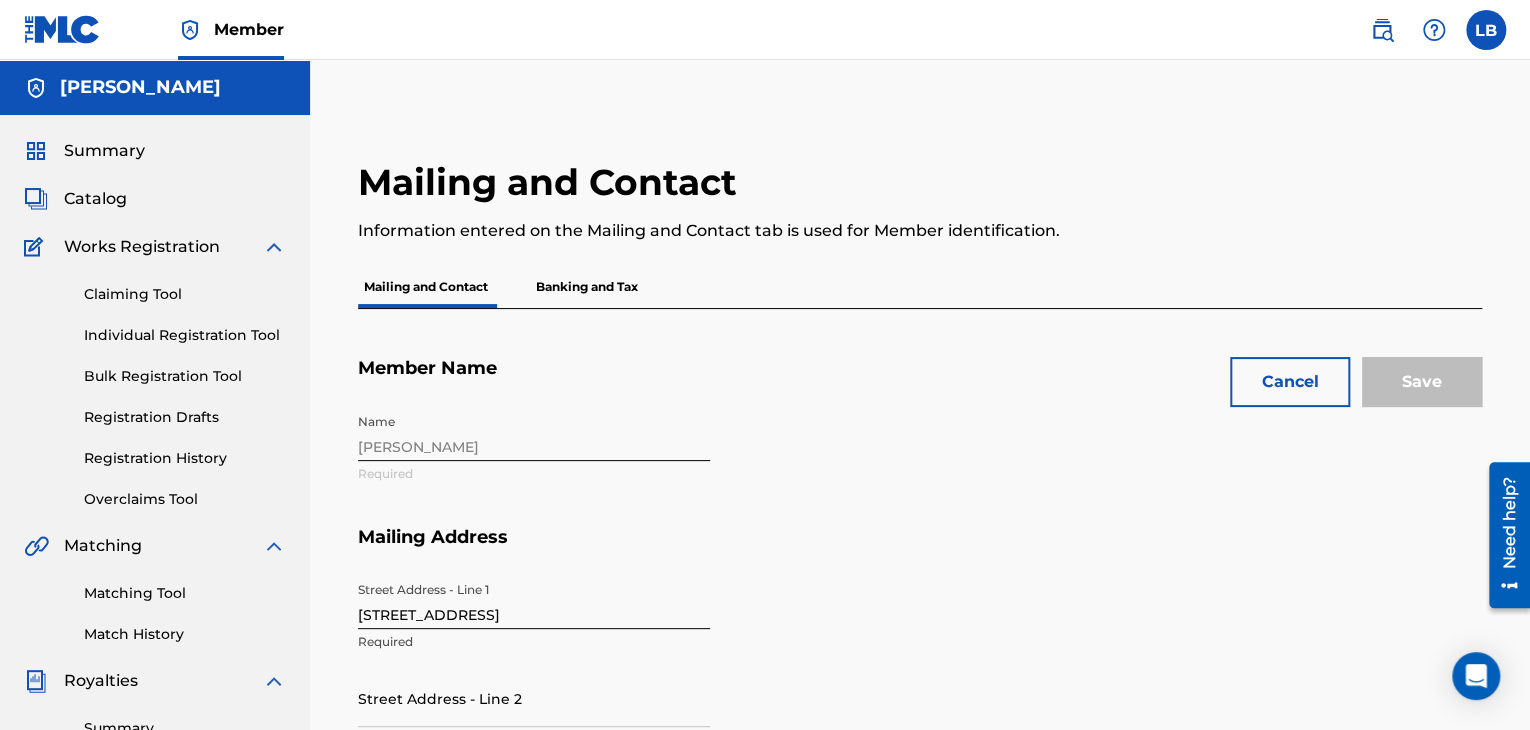 click on "Name [PERSON_NAME] Required" at bounding box center (722, 465) 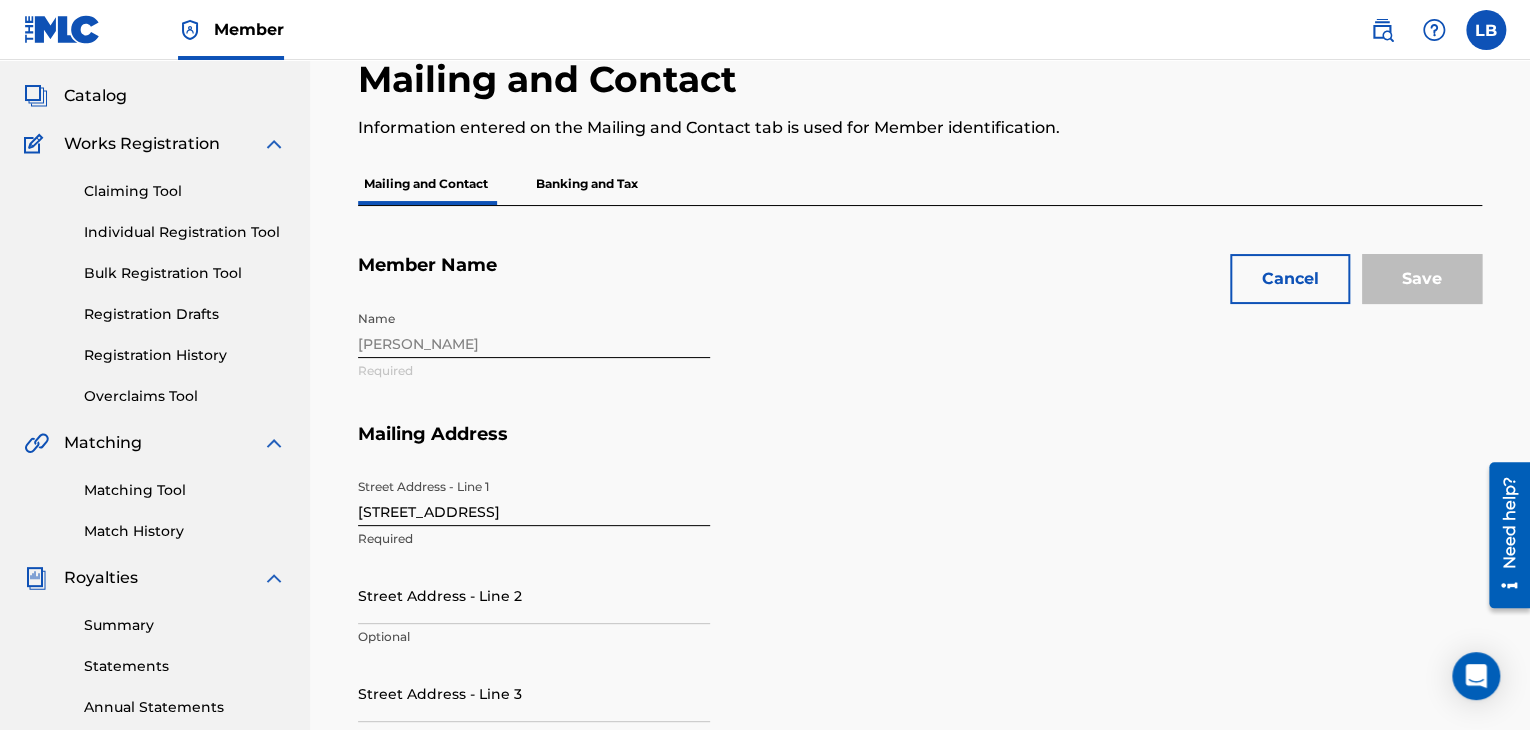 scroll, scrollTop: 0, scrollLeft: 0, axis: both 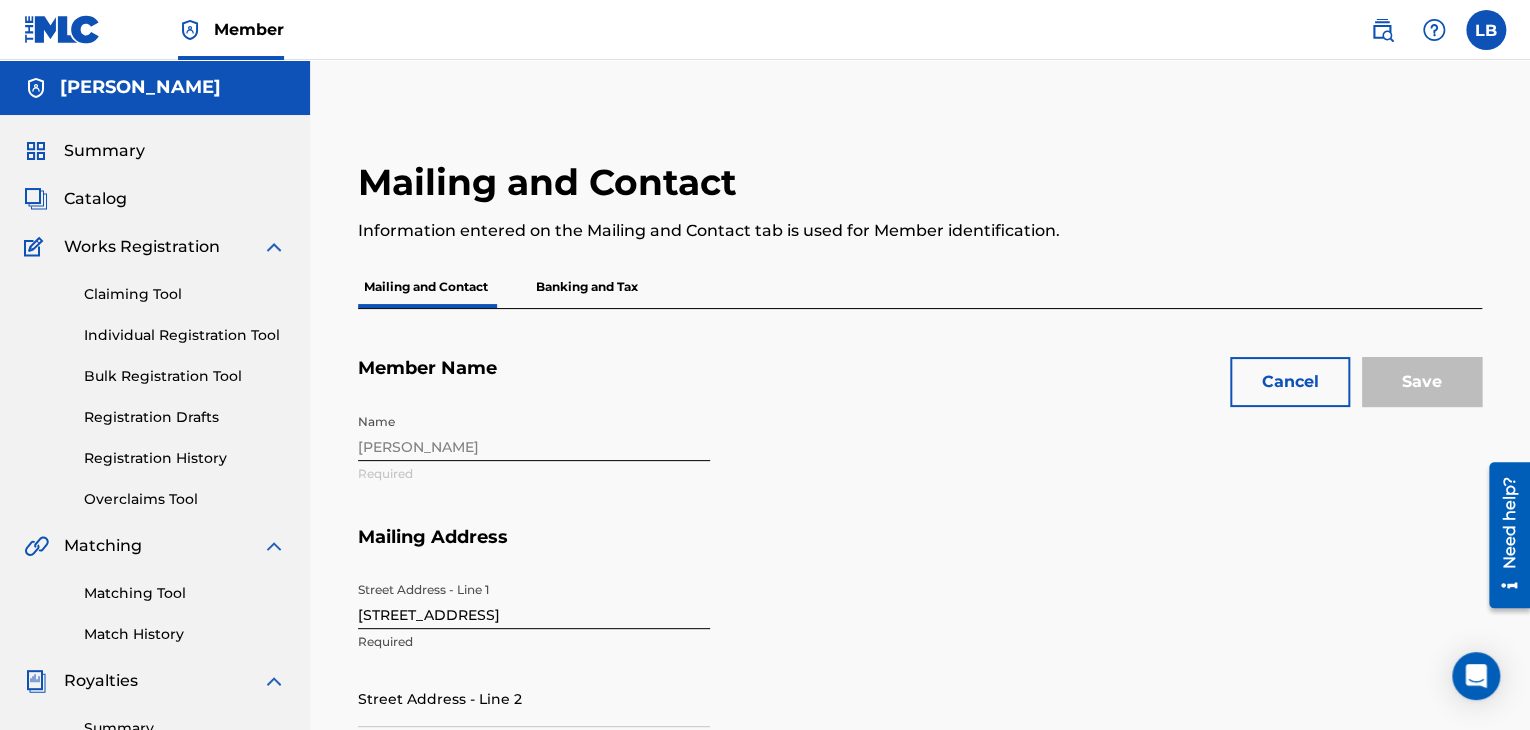 click on "Individual Registration Tool" at bounding box center (185, 335) 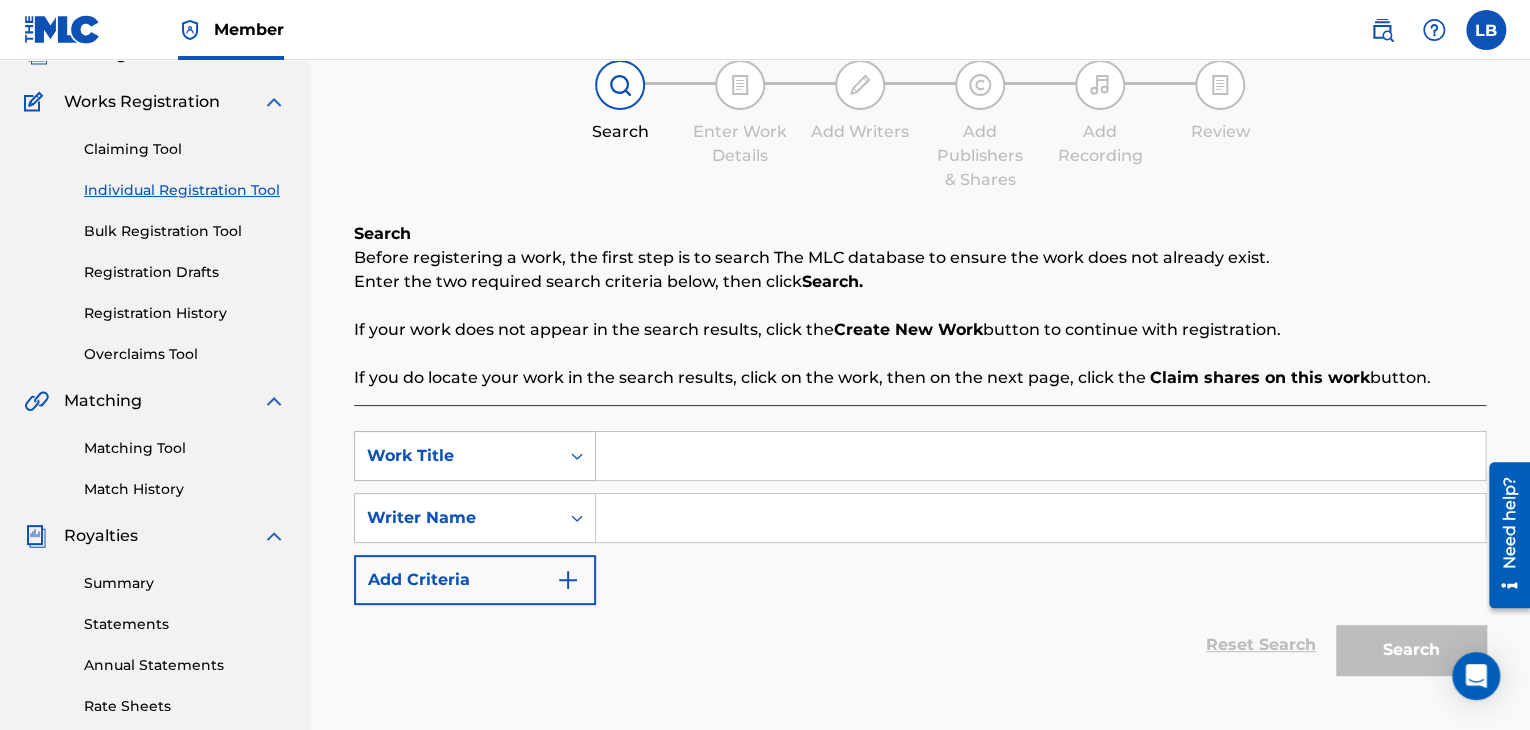 scroll, scrollTop: 146, scrollLeft: 0, axis: vertical 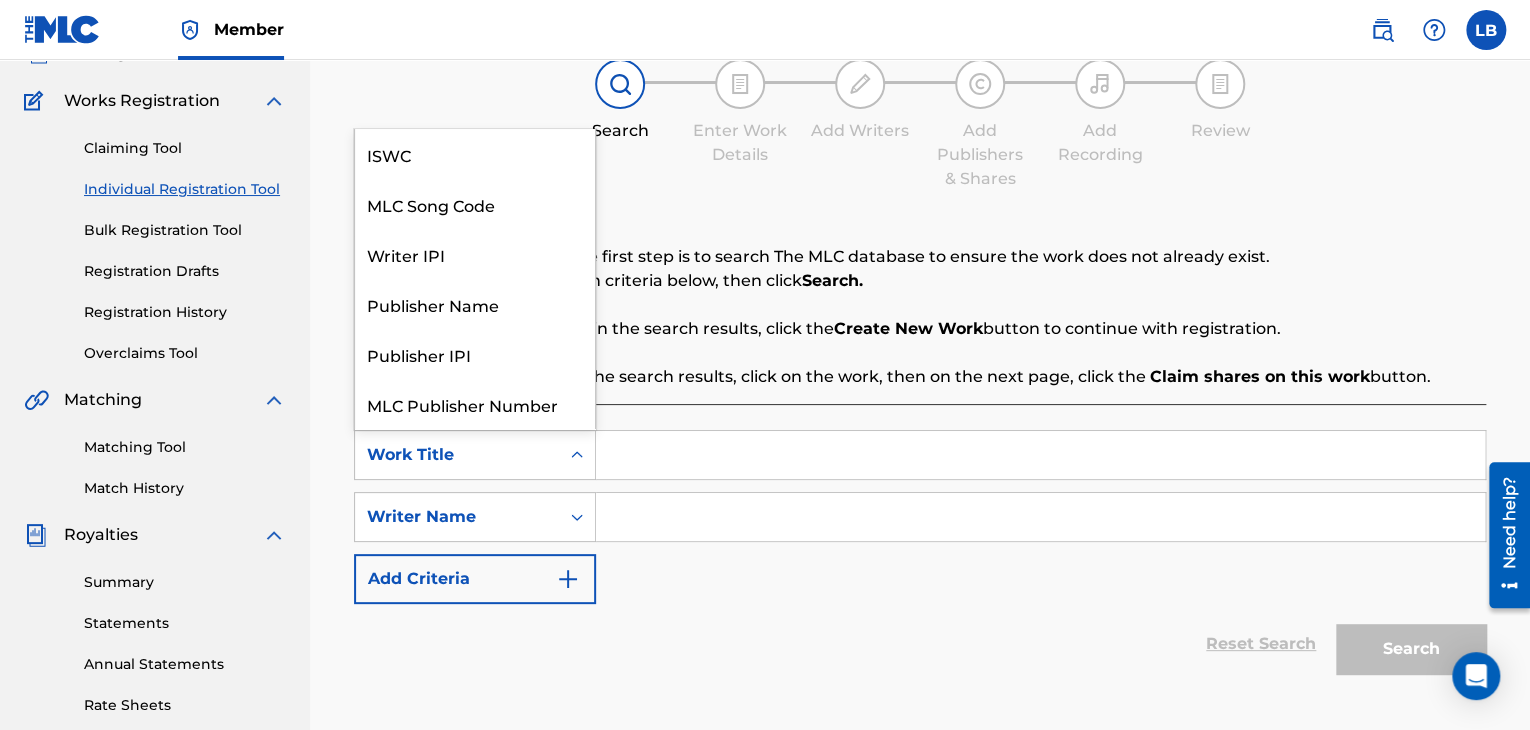 click 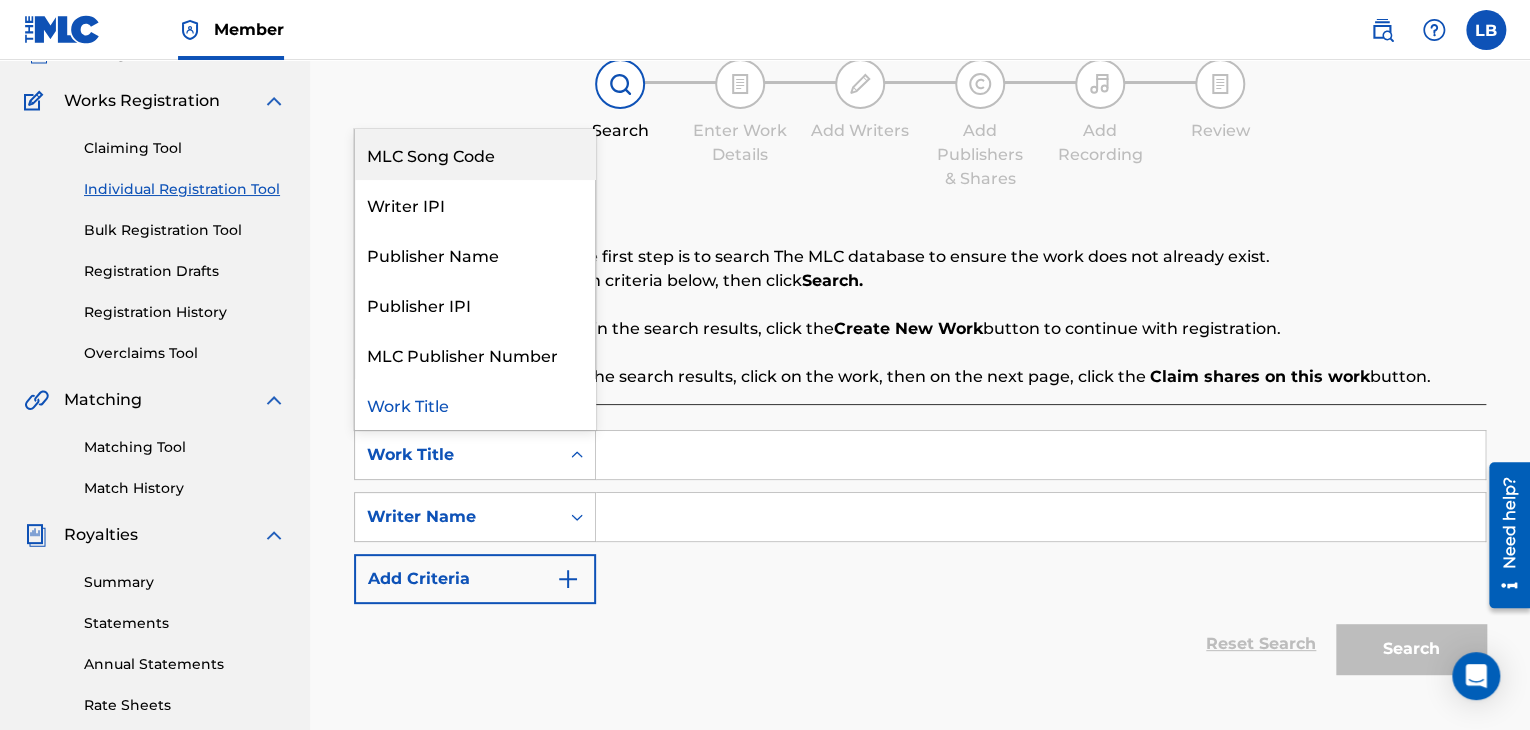 click on "SearchWithCriteriae819cdf3-a1ac-4616-939e-11509a083e25 7 results available. Use Up and Down to choose options, press Enter to select the currently focused option, press Escape to exit the menu, press Tab to select the option and exit the menu. Work Title ISWC MLC Song Code Writer IPI Publisher Name Publisher IPI MLC Publisher Number Work Title SearchWithCriteria91017f0c-2024-4af9-8bdd-a430959aba72 Writer Name Add Criteria" at bounding box center (920, 517) 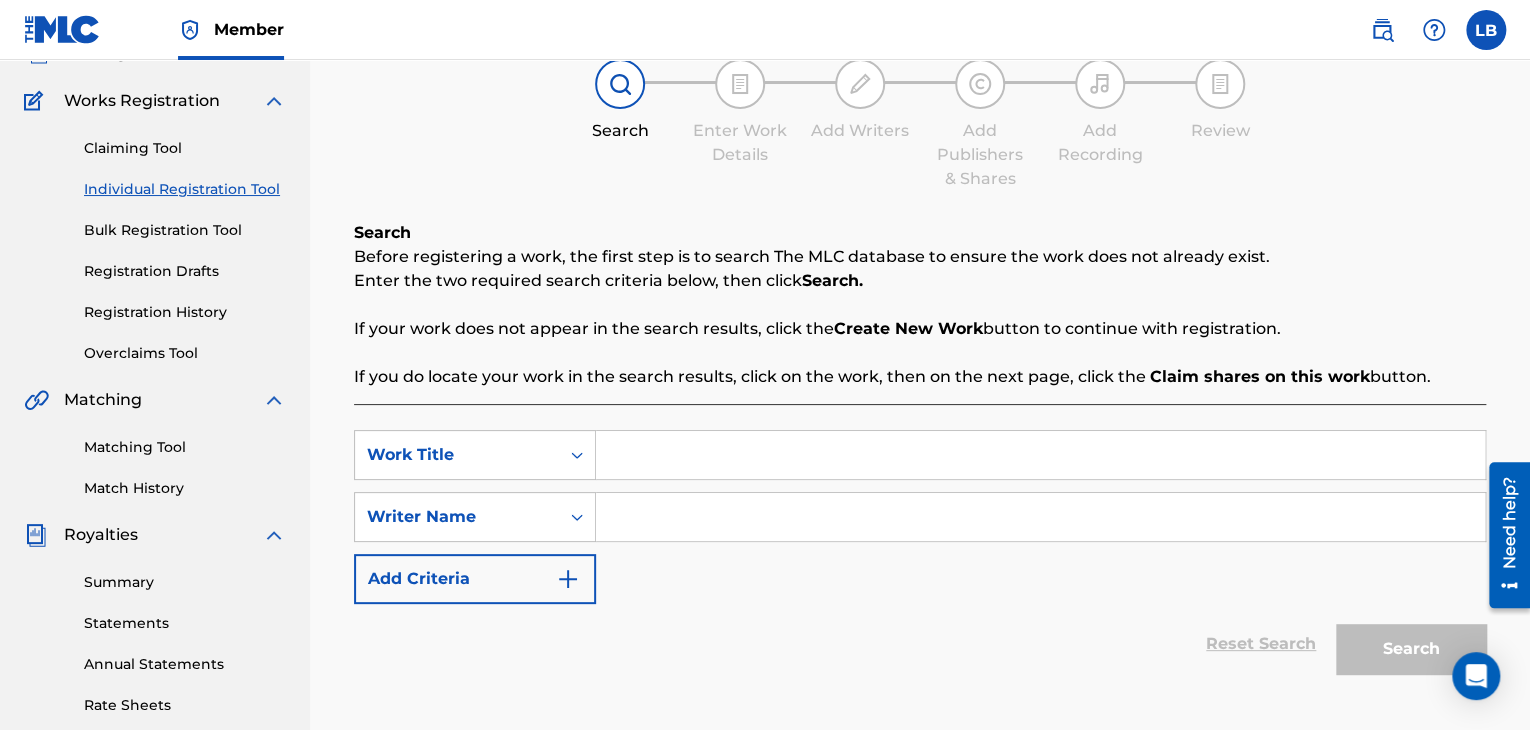 click at bounding box center [1040, 455] 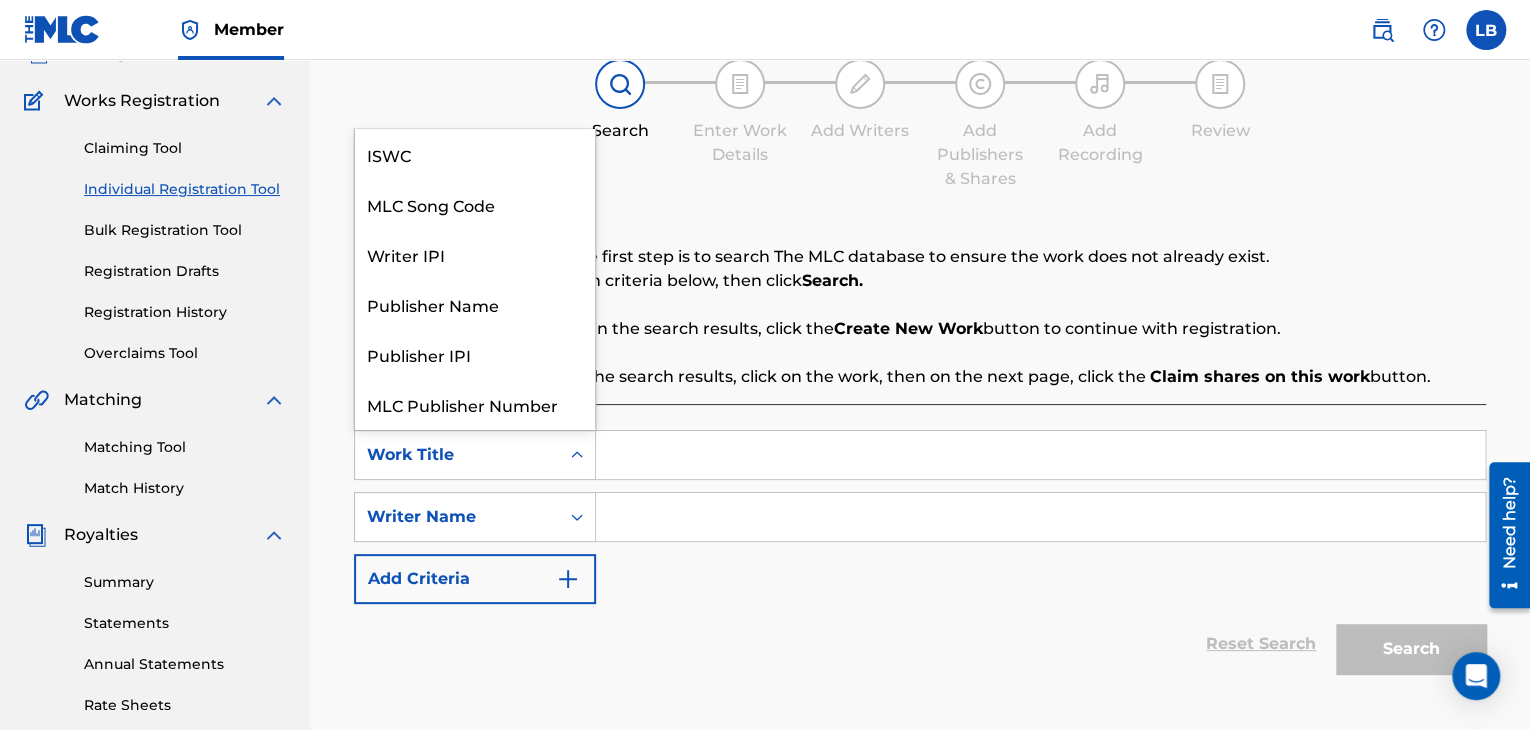 click on "Work Title" at bounding box center [457, 455] 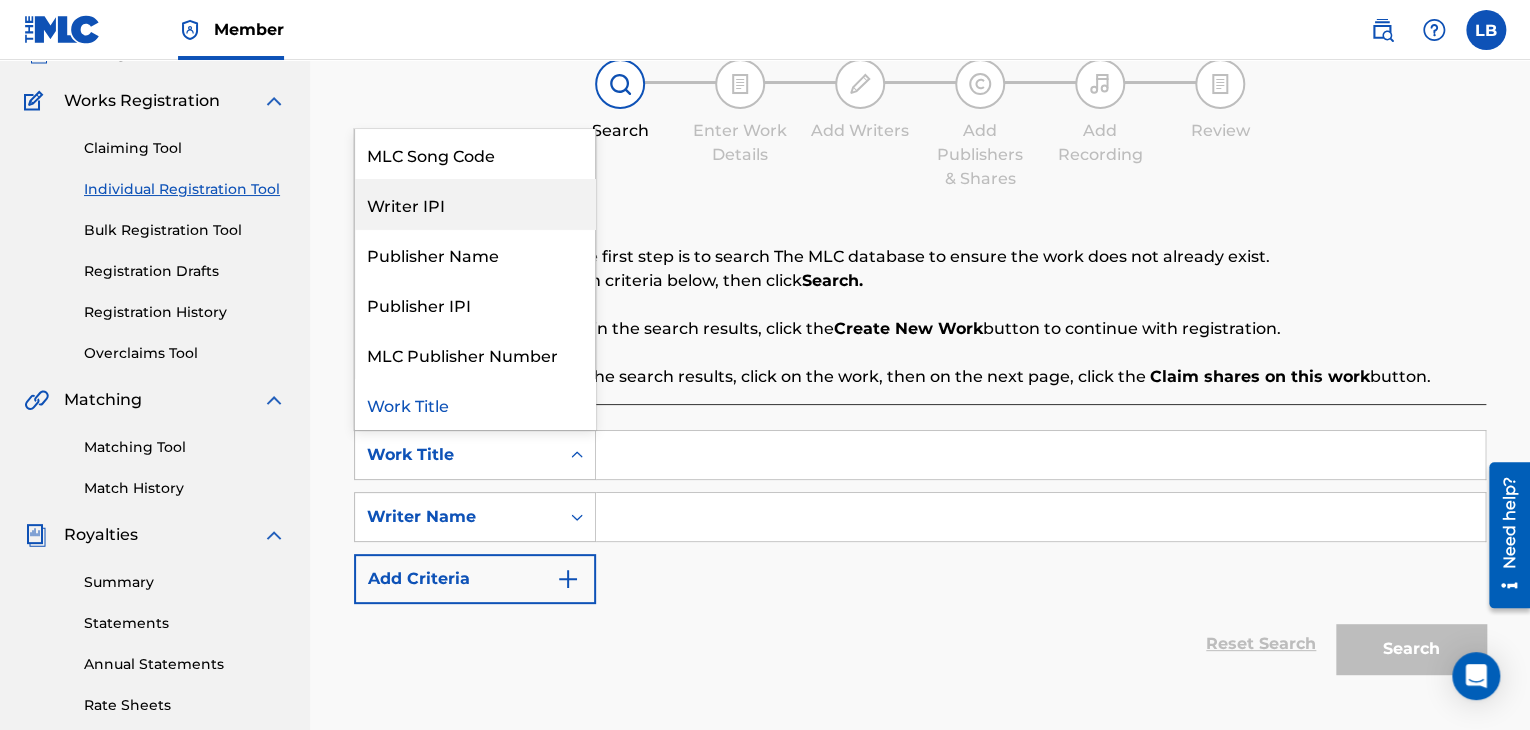 click on "Writer IPI" at bounding box center (475, 204) 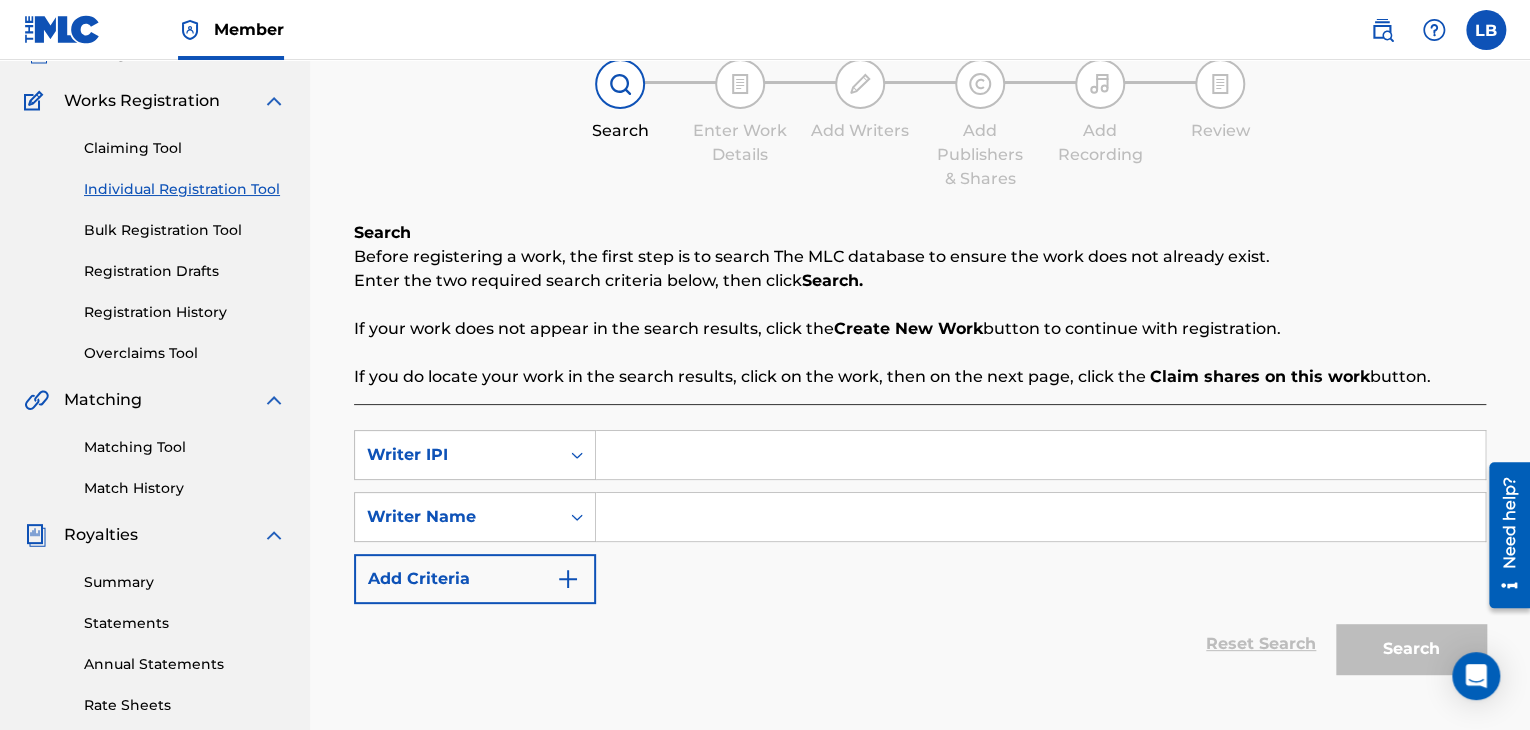 click at bounding box center [1040, 455] 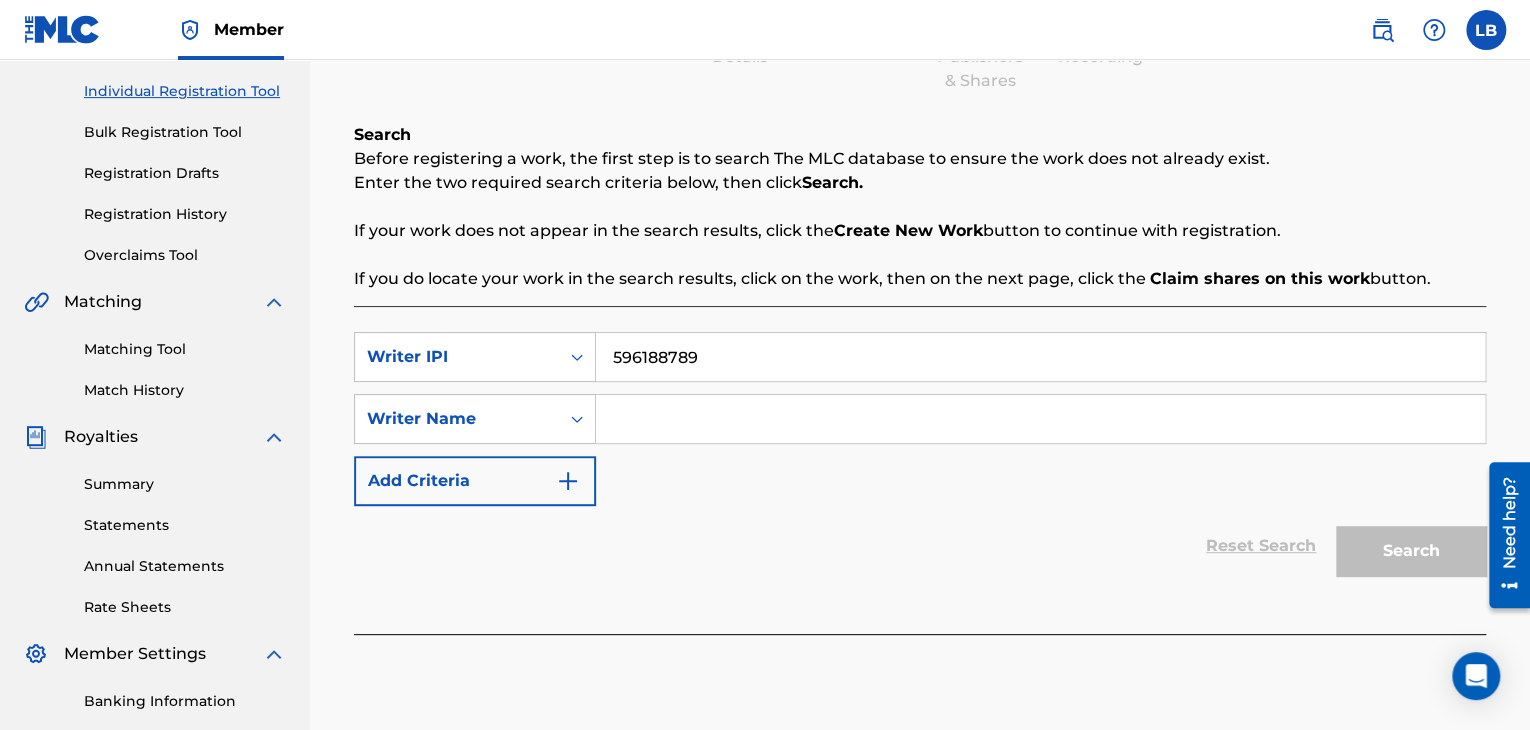 scroll, scrollTop: 266, scrollLeft: 0, axis: vertical 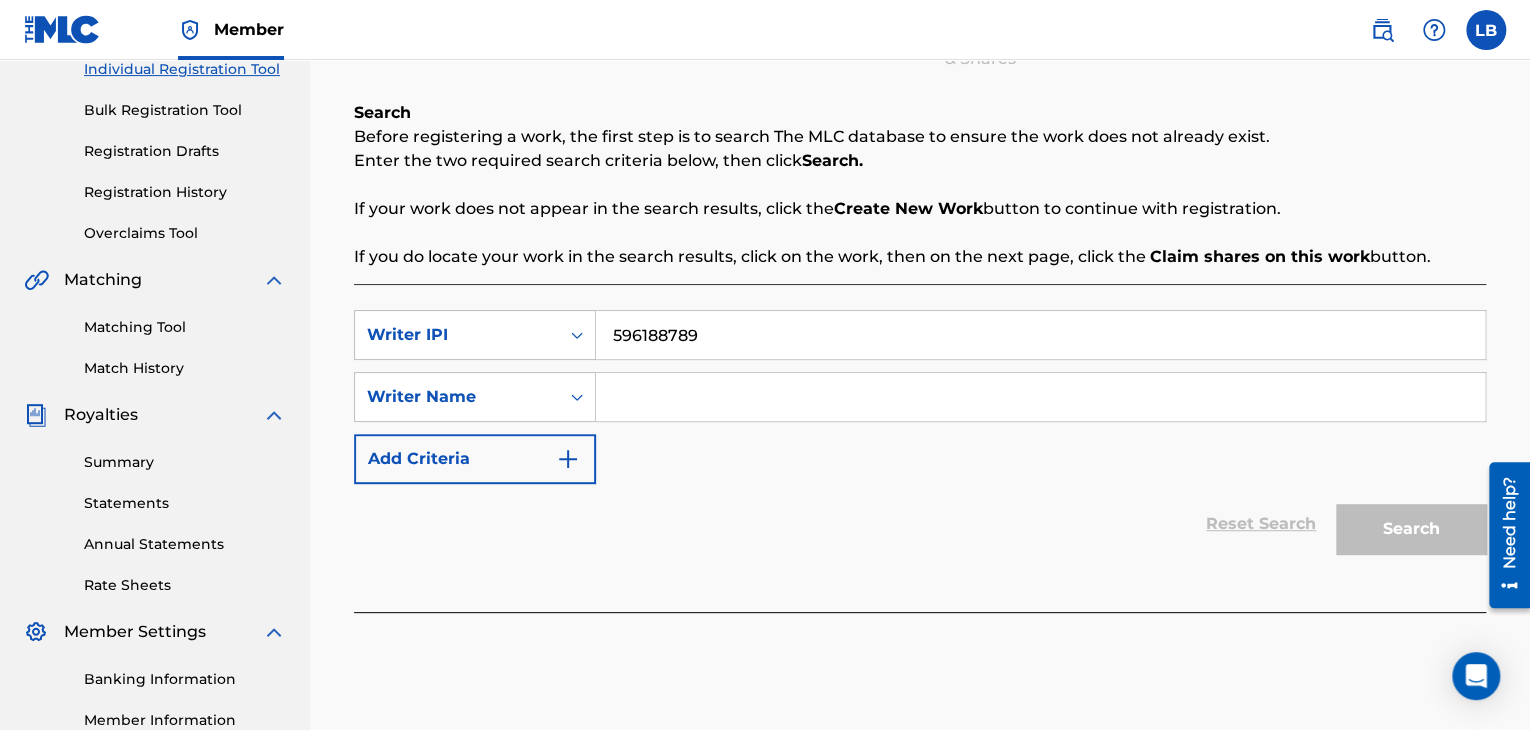 type on "596188789" 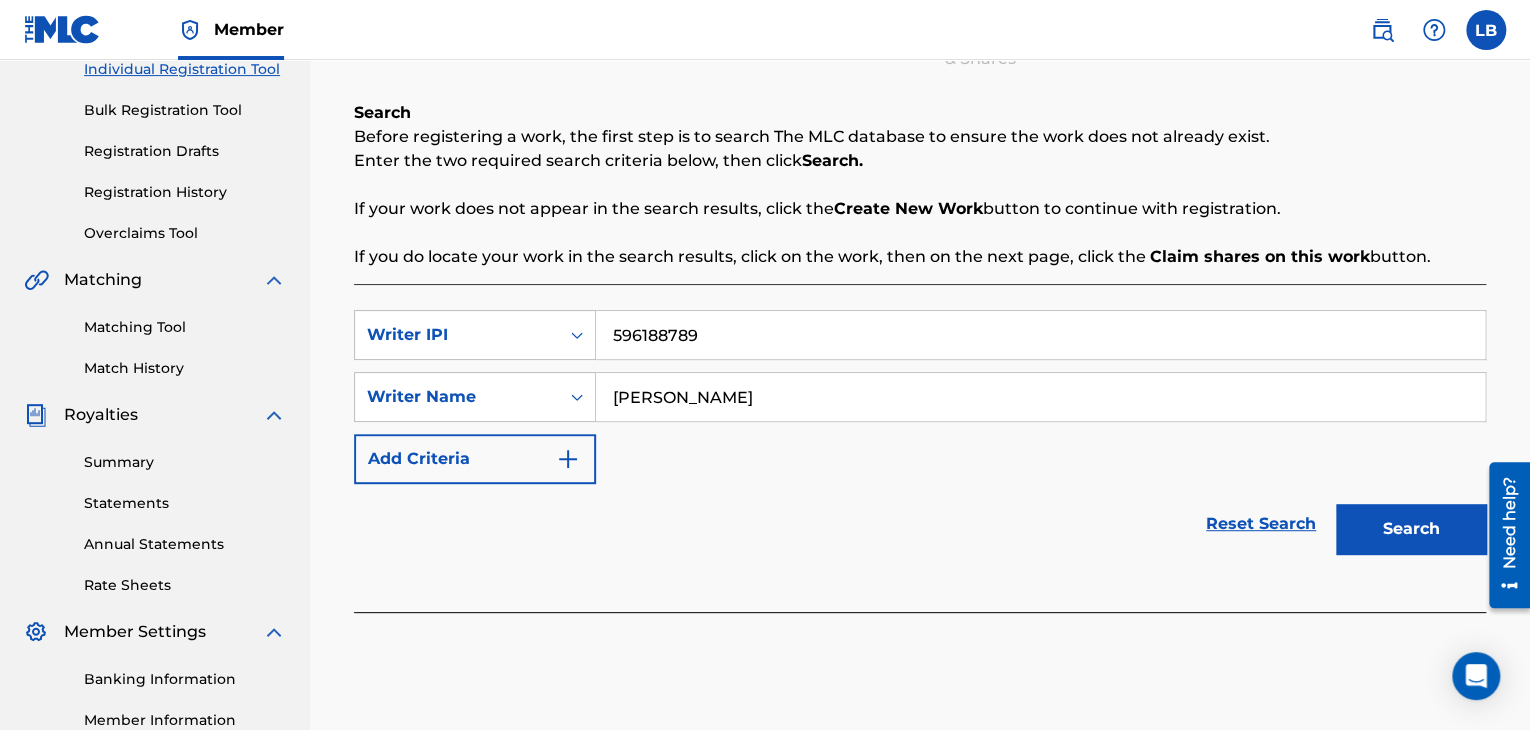 click on "Search" at bounding box center (1411, 529) 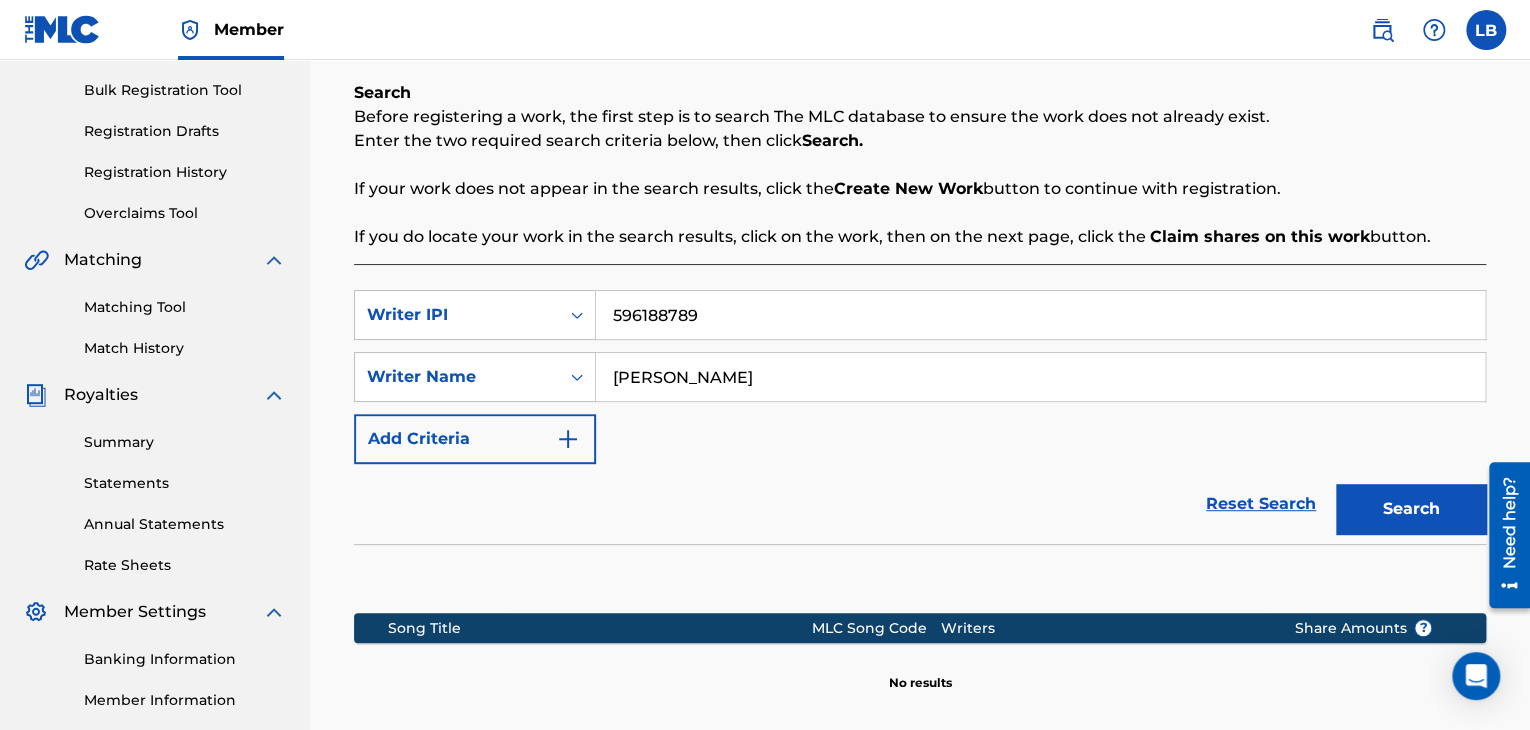 scroll, scrollTop: 296, scrollLeft: 0, axis: vertical 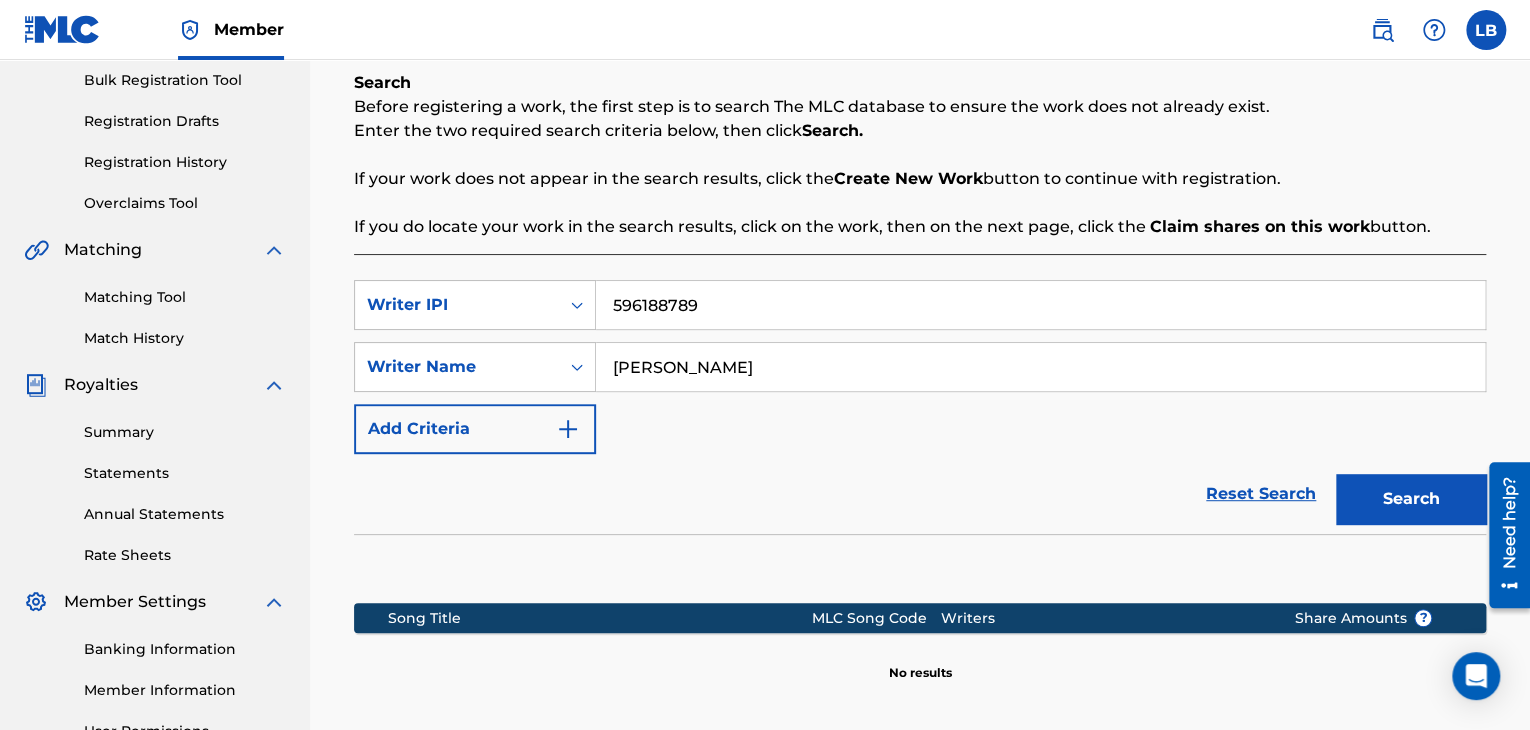 click on "[PERSON_NAME]" at bounding box center (1040, 367) 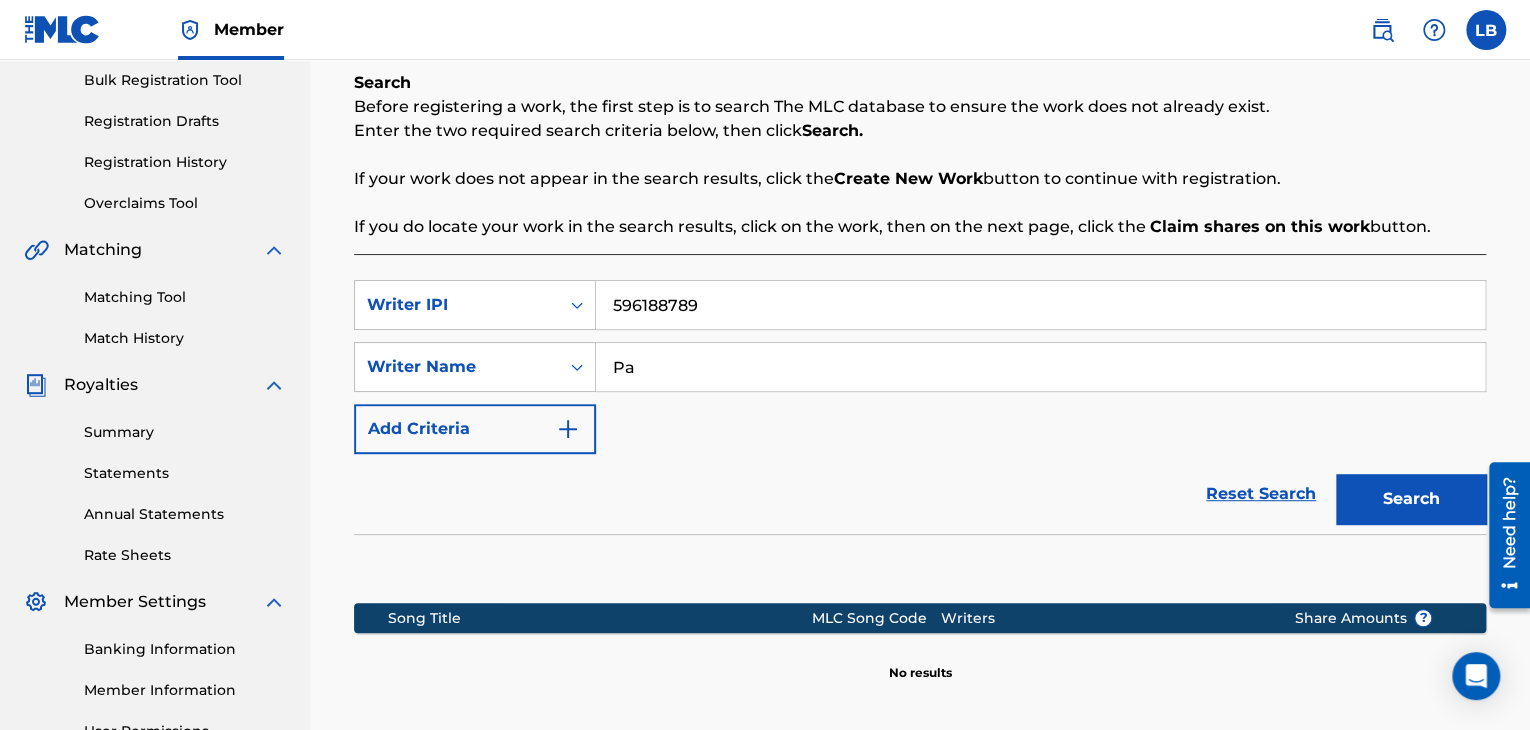 type on "P" 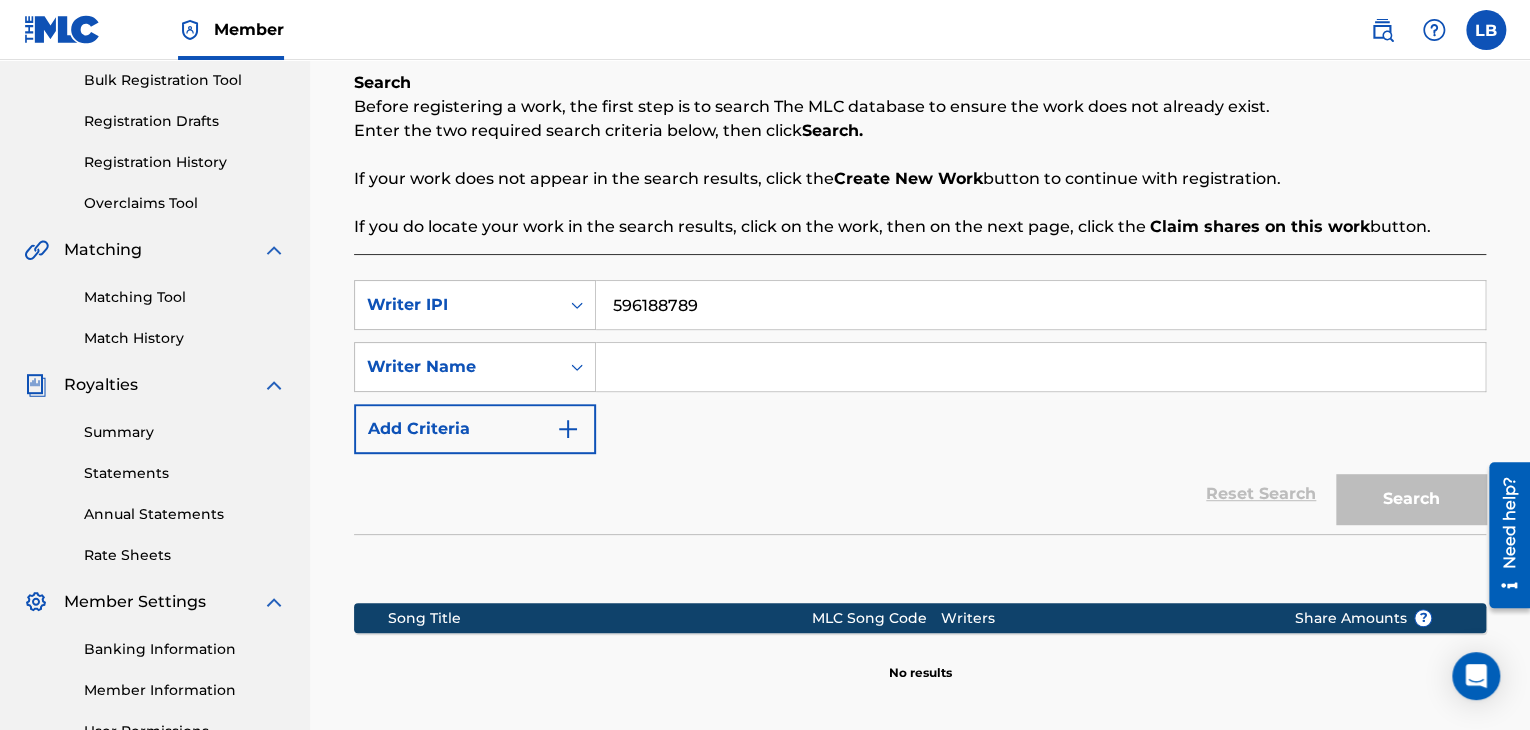 type 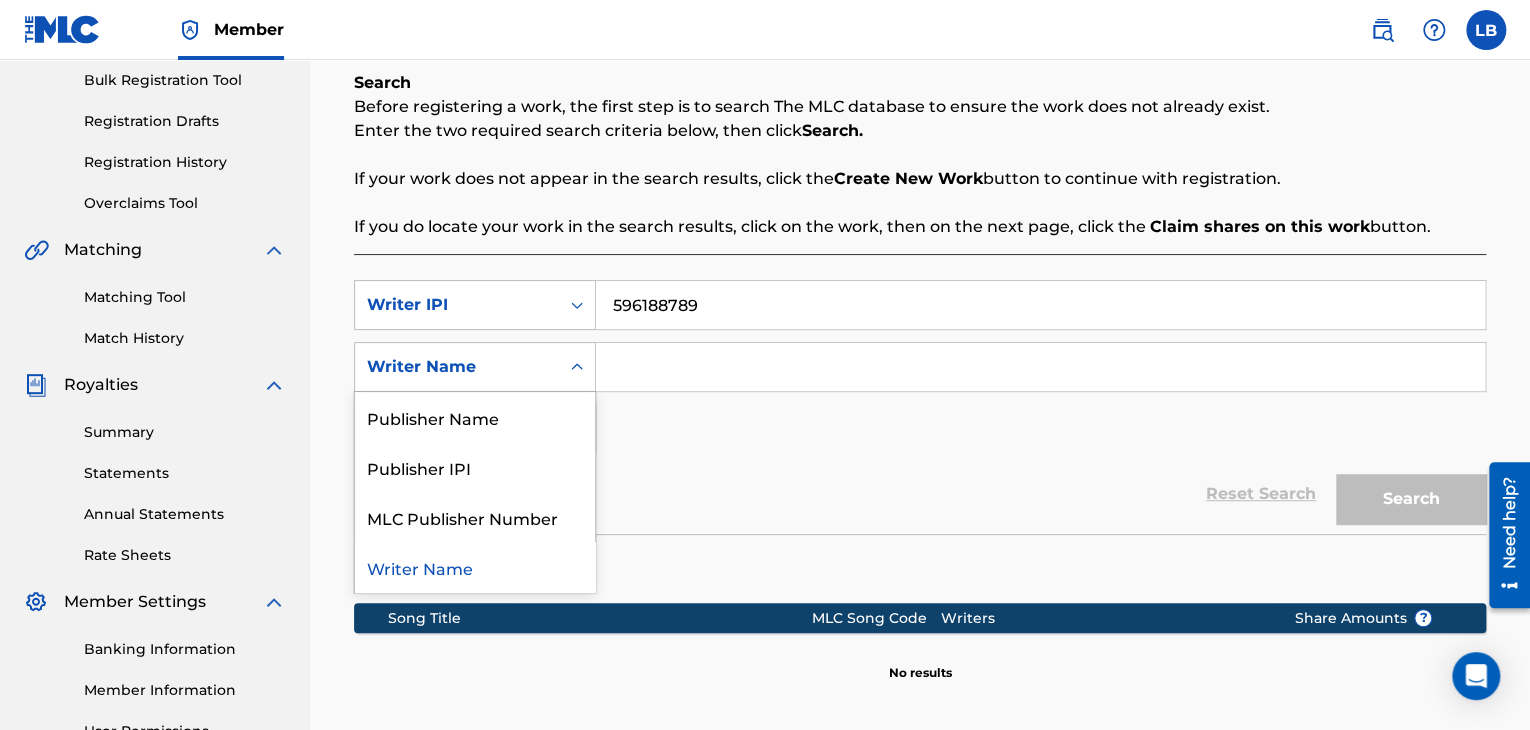 click 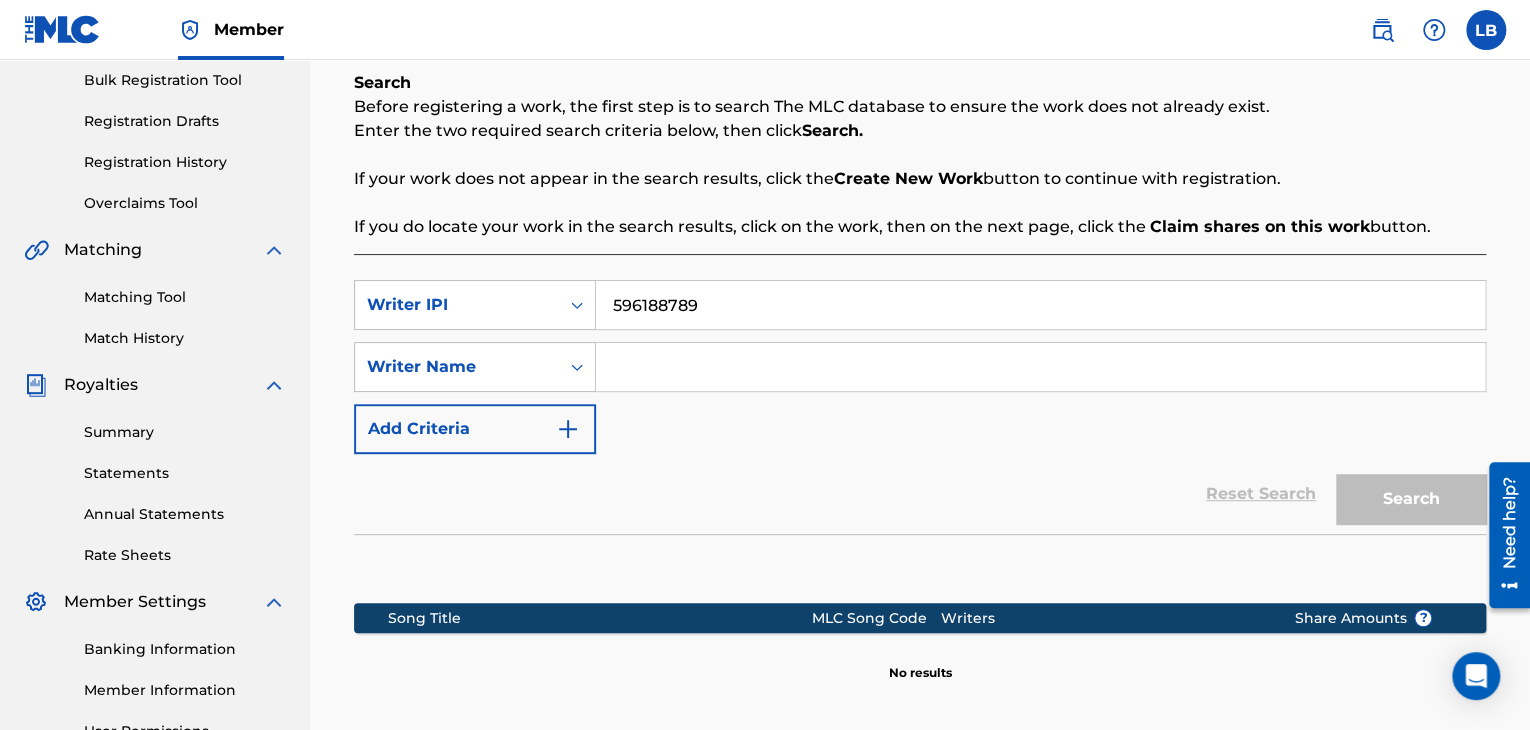 click on "SearchWithCriteria26cd86f9-fd55-4e31-a829-11b9577c0ba3 Writer IPI 596188789 SearchWithCriteria91017f0c-2024-4af9-8bdd-a430959aba72 Writer Name Add Criteria" at bounding box center (920, 367) 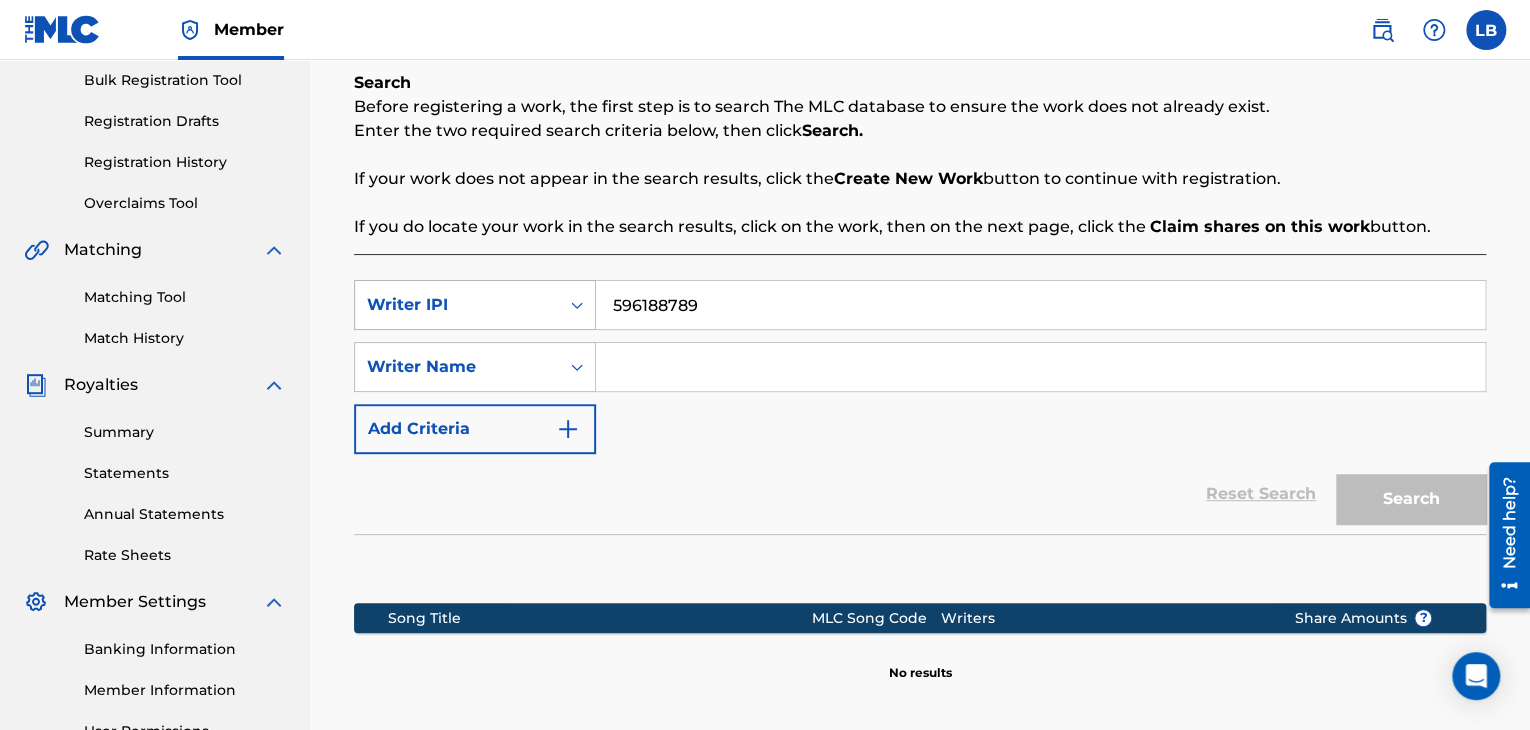 click 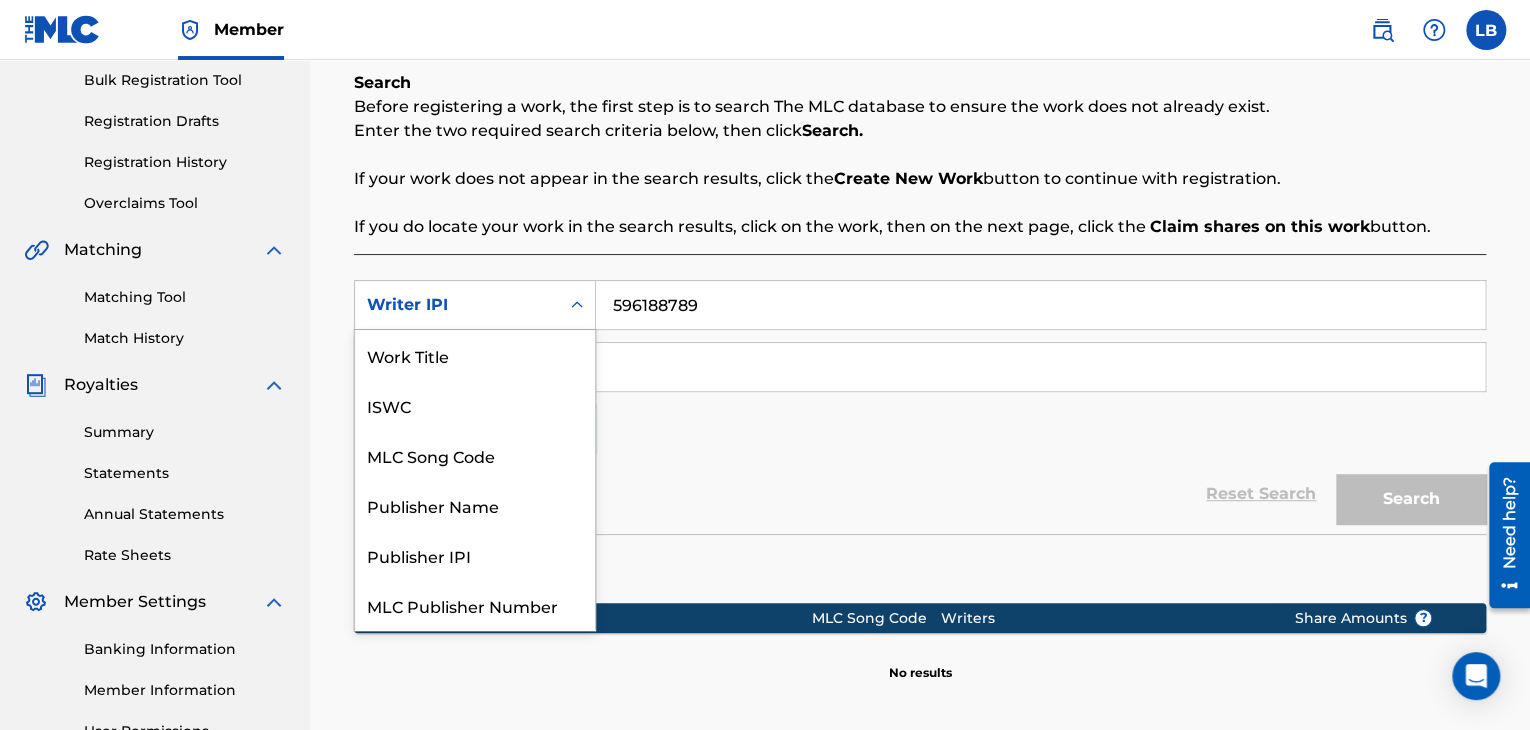 scroll, scrollTop: 50, scrollLeft: 0, axis: vertical 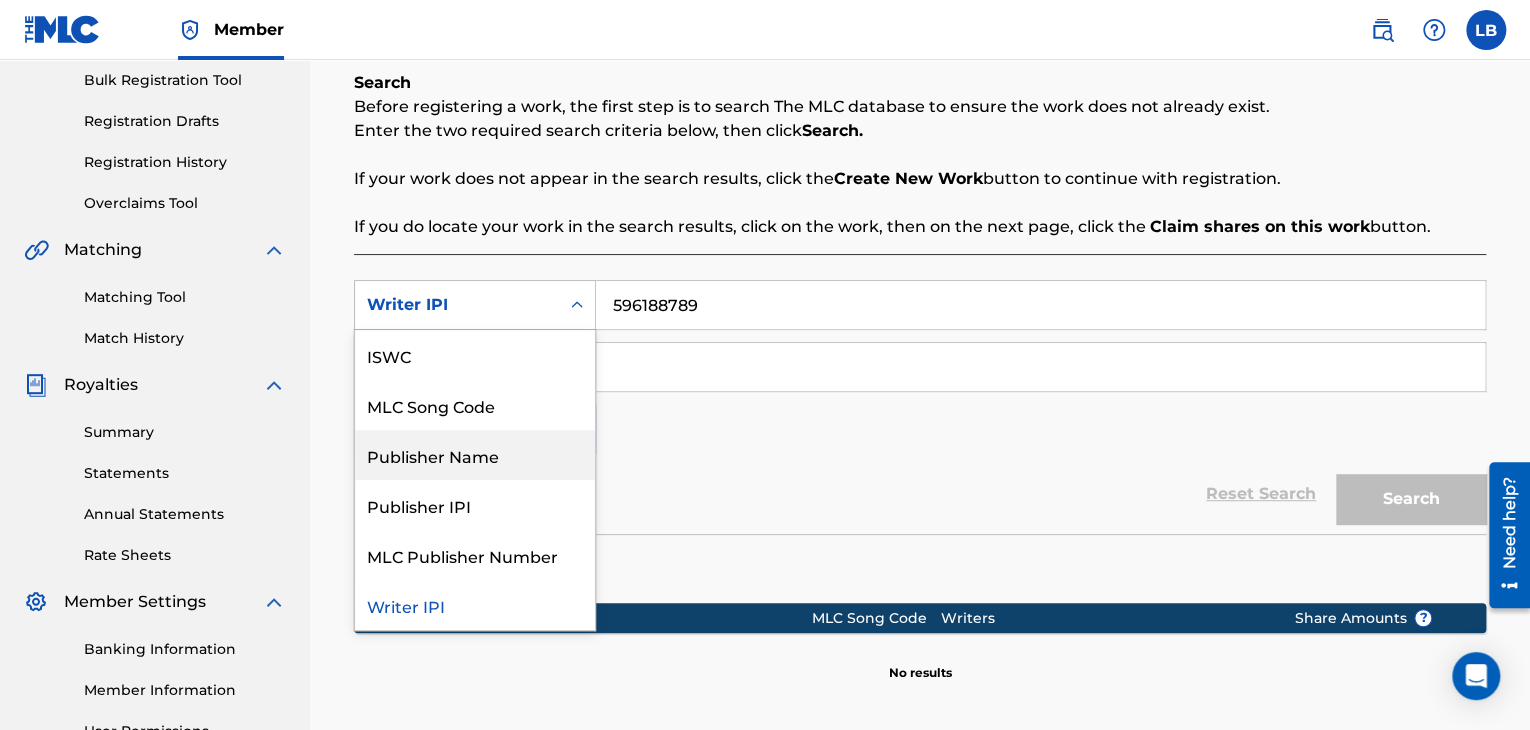 click on "Publisher Name" at bounding box center (475, 455) 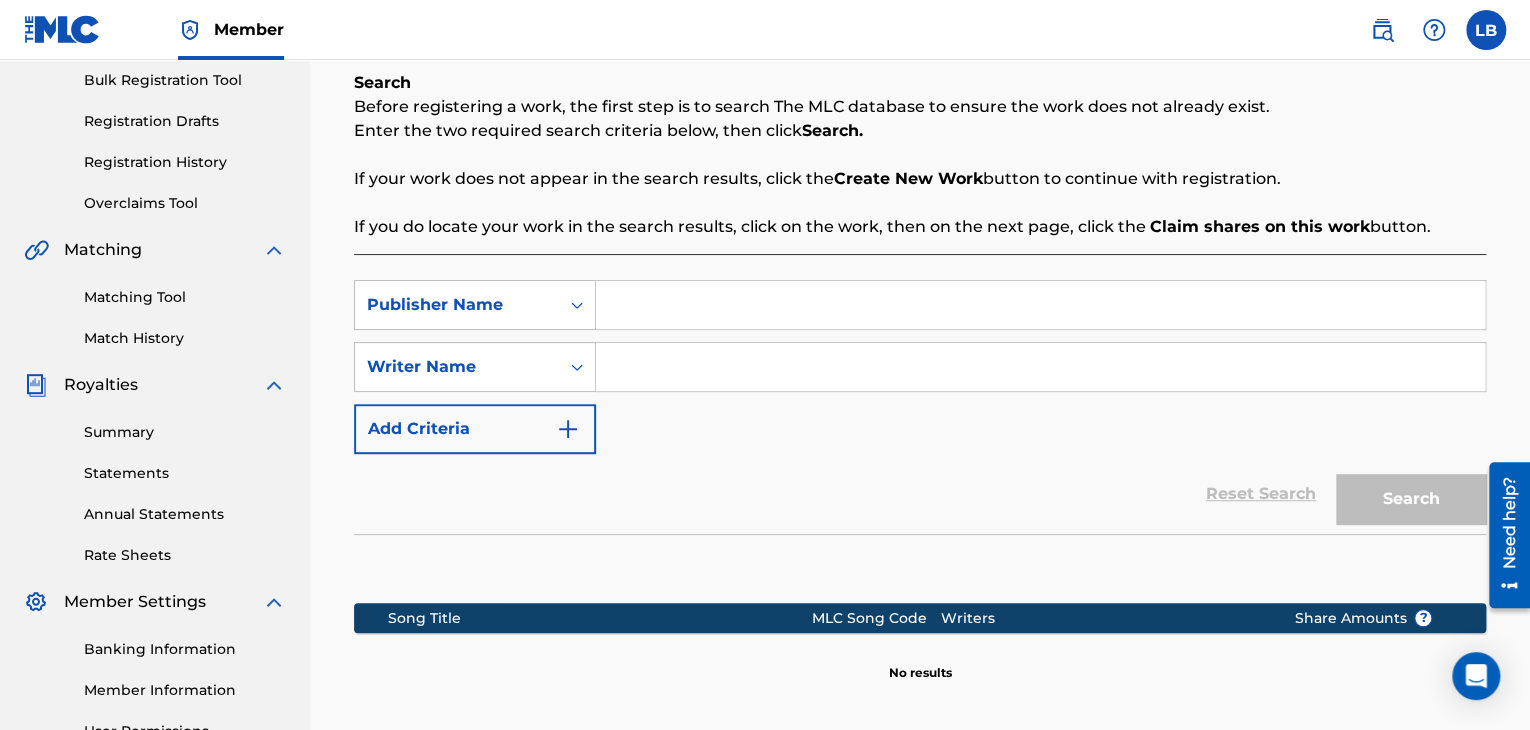 click at bounding box center (1040, 305) 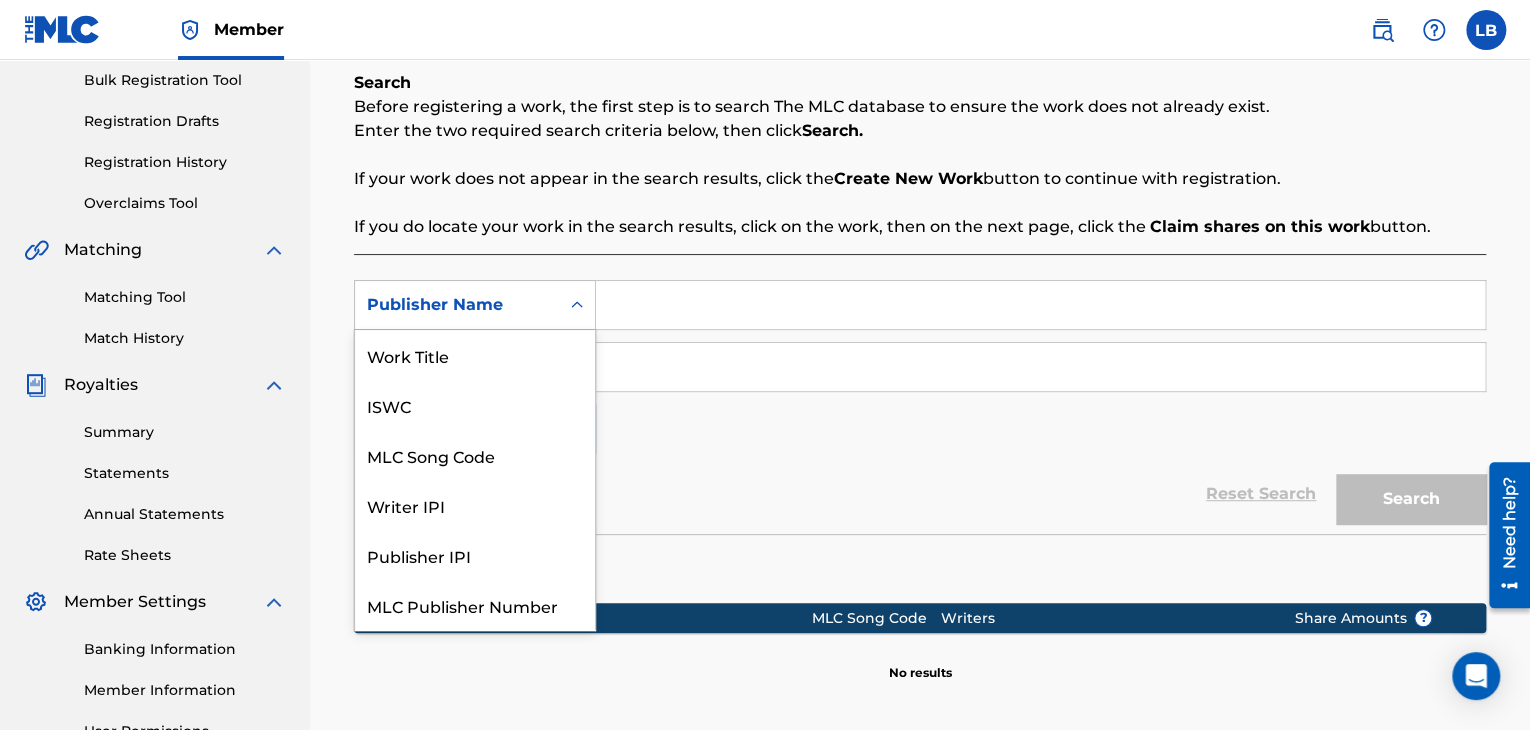 click 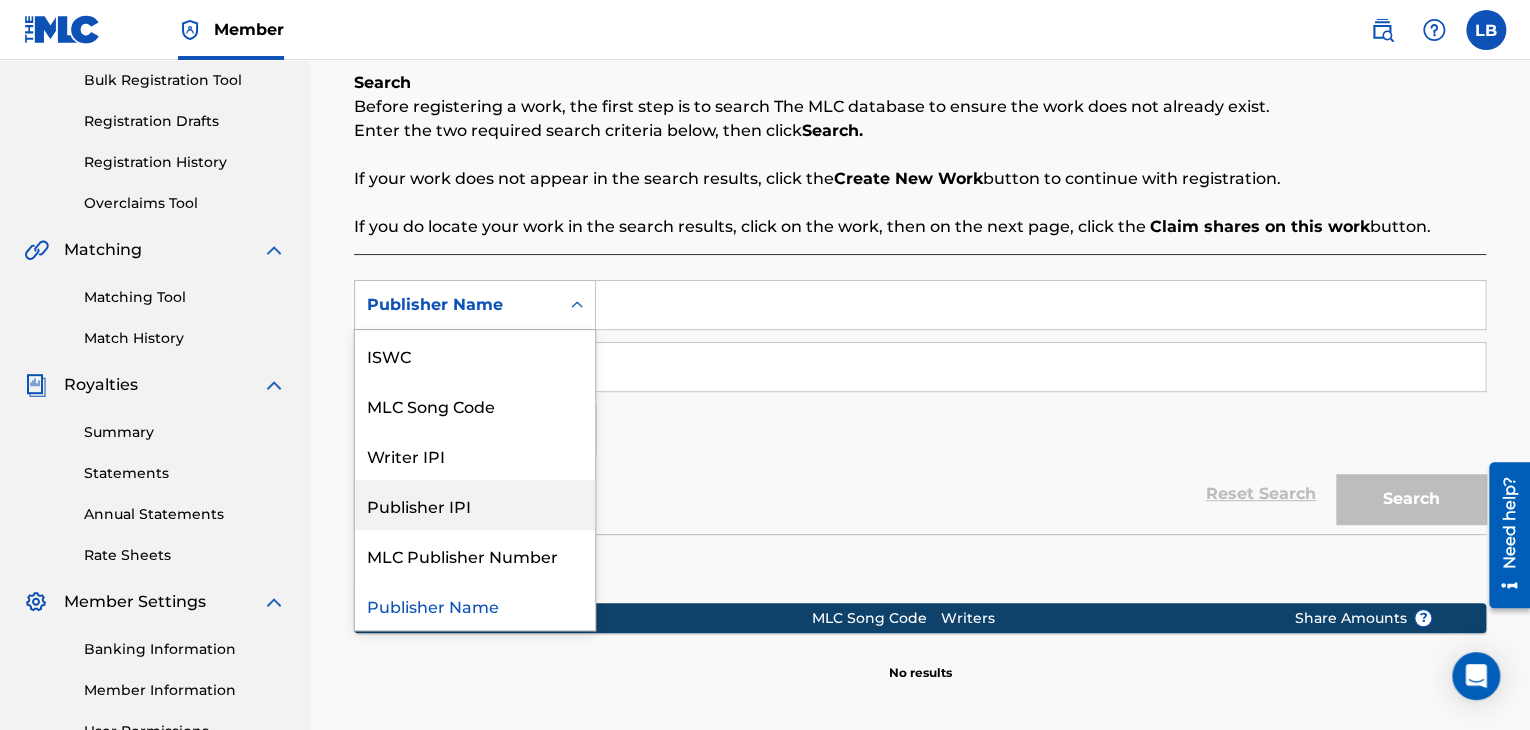 click on "Publisher IPI" at bounding box center [475, 505] 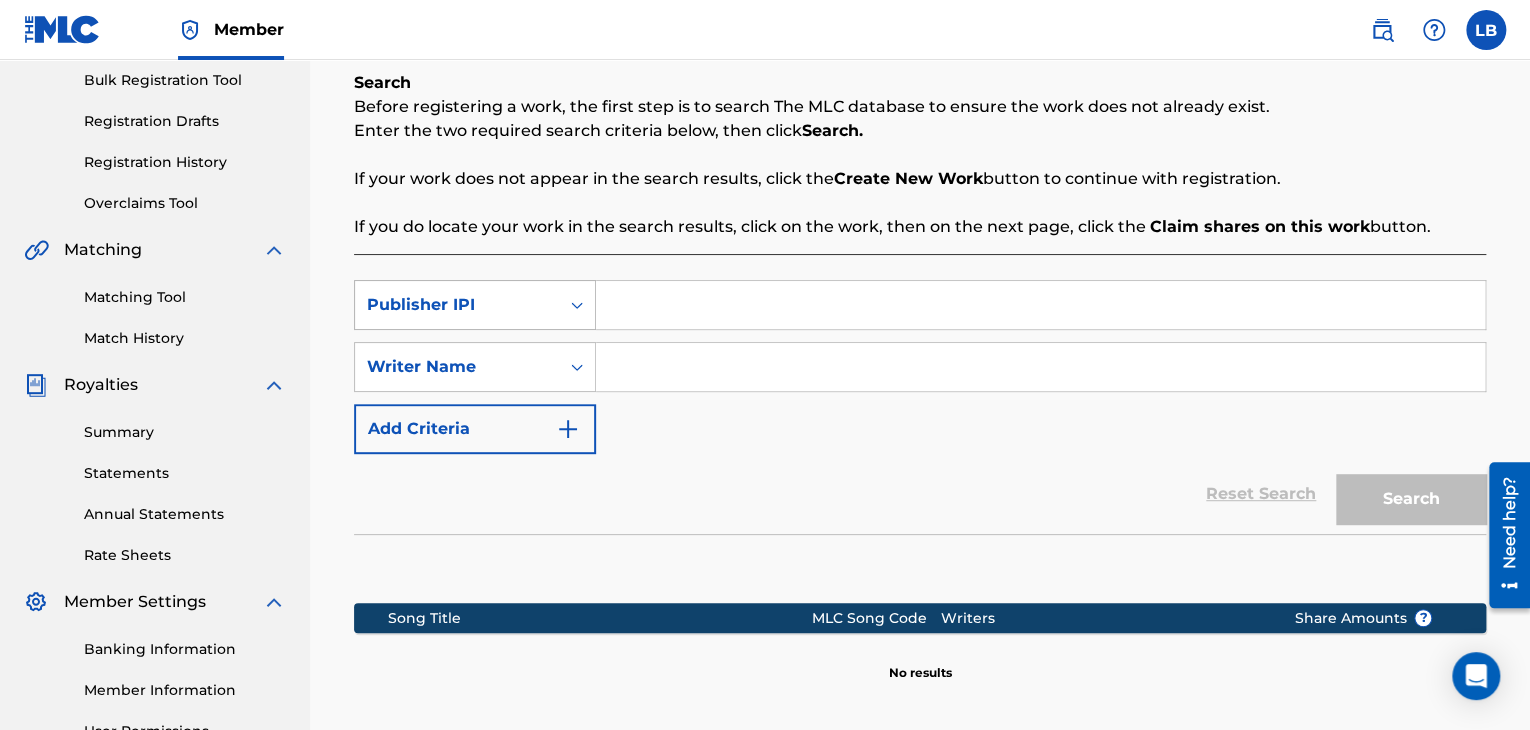 click 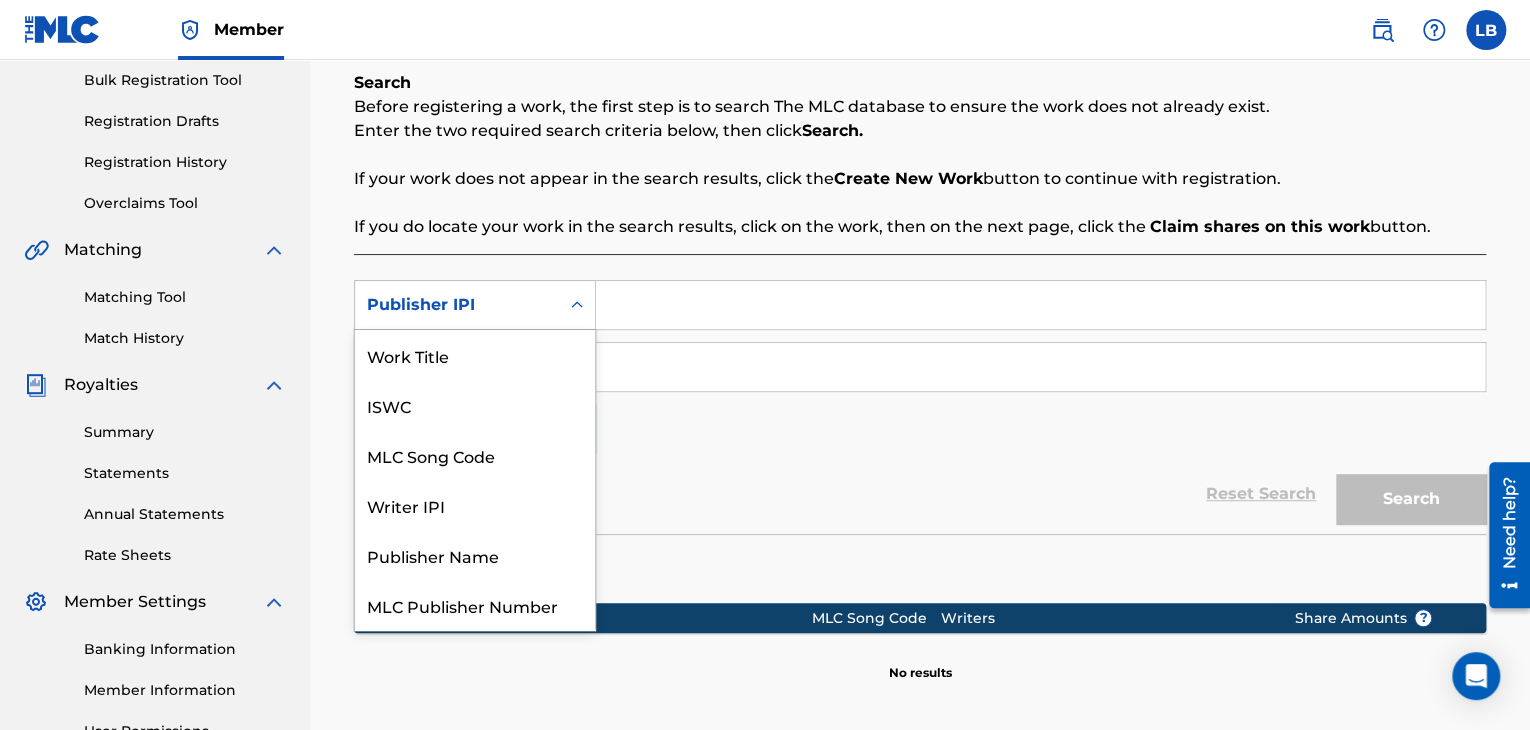scroll, scrollTop: 50, scrollLeft: 0, axis: vertical 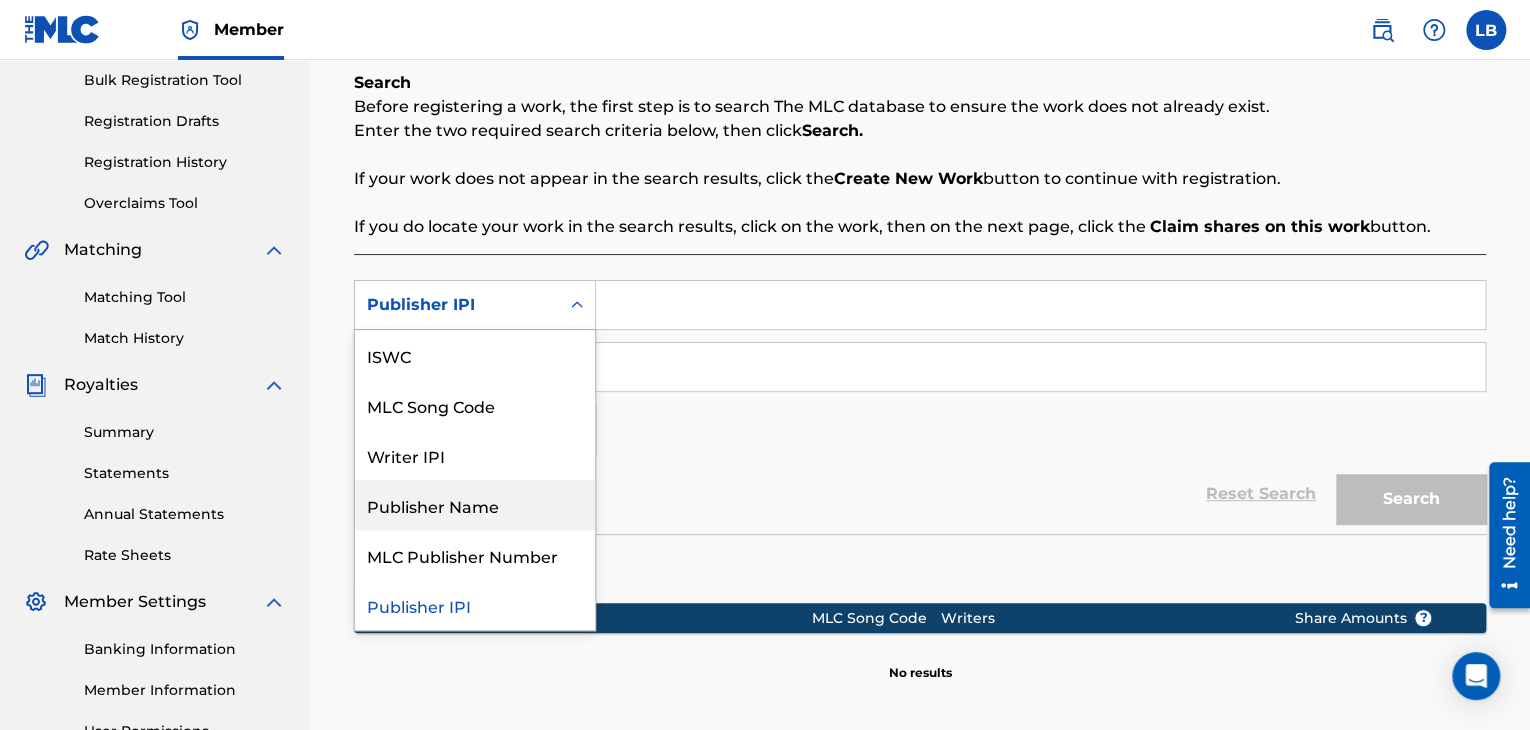 click on "SearchWithCriteriaa6c9b0b0-b004-46e4-bb1c-17e095dd74d6 7 results available. Use Up and Down to choose options, press Enter to select the currently focused option, press Escape to exit the menu, press Tab to select the option and exit the menu. Publisher IPI Work Title ISWC MLC Song Code Writer IPI Publisher Name MLC Publisher Number Publisher IPI SearchWithCriteria91017f0c-2024-4af9-8bdd-a430959aba72 Writer Name Add Criteria" at bounding box center (920, 367) 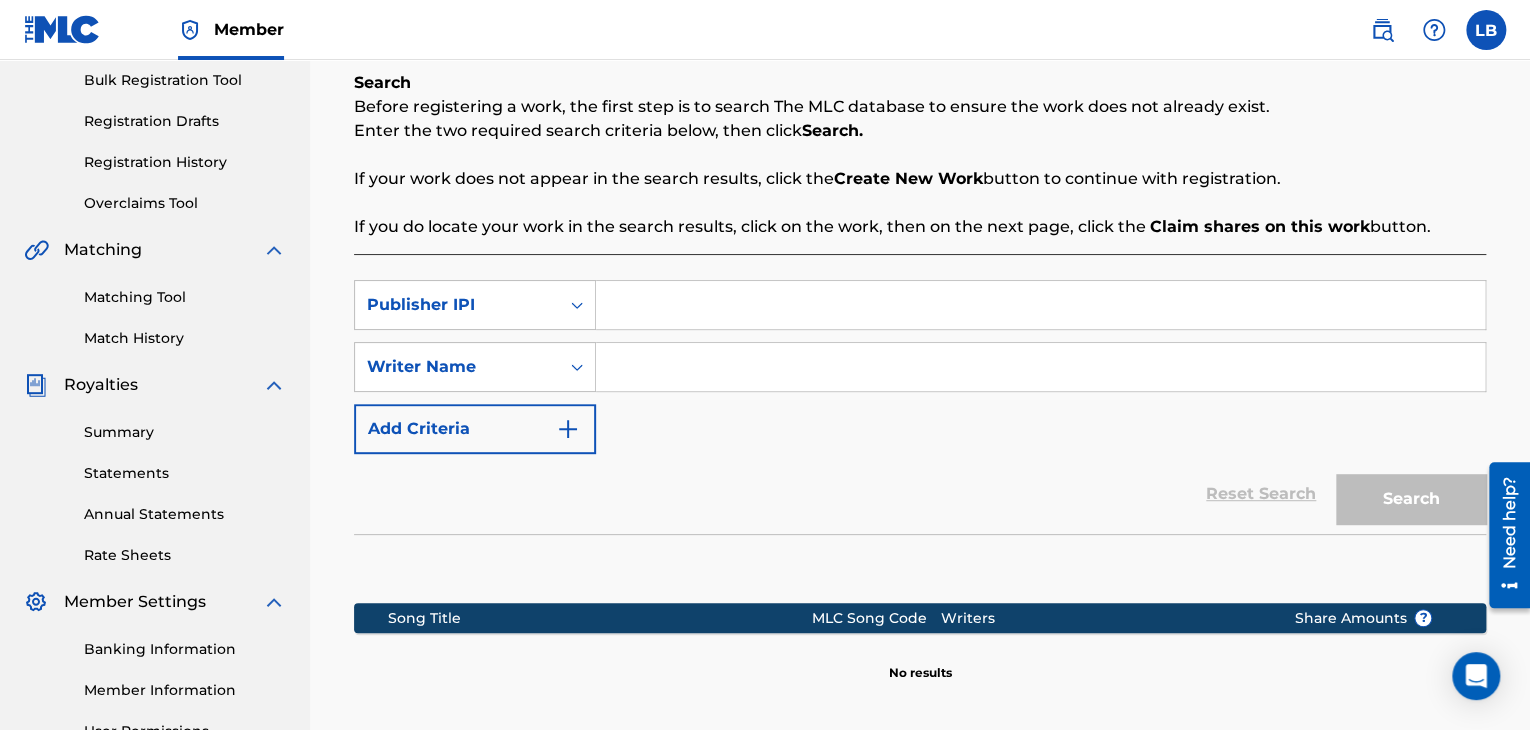 click at bounding box center (1040, 305) 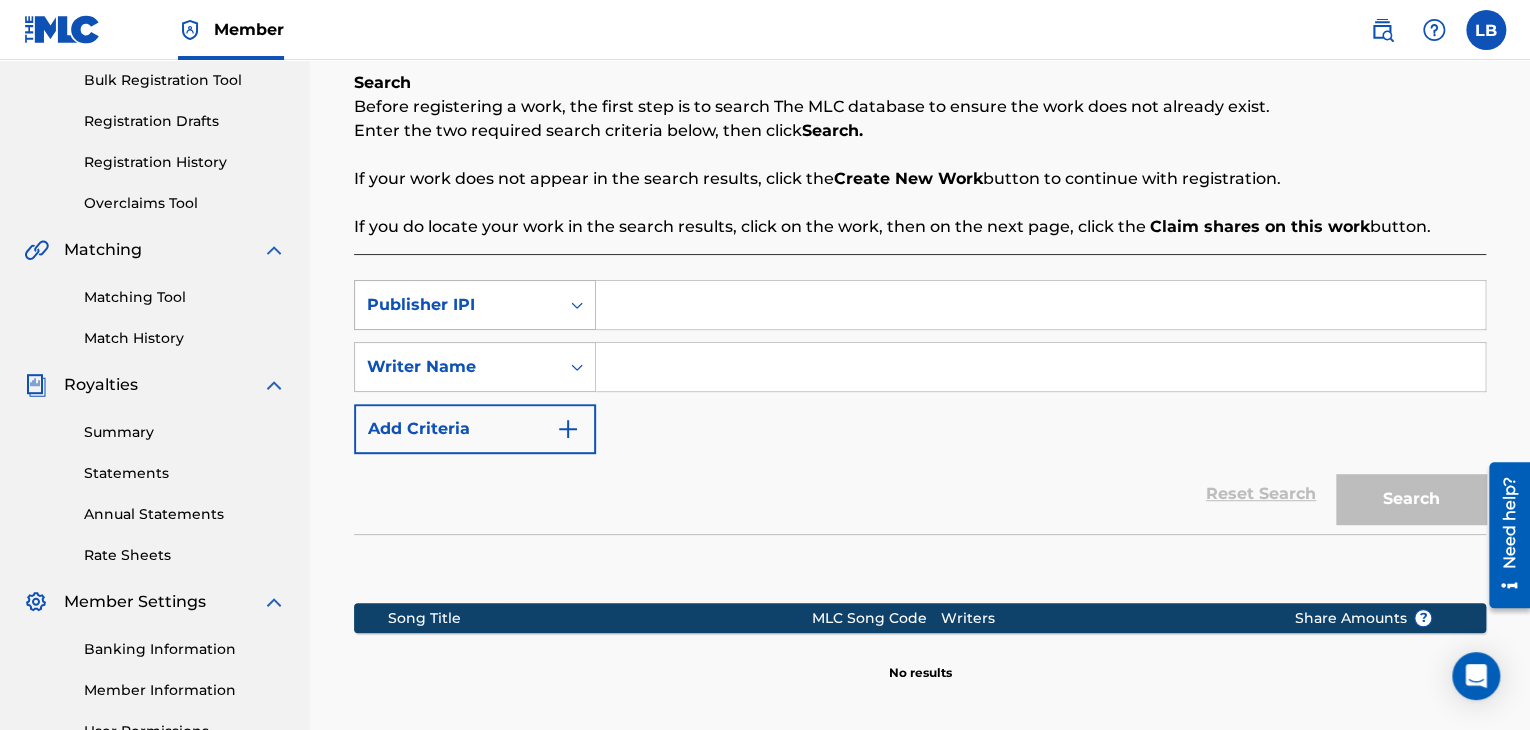 click 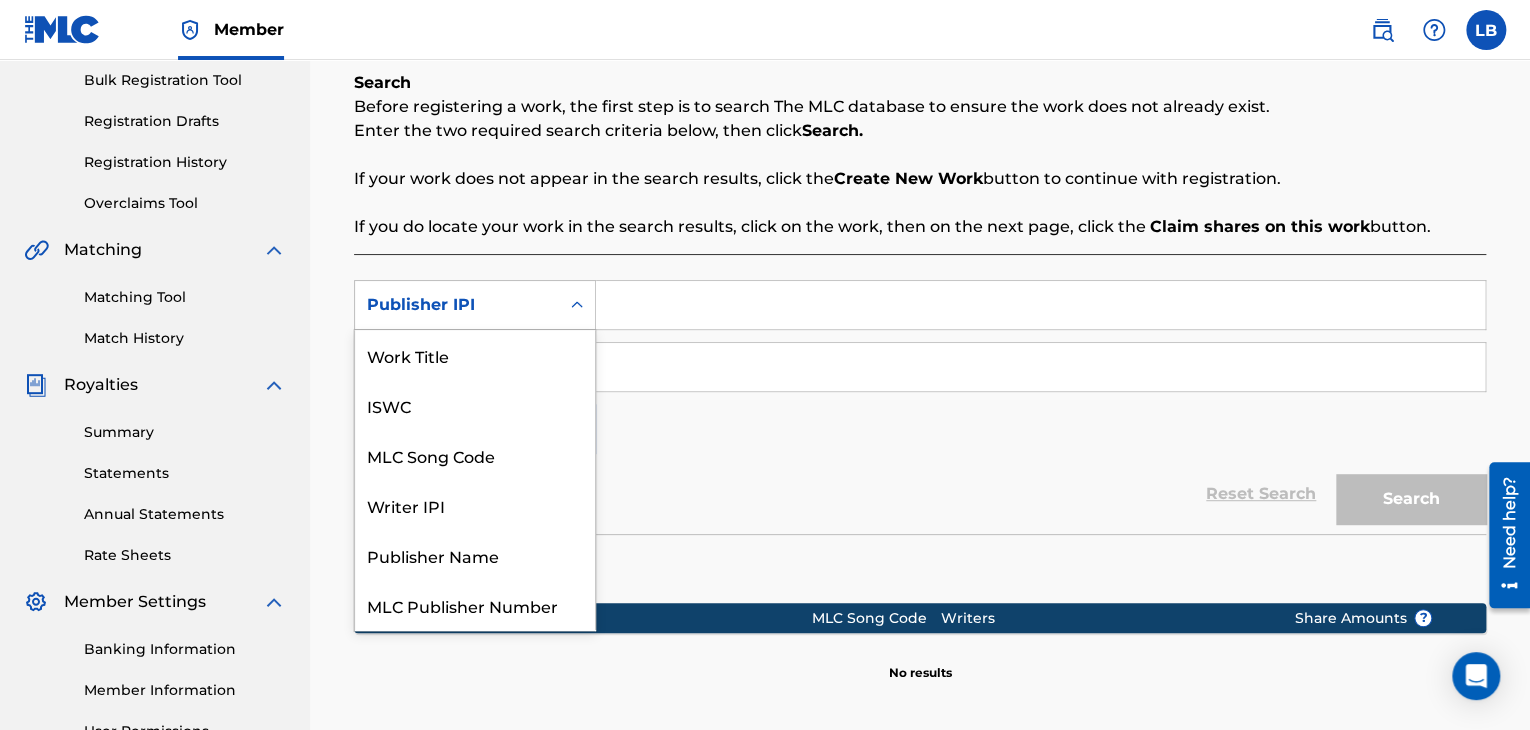 scroll, scrollTop: 50, scrollLeft: 0, axis: vertical 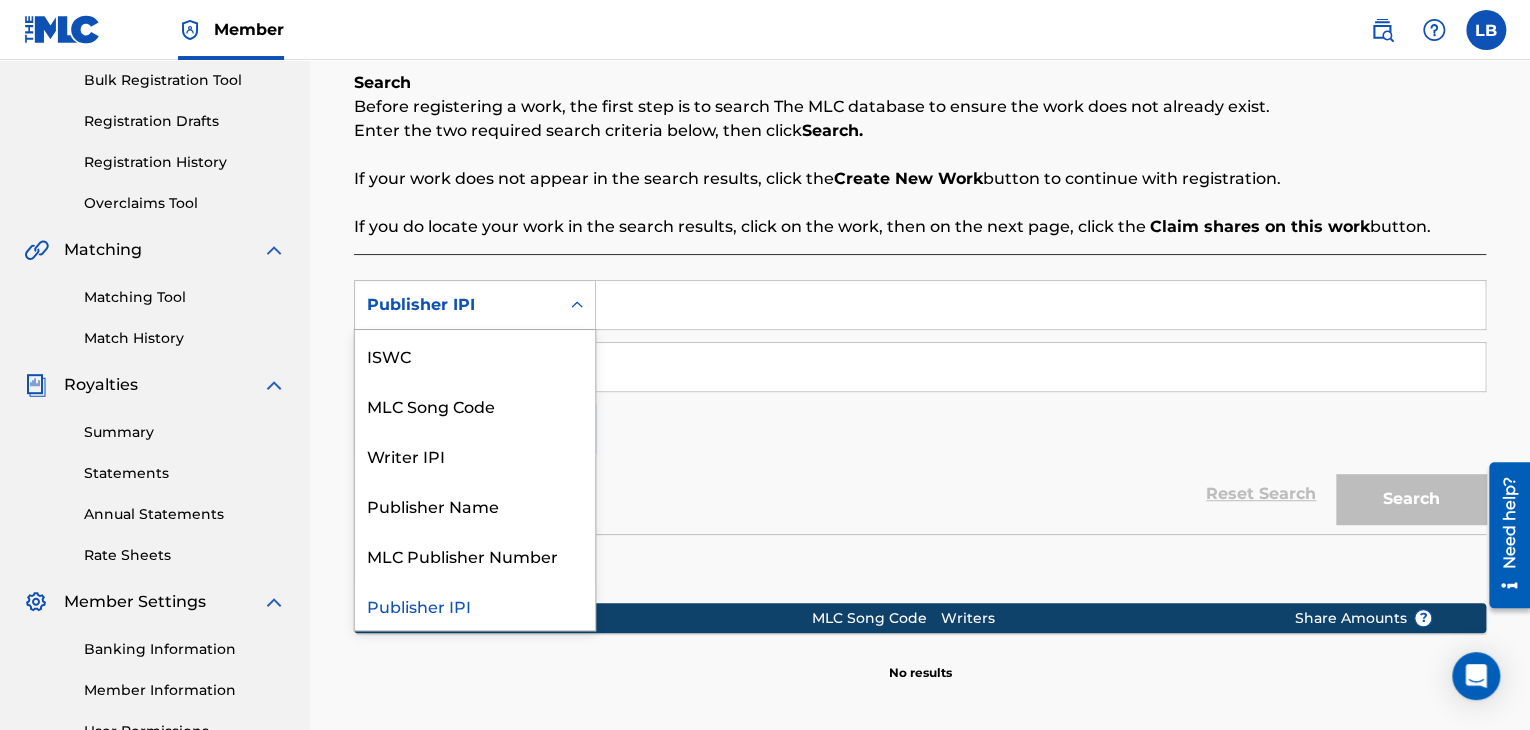 click at bounding box center [1040, 305] 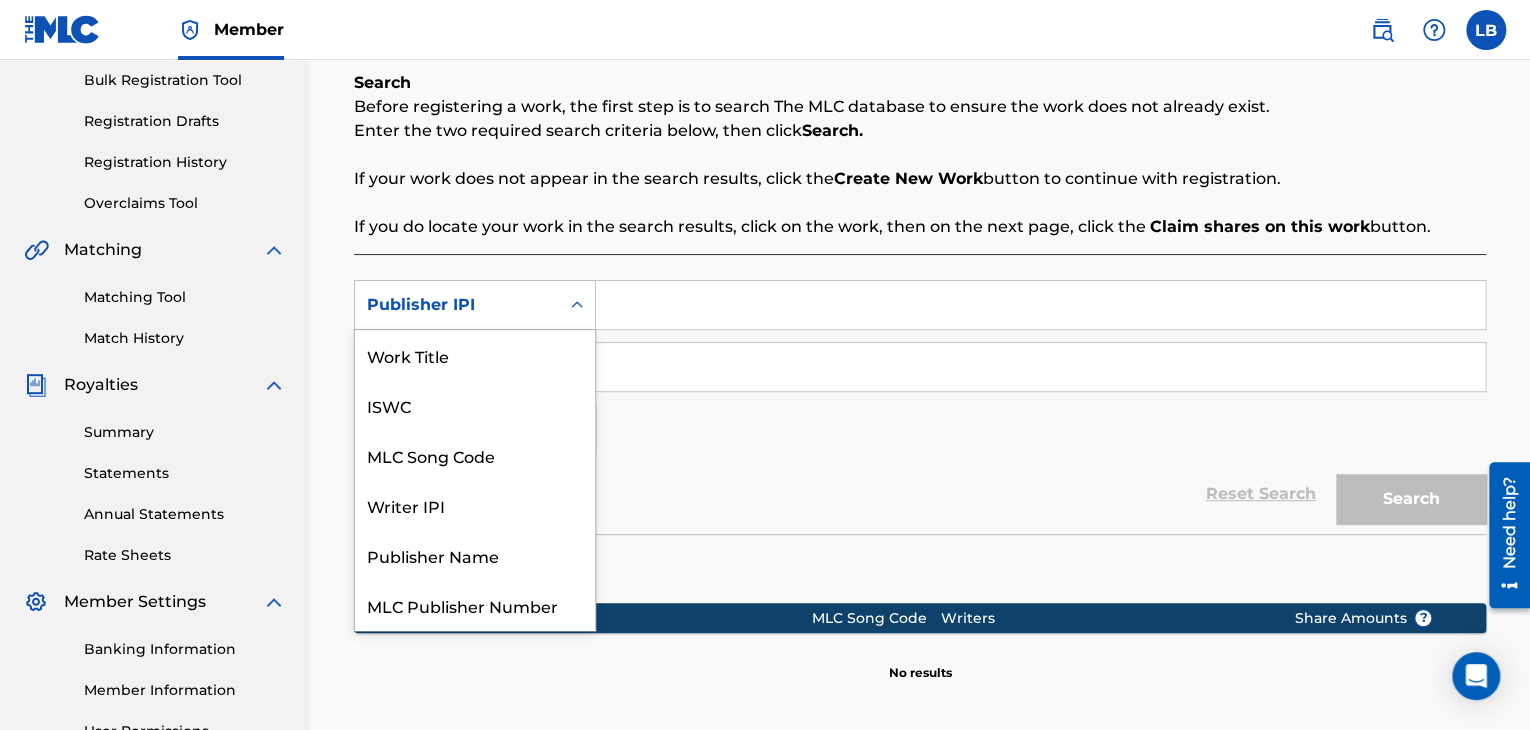 click 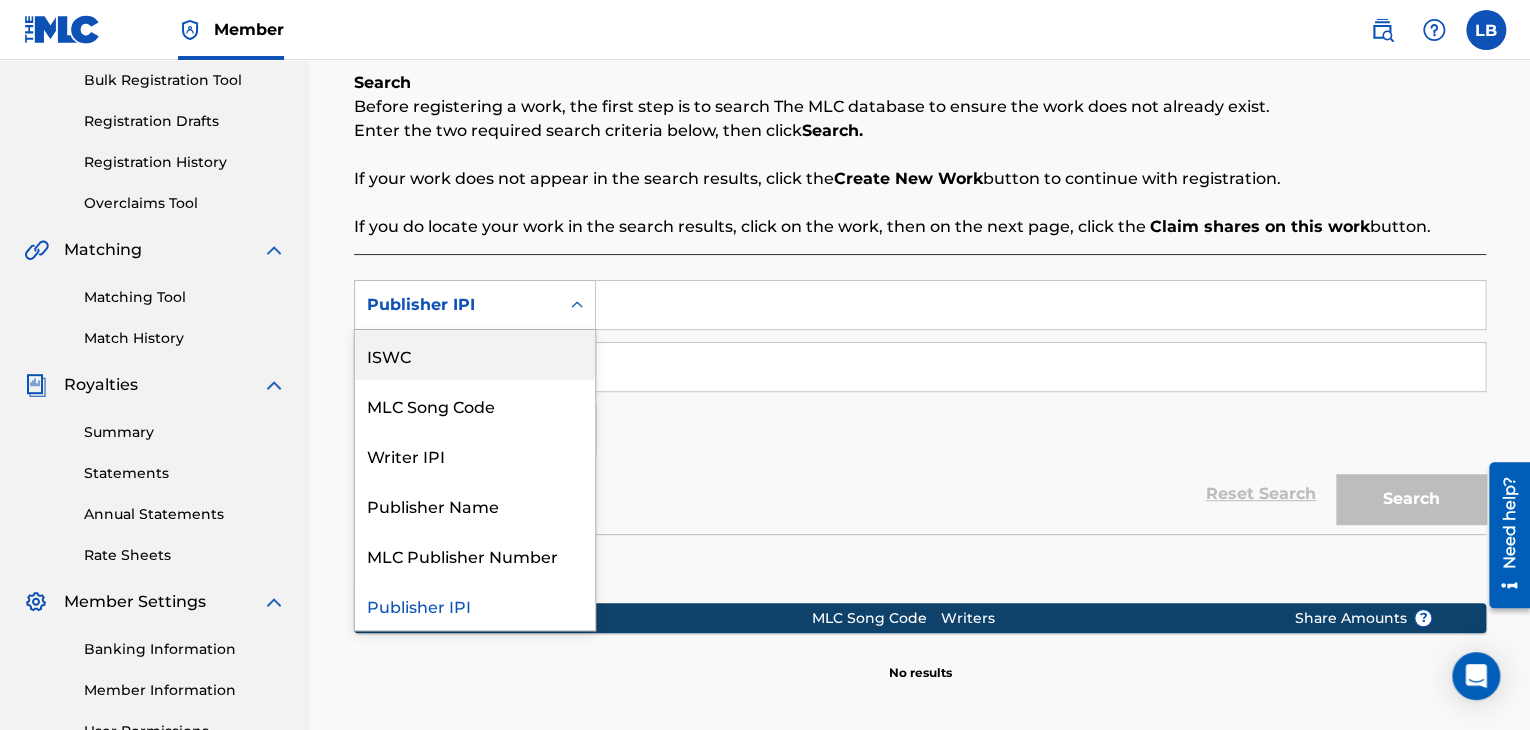 click 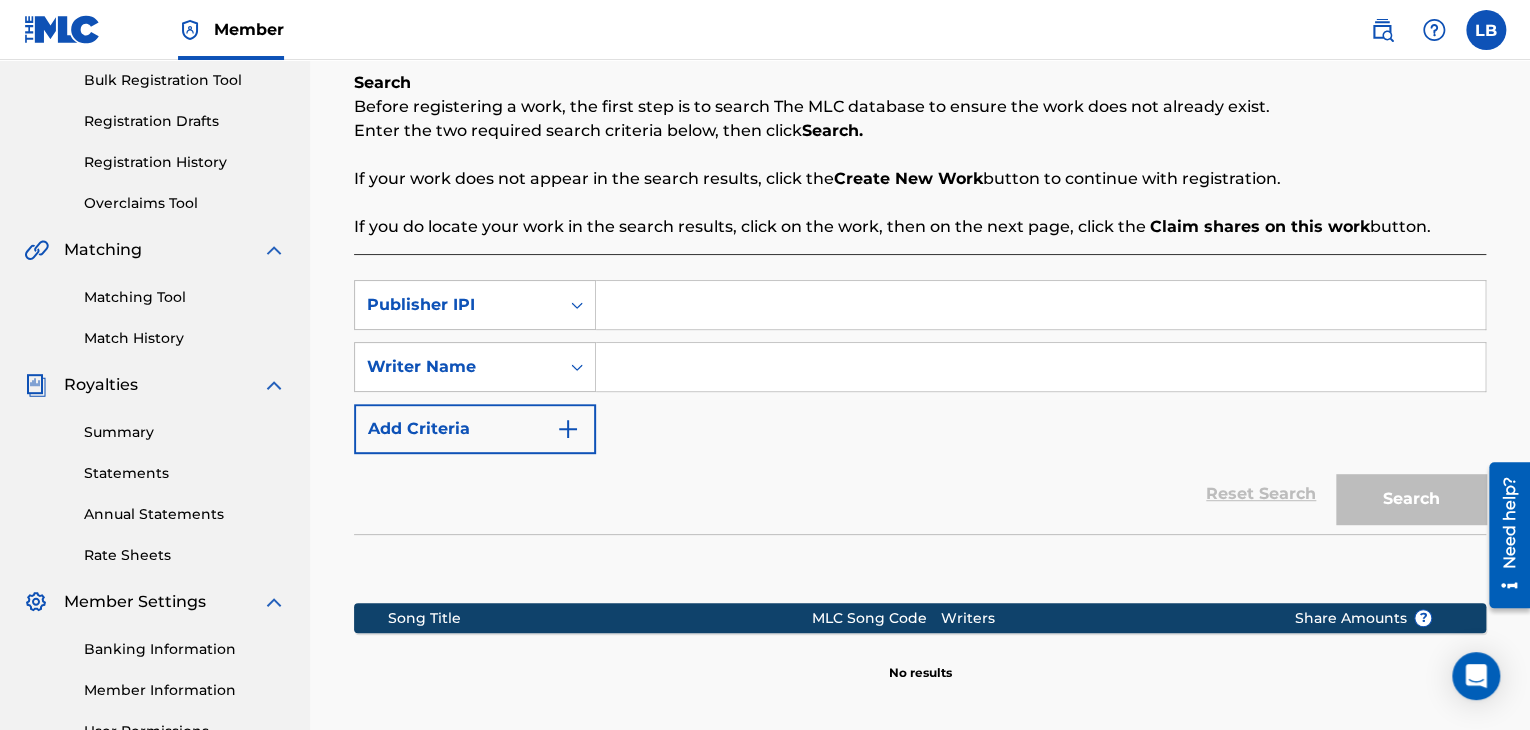 click on "SearchWithCriteriaa6c9b0b0-b004-46e4-bb1c-17e095dd74d6 Publisher IPI SearchWithCriteria91017f0c-2024-4af9-8bdd-a430959aba72 Writer Name Add Criteria" at bounding box center (920, 367) 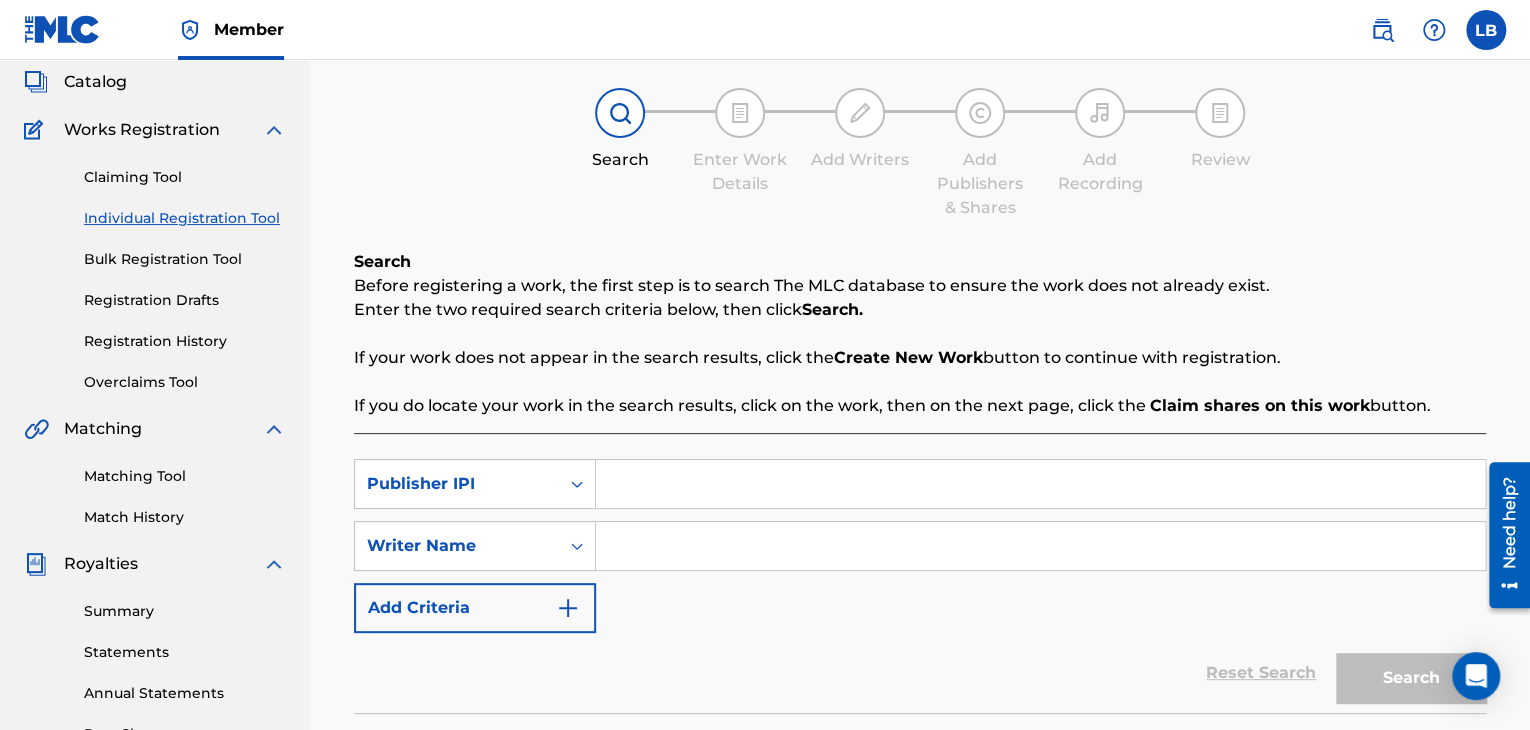 scroll, scrollTop: 139, scrollLeft: 0, axis: vertical 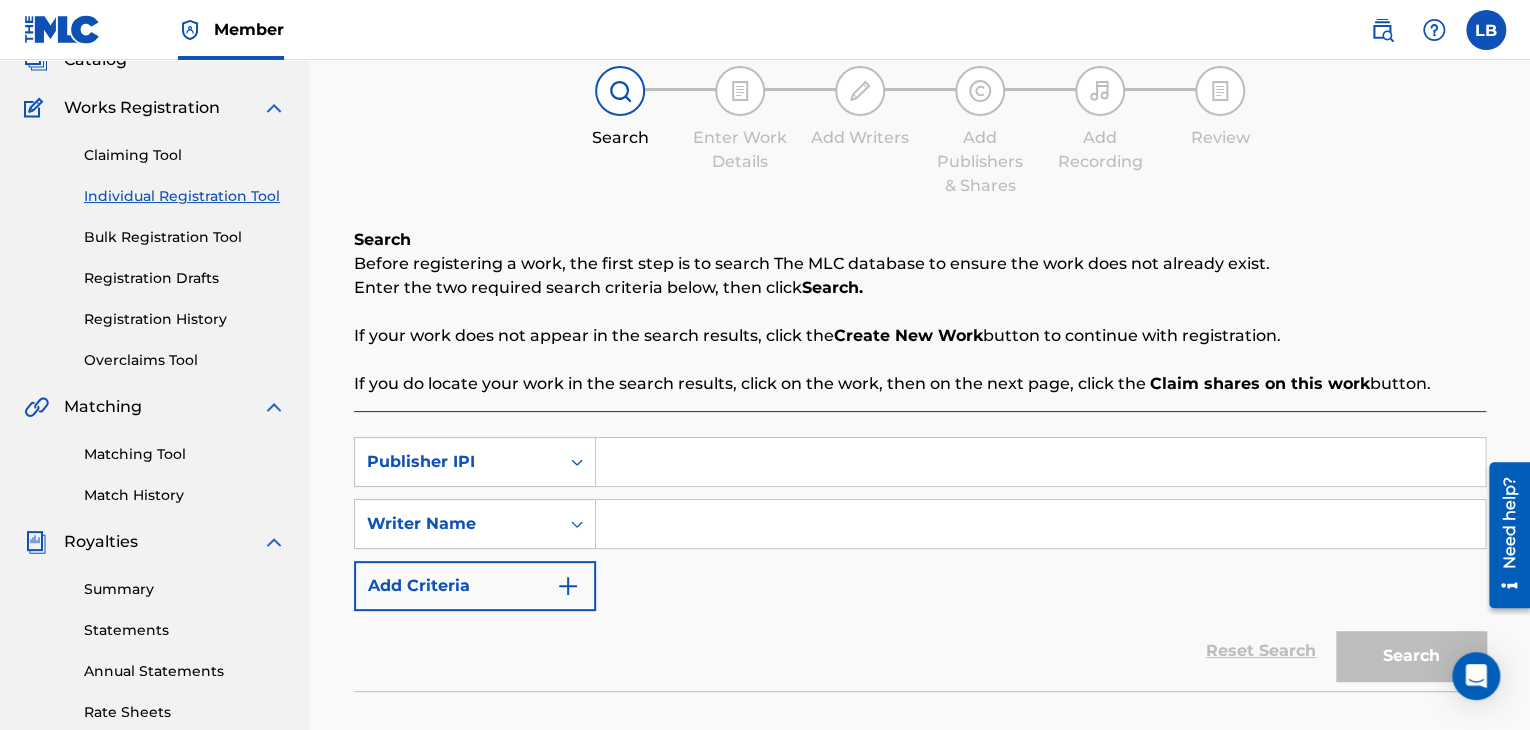 click at bounding box center (1040, 462) 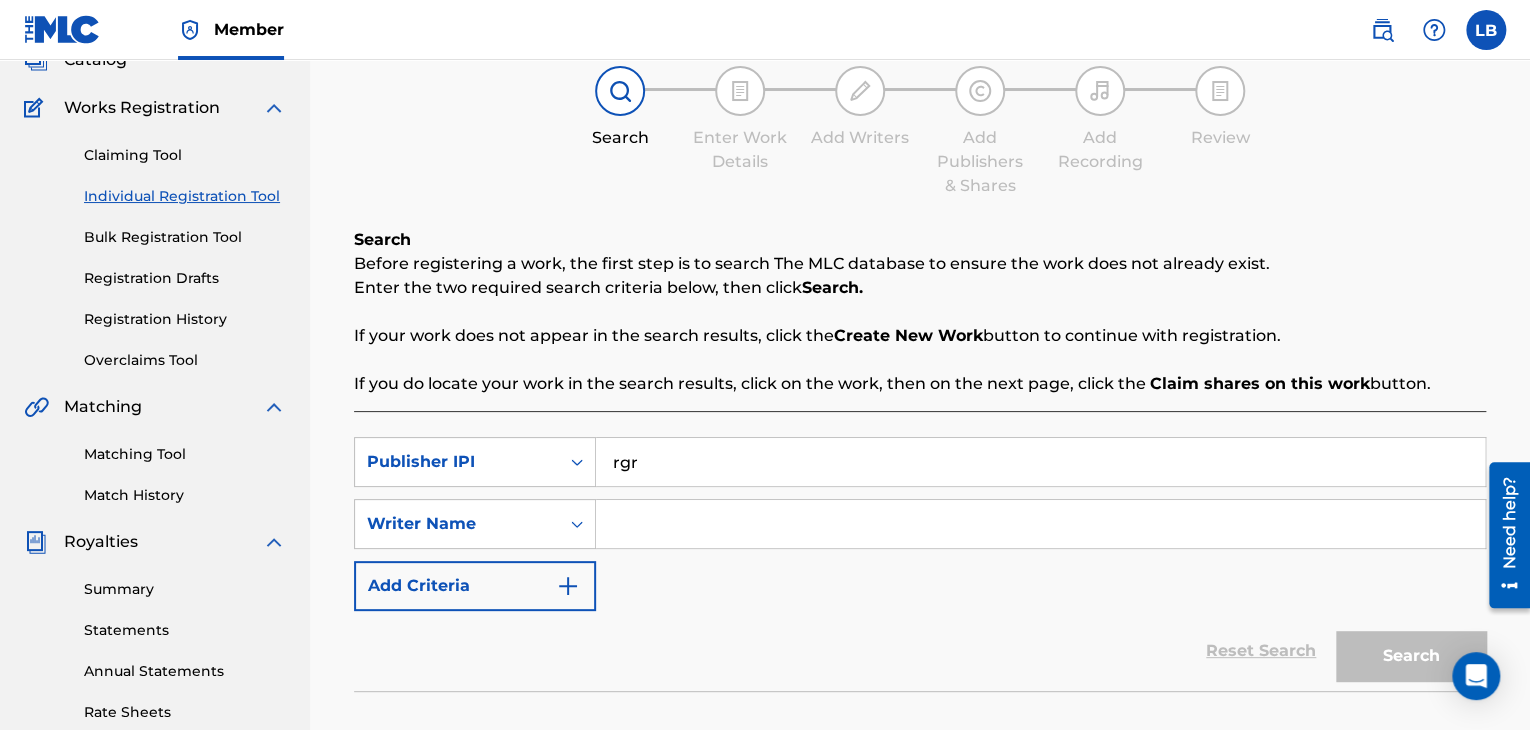 type on "rgr" 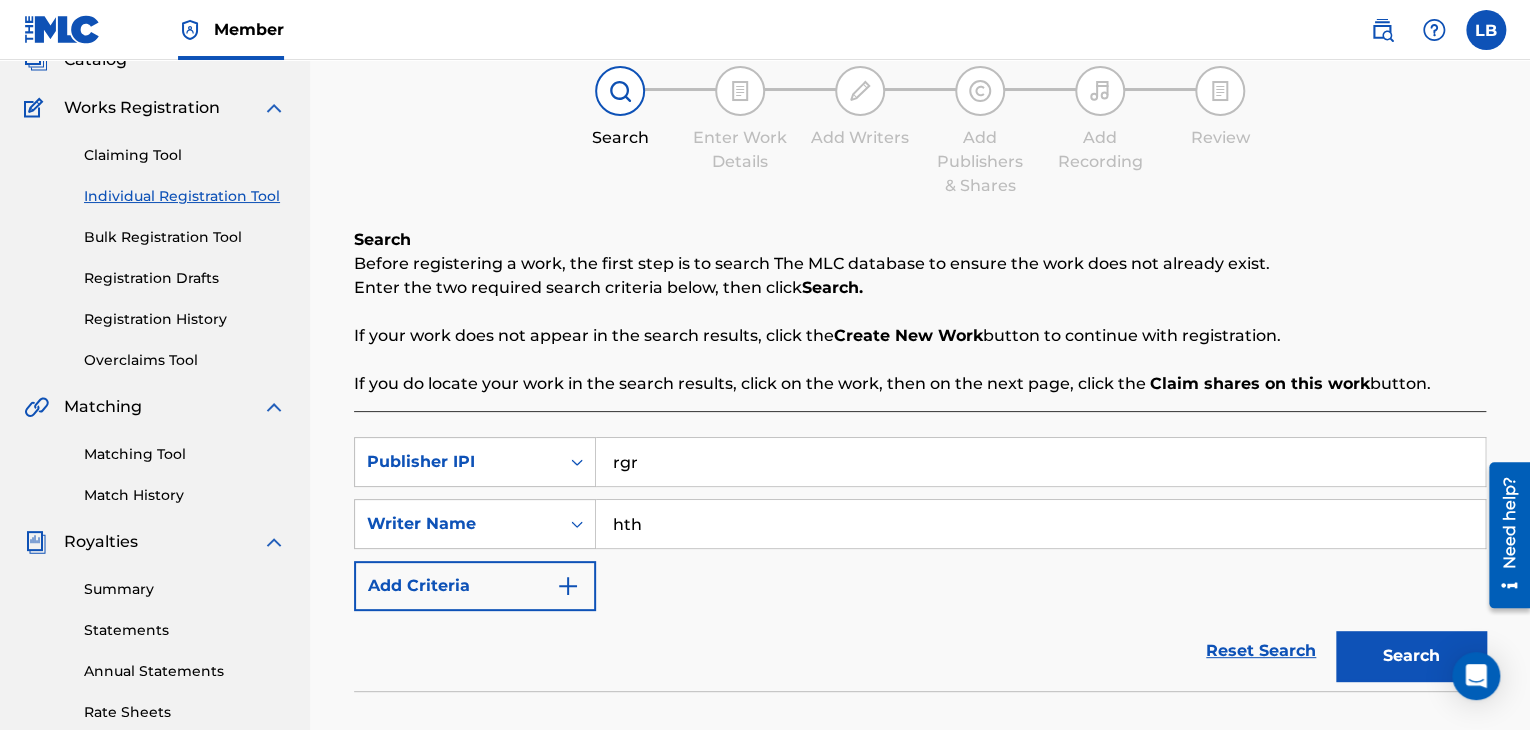 type on "hth" 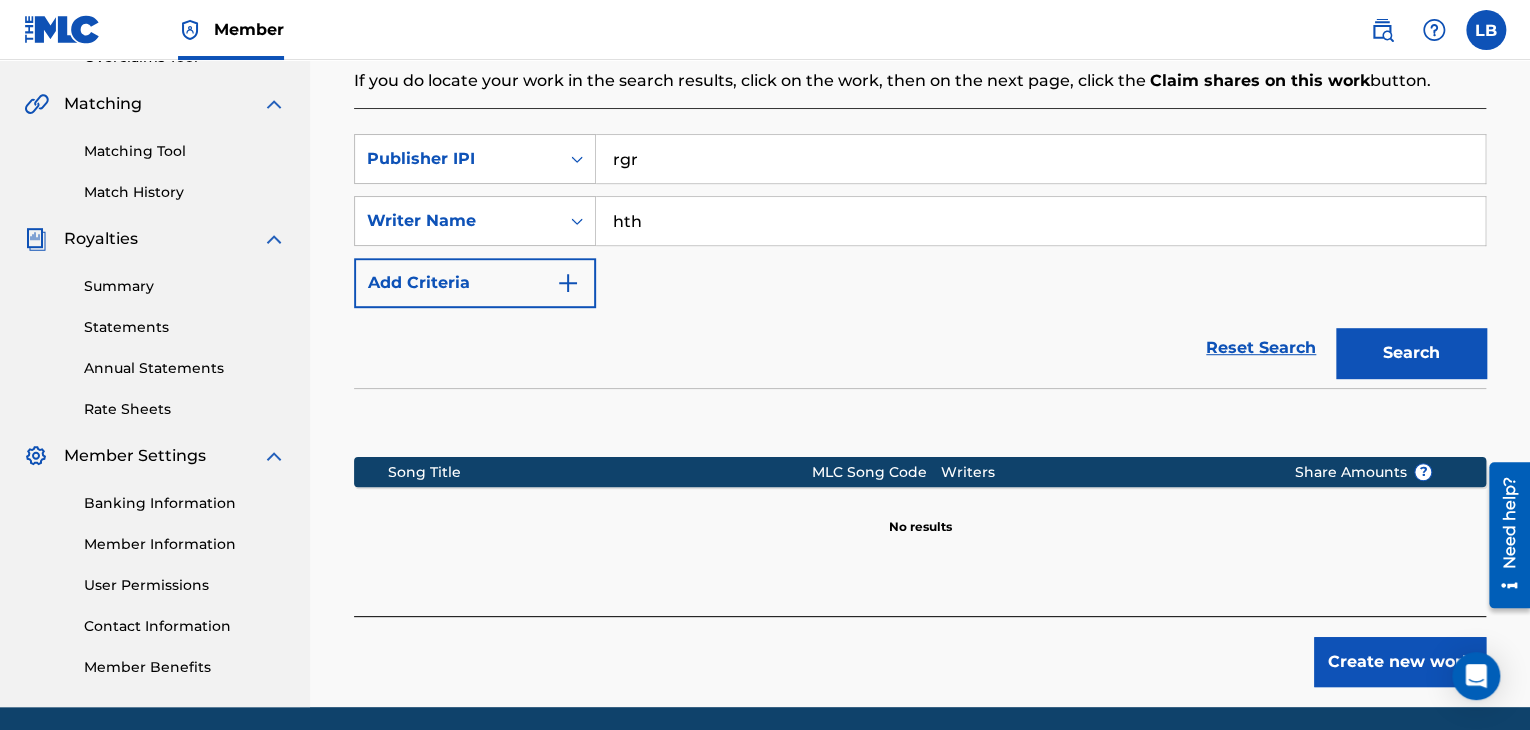 scroll, scrollTop: 402, scrollLeft: 0, axis: vertical 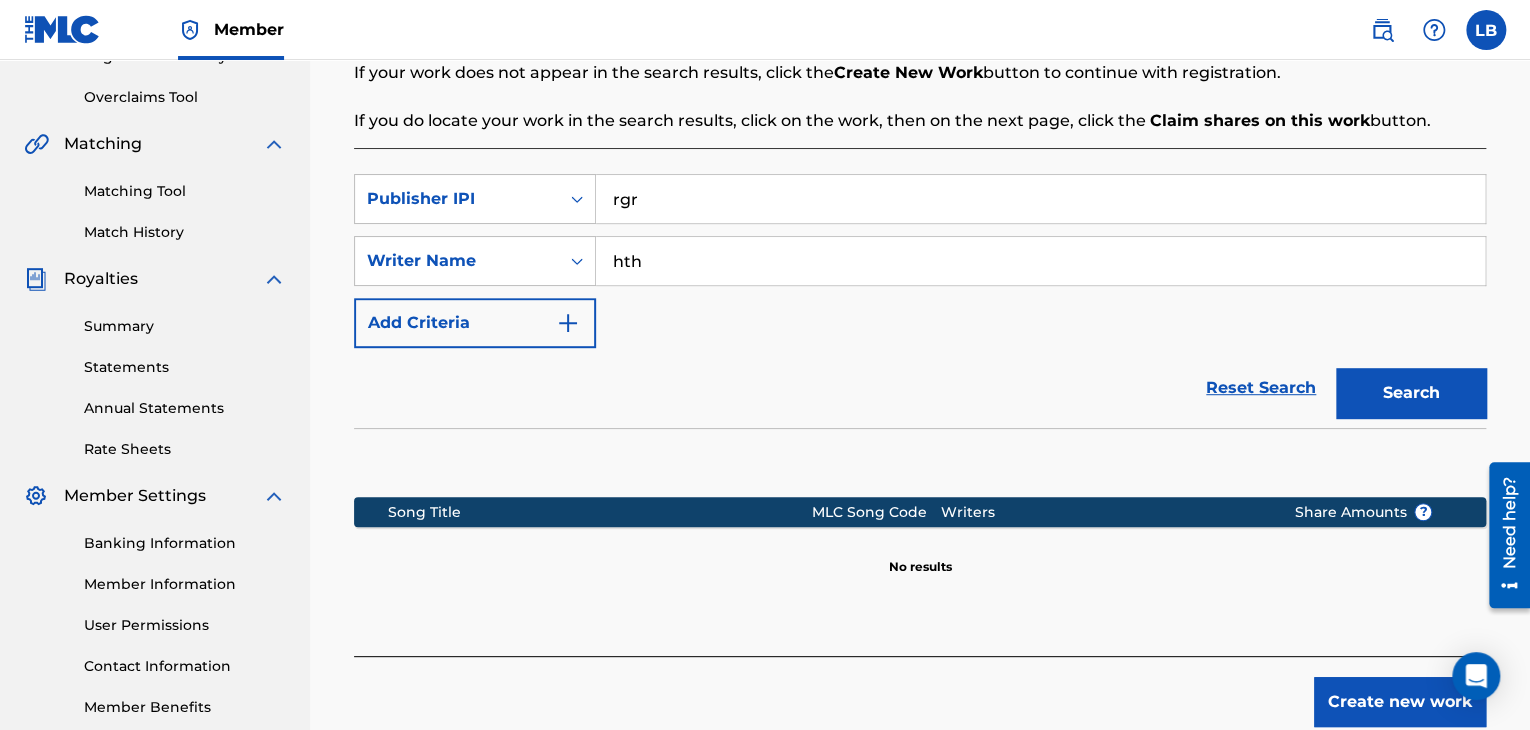 click on "Create new work" at bounding box center (1400, 702) 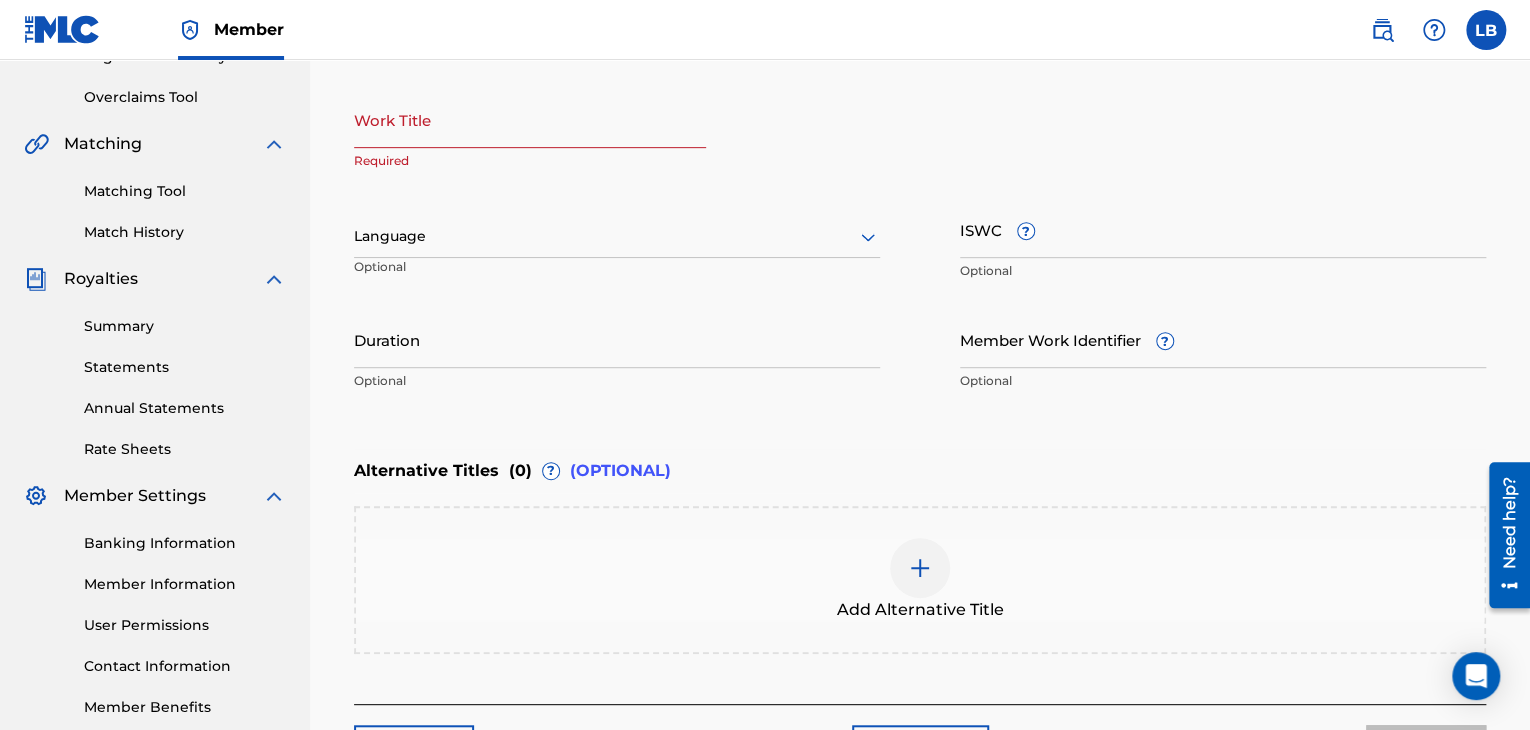 click on "Work Title" at bounding box center [530, 119] 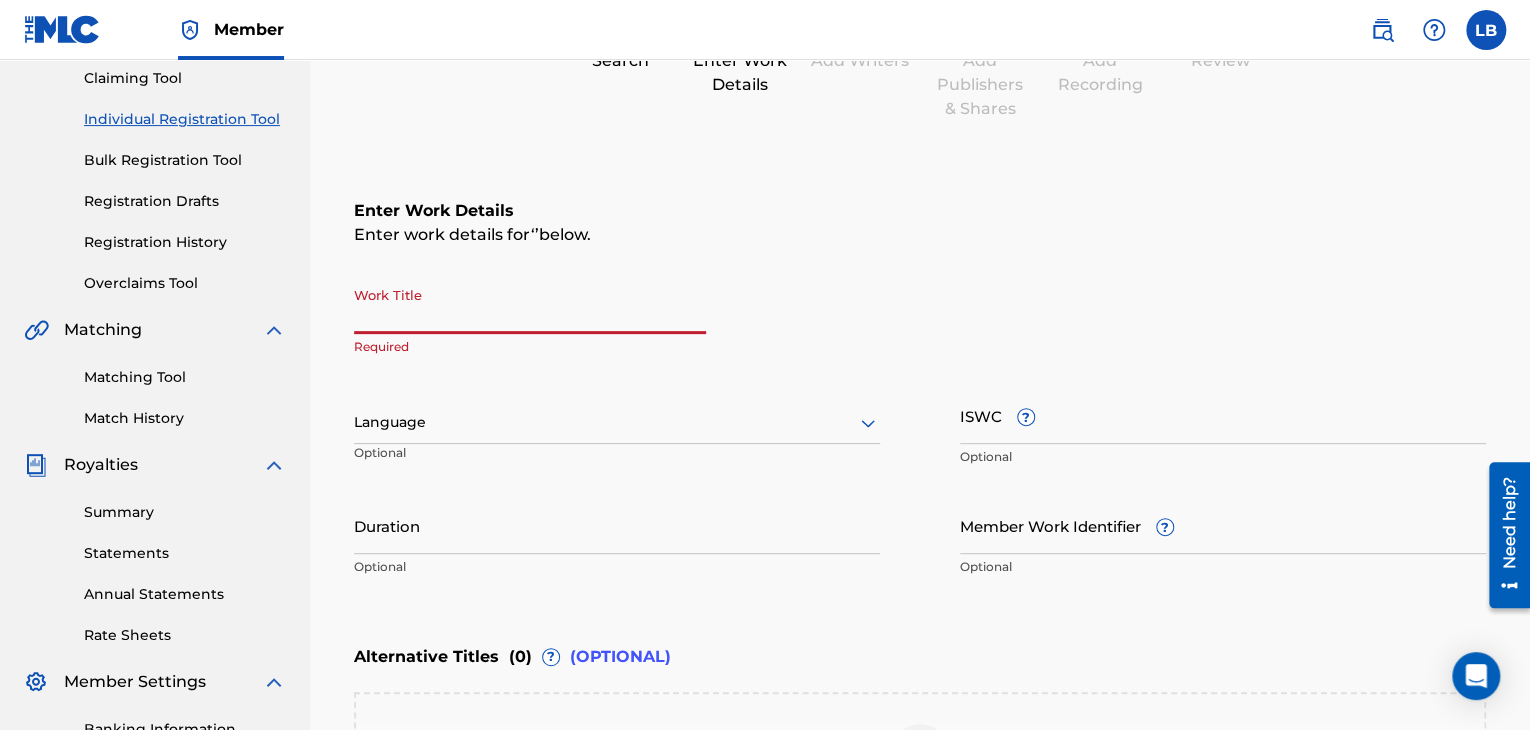 scroll, scrollTop: 206, scrollLeft: 0, axis: vertical 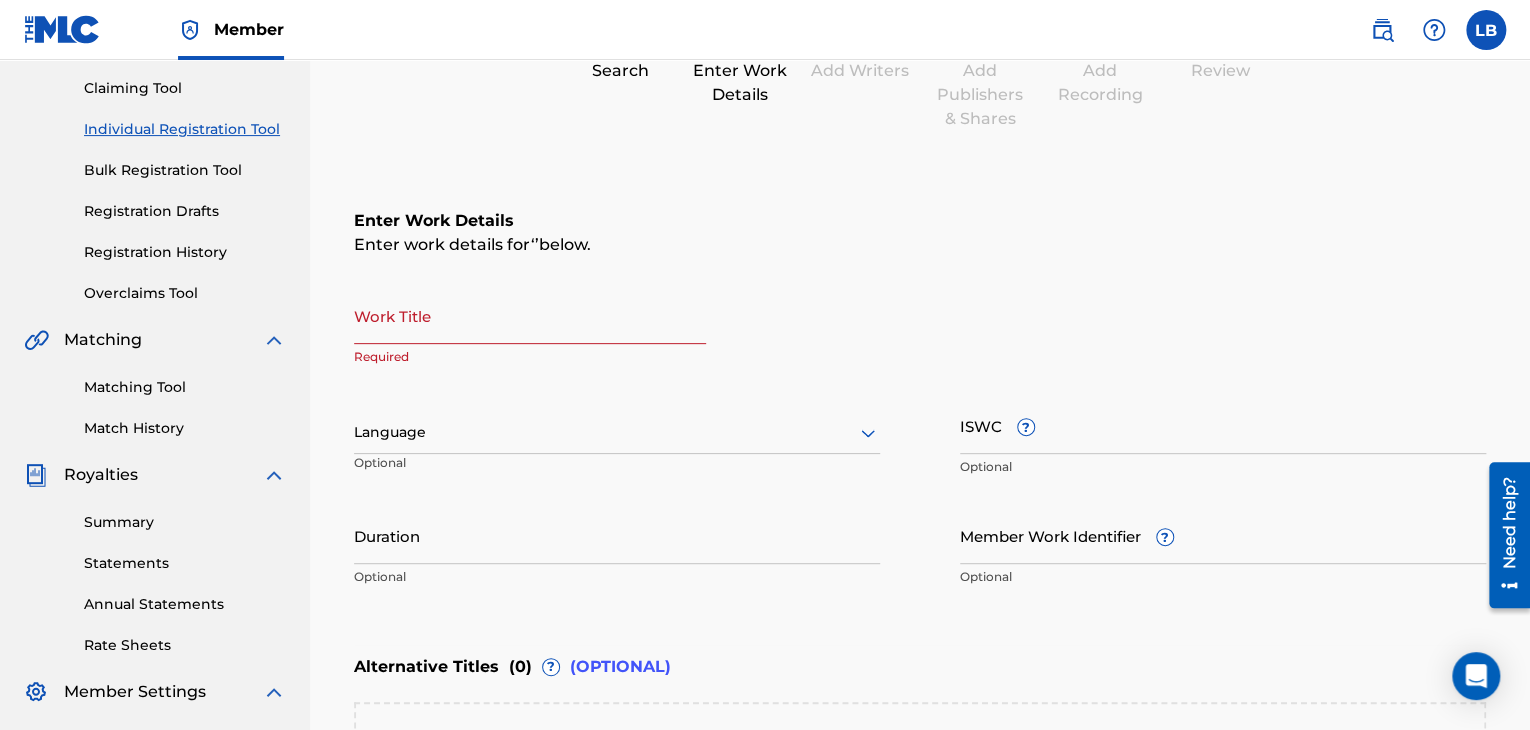 click on "Registration History" at bounding box center [185, 252] 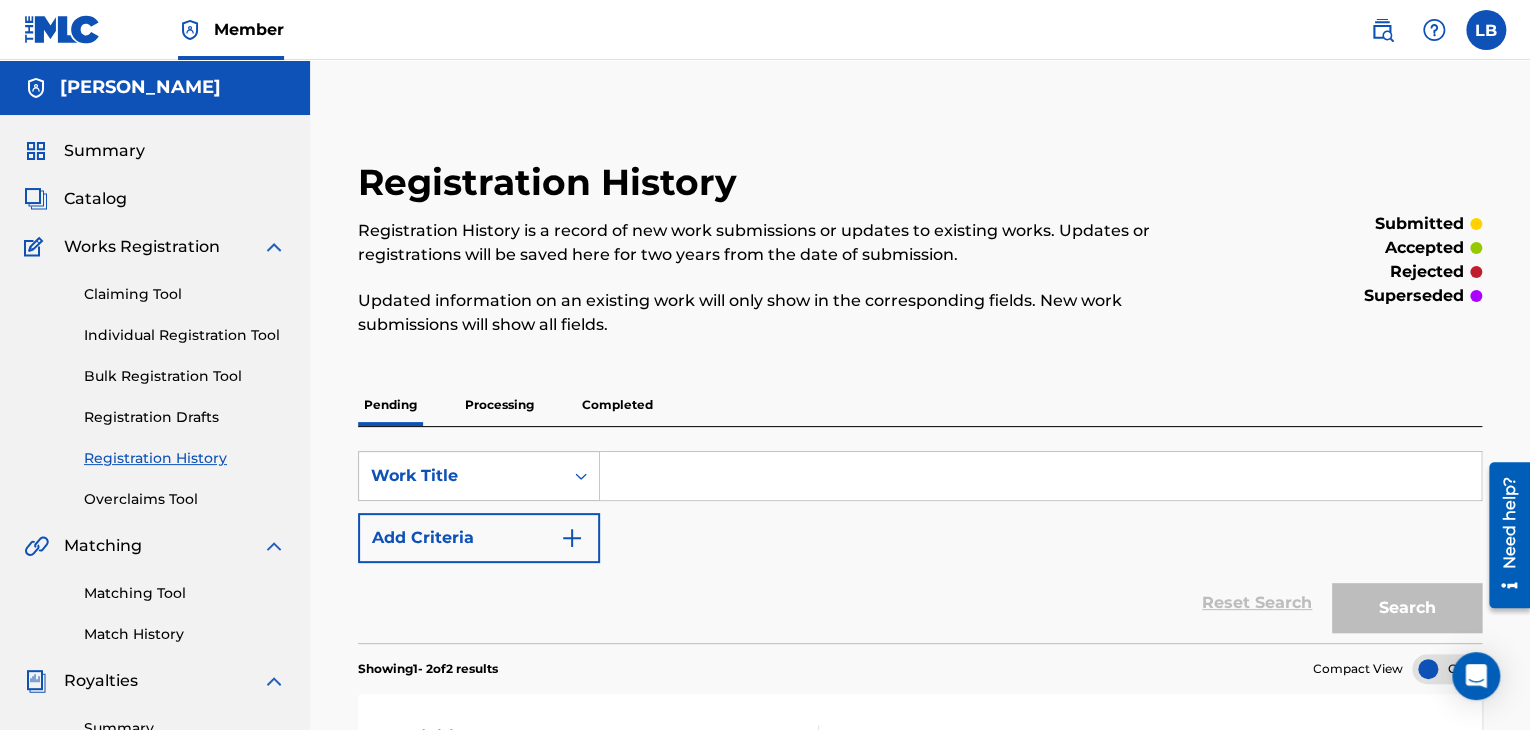 click on "Processing" at bounding box center (499, 405) 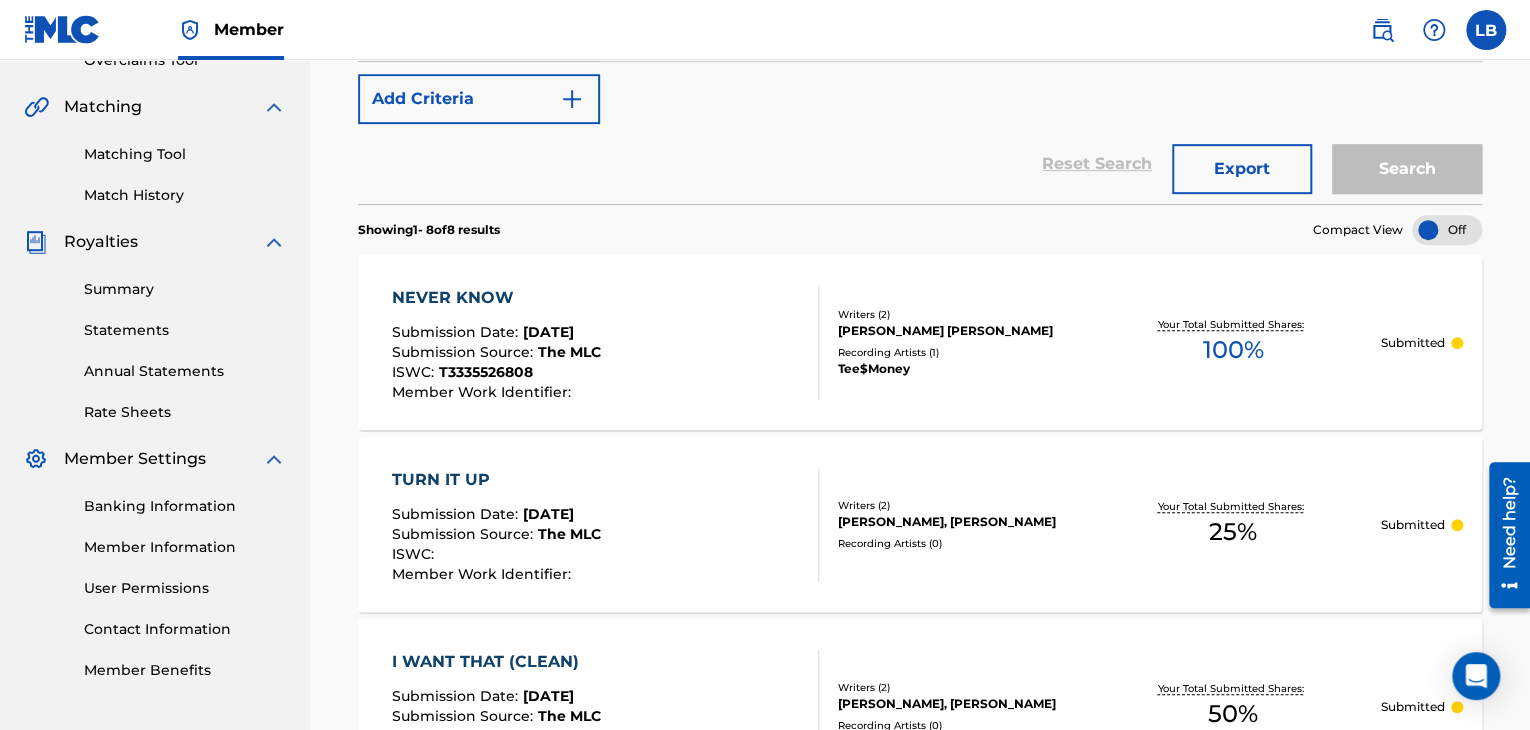 scroll, scrollTop: 314, scrollLeft: 0, axis: vertical 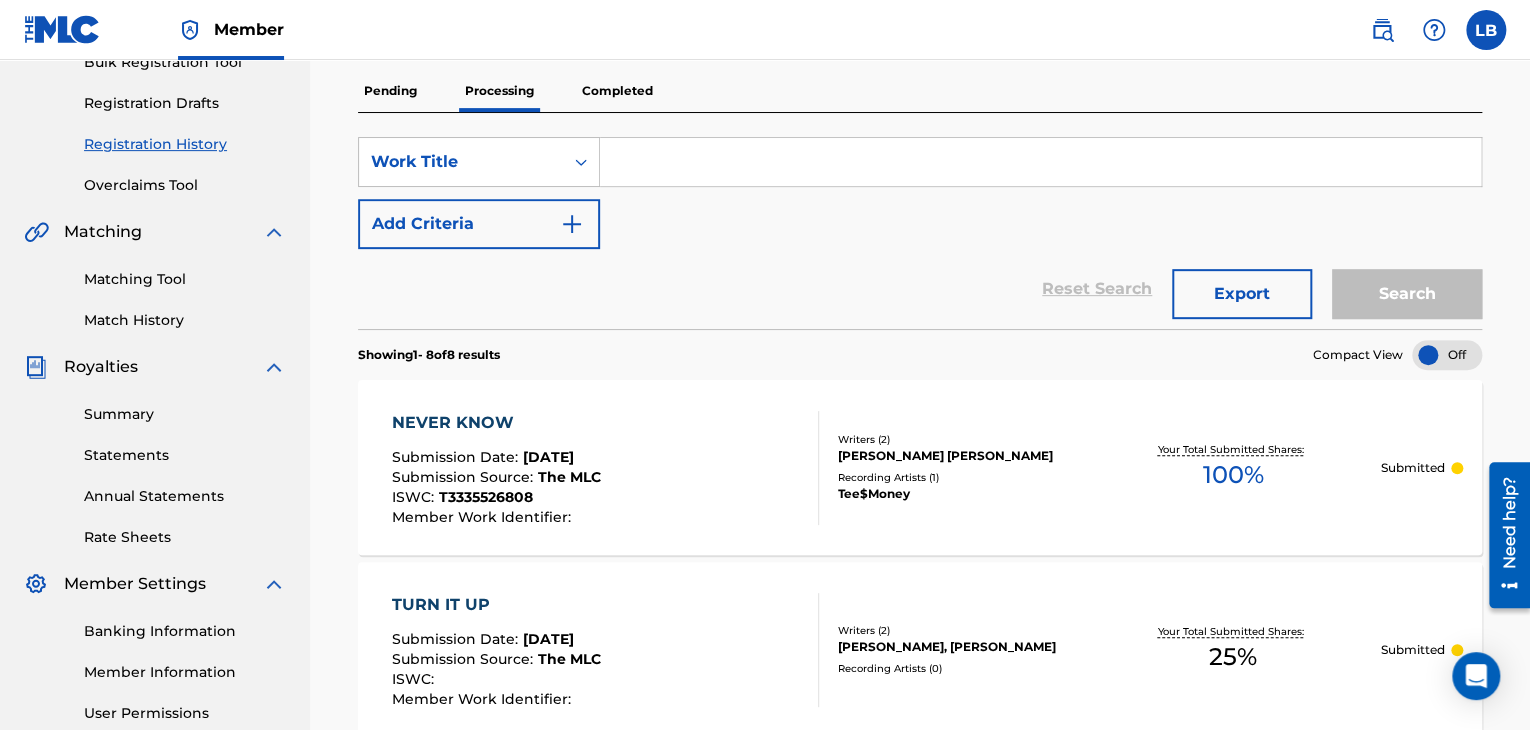 click on "Completed" at bounding box center [617, 91] 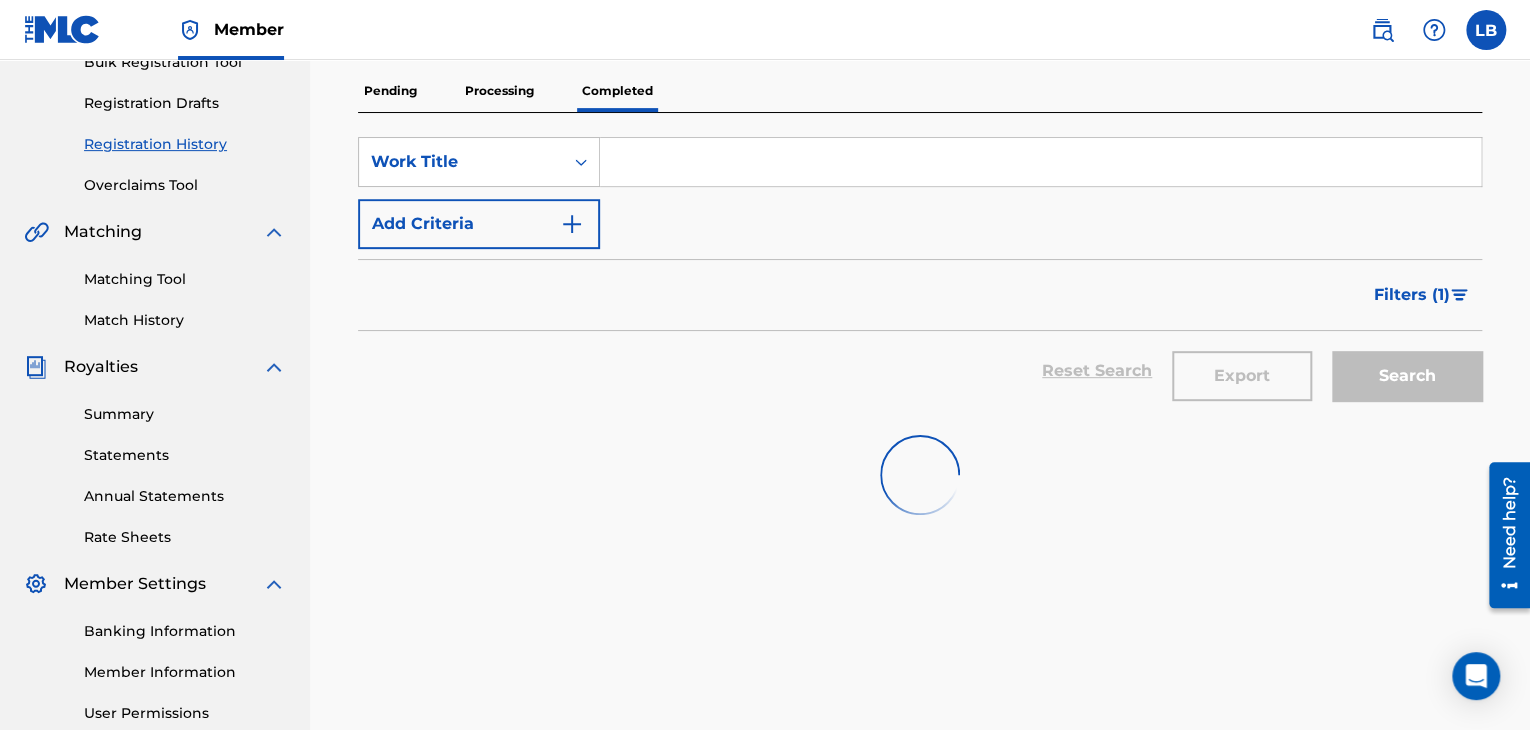 scroll, scrollTop: 0, scrollLeft: 0, axis: both 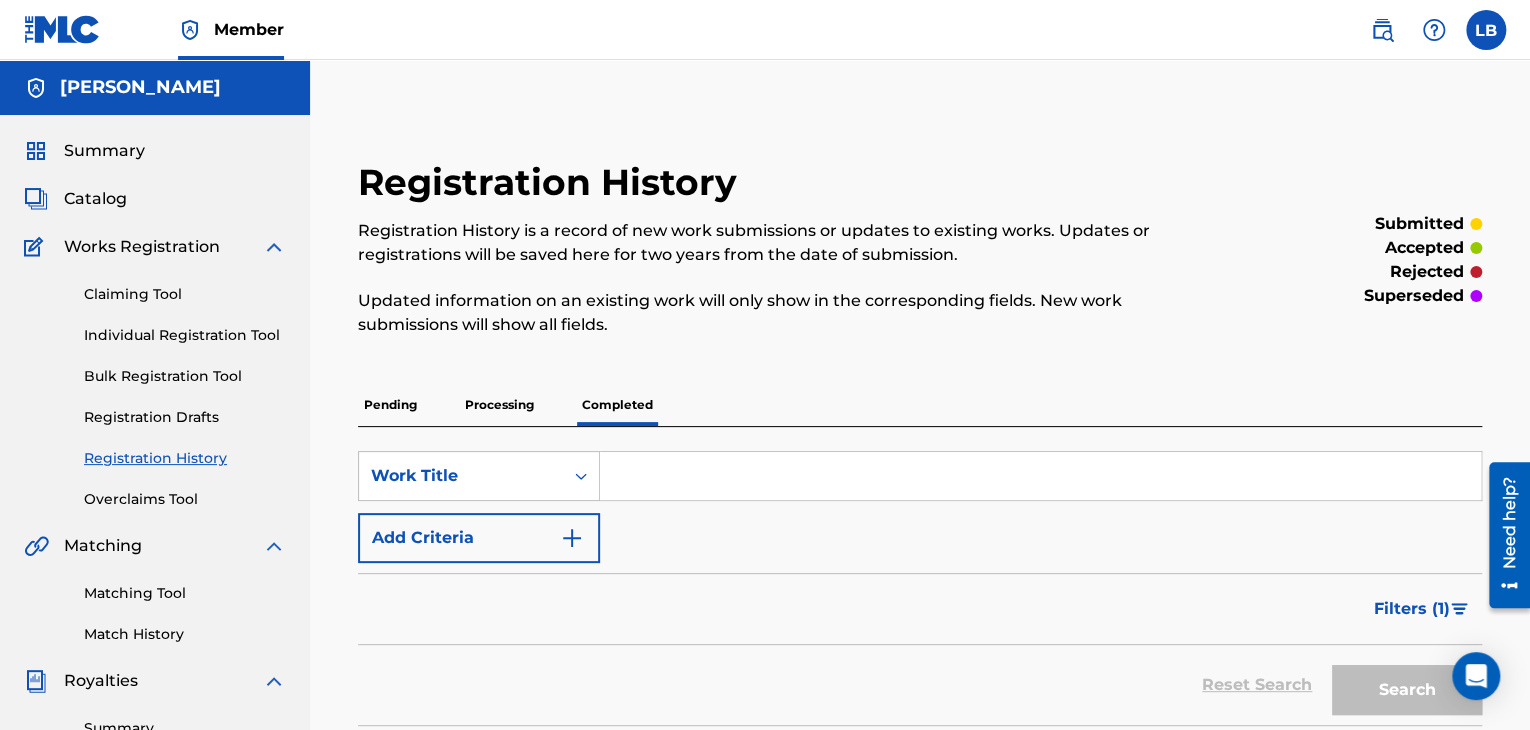 click on "Pending" at bounding box center (390, 405) 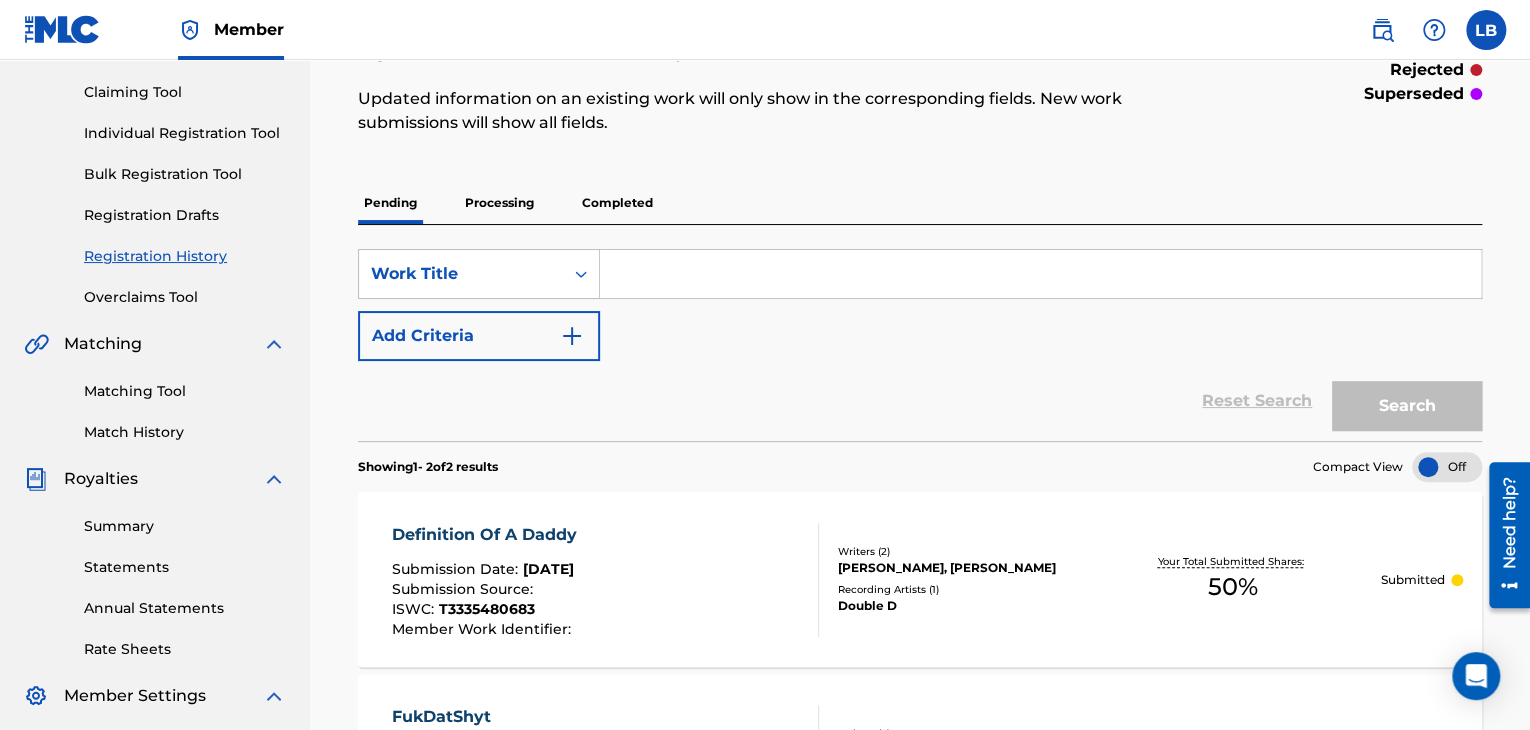 scroll, scrollTop: 190, scrollLeft: 0, axis: vertical 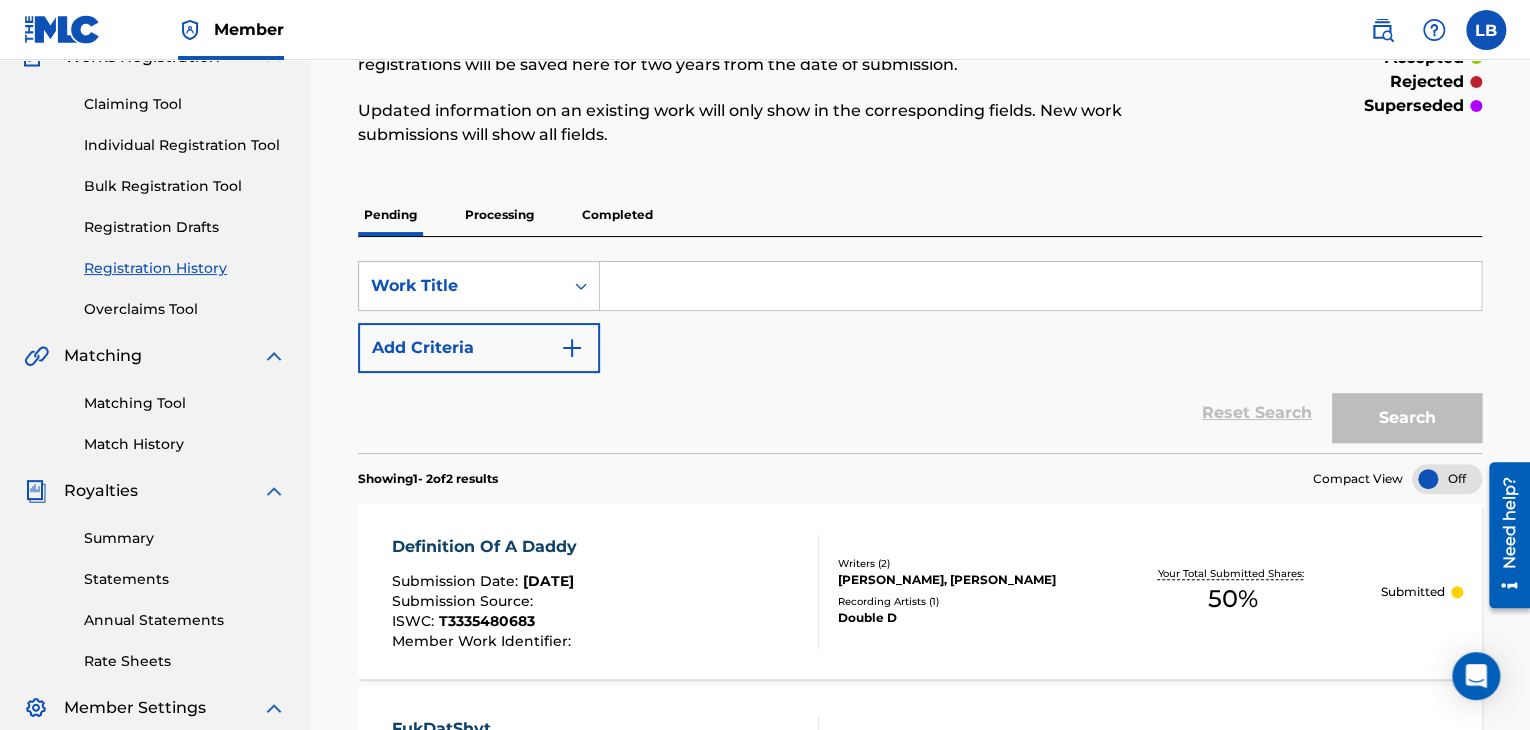 click on "Individual Registration Tool" at bounding box center (185, 145) 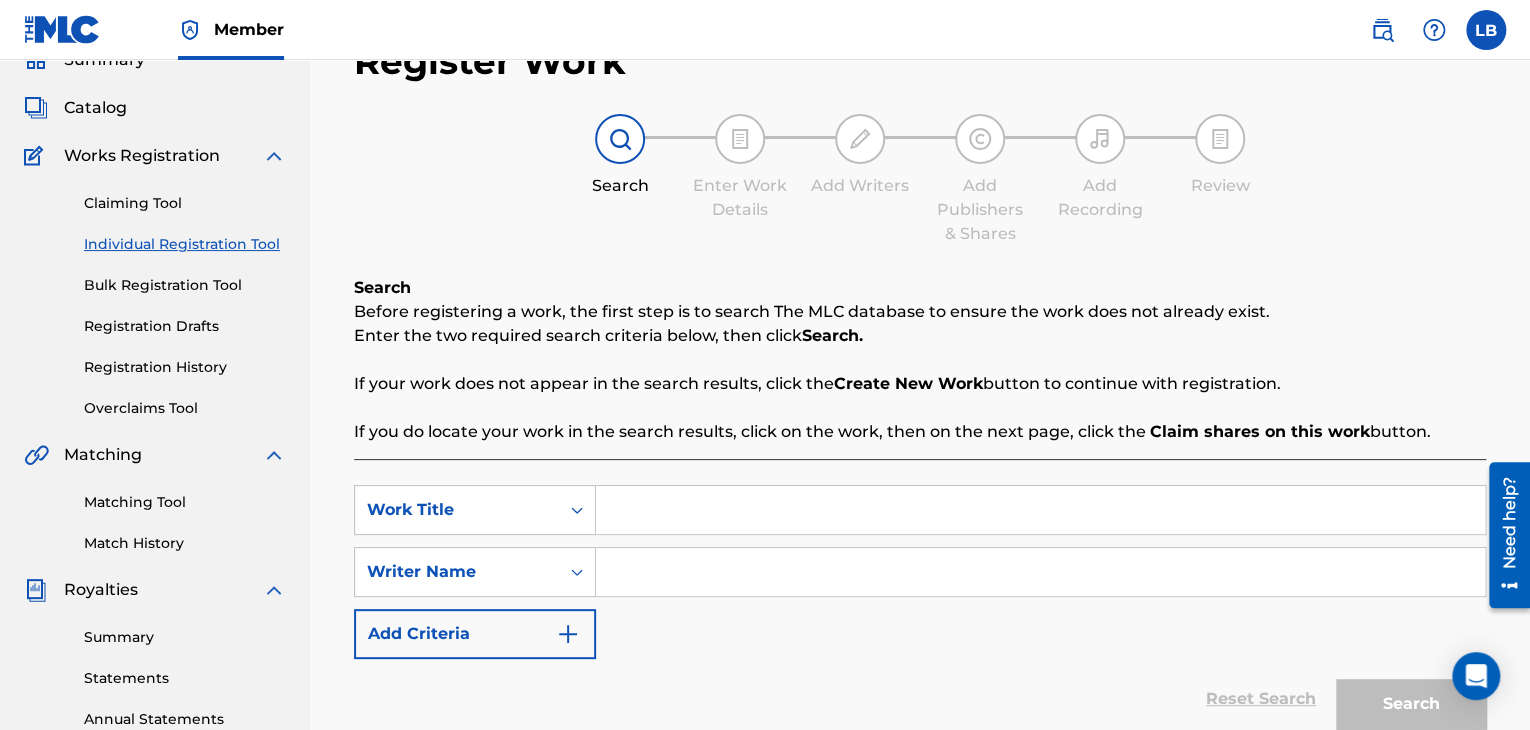 scroll, scrollTop: 95, scrollLeft: 0, axis: vertical 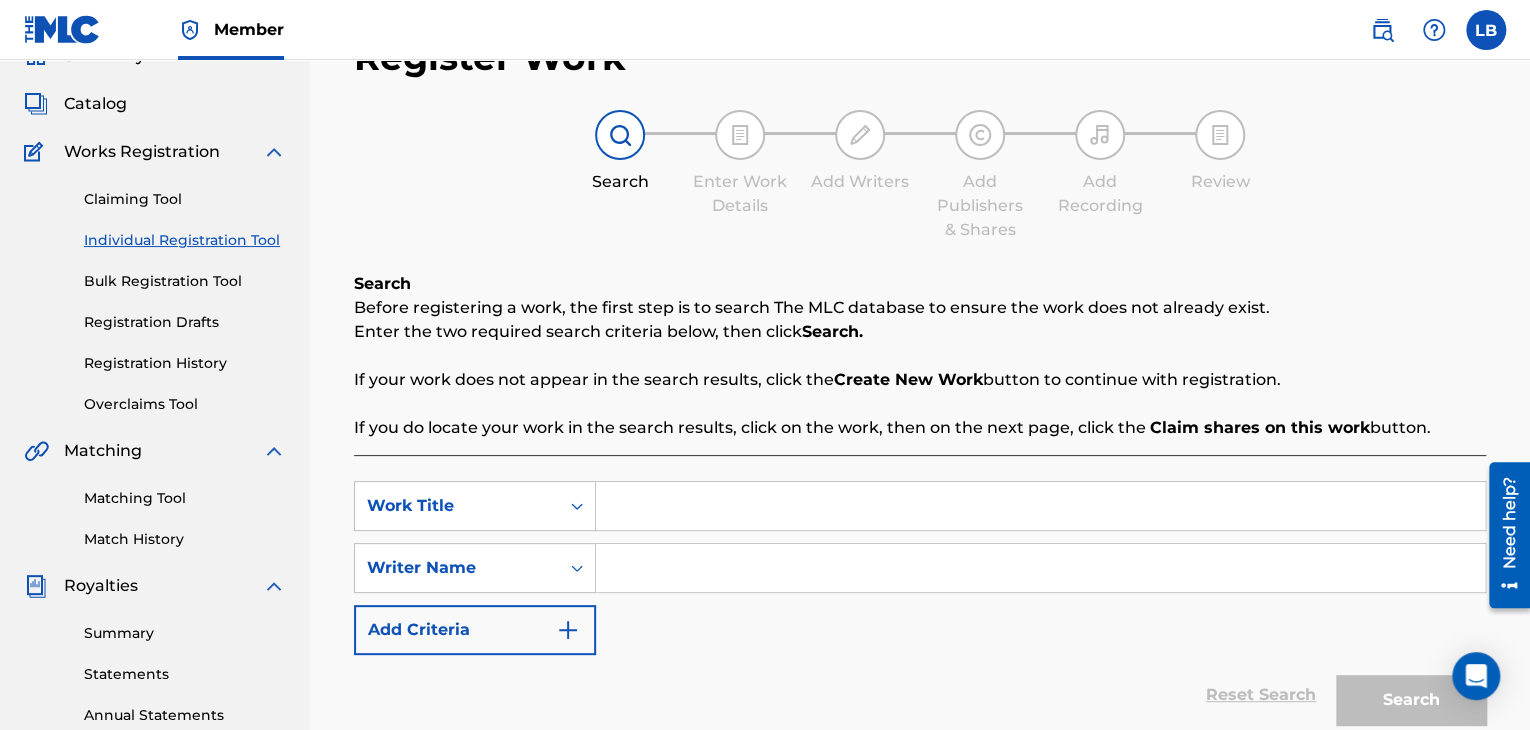click at bounding box center [1040, 506] 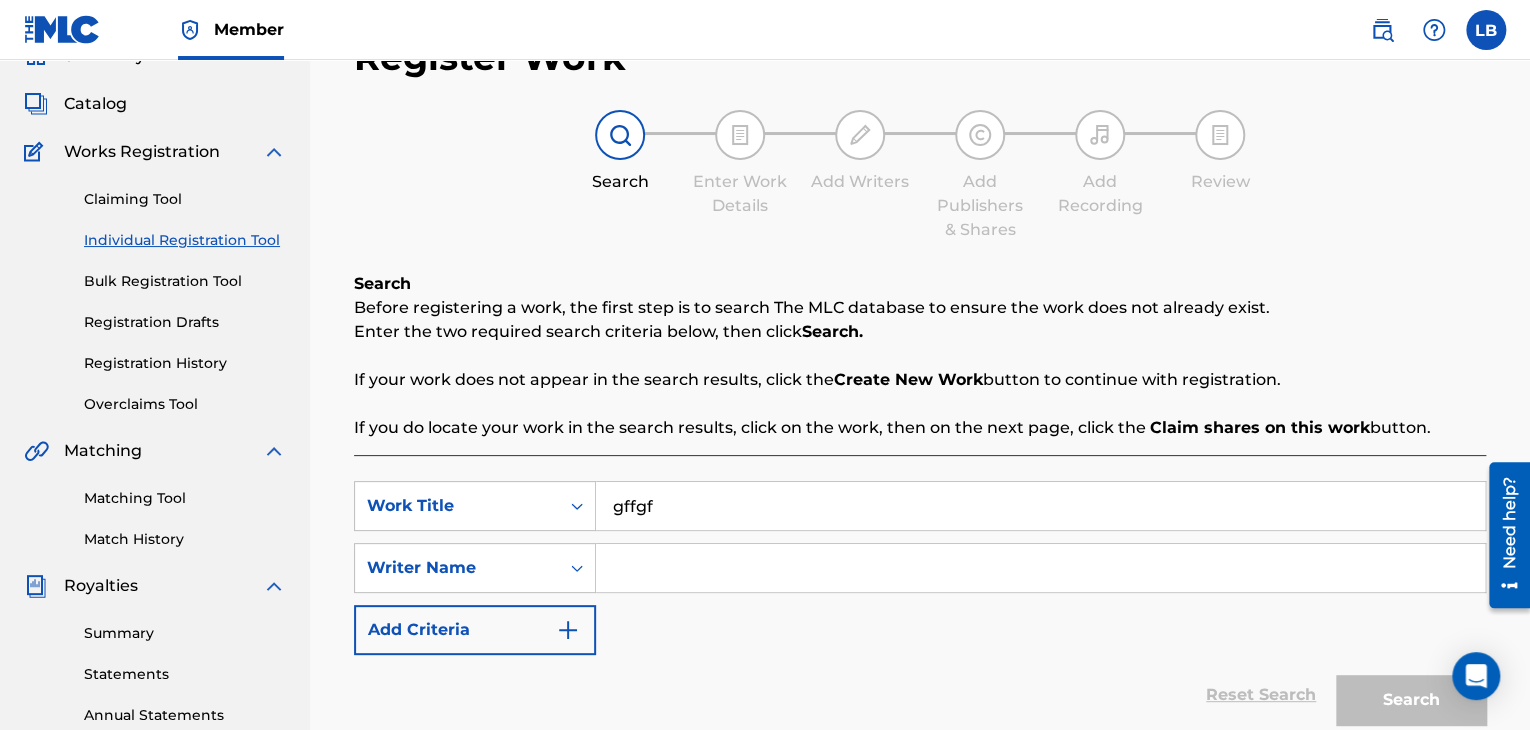 type on "gffgf" 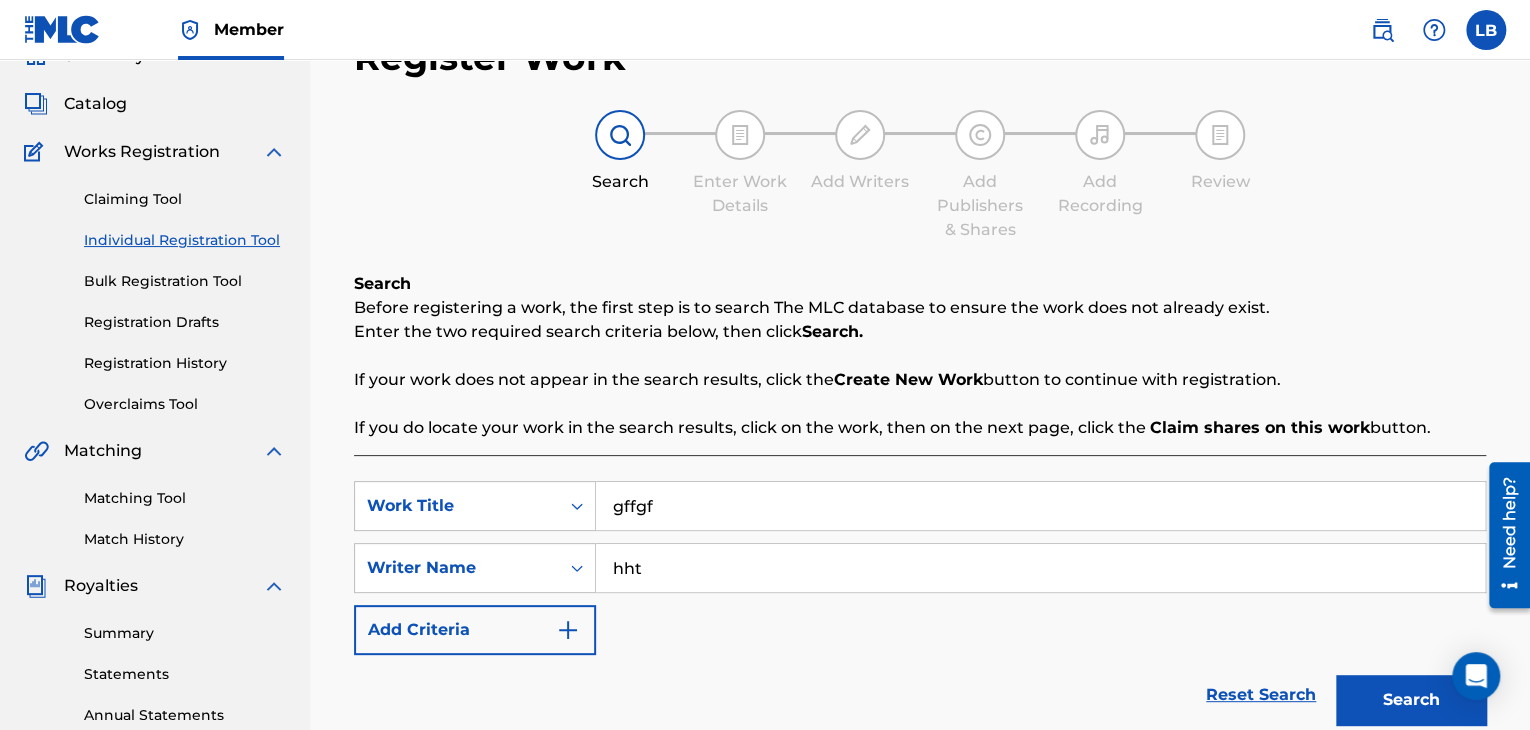 type on "hht" 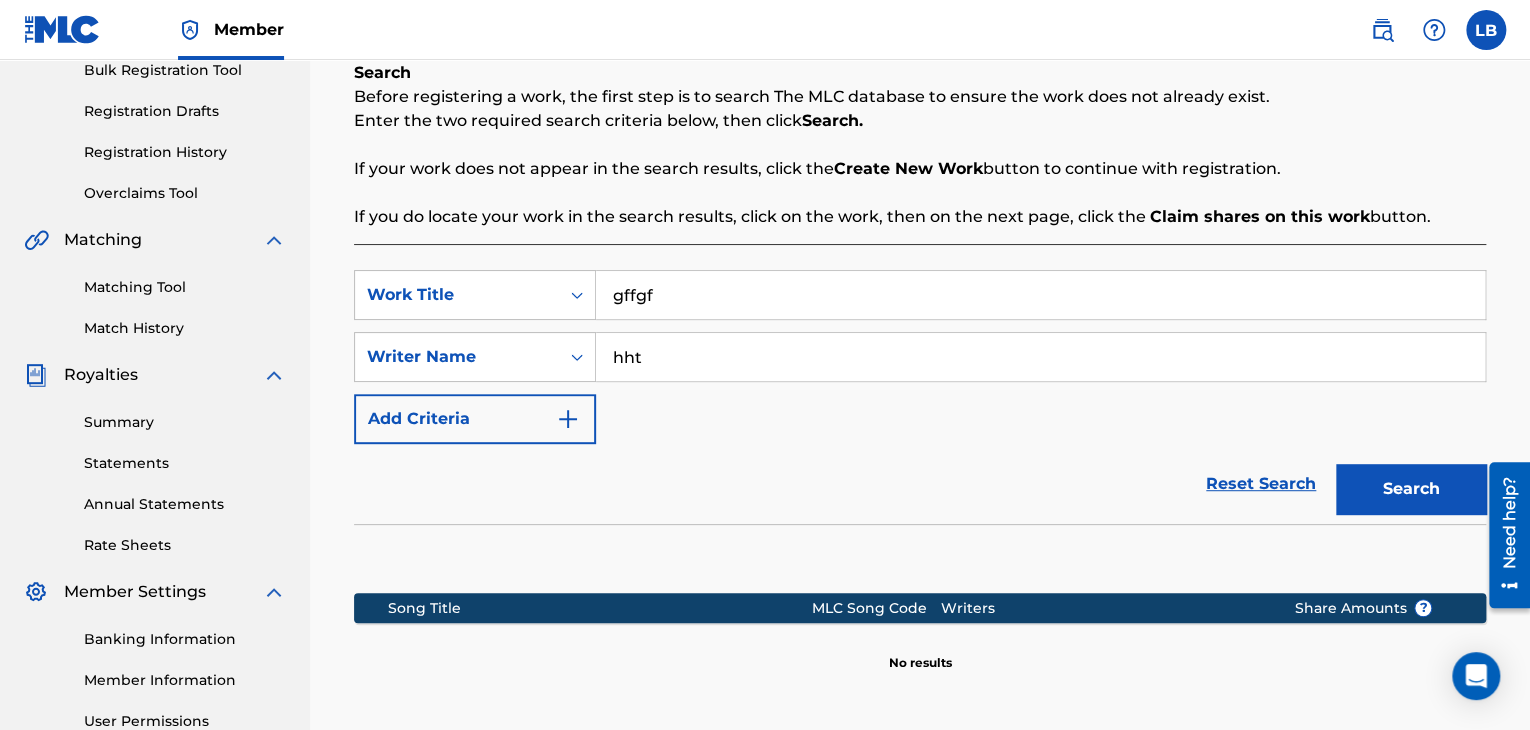 scroll, scrollTop: 515, scrollLeft: 0, axis: vertical 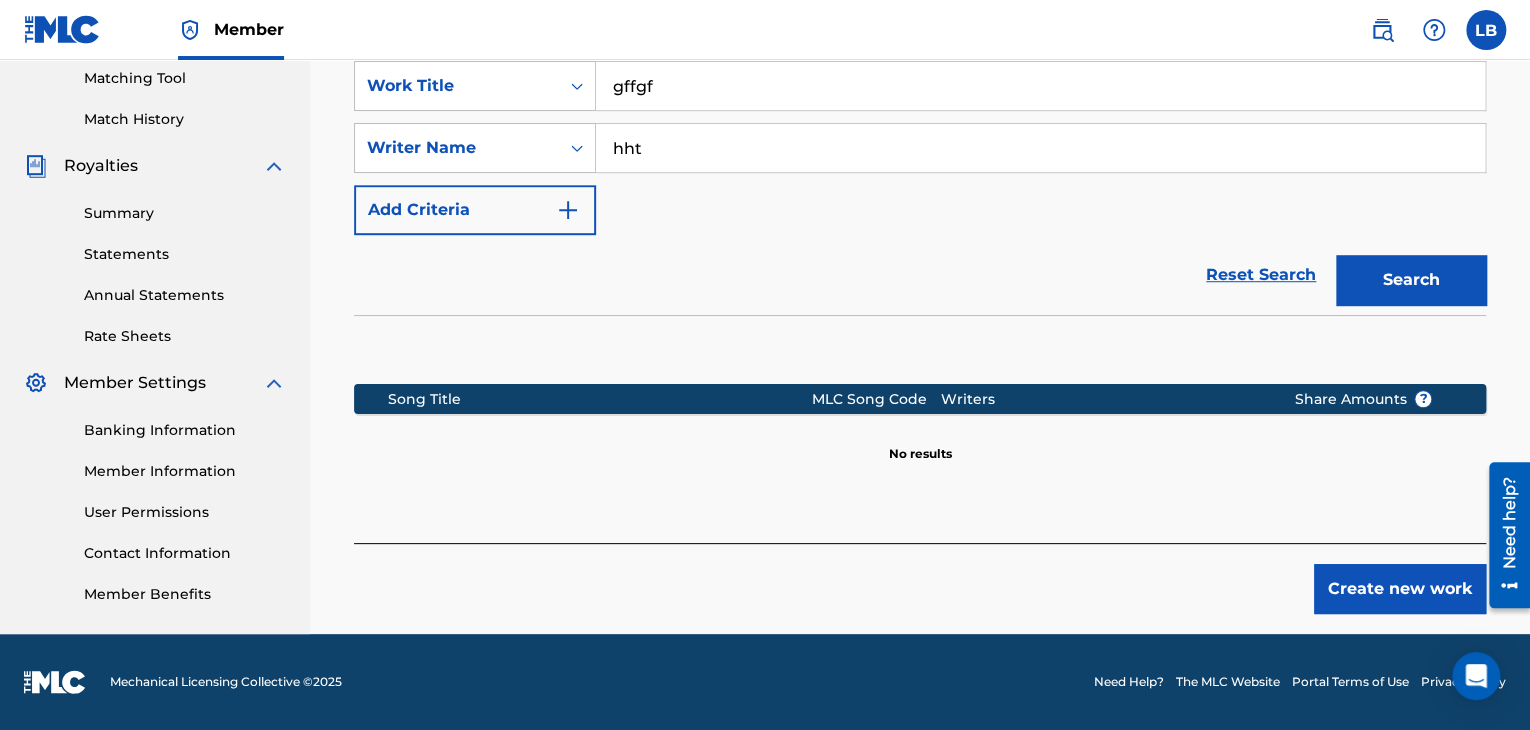 click on "Create new work" at bounding box center [1400, 589] 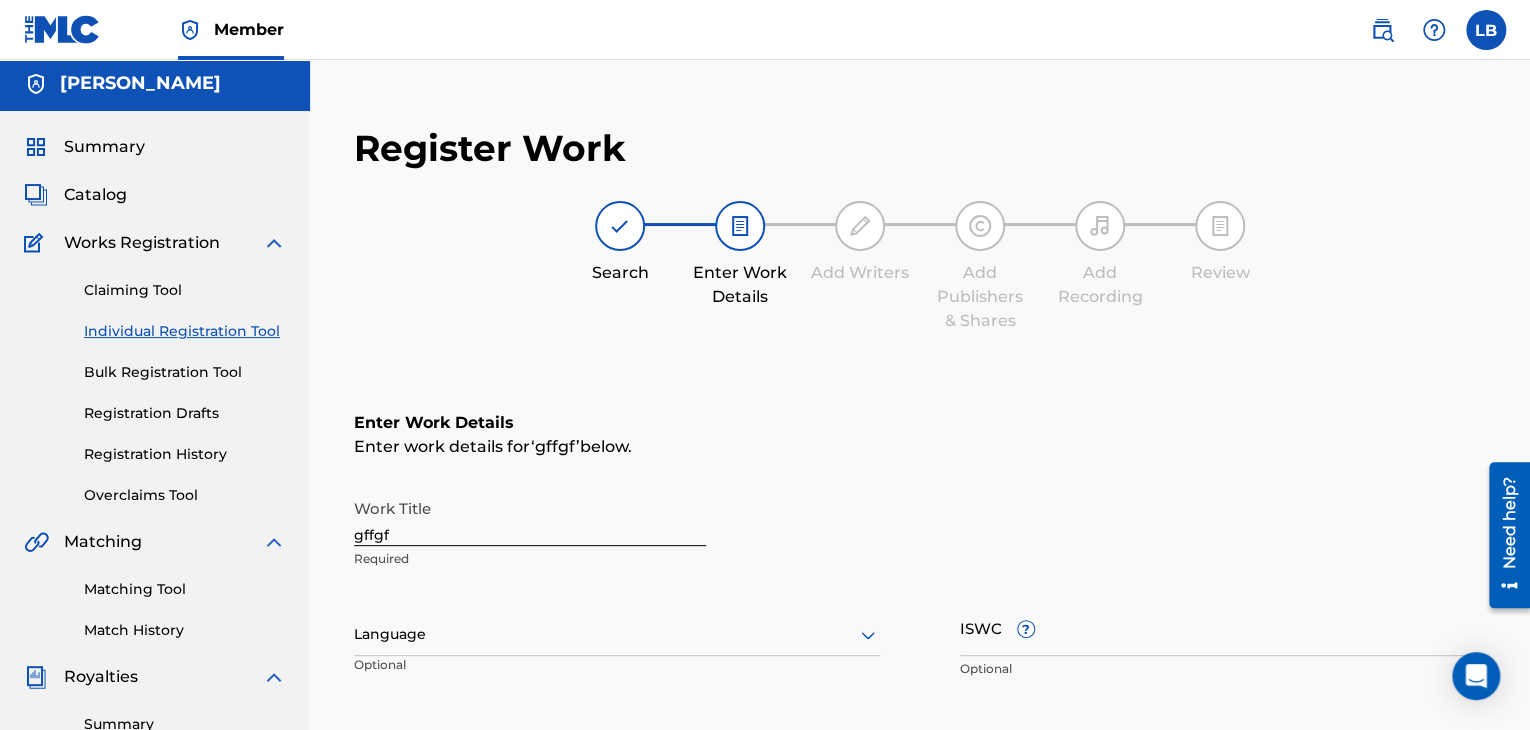 scroll, scrollTop: 0, scrollLeft: 0, axis: both 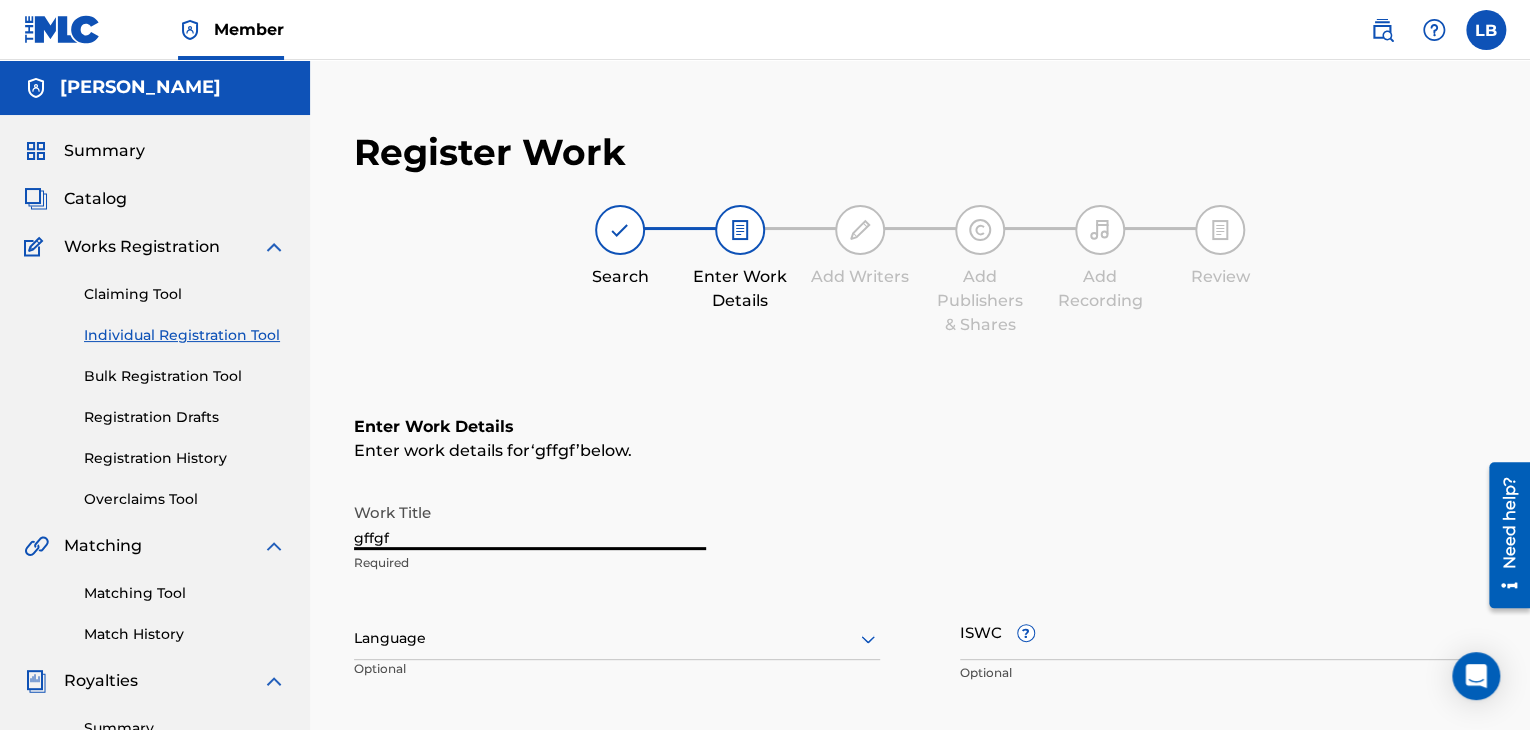 drag, startPoint x: 500, startPoint y: 535, endPoint x: 163, endPoint y: 544, distance: 337.12015 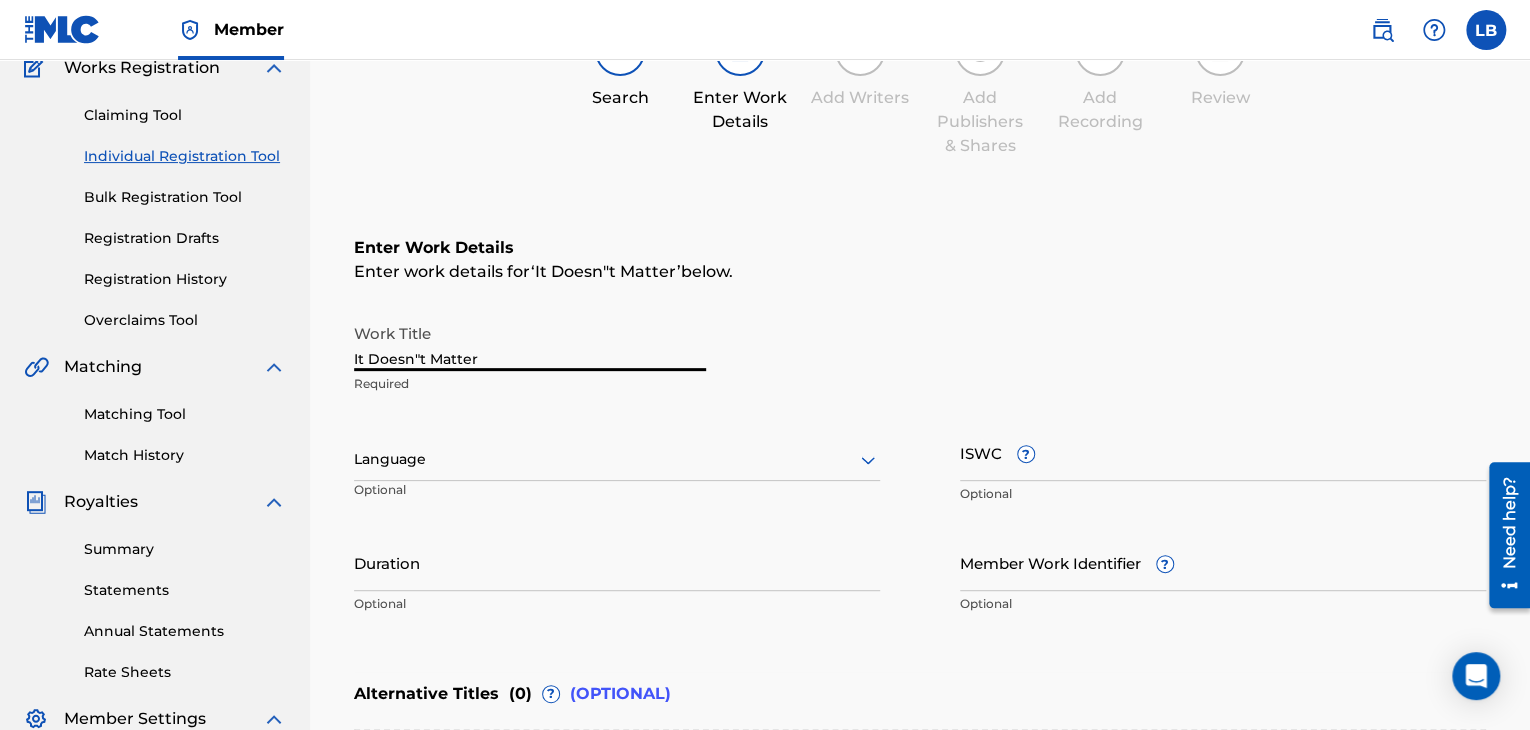 scroll, scrollTop: 186, scrollLeft: 0, axis: vertical 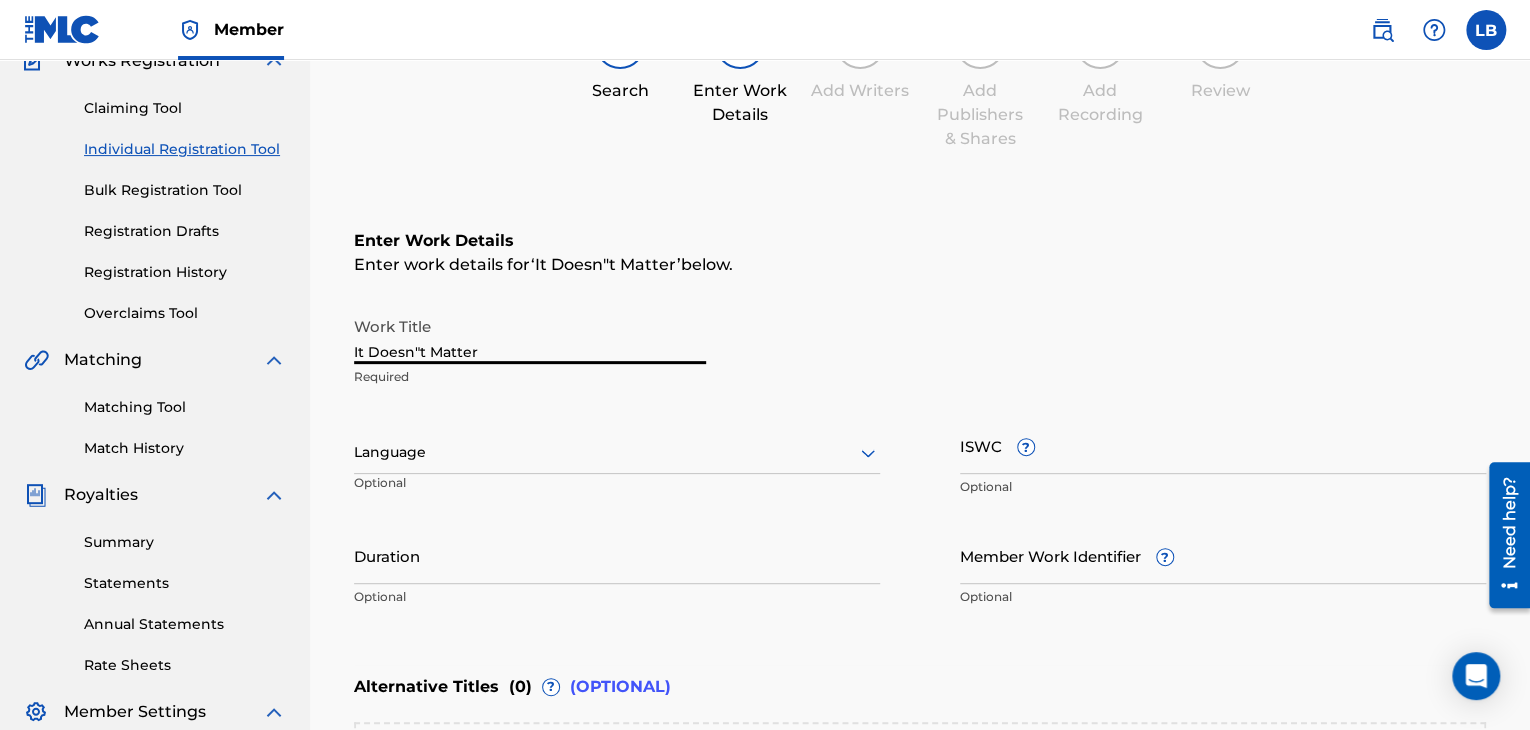 click 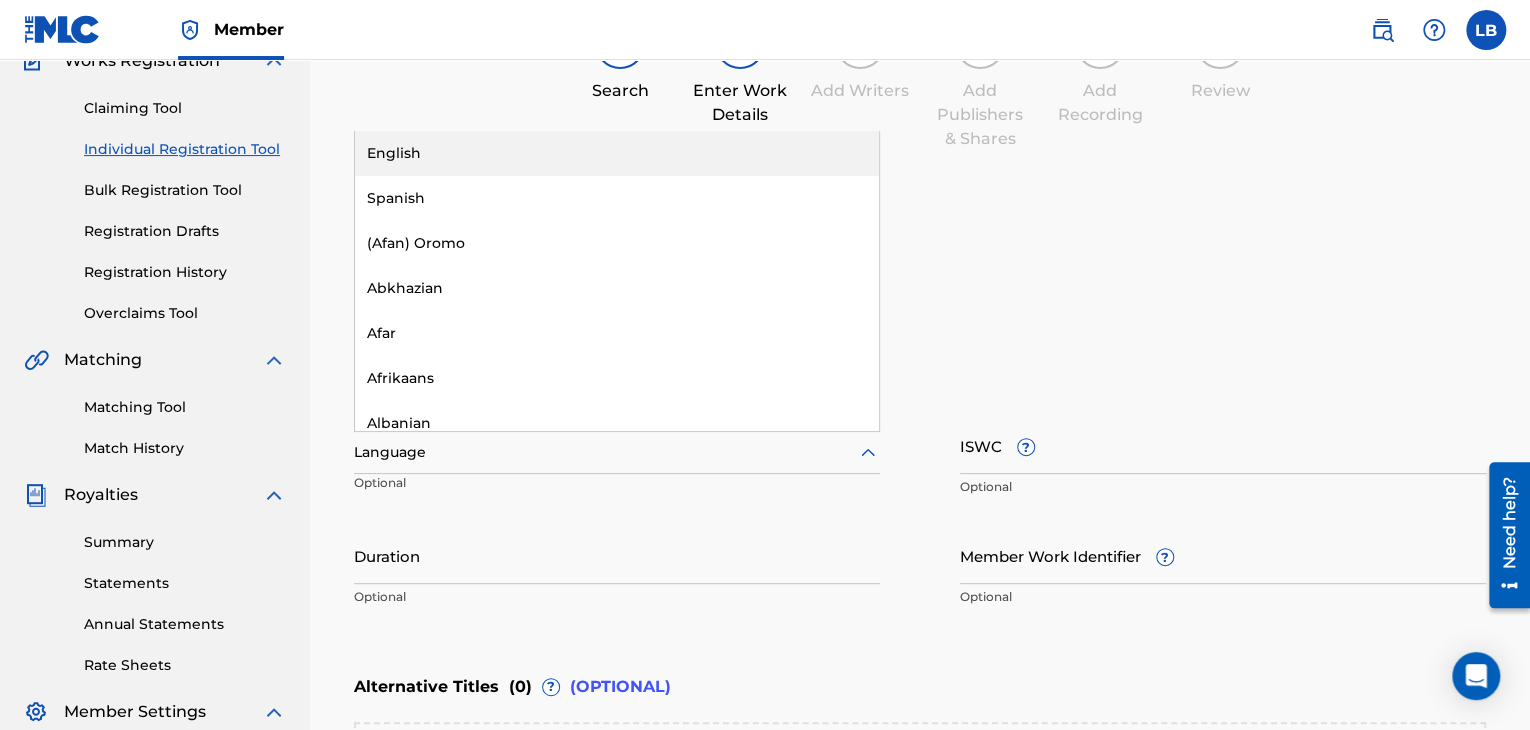 click on "English" at bounding box center [617, 153] 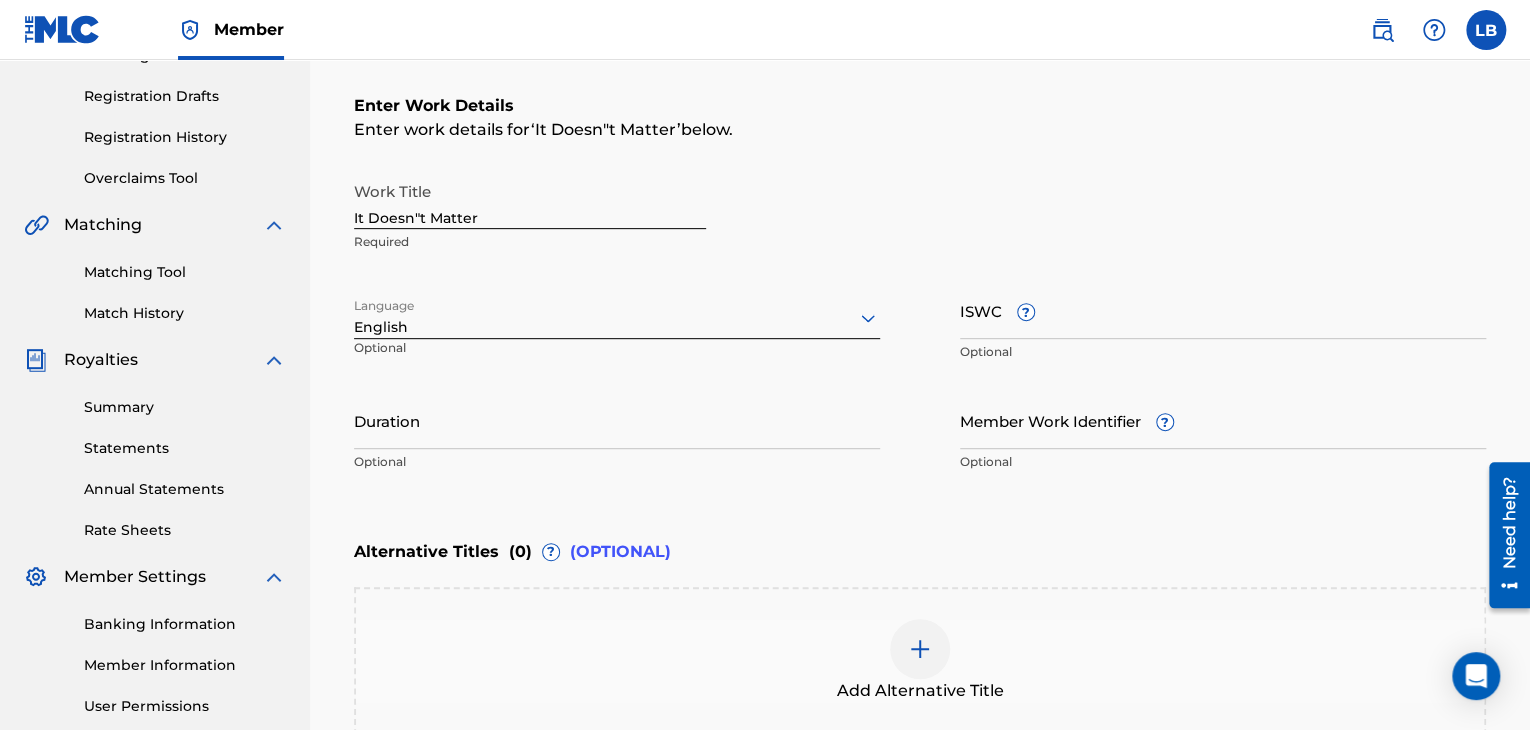 scroll, scrollTop: 348, scrollLeft: 0, axis: vertical 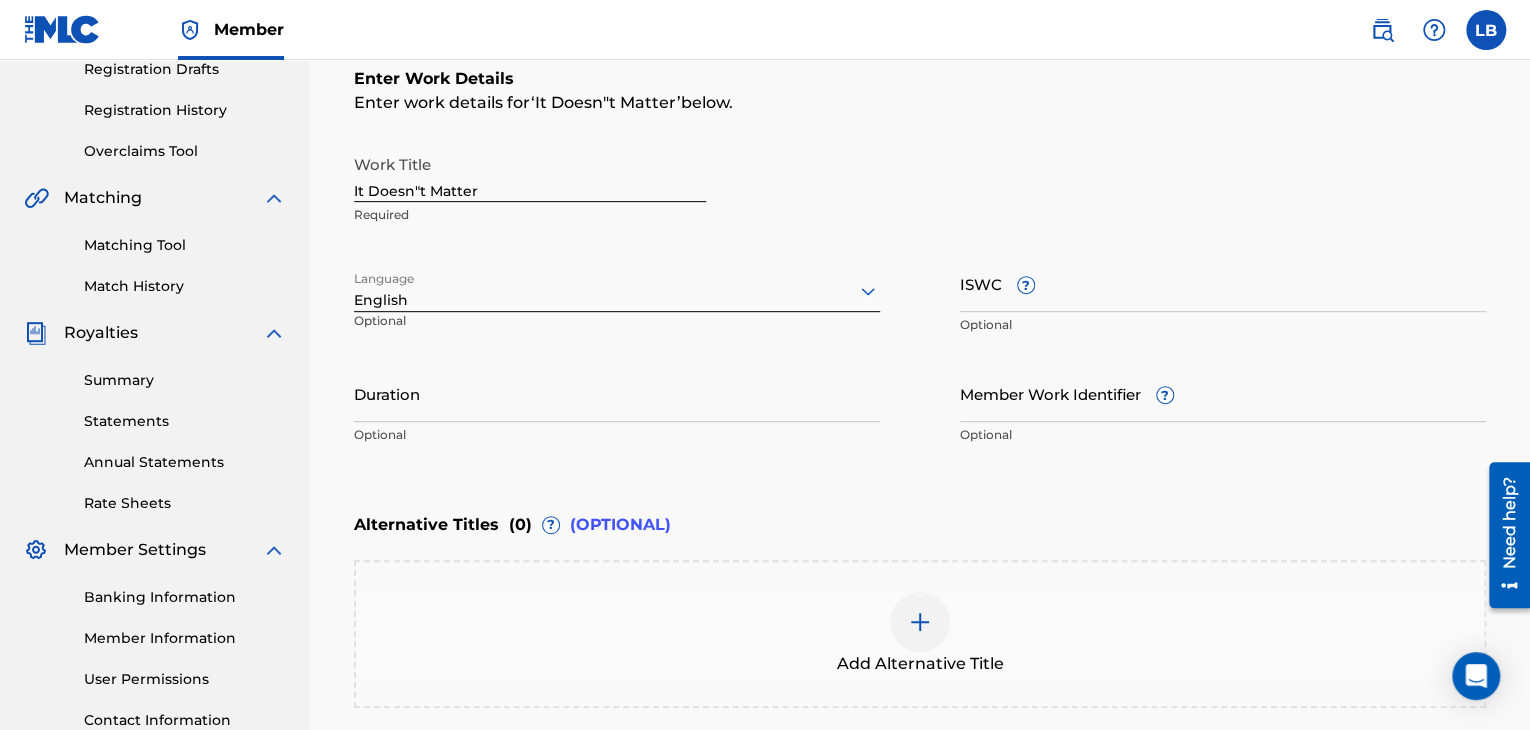 click on "It Doesn"t Matter" at bounding box center (530, 173) 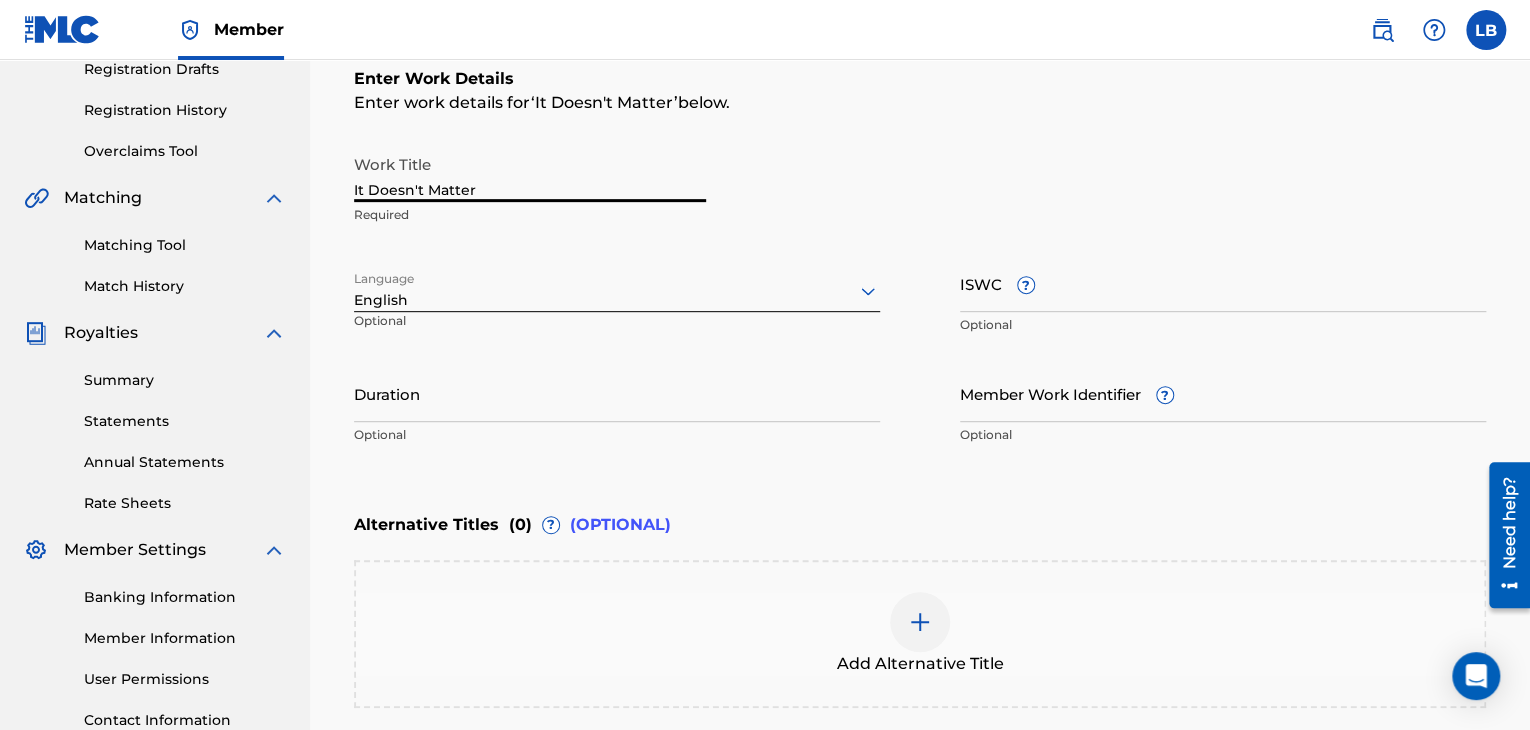 click on "It Doesn't Matter" at bounding box center [530, 173] 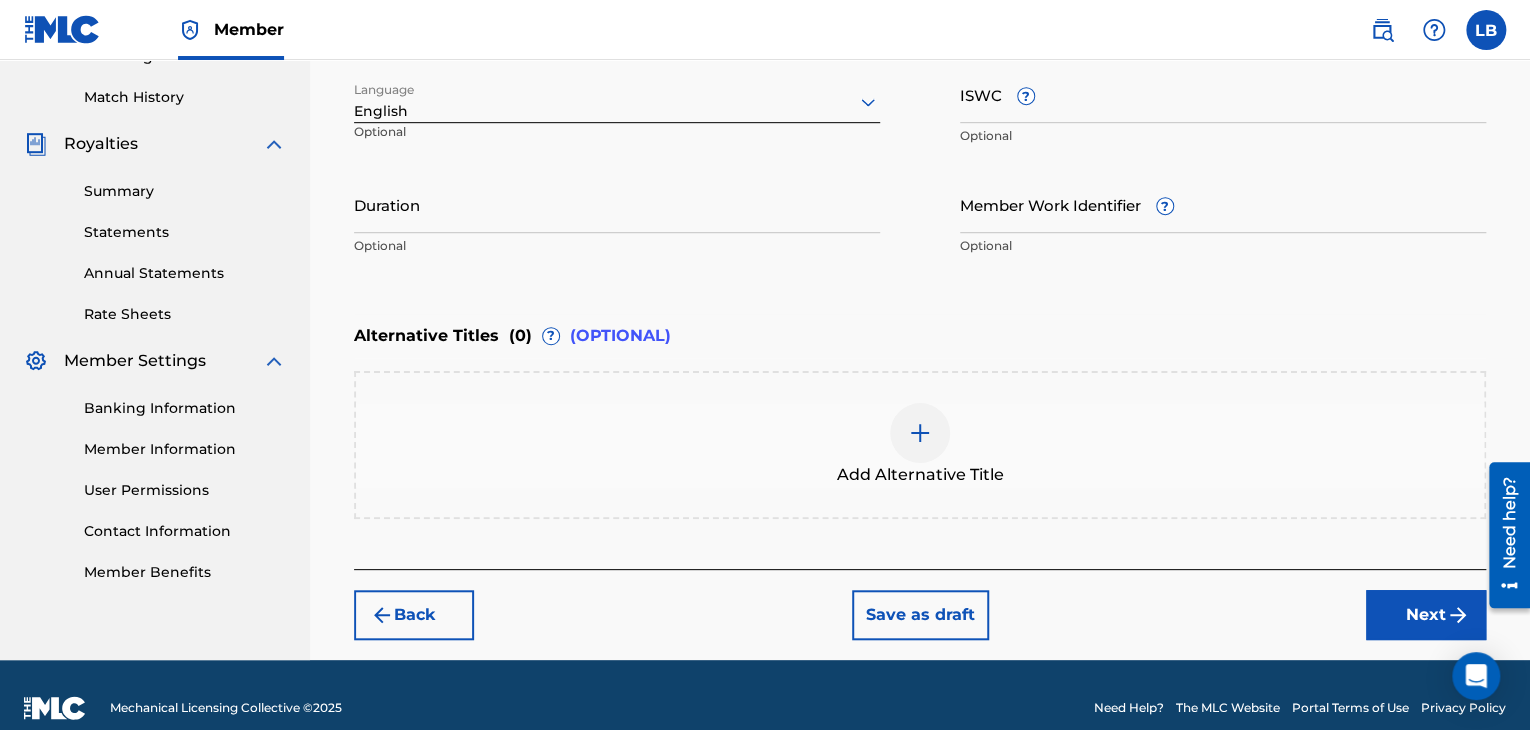 scroll, scrollTop: 539, scrollLeft: 0, axis: vertical 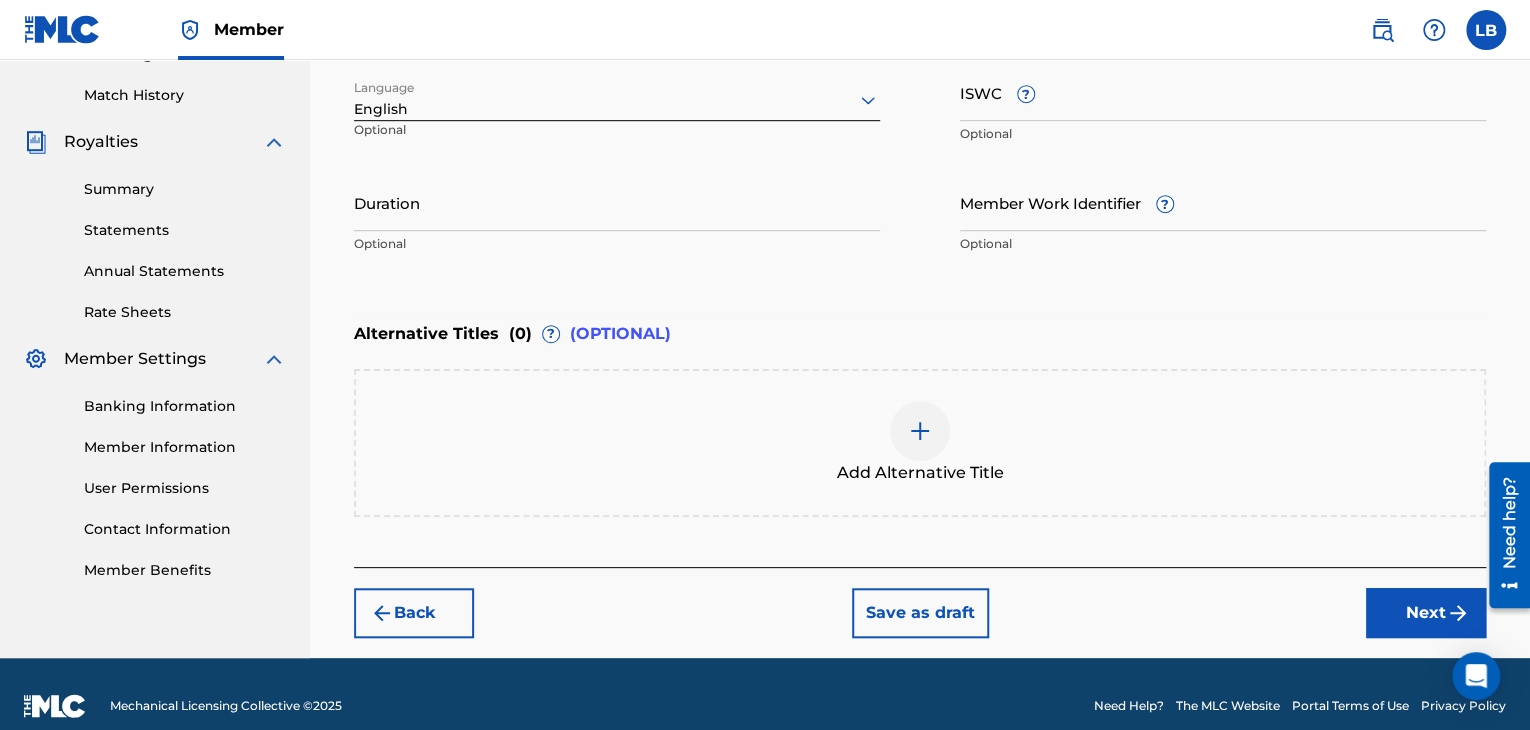 type on "It Doesn't Matter" 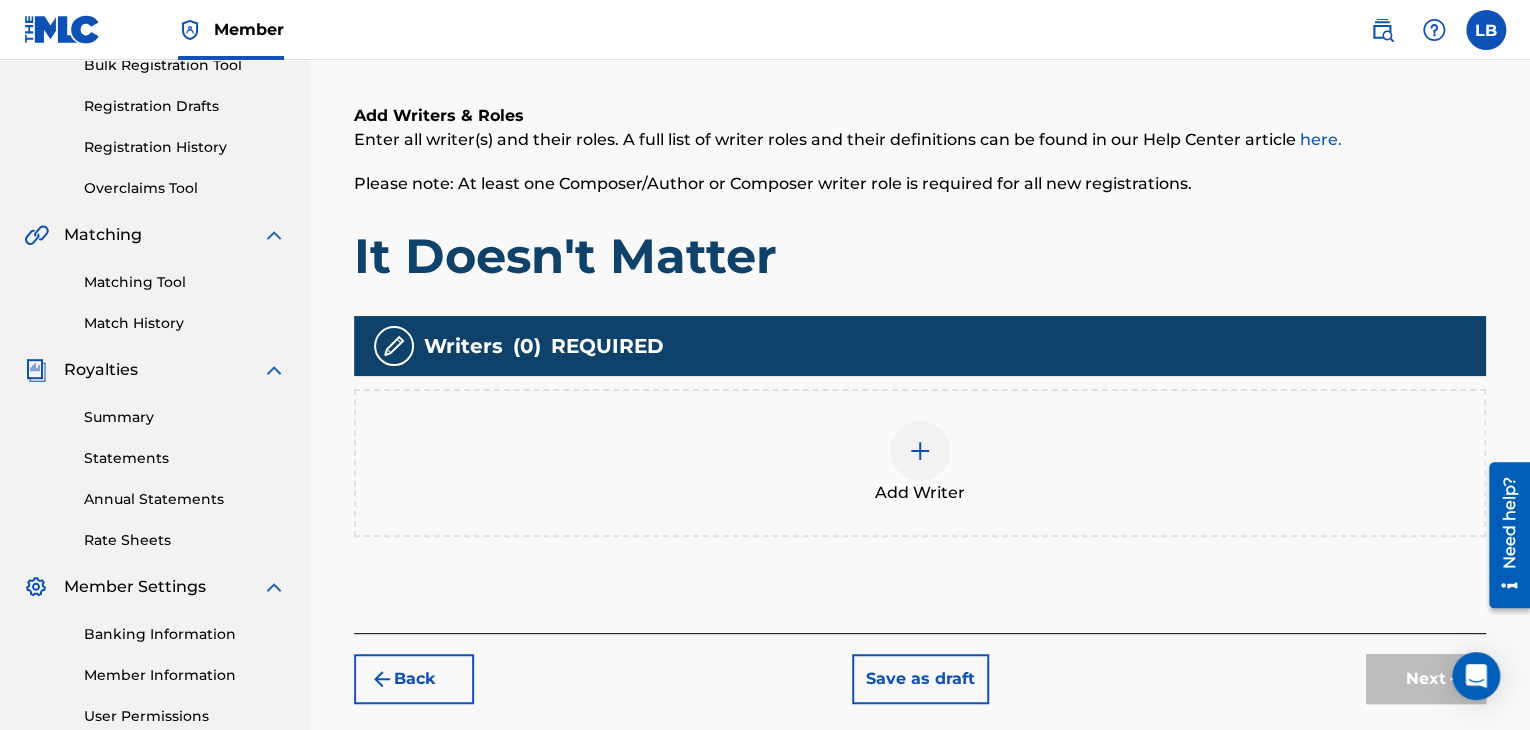 scroll, scrollTop: 351, scrollLeft: 0, axis: vertical 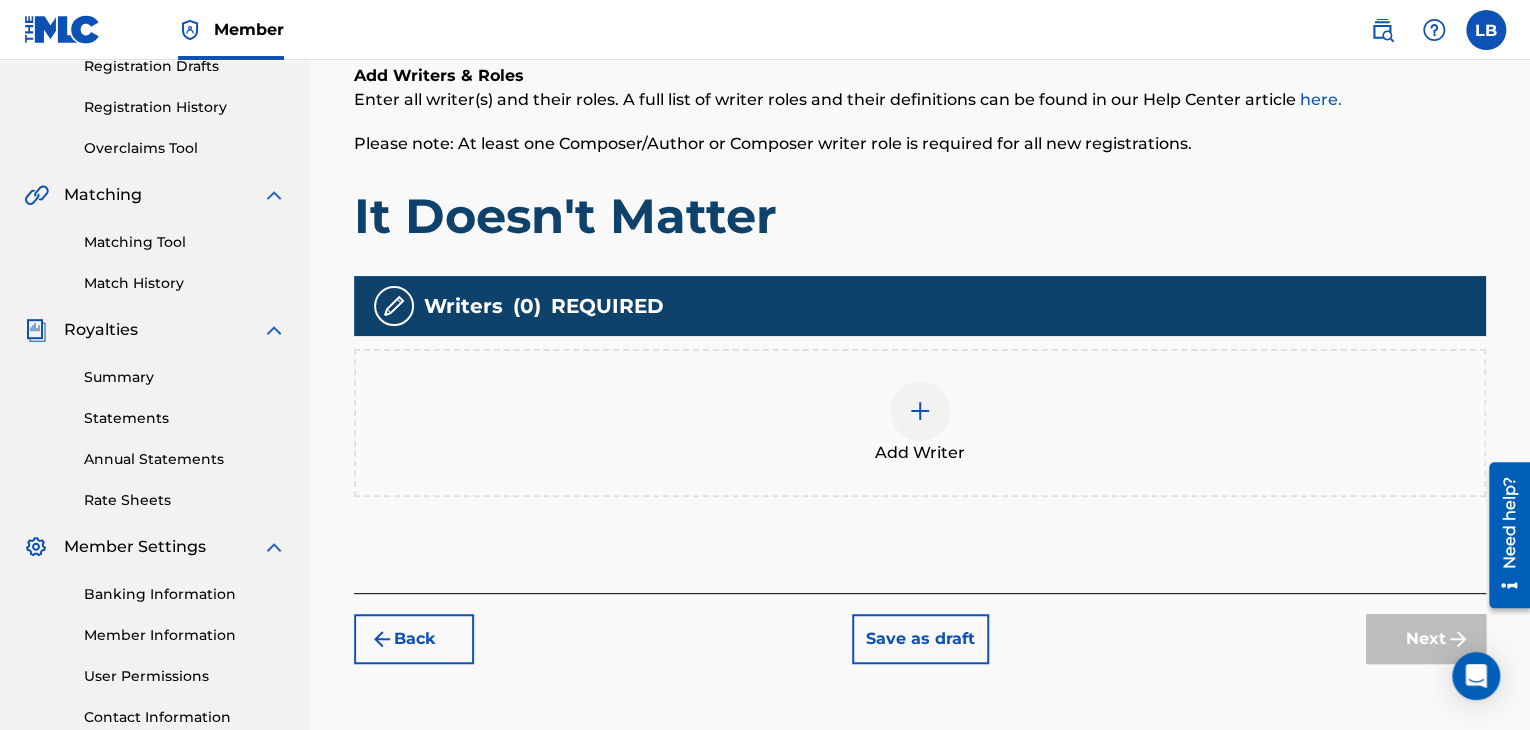 click at bounding box center (920, 411) 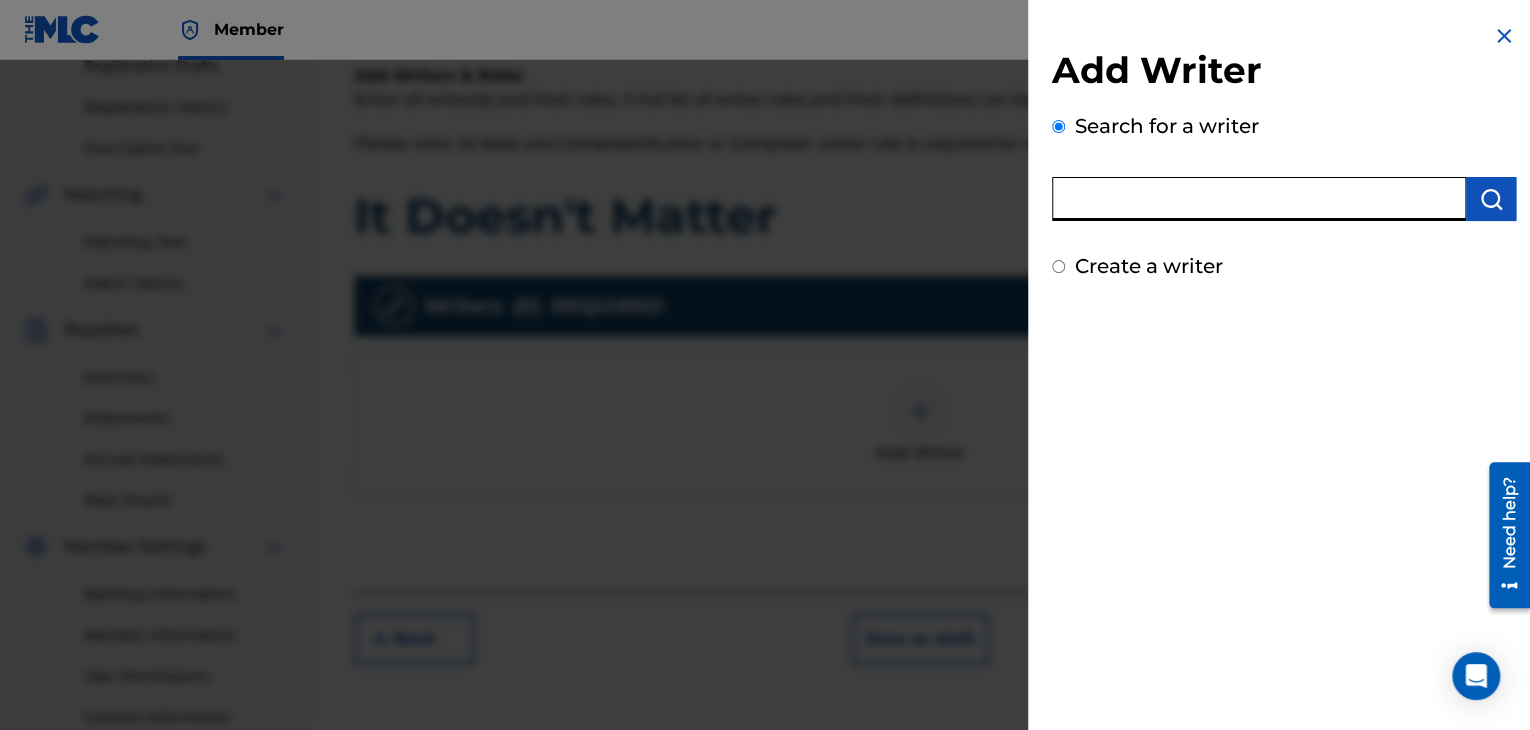 click at bounding box center (1259, 199) 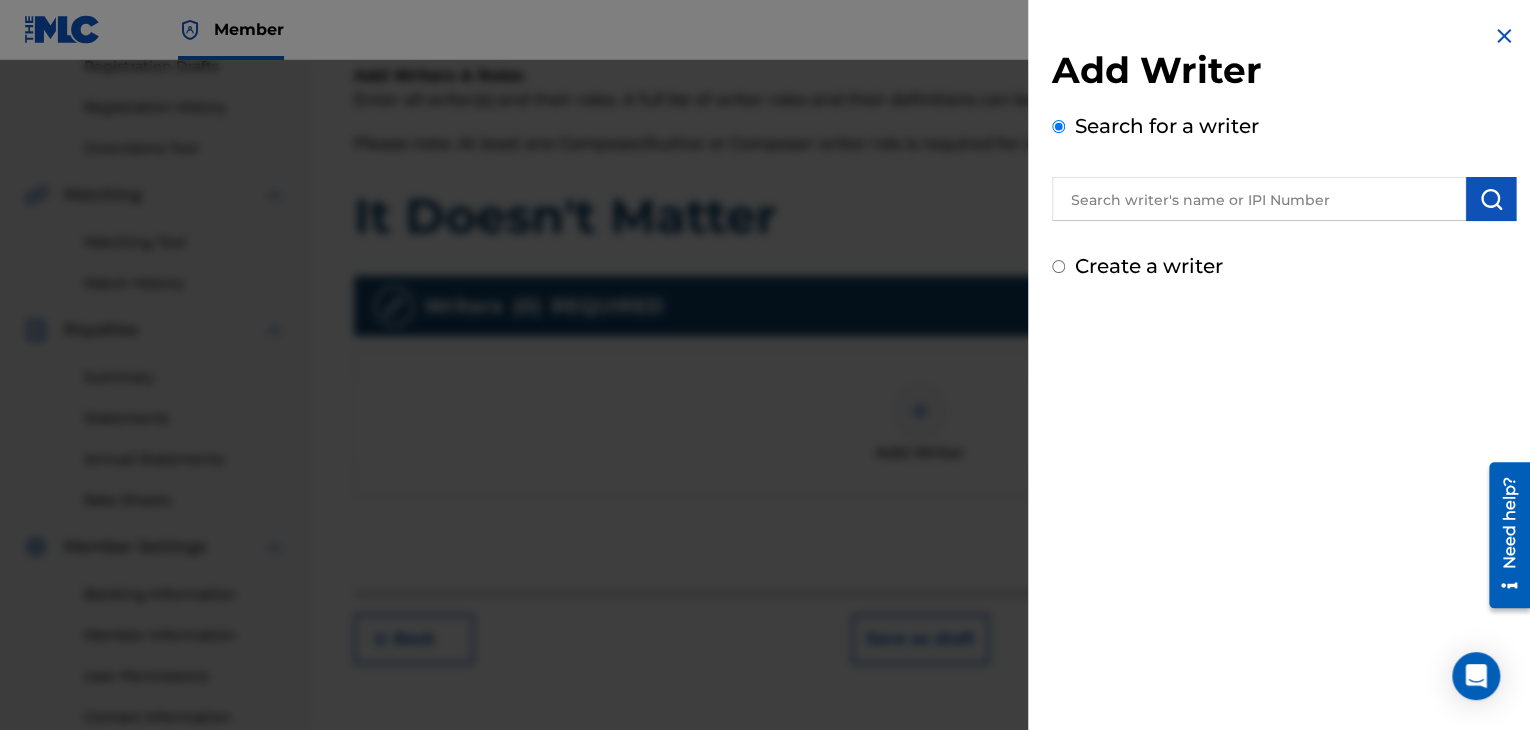 click on "Add Writer Search for a writer Create a writer" at bounding box center [1284, 365] 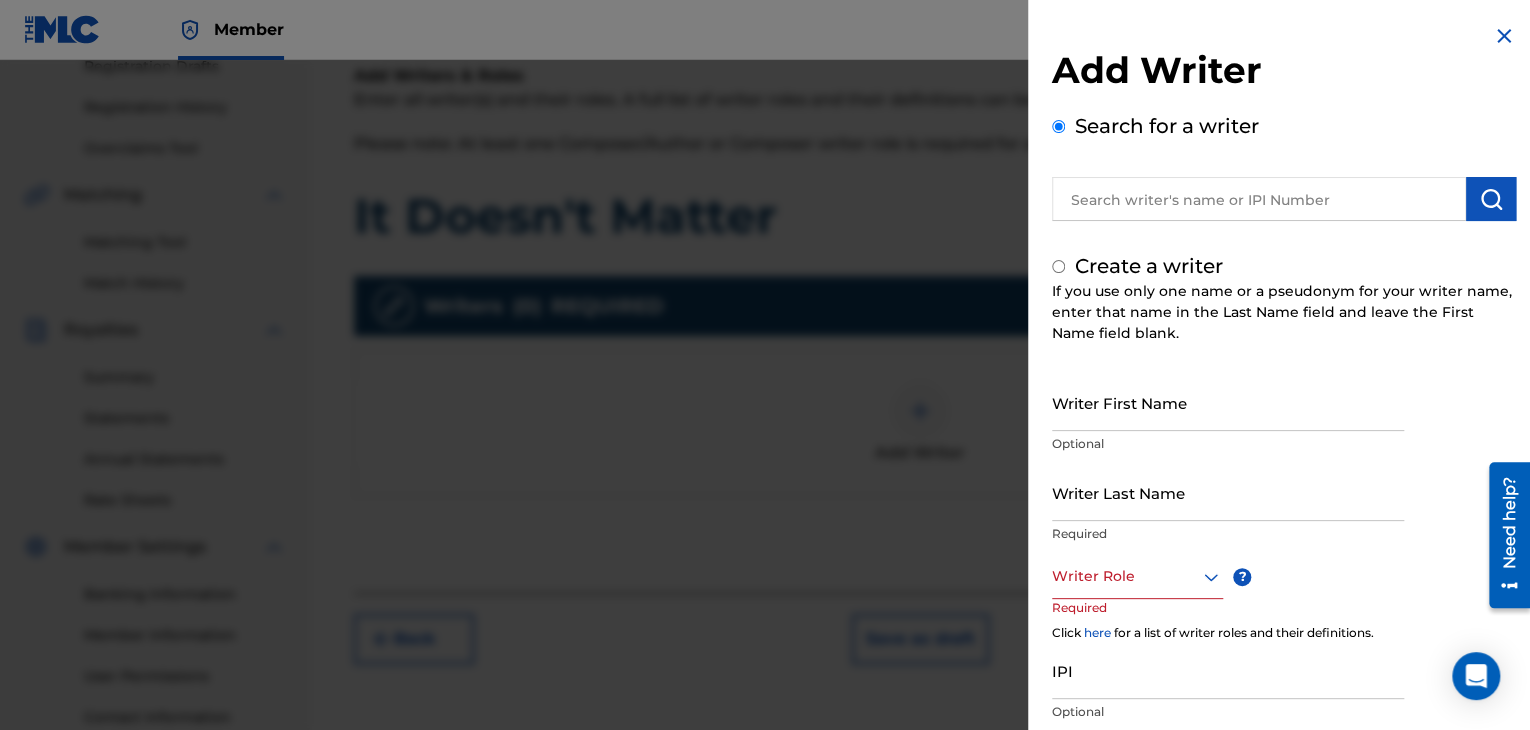 radio on "false" 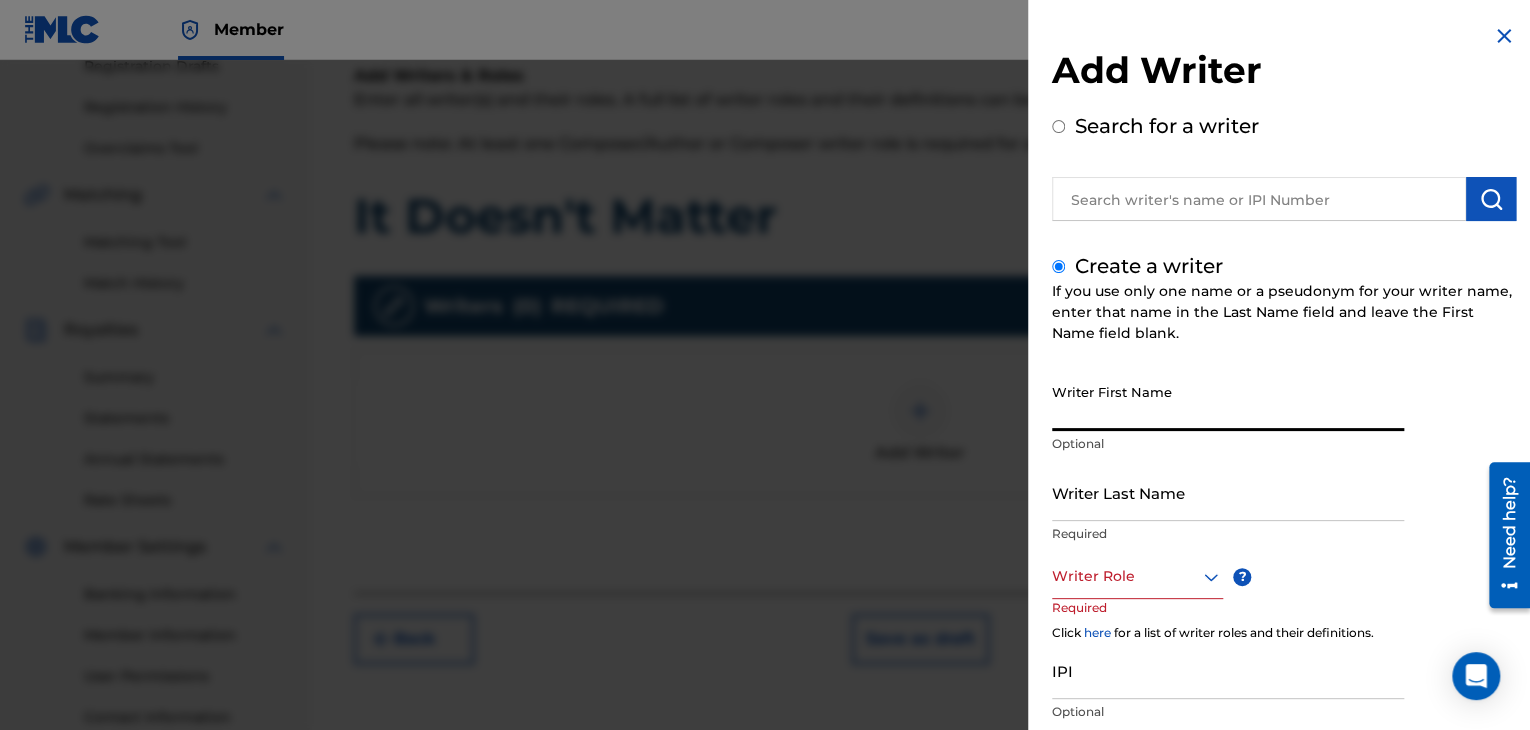 click on "Writer First Name" at bounding box center [1228, 402] 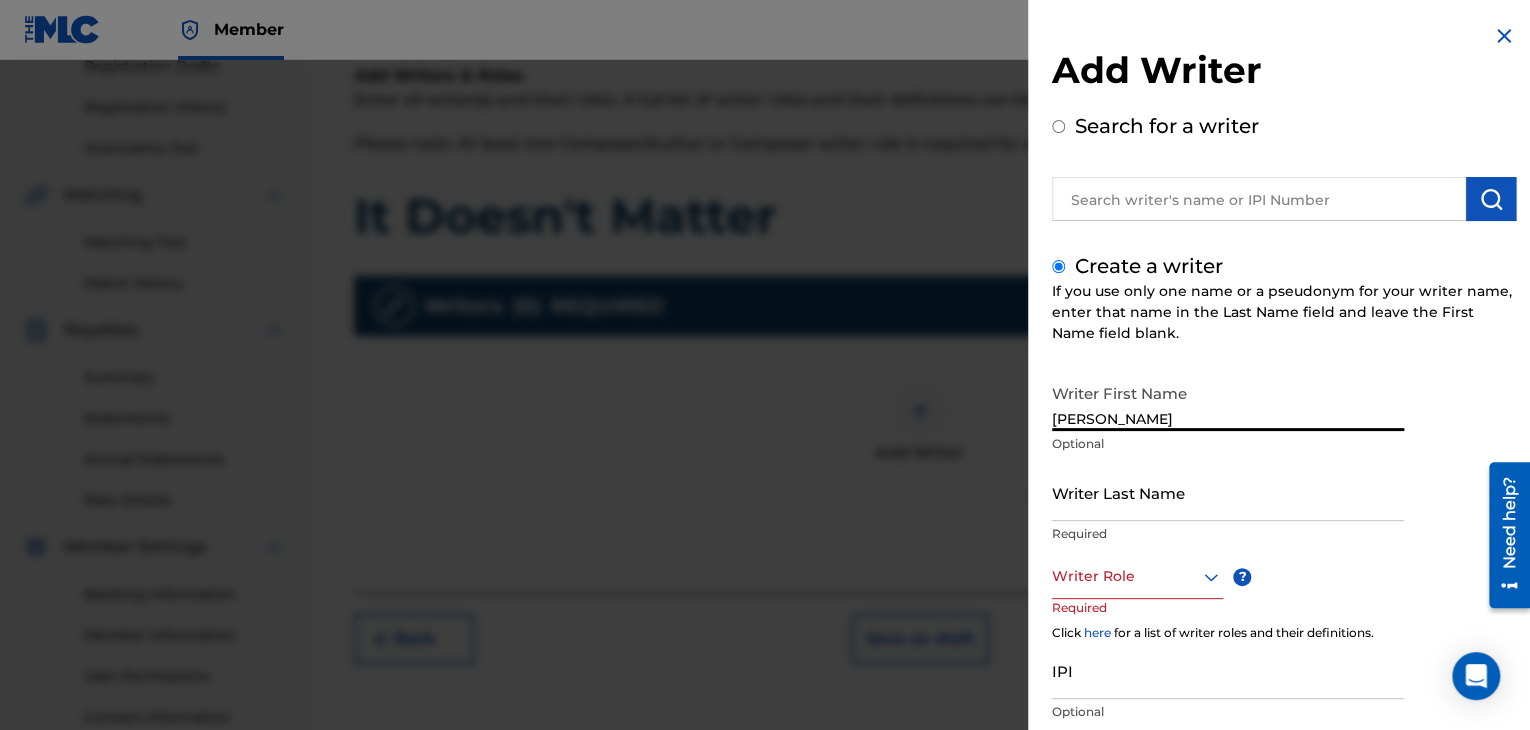 type on "[PERSON_NAME]" 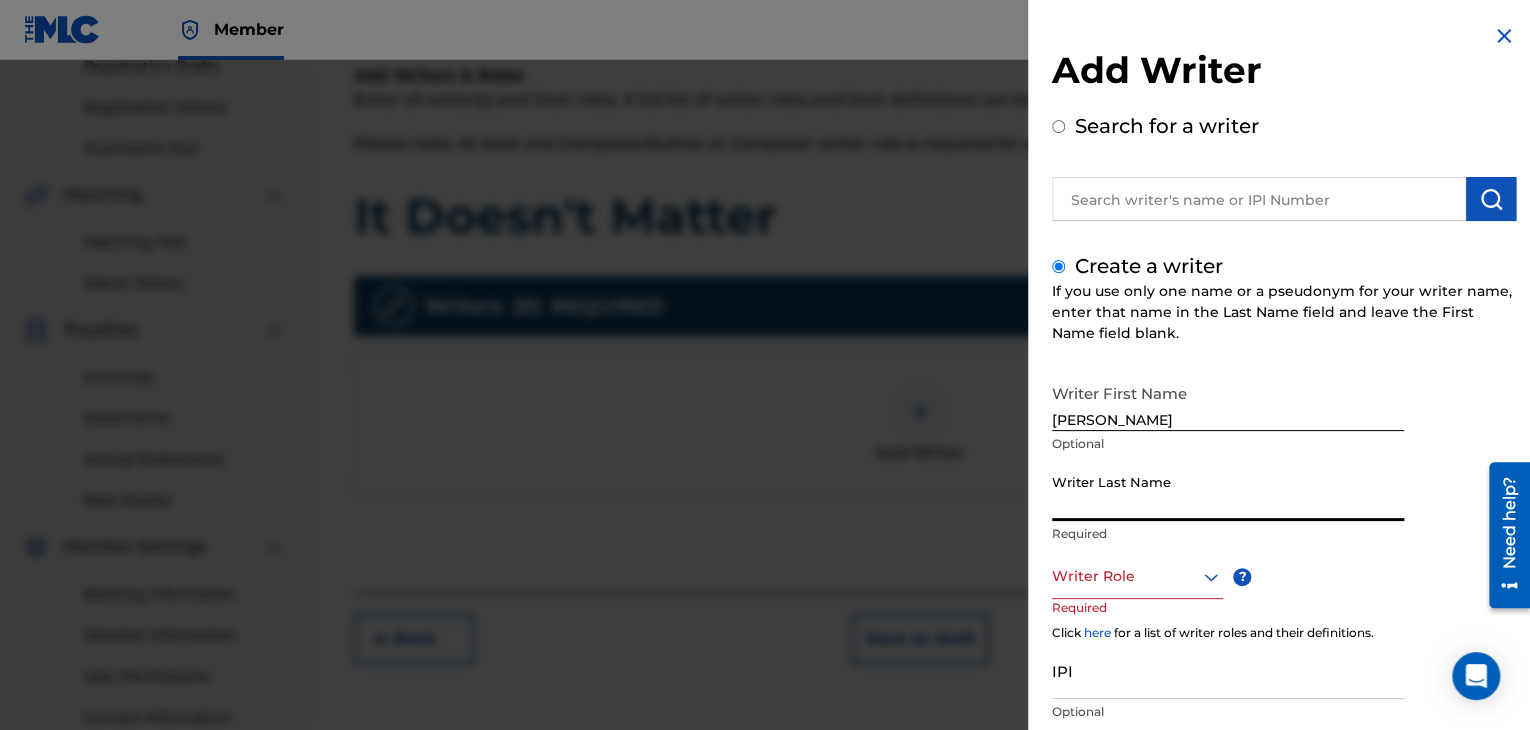click on "Writer Last Name" at bounding box center (1228, 492) 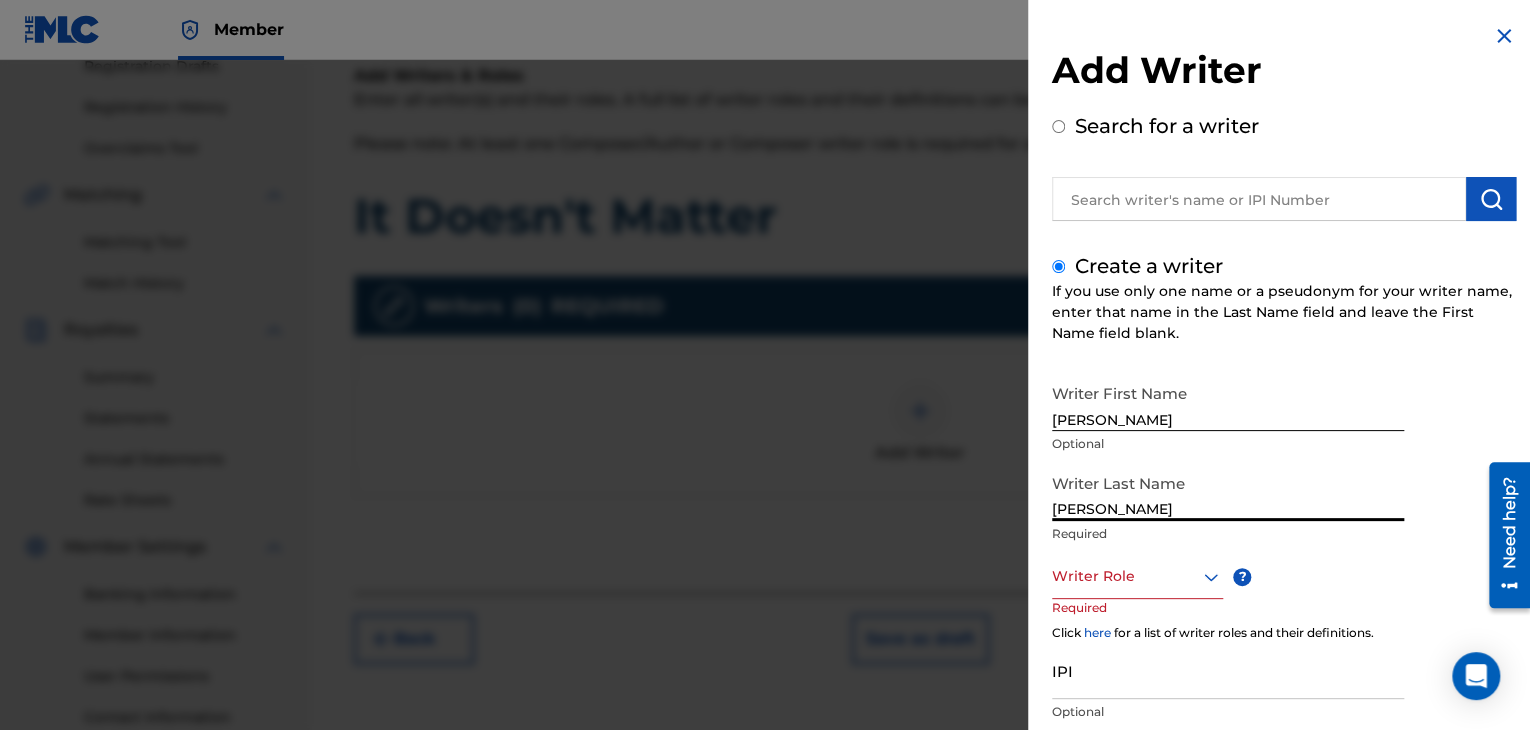 type on "[PERSON_NAME]" 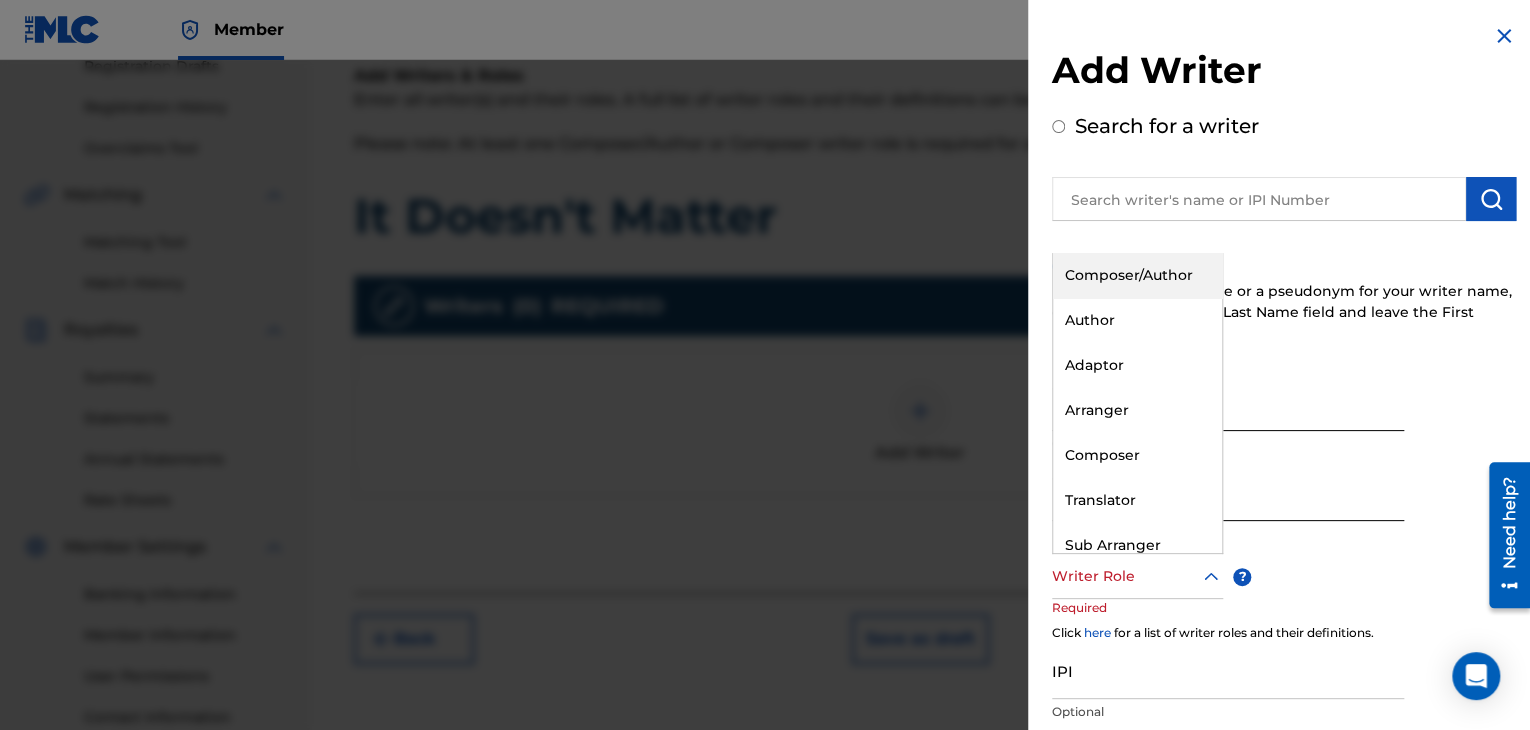 click 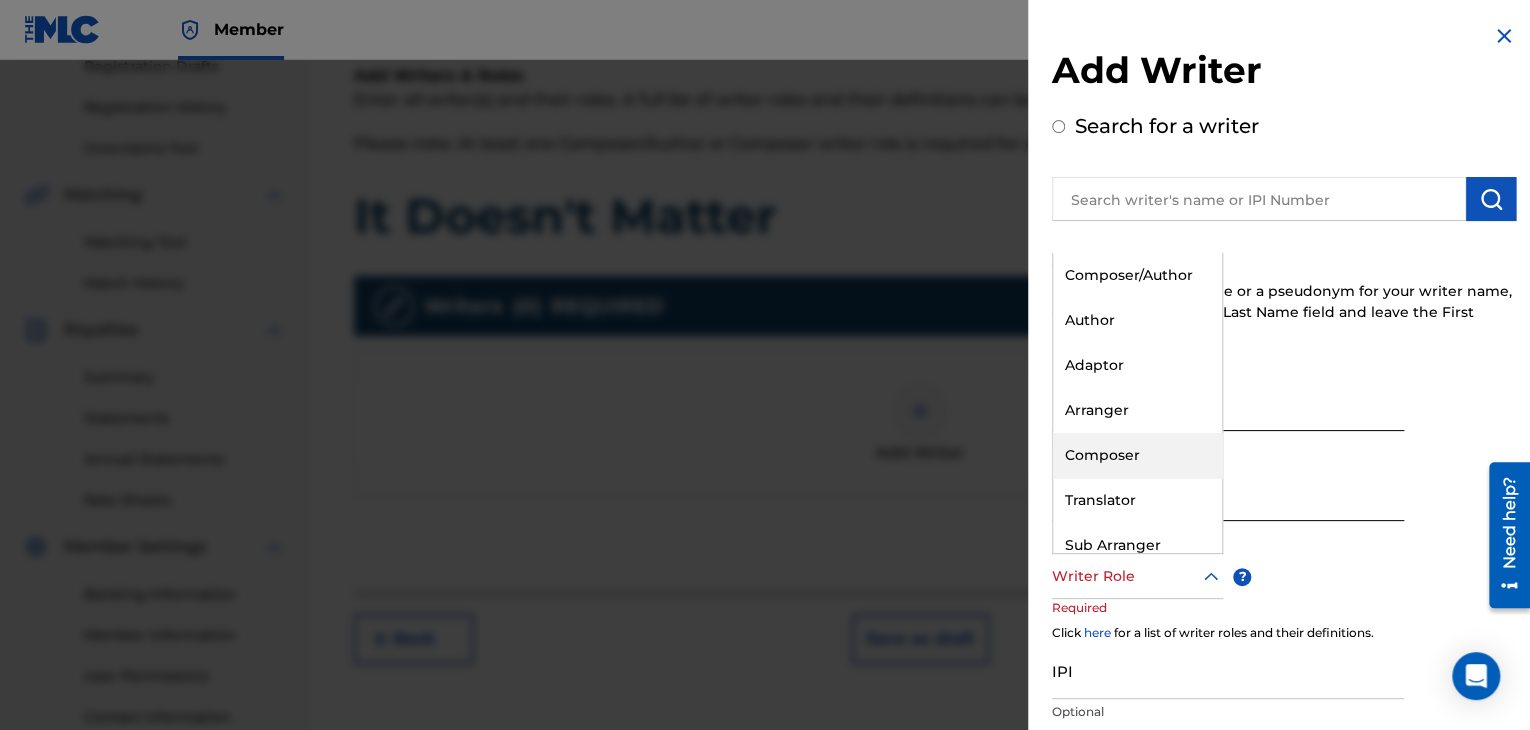 click on "Composer" at bounding box center (1137, 455) 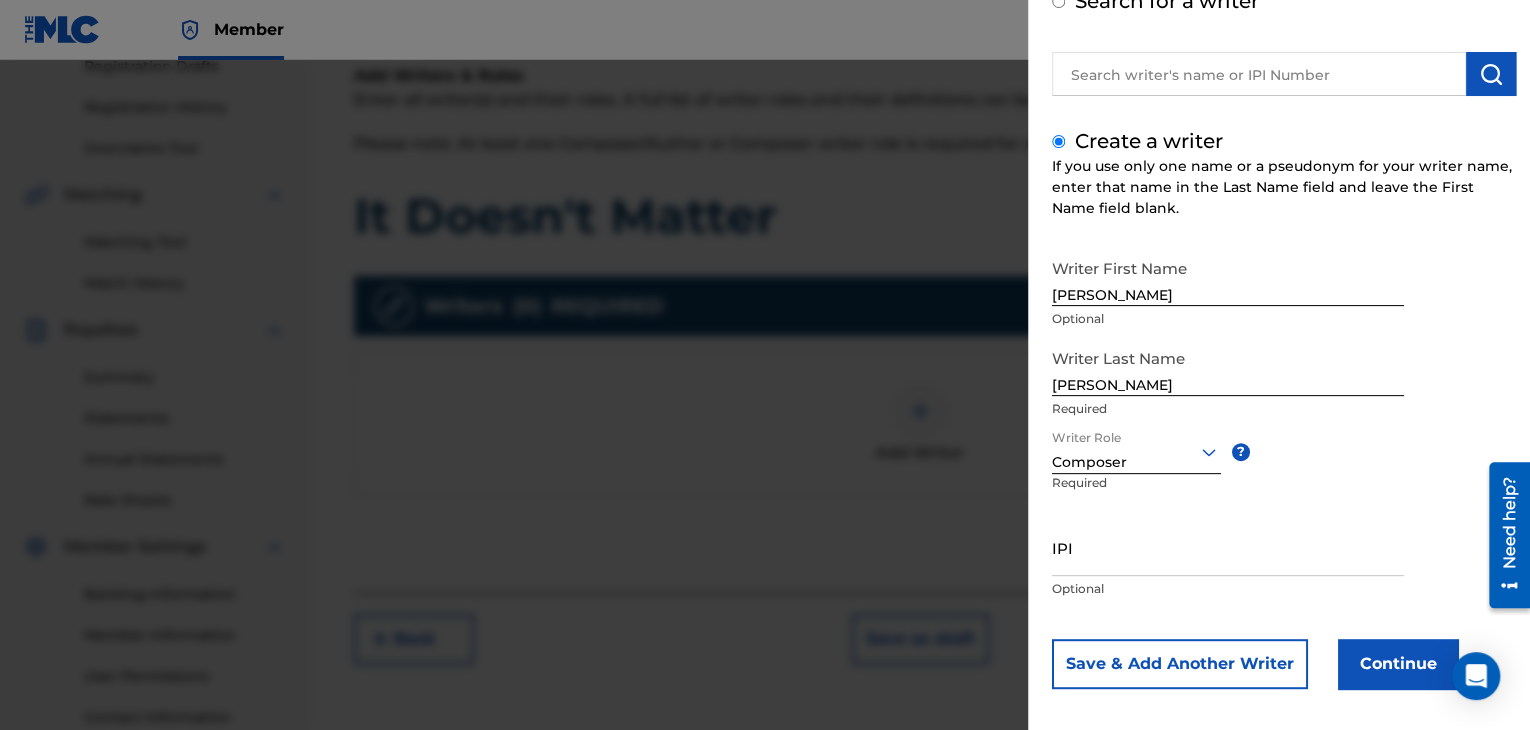 scroll, scrollTop: 107, scrollLeft: 0, axis: vertical 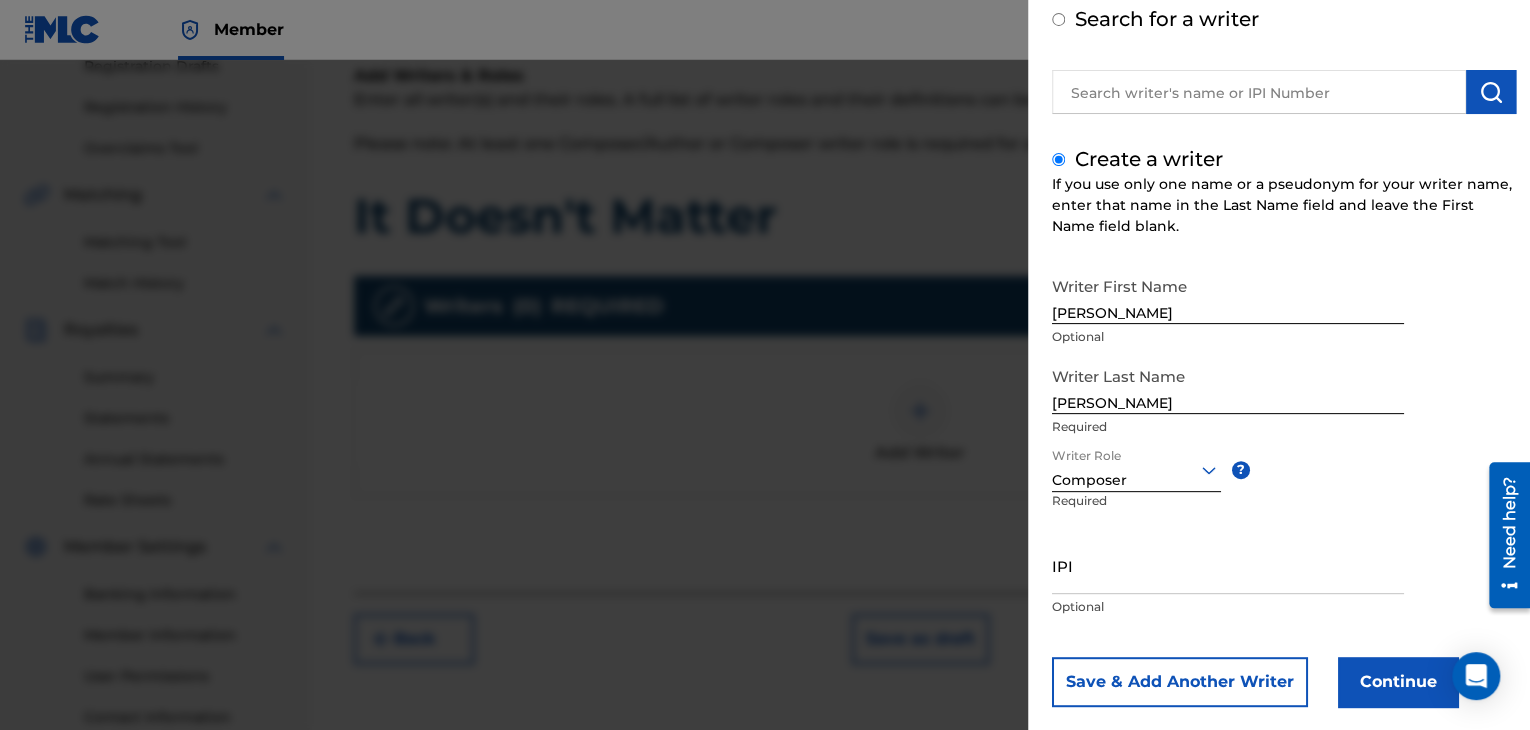 click on "IPI" at bounding box center (1228, 565) 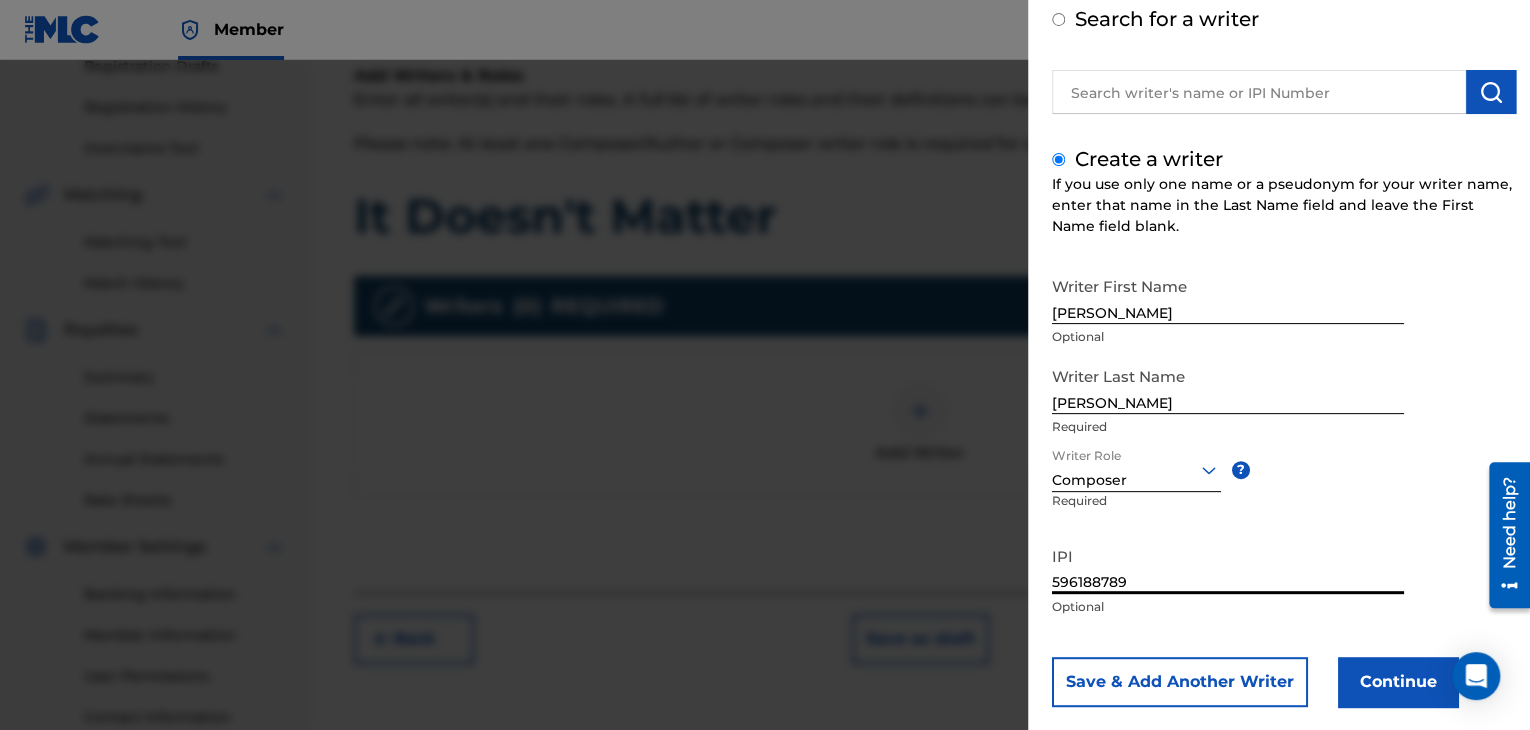 type on "596188789" 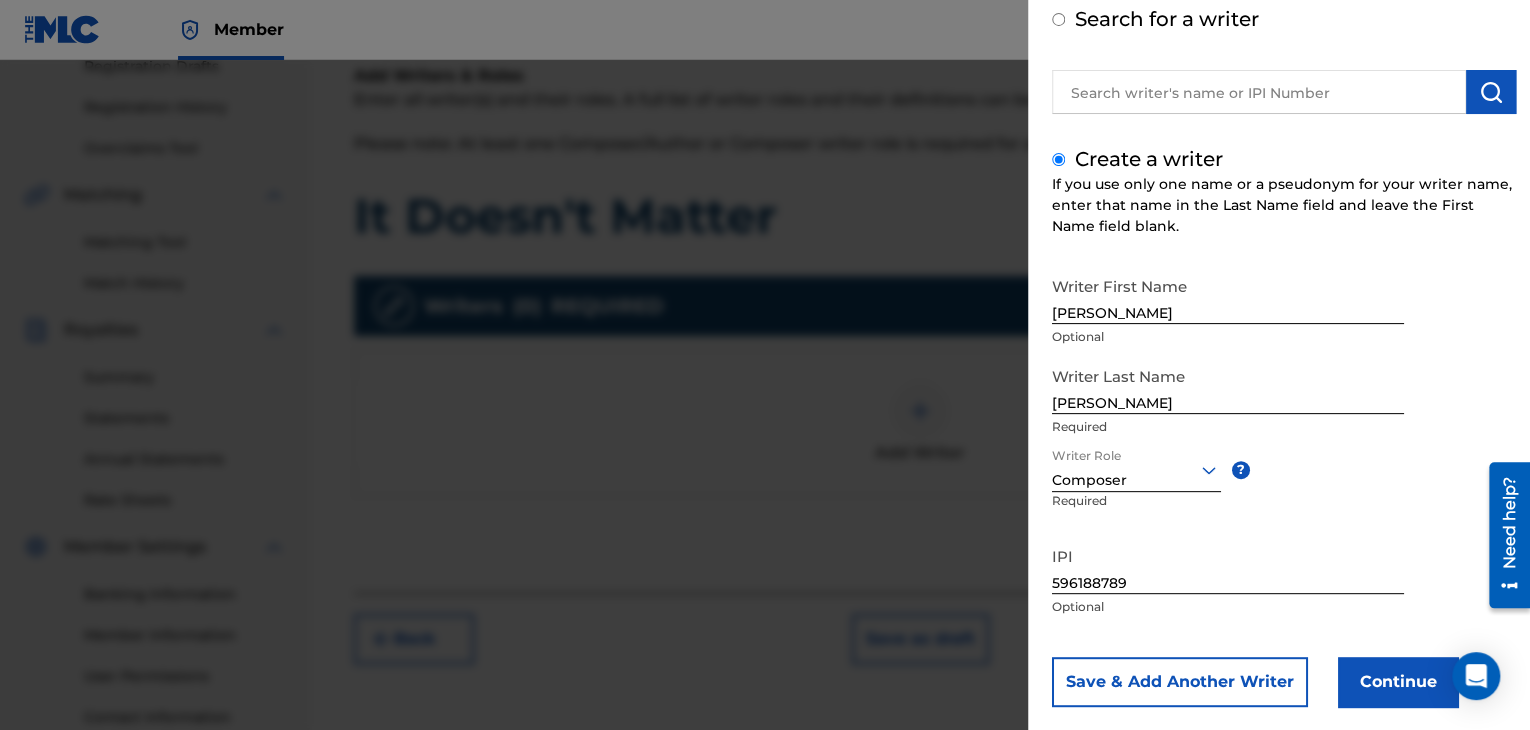 click on "Save & Add Another Writer" at bounding box center [1180, 682] 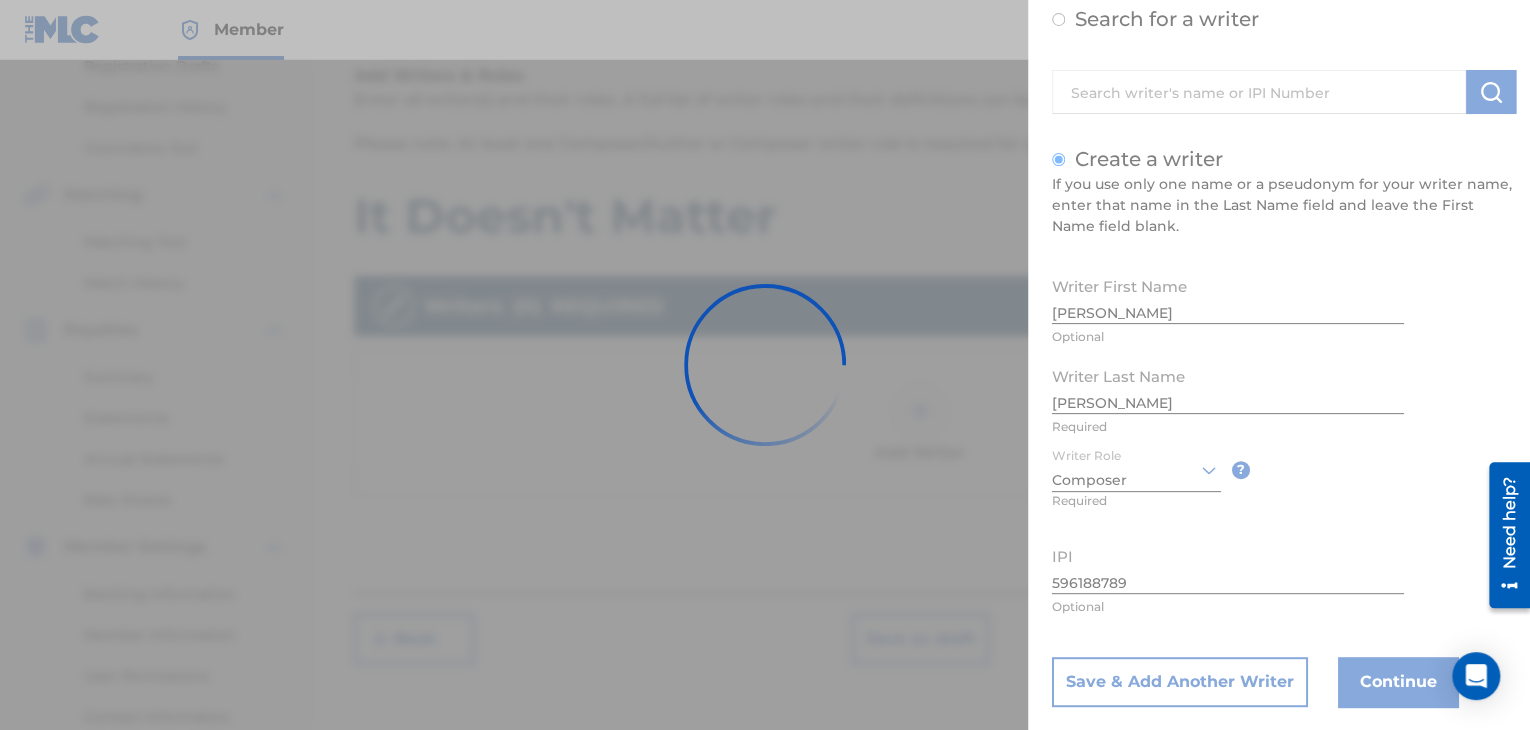 type 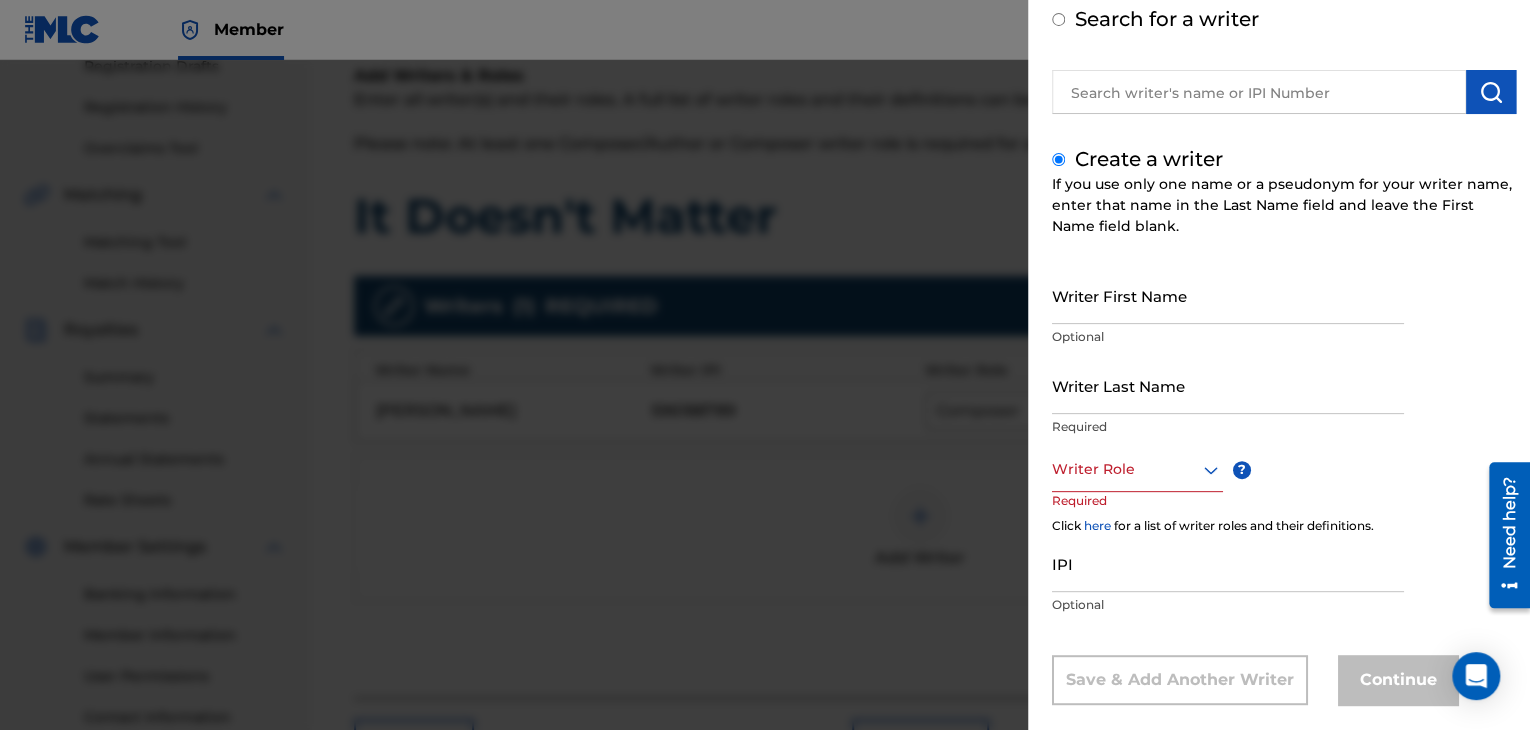 click on "Writer First Name" at bounding box center [1228, 295] 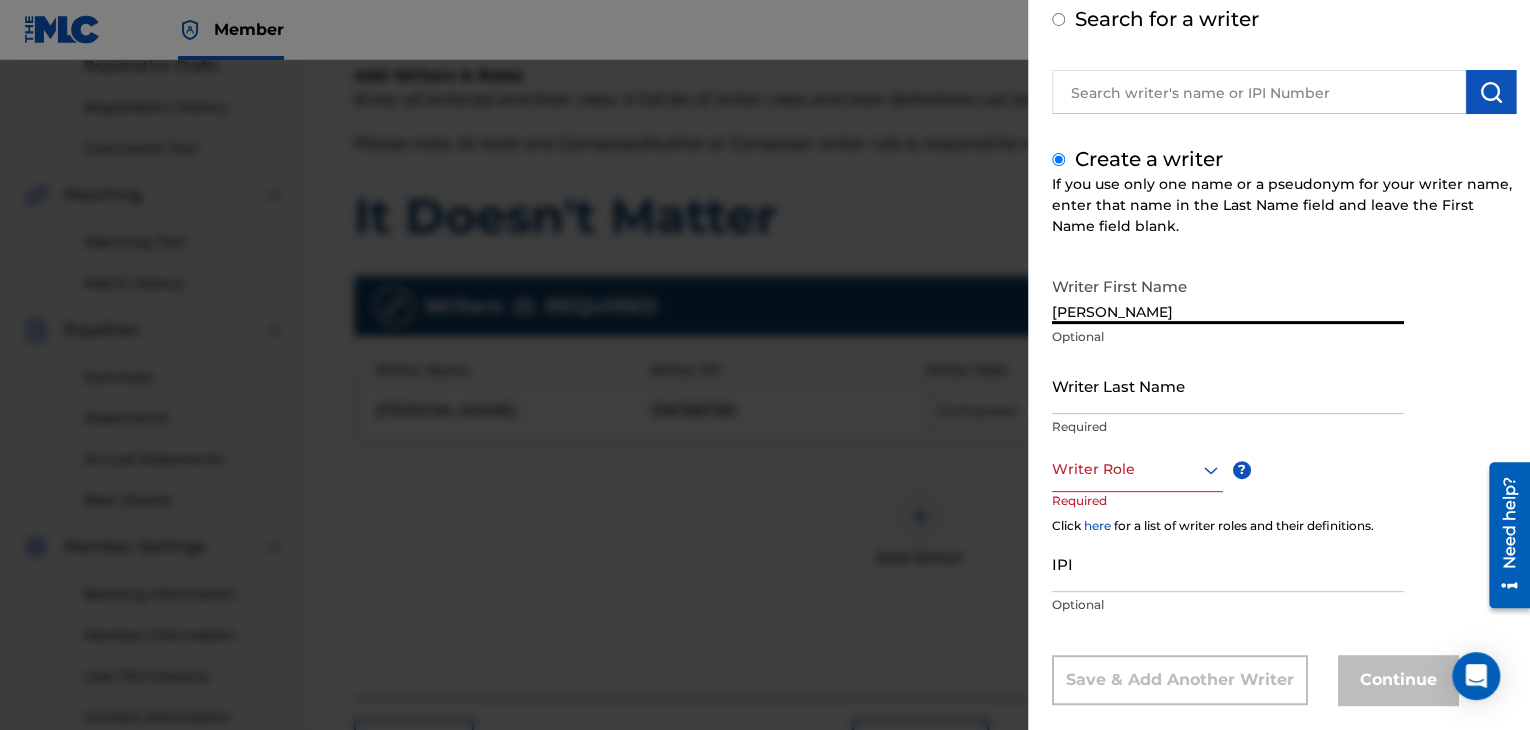 type on "[PERSON_NAME]" 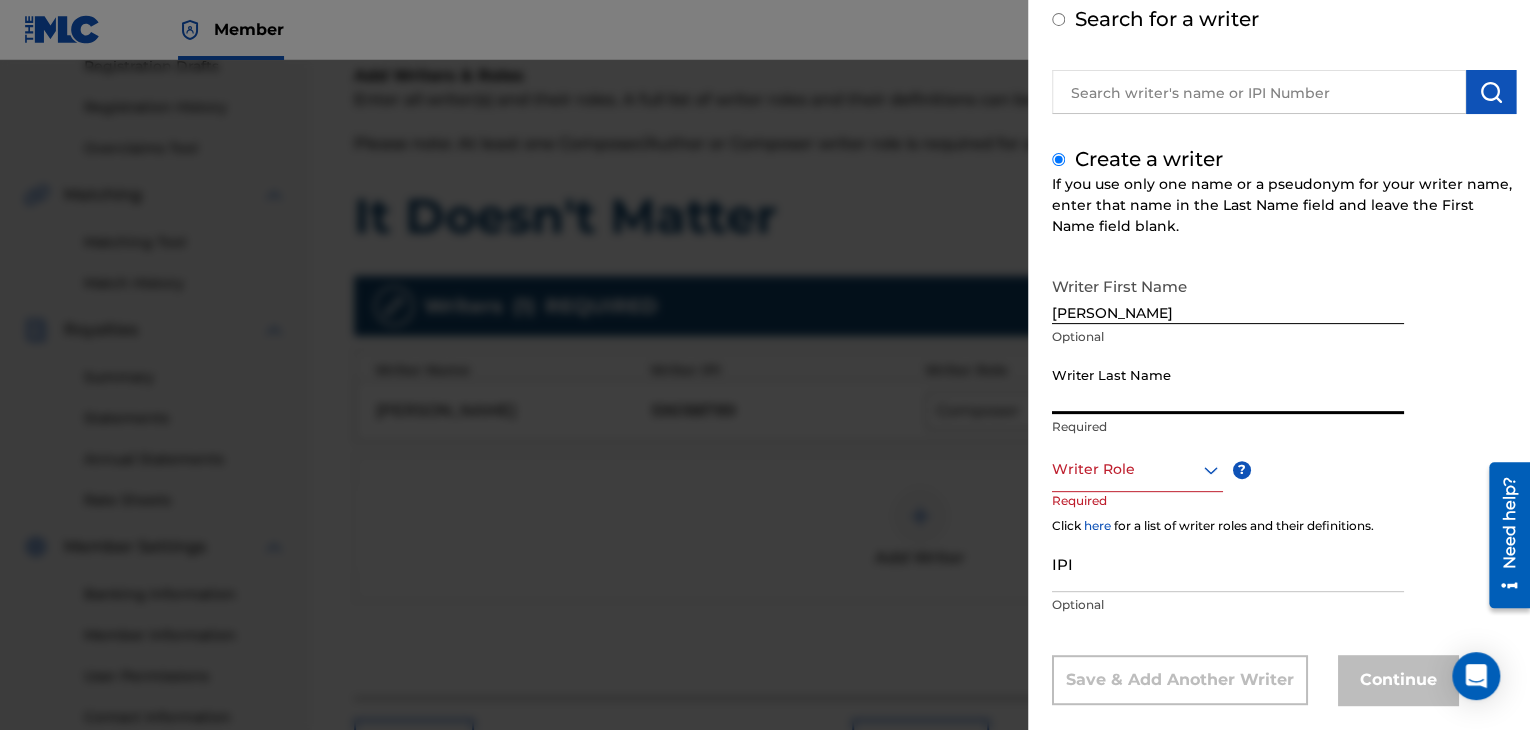 click on "Writer Last Name" at bounding box center (1228, 385) 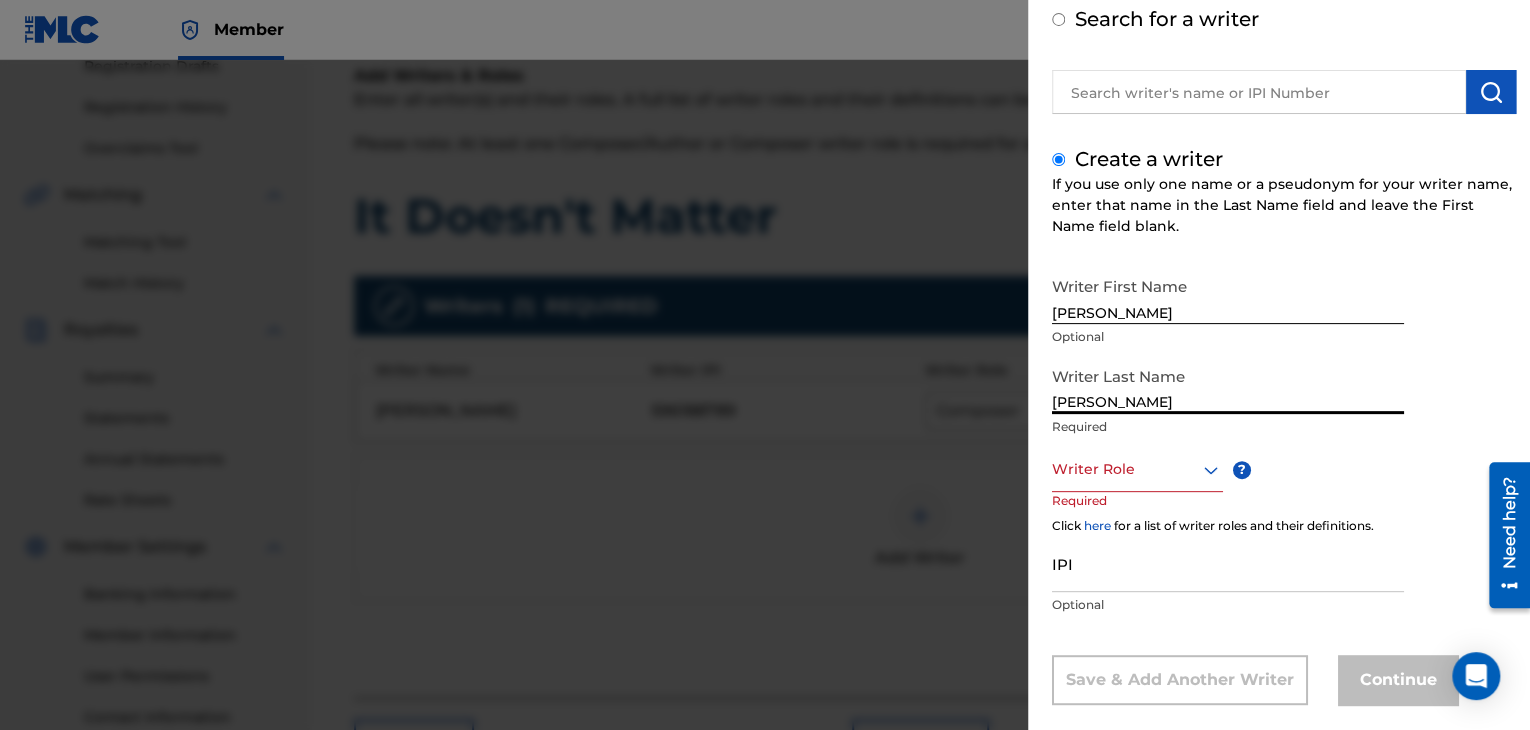 type on "[PERSON_NAME]" 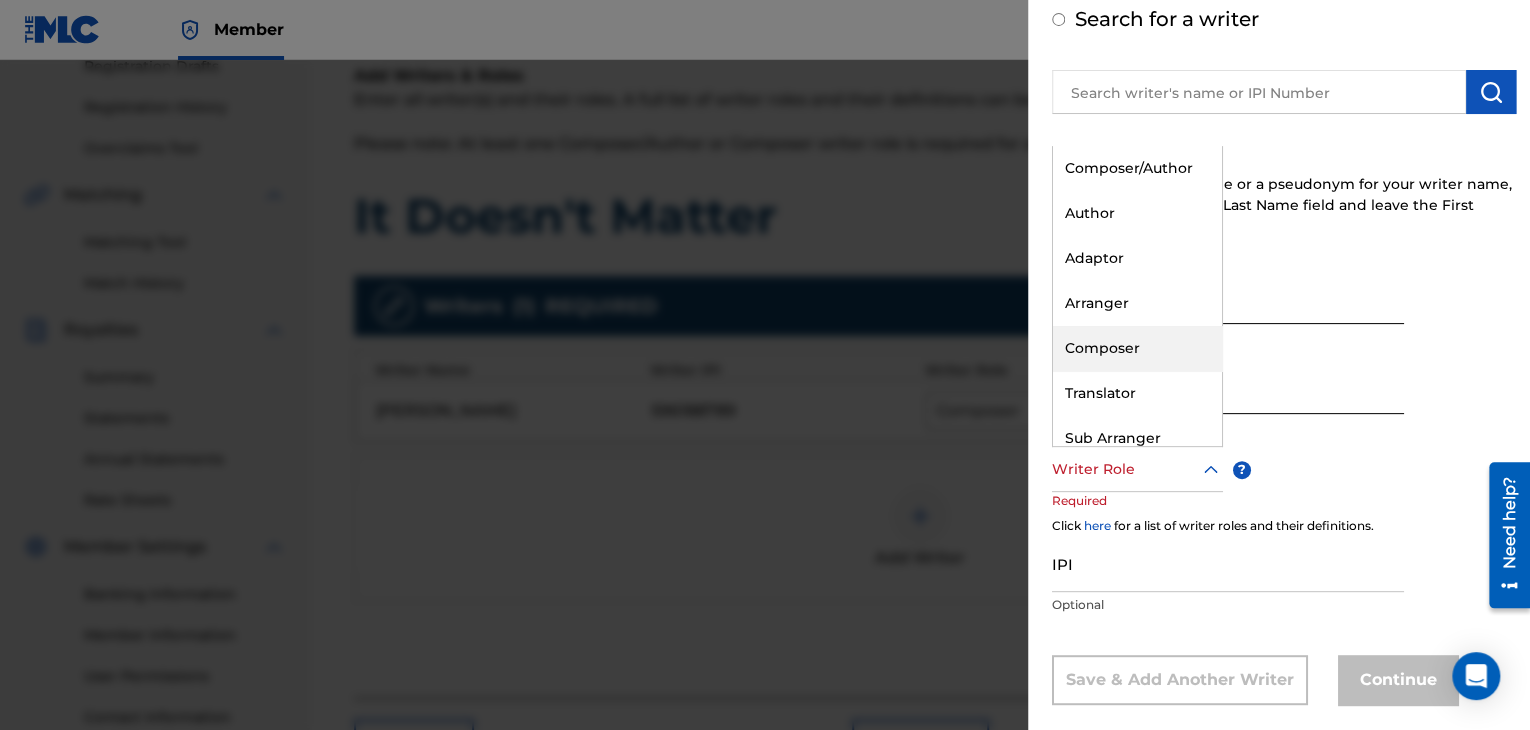 click on "Composer" at bounding box center [1137, 348] 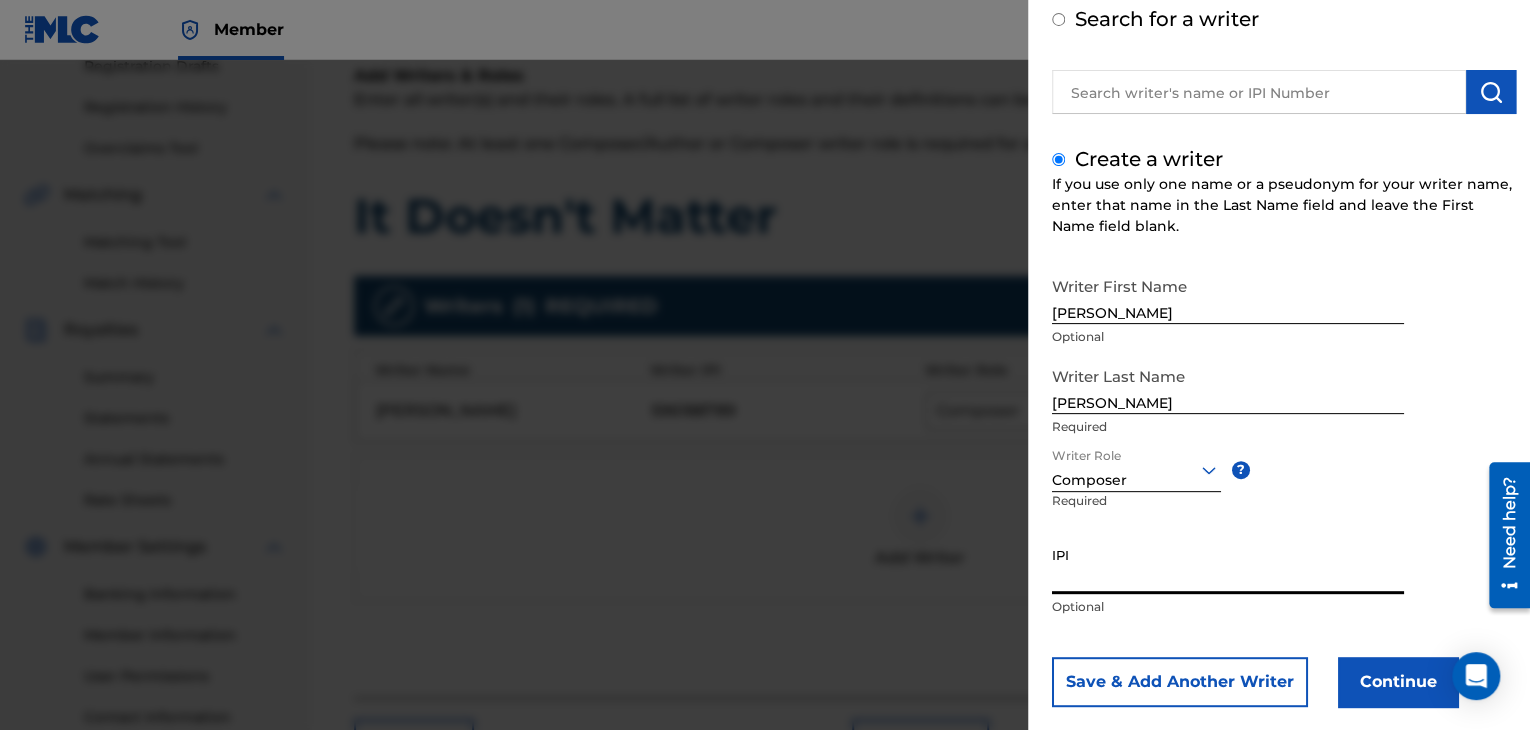 click on "IPI" at bounding box center [1228, 565] 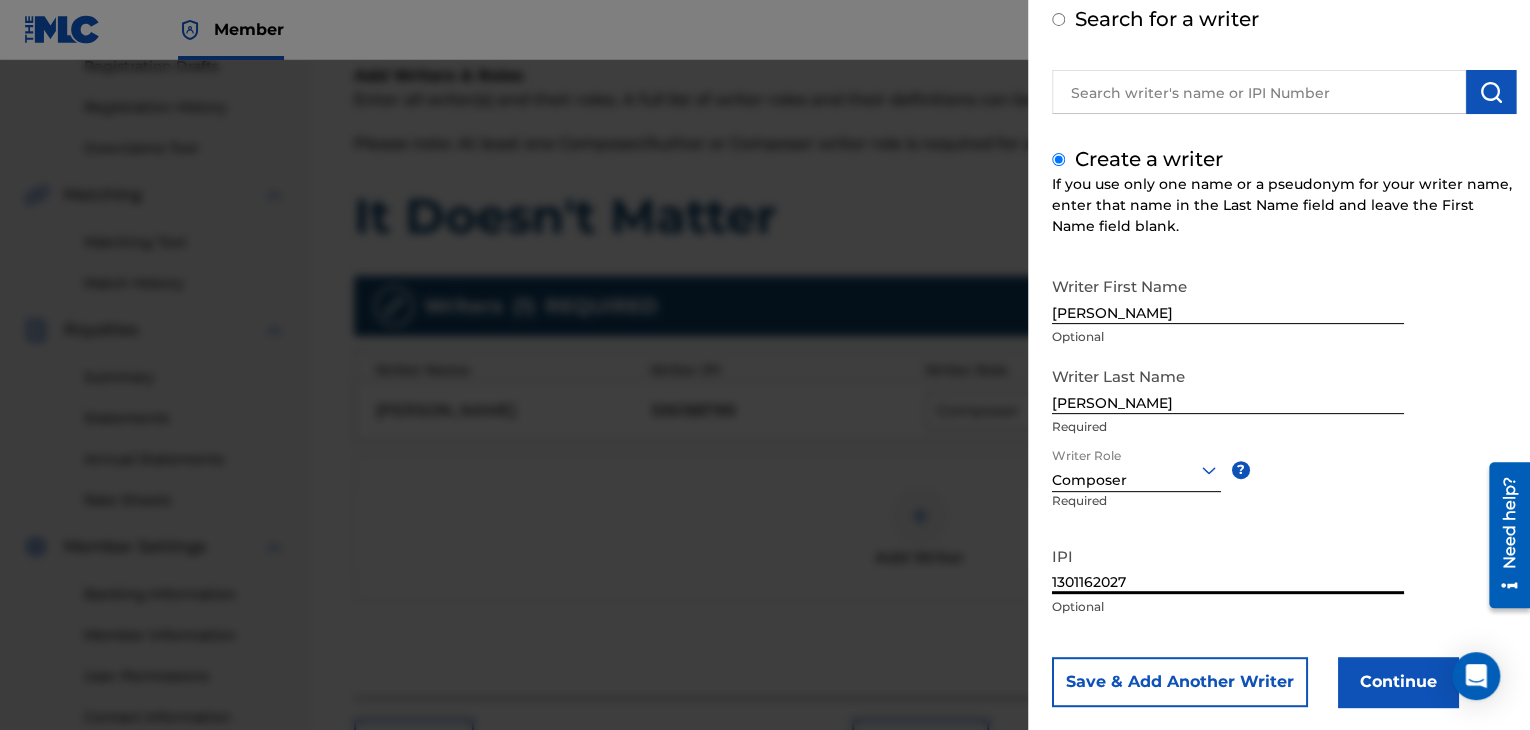 type on "1301162027" 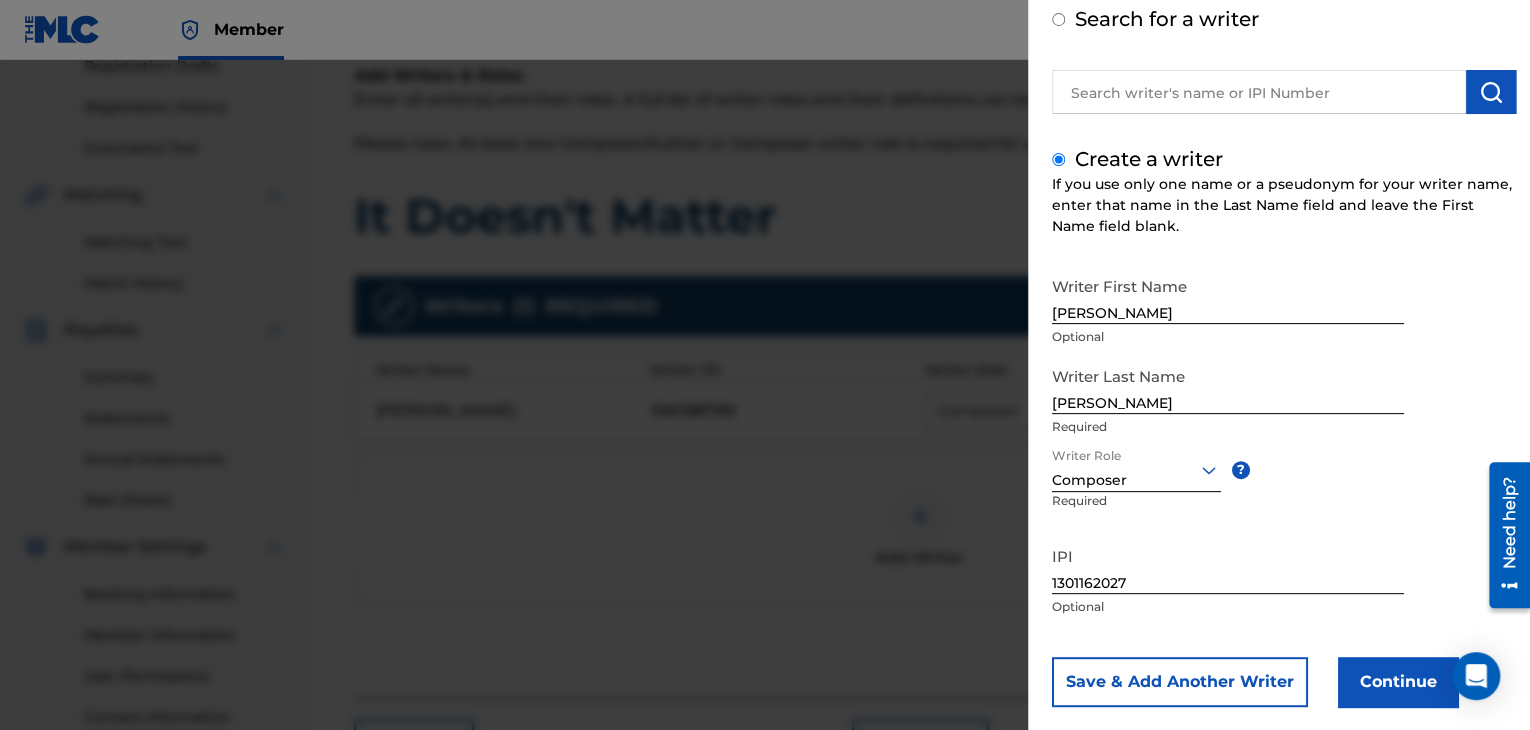 click on "Save & Add Another Writer" at bounding box center [1180, 682] 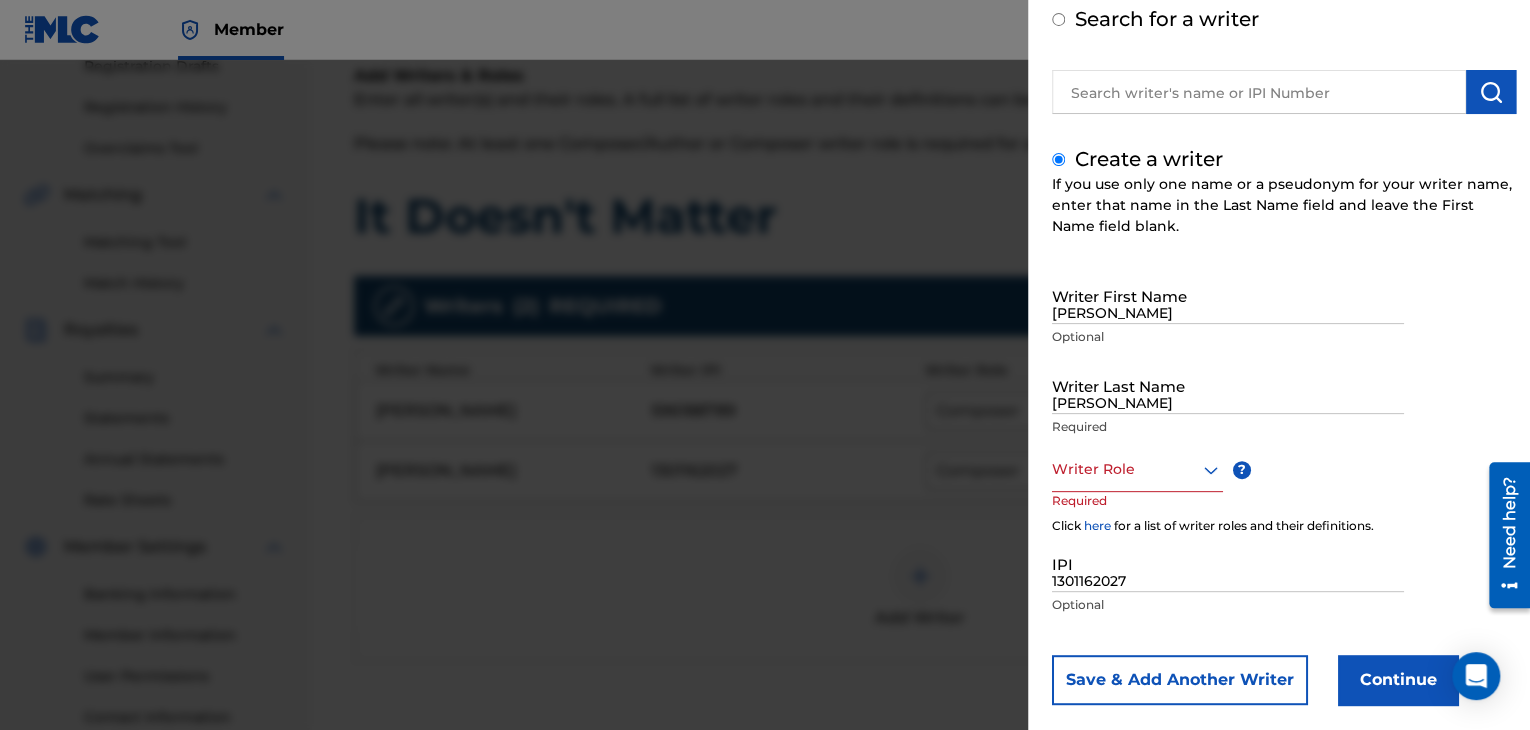 type 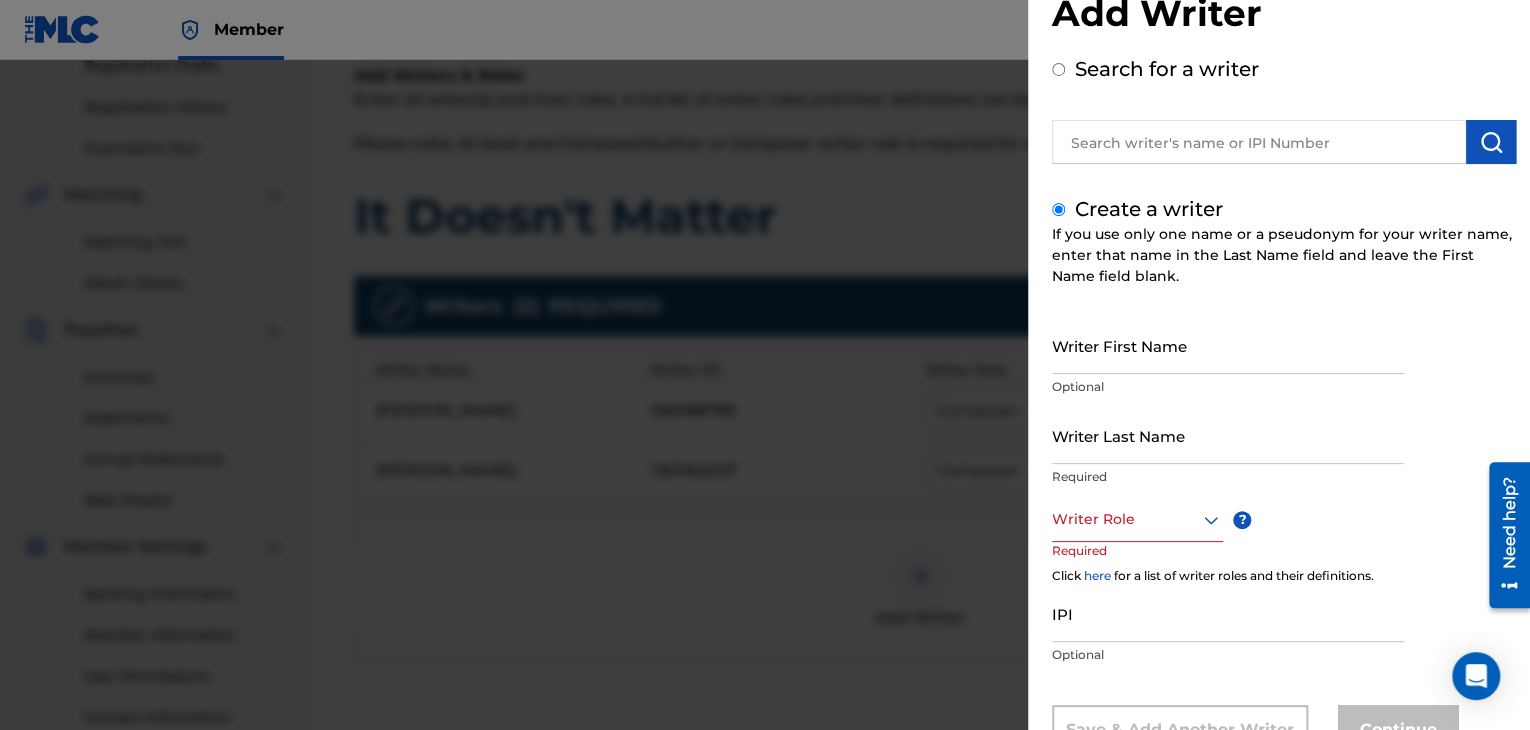 scroll, scrollTop: 0, scrollLeft: 0, axis: both 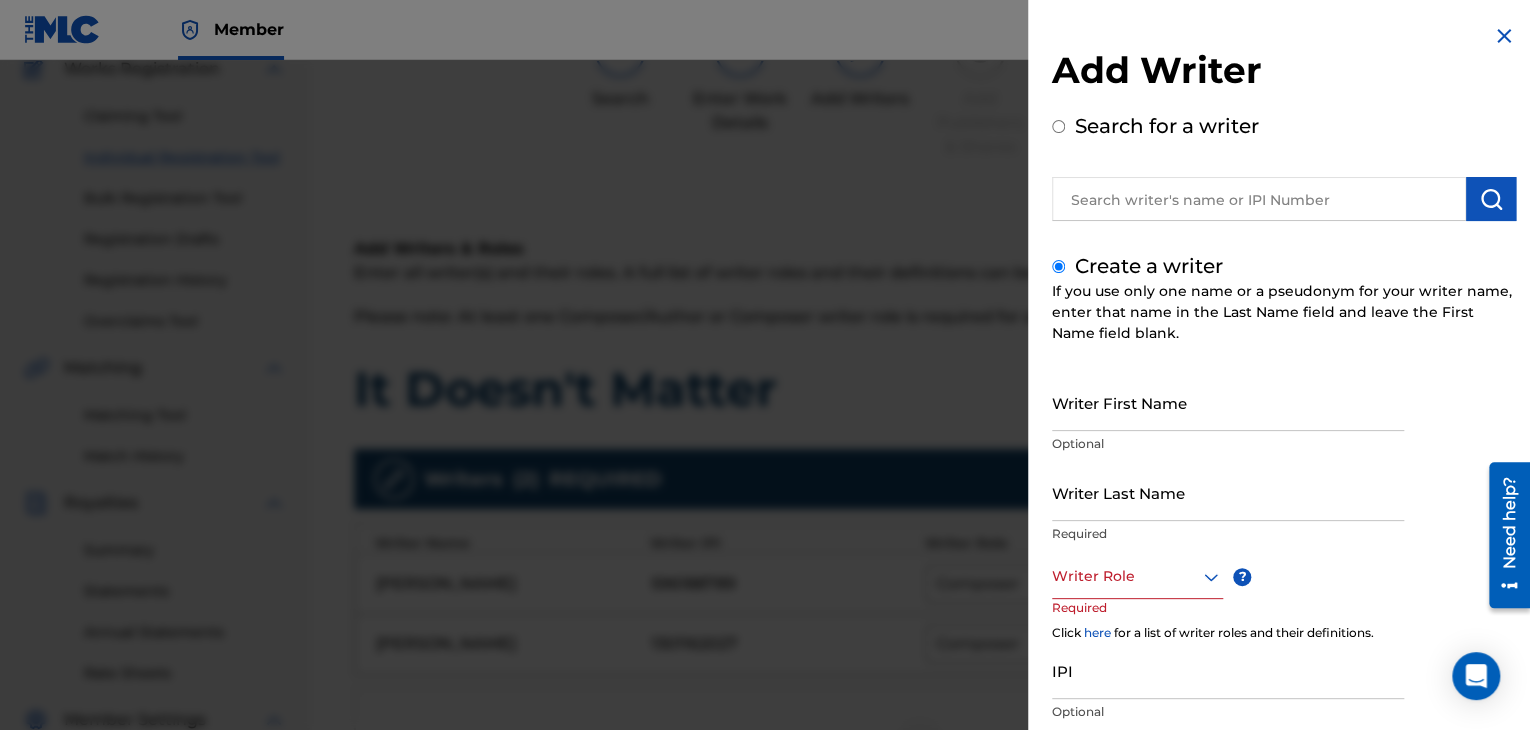 click at bounding box center (1504, 36) 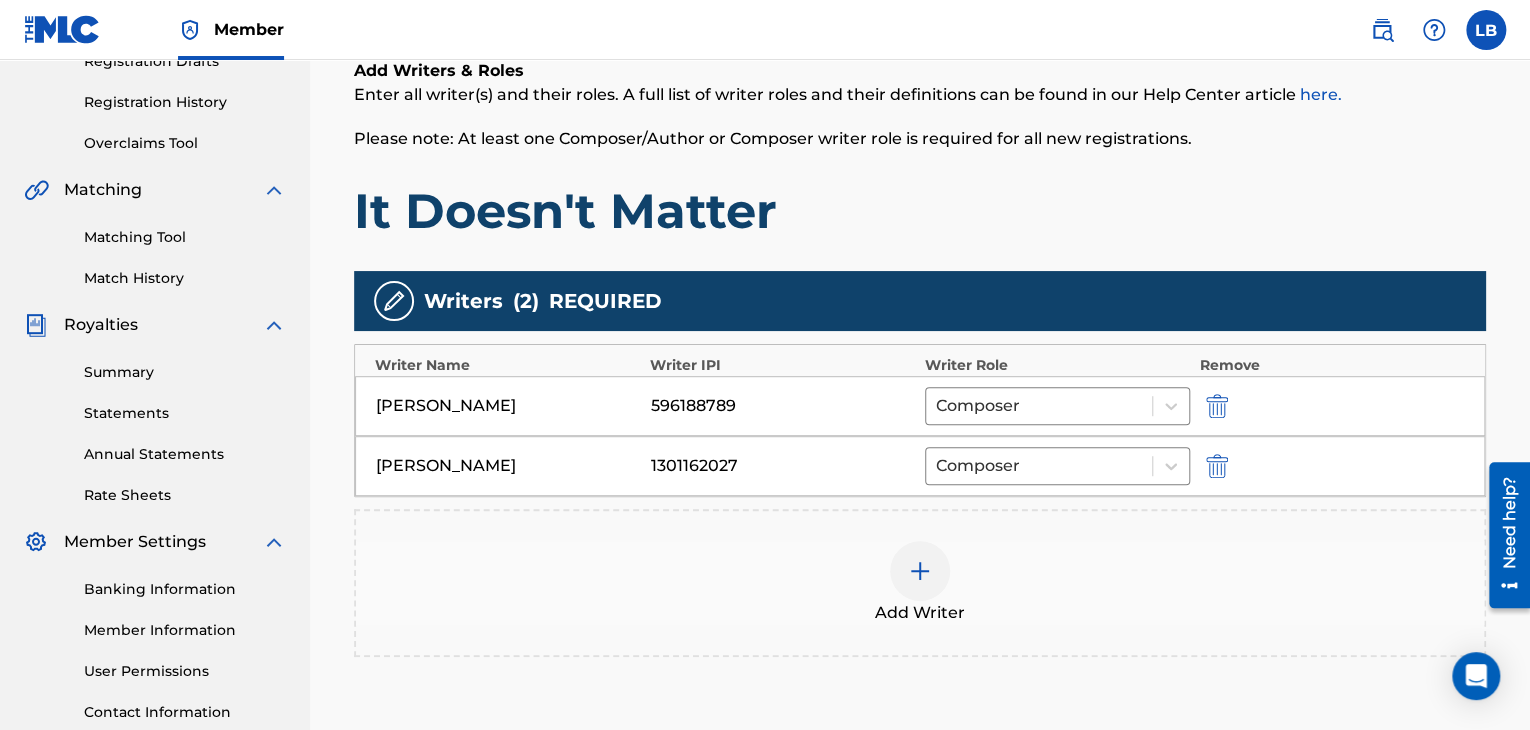 scroll, scrollTop: 364, scrollLeft: 0, axis: vertical 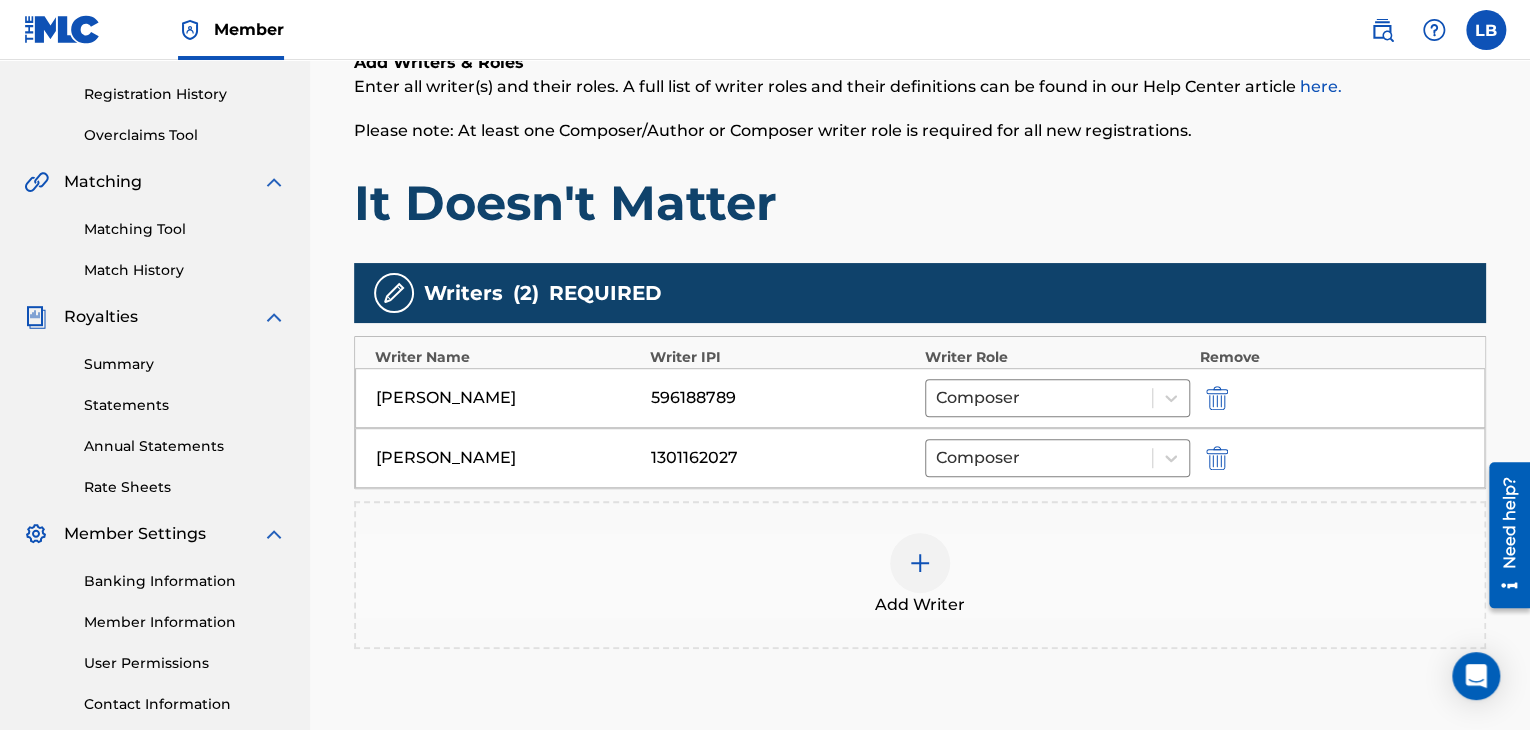 click at bounding box center (920, 563) 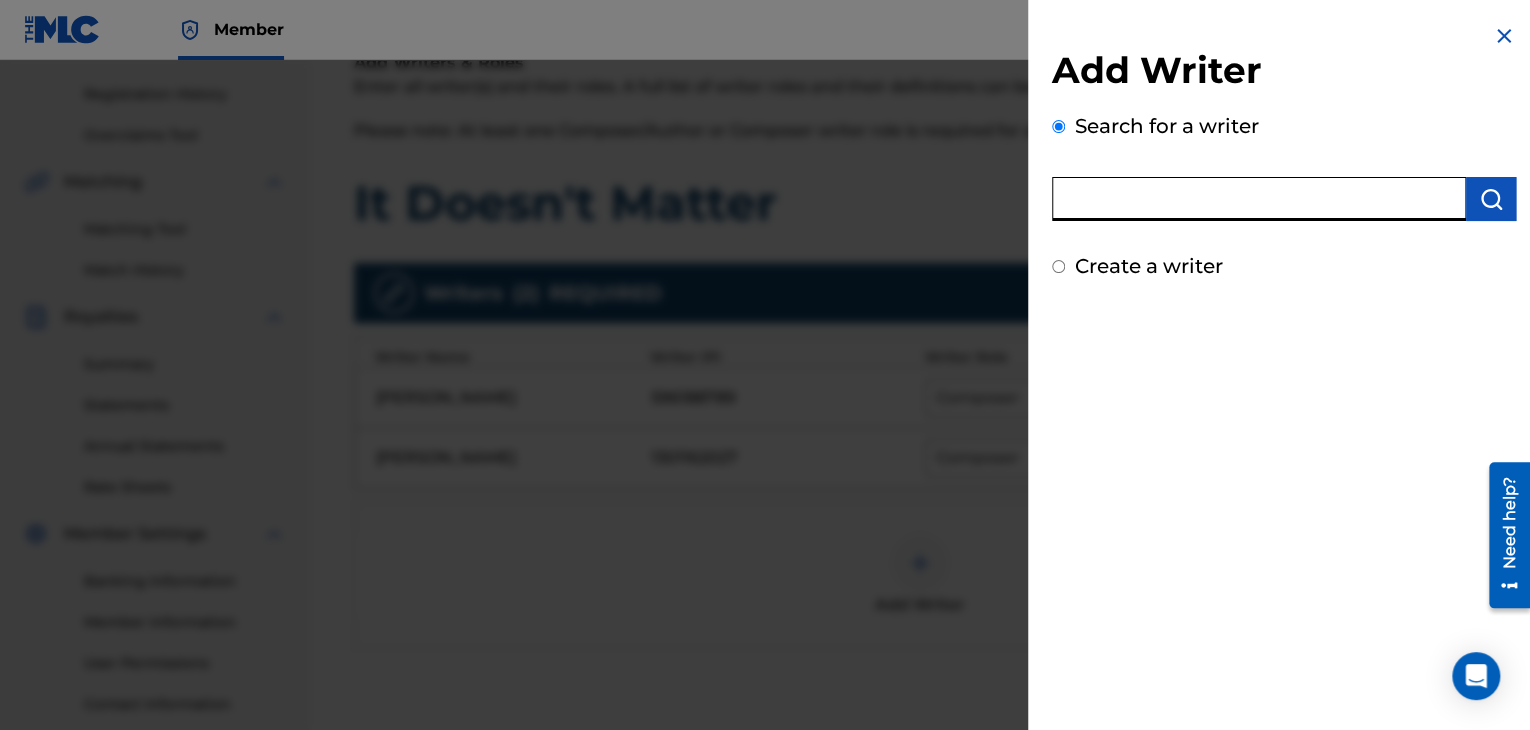 click at bounding box center (1259, 199) 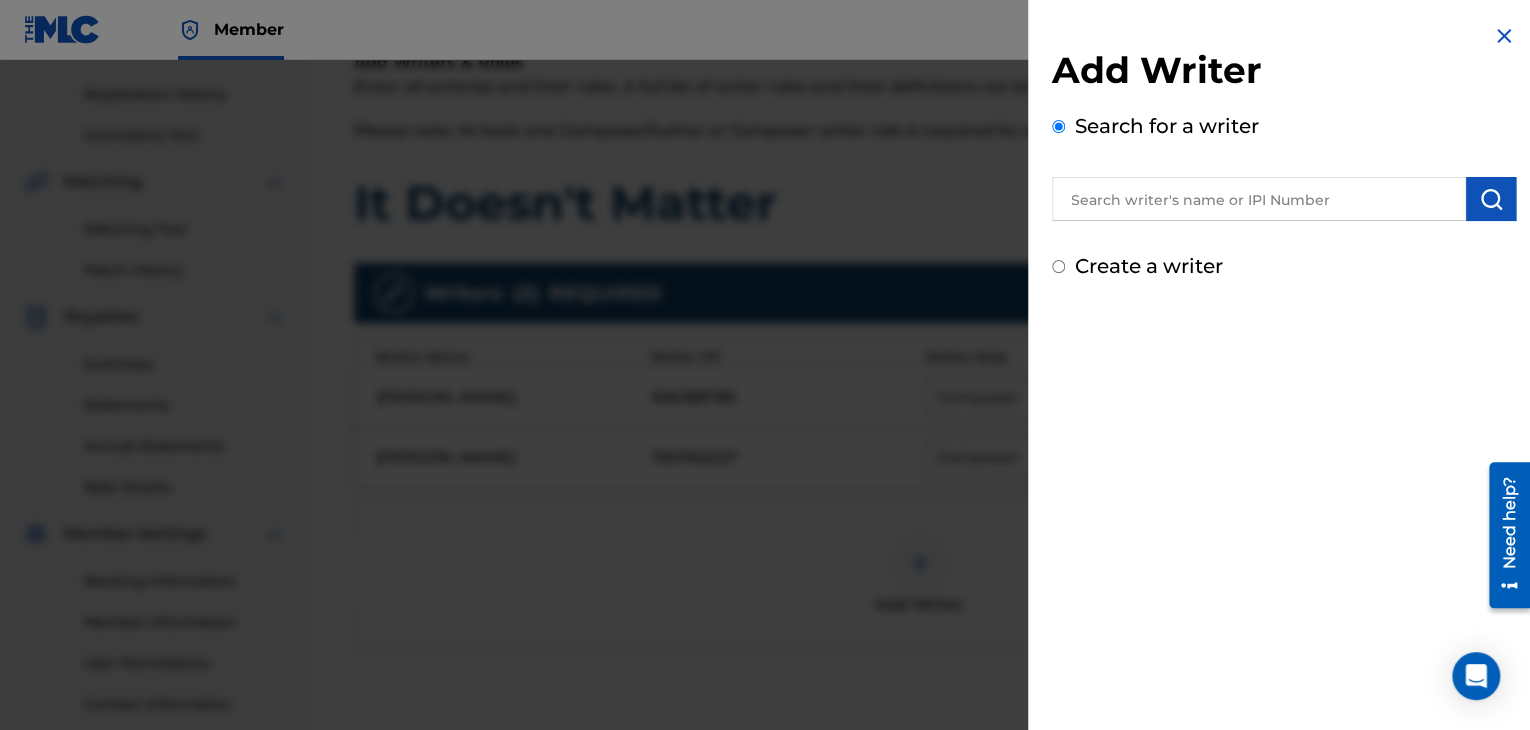 click at bounding box center (1504, 36) 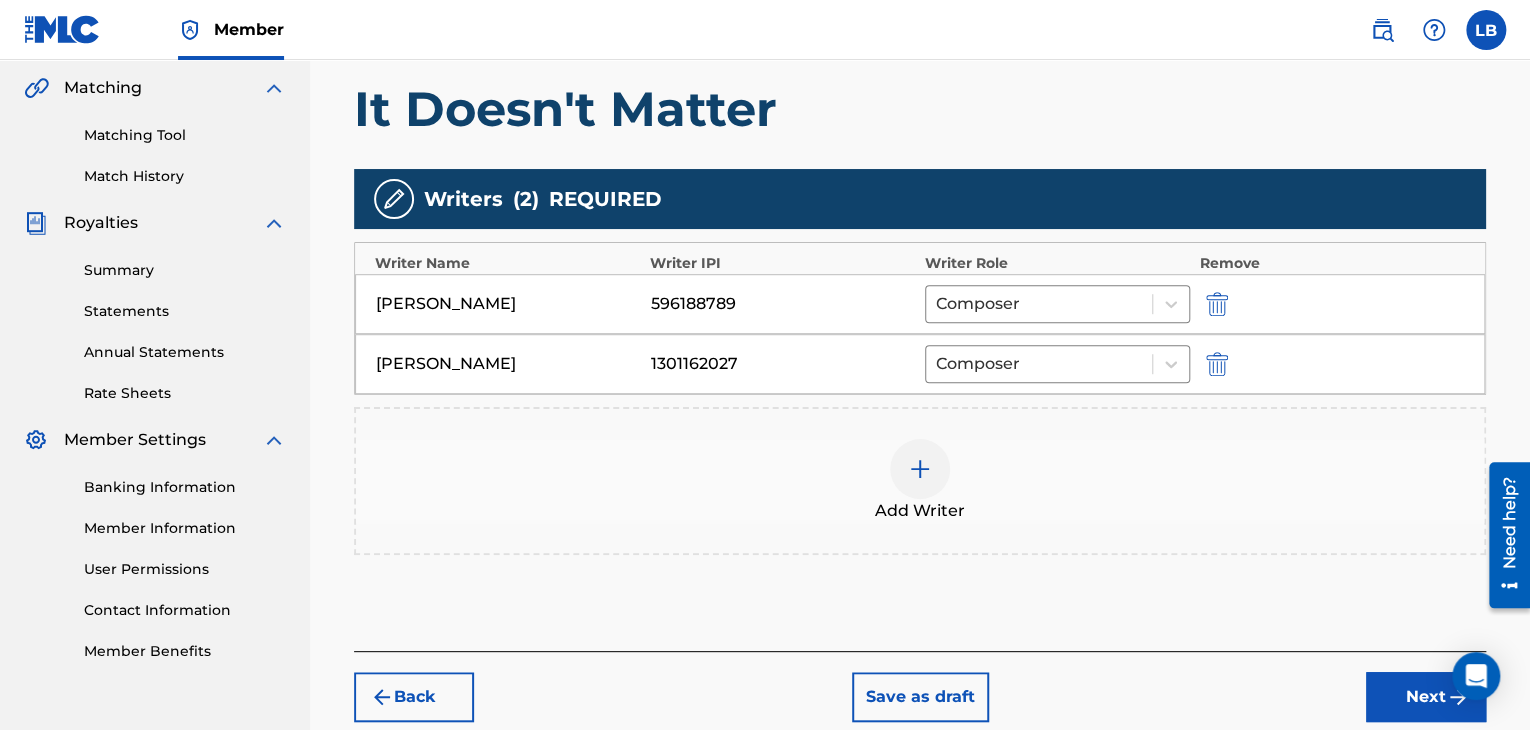 scroll, scrollTop: 564, scrollLeft: 0, axis: vertical 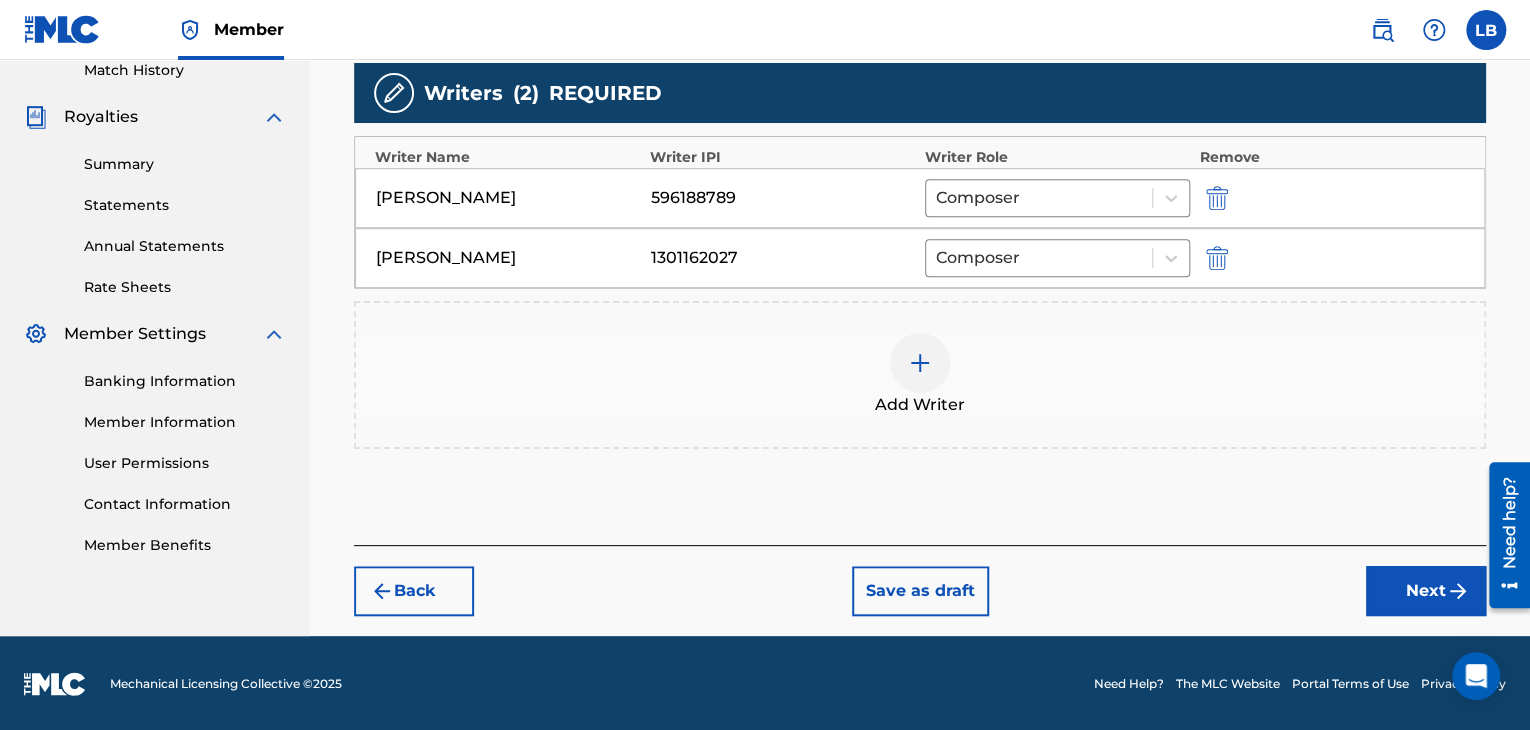 click on "Next" at bounding box center (1426, 591) 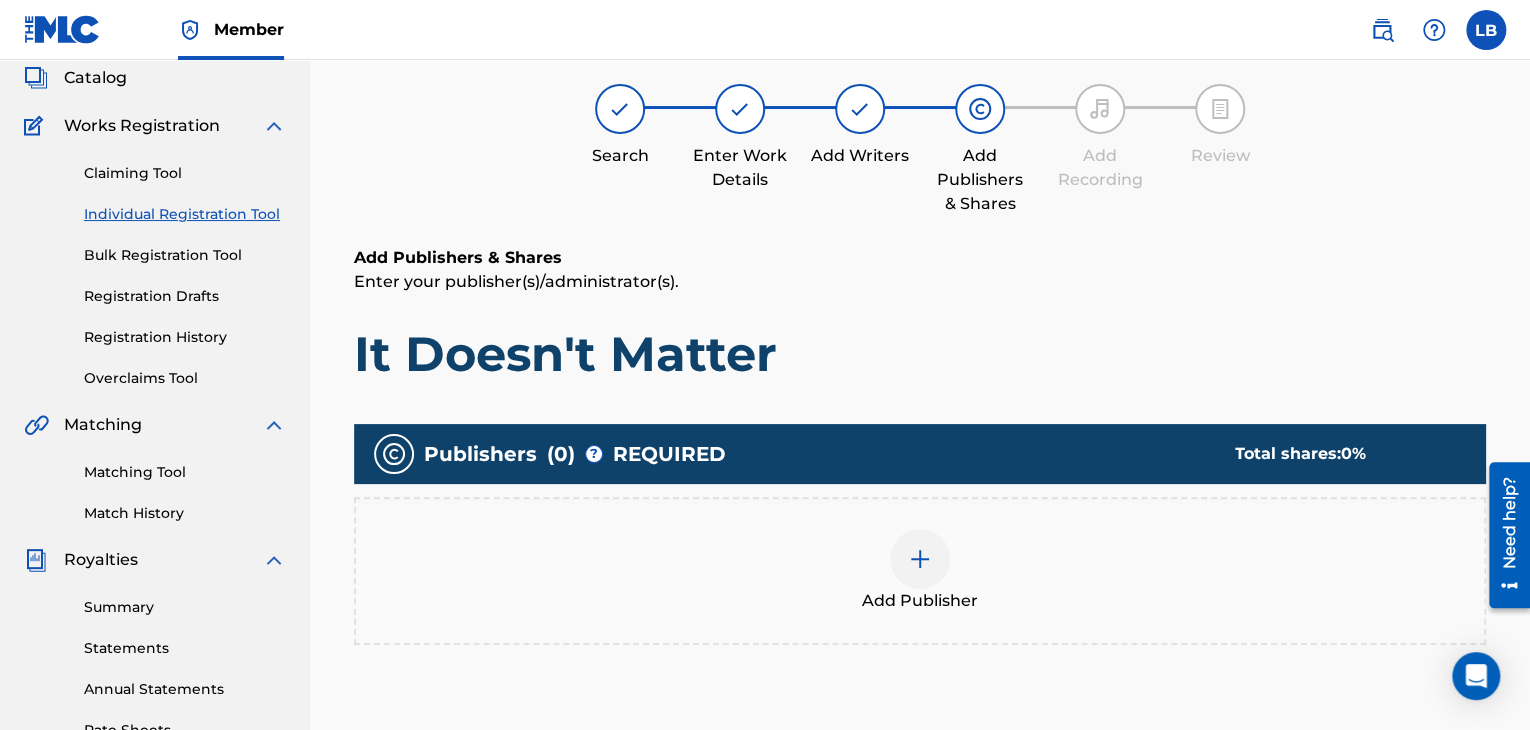 scroll, scrollTop: 323, scrollLeft: 0, axis: vertical 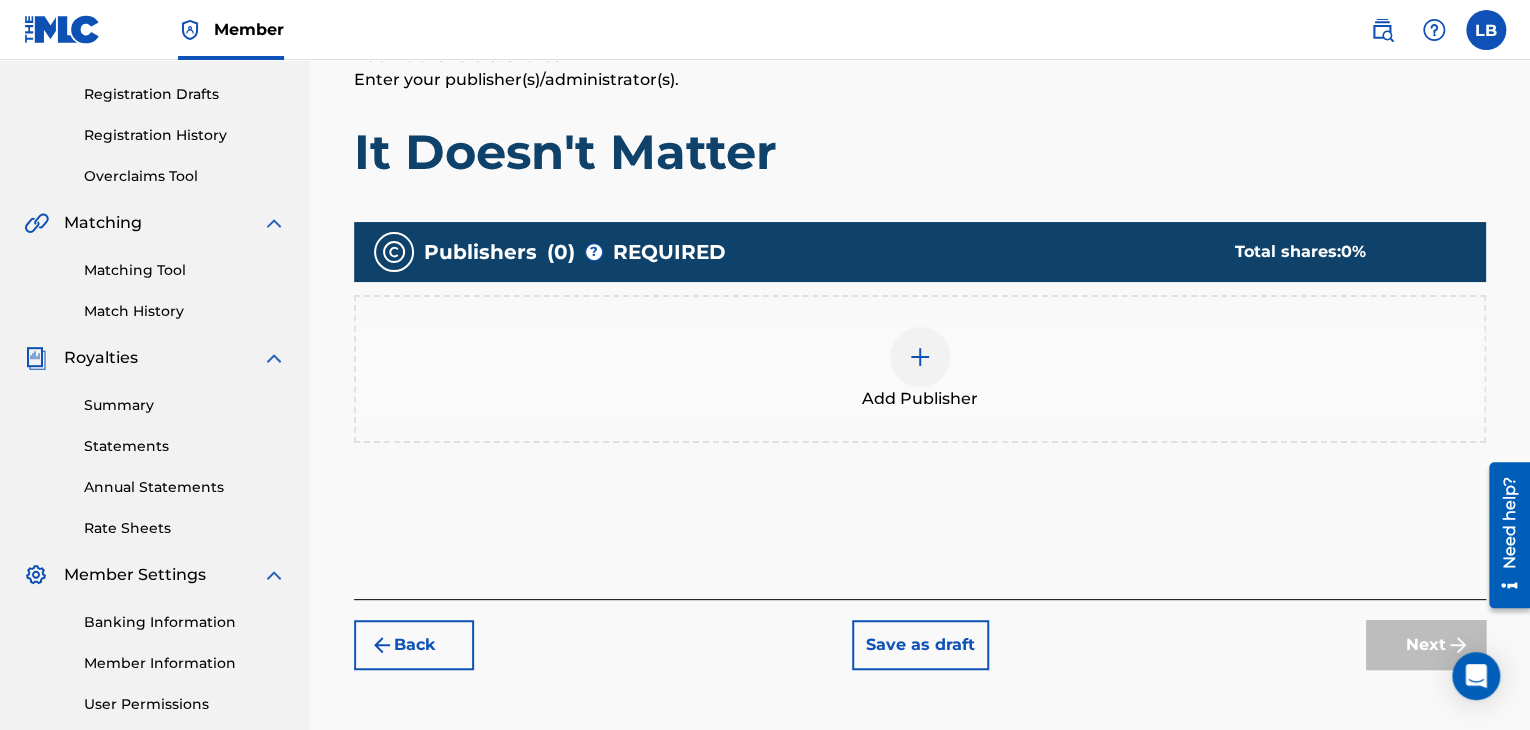 click at bounding box center (920, 357) 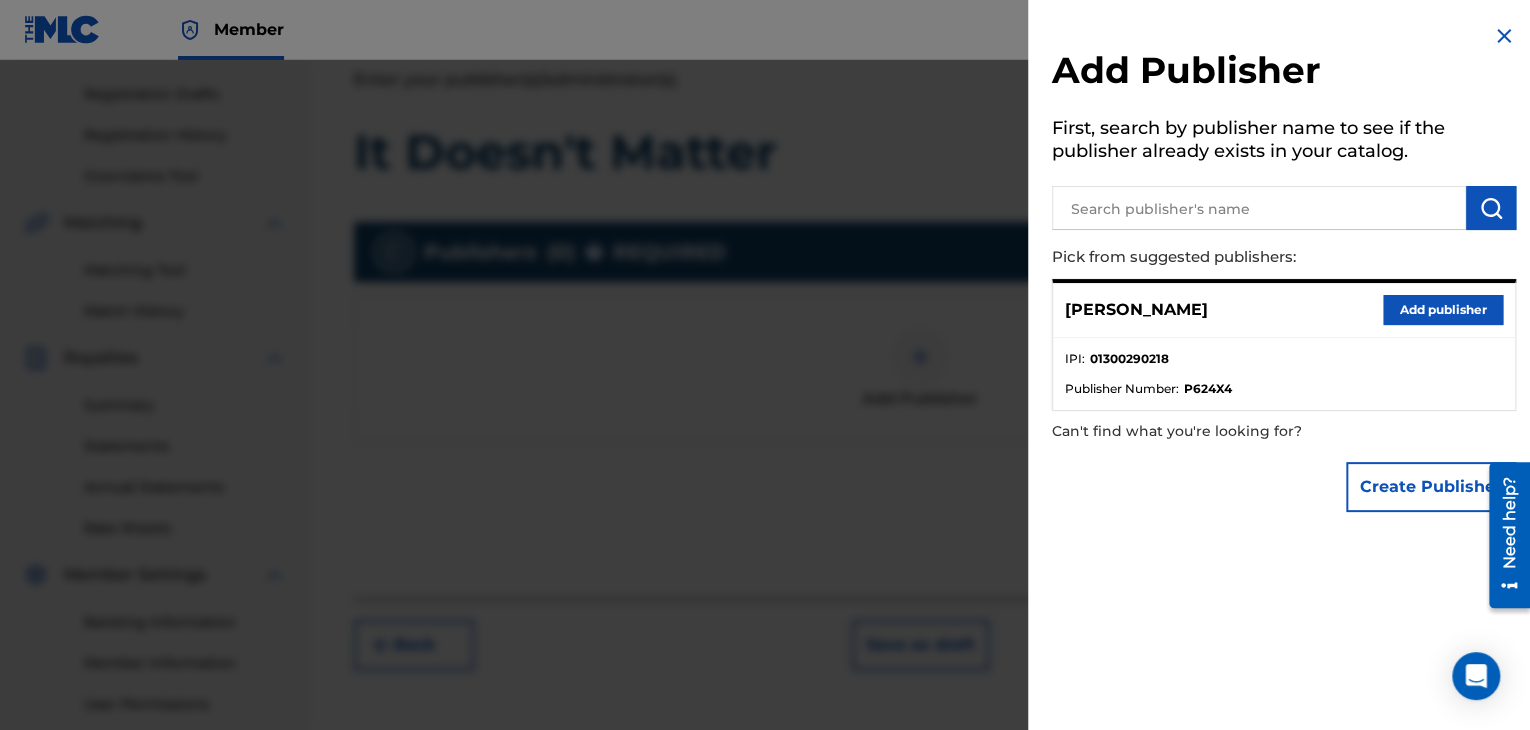 click on "Create Publisher" at bounding box center (1431, 487) 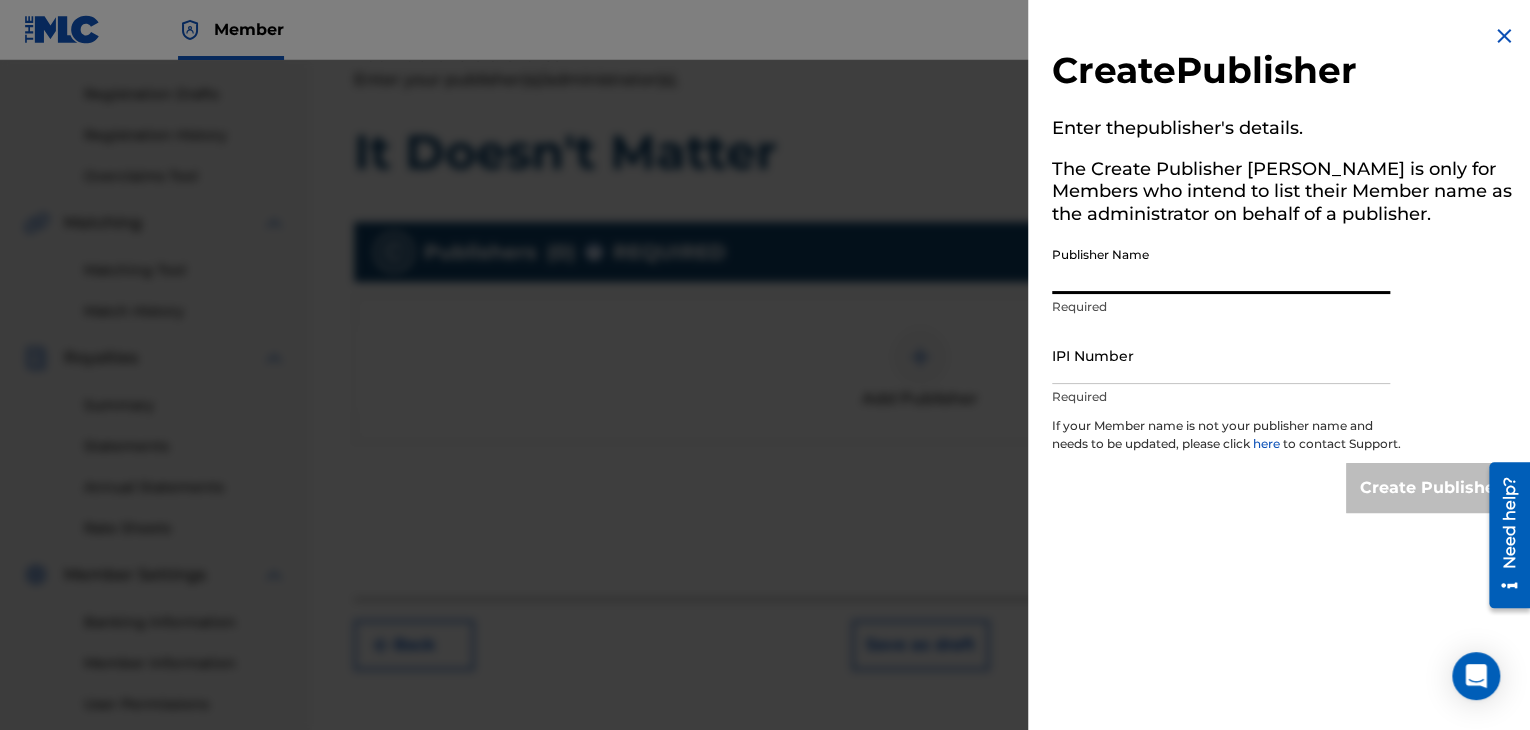 click on "Publisher Name" at bounding box center [1221, 265] 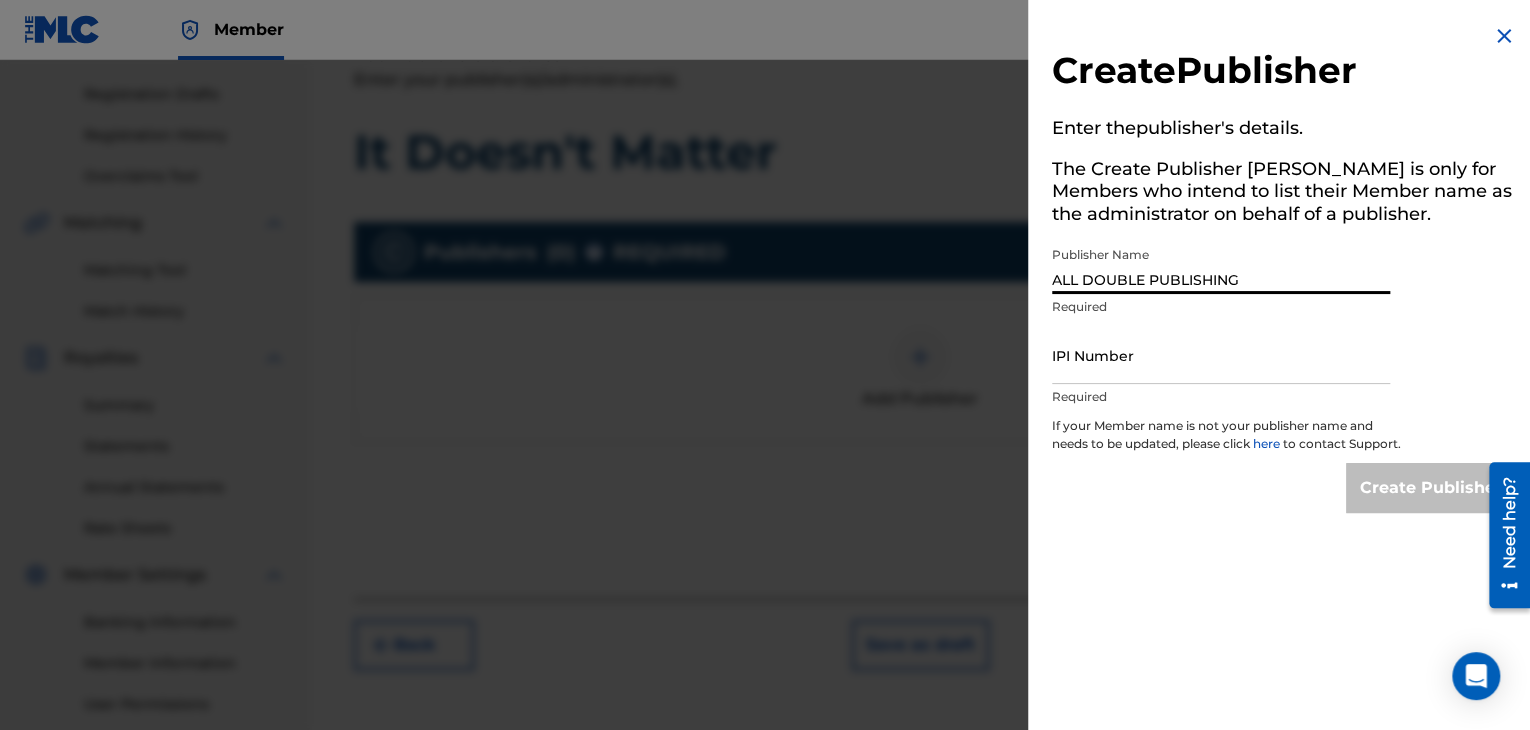 click on "IPI Number" at bounding box center (1221, 355) 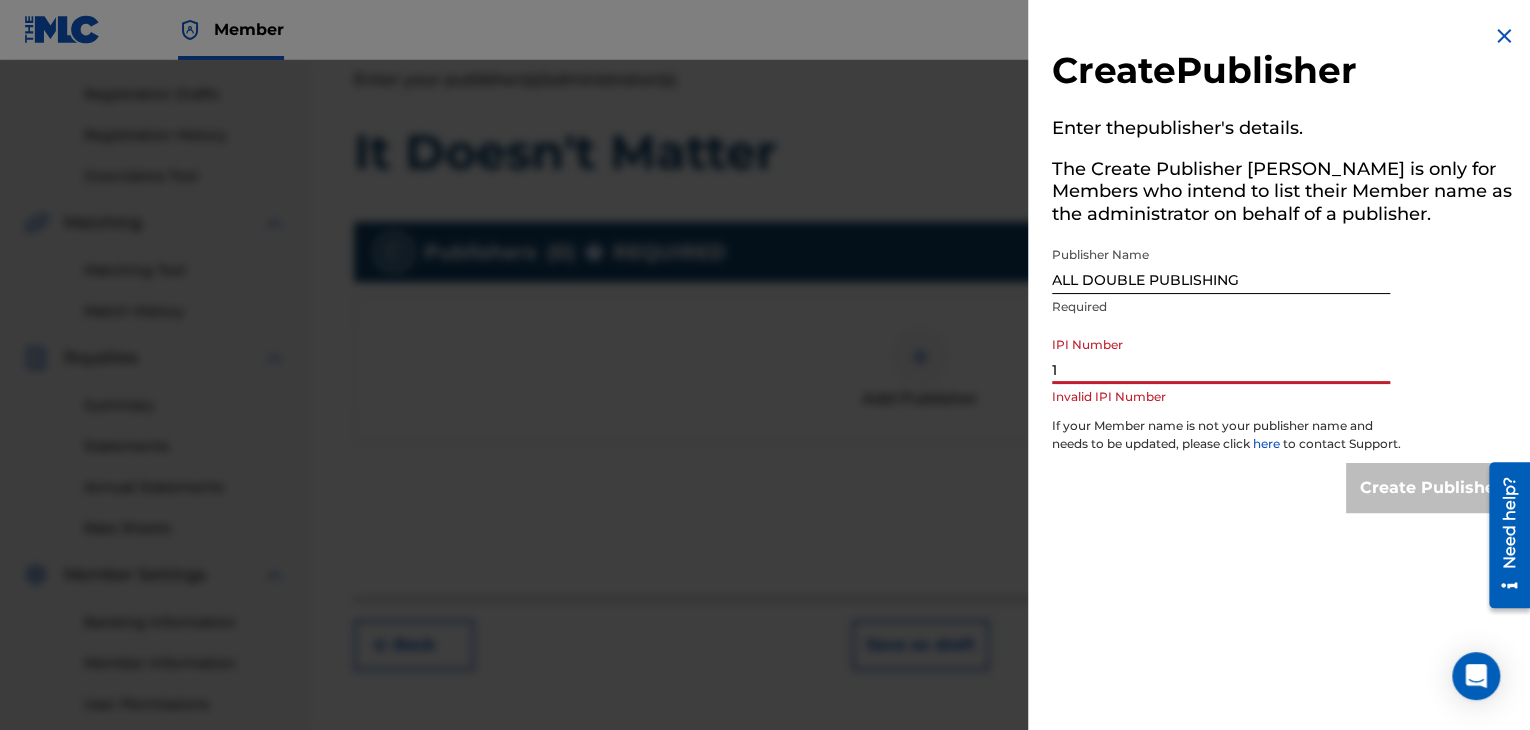 type on "1301161912" 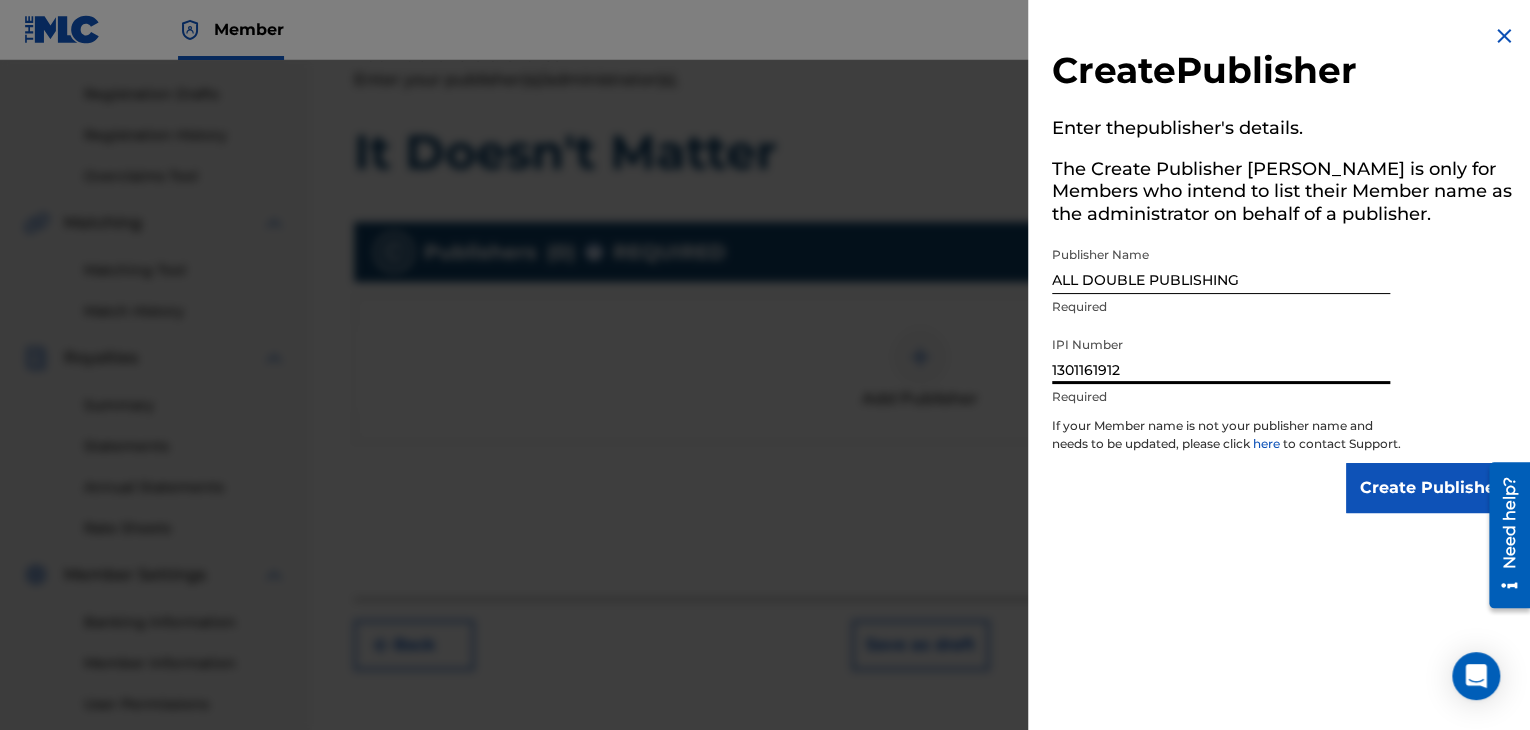 click on "Create Publisher" at bounding box center [1431, 488] 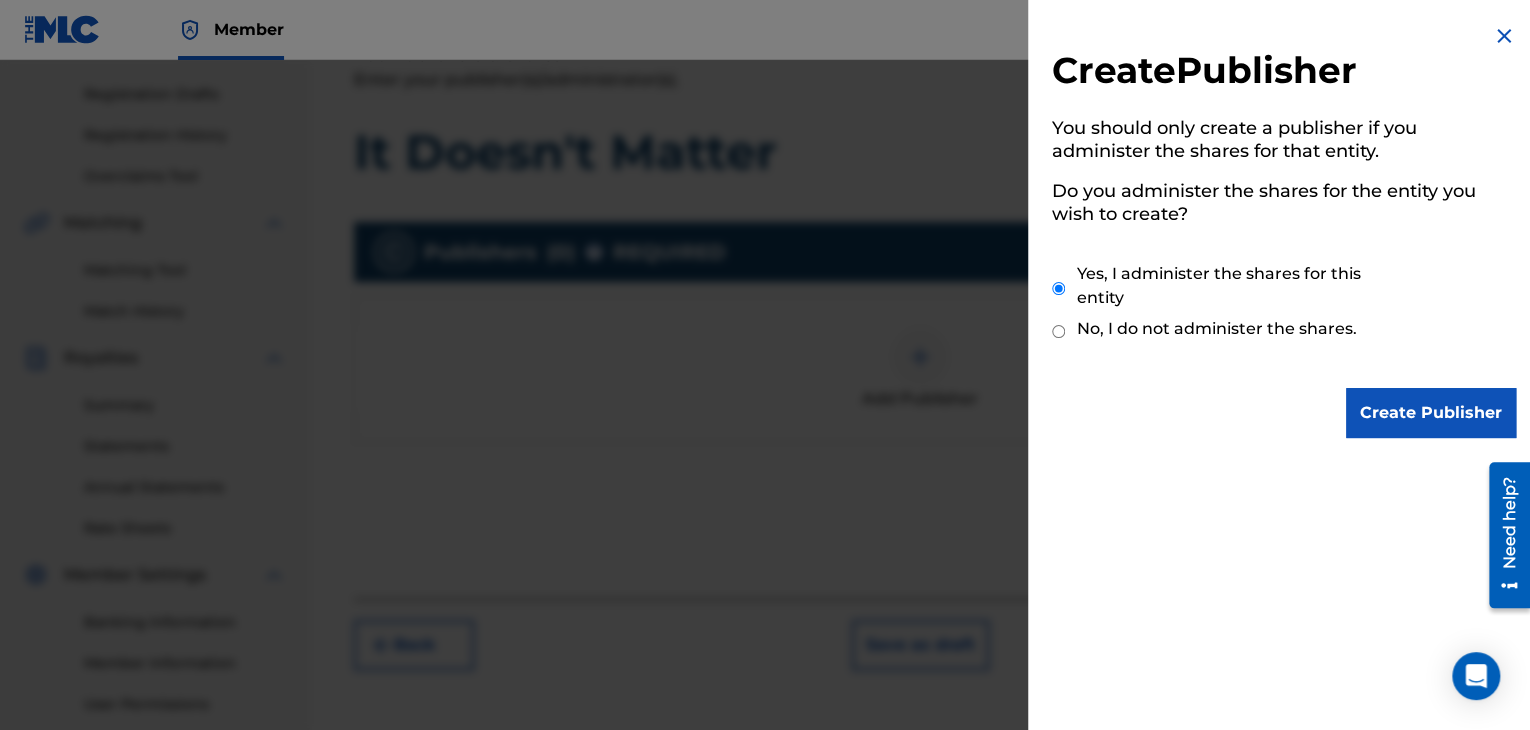 click on "Create Publisher" at bounding box center [1431, 413] 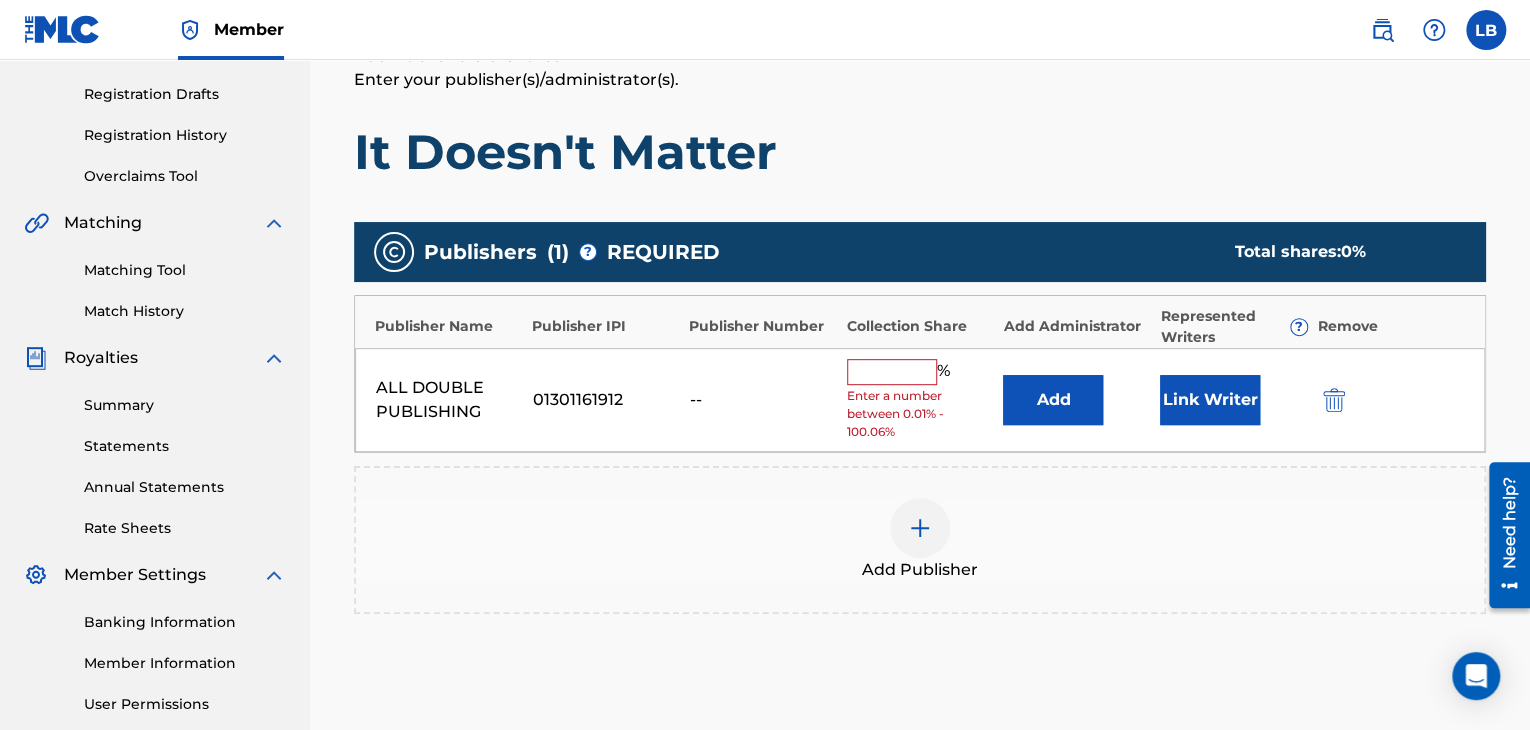 click at bounding box center [892, 372] 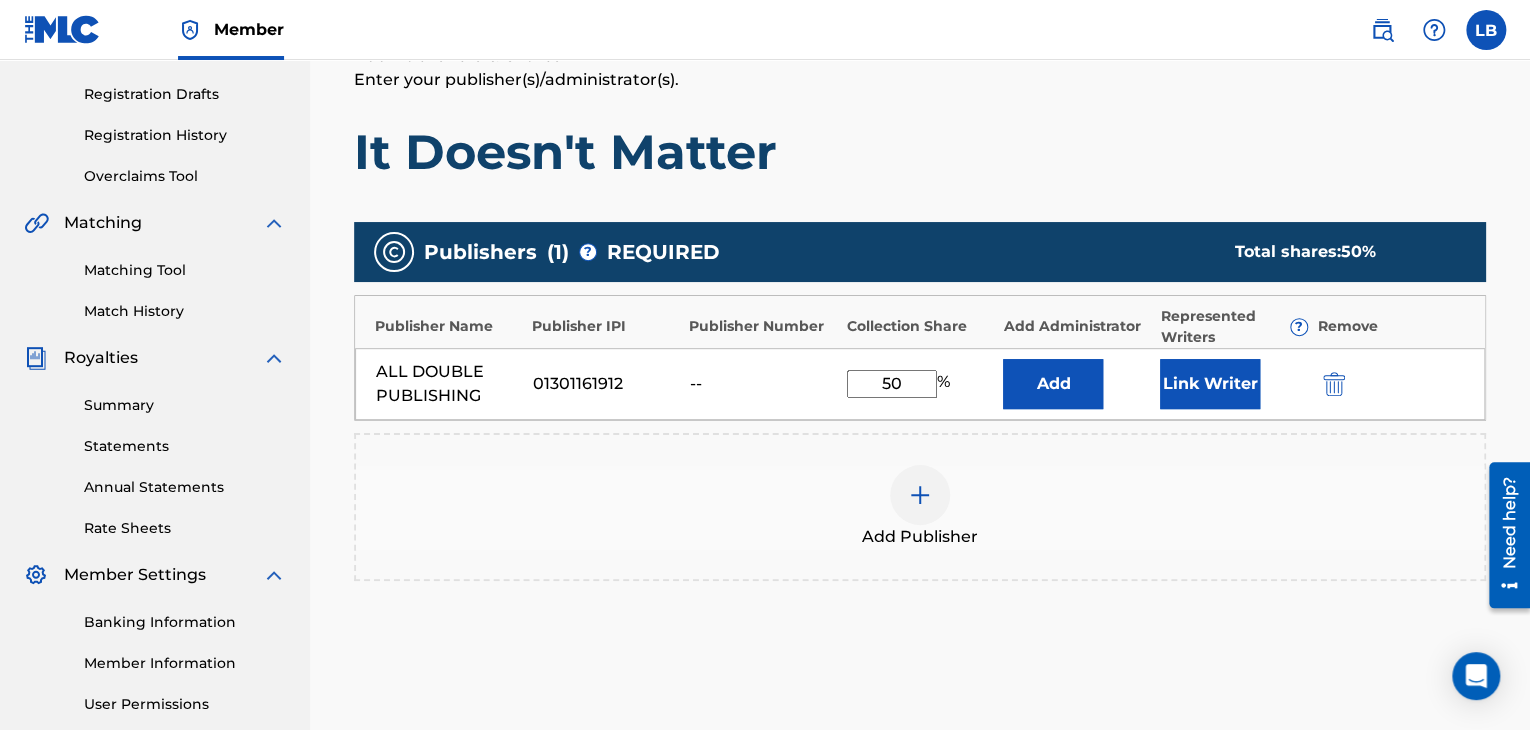 click on "Add" at bounding box center (1053, 384) 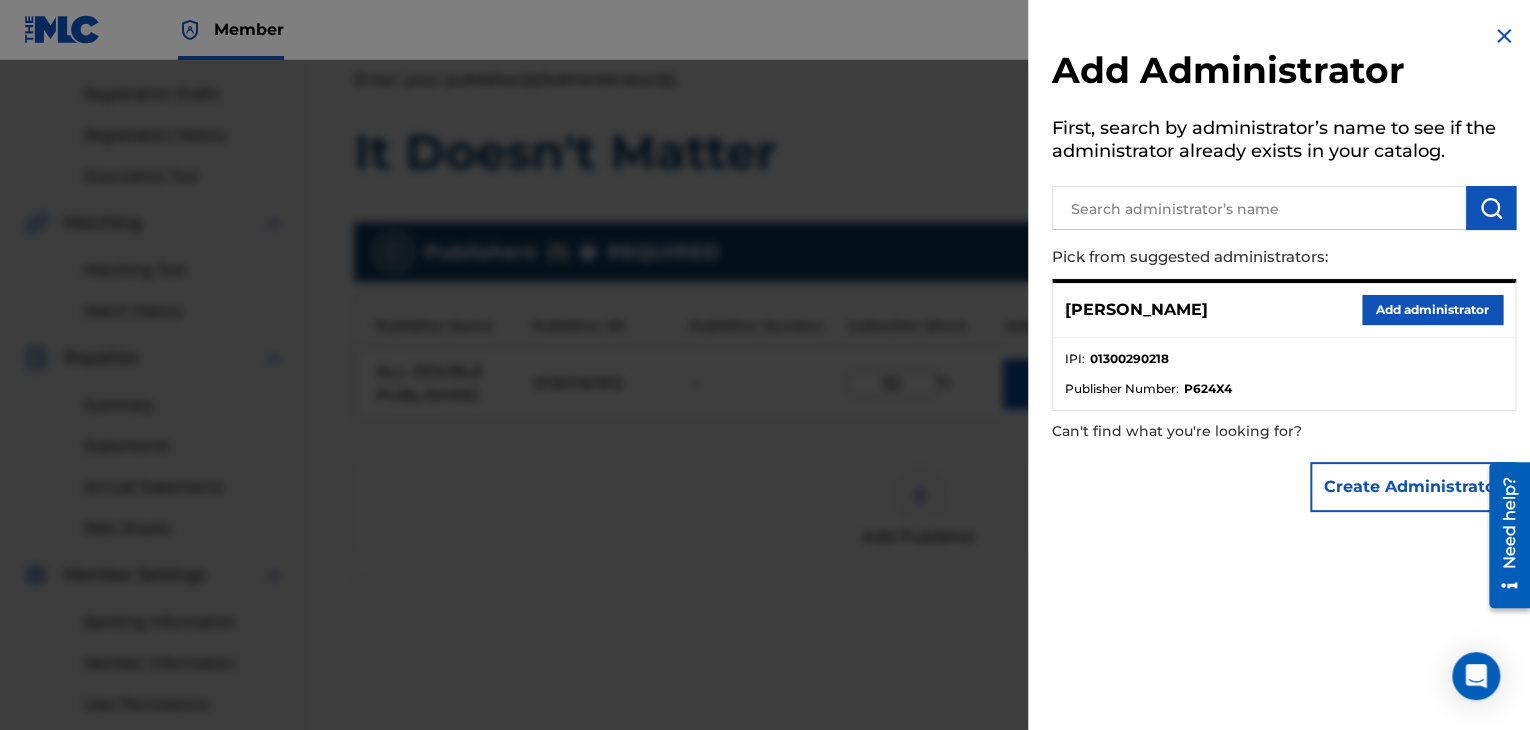 click on "Add administrator" at bounding box center (1432, 310) 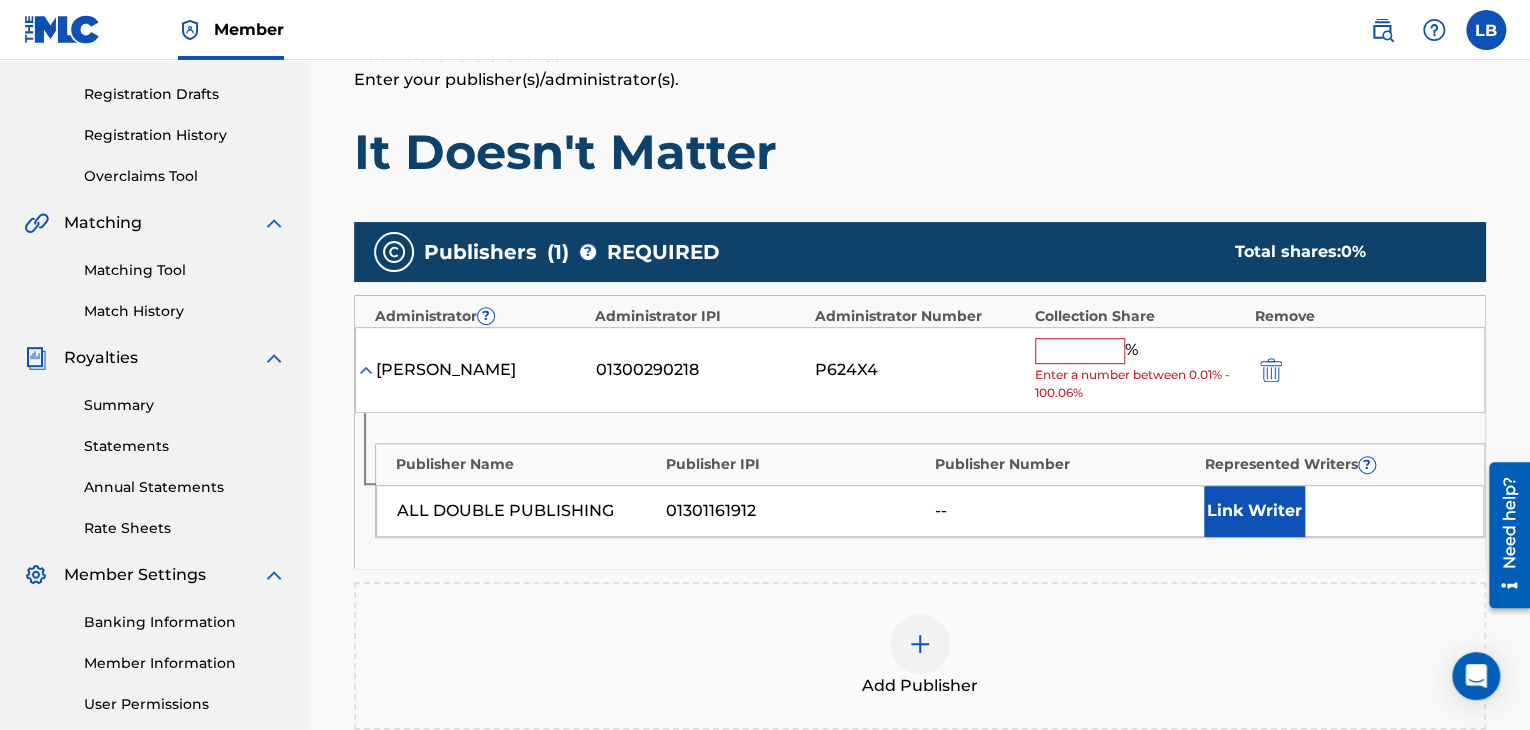click at bounding box center [1271, 370] 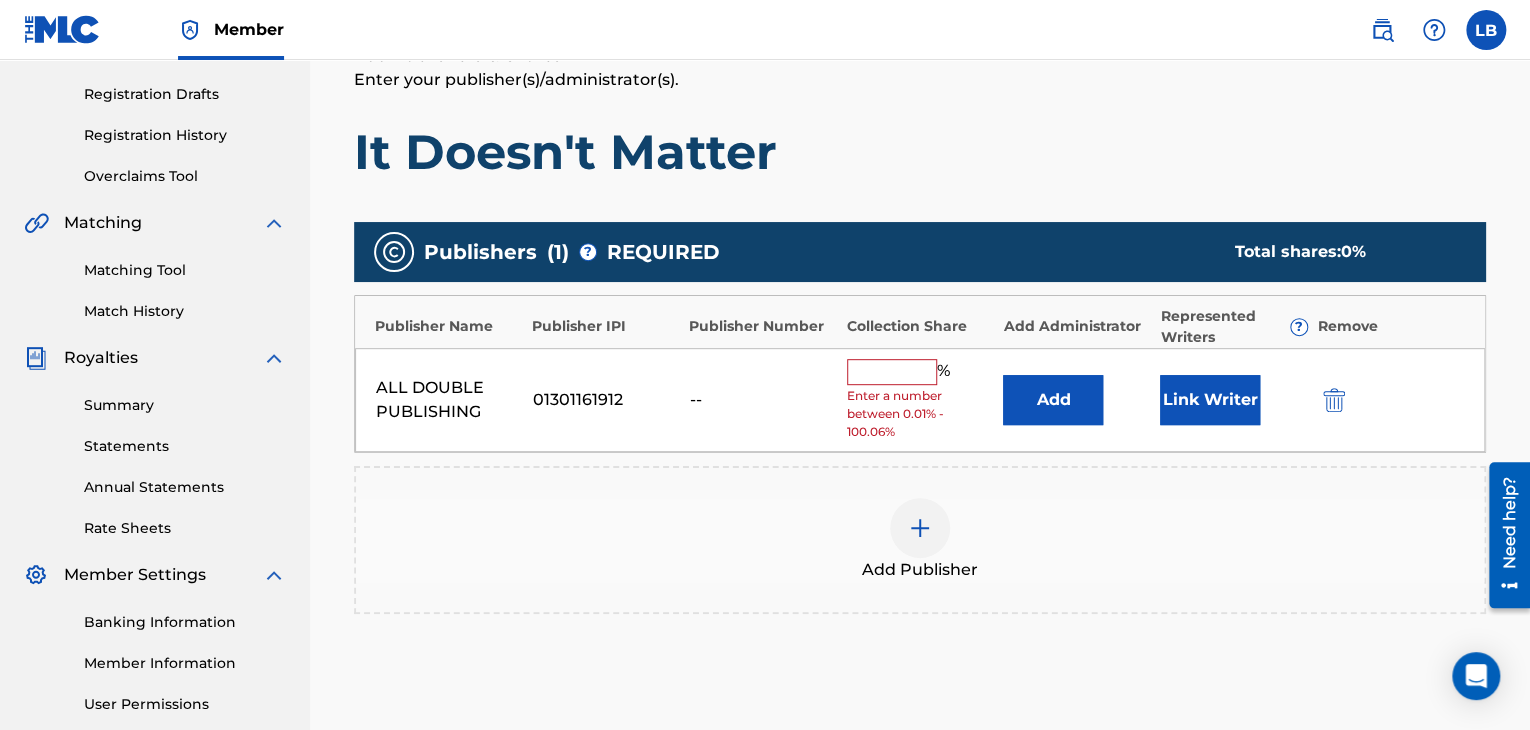 click on "Link Writer" at bounding box center (1210, 400) 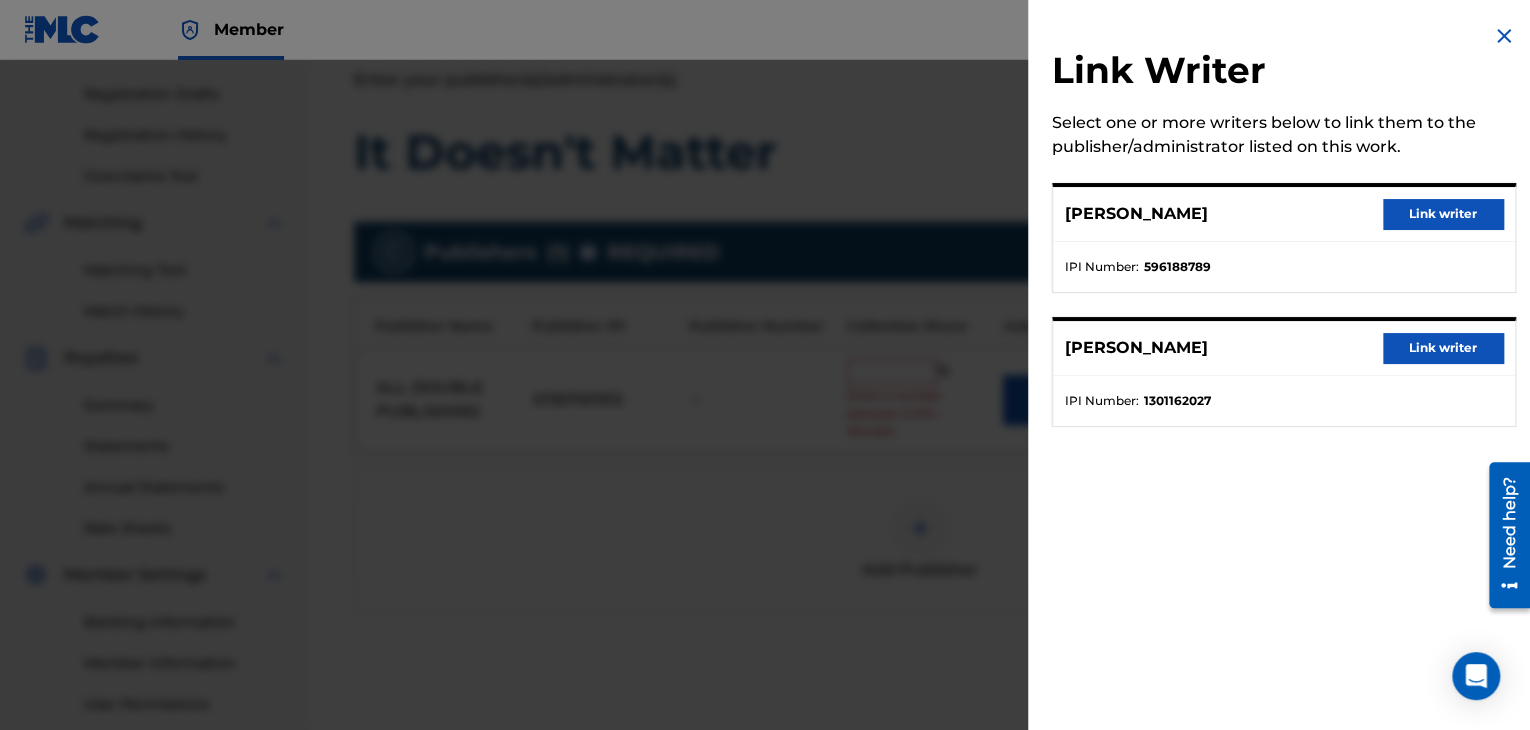 click on "Link writer" at bounding box center (1443, 214) 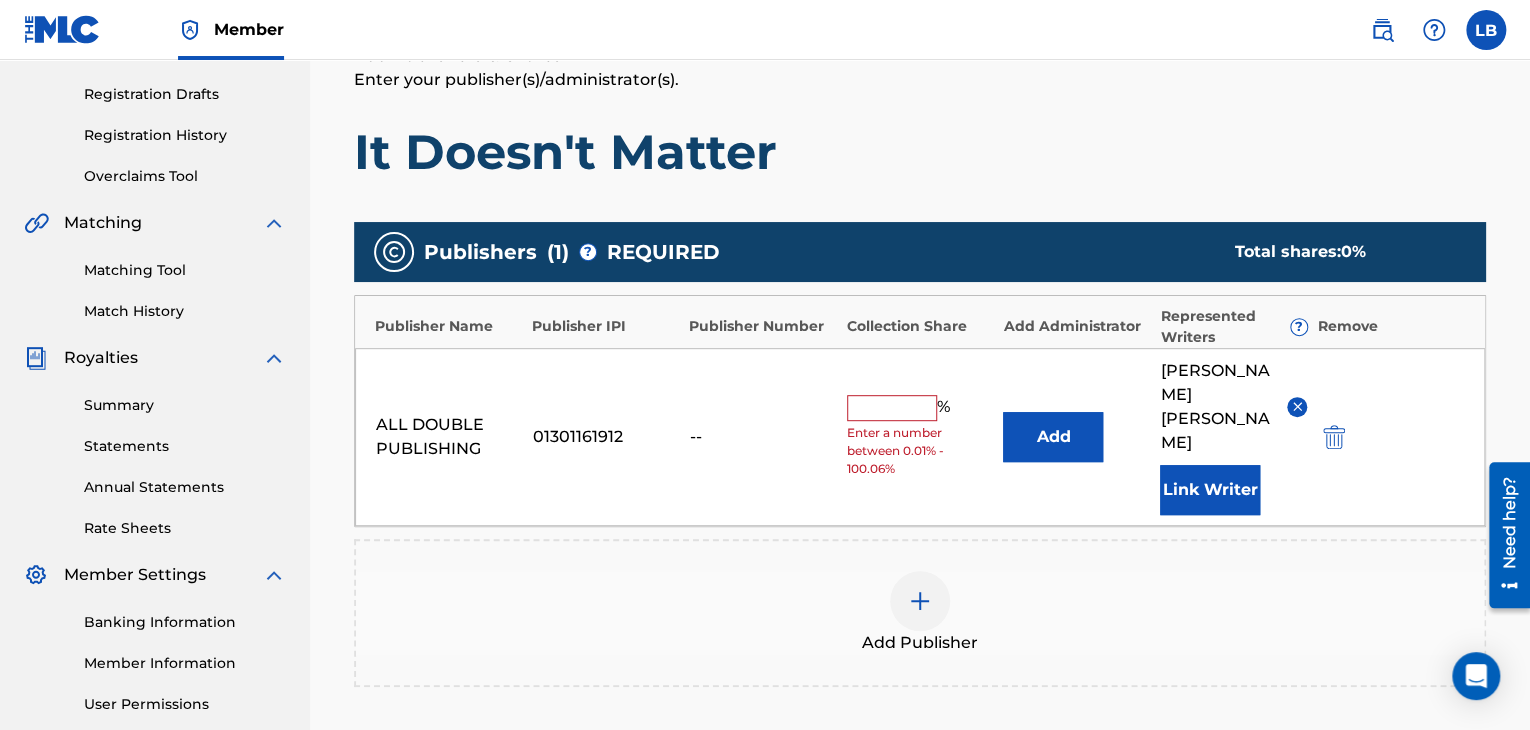 click on "Link Writer" at bounding box center (1210, 490) 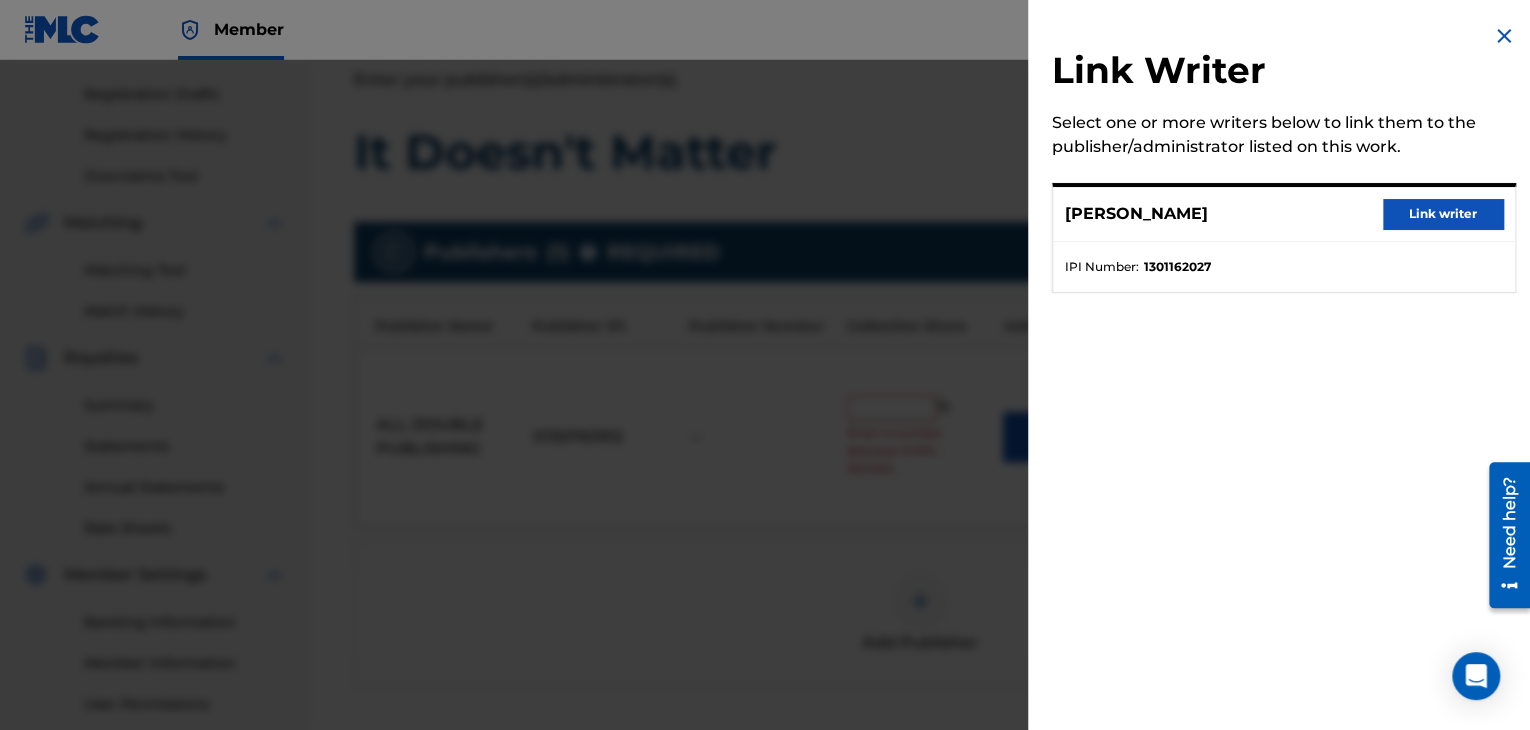 click on "Link writer" at bounding box center [1443, 214] 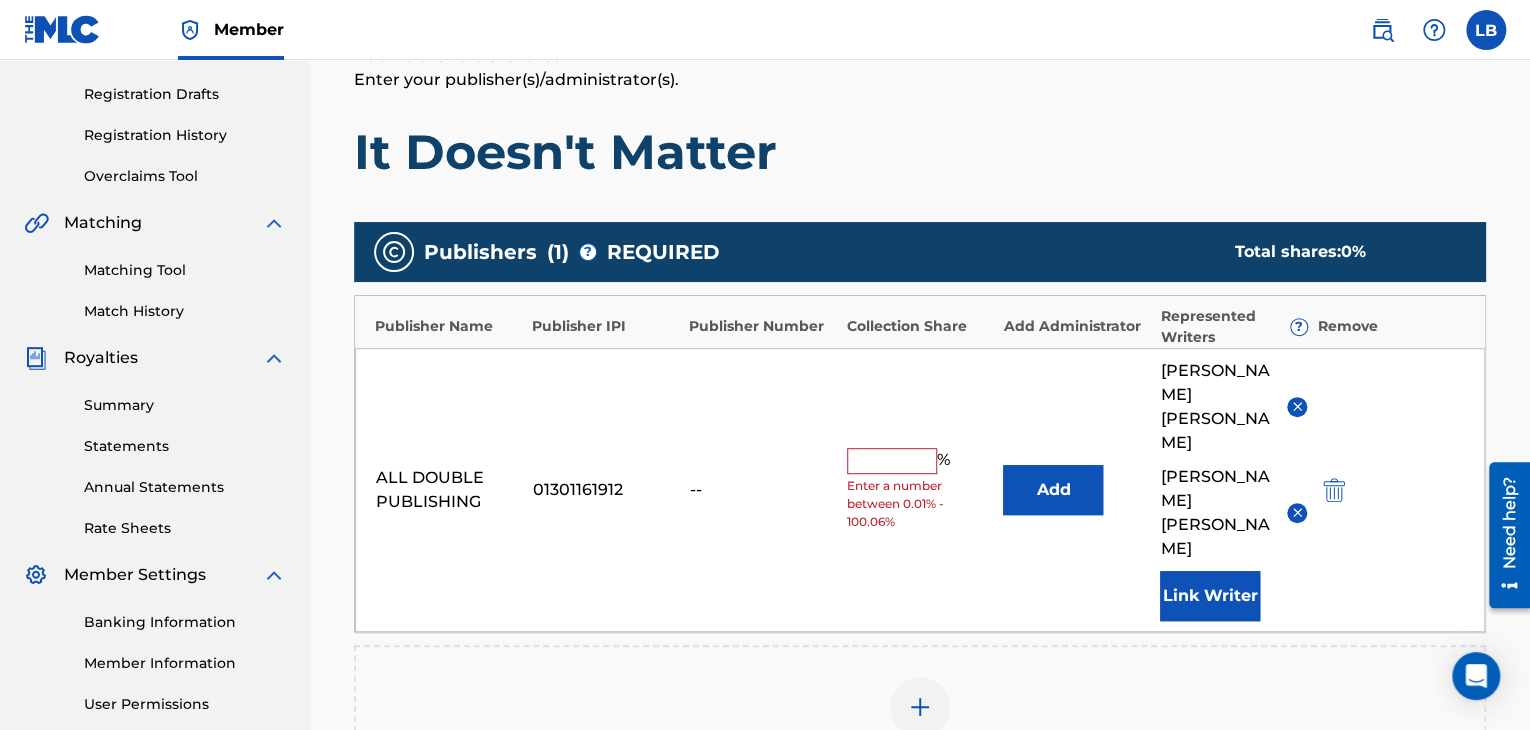 click at bounding box center [892, 461] 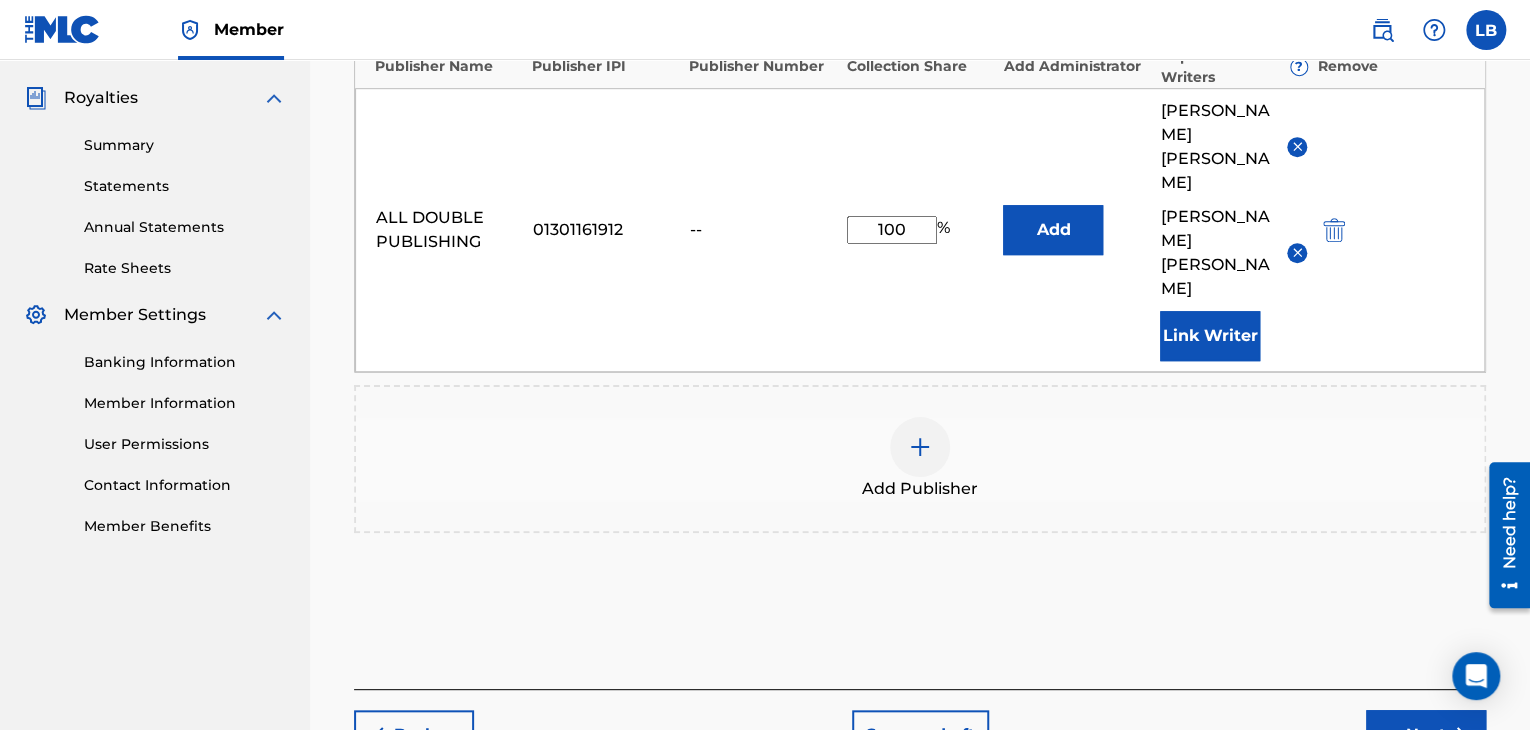 scroll, scrollTop: 598, scrollLeft: 0, axis: vertical 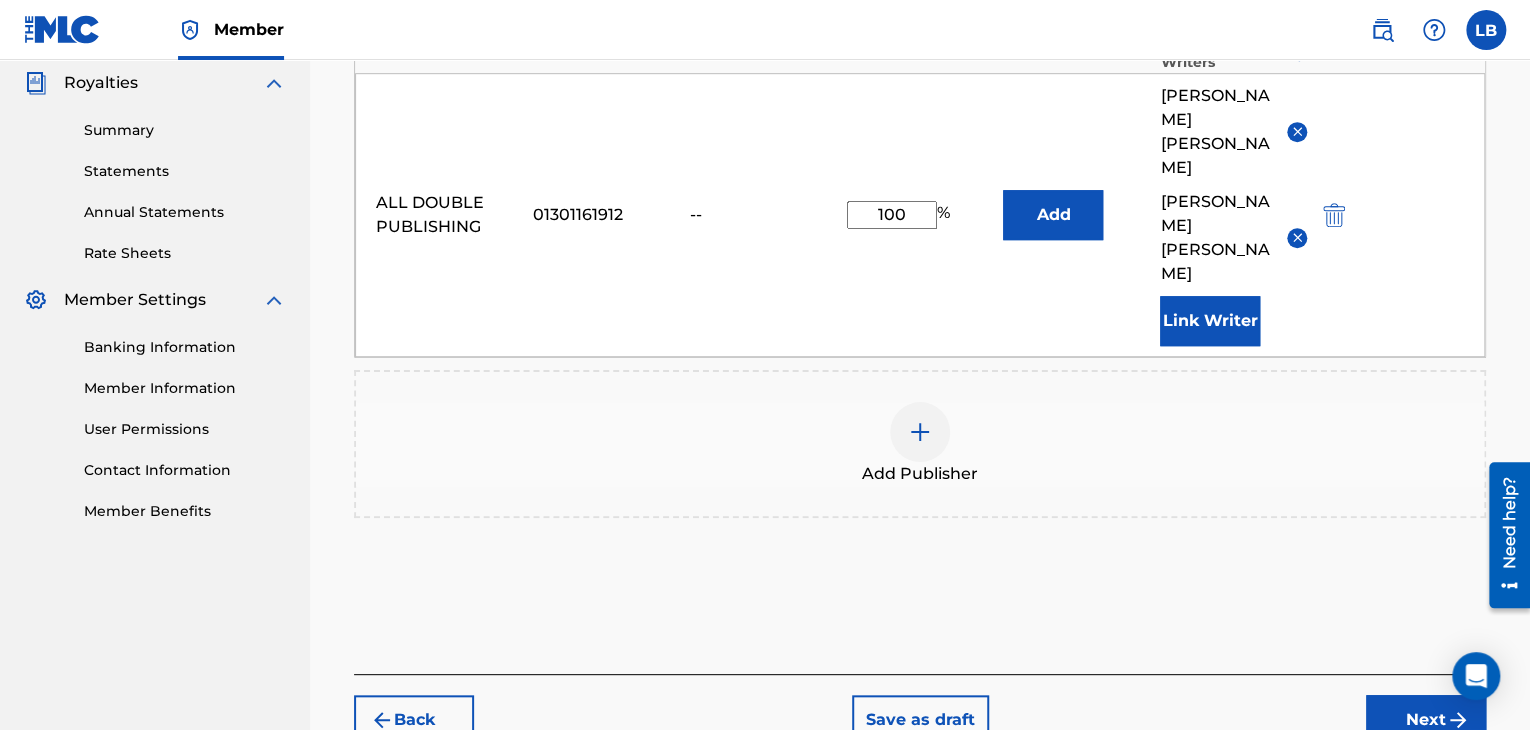 click on "Back" at bounding box center (414, 720) 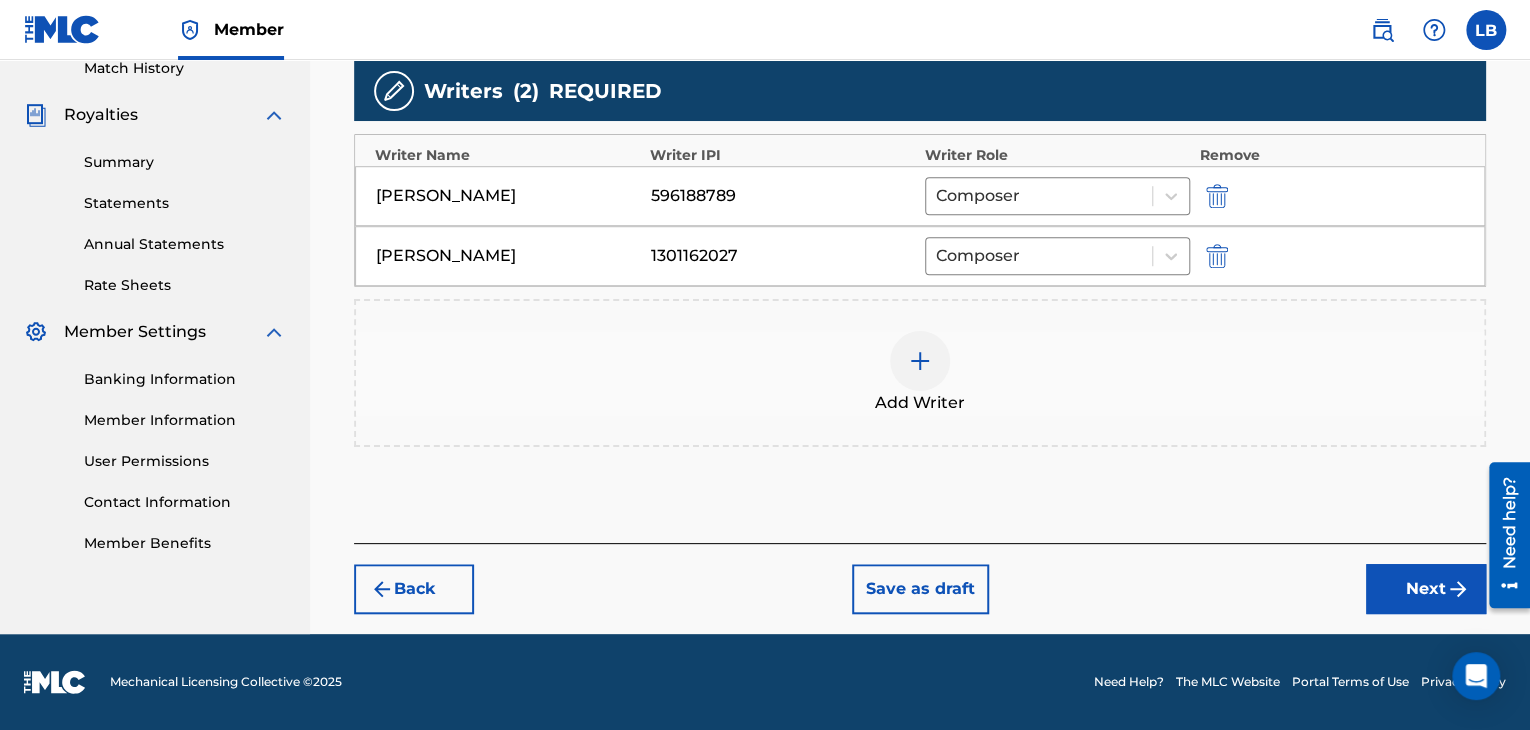 scroll, scrollTop: 564, scrollLeft: 0, axis: vertical 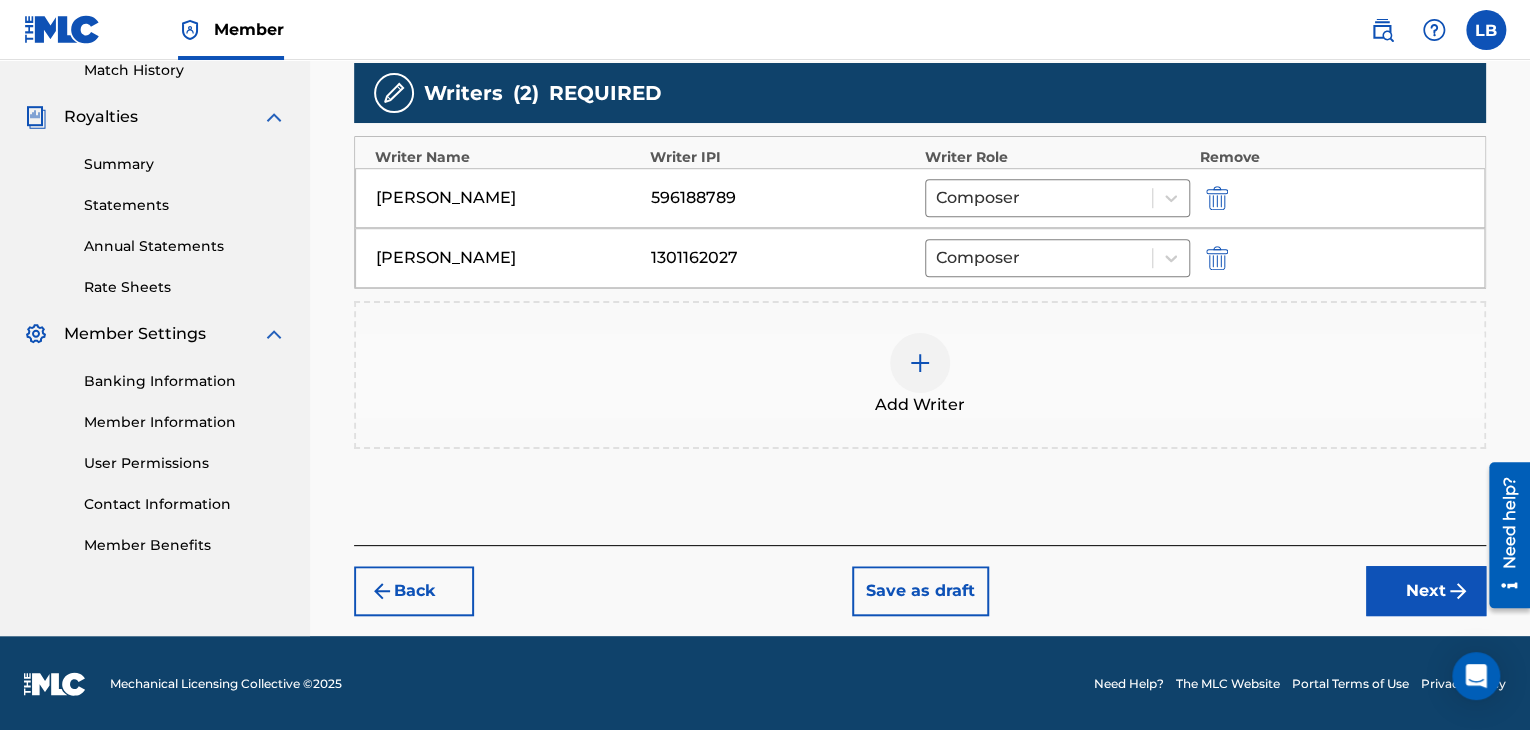 click on "Next" at bounding box center [1426, 591] 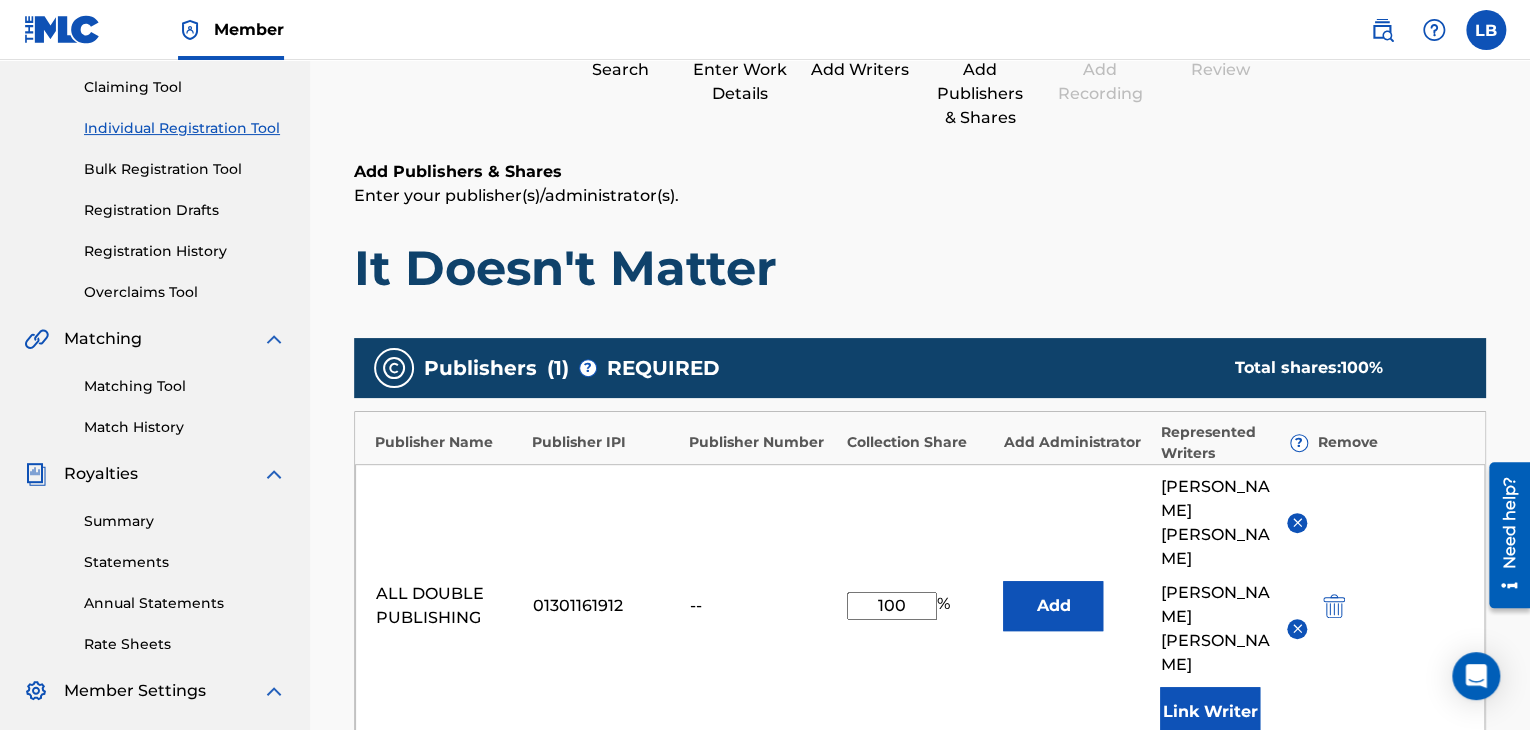 scroll, scrollTop: 90, scrollLeft: 0, axis: vertical 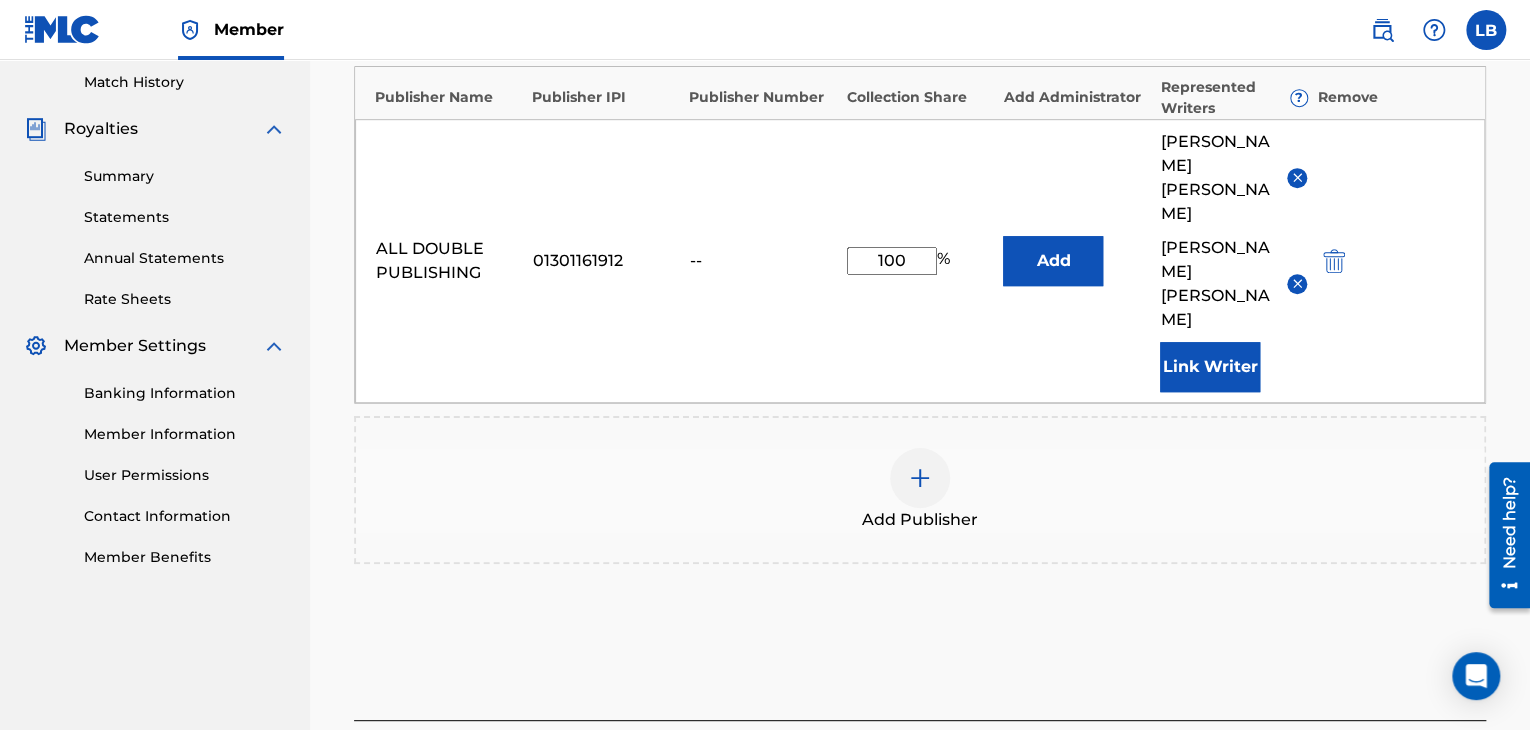 click on "Next" at bounding box center (1426, 766) 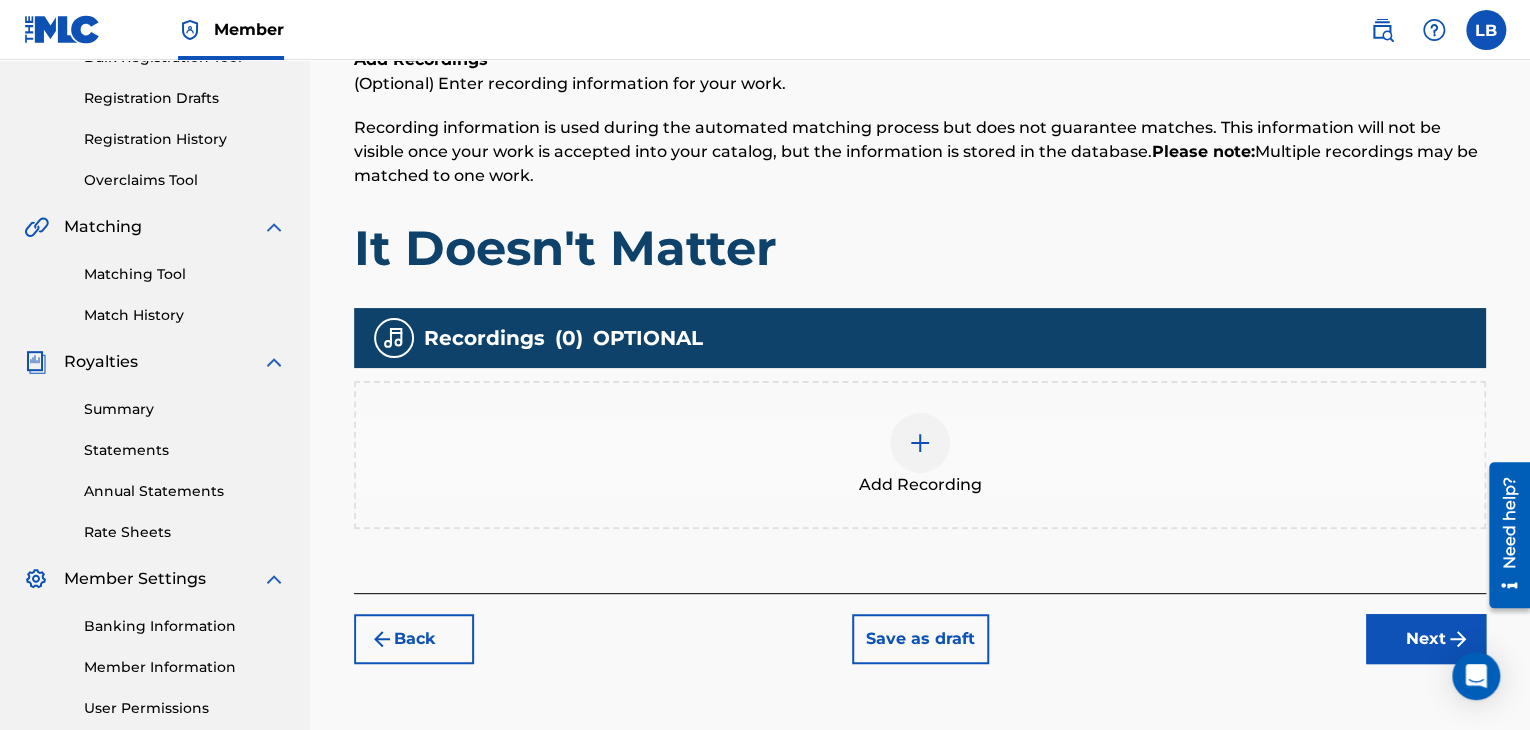 scroll, scrollTop: 345, scrollLeft: 0, axis: vertical 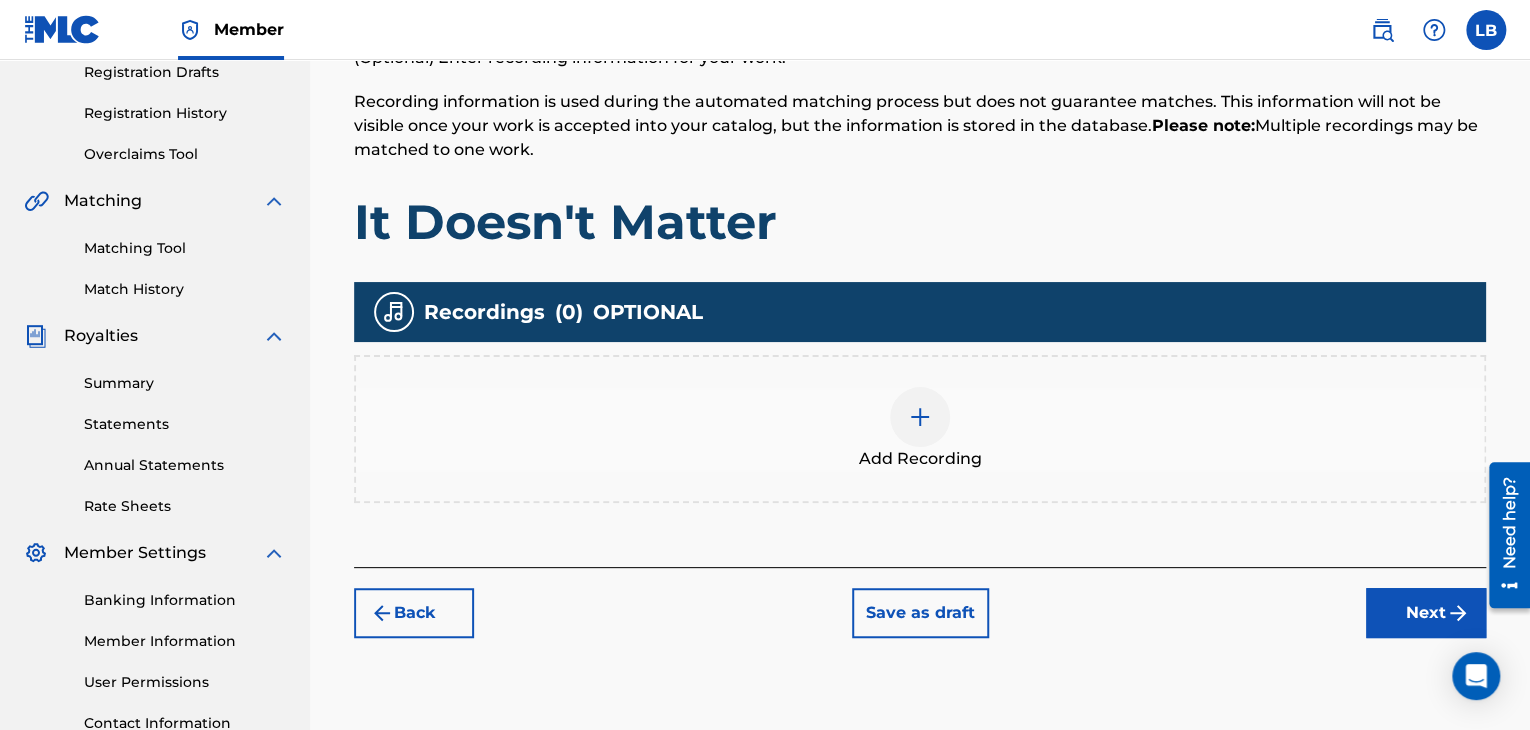 click at bounding box center (920, 417) 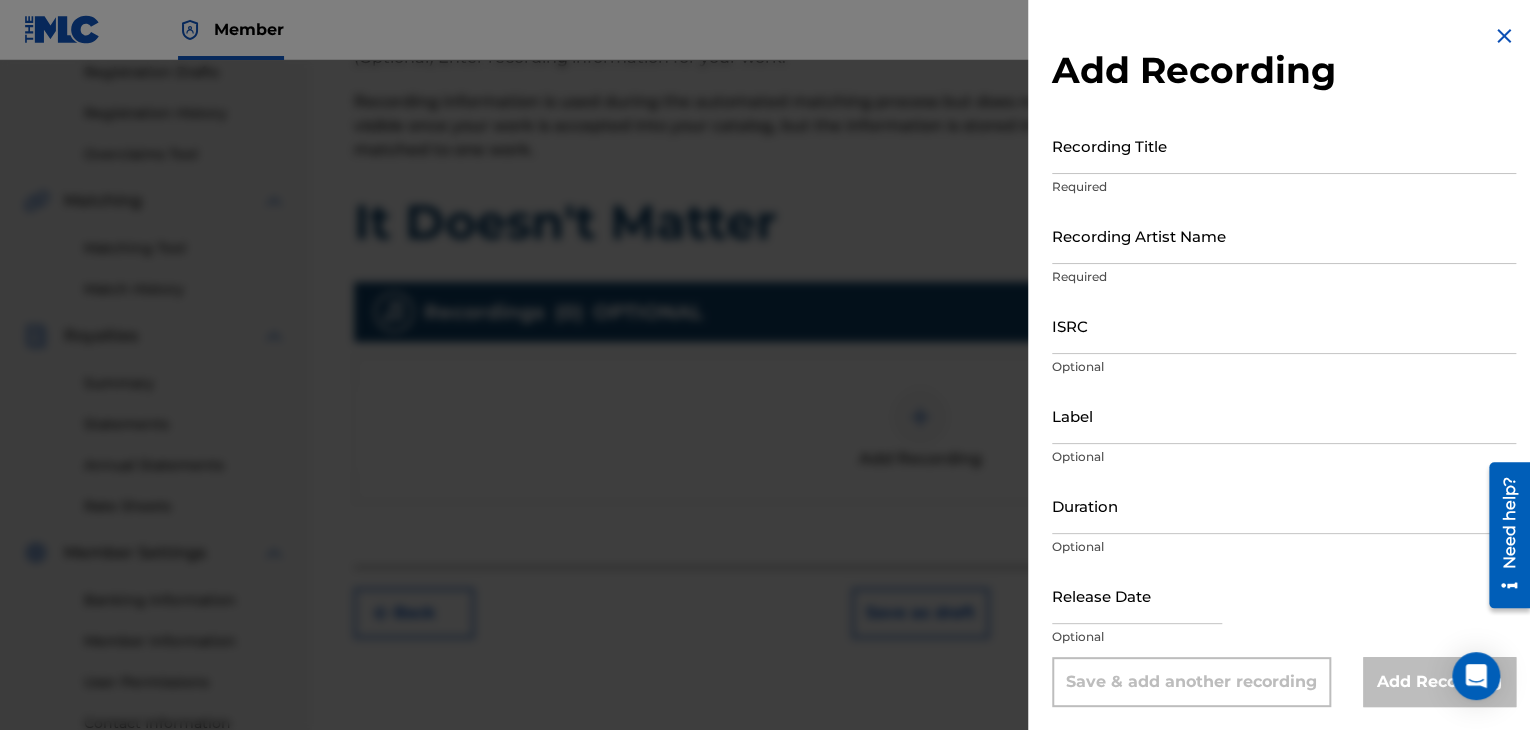 click on "Recording Title" at bounding box center [1284, 145] 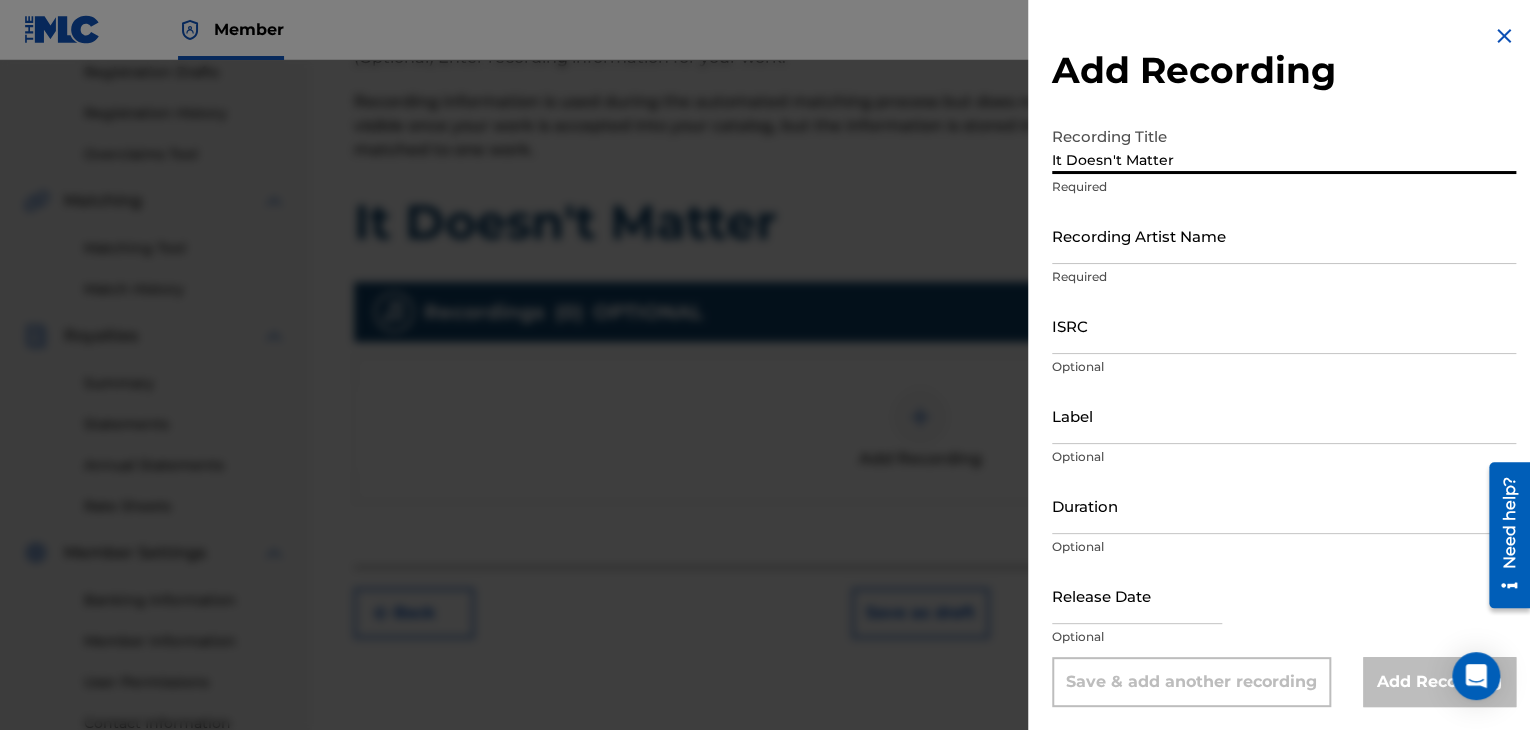 type on "It Doesn't Matter" 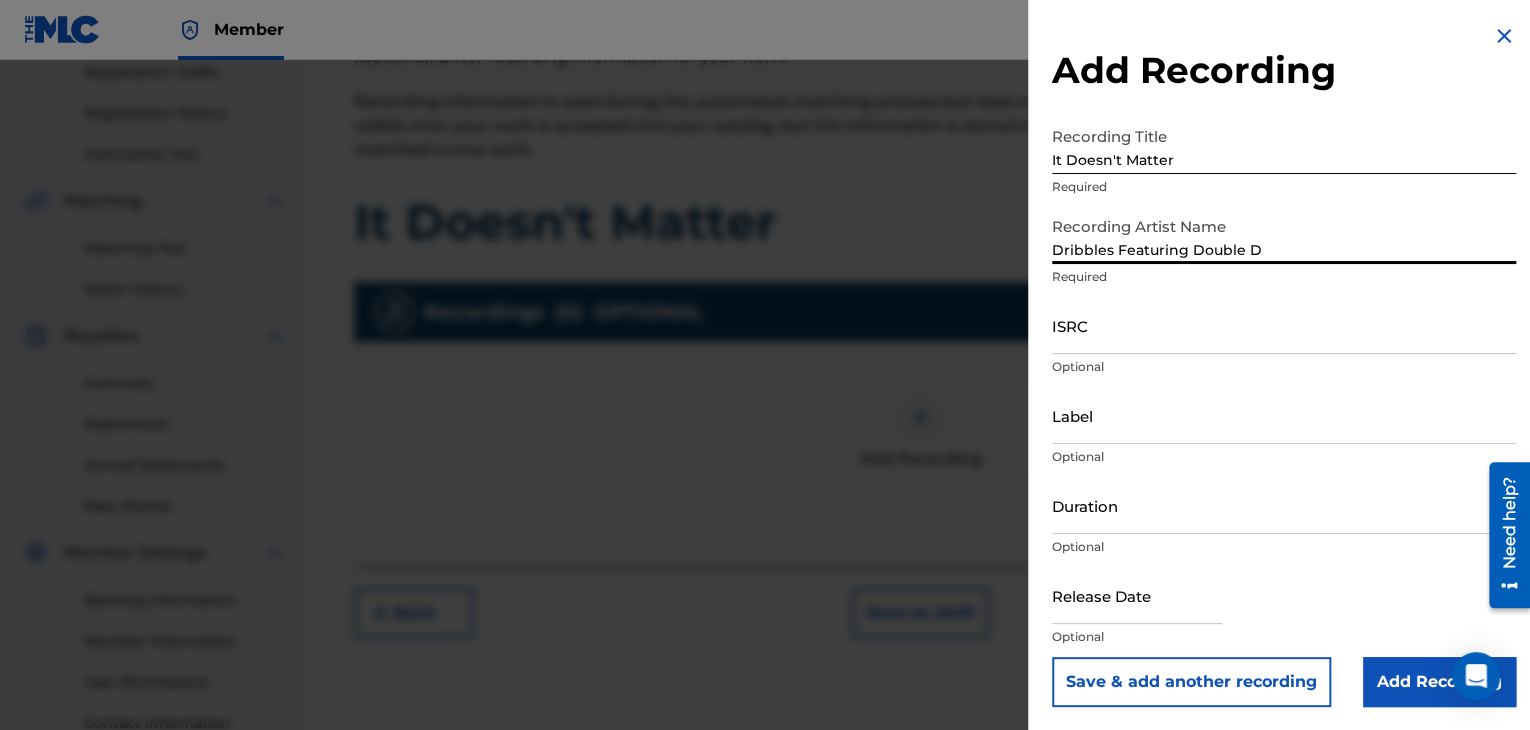 type on "Dribbles Featuring Double D" 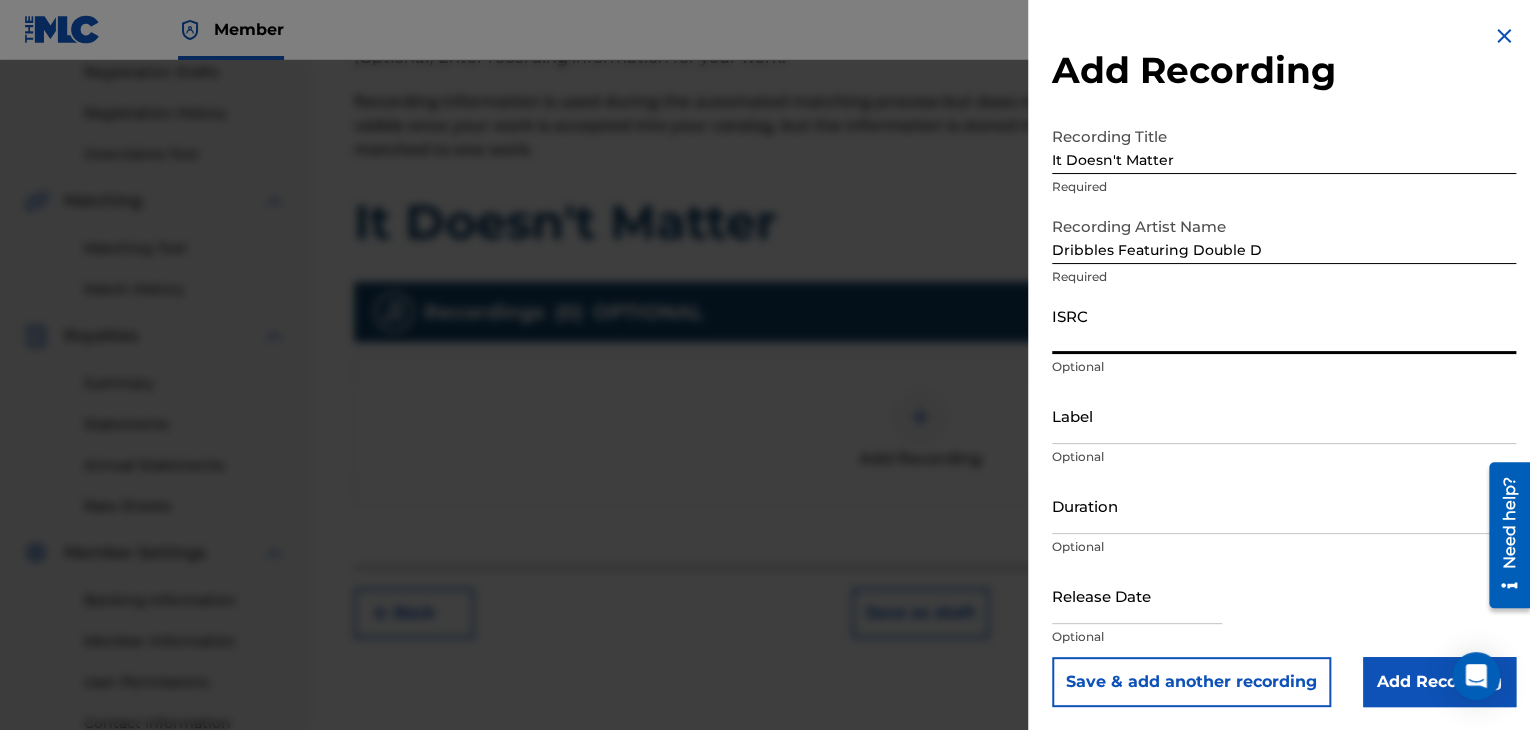 paste on "TCABN1332916" 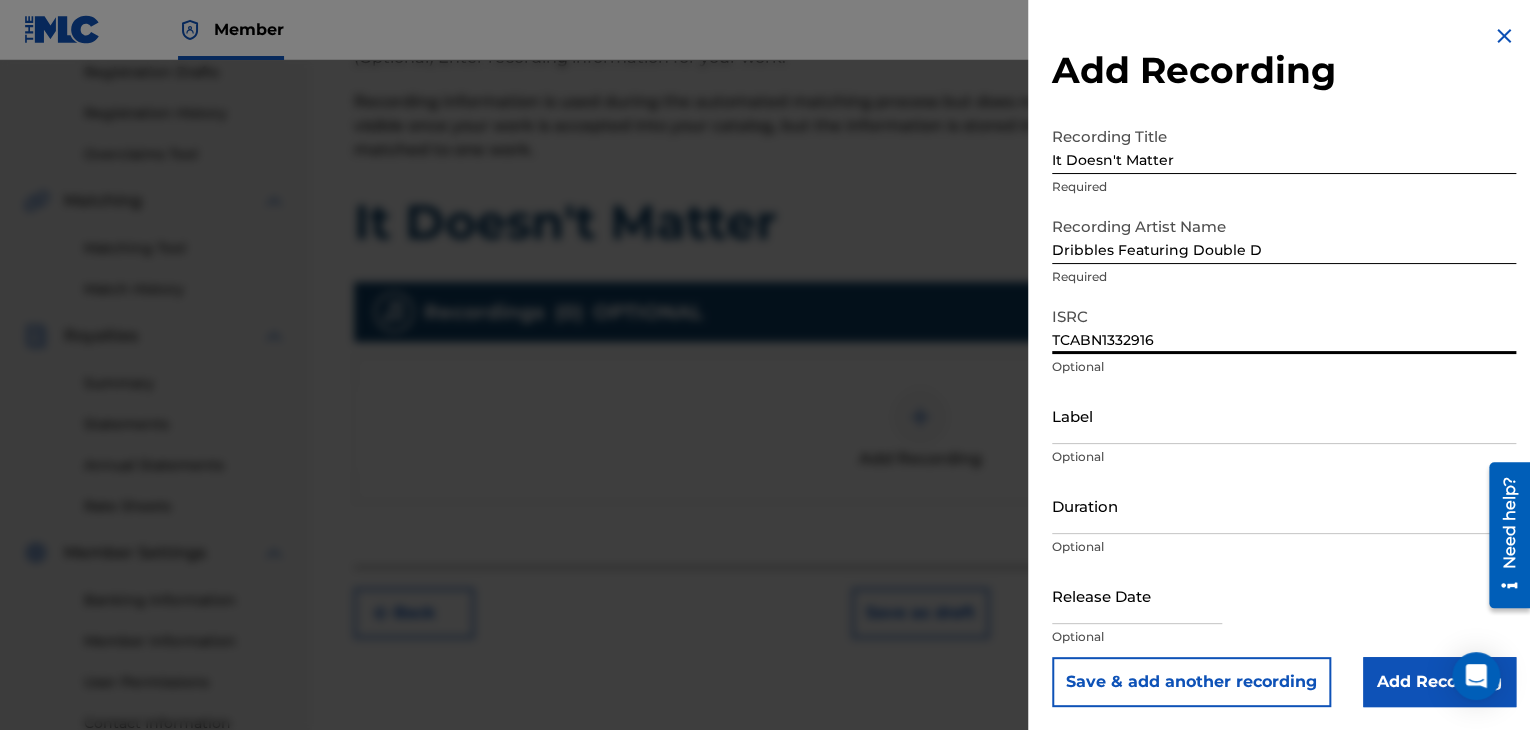 scroll, scrollTop: 1, scrollLeft: 0, axis: vertical 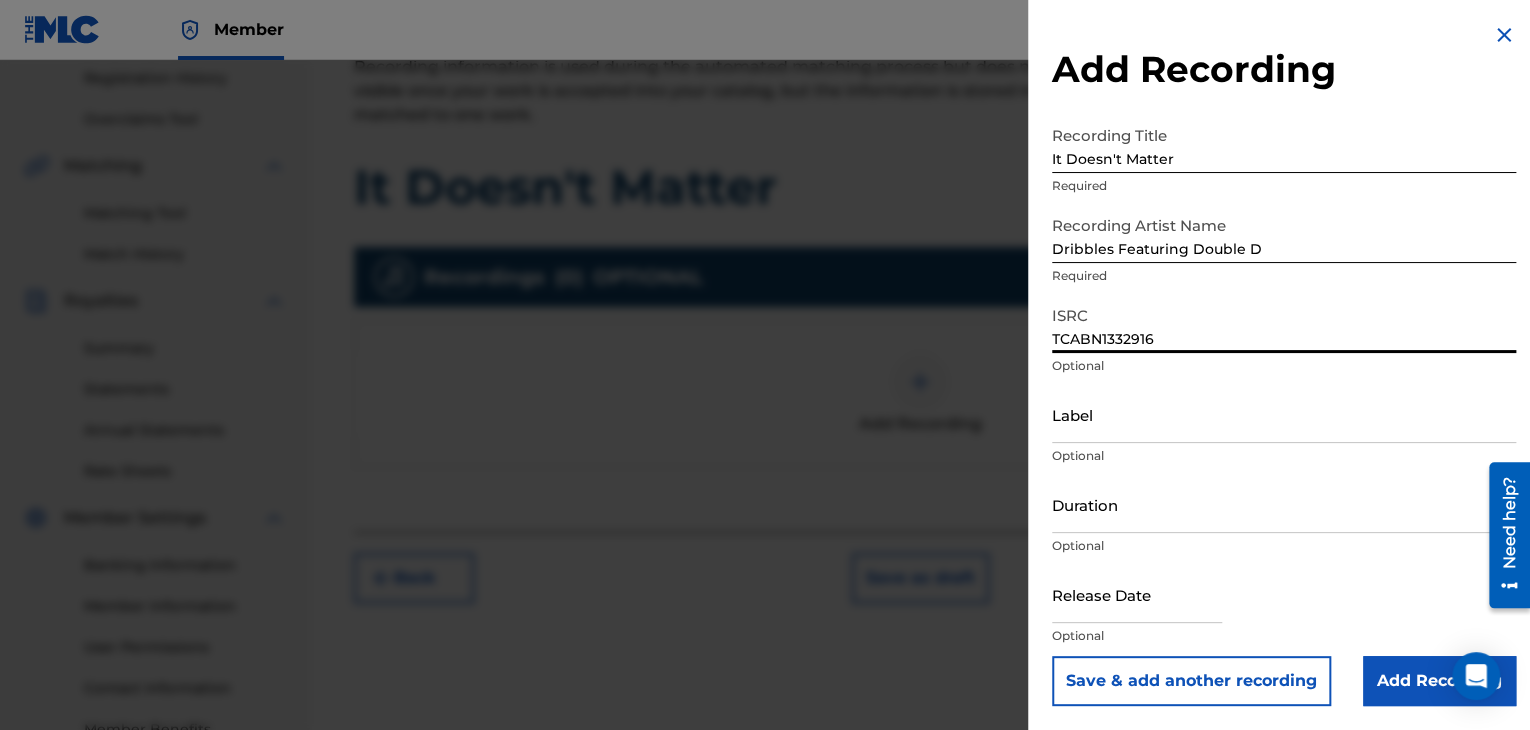 type on "TCABN1332916" 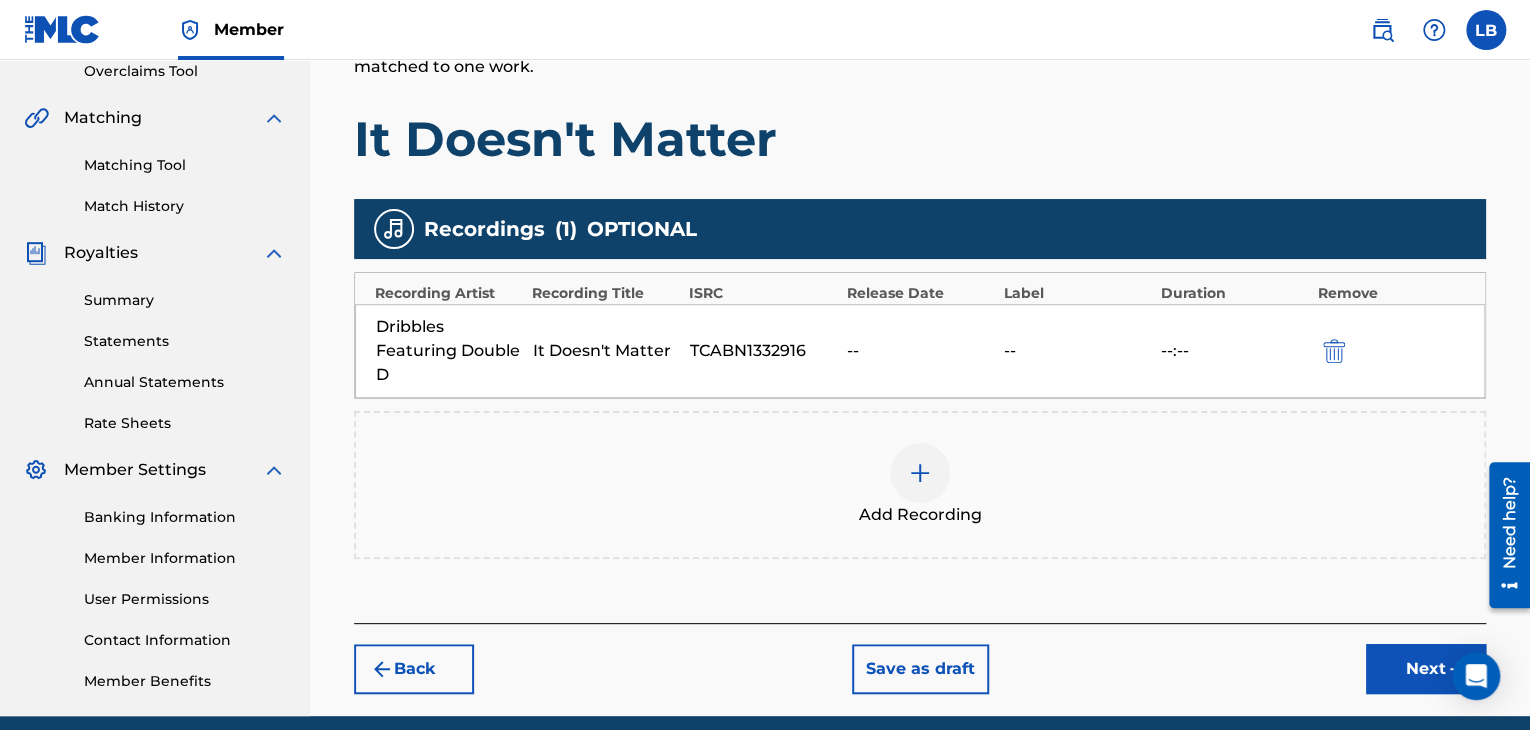 scroll, scrollTop: 428, scrollLeft: 0, axis: vertical 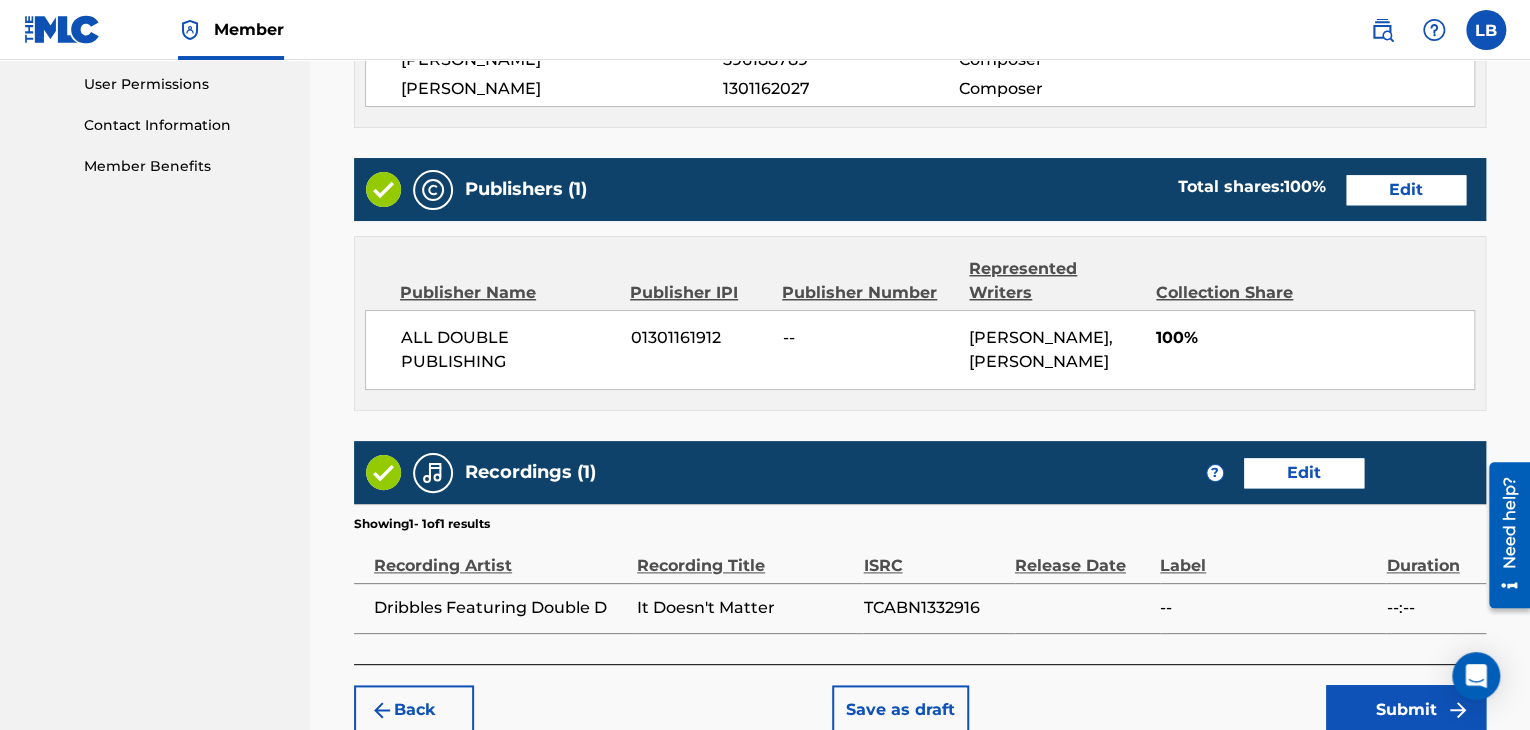 click on "Edit" at bounding box center [1304, 473] 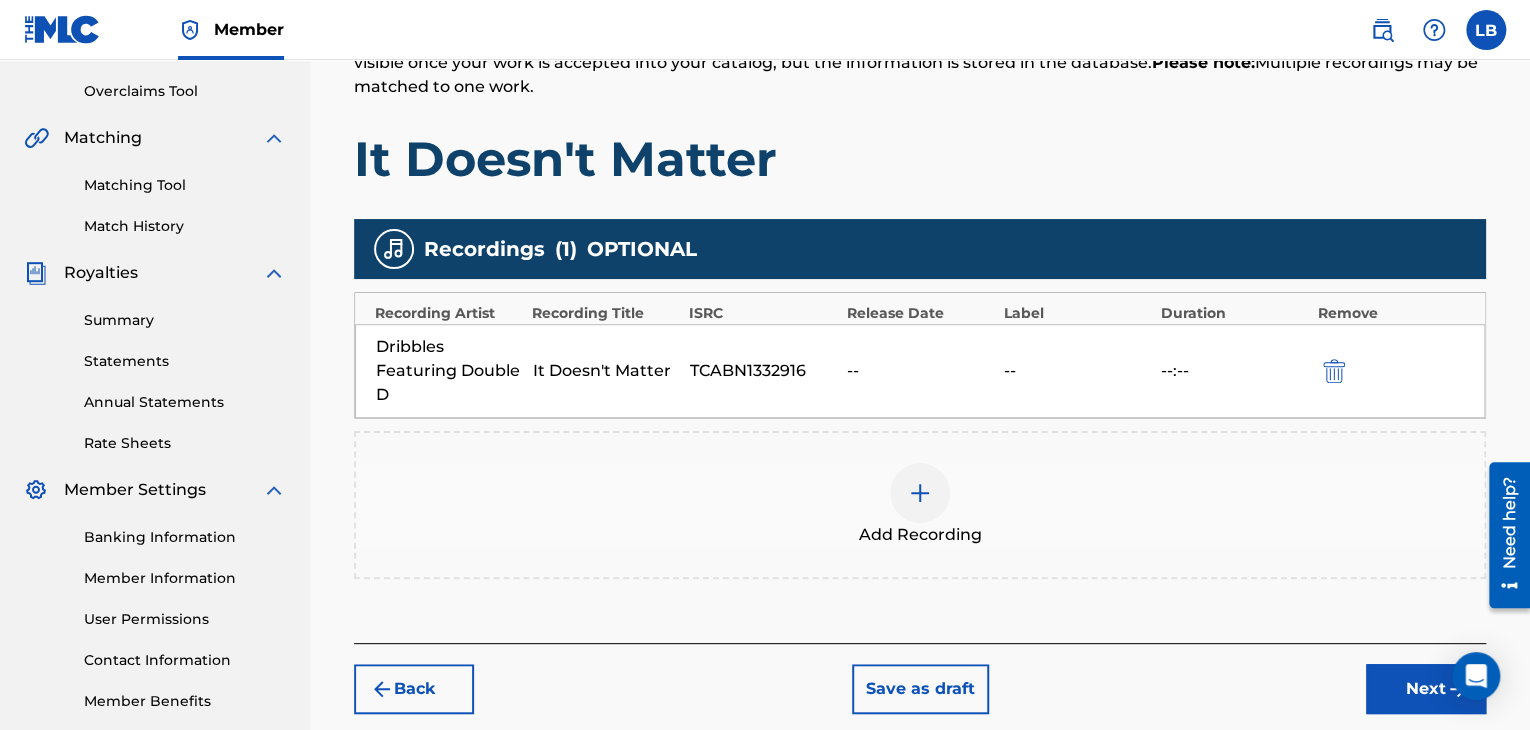 scroll, scrollTop: 404, scrollLeft: 0, axis: vertical 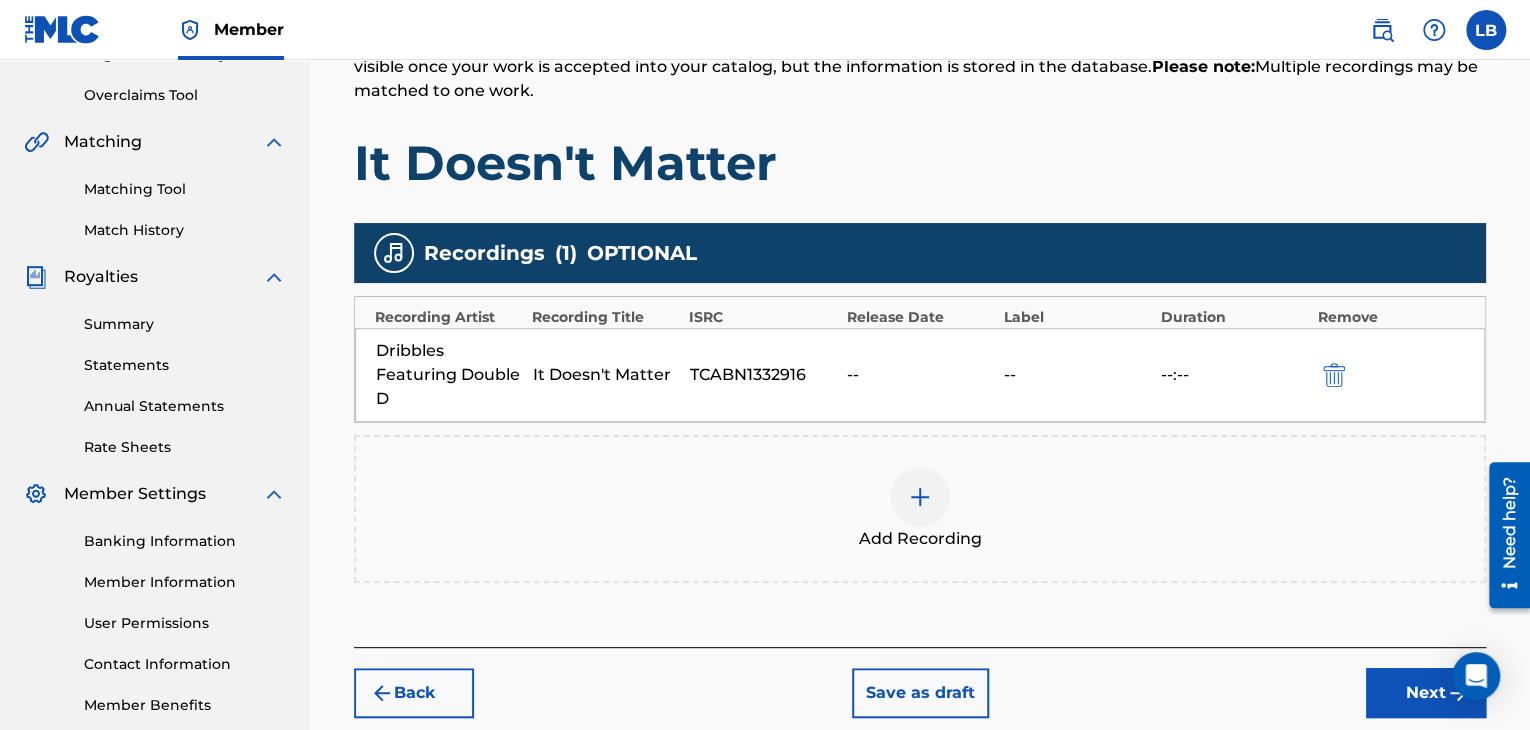 click on "--" at bounding box center (920, 375) 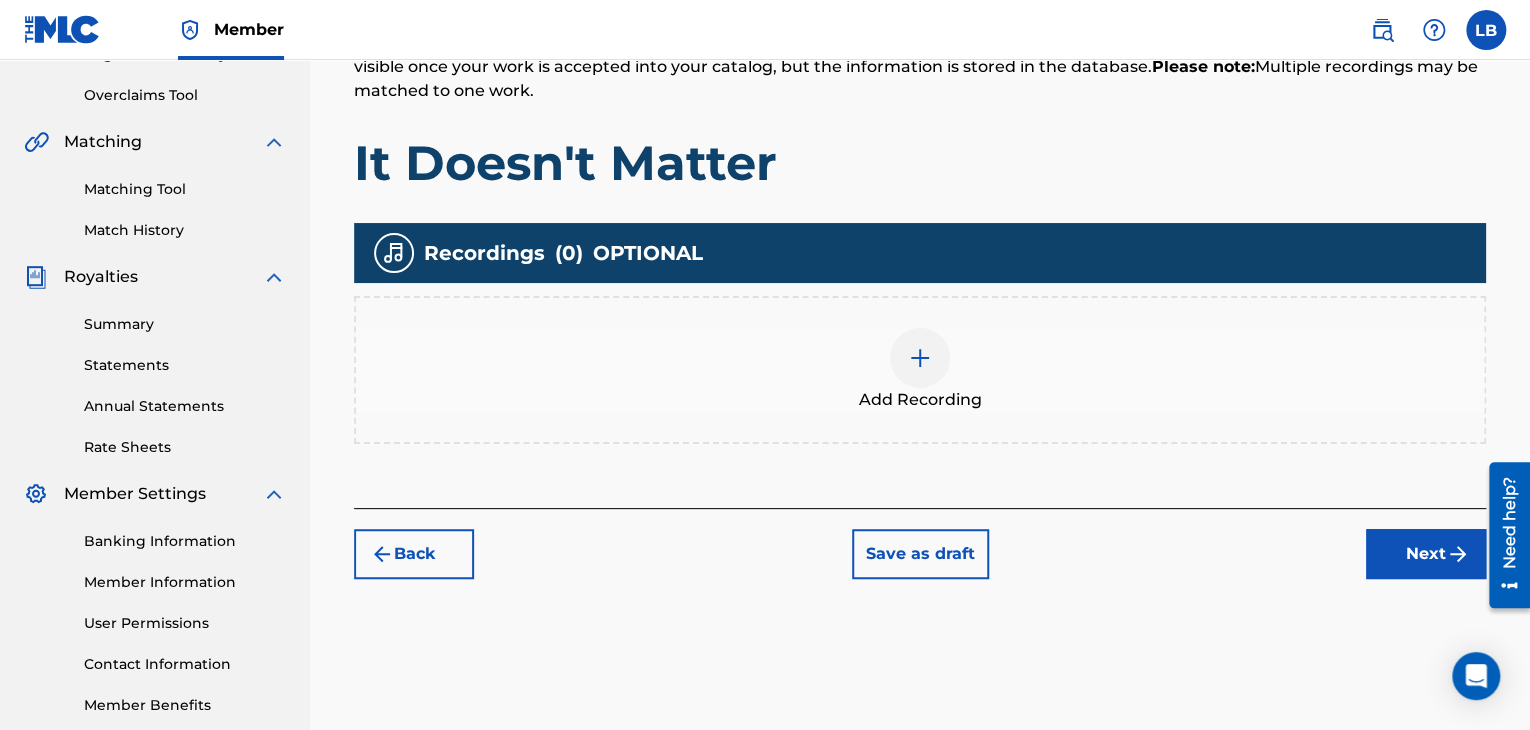 click at bounding box center (920, 358) 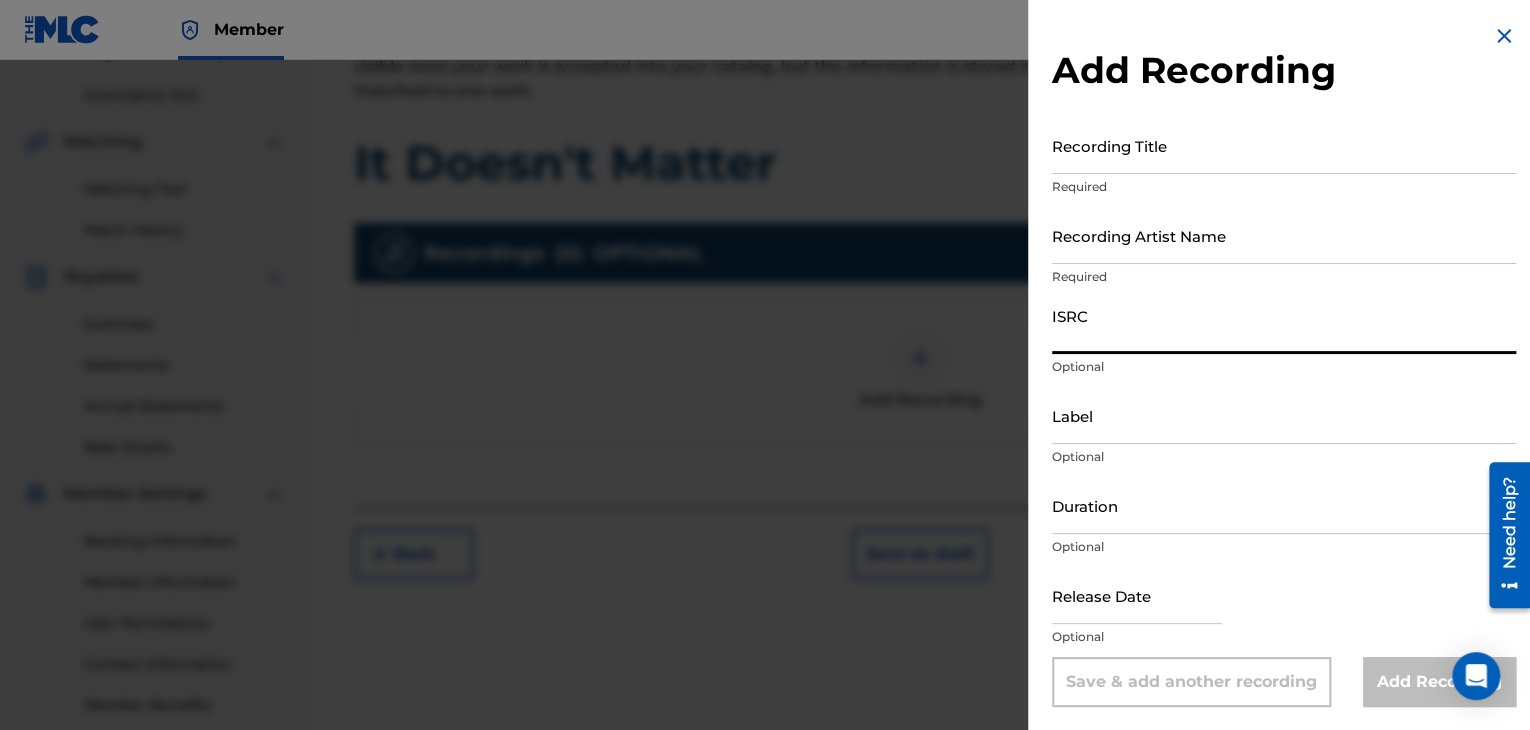 paste on "TCABN1332916" 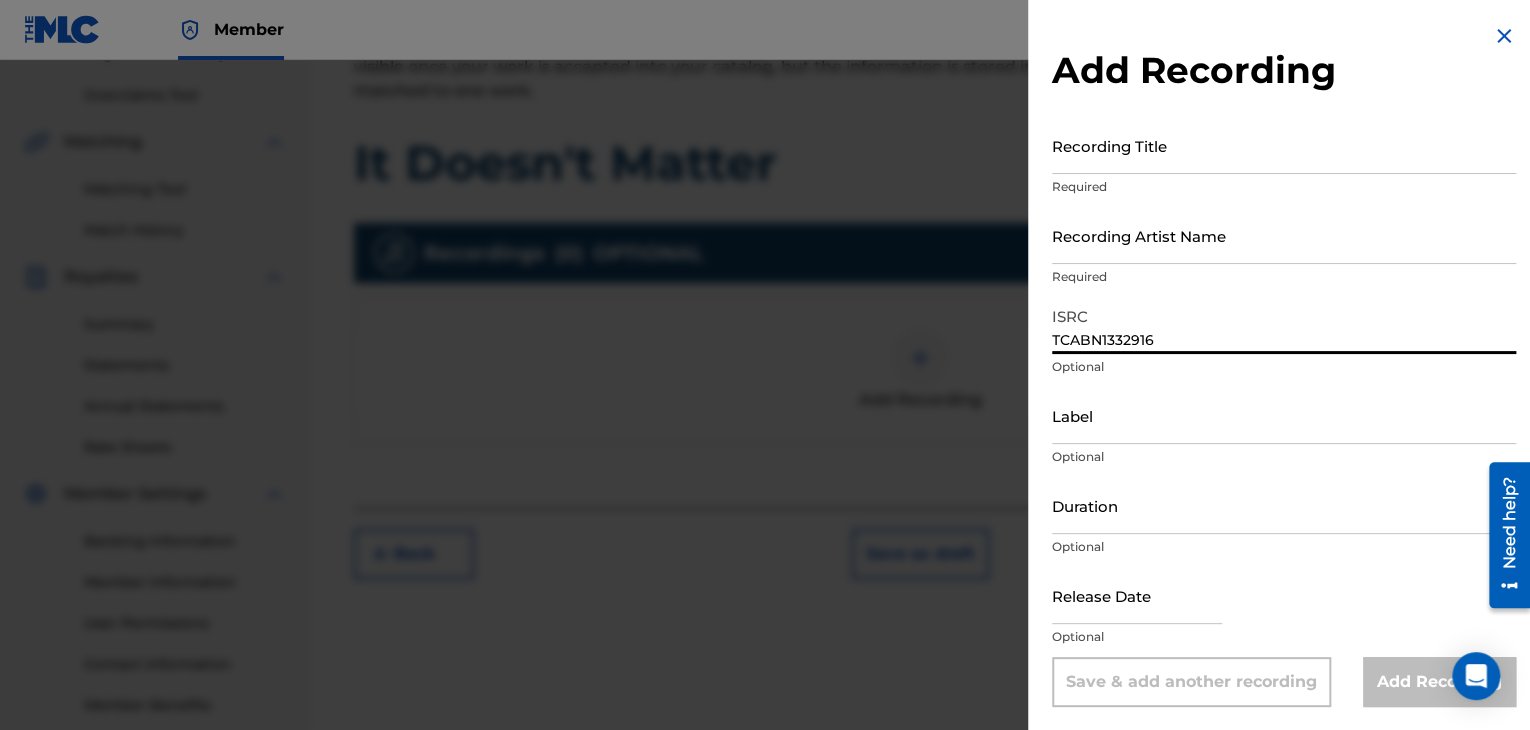 type on "TCABN1332916" 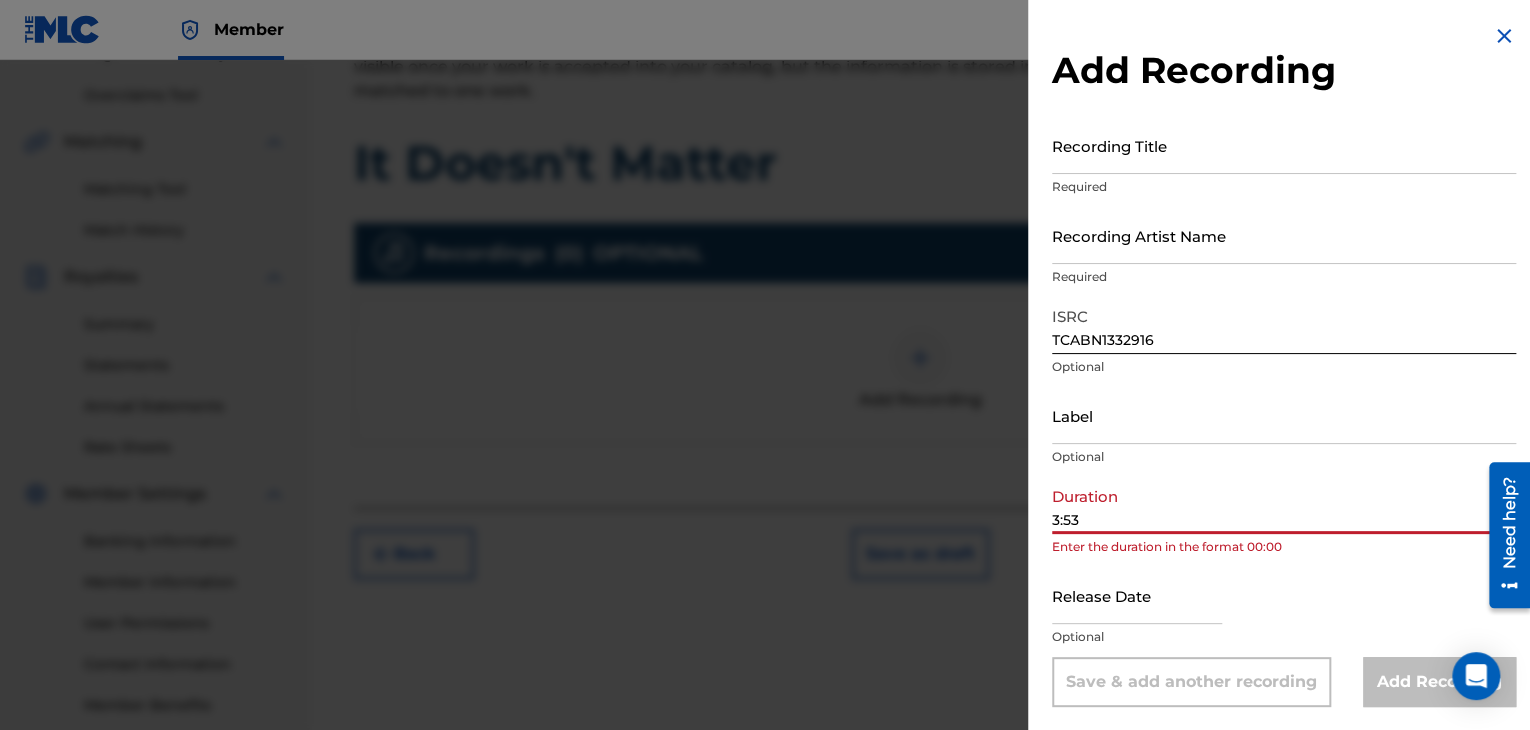 type on "3:53" 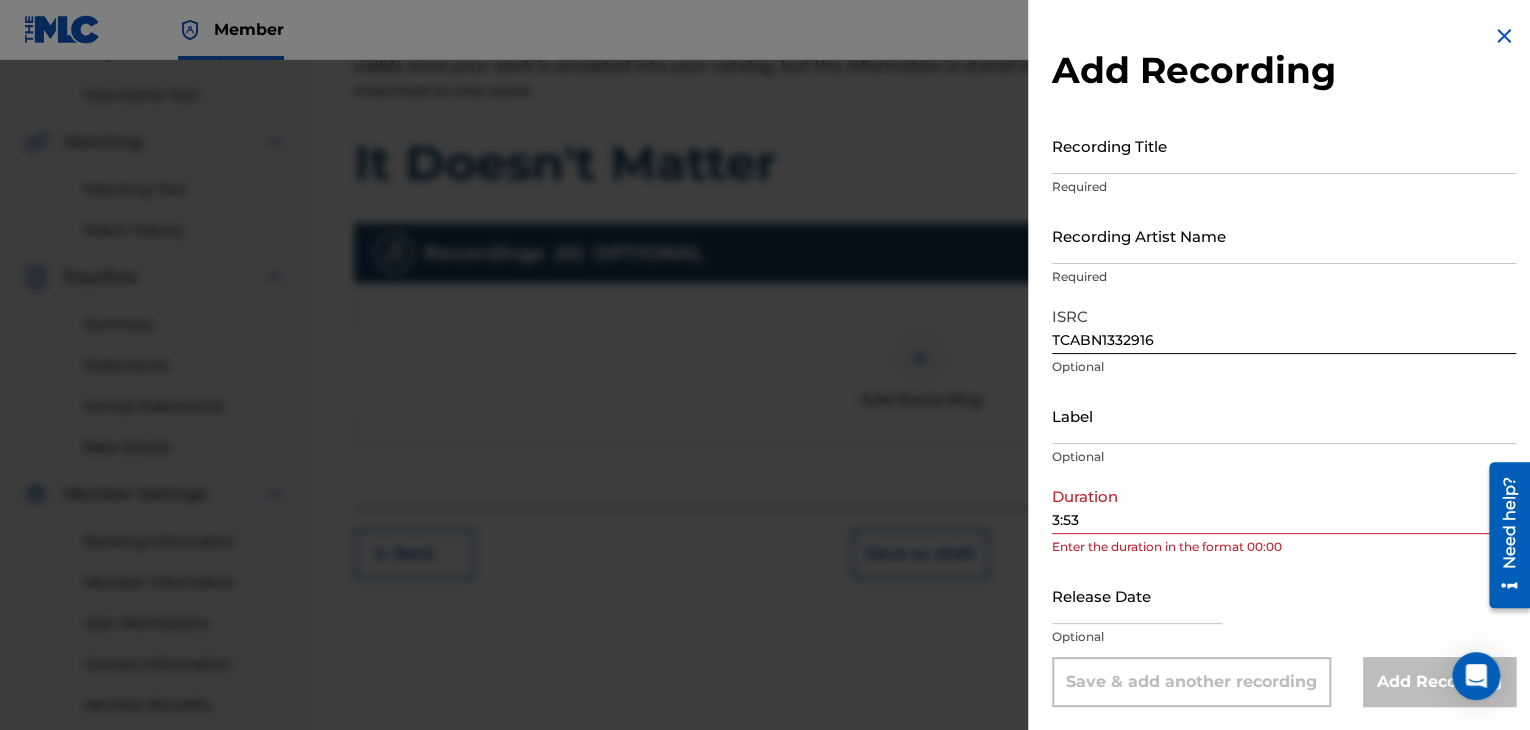 click at bounding box center (1137, 595) 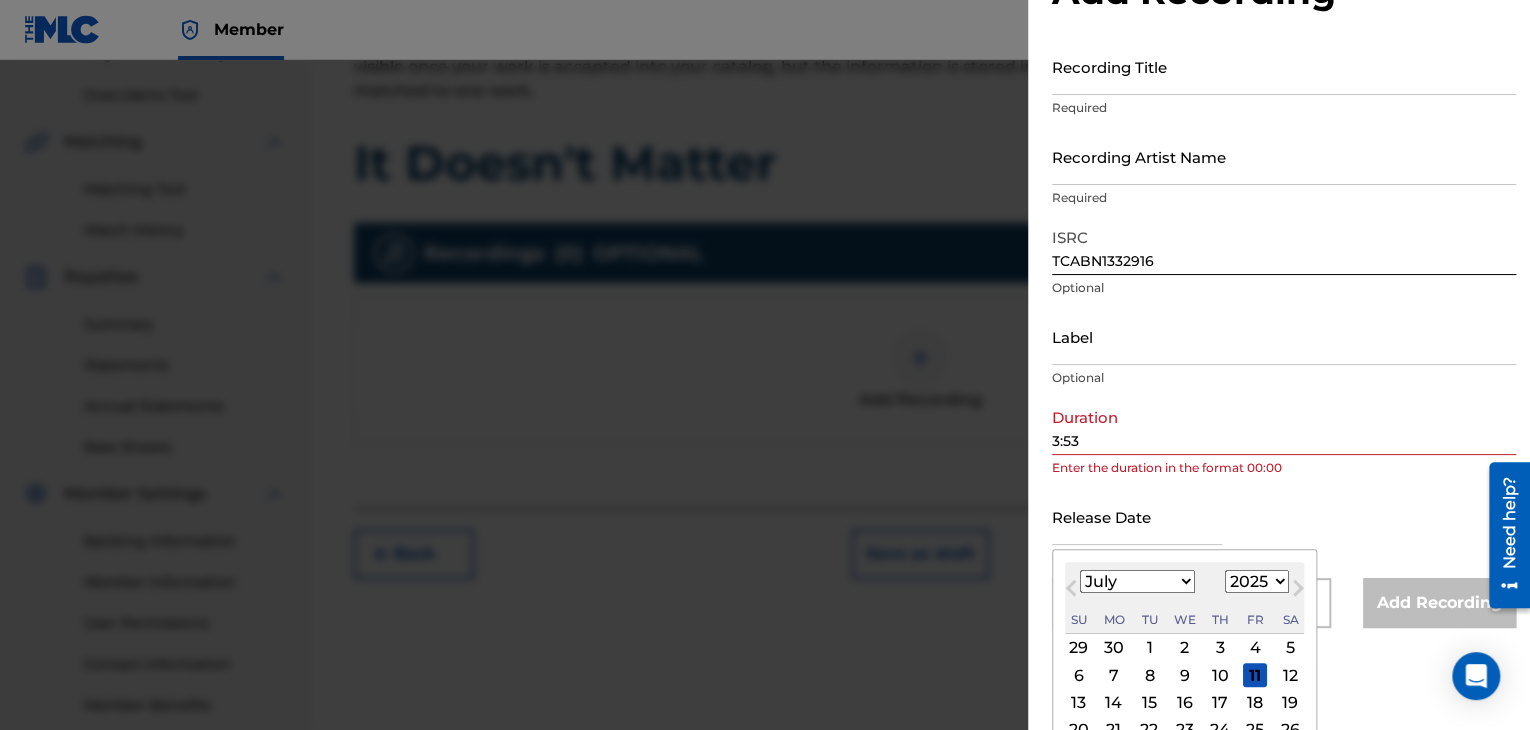 scroll, scrollTop: 144, scrollLeft: 0, axis: vertical 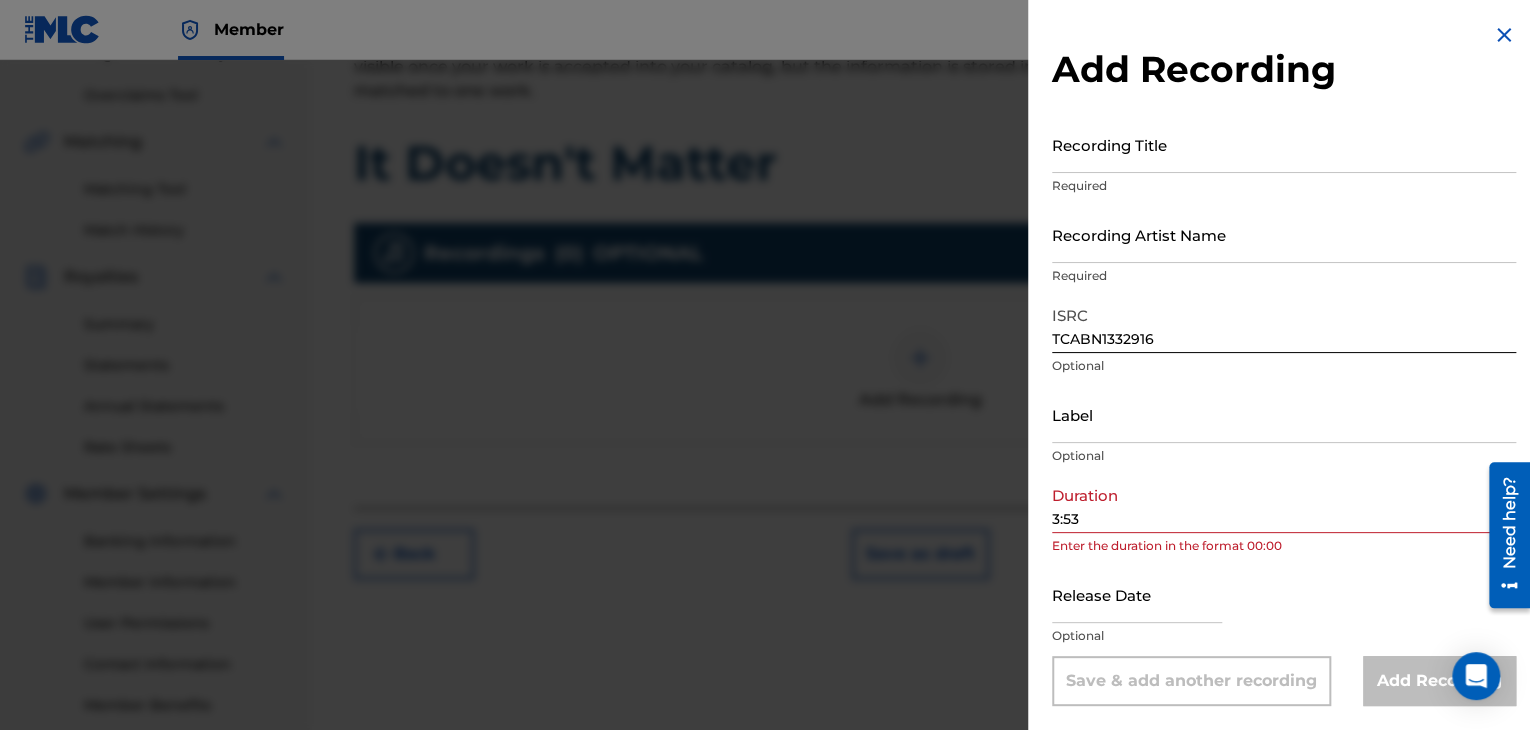 click on "Recording Title Required Recording Artist Name Required ISRC TCABN1332916 Optional Label Optional Duration 3:53 Enter the duration in the format 00:00 Release Date Optional Save & add another recording Add Recording" at bounding box center [1284, 411] 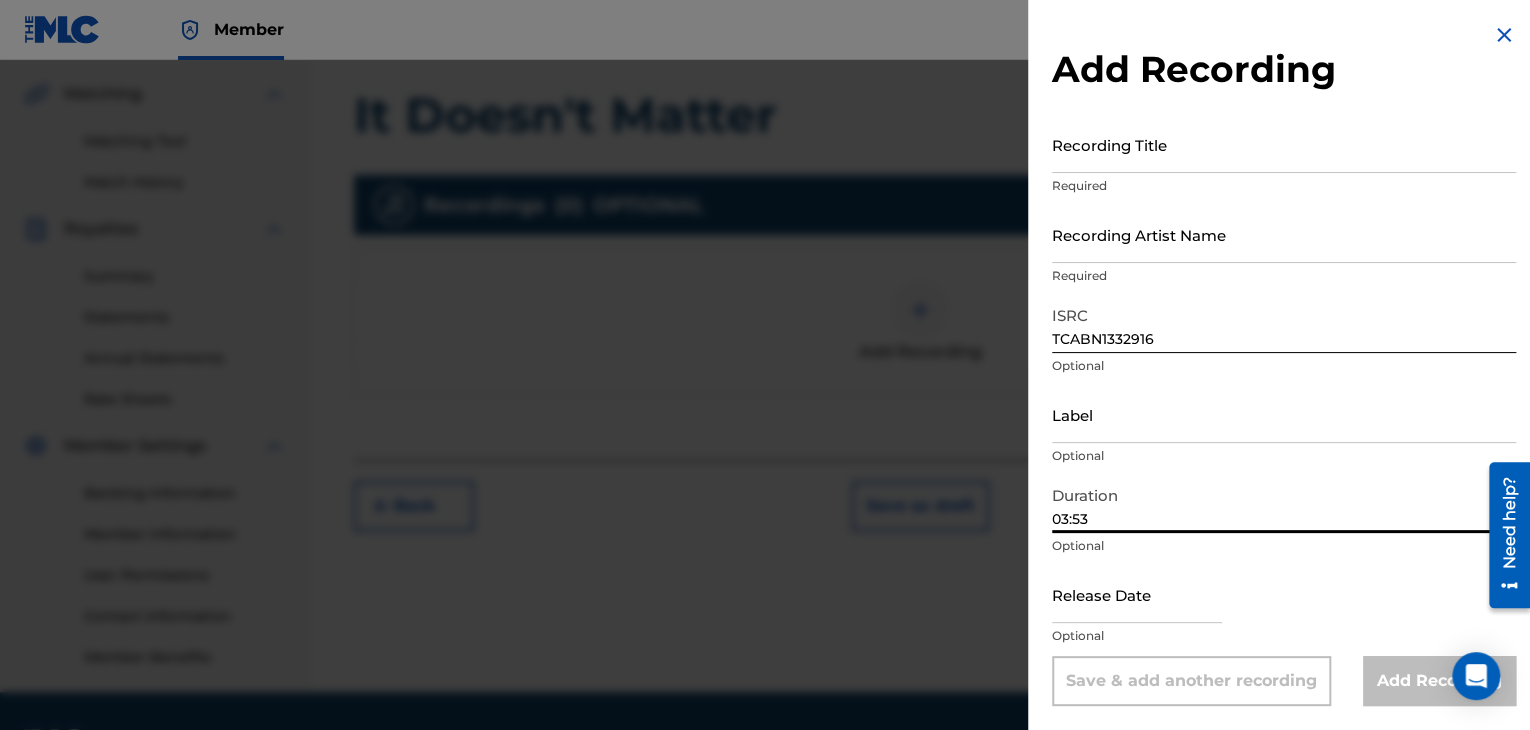 scroll, scrollTop: 510, scrollLeft: 0, axis: vertical 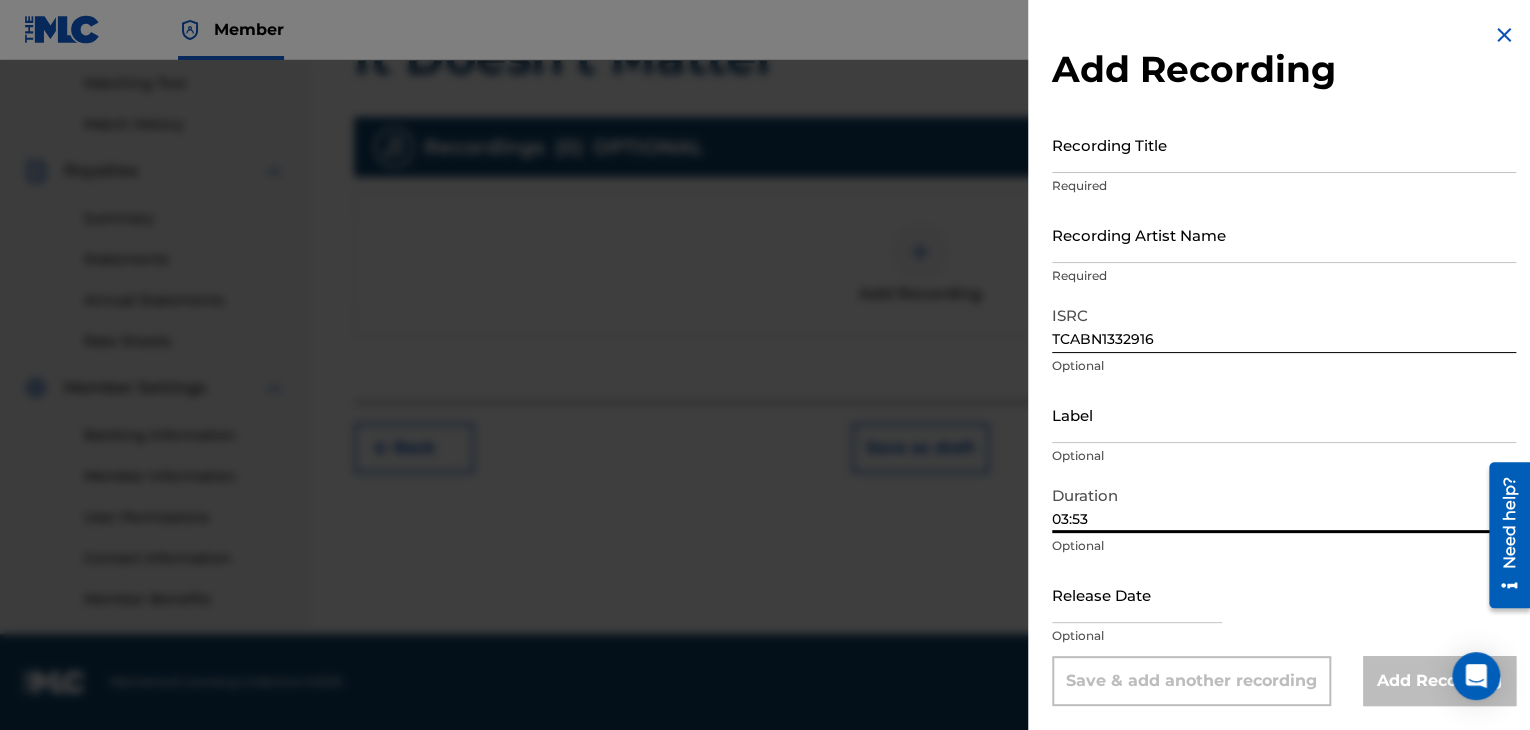 type on "03:53" 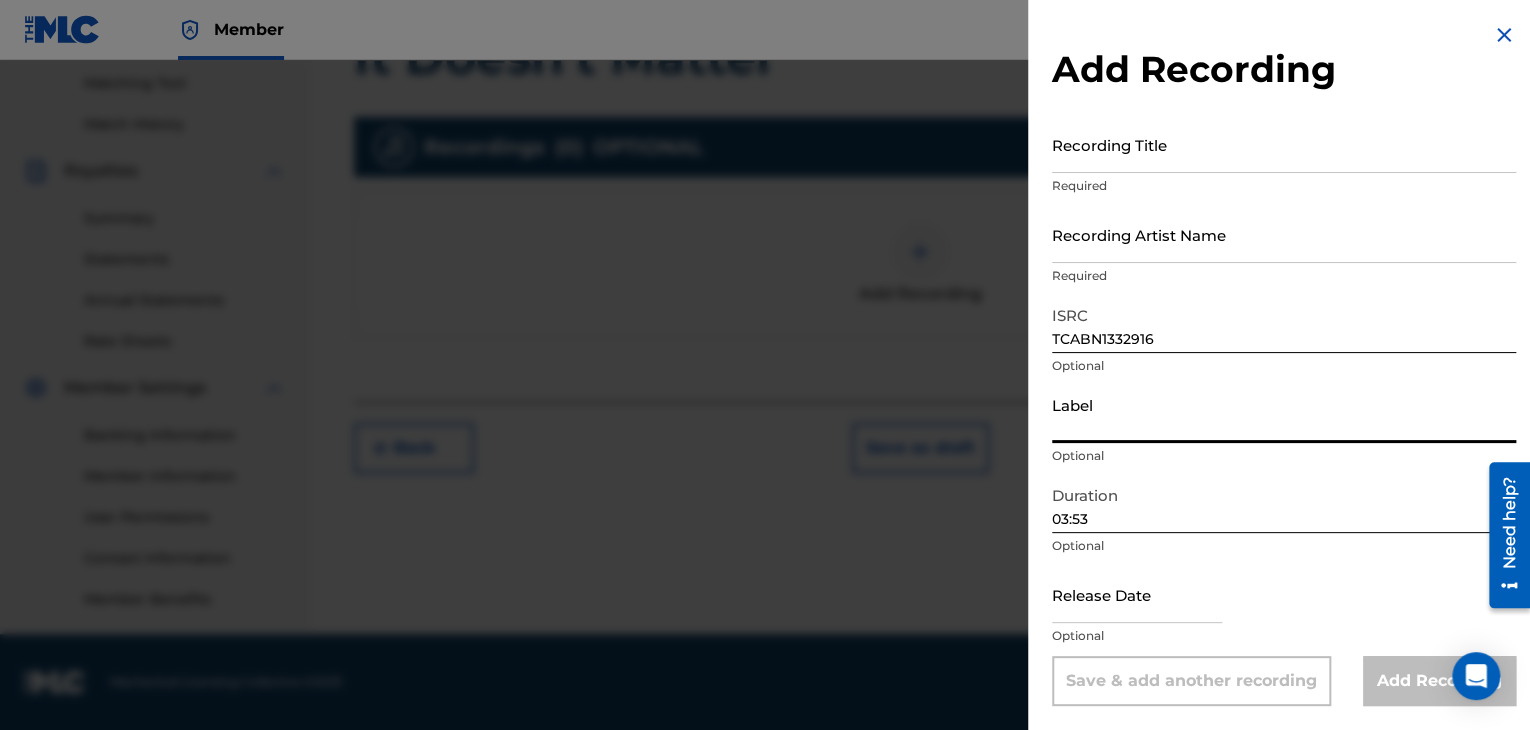 click on "Label" at bounding box center (1284, 414) 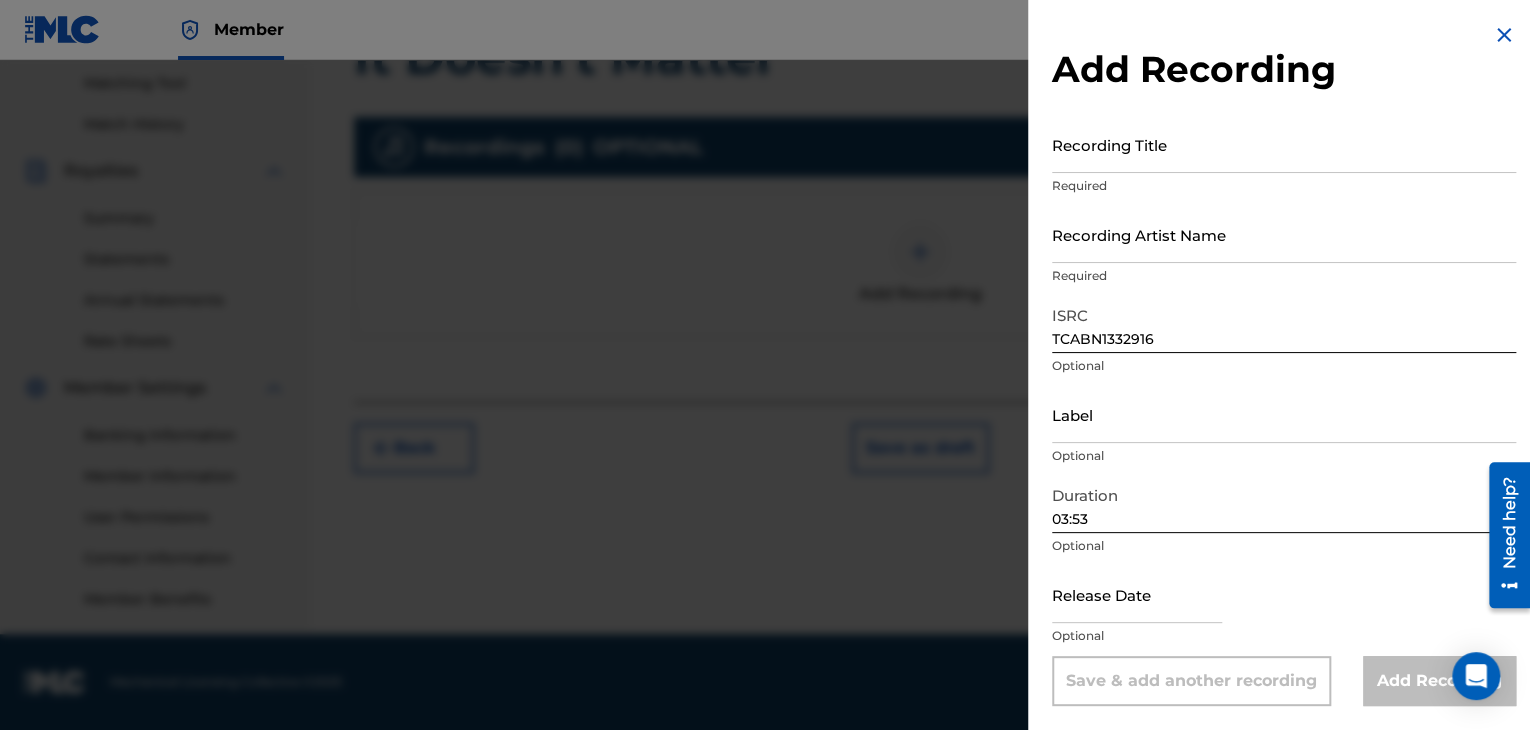 click on "ISRC TCABN1332916 Optional" at bounding box center [1284, 341] 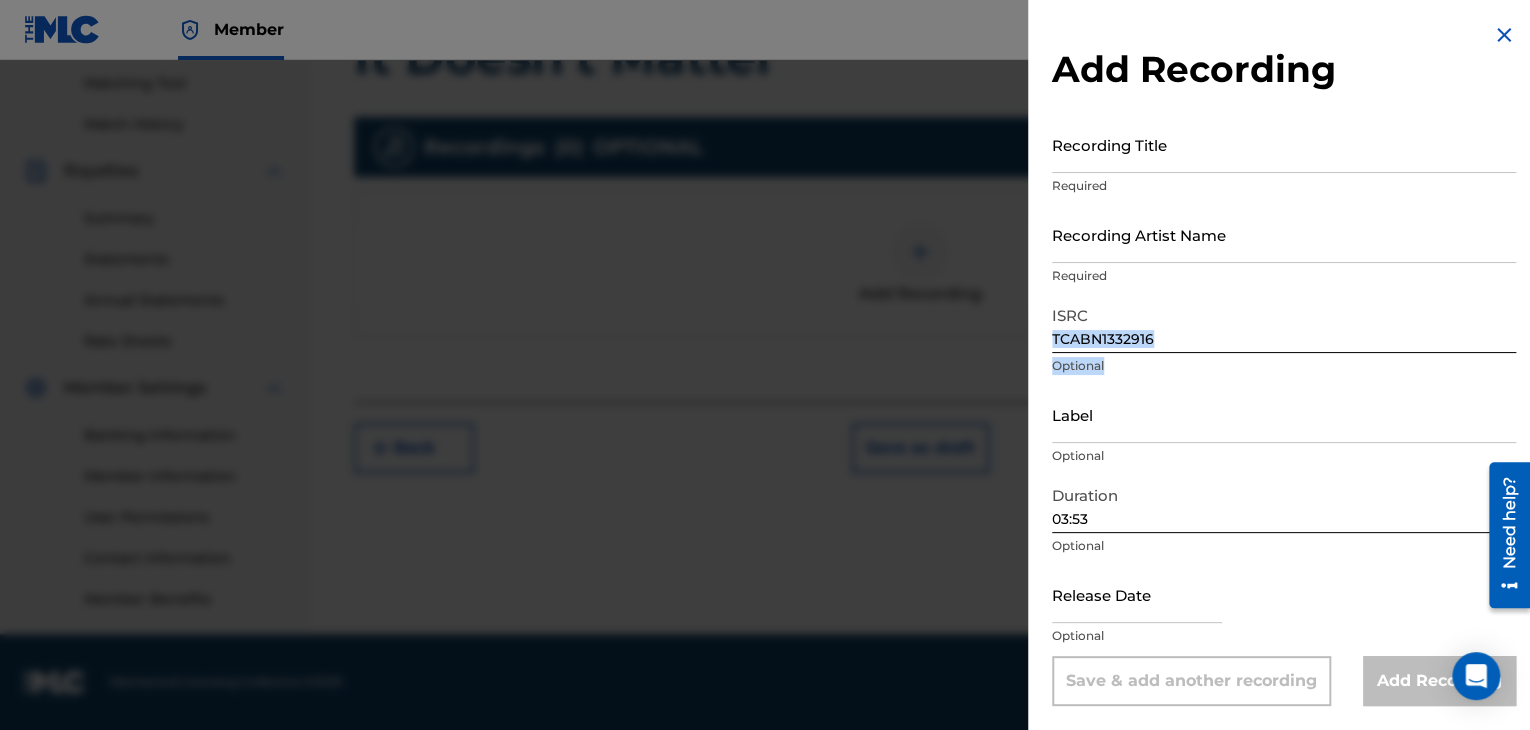 scroll, scrollTop: 0, scrollLeft: 0, axis: both 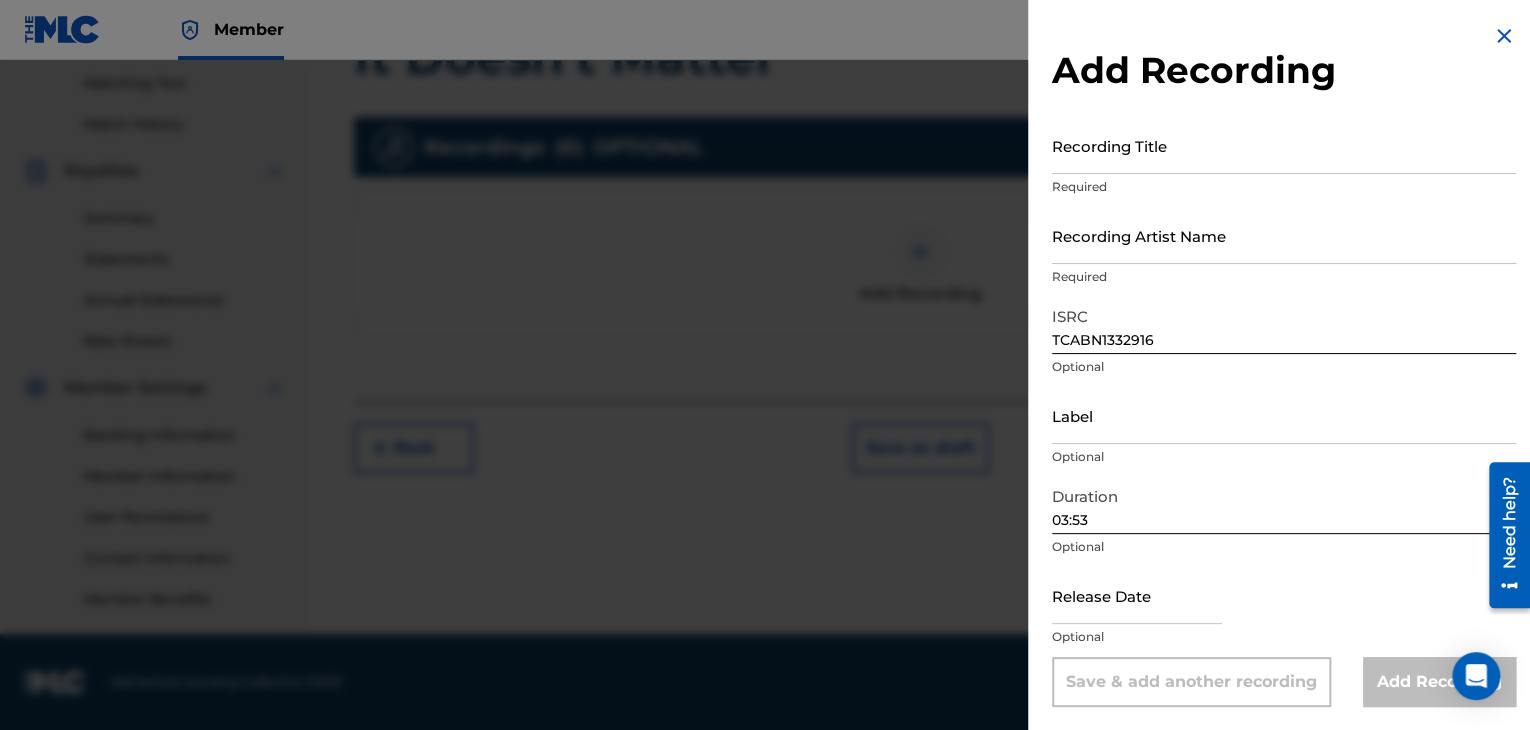 click on "Recording Title" at bounding box center (1284, 145) 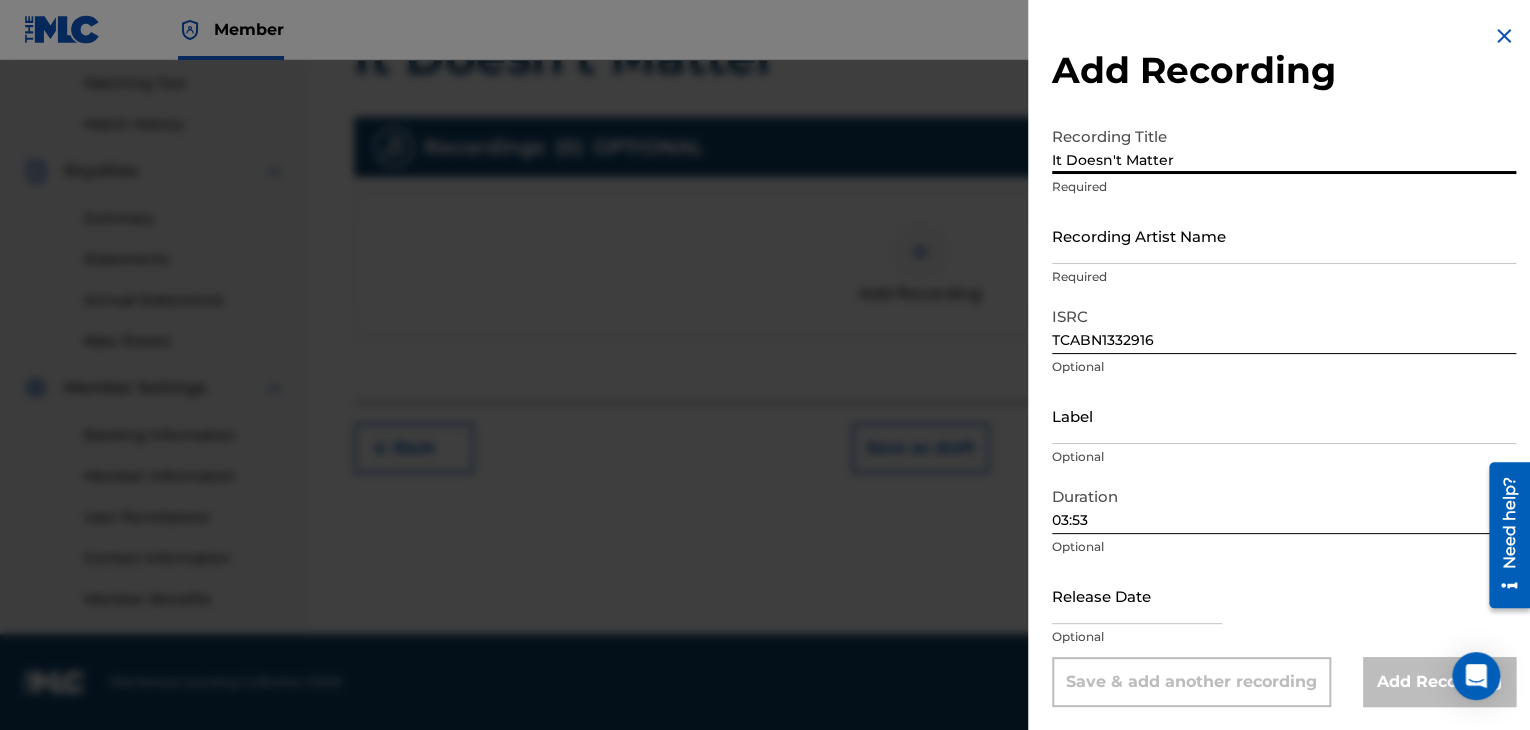 type on "It Doesn't Matter" 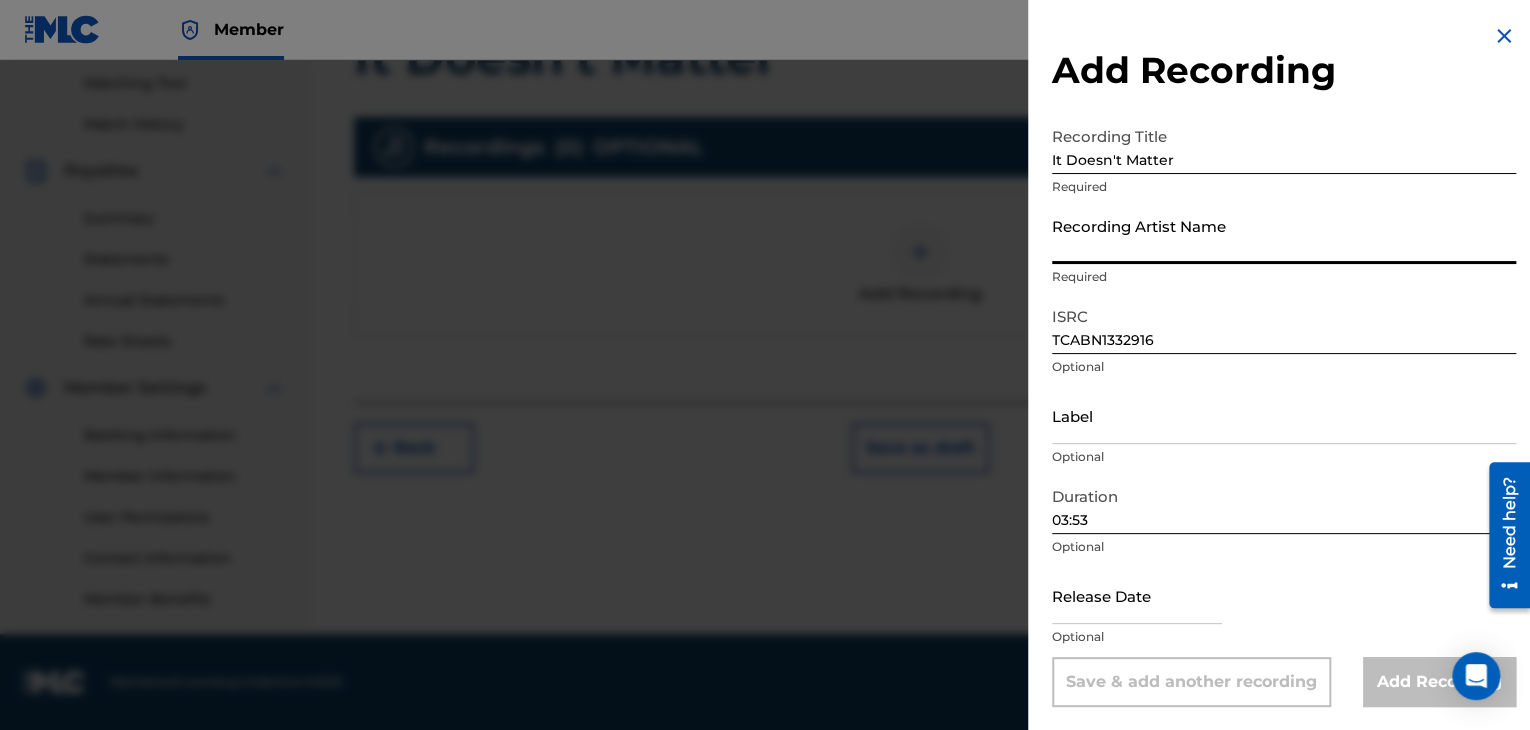 type on "Dribbles Featuring Double D" 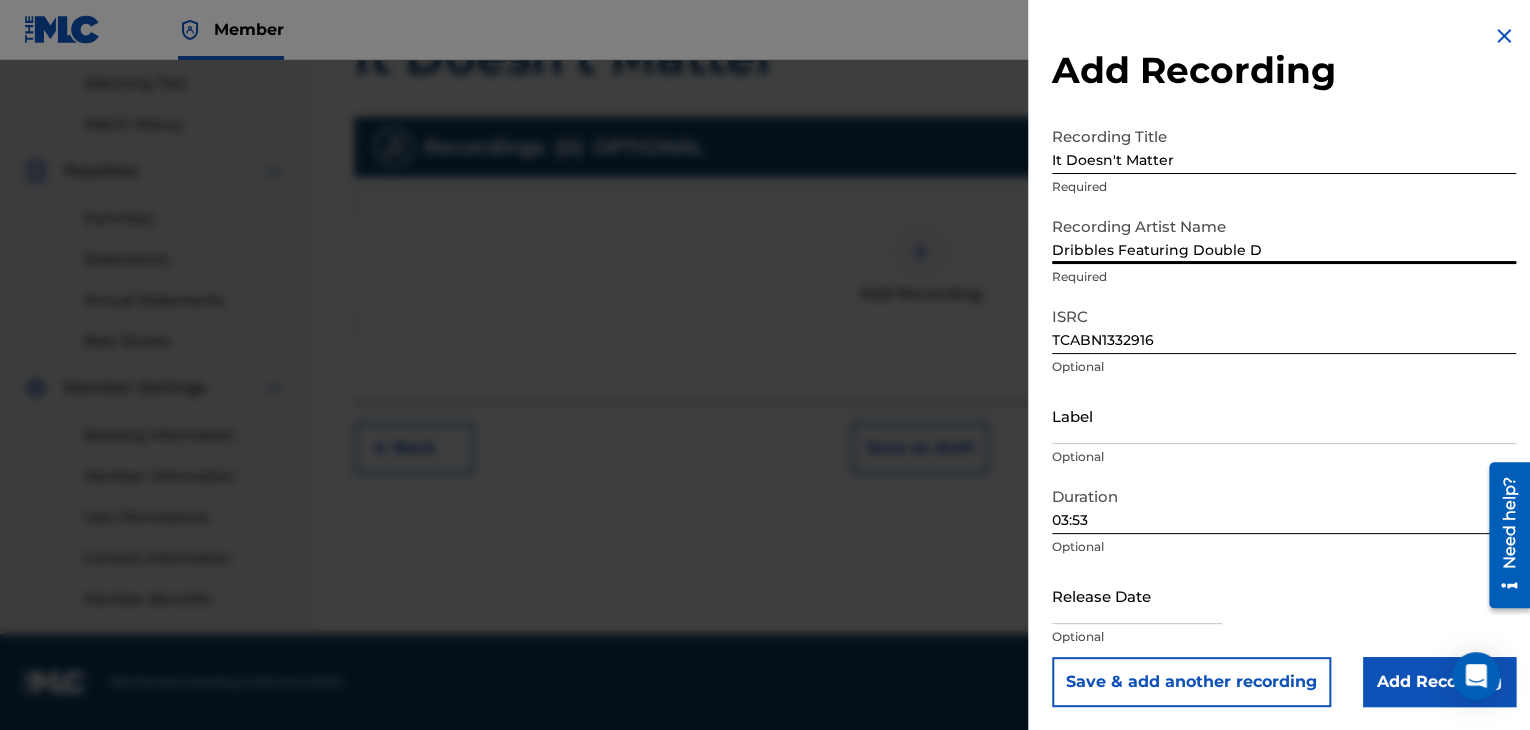 scroll, scrollTop: 1, scrollLeft: 0, axis: vertical 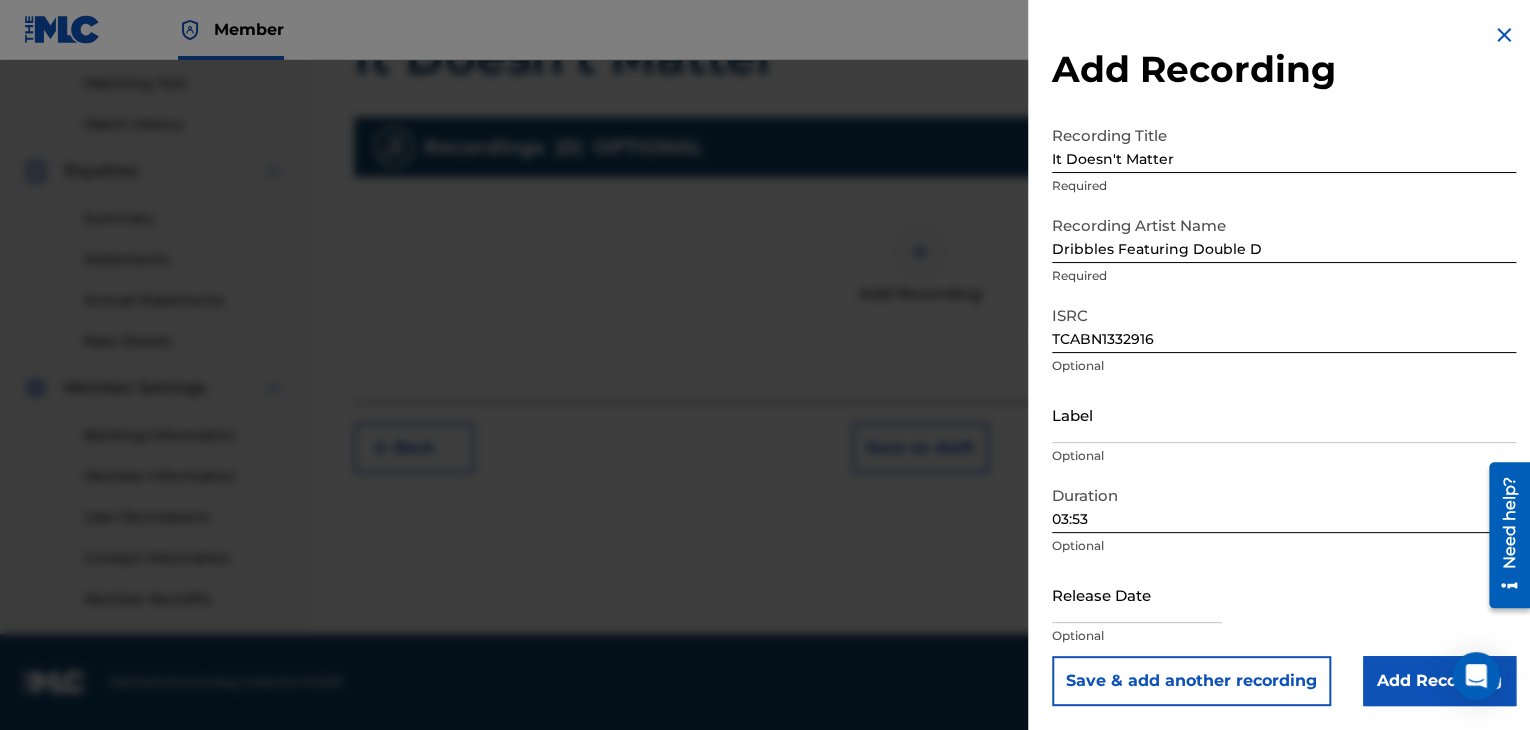 click on "Add Recording" at bounding box center [1439, 681] 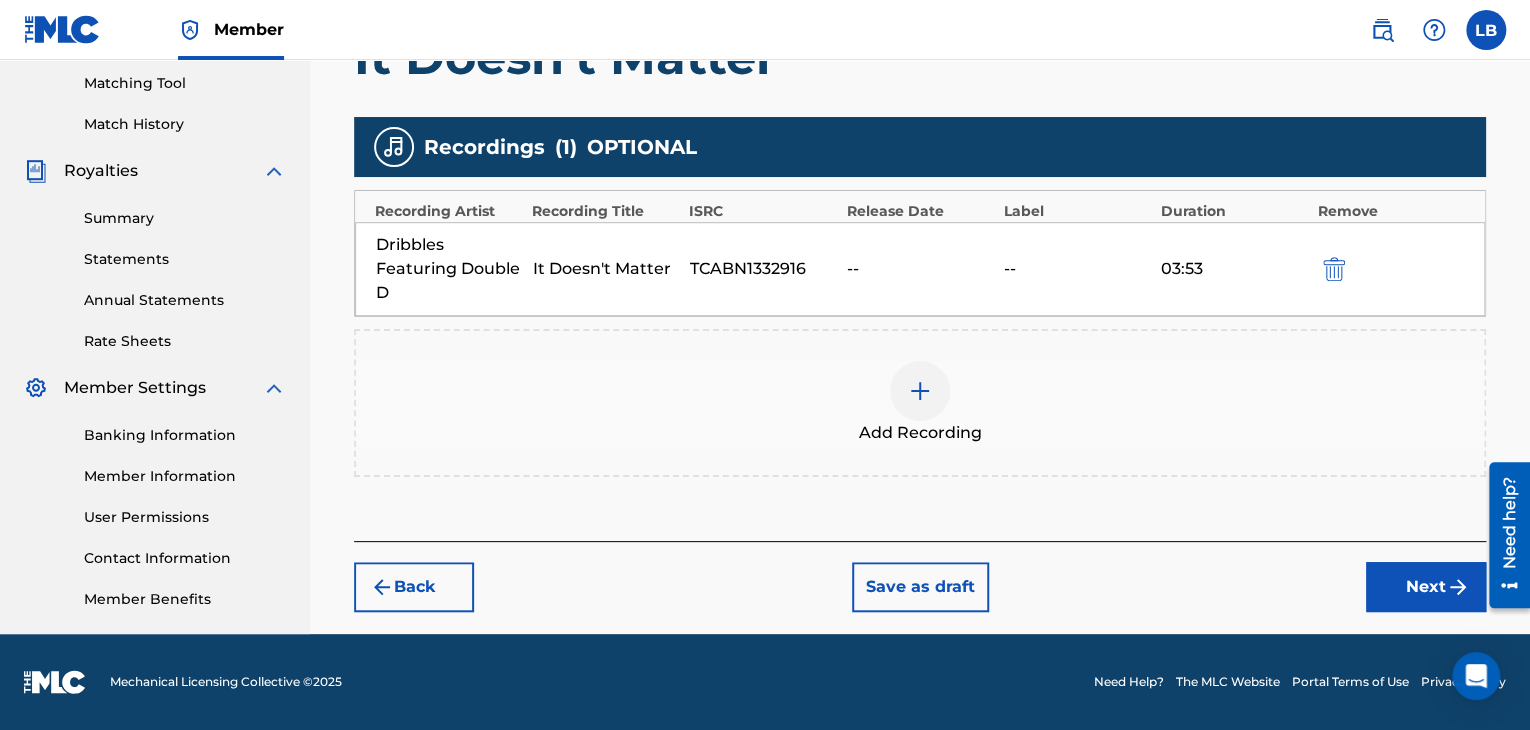 click on "Next" at bounding box center [1426, 587] 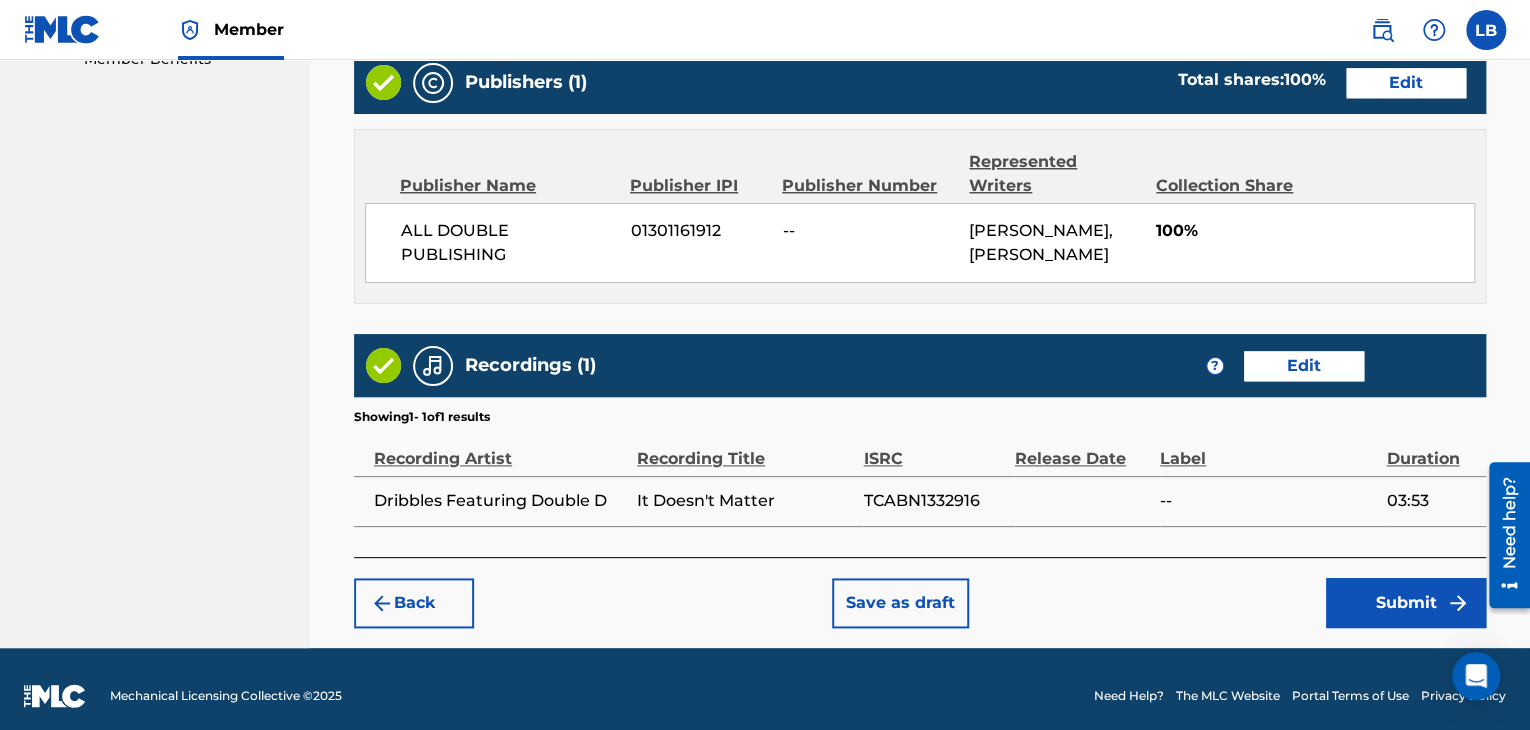 scroll, scrollTop: 1052, scrollLeft: 0, axis: vertical 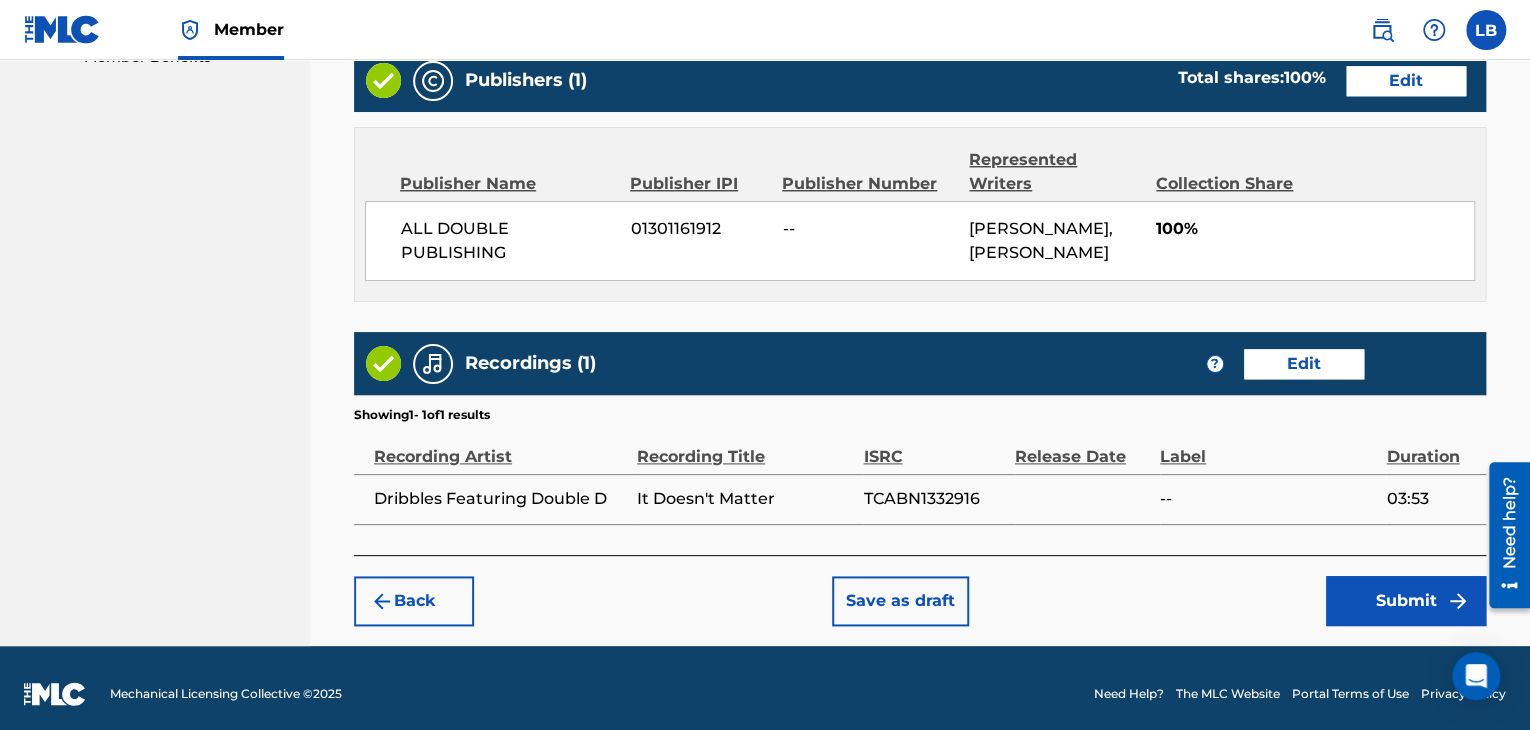 click on "Submit" at bounding box center (1406, 601) 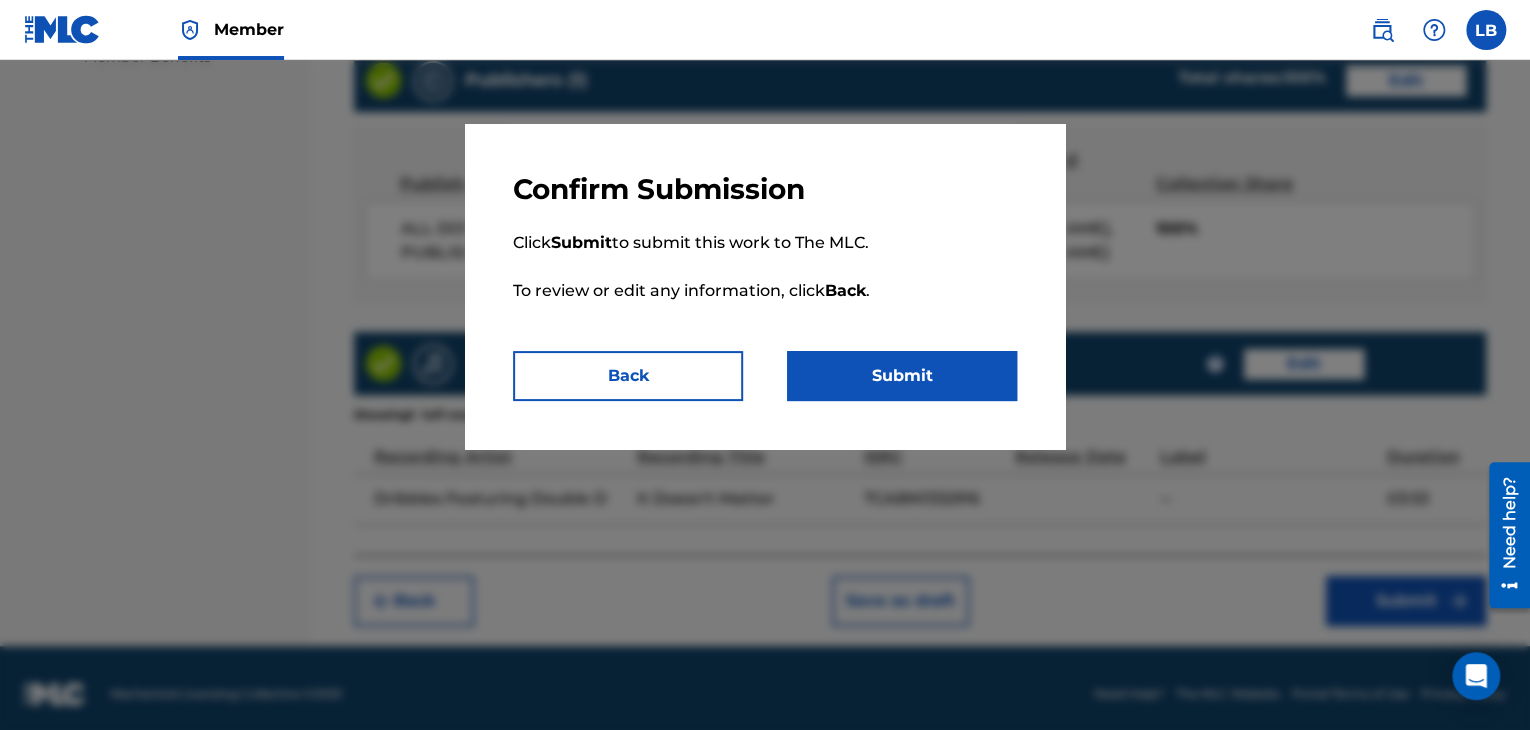 click on "Submit" at bounding box center (902, 376) 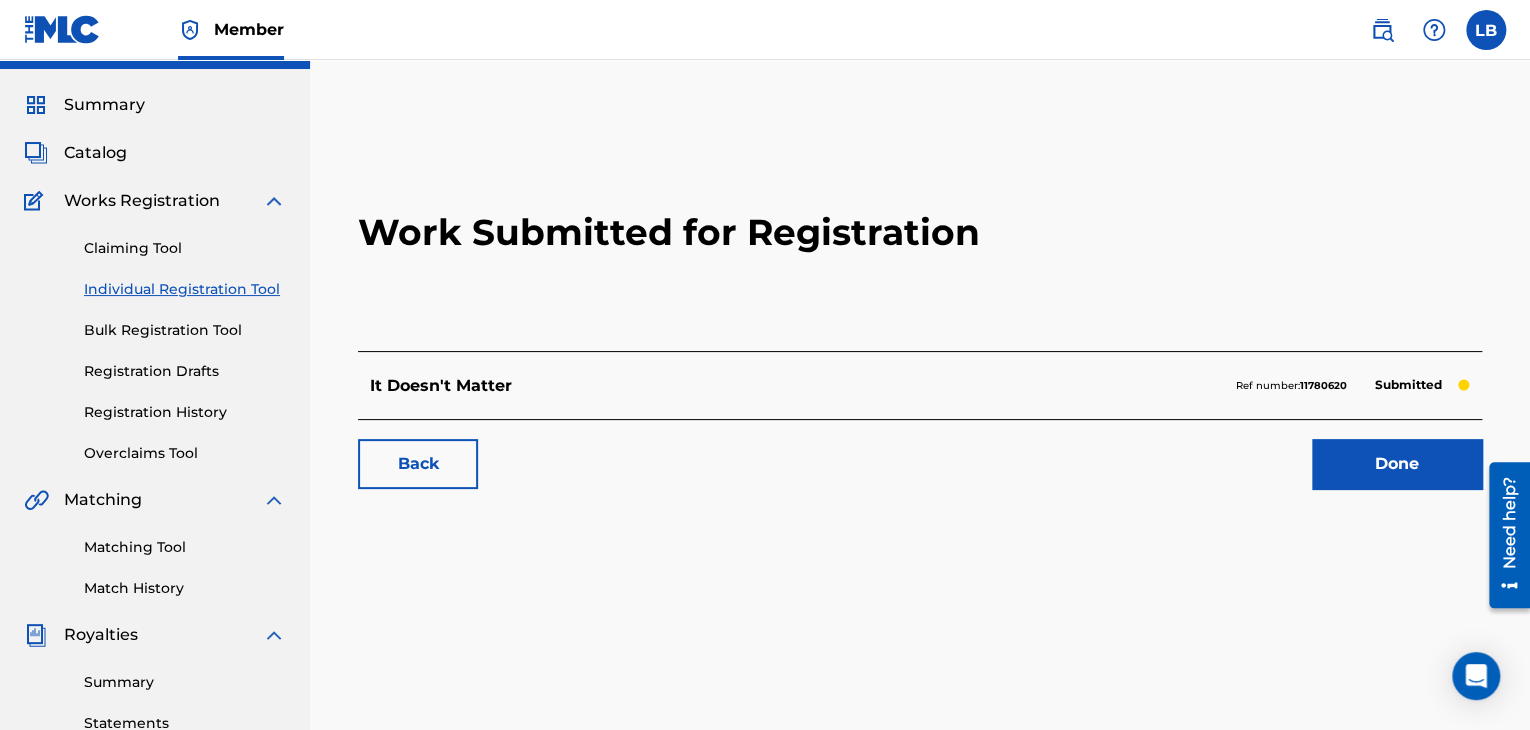 scroll, scrollTop: 48, scrollLeft: 0, axis: vertical 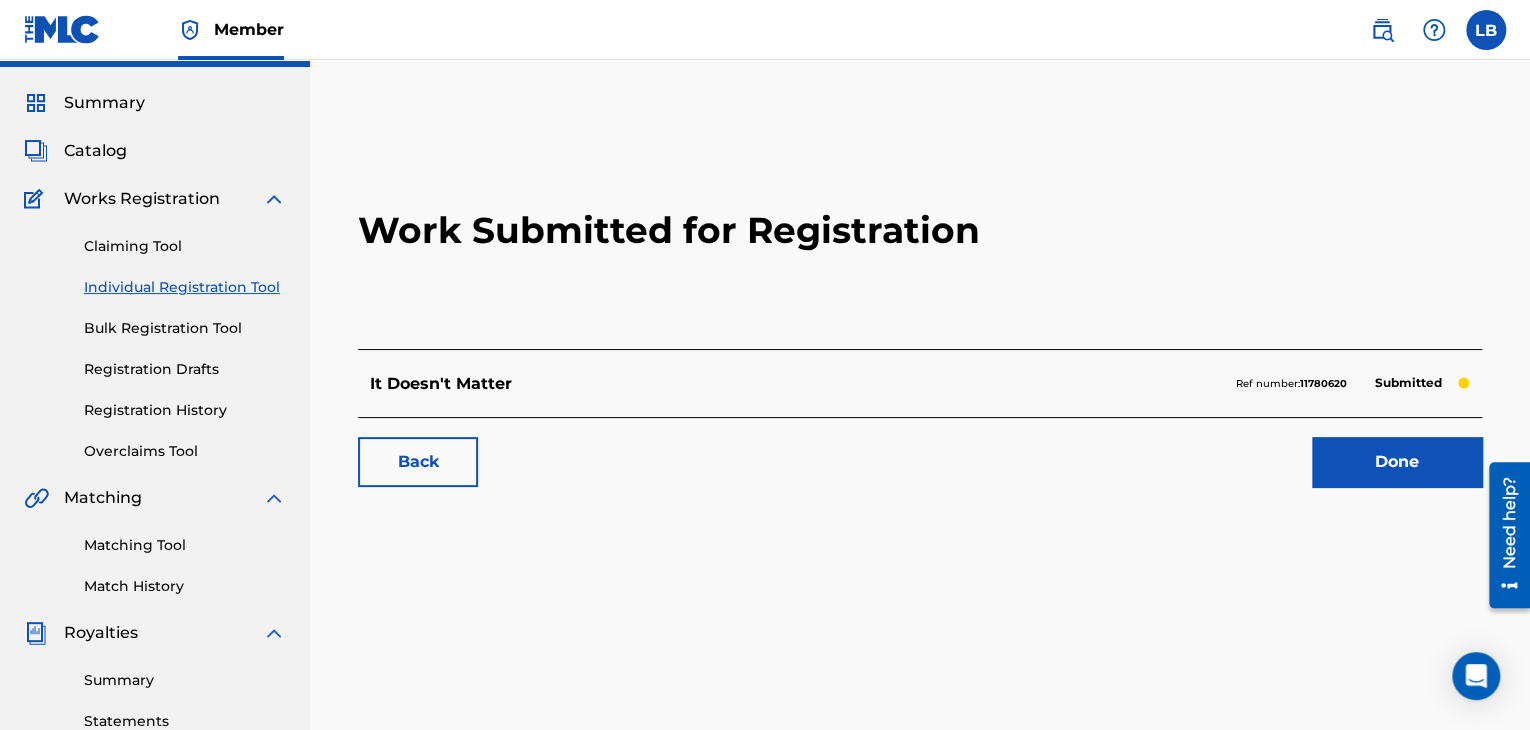 click on "Registration History" at bounding box center (185, 410) 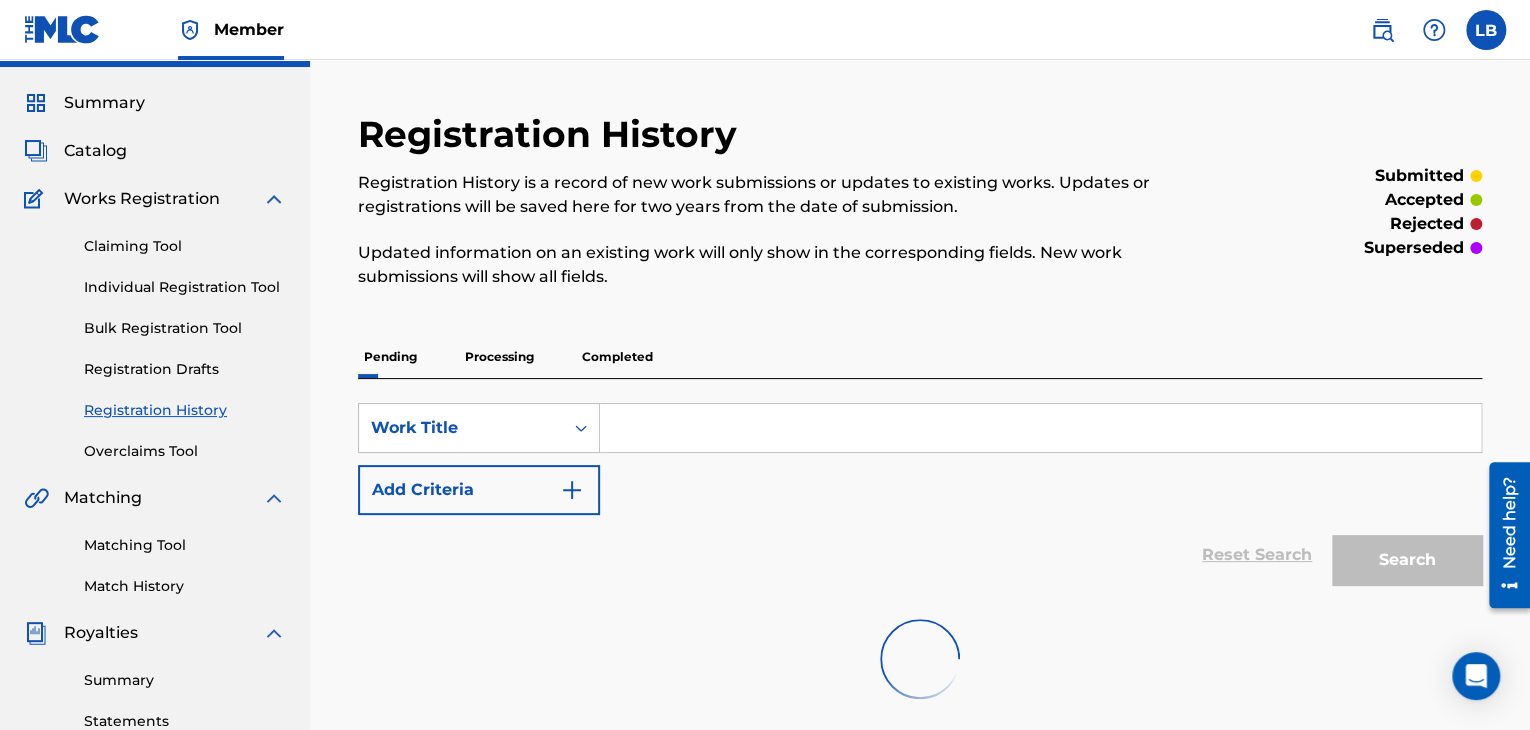 scroll, scrollTop: 0, scrollLeft: 0, axis: both 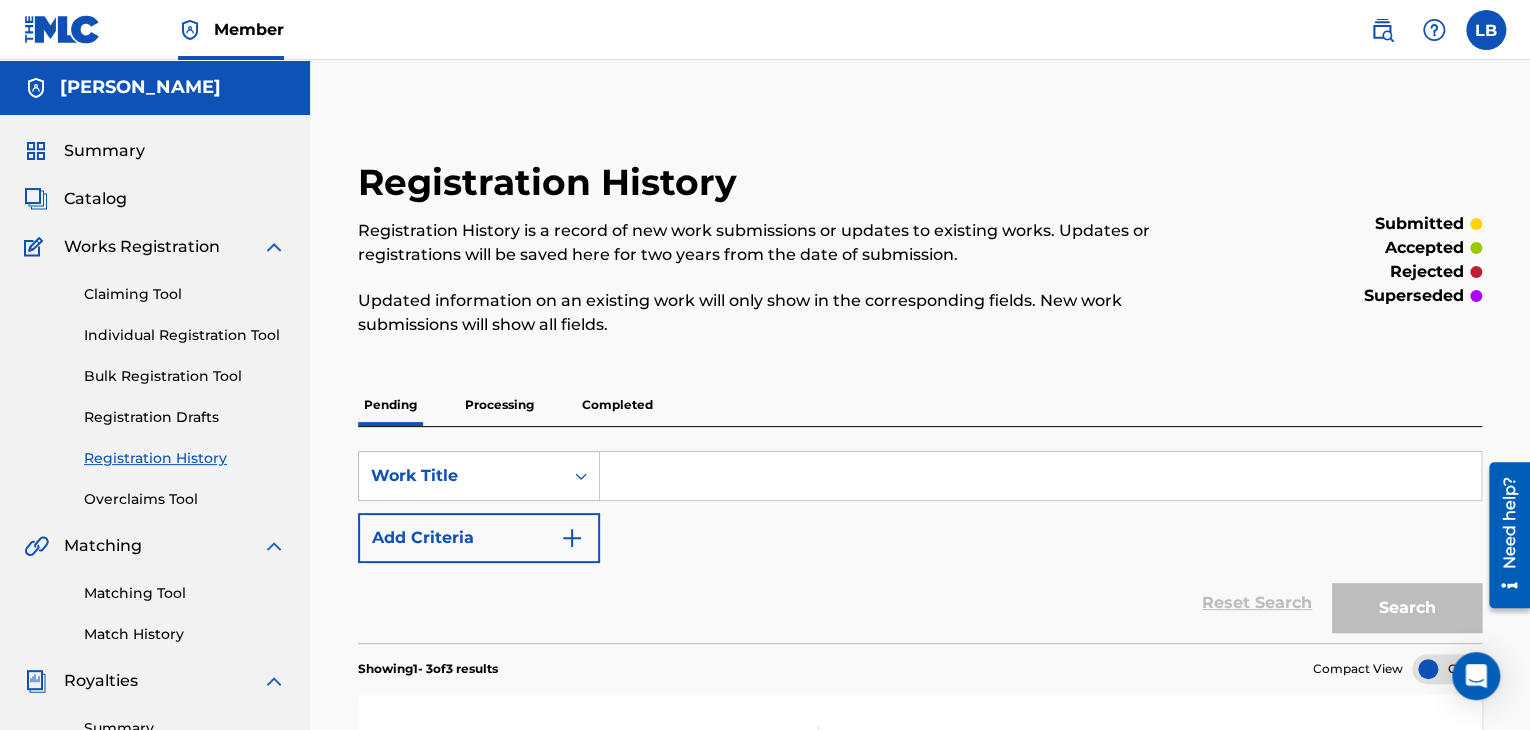click on "Processing" at bounding box center [499, 405] 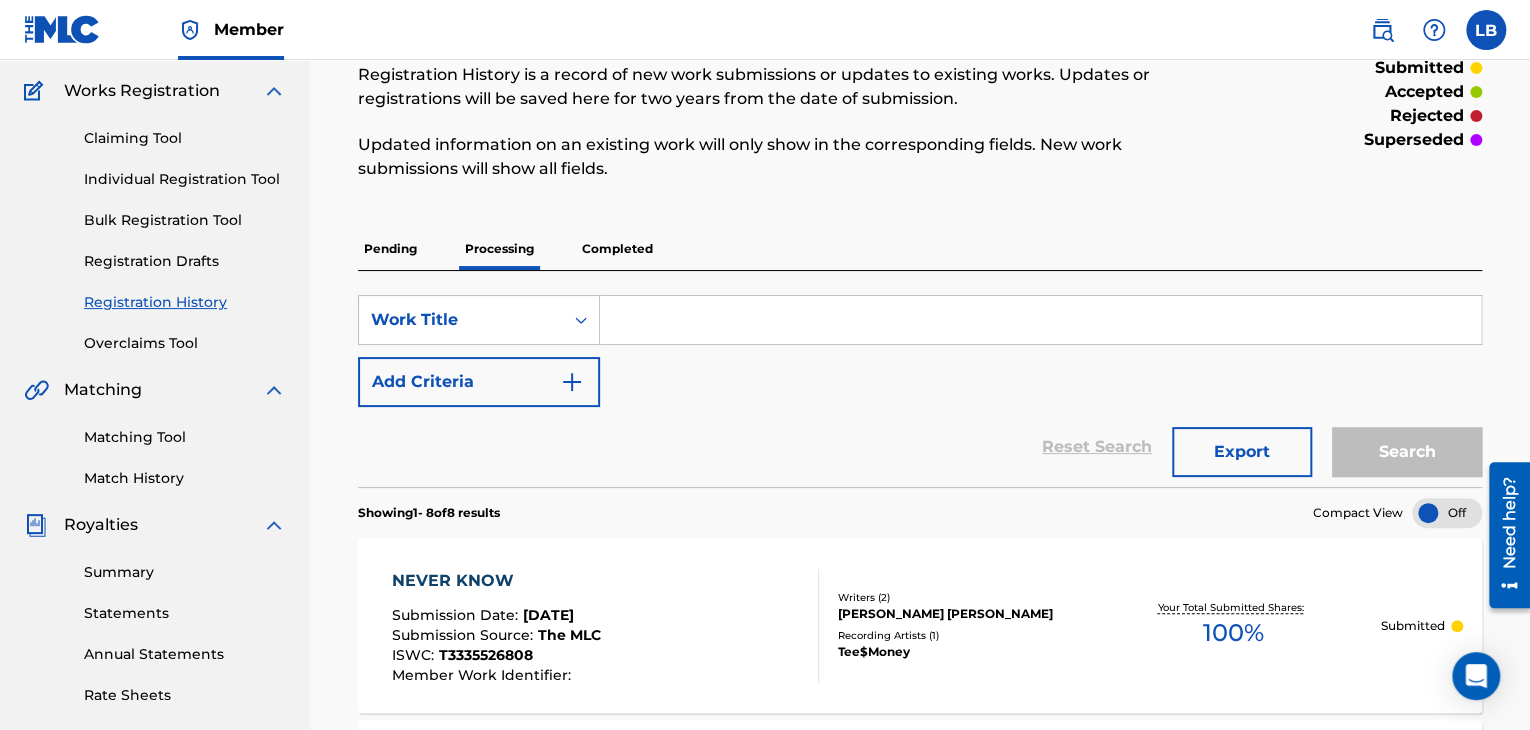 scroll, scrollTop: 115, scrollLeft: 0, axis: vertical 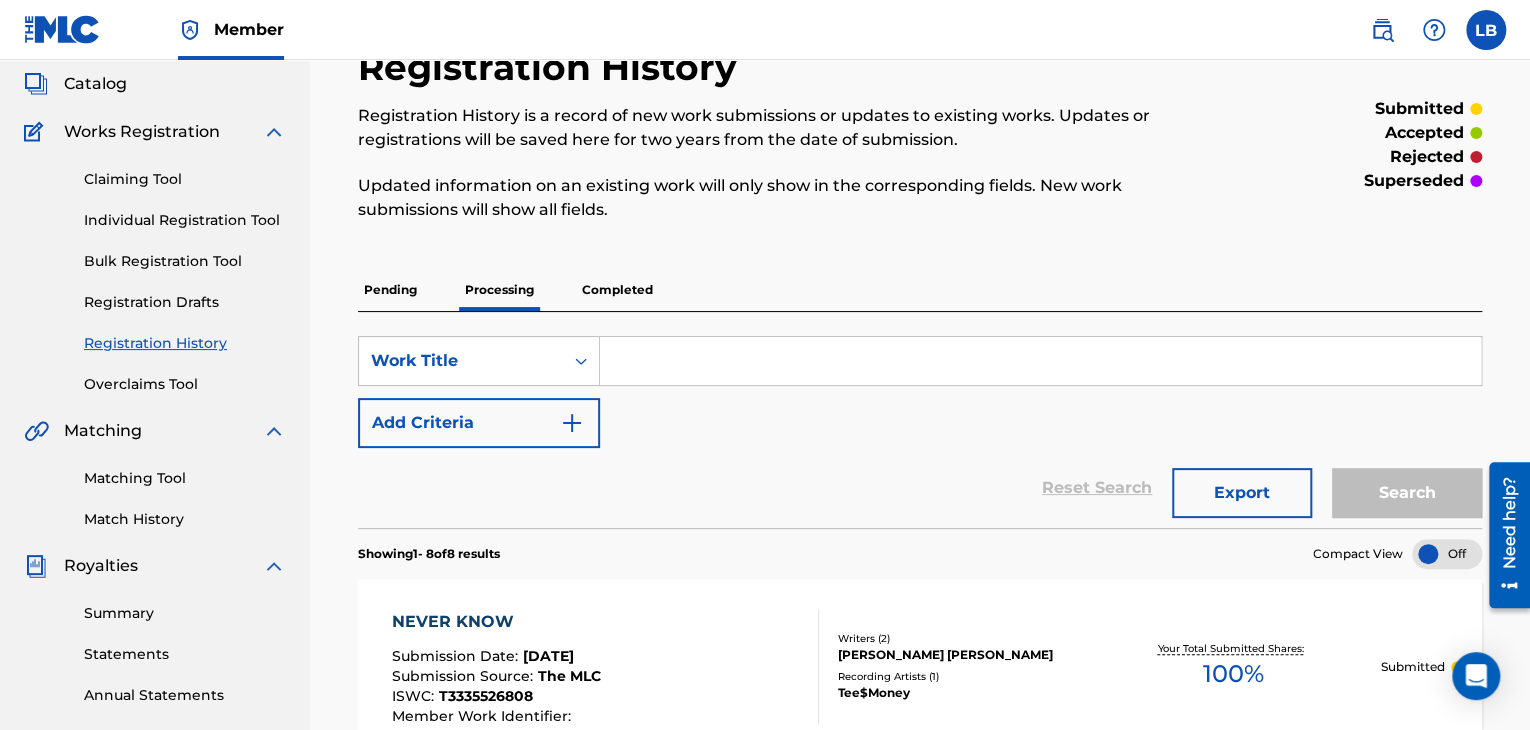 click on "Completed" at bounding box center [617, 290] 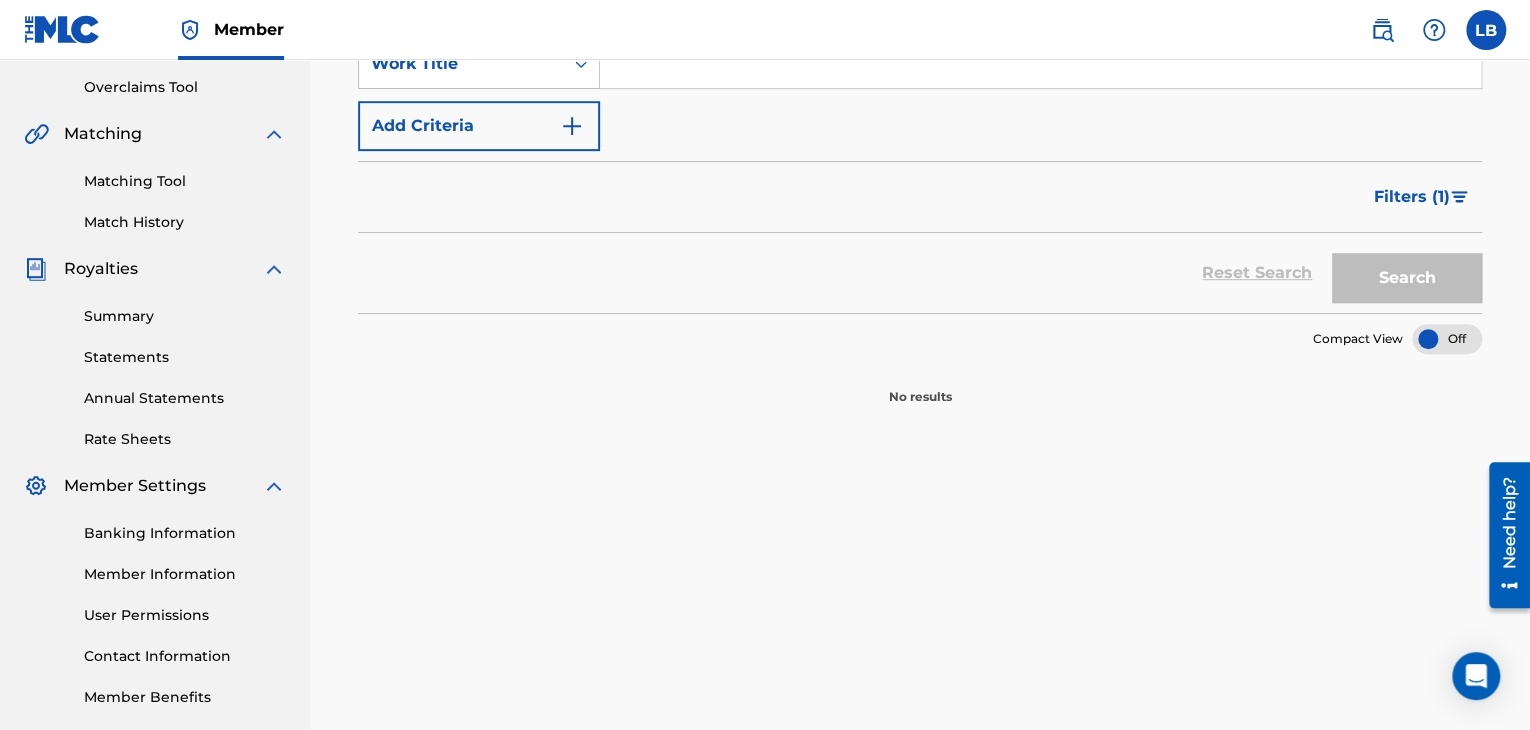 scroll, scrollTop: 136, scrollLeft: 0, axis: vertical 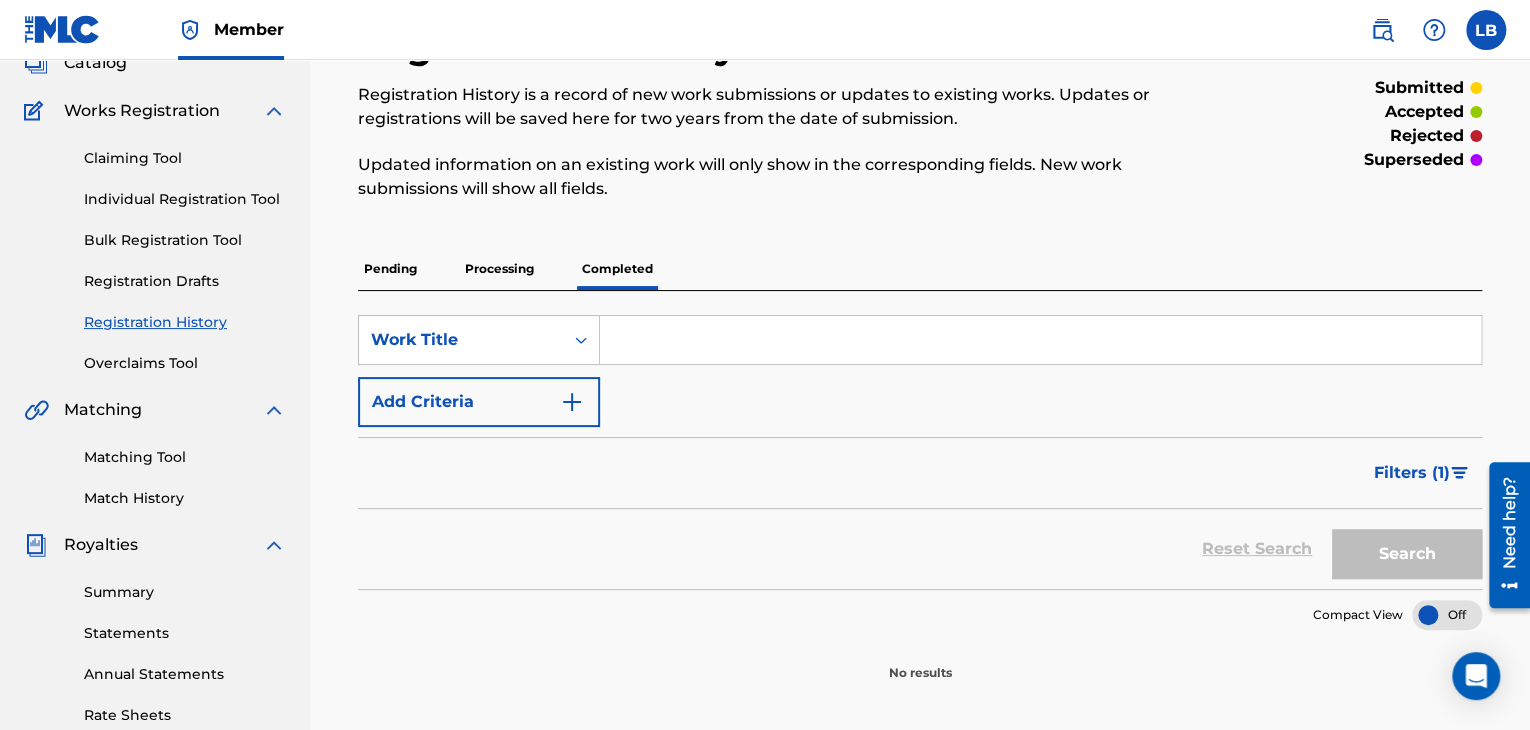click on "Pending" at bounding box center [390, 269] 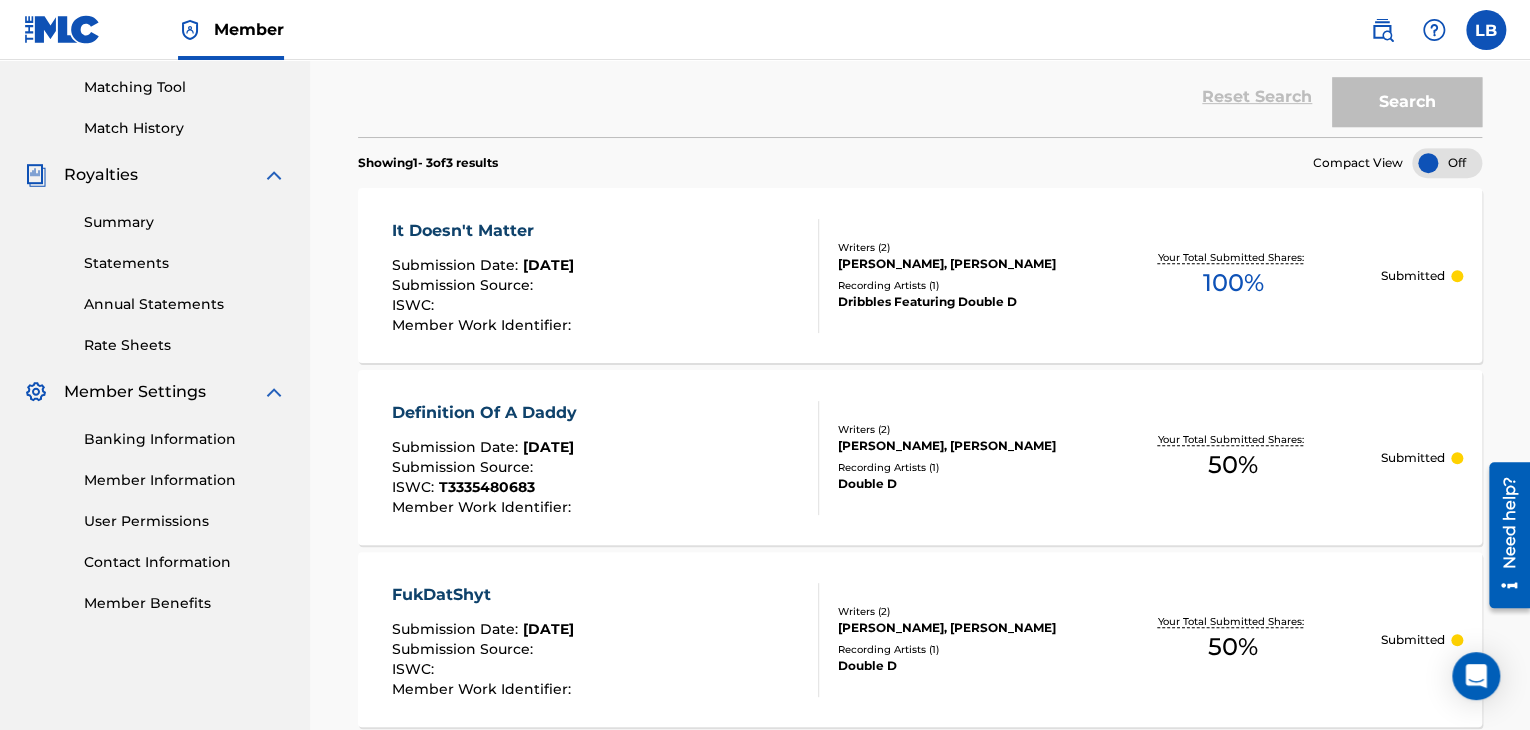 scroll, scrollTop: 516, scrollLeft: 0, axis: vertical 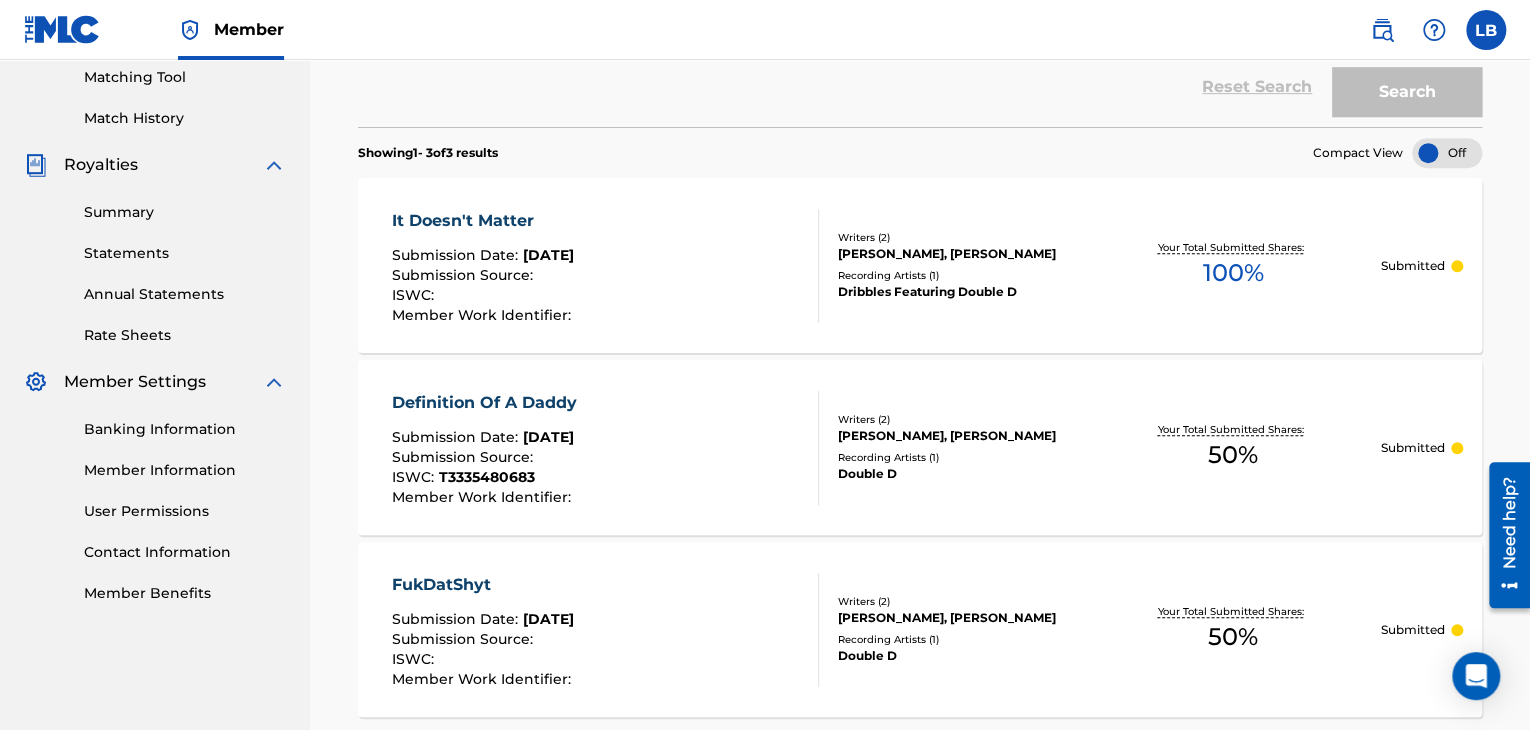 drag, startPoint x: 547, startPoint y: 396, endPoint x: 560, endPoint y: 394, distance: 13.152946 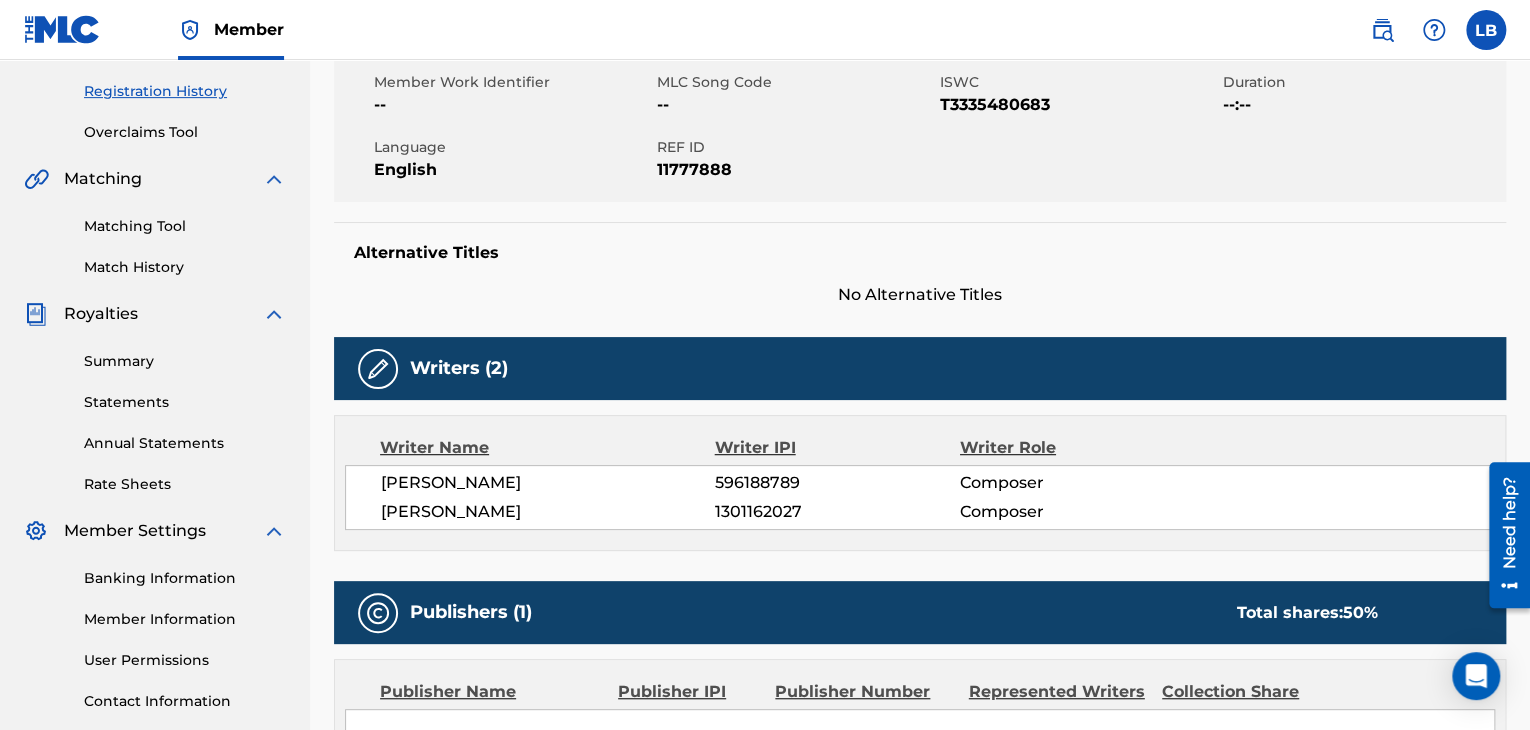 scroll, scrollTop: 610, scrollLeft: 0, axis: vertical 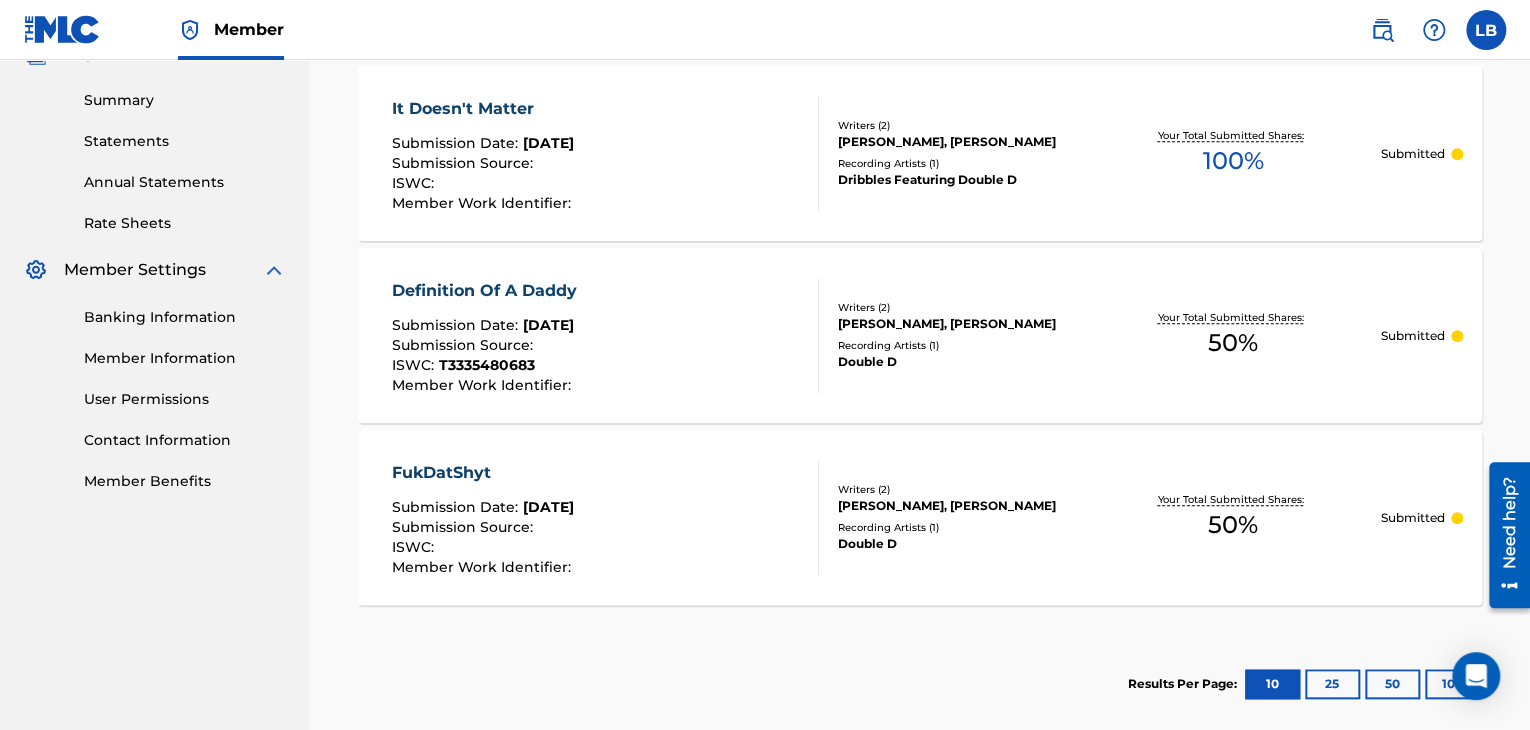 click on "FukDatShyt" at bounding box center (484, 473) 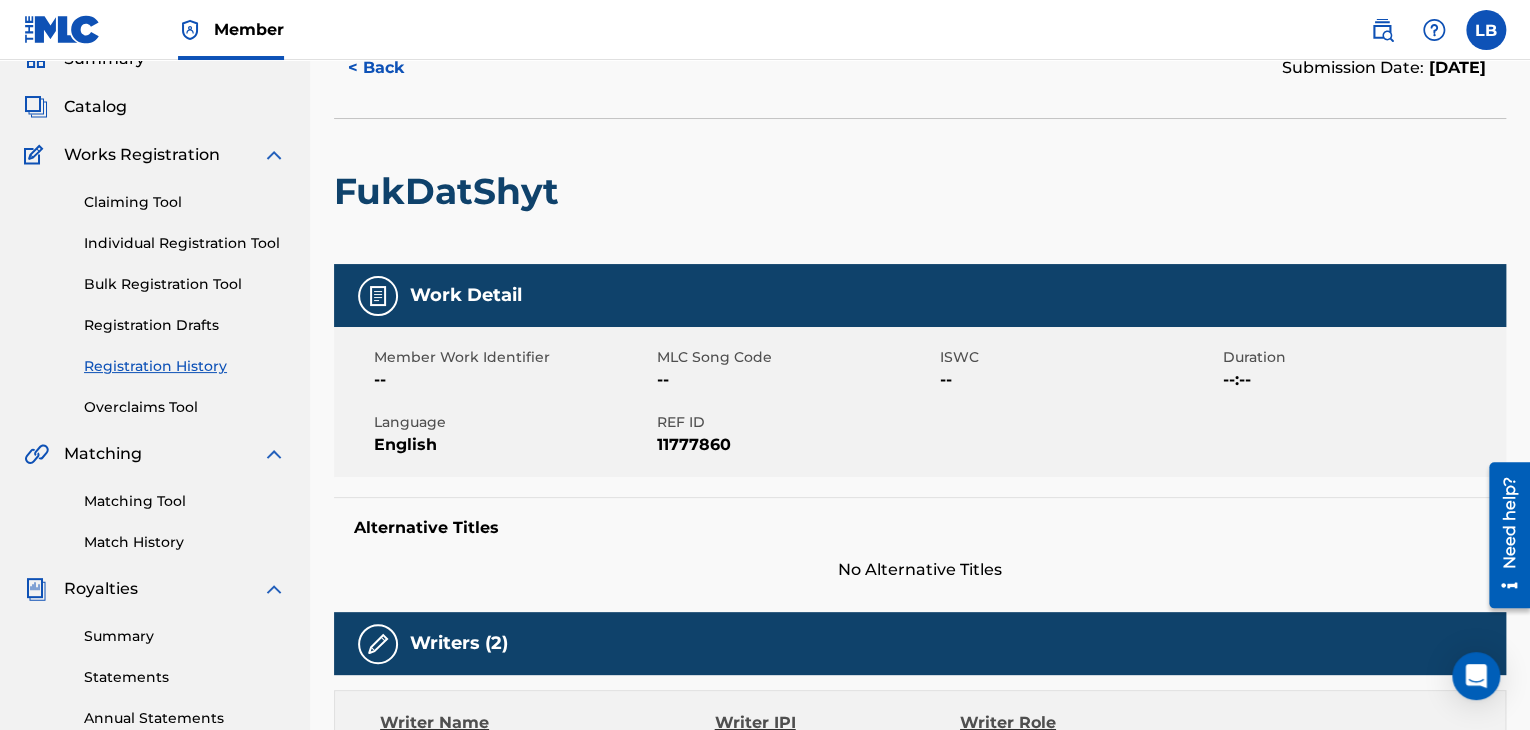 scroll, scrollTop: 0, scrollLeft: 0, axis: both 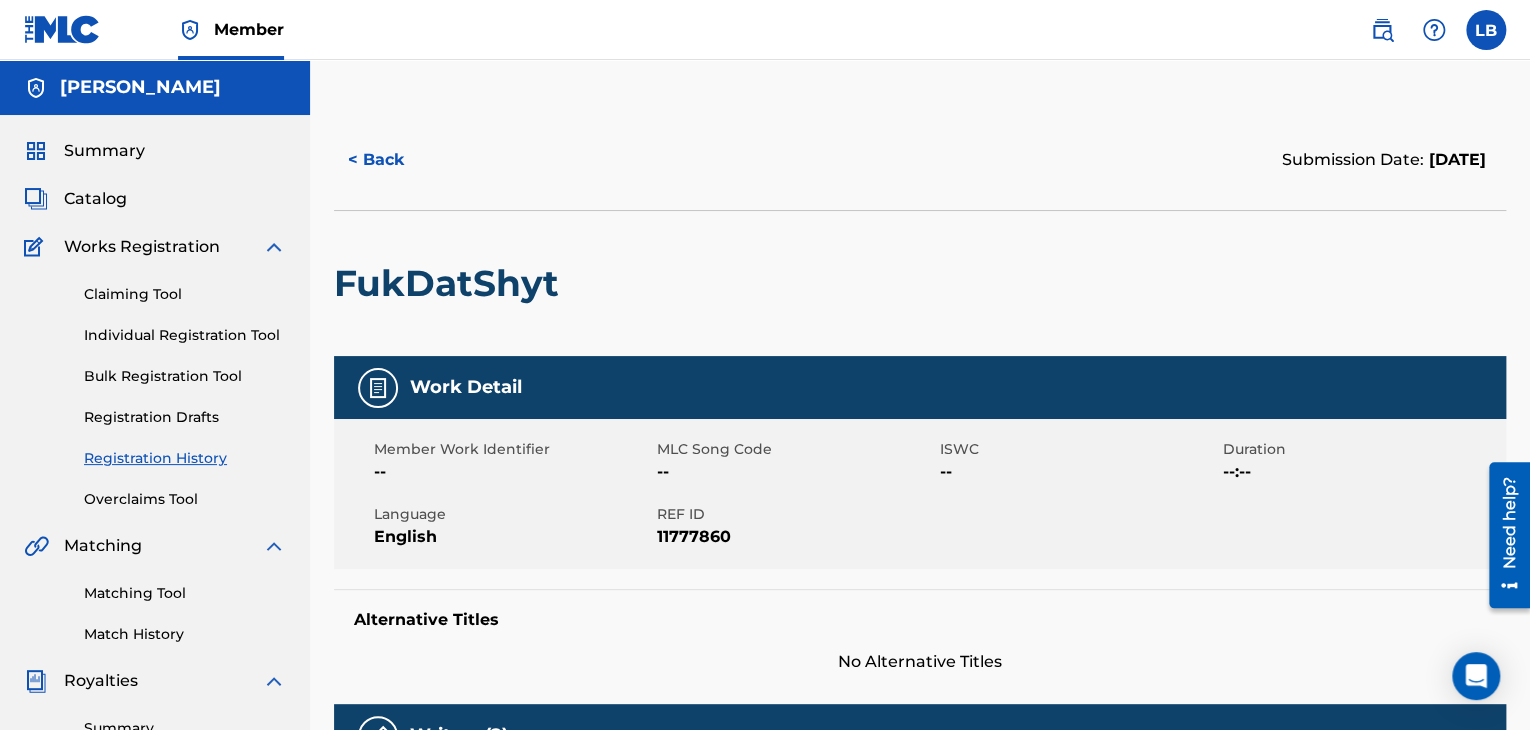 click on "Individual Registration Tool" at bounding box center [185, 335] 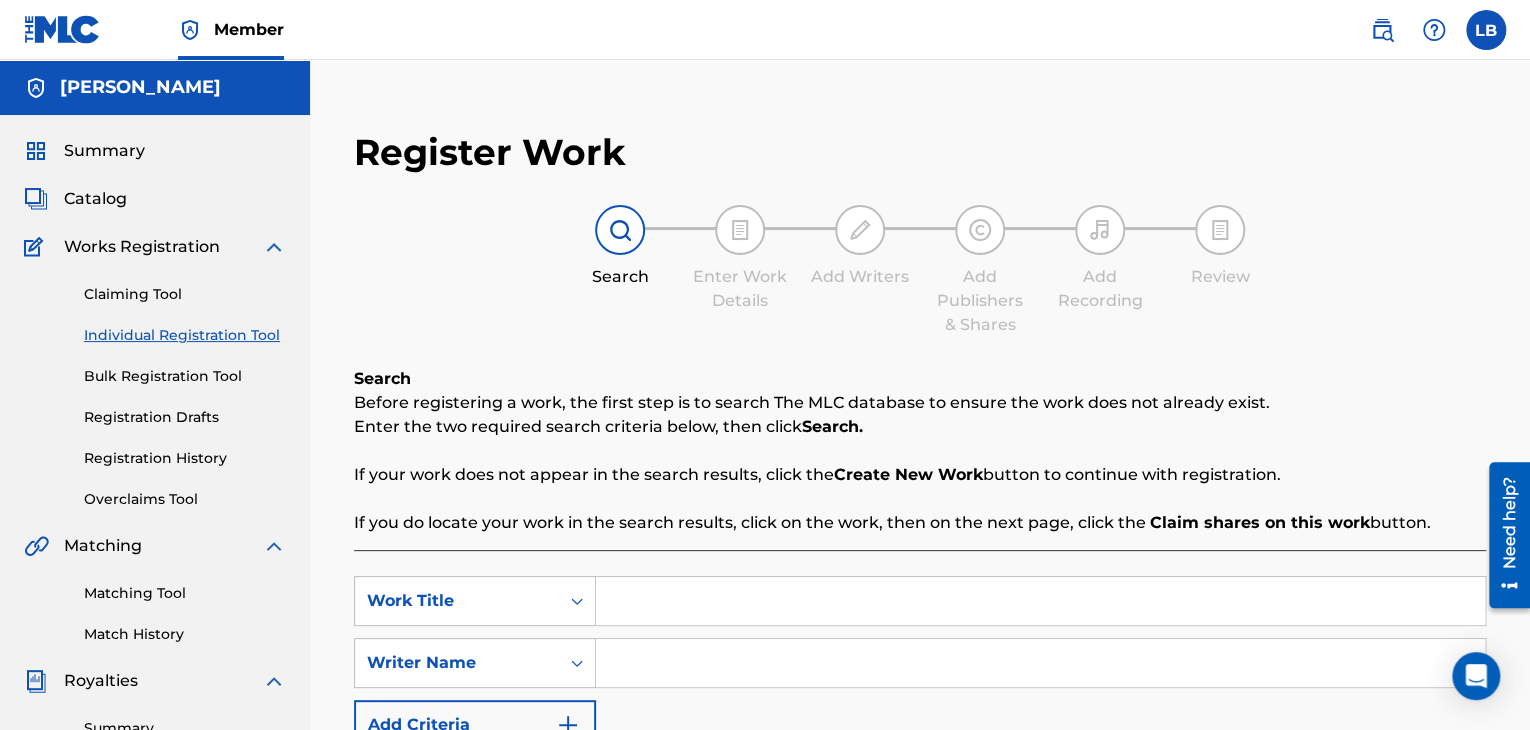 scroll, scrollTop: 323, scrollLeft: 0, axis: vertical 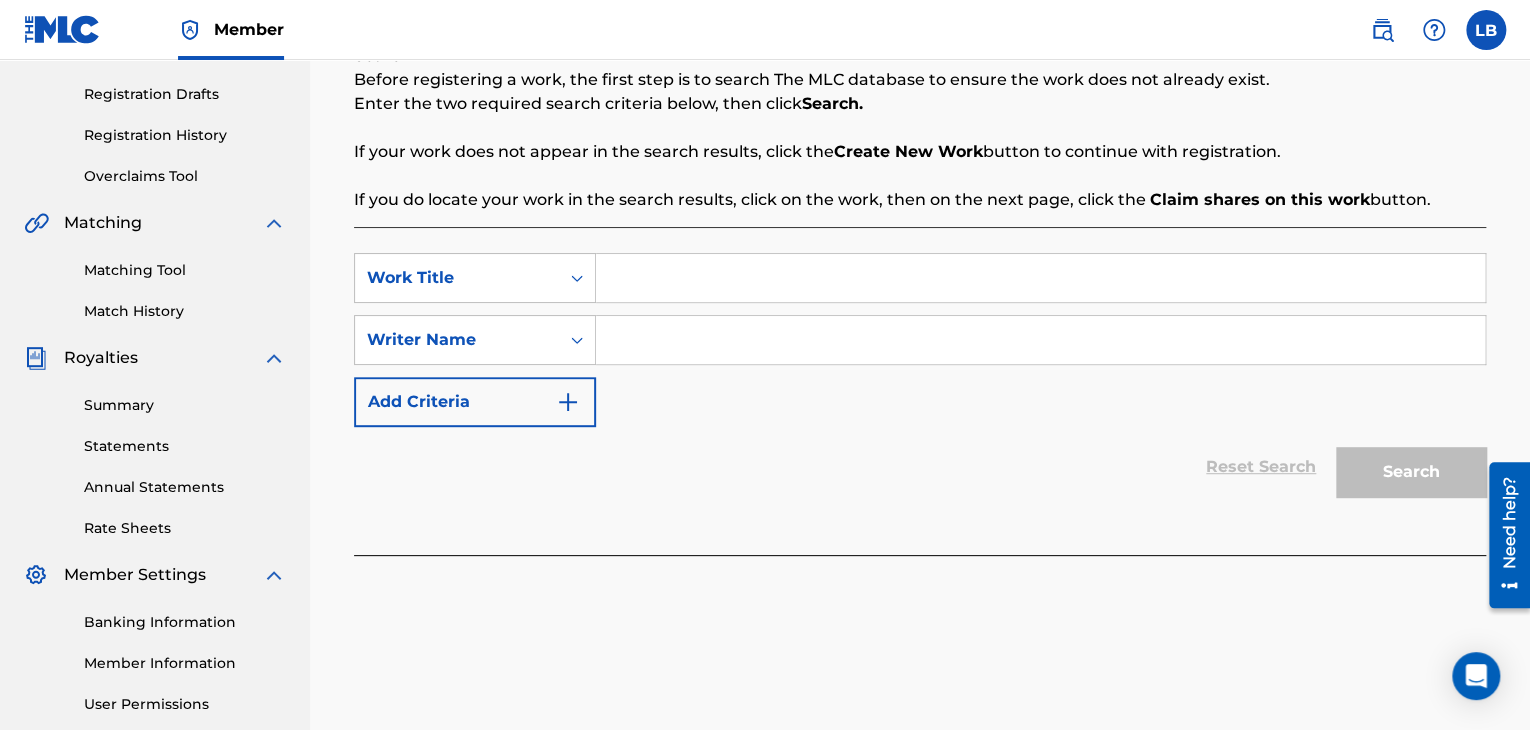 click at bounding box center (1040, 278) 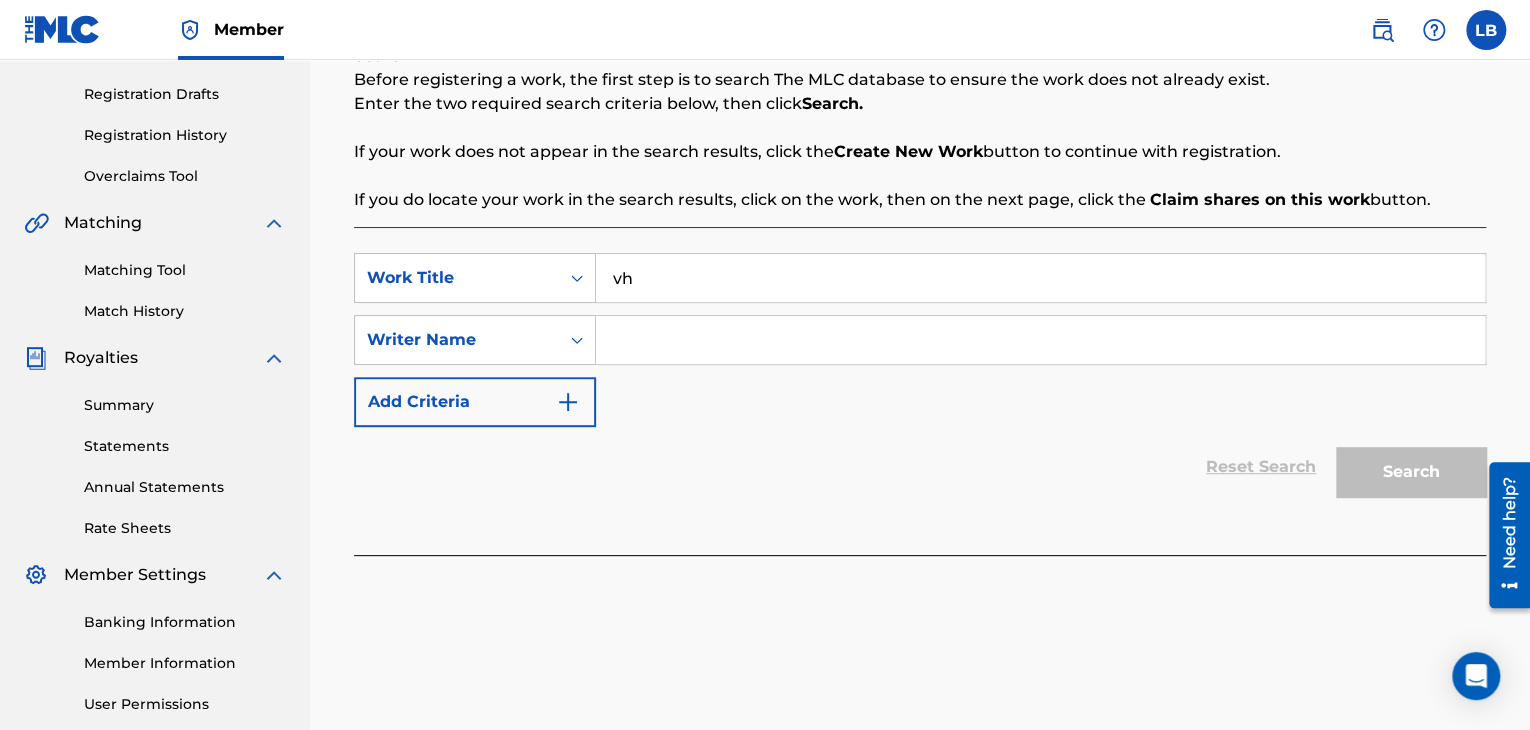 type on "vh" 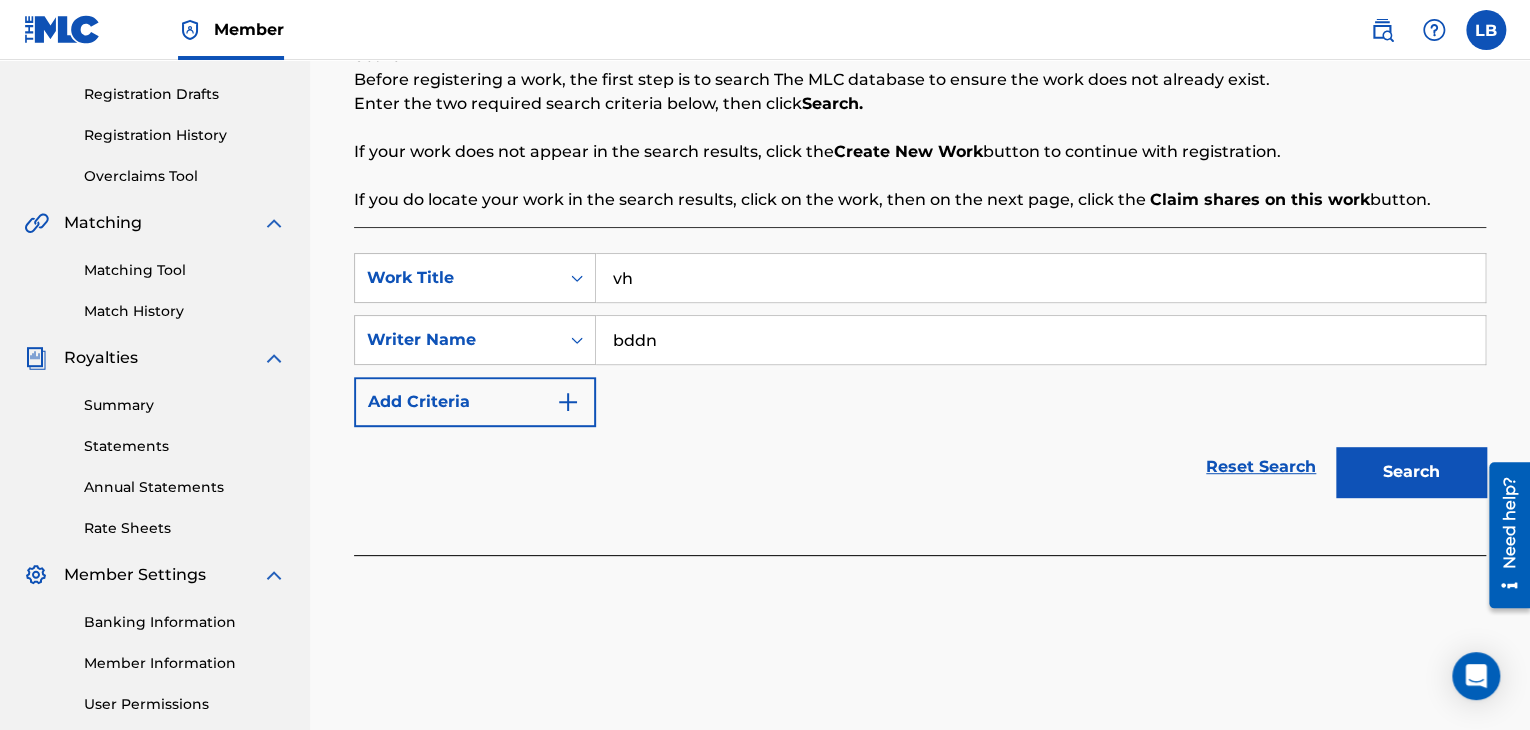 type on "bddn" 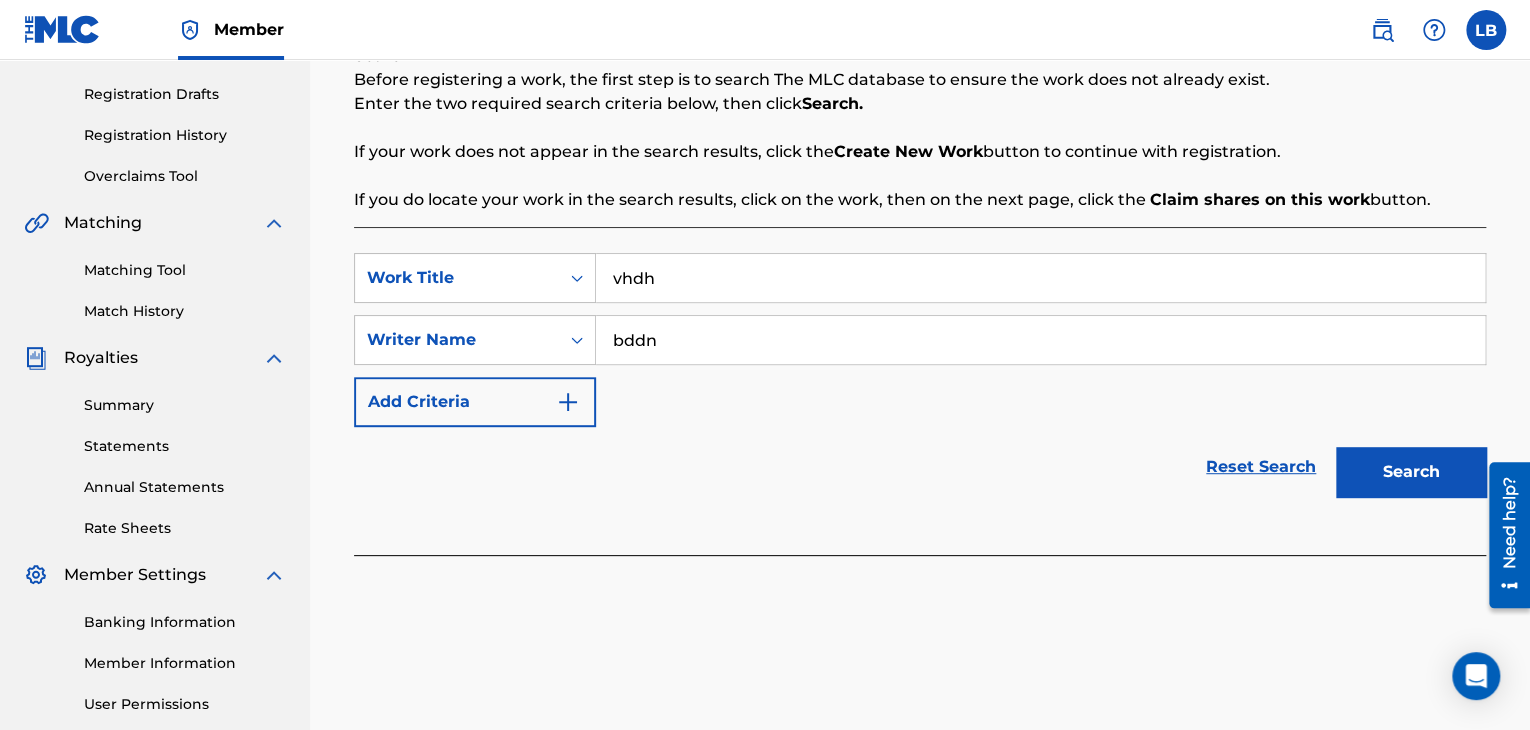 type on "vhdh" 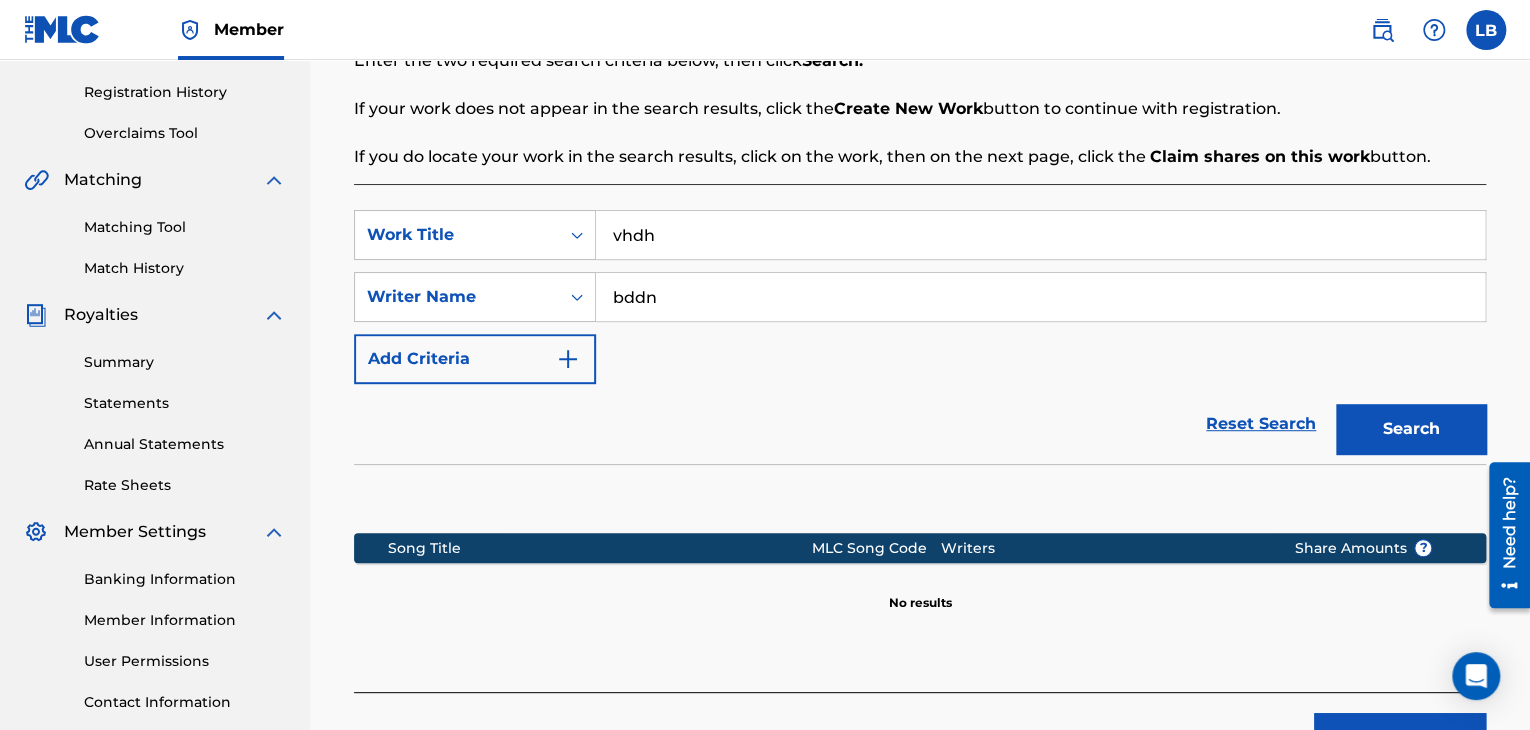 scroll, scrollTop: 444, scrollLeft: 0, axis: vertical 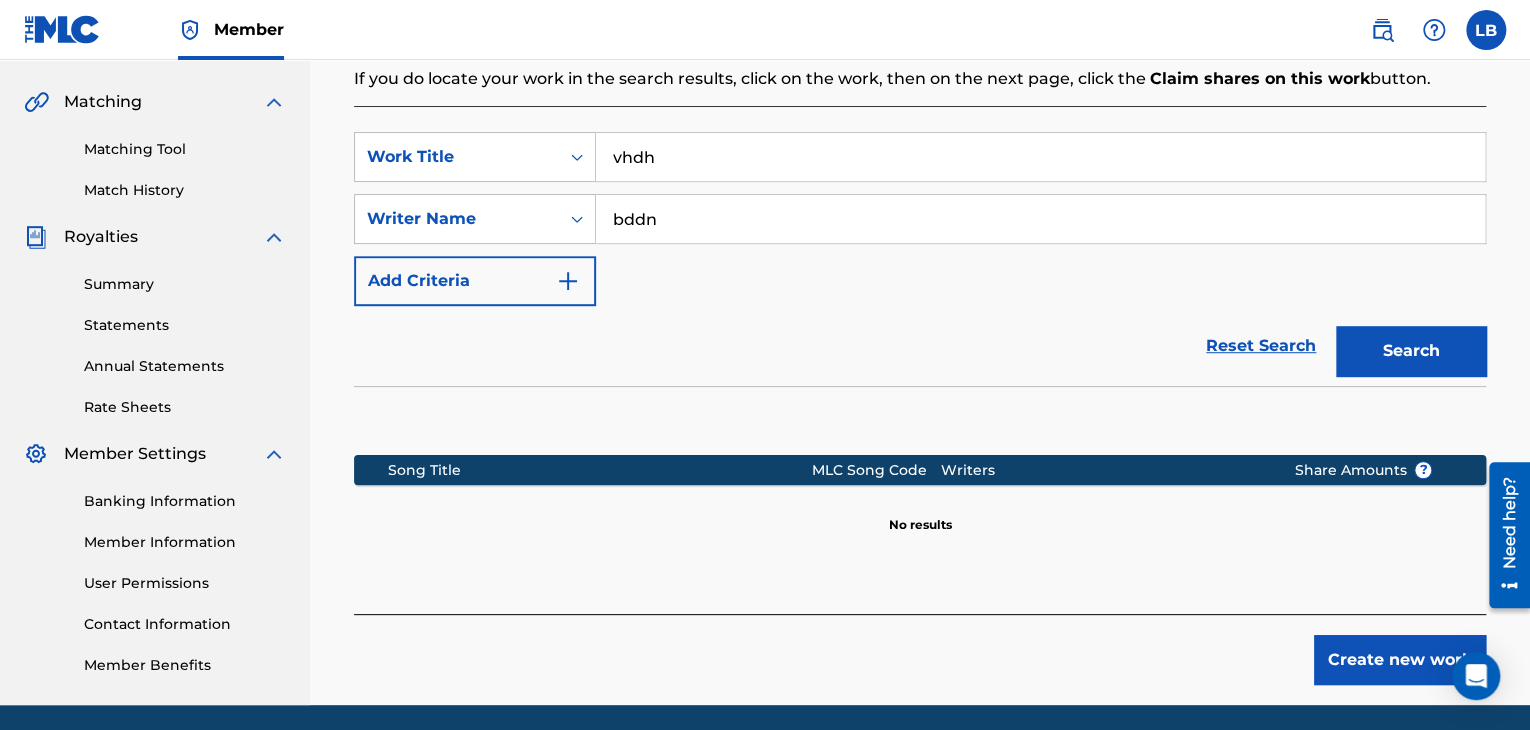 click on "Create new work" at bounding box center [1400, 660] 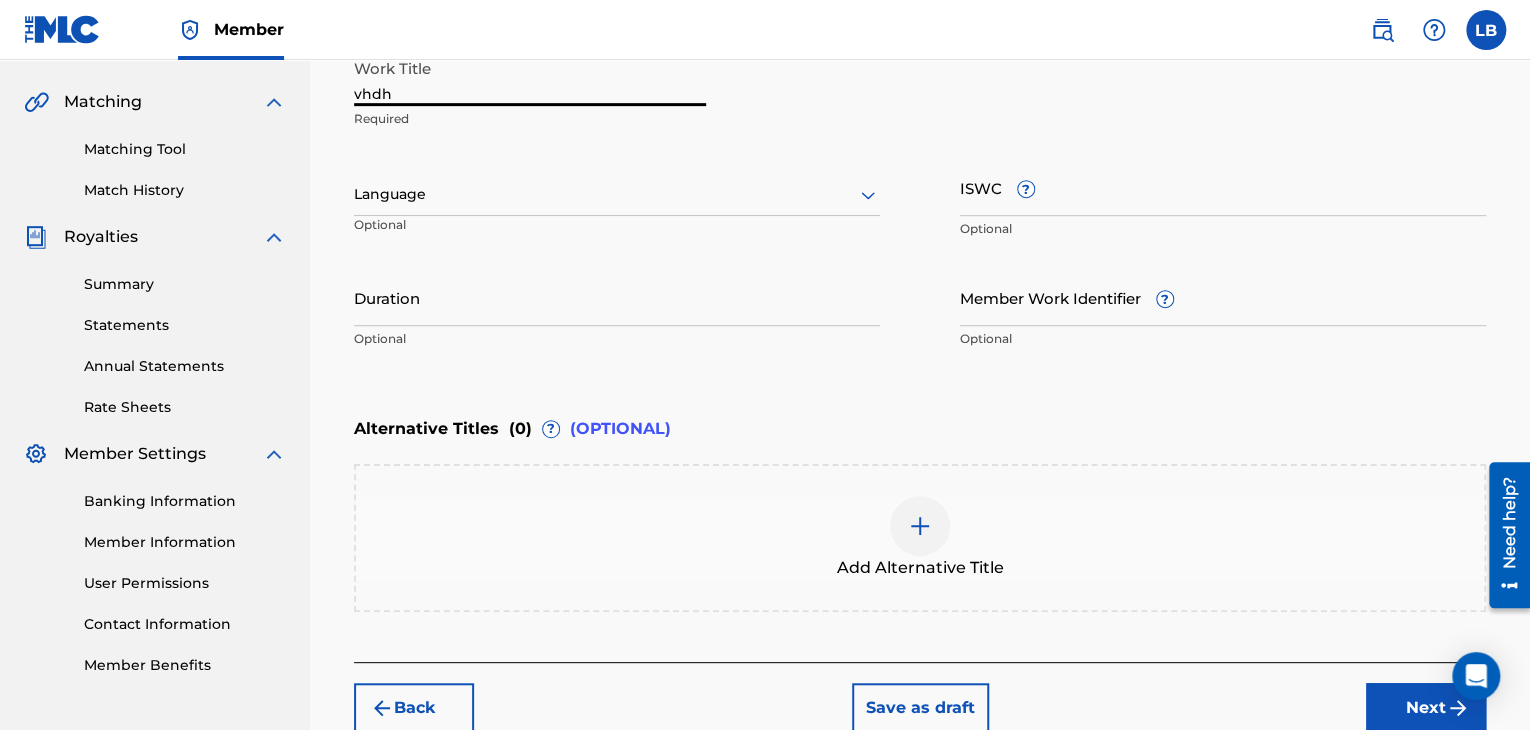 drag, startPoint x: 440, startPoint y: 96, endPoint x: 263, endPoint y: 77, distance: 178.01685 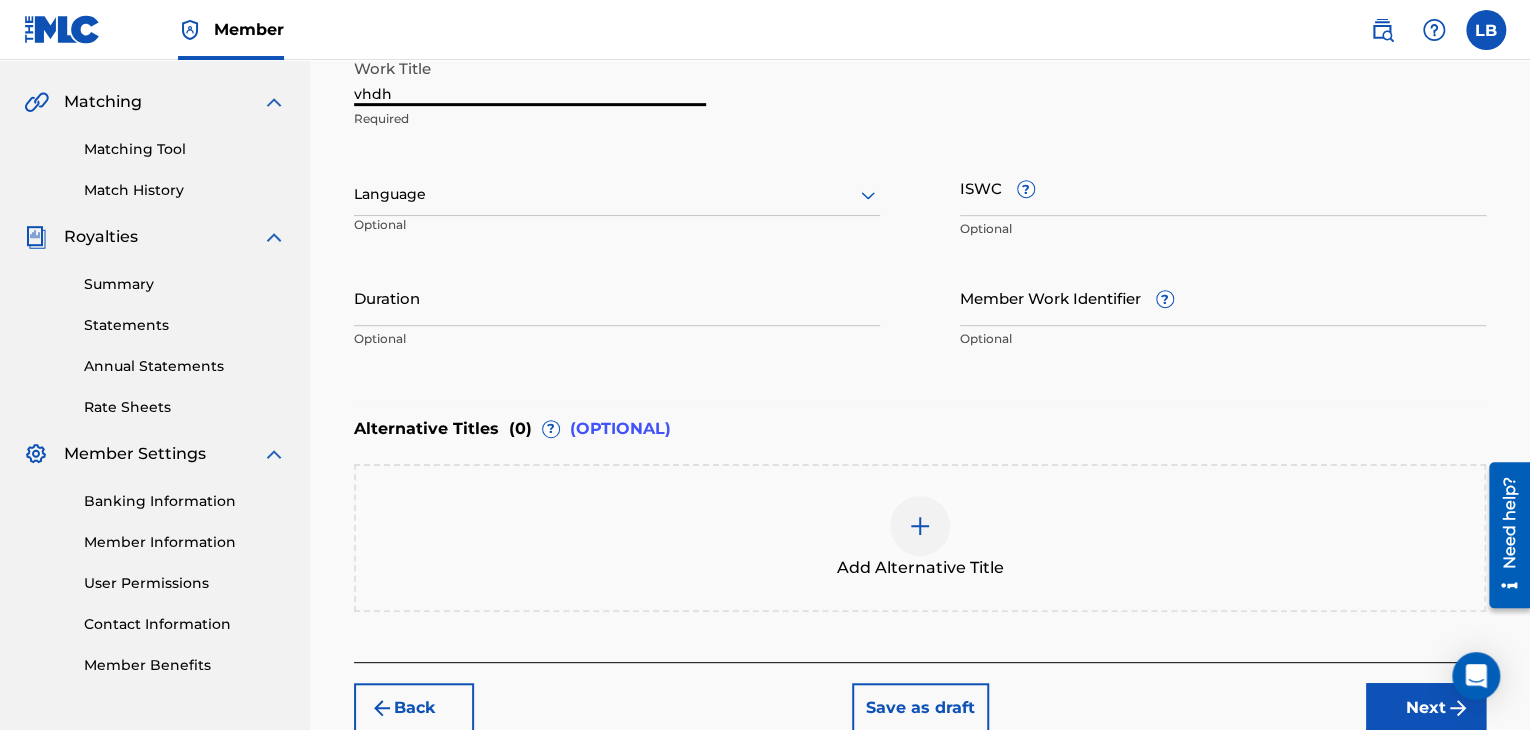 click on "[PERSON_NAME] Summary Catalog Works Registration Claiming Tool Individual Registration Tool Bulk Registration Tool Registration Drafts Registration History Overclaims Tool Matching Matching Tool Match History Royalties Summary Statements Annual Statements Rate Sheets Member Settings Banking Information Member Information User Permissions Contact Information Member Benefits Register Work Search Enter Work Details Add Writers Add Publishers & Shares Add Recording Review Enter Work Details Enter work details for  ‘ vhdh ’  below. Work Title   vhdh Required Language Optional ISWC   ? Optional Duration   Optional Member Work Identifier   ? Optional Alternative Titles ( 0 ) ? (OPTIONAL) Add Alternative Title Back Save as draft Next" at bounding box center [765, 184] 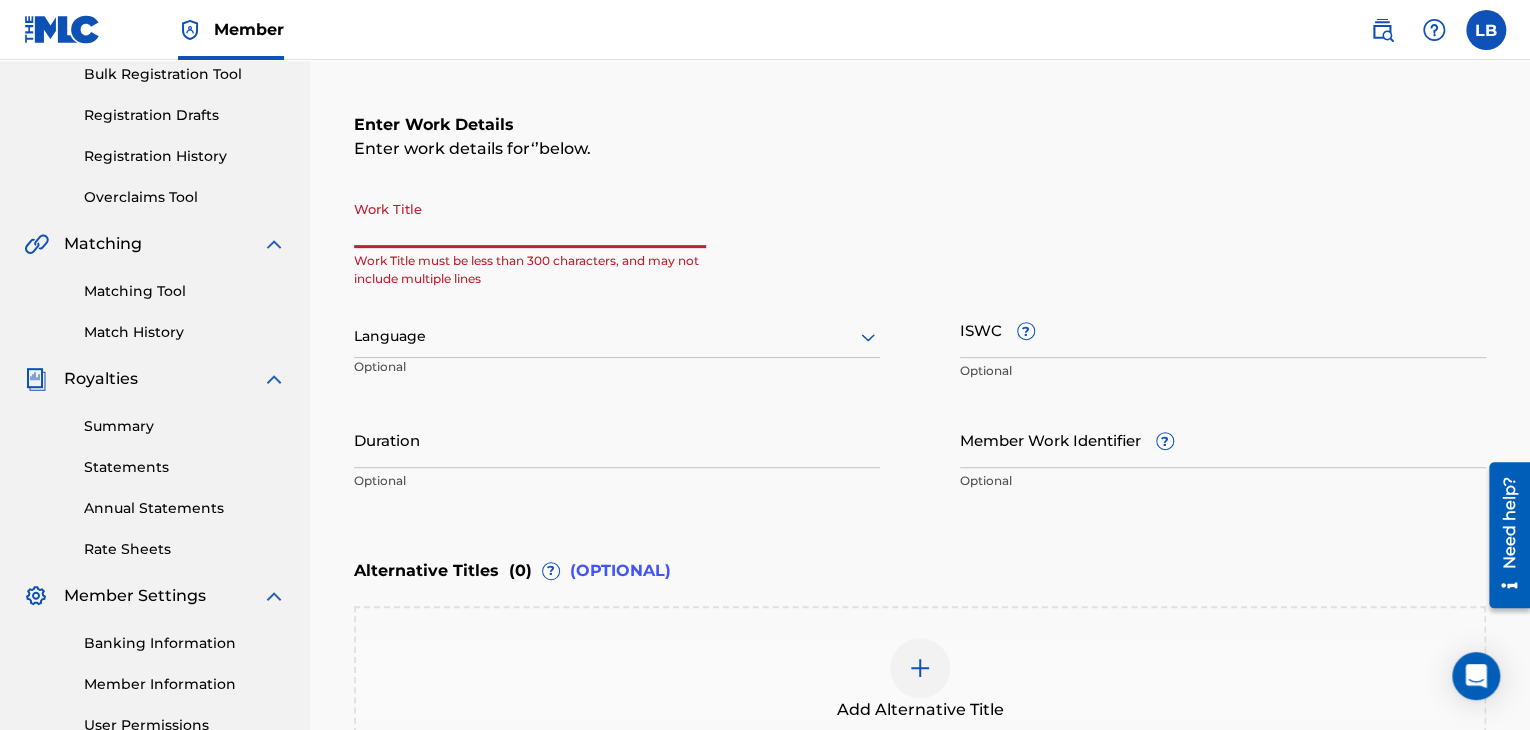 scroll, scrollTop: 292, scrollLeft: 0, axis: vertical 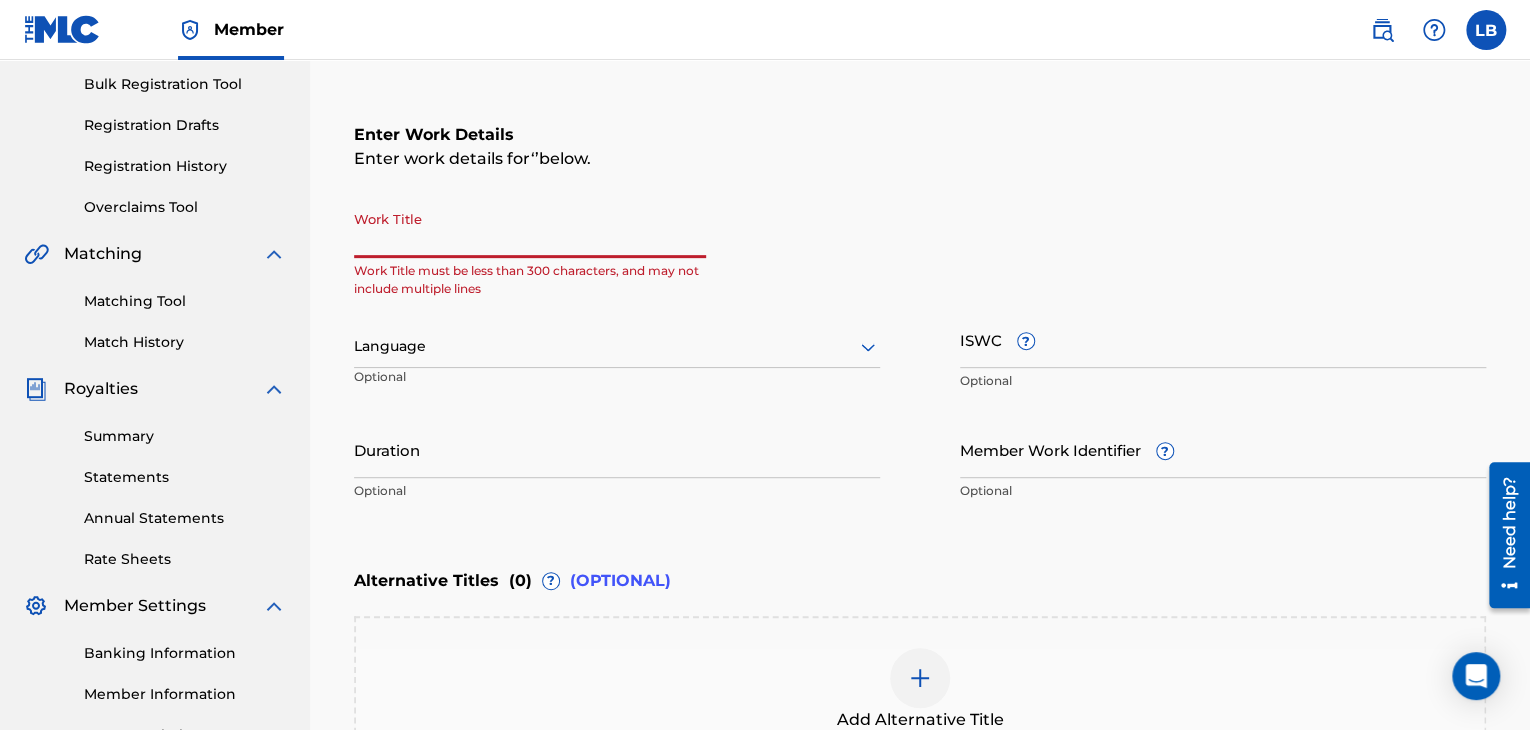 paste on "DRILL IN PEACE" 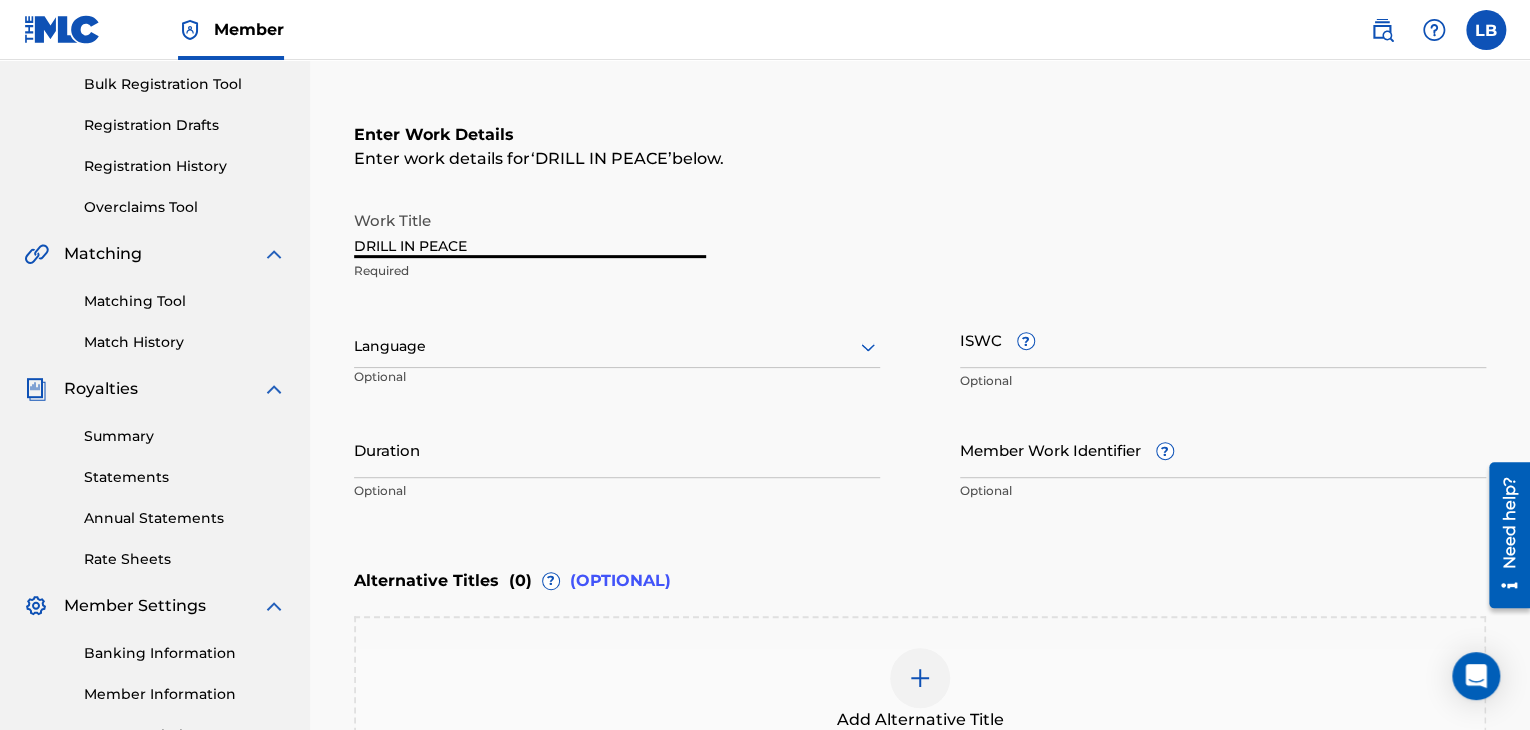 type on "DRILL IN PEACE" 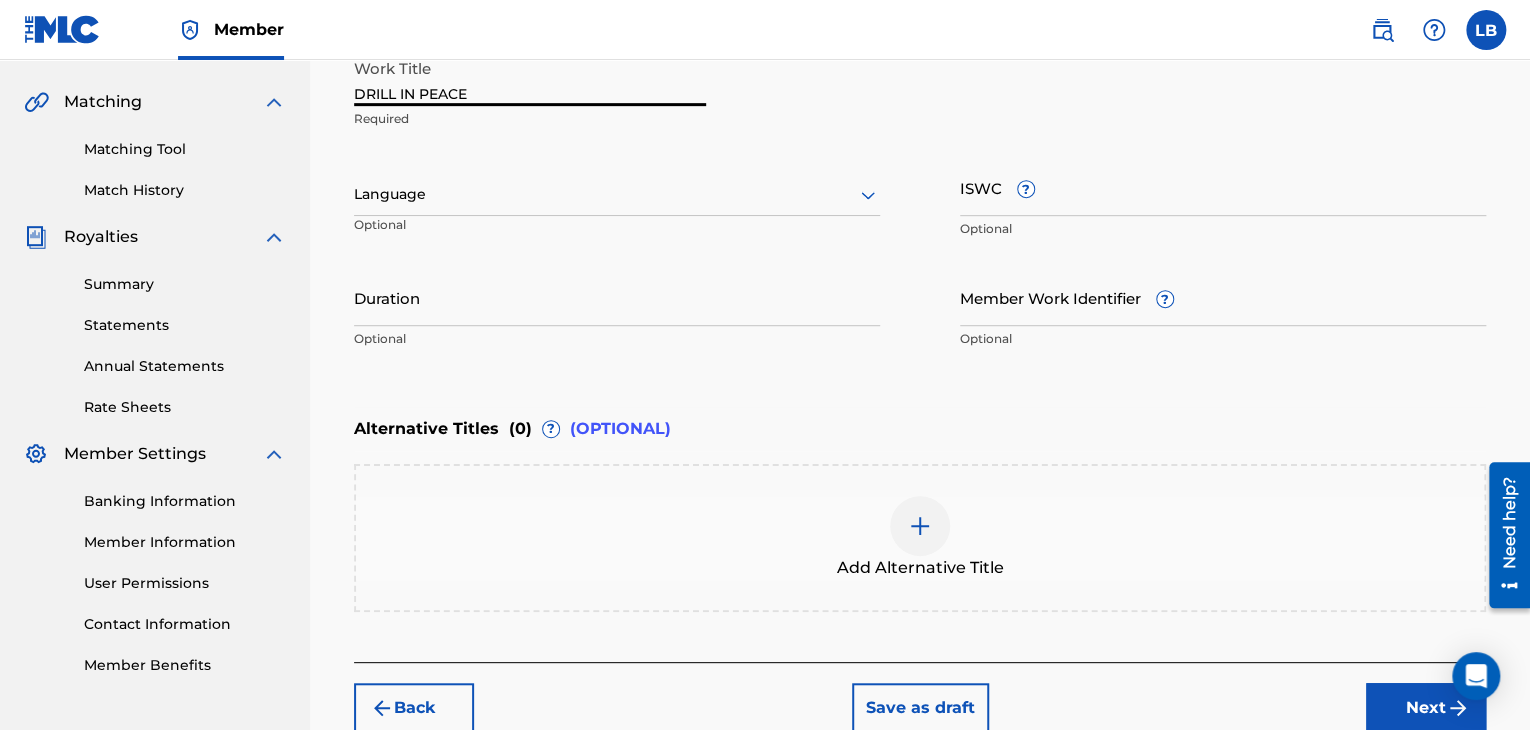 scroll, scrollTop: 471, scrollLeft: 0, axis: vertical 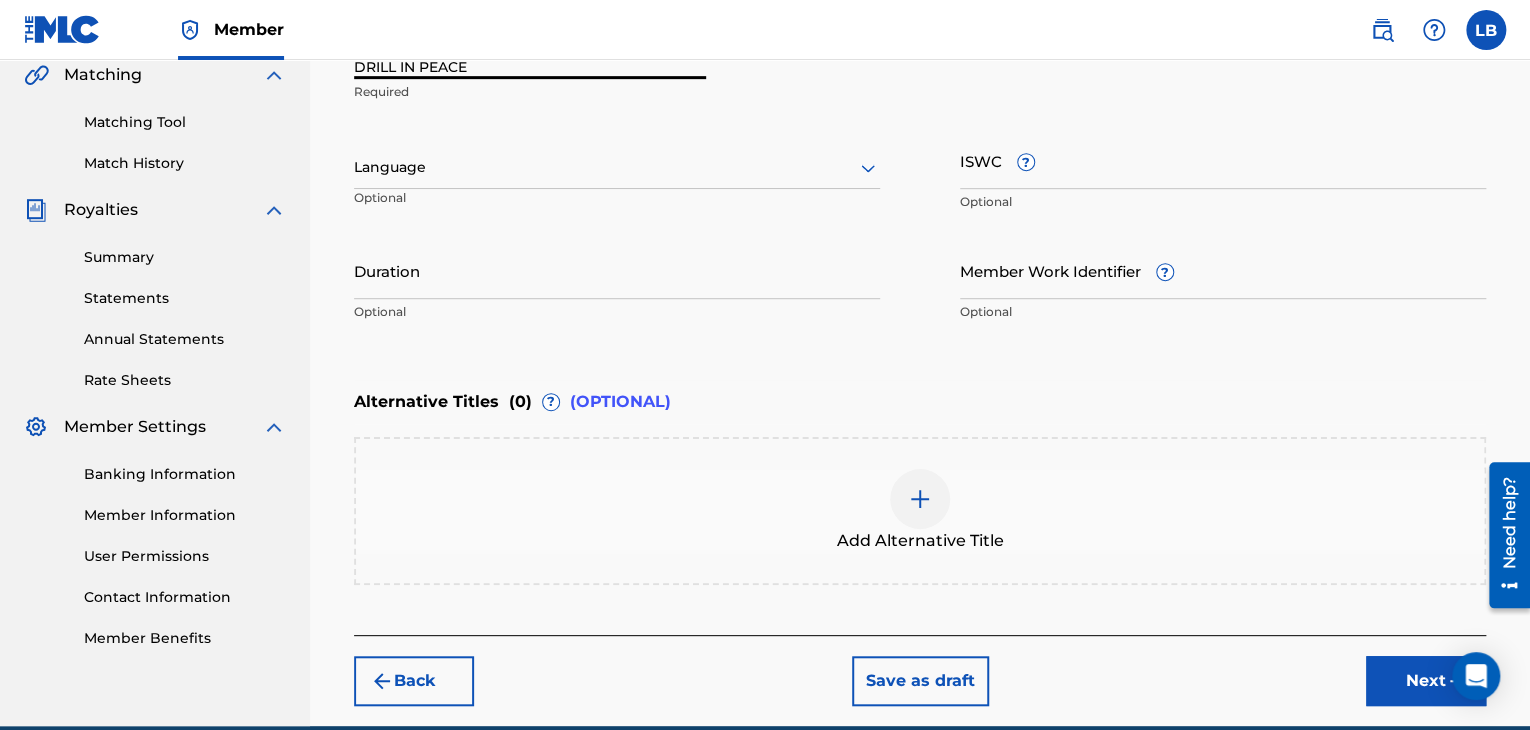 click on "Next" at bounding box center [1426, 681] 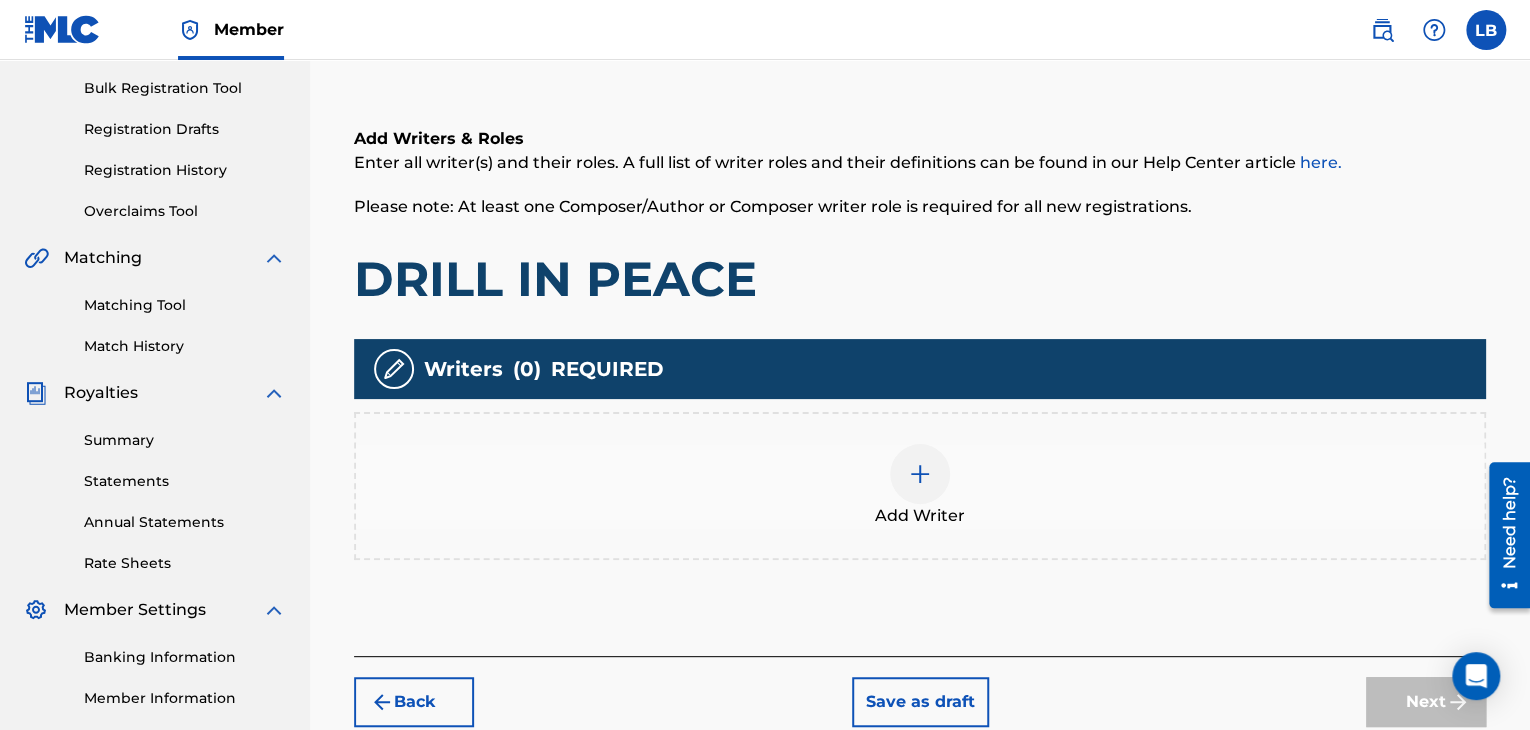 scroll, scrollTop: 291, scrollLeft: 0, axis: vertical 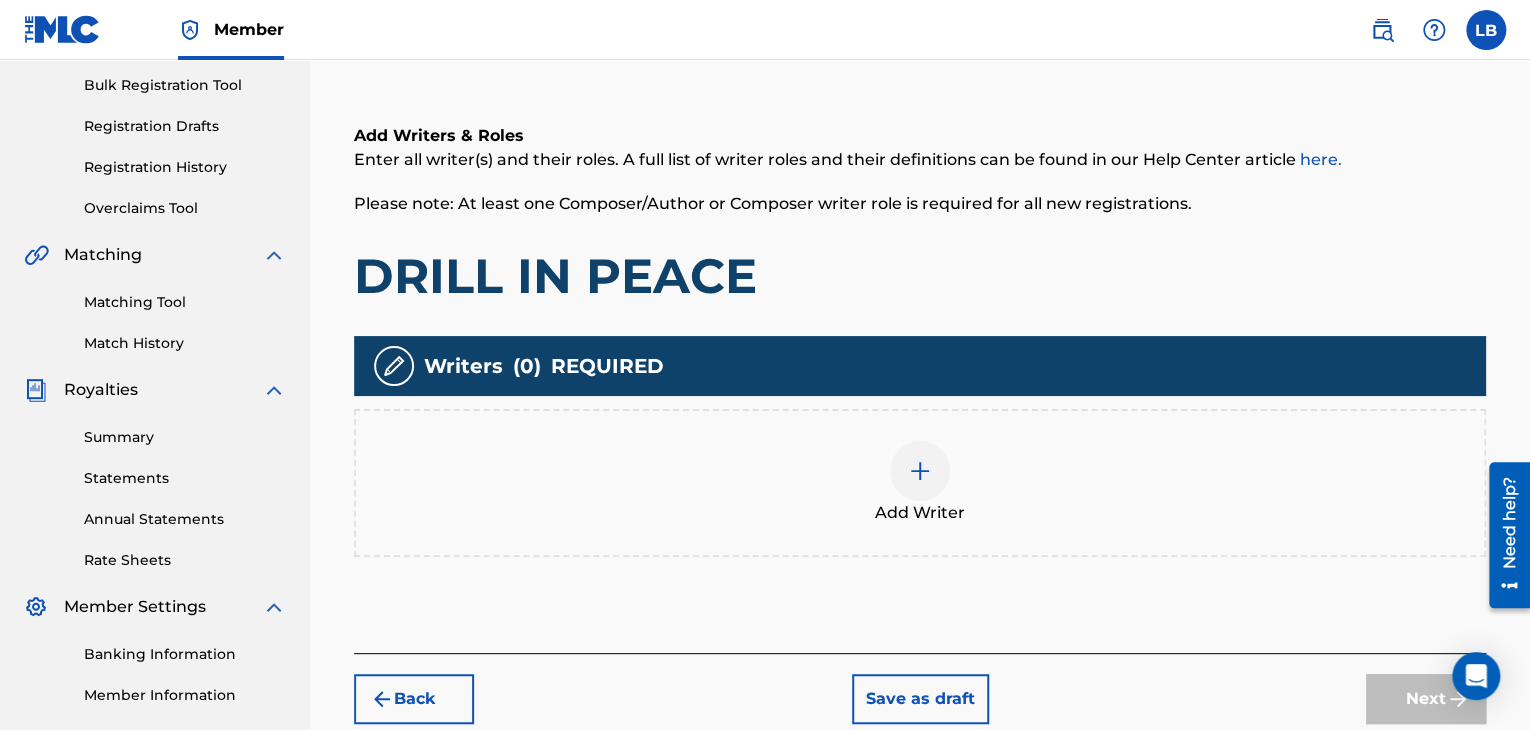 click at bounding box center (920, 471) 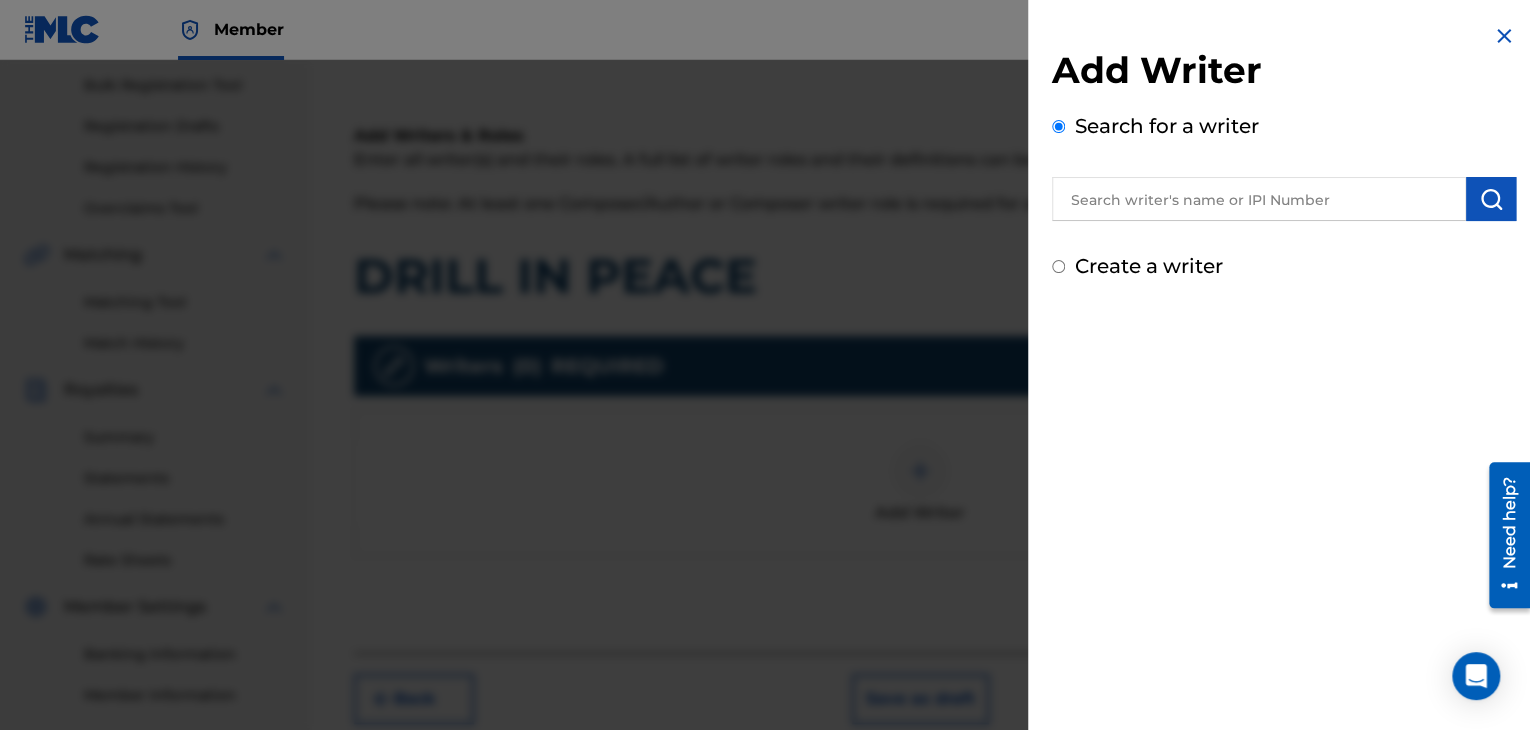 click on "Create a writer" at bounding box center (1058, 266) 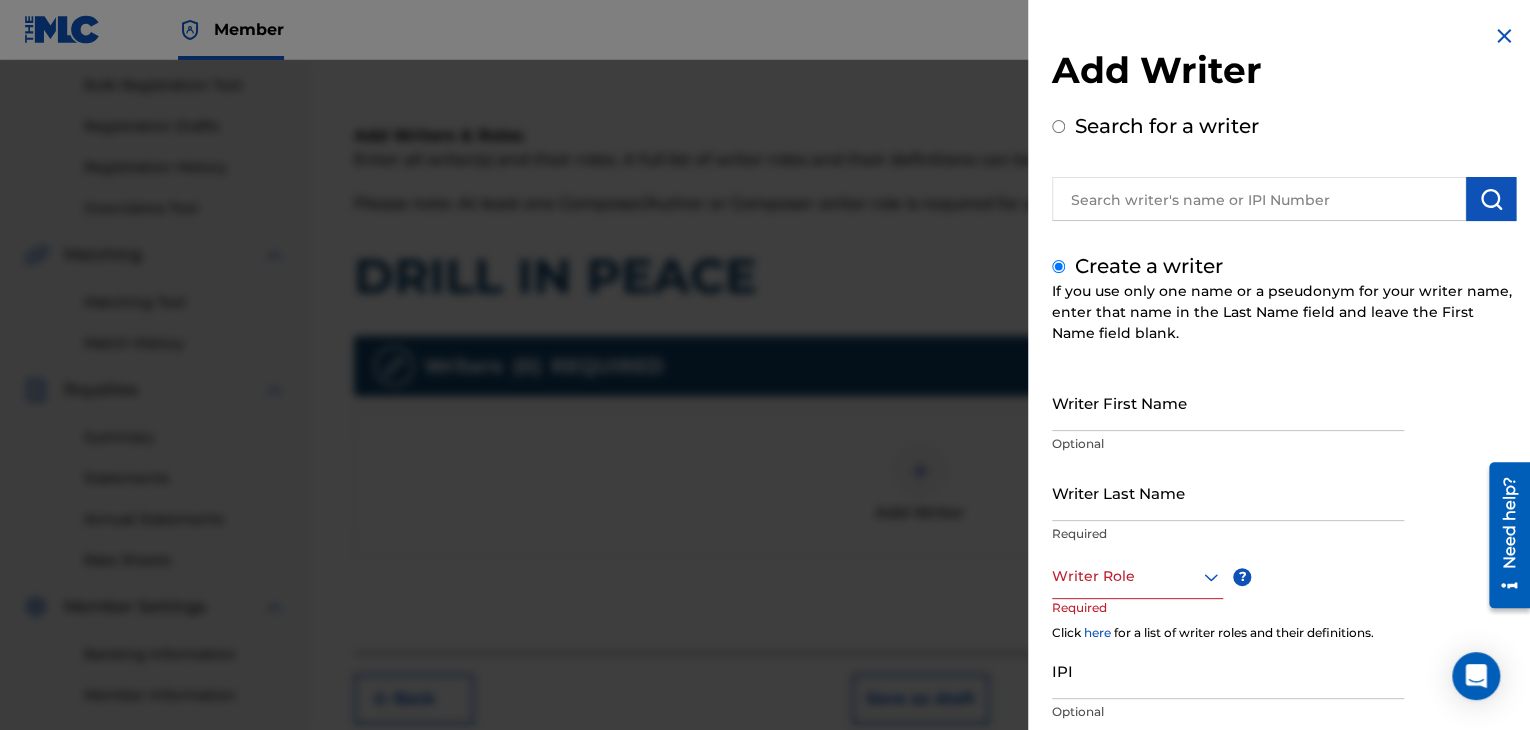 click on "Writer First Name" at bounding box center [1228, 402] 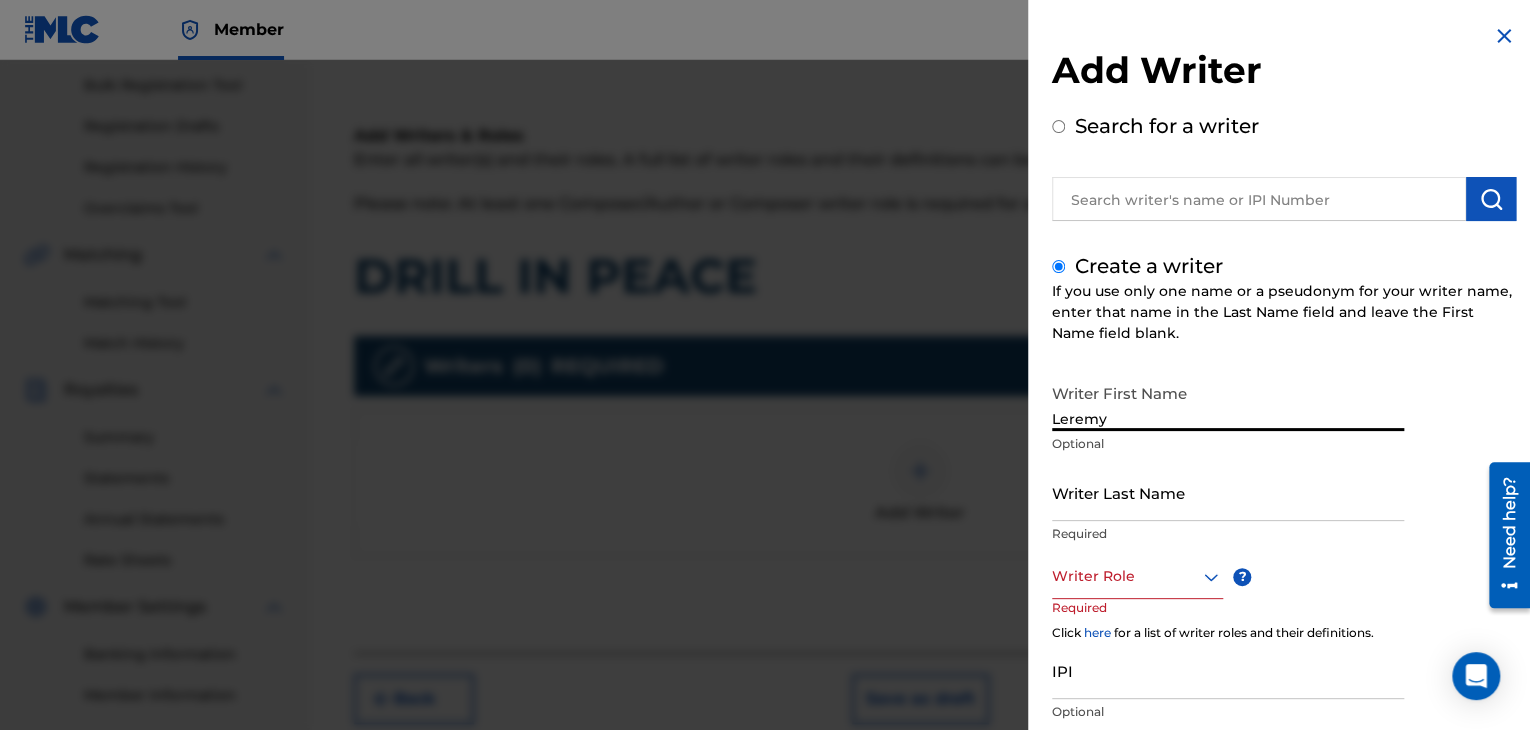type on "Leremy" 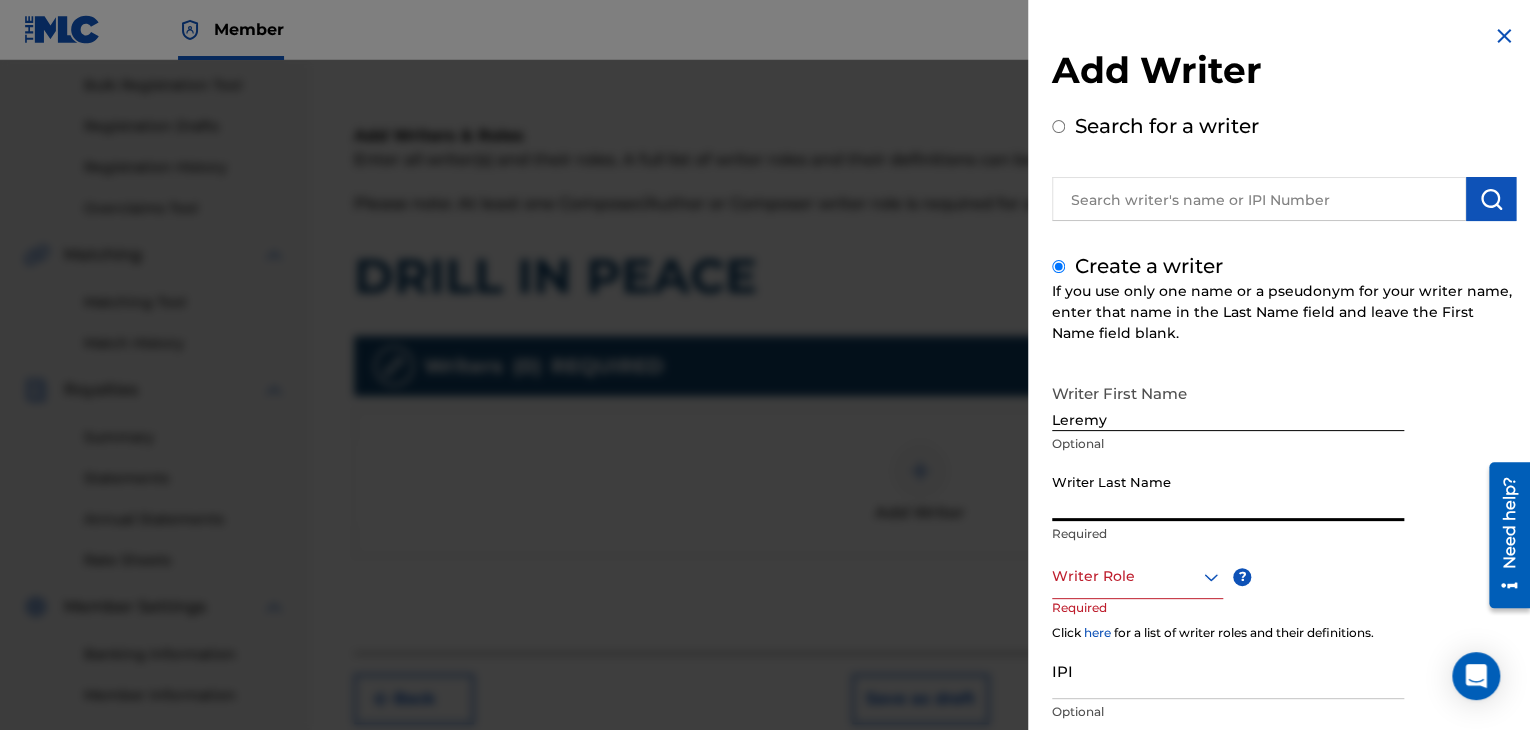 click on "Writer Last Name" at bounding box center [1228, 492] 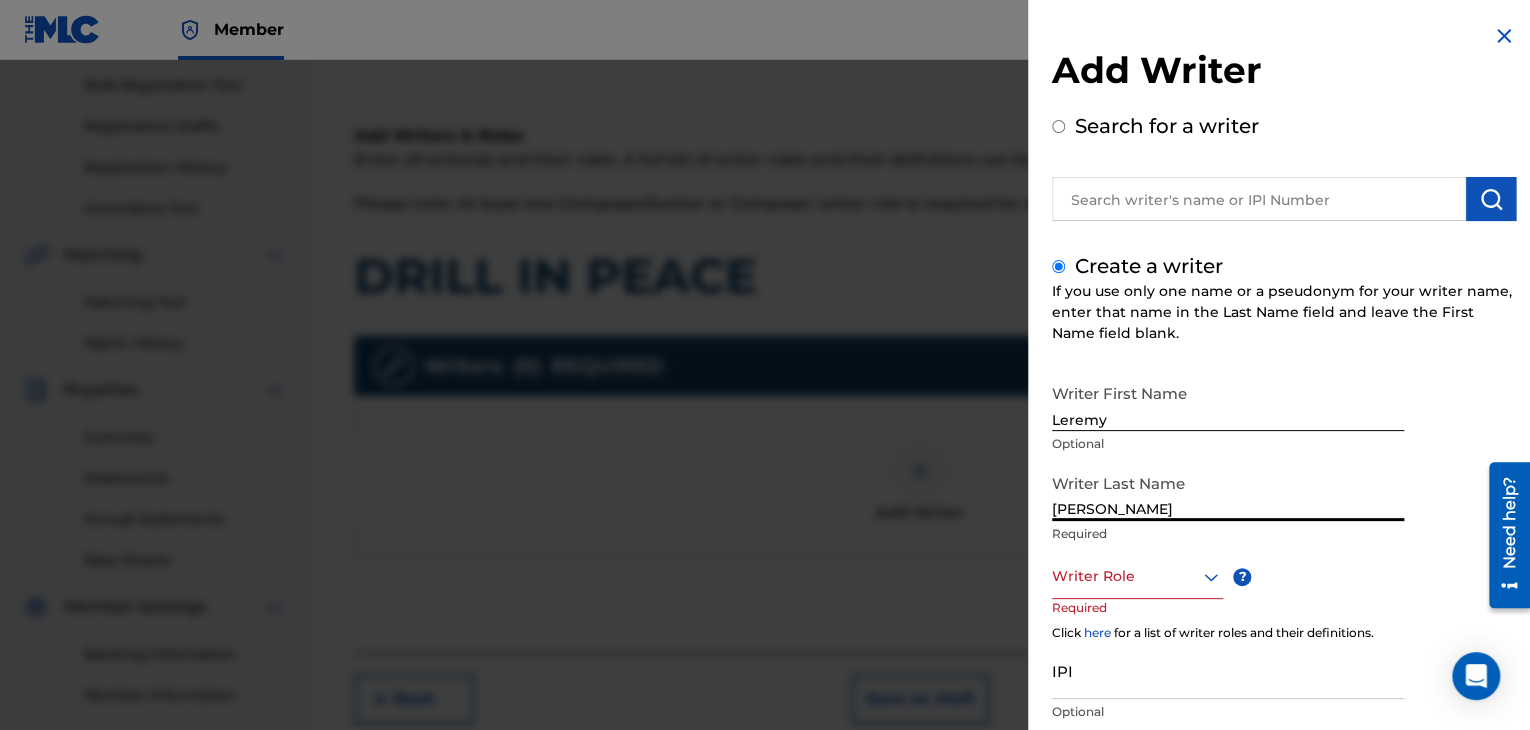 type on "[PERSON_NAME]" 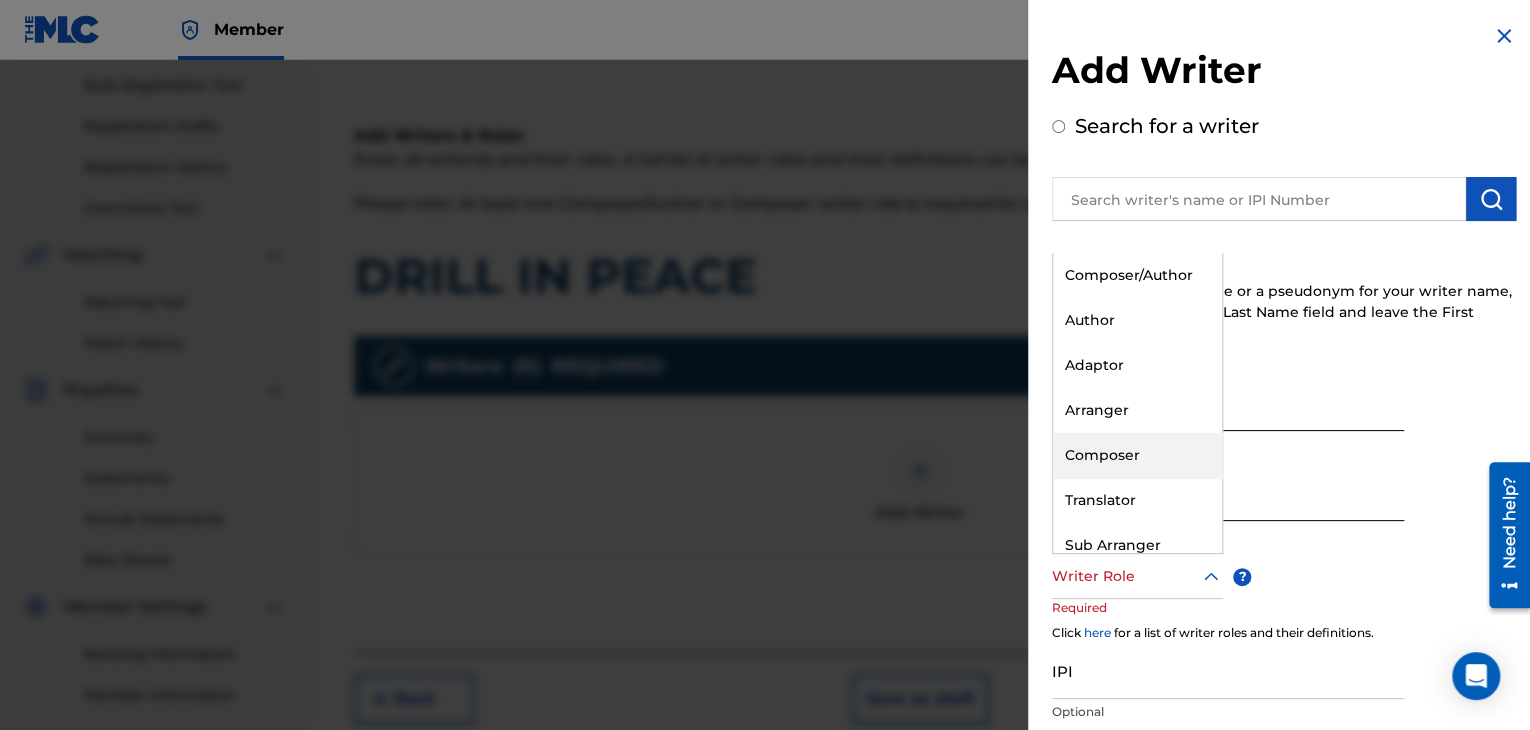 click on "Composer" at bounding box center [1137, 455] 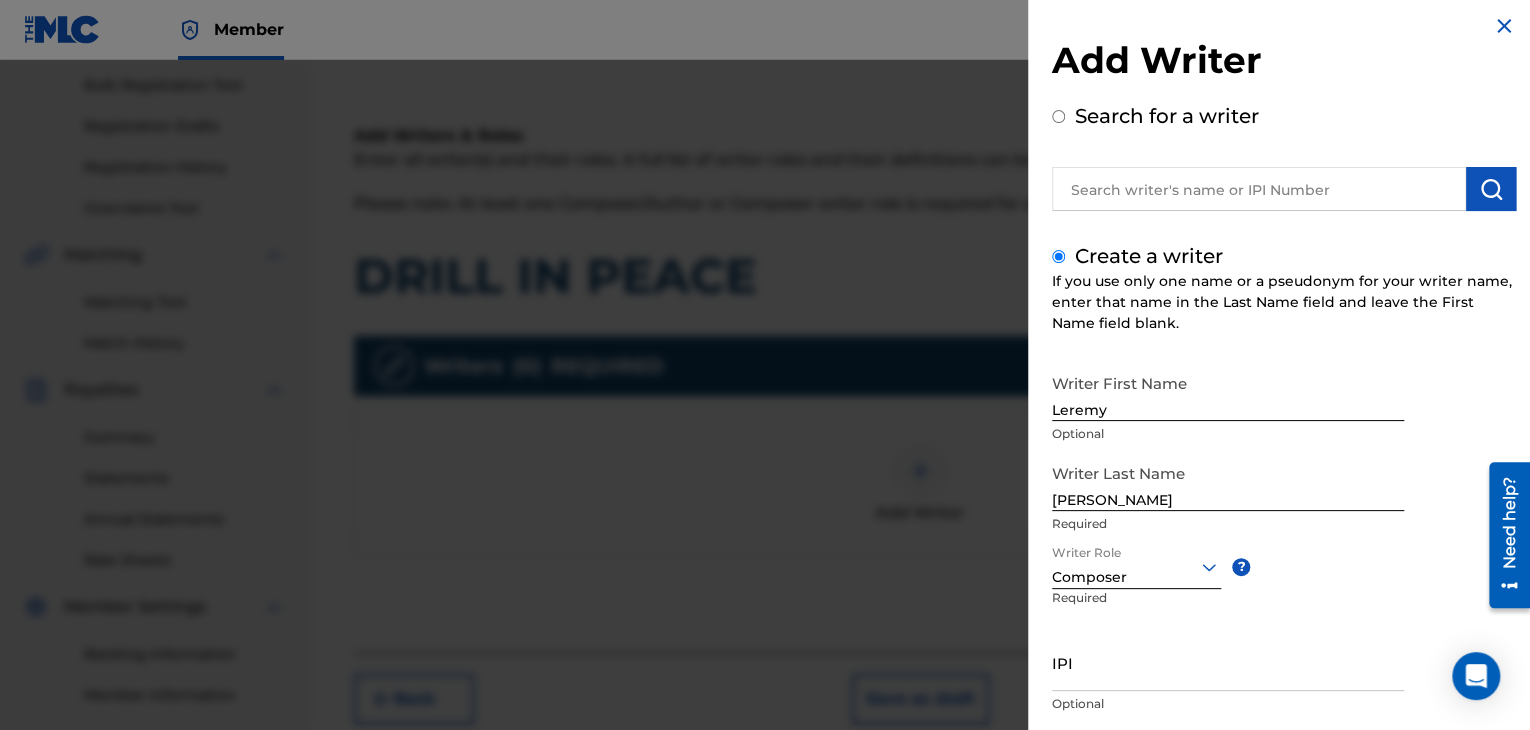 scroll, scrollTop: 138, scrollLeft: 0, axis: vertical 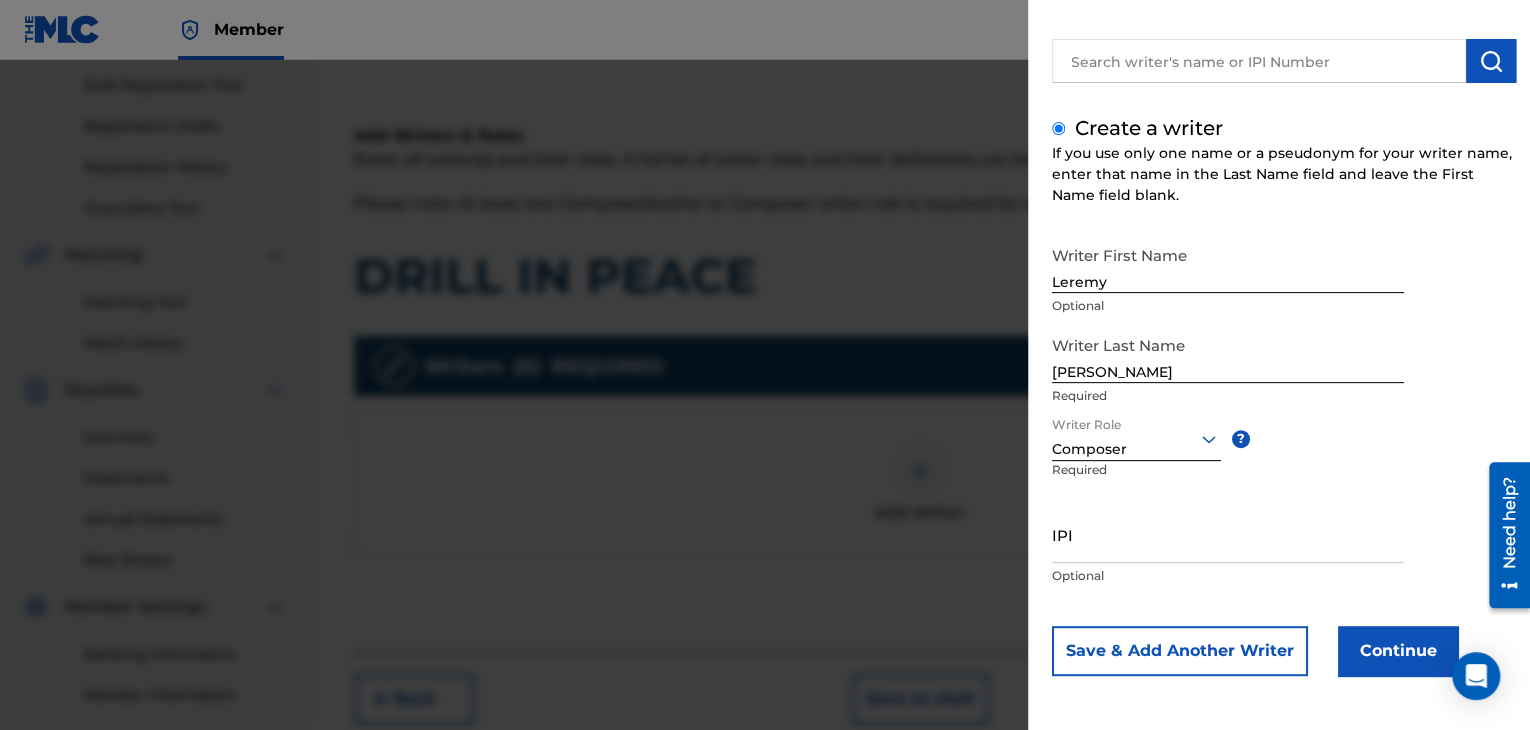 click on "IPI" at bounding box center [1228, 534] 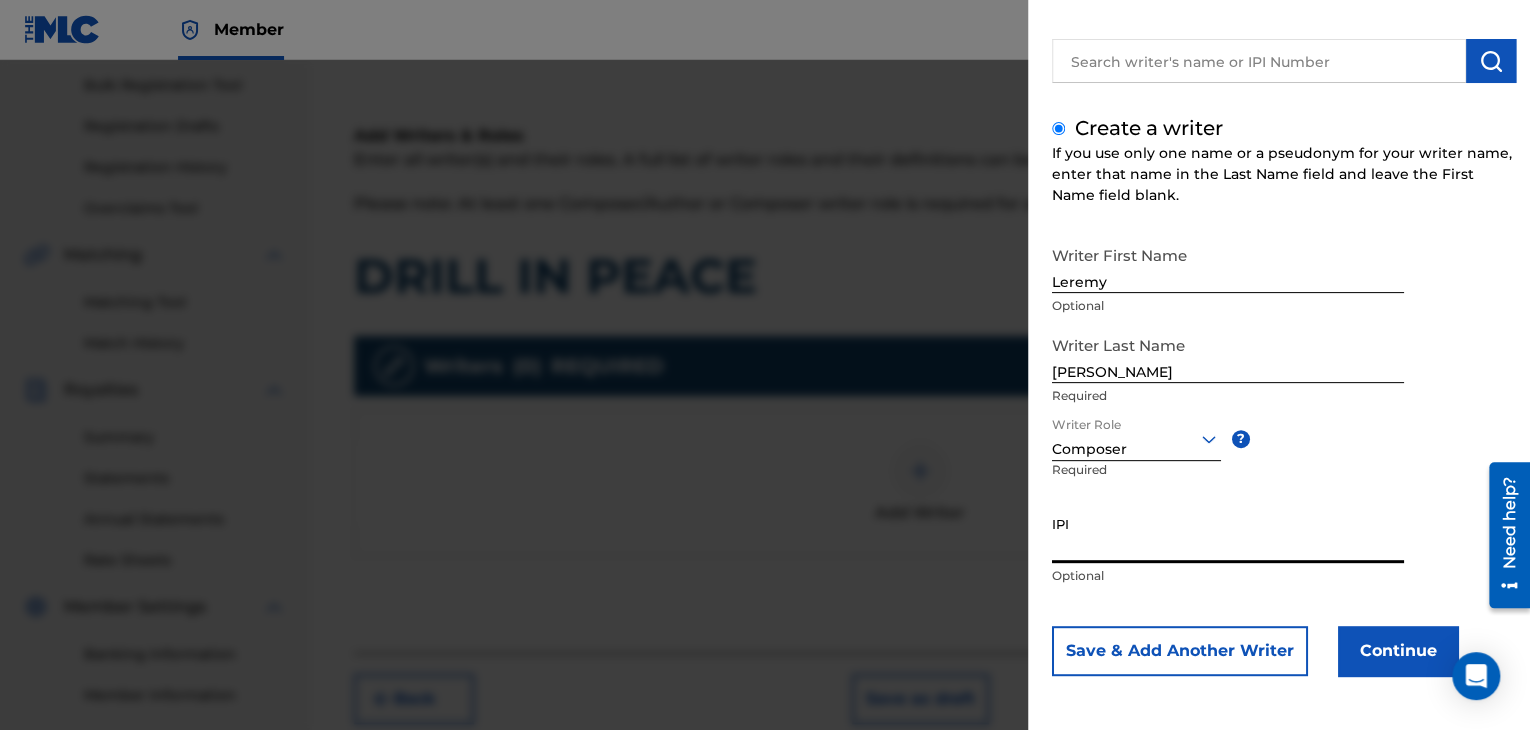 paste on "1241328194" 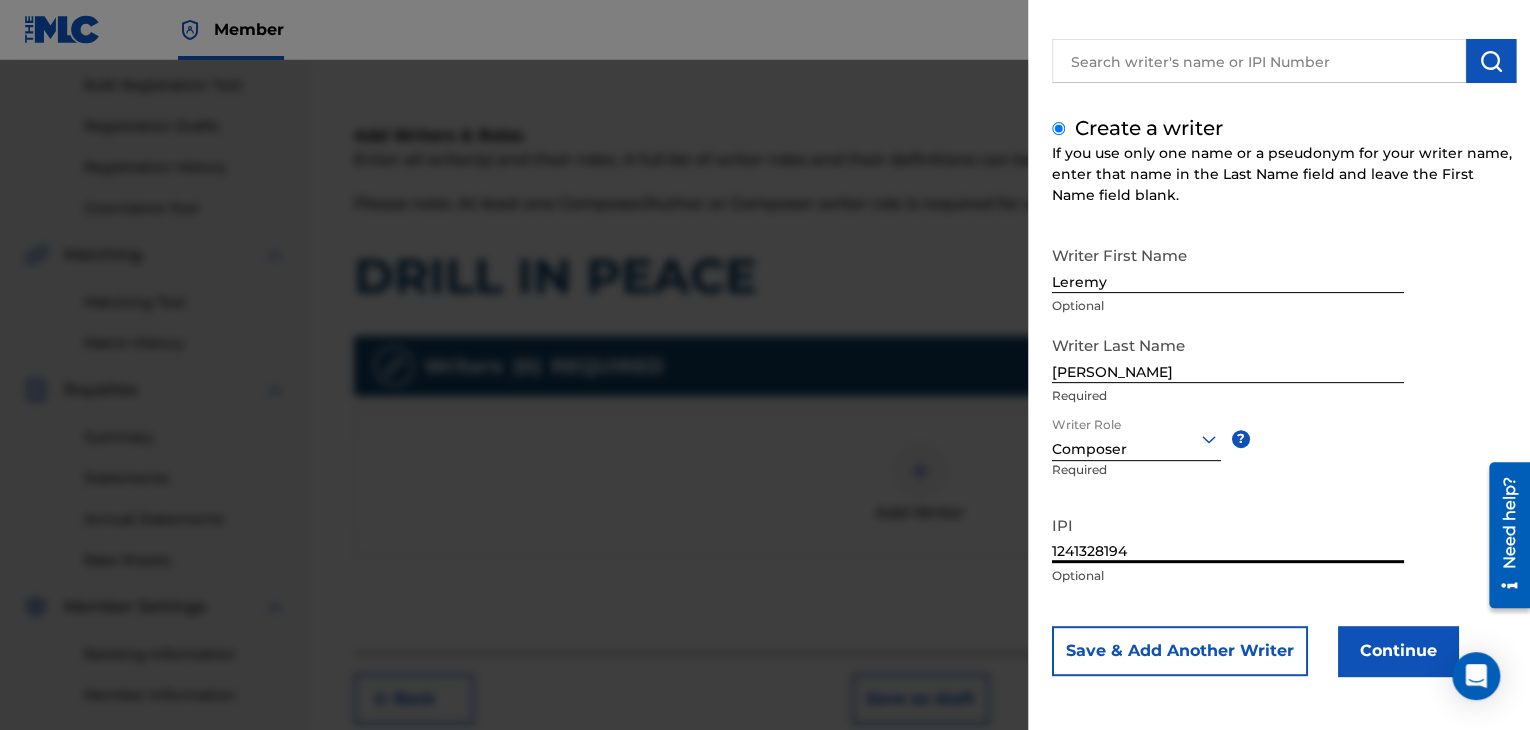 type on "1241328194" 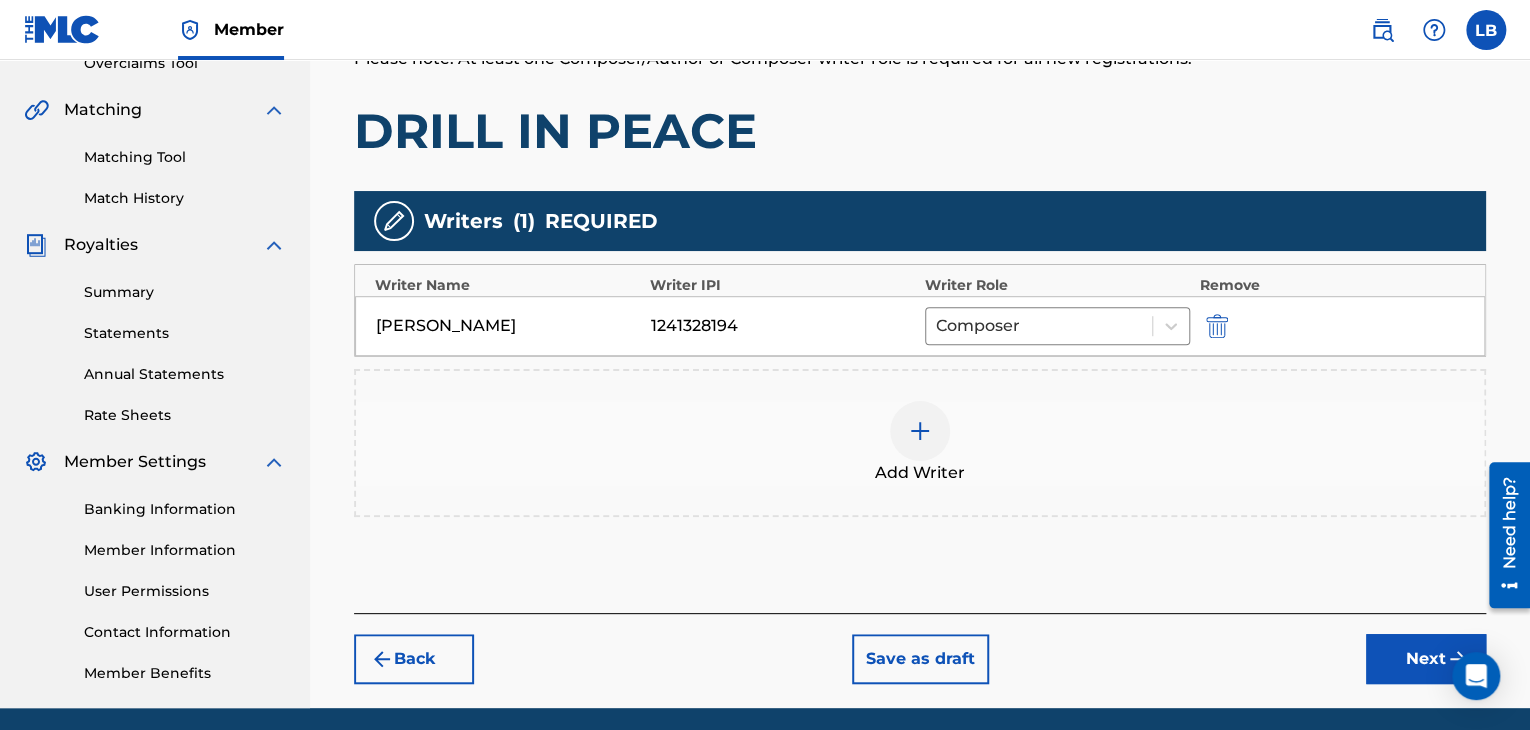 scroll, scrollTop: 438, scrollLeft: 0, axis: vertical 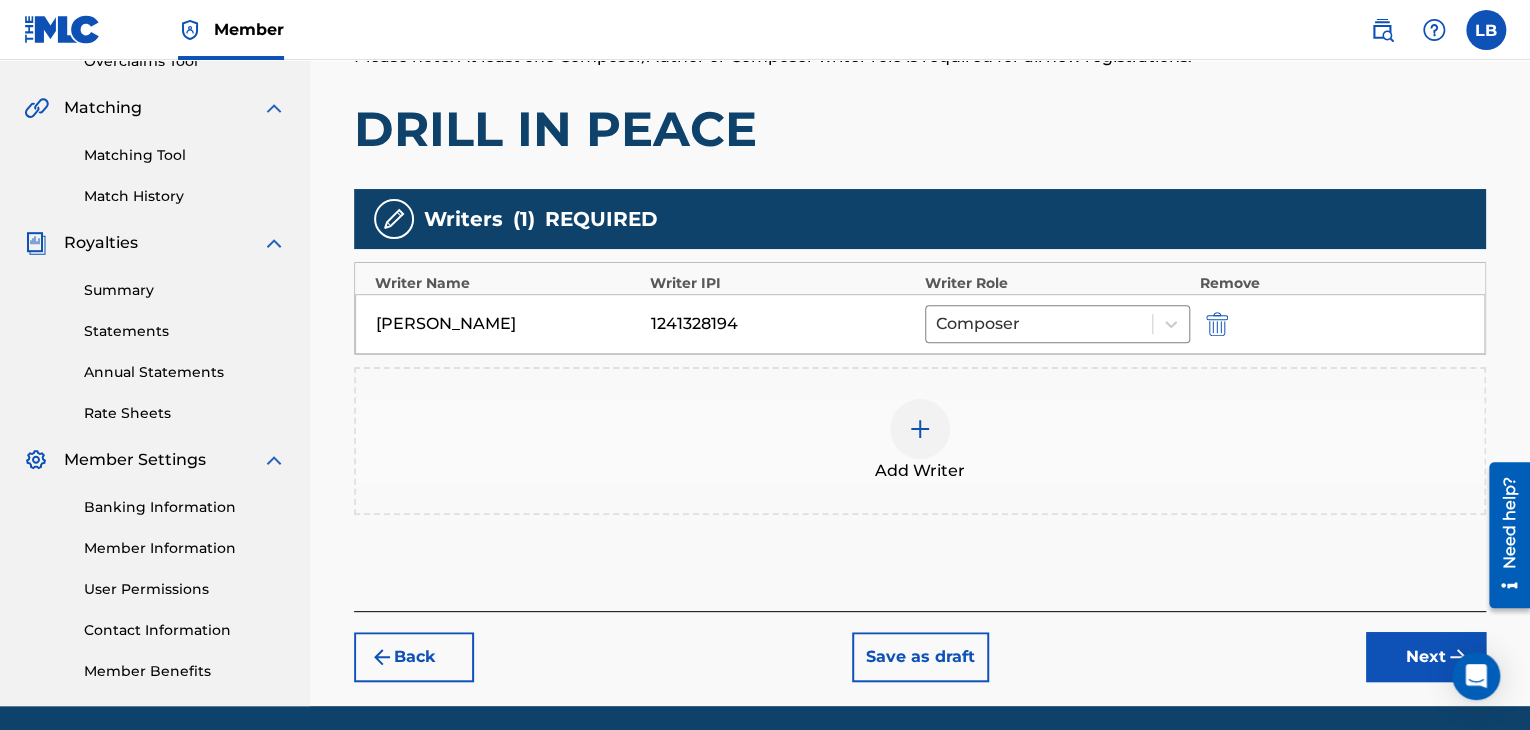 click on "Next" at bounding box center (1426, 657) 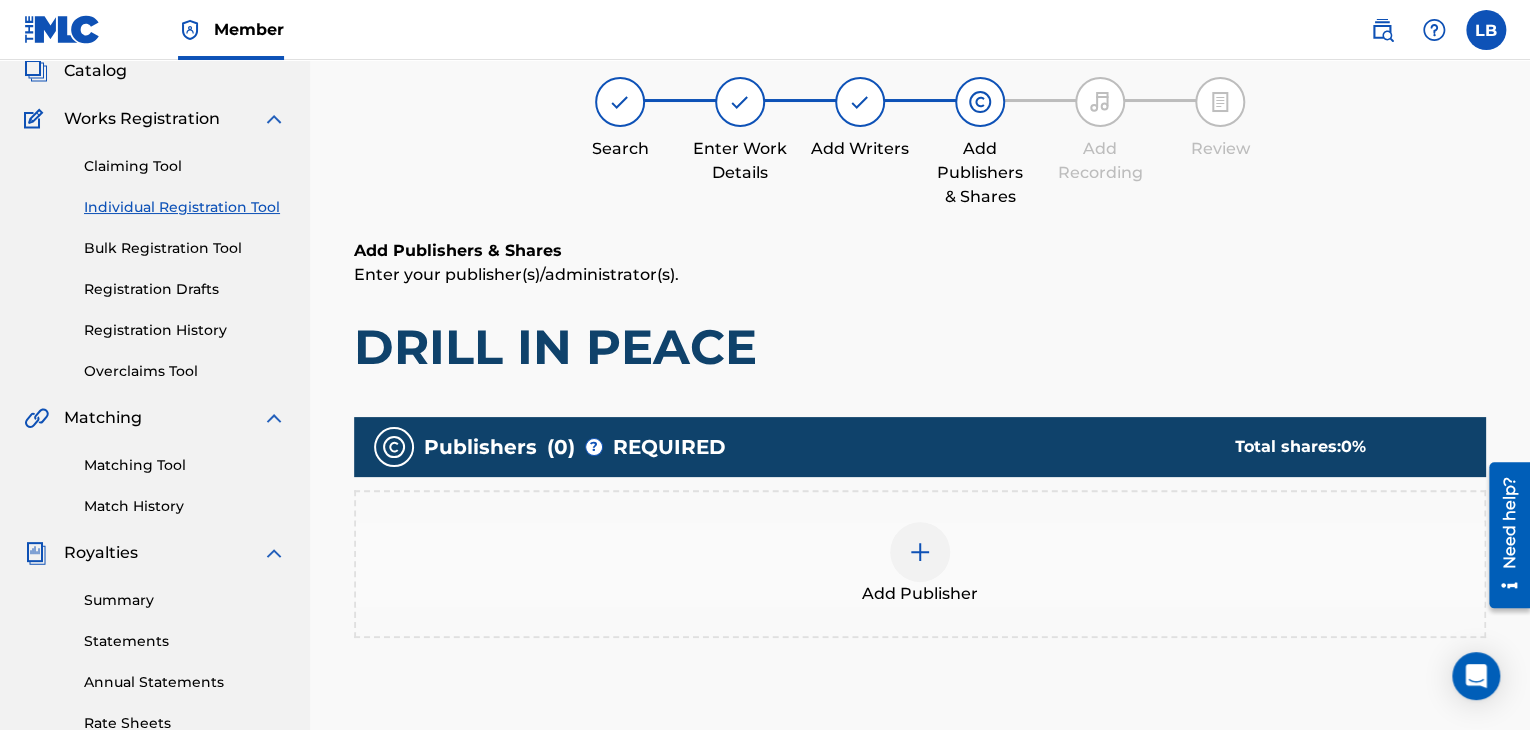 scroll, scrollTop: 160, scrollLeft: 0, axis: vertical 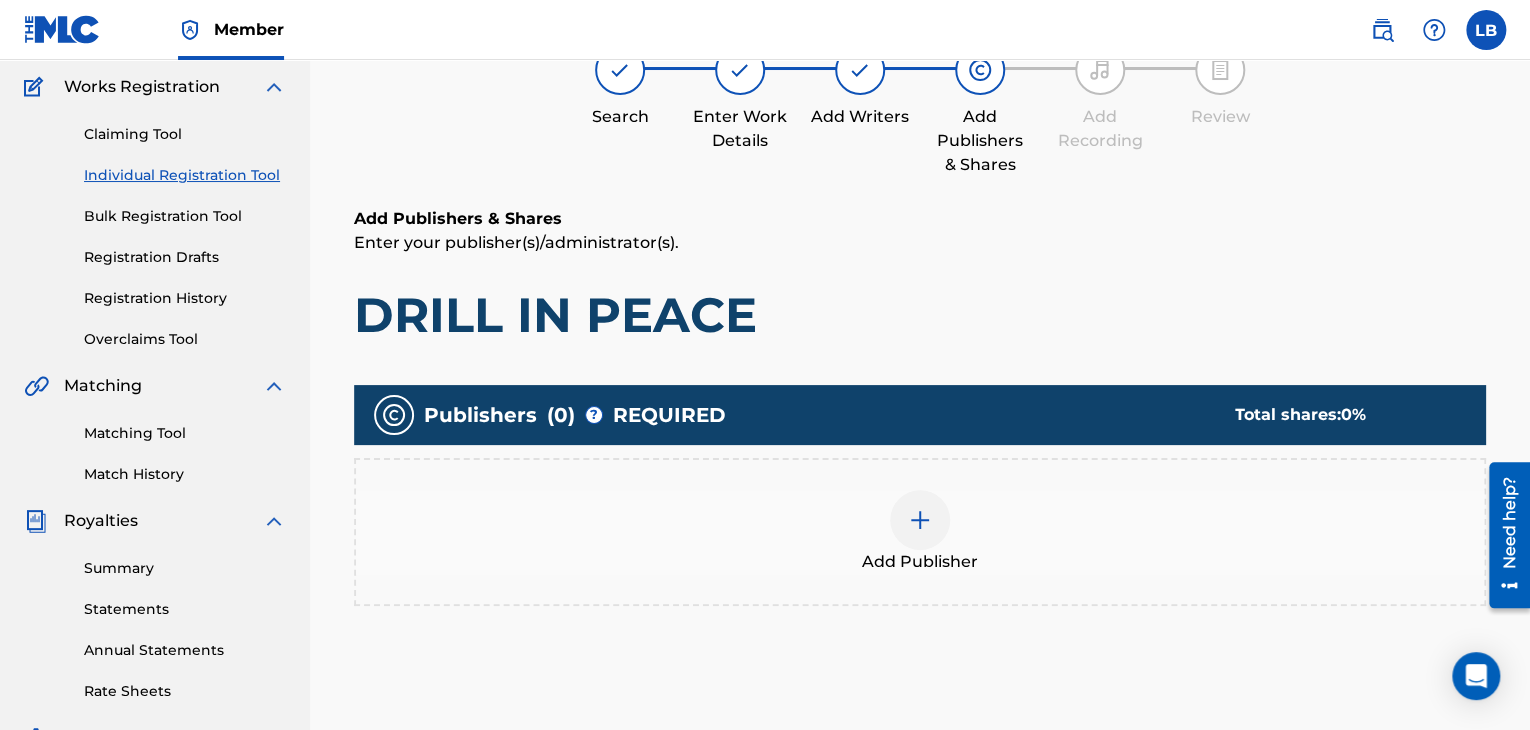 click at bounding box center (920, 520) 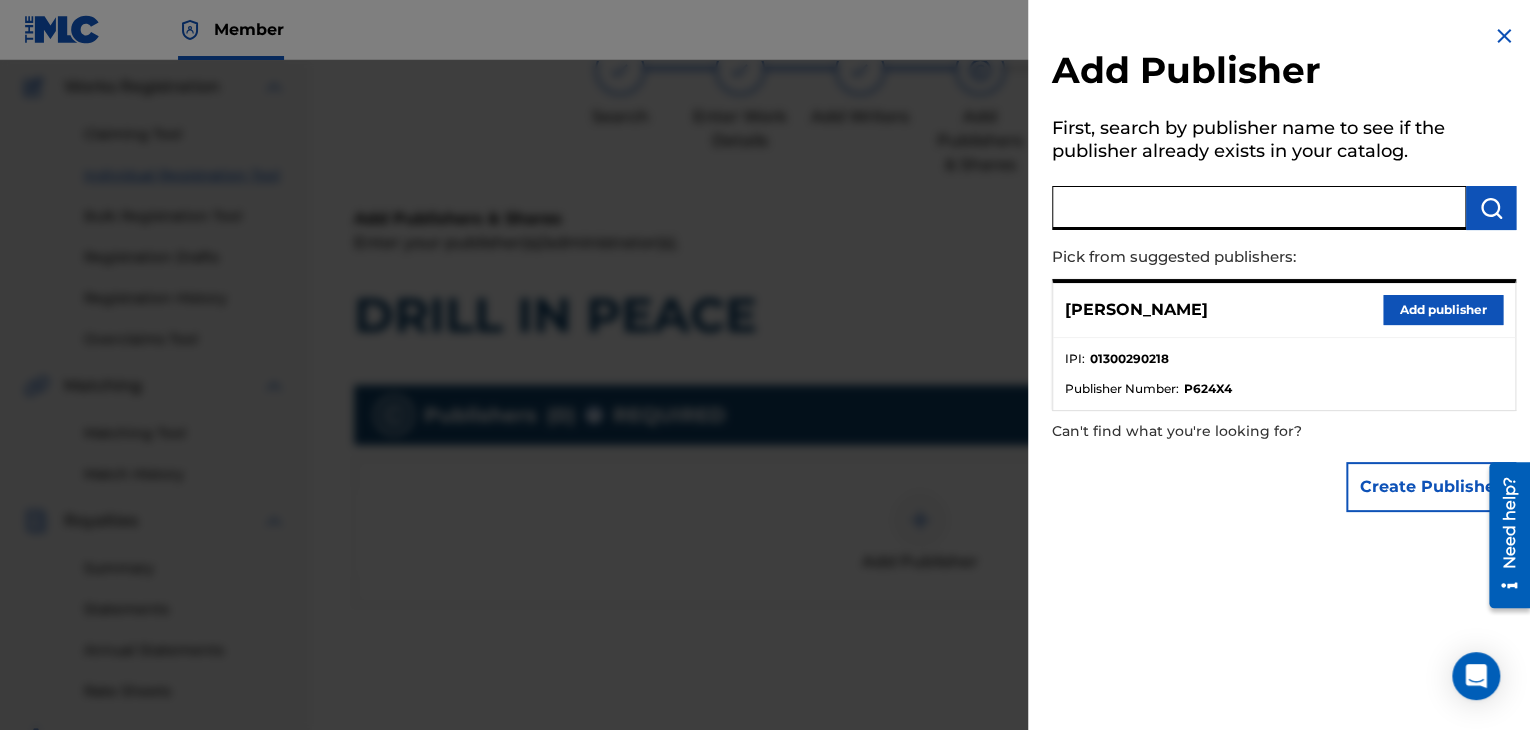 click at bounding box center [1259, 208] 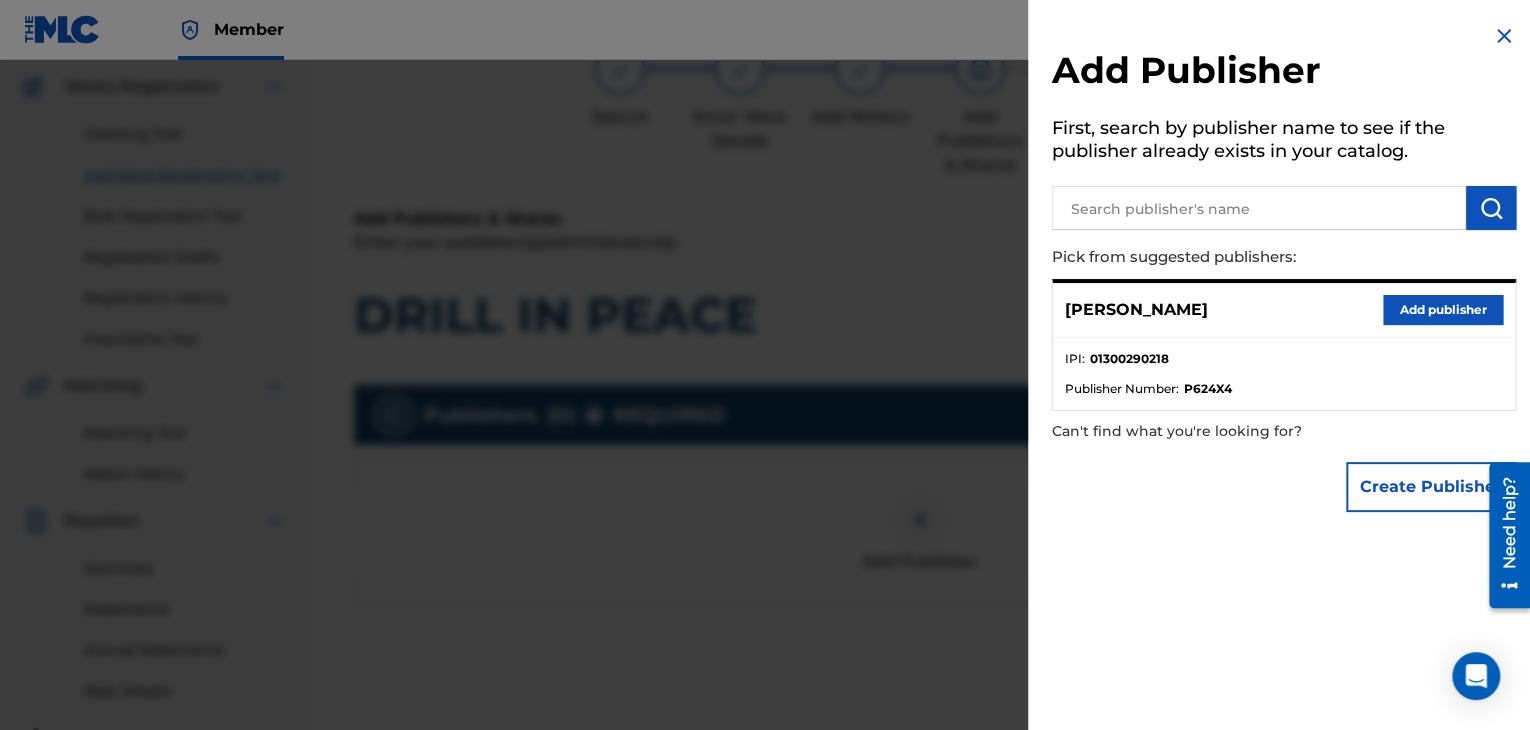 click on "Create Publisher" at bounding box center (1431, 487) 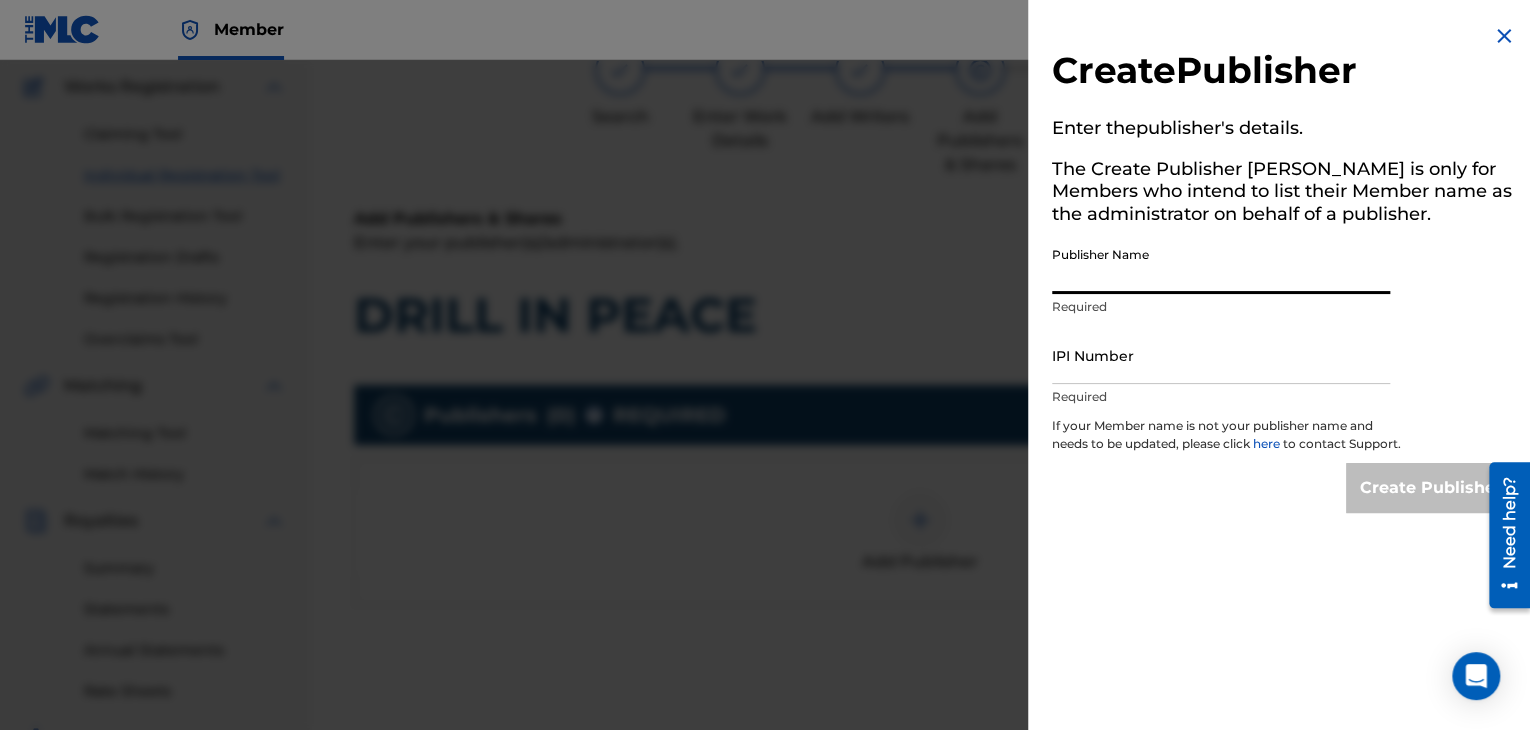 paste on "RO KIDZ PUBLISHING" 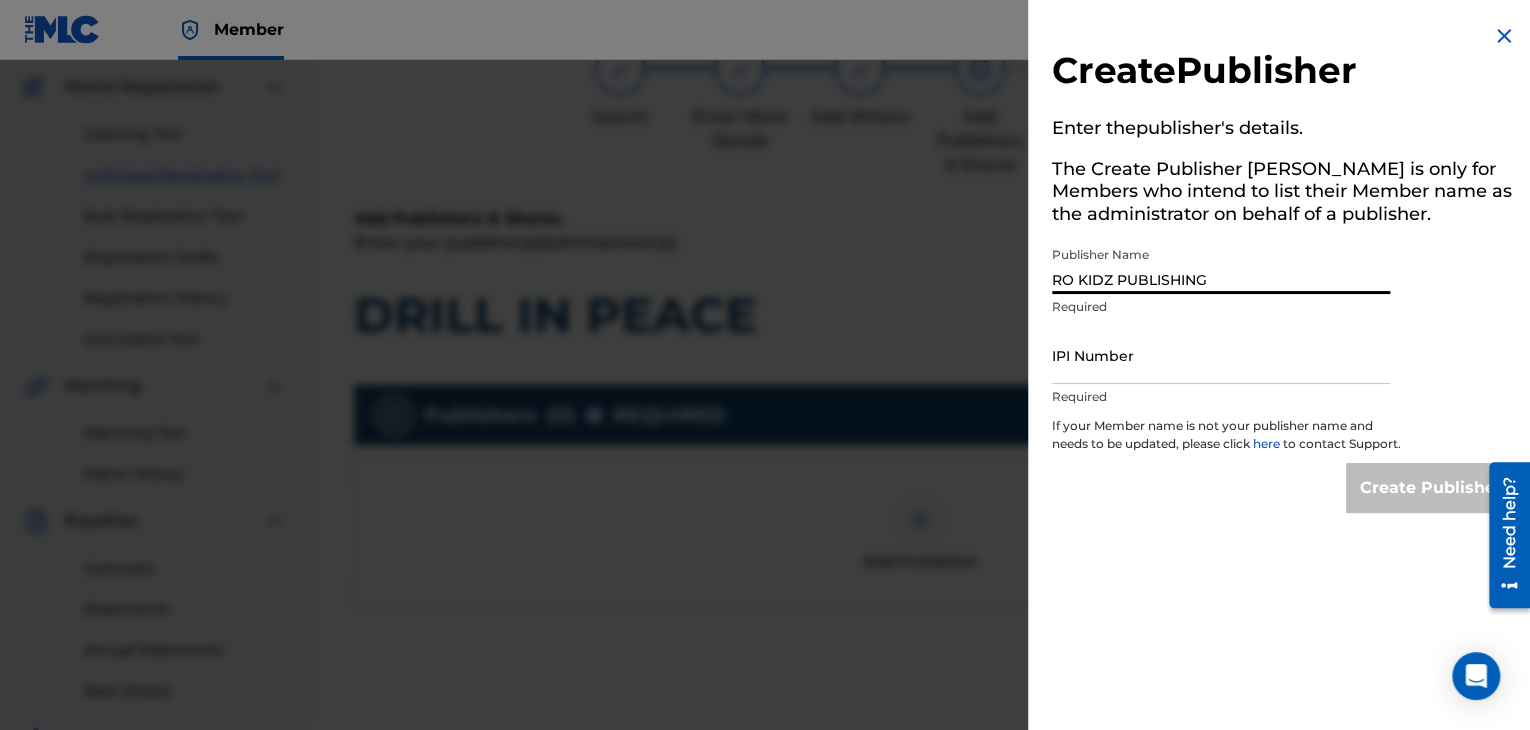 type on "RO KIDZ PUBLISHING" 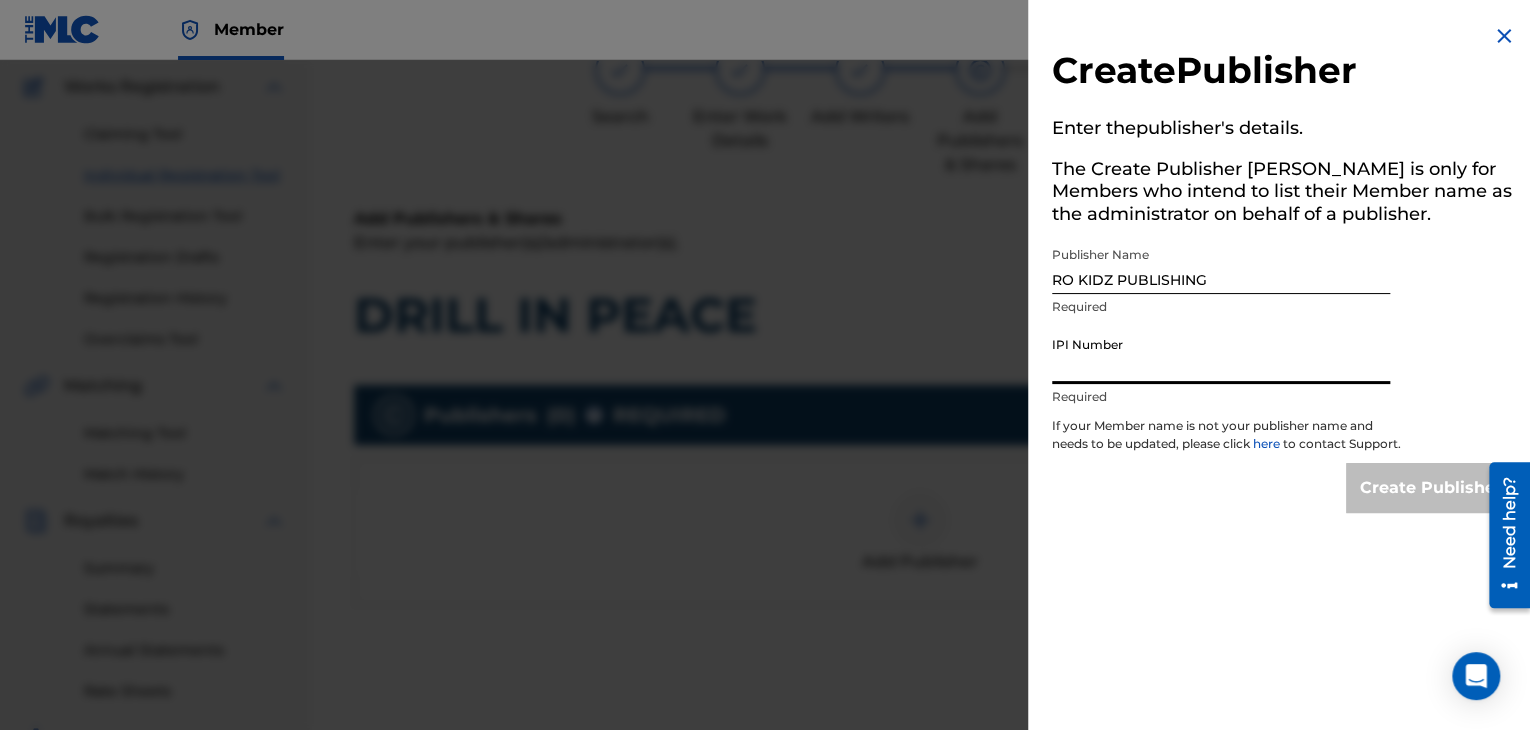 paste on "1300290218" 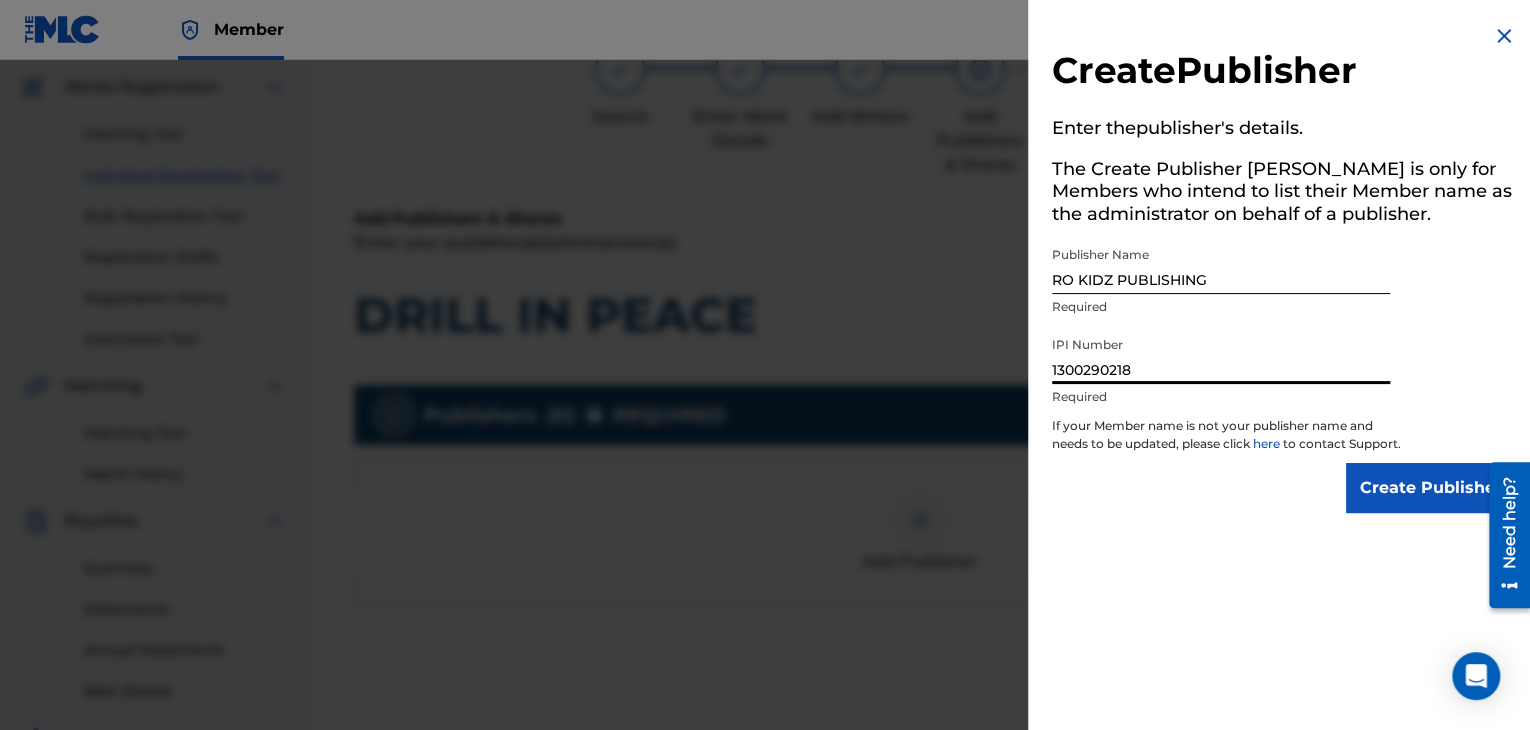 type on "1300290218" 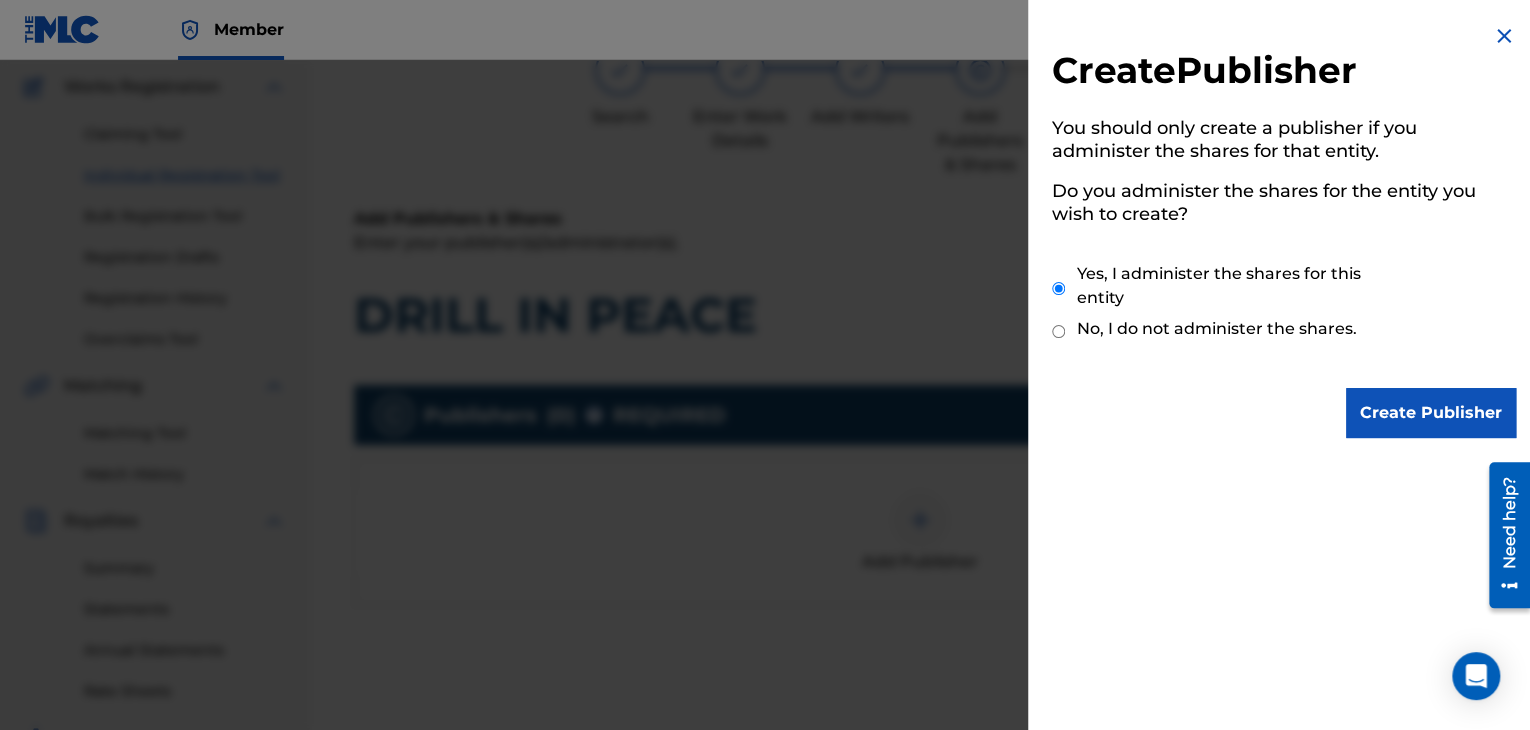 click on "Create Publisher" at bounding box center [1431, 413] 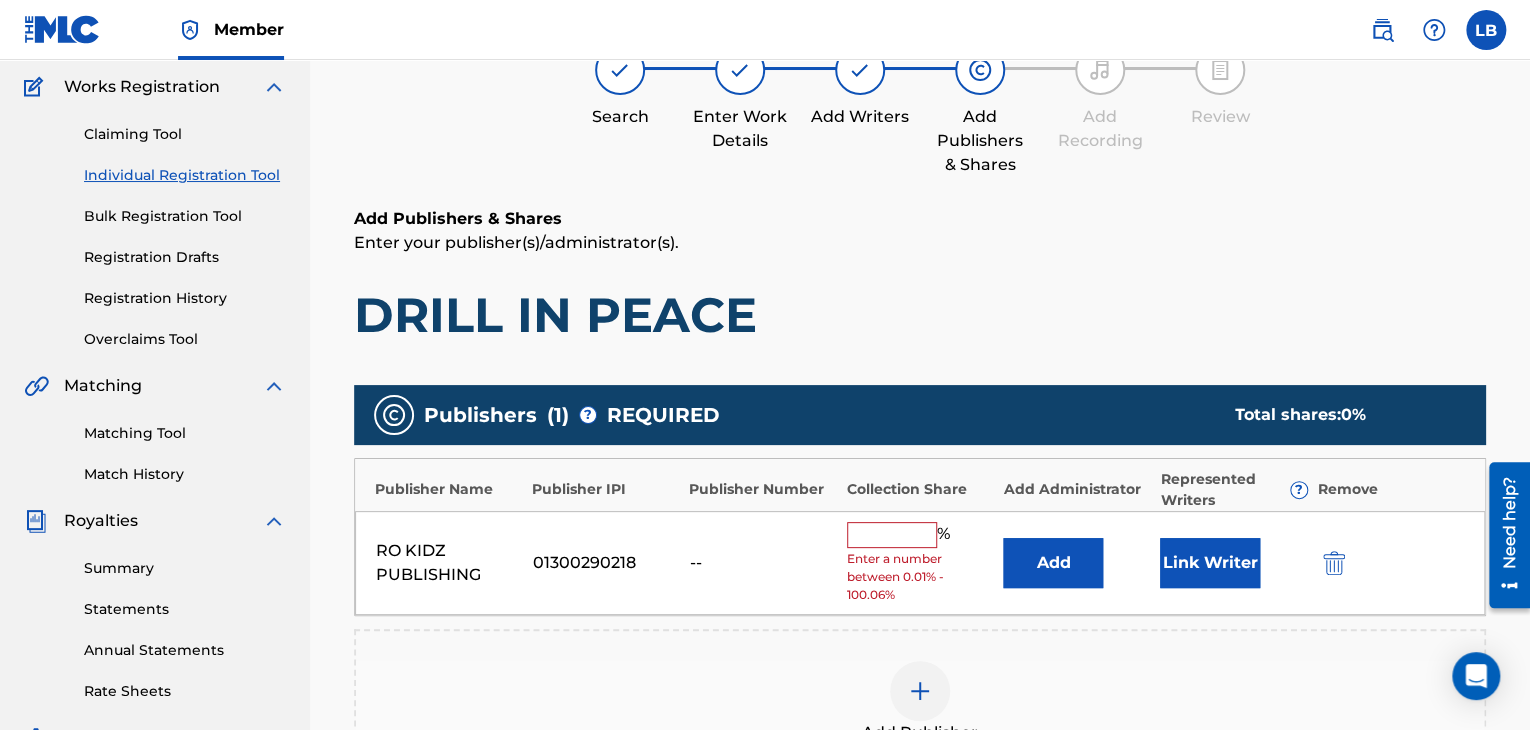 click at bounding box center (892, 535) 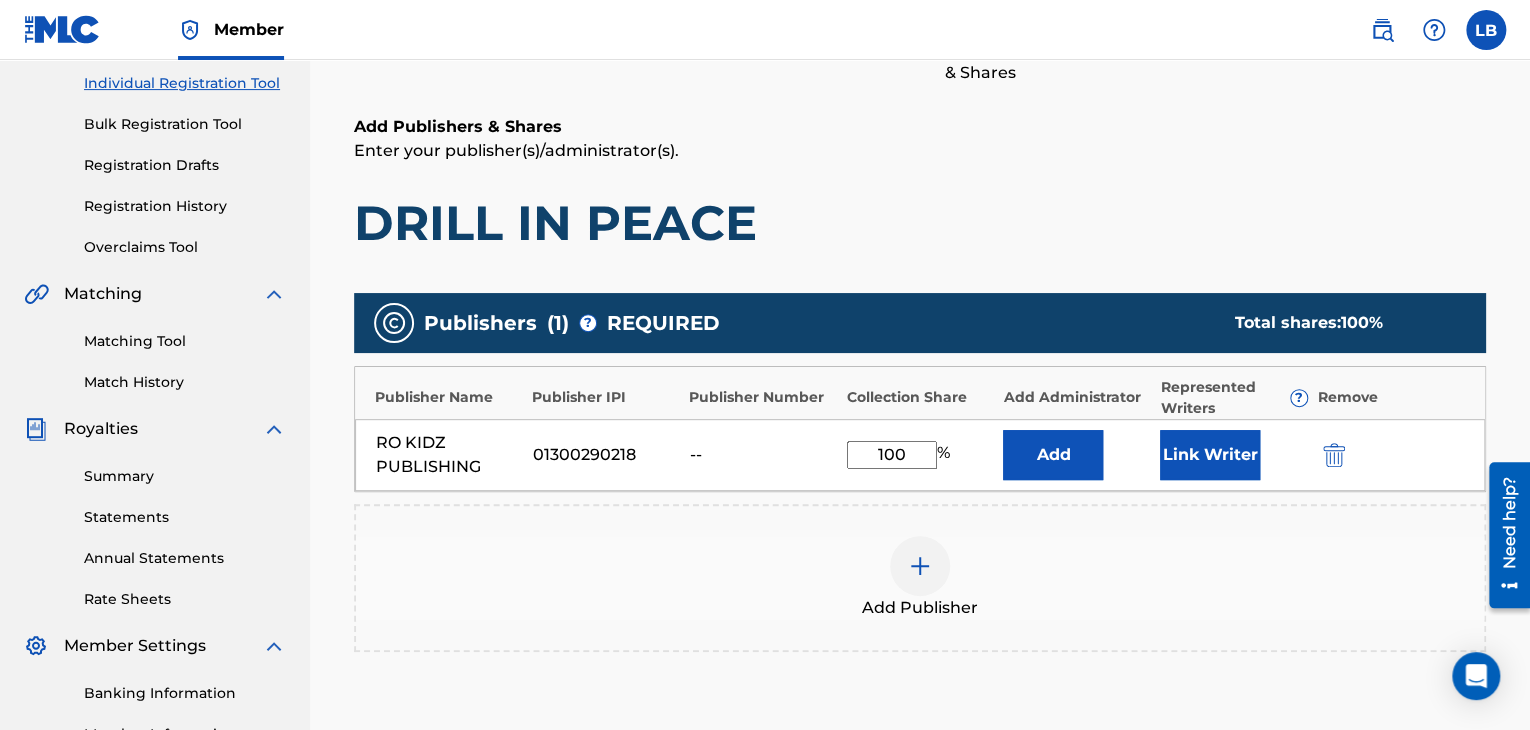 scroll, scrollTop: 252, scrollLeft: 0, axis: vertical 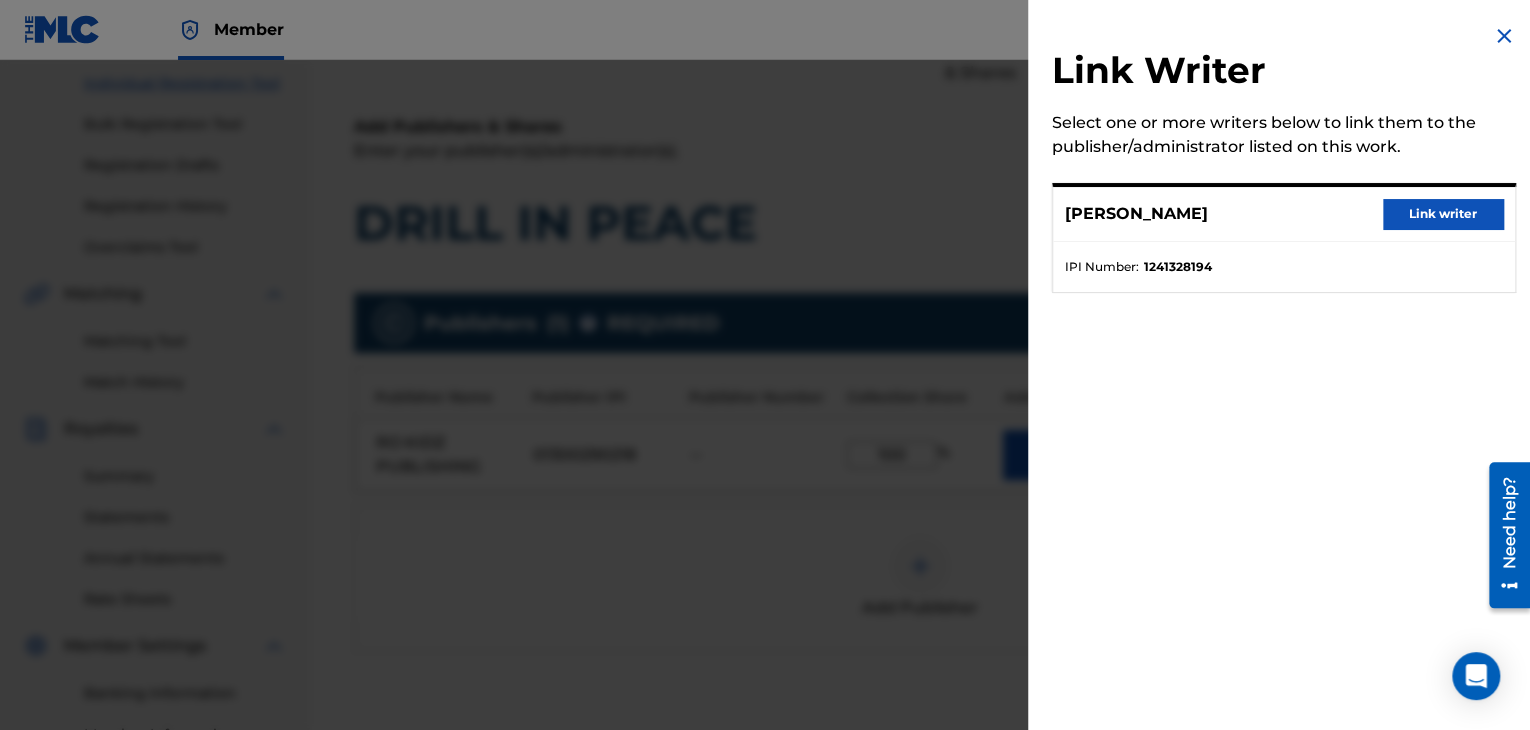 click on "Link writer" at bounding box center (1443, 214) 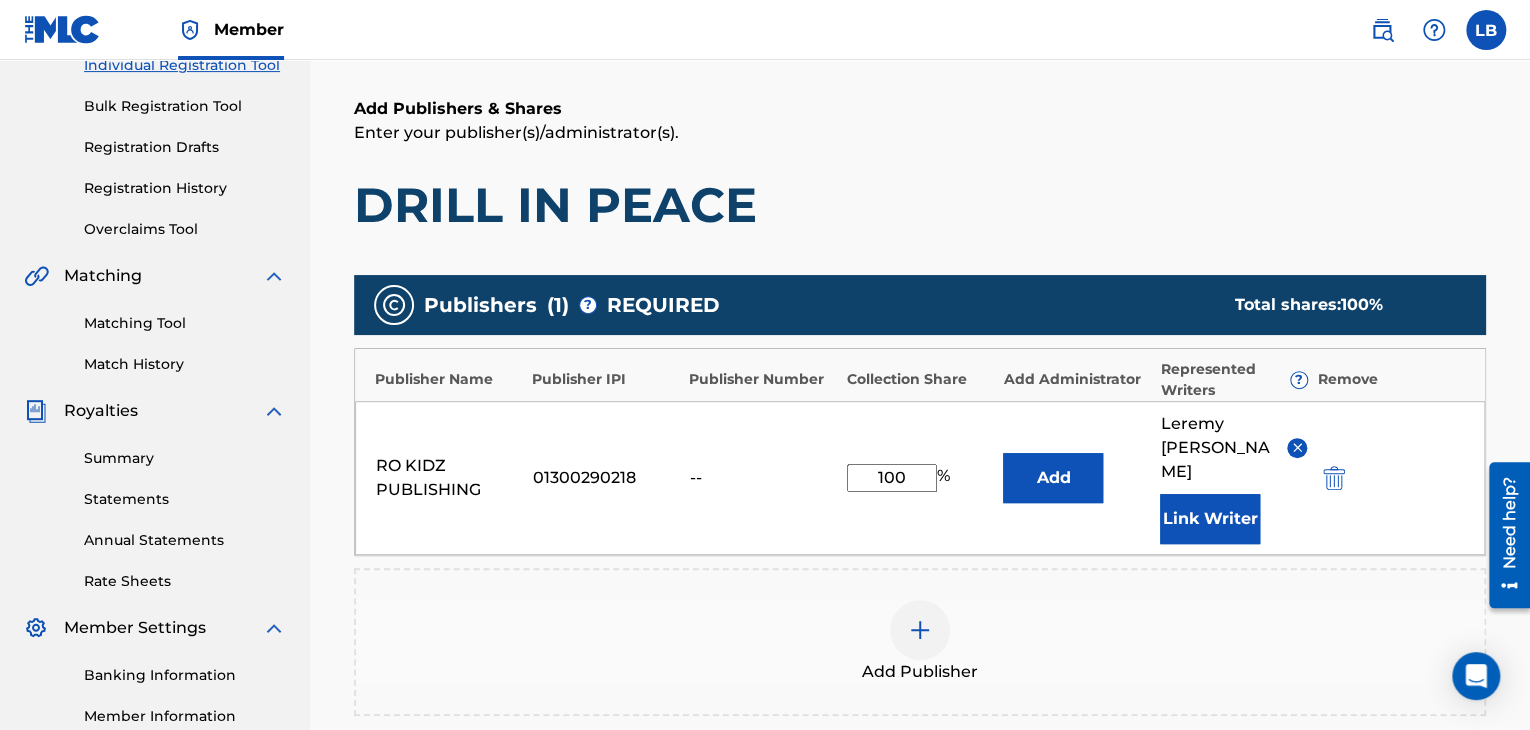 scroll, scrollTop: 272, scrollLeft: 0, axis: vertical 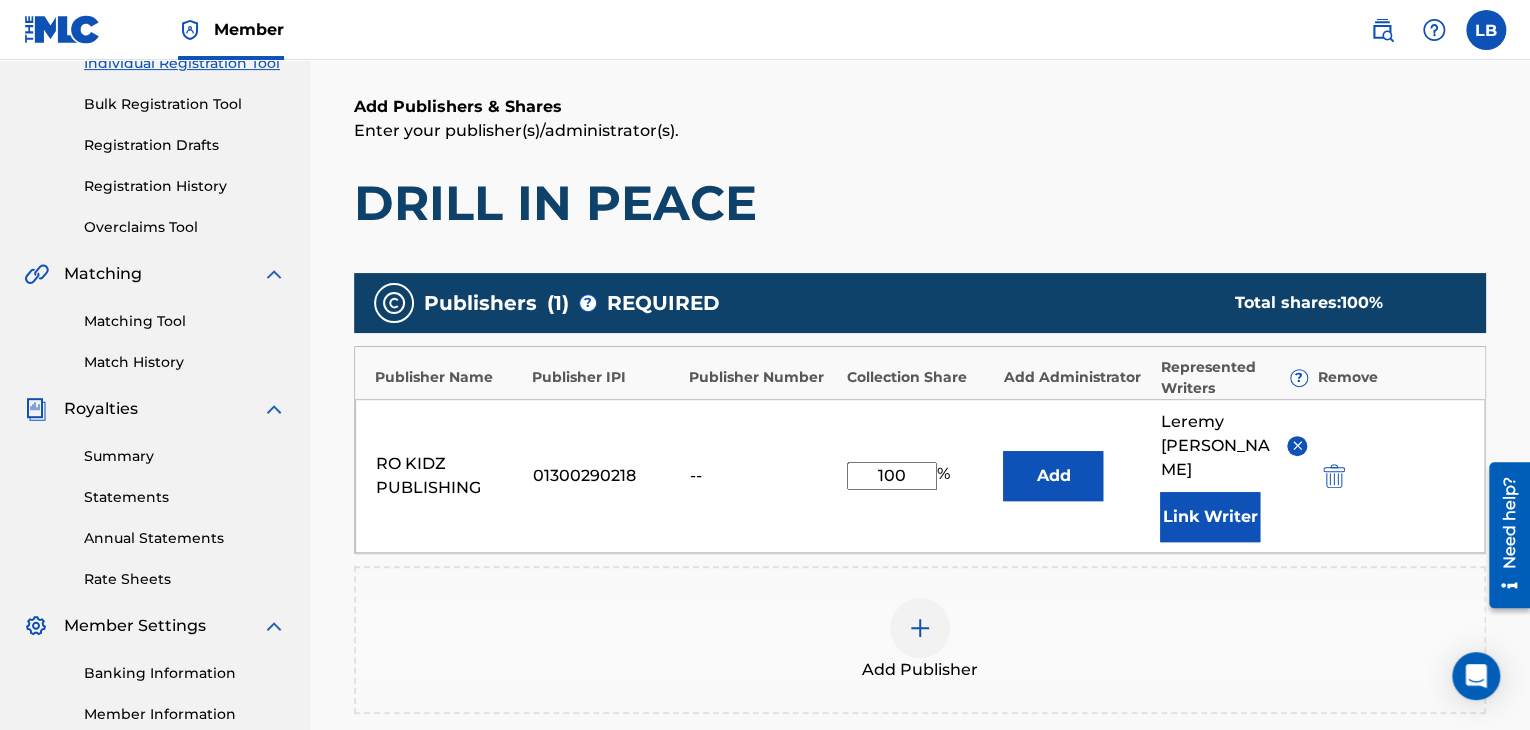 click at bounding box center (1297, 445) 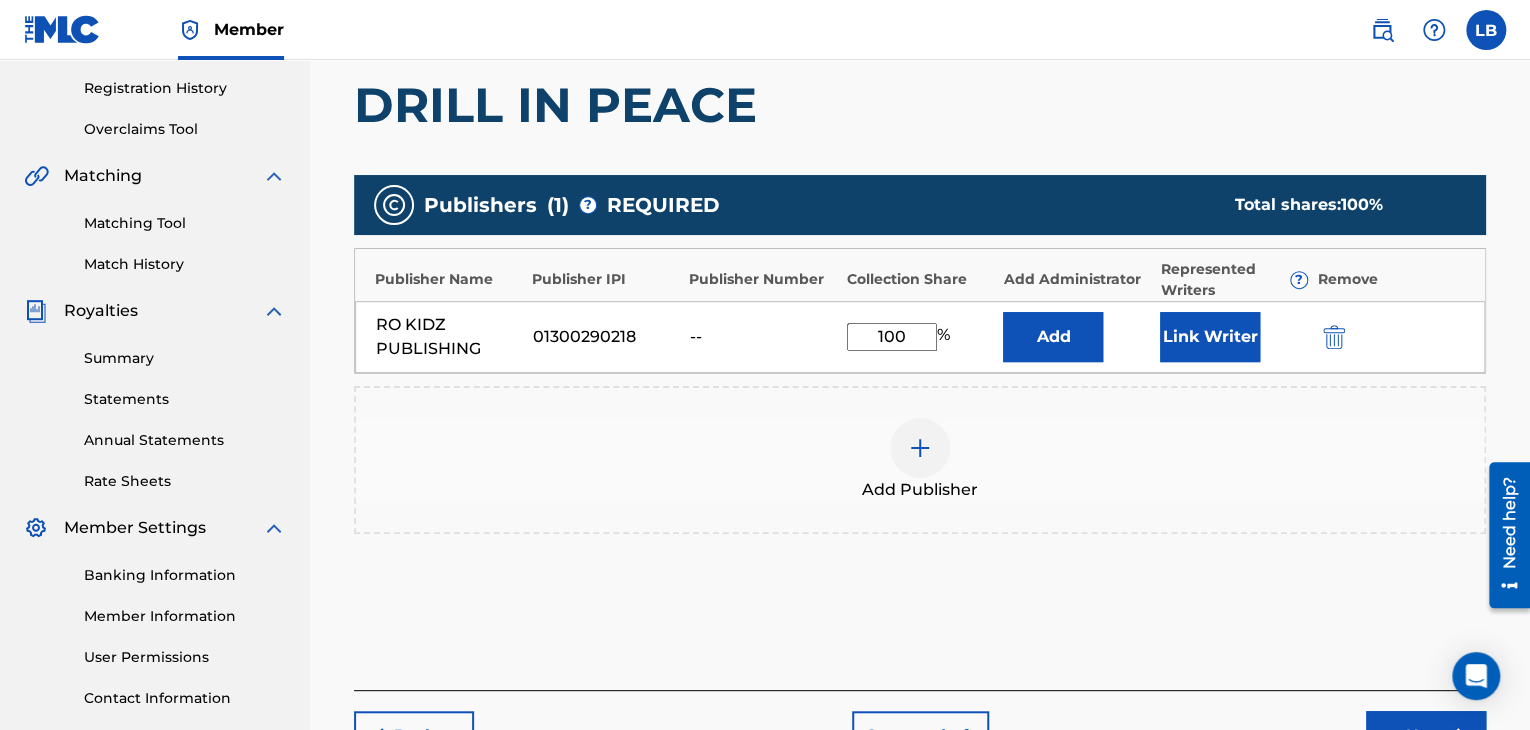 scroll, scrollTop: 381, scrollLeft: 0, axis: vertical 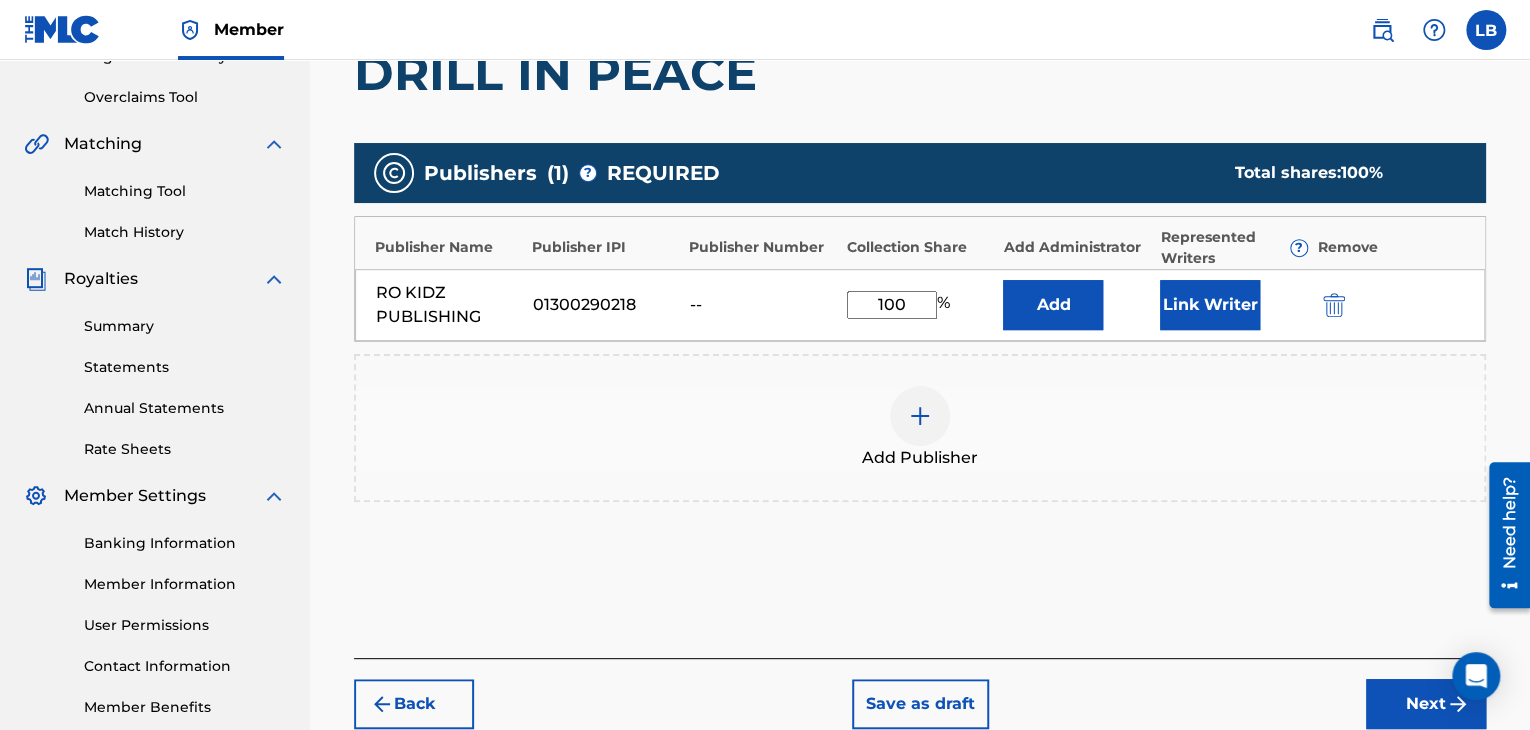 click on "Next" at bounding box center [1426, 704] 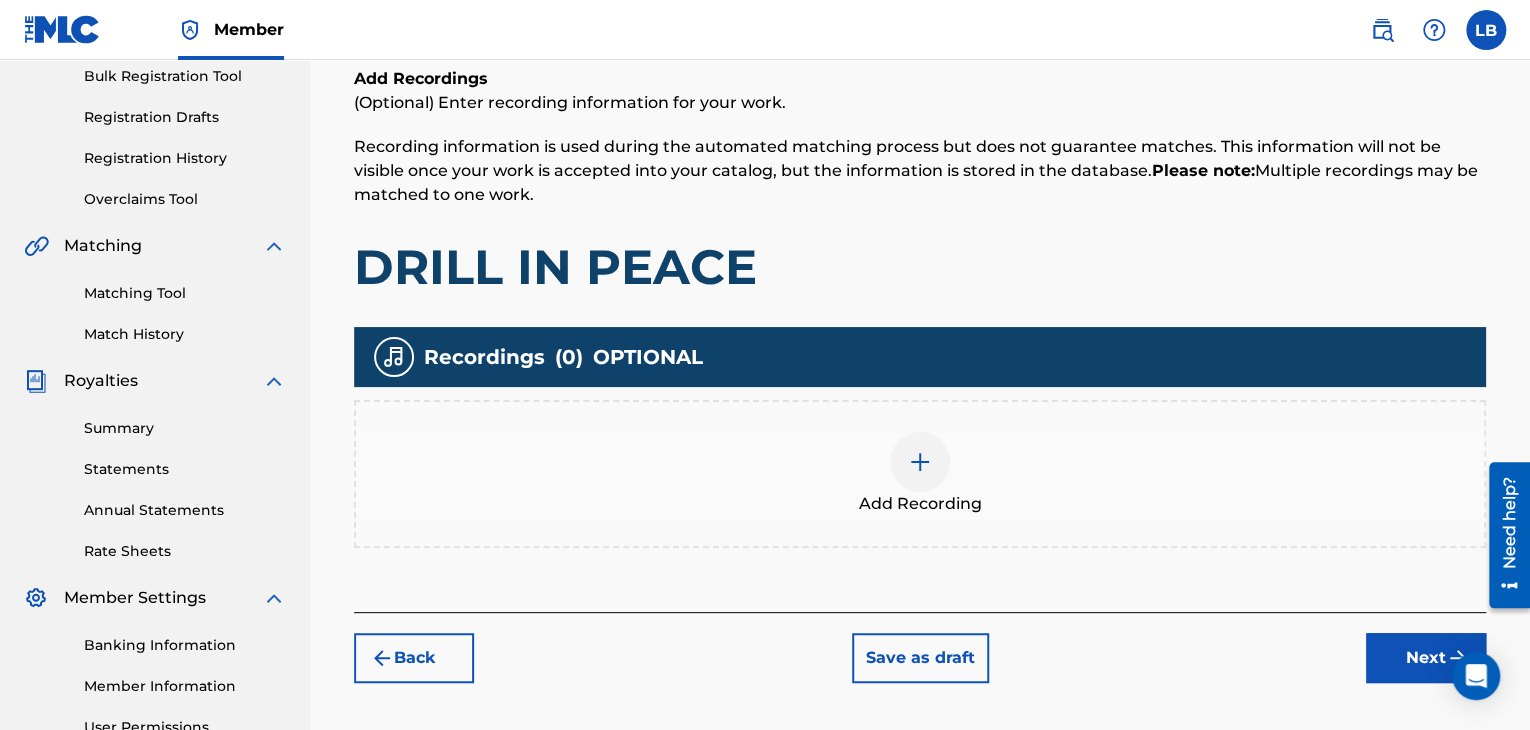 scroll, scrollTop: 307, scrollLeft: 0, axis: vertical 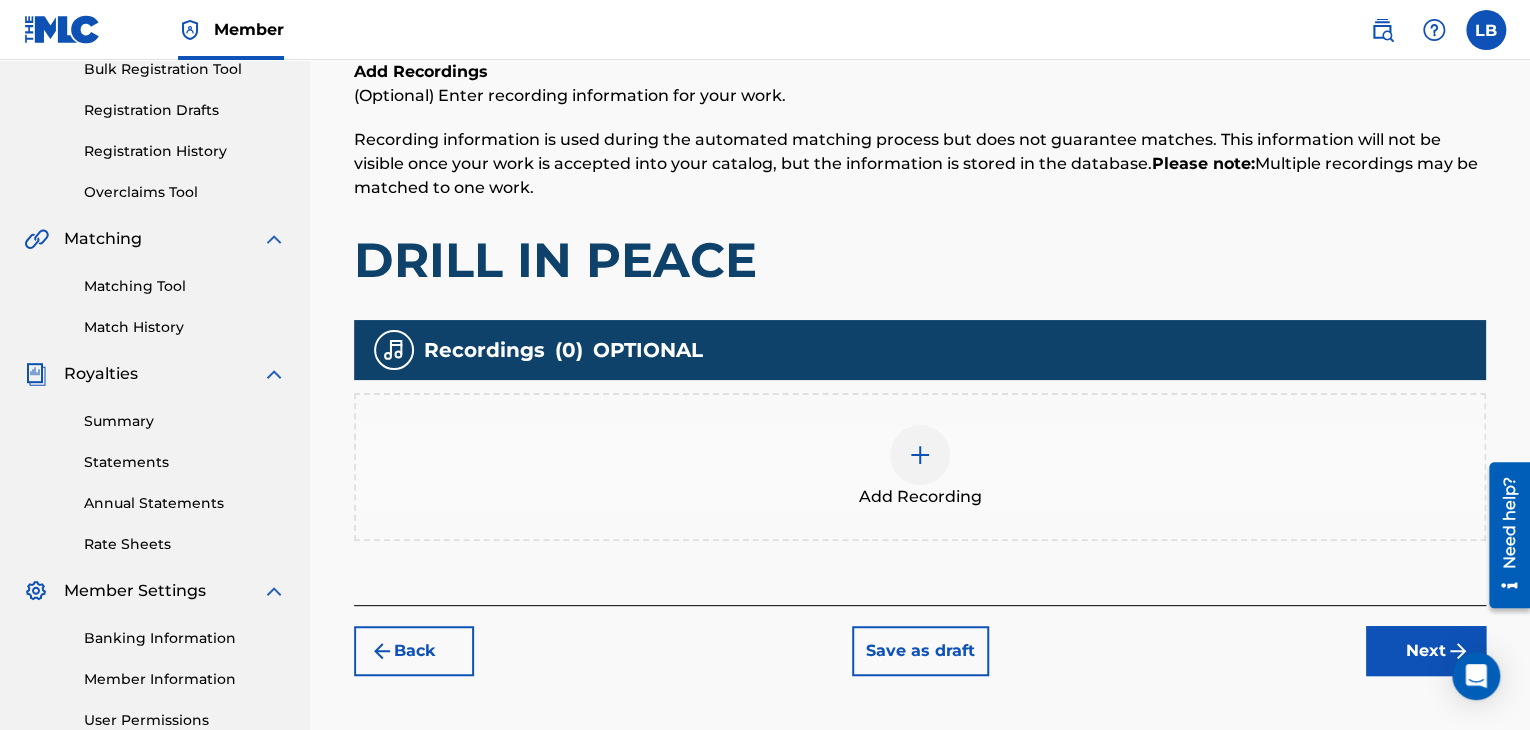 click at bounding box center [920, 455] 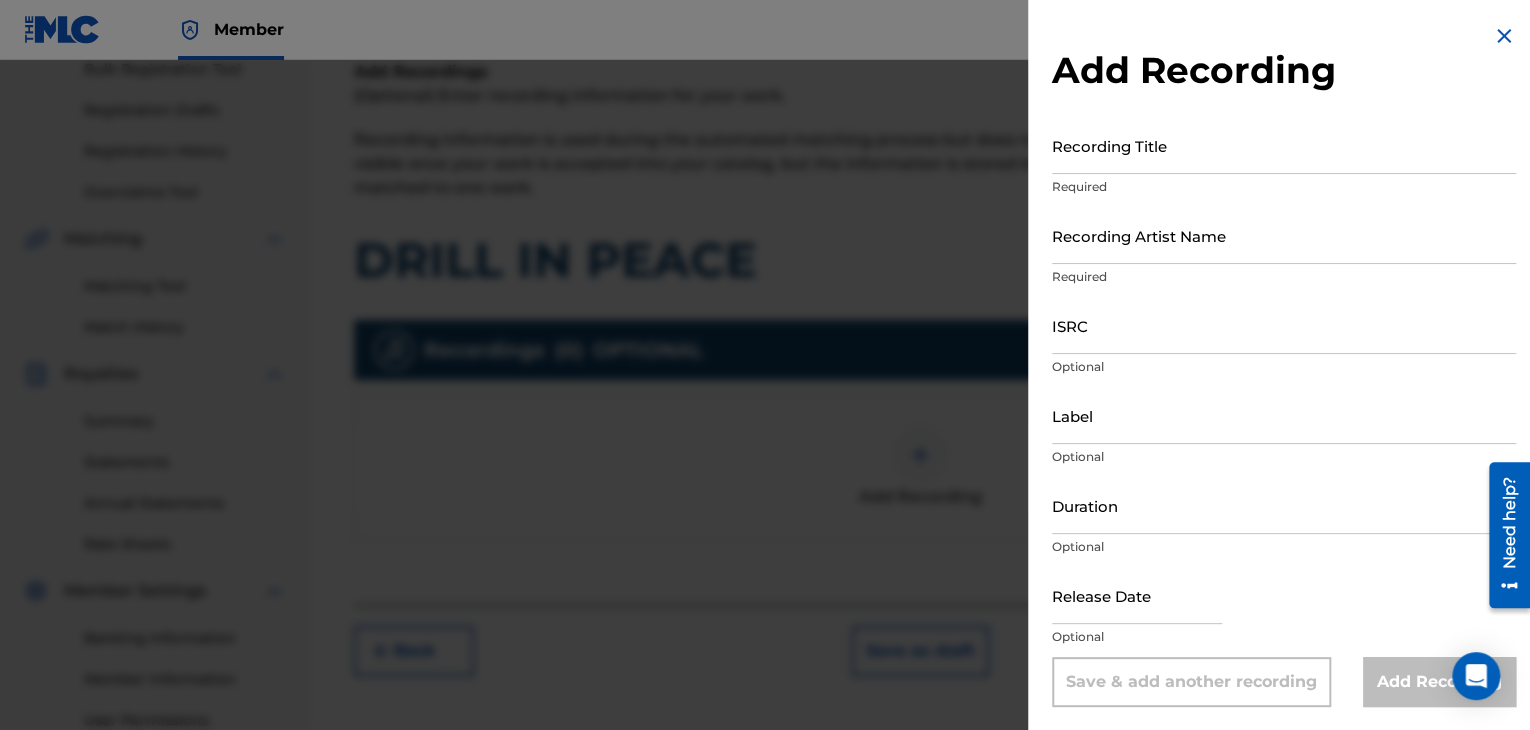 click on "Recording Title" at bounding box center (1284, 145) 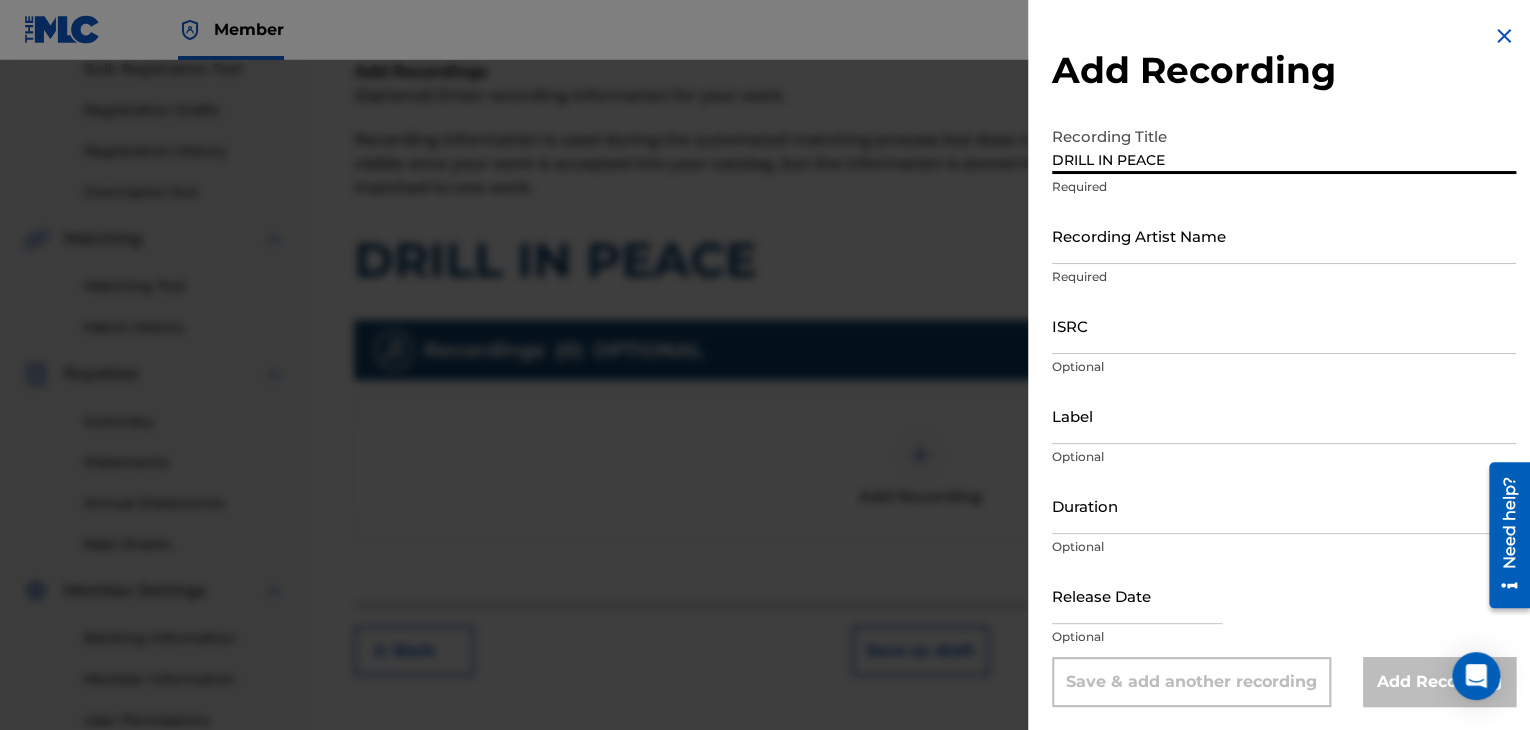 type on "DRILL IN PEACE" 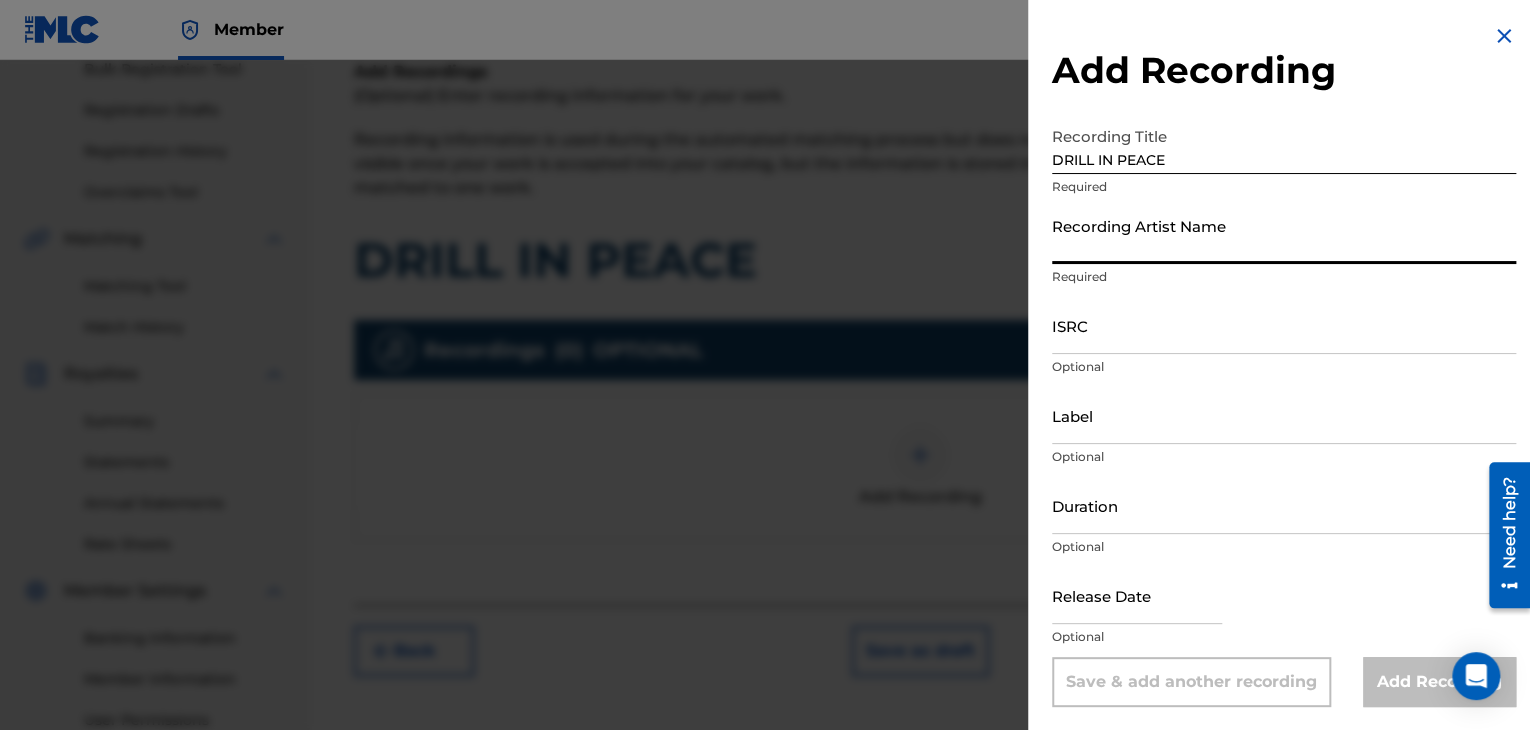 type on "Tee$Money" 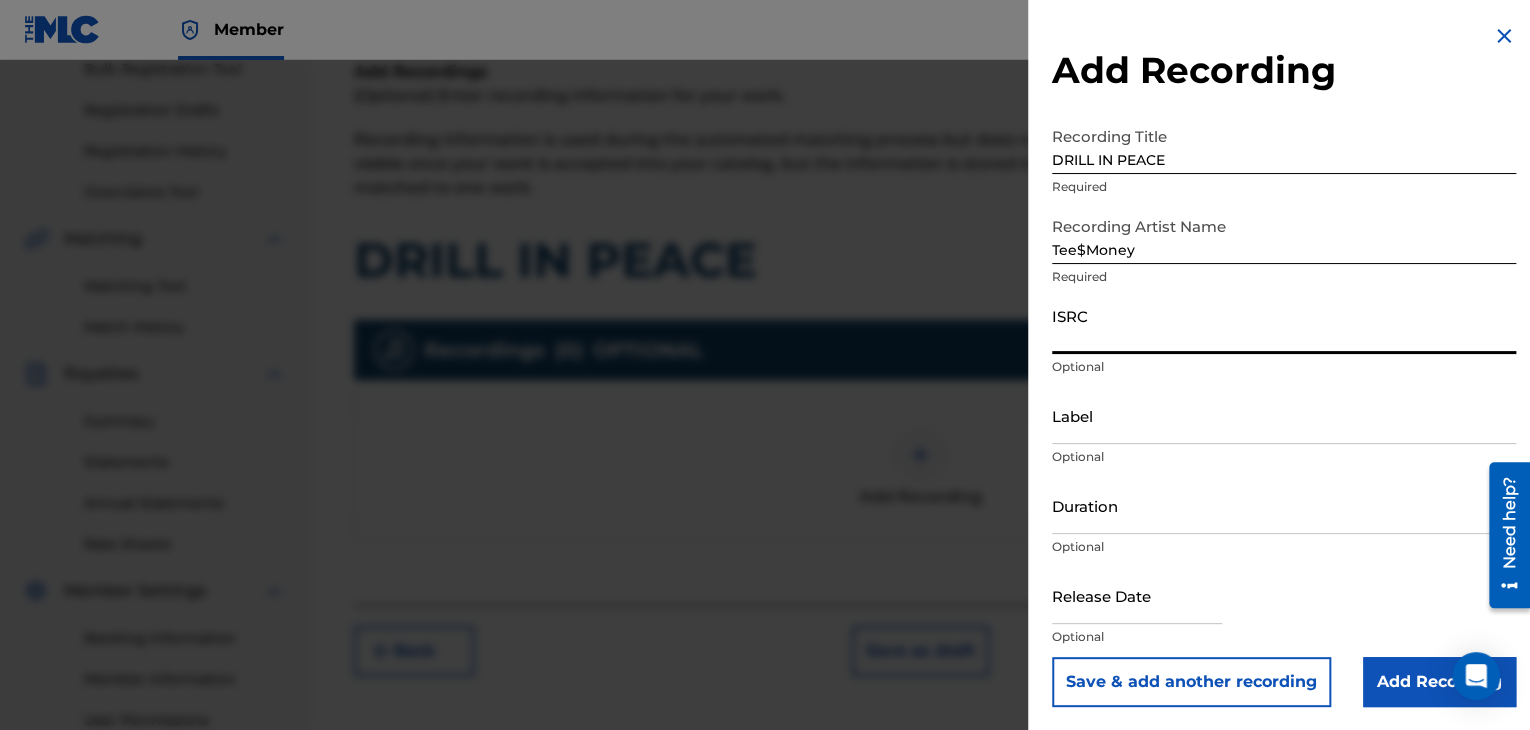 paste on "GXH2J2533932" 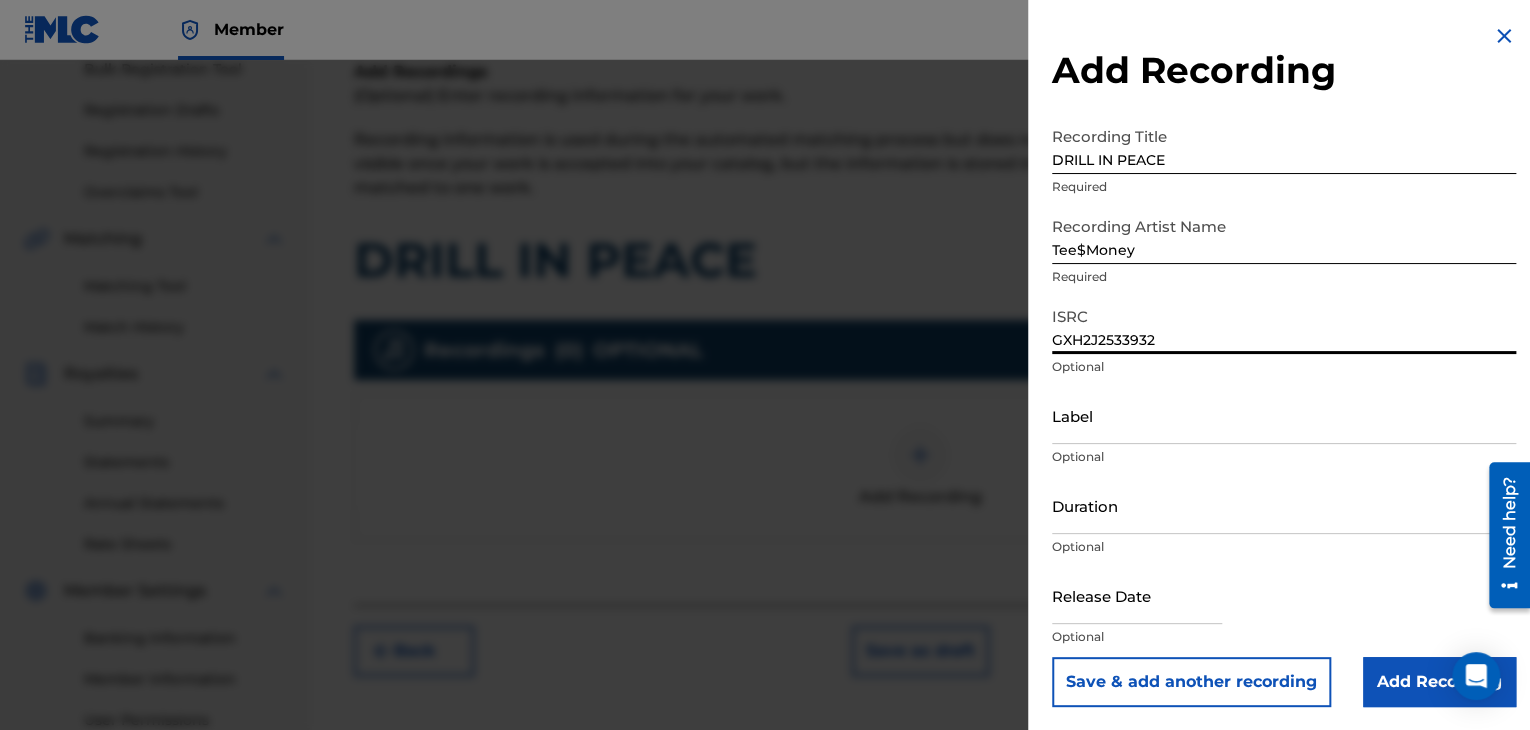 type on "GXH2J2533932" 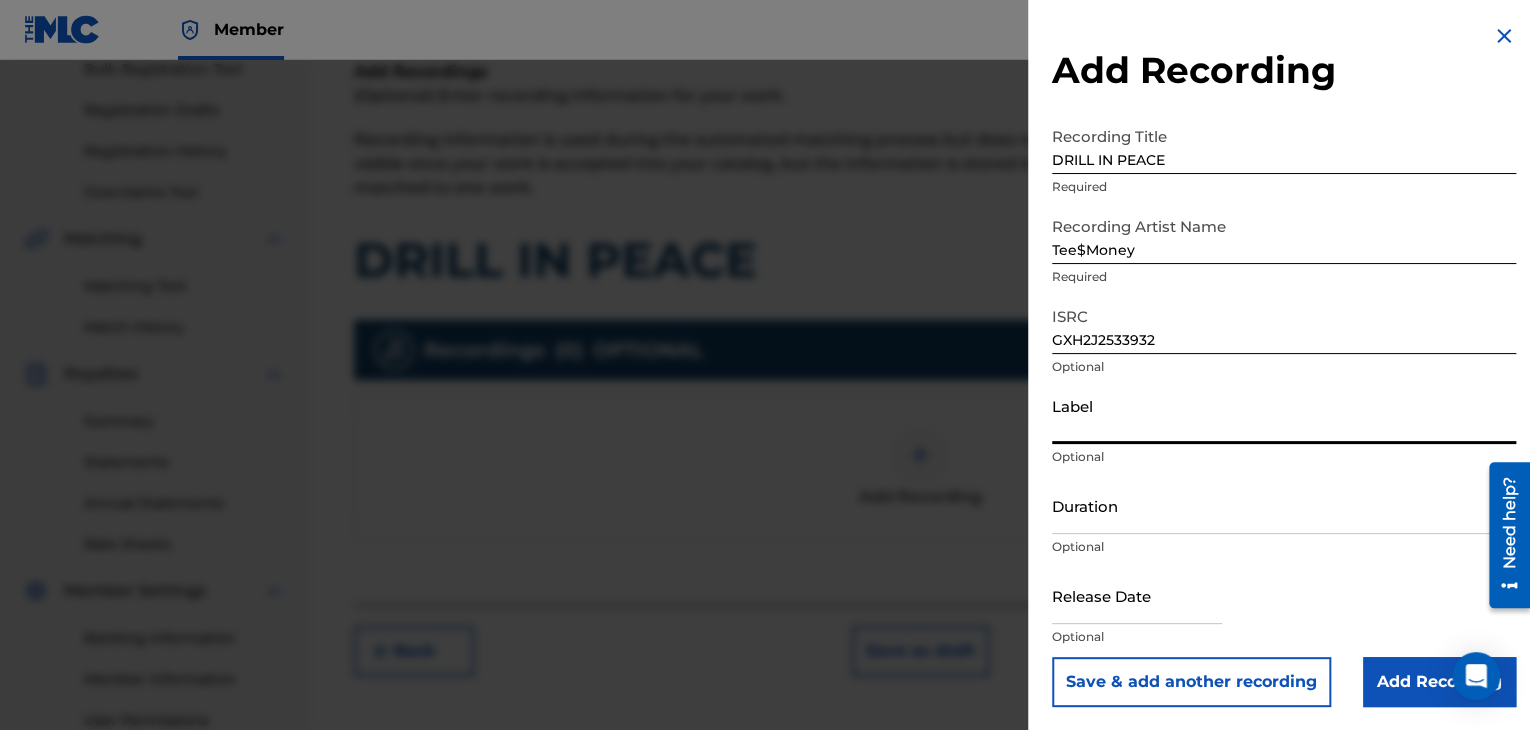 type on "[PERSON_NAME] Boyz Entertainment" 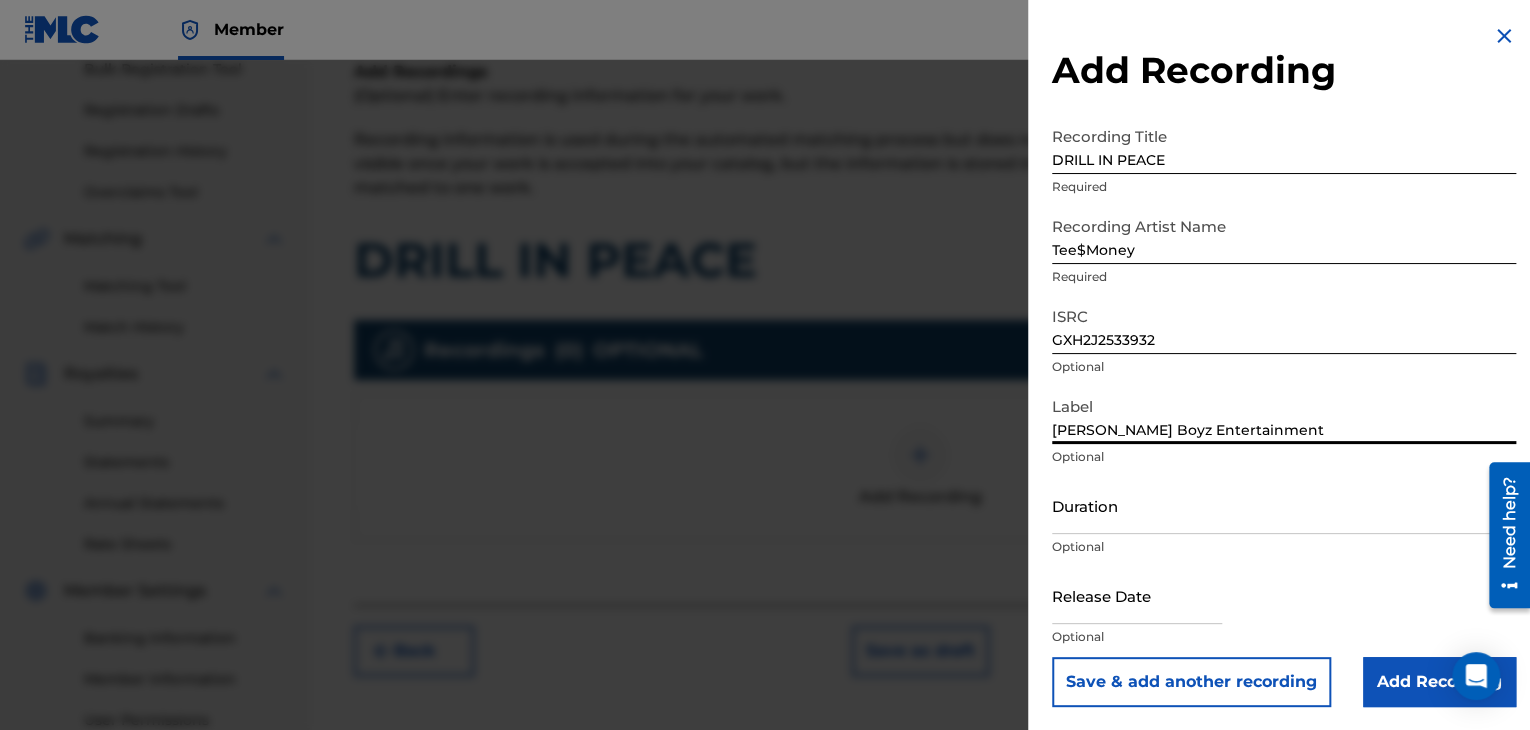 scroll, scrollTop: 1, scrollLeft: 0, axis: vertical 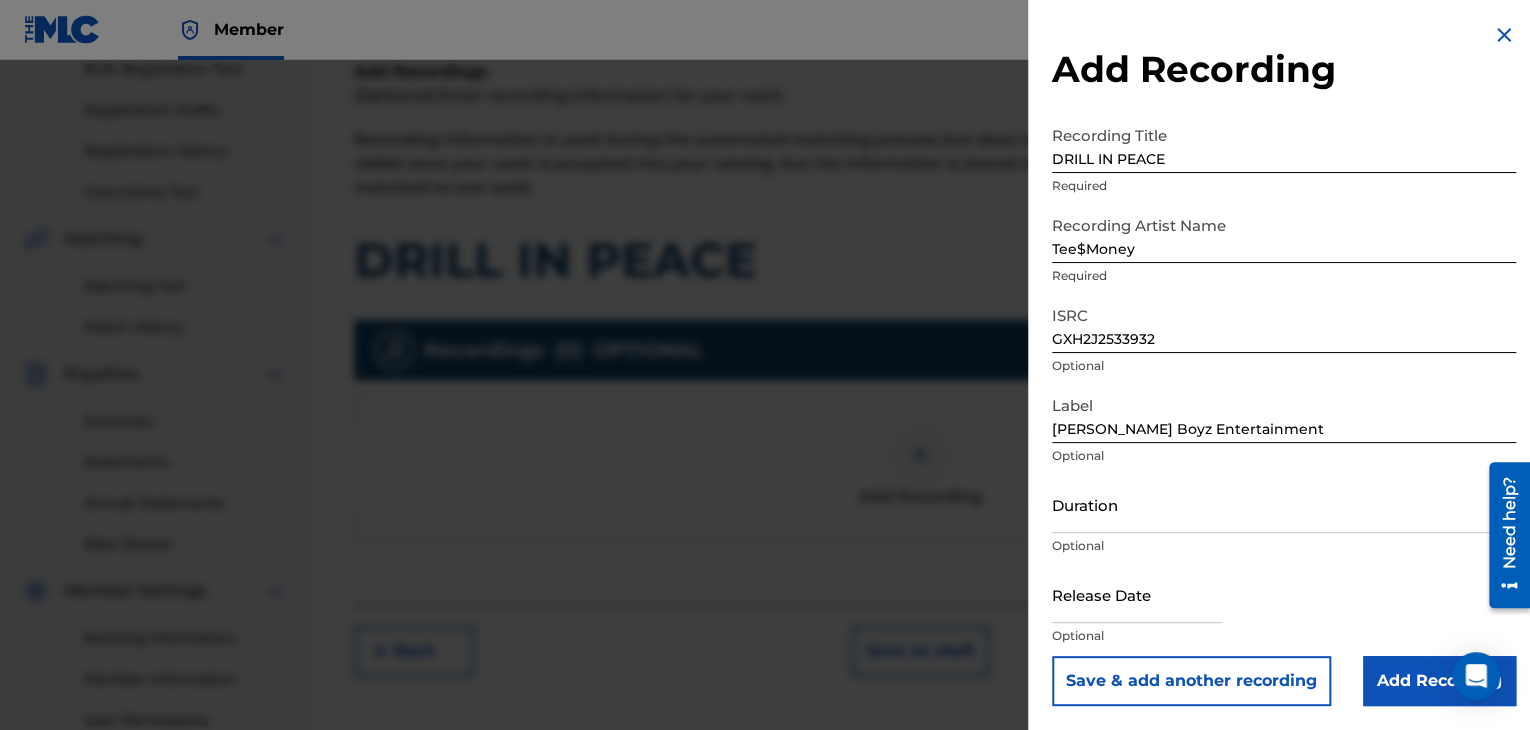 click at bounding box center [1137, 594] 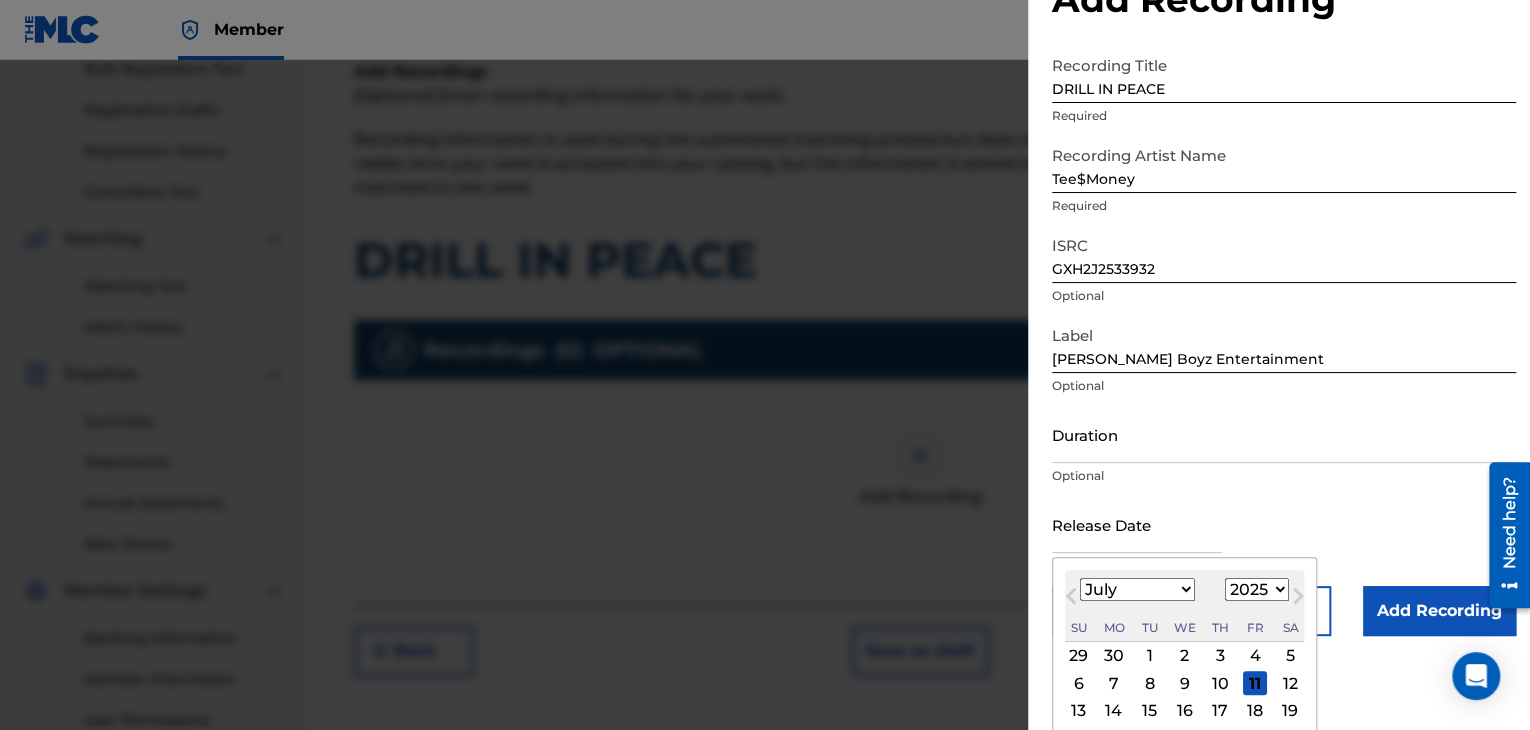 scroll, scrollTop: 140, scrollLeft: 0, axis: vertical 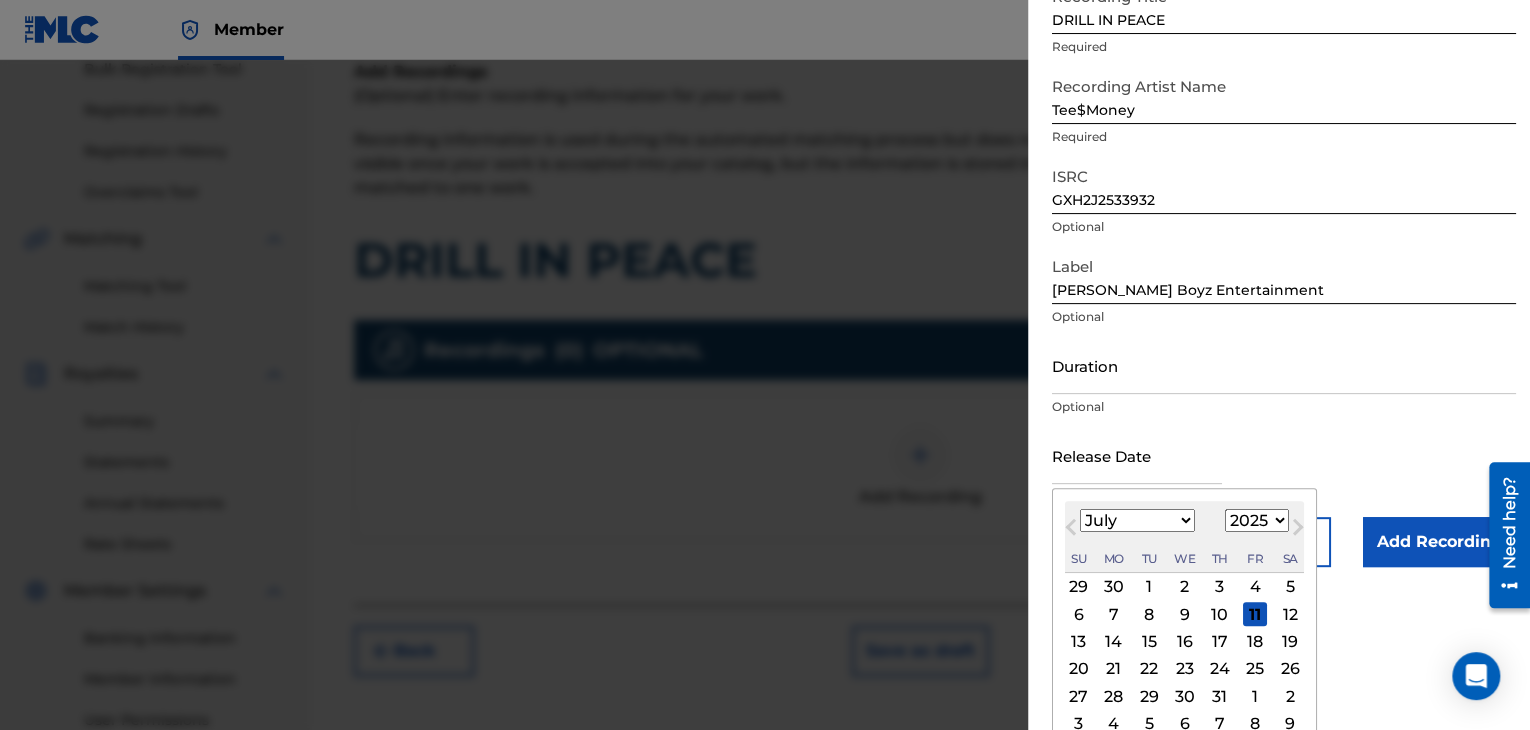click on "3" at bounding box center (1220, 587) 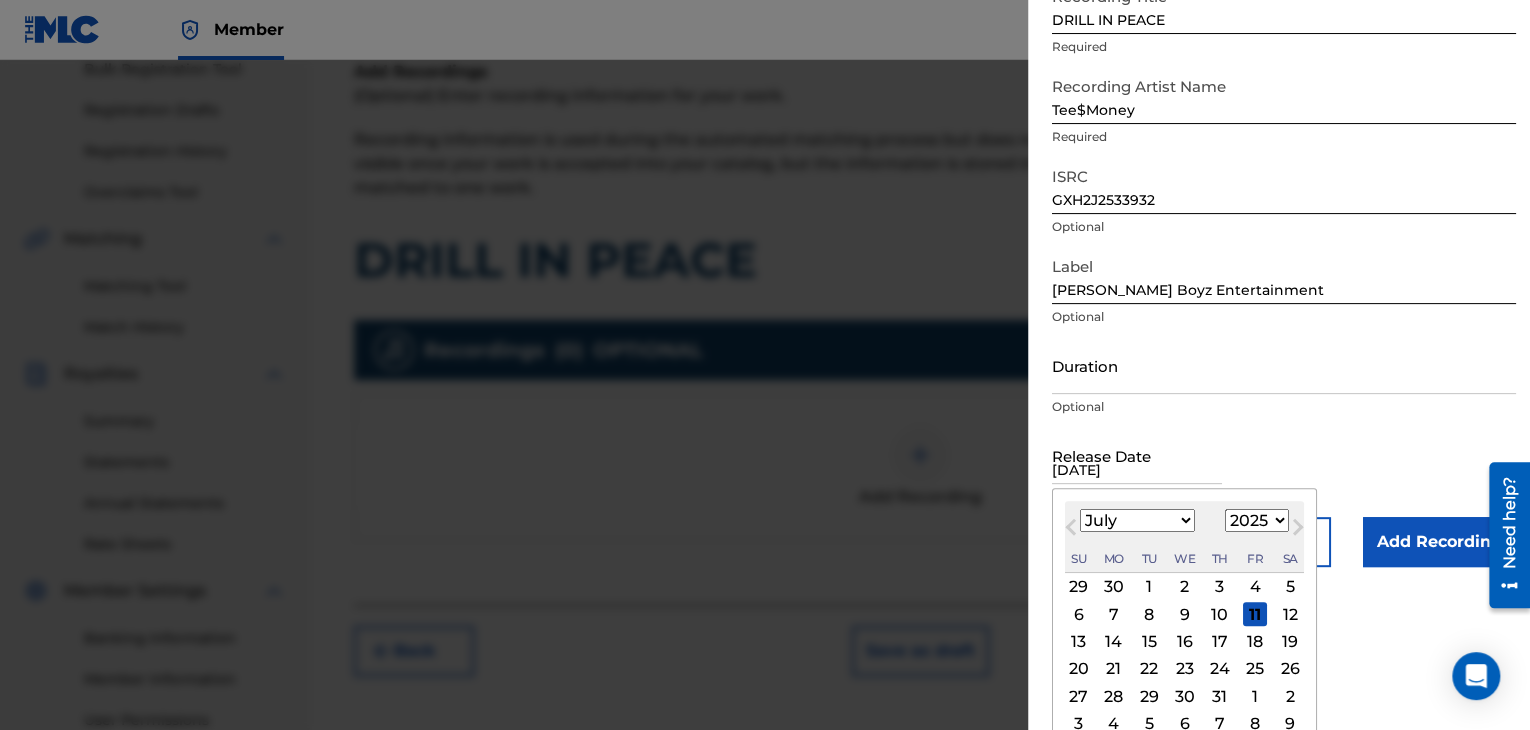scroll, scrollTop: 1, scrollLeft: 0, axis: vertical 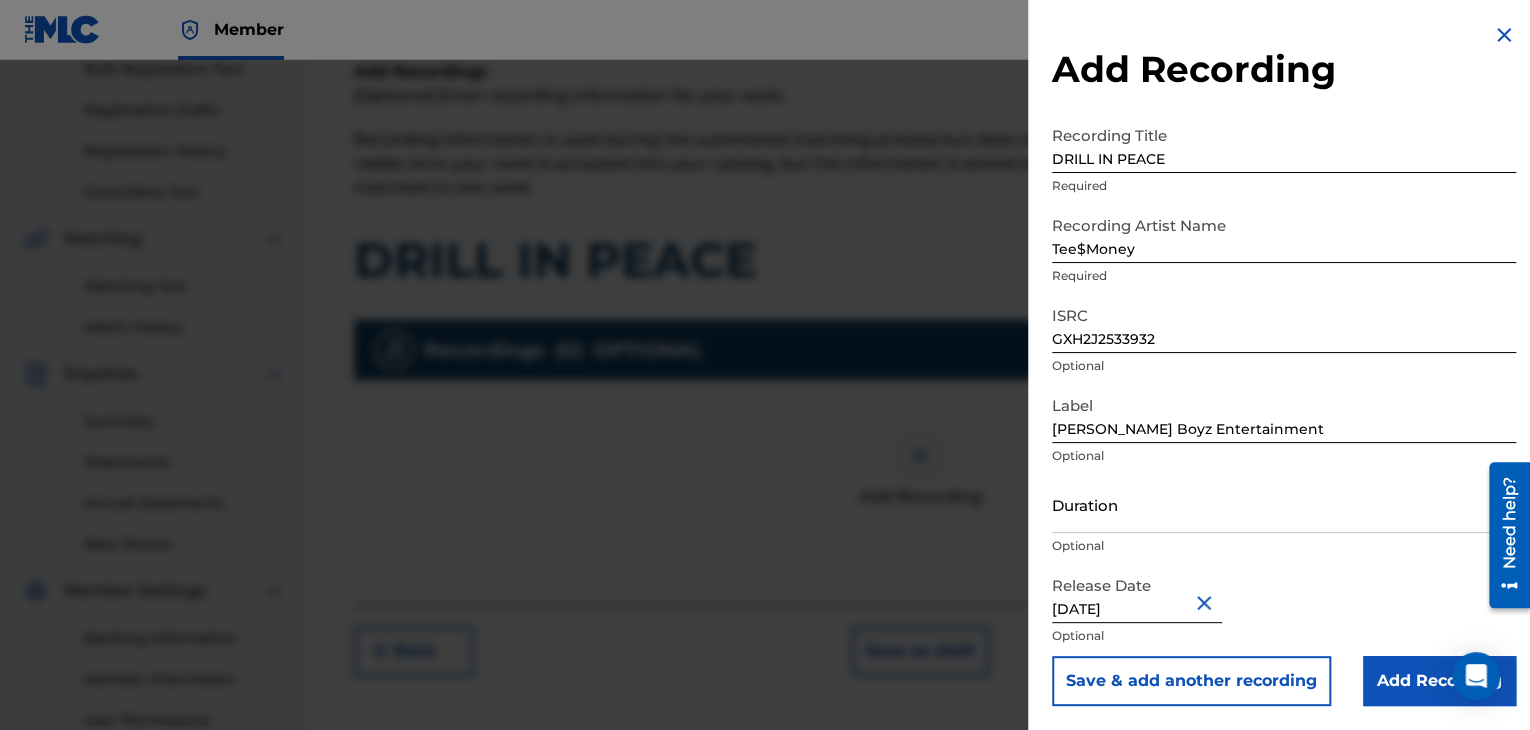 click on "Duration" at bounding box center (1284, 504) 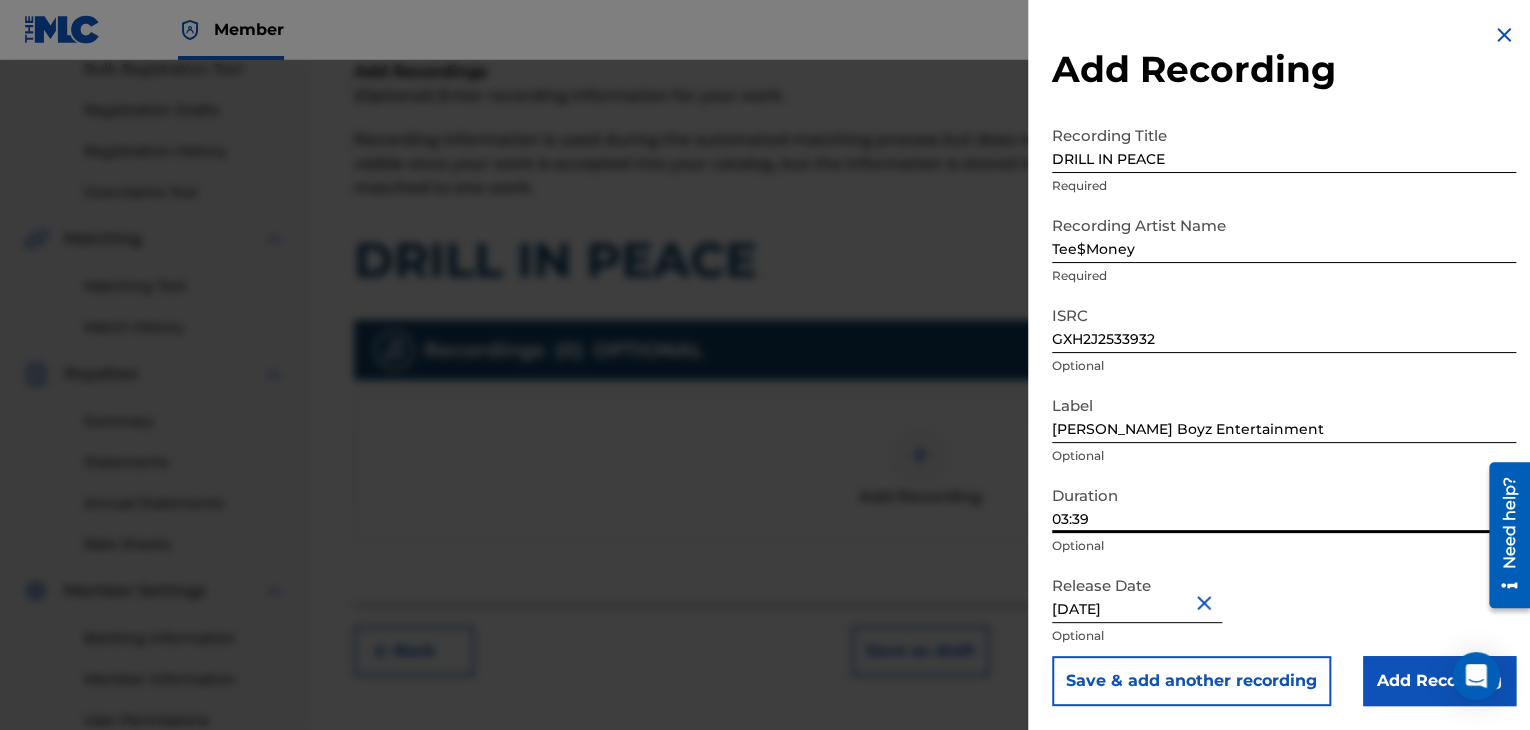 type on "03:39" 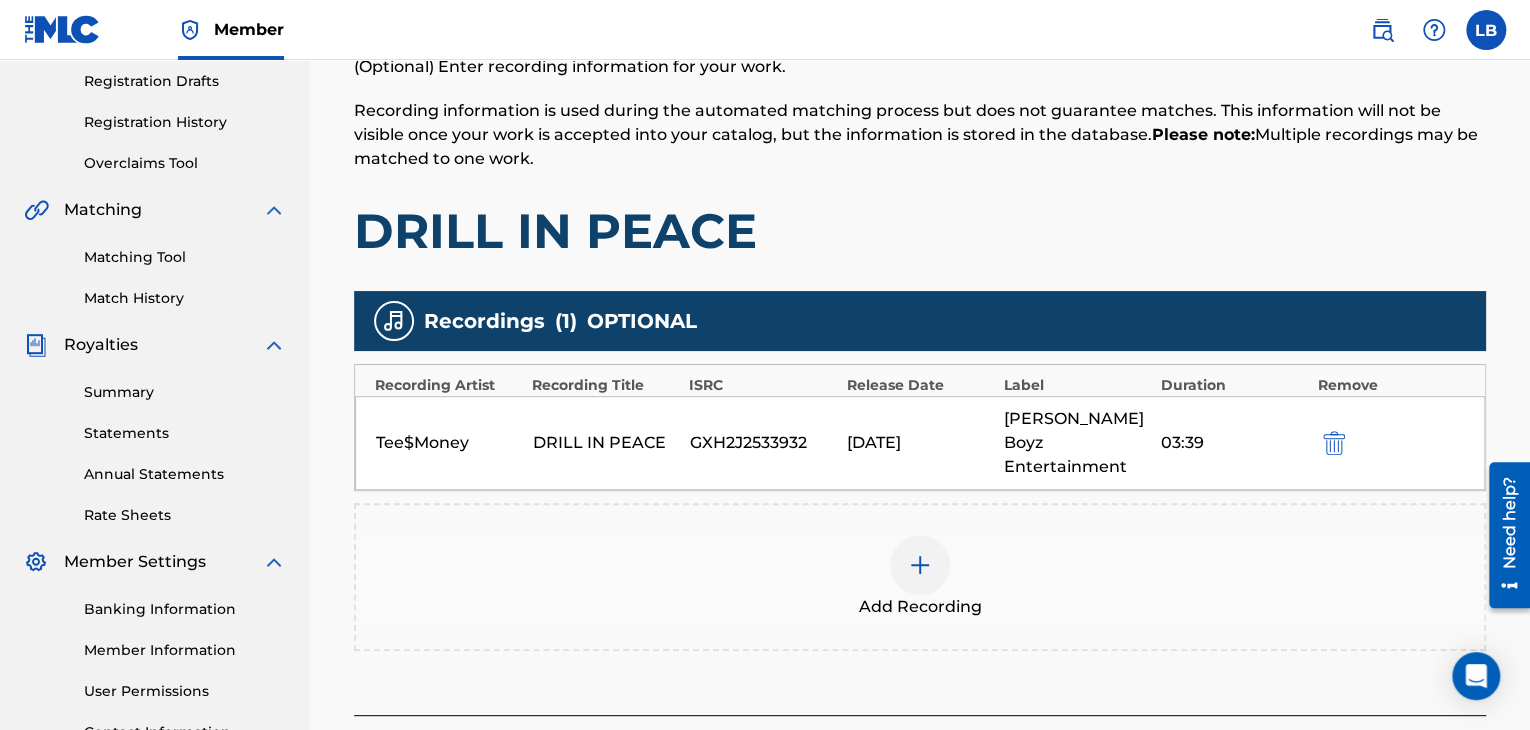 scroll, scrollTop: 489, scrollLeft: 0, axis: vertical 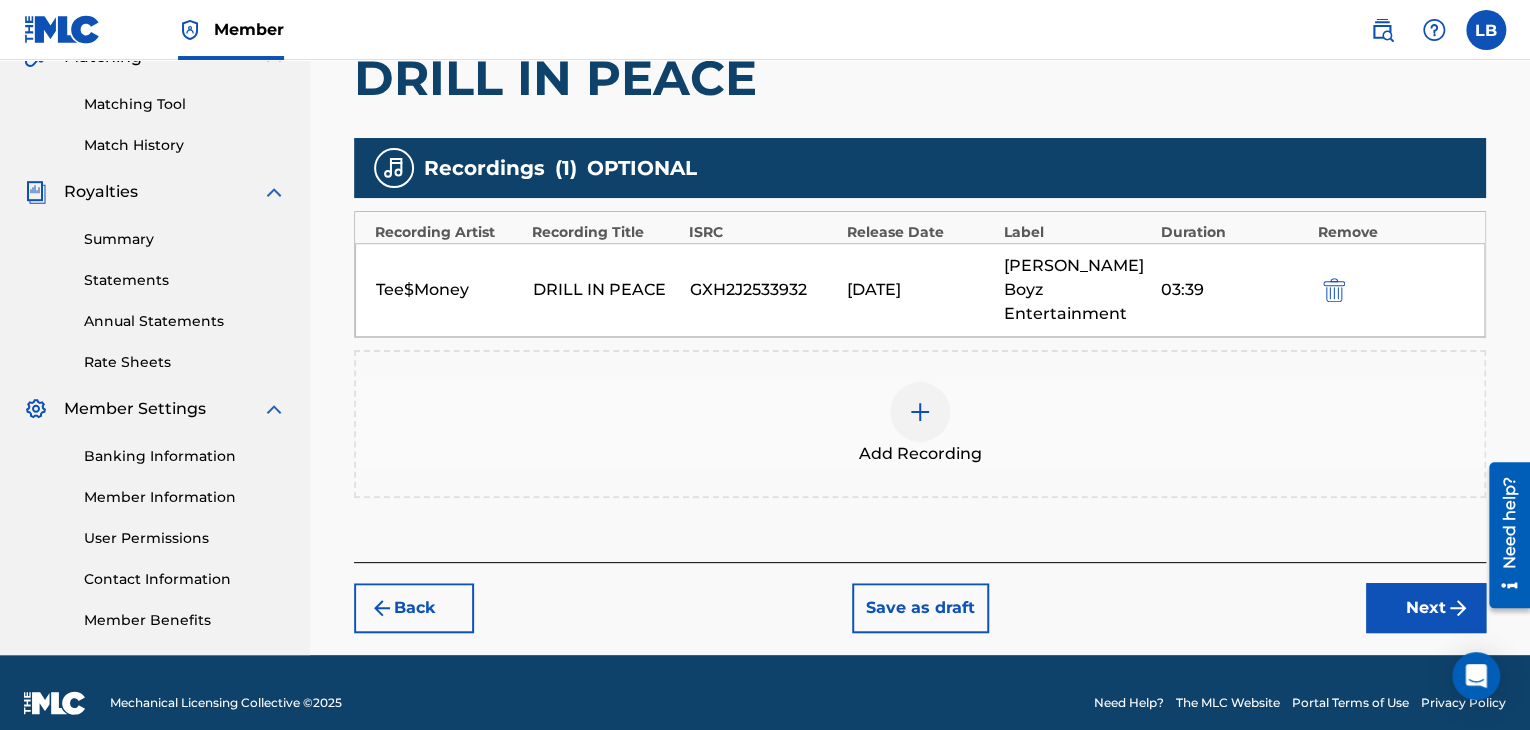click on "Next" at bounding box center [1426, 608] 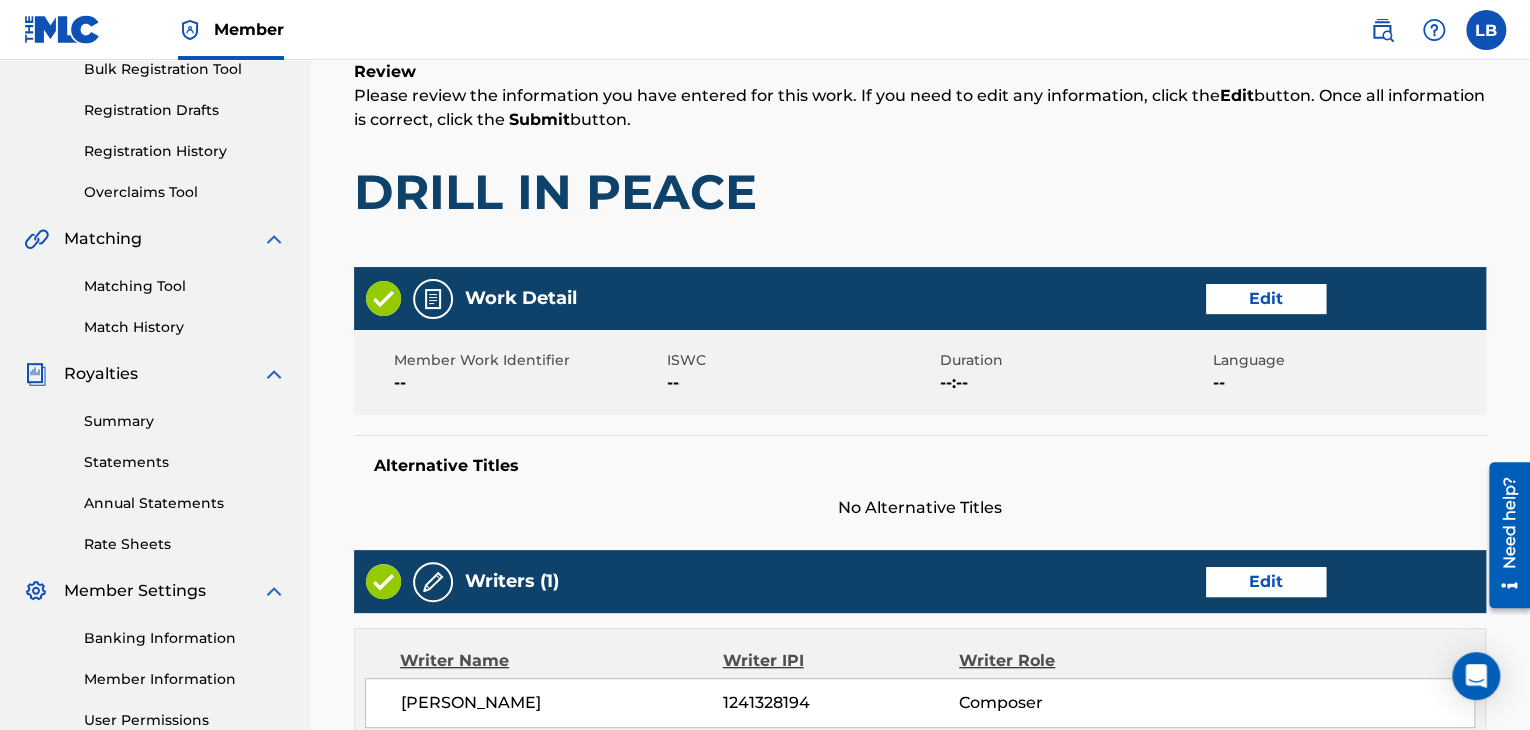 scroll, scrollTop: 331, scrollLeft: 0, axis: vertical 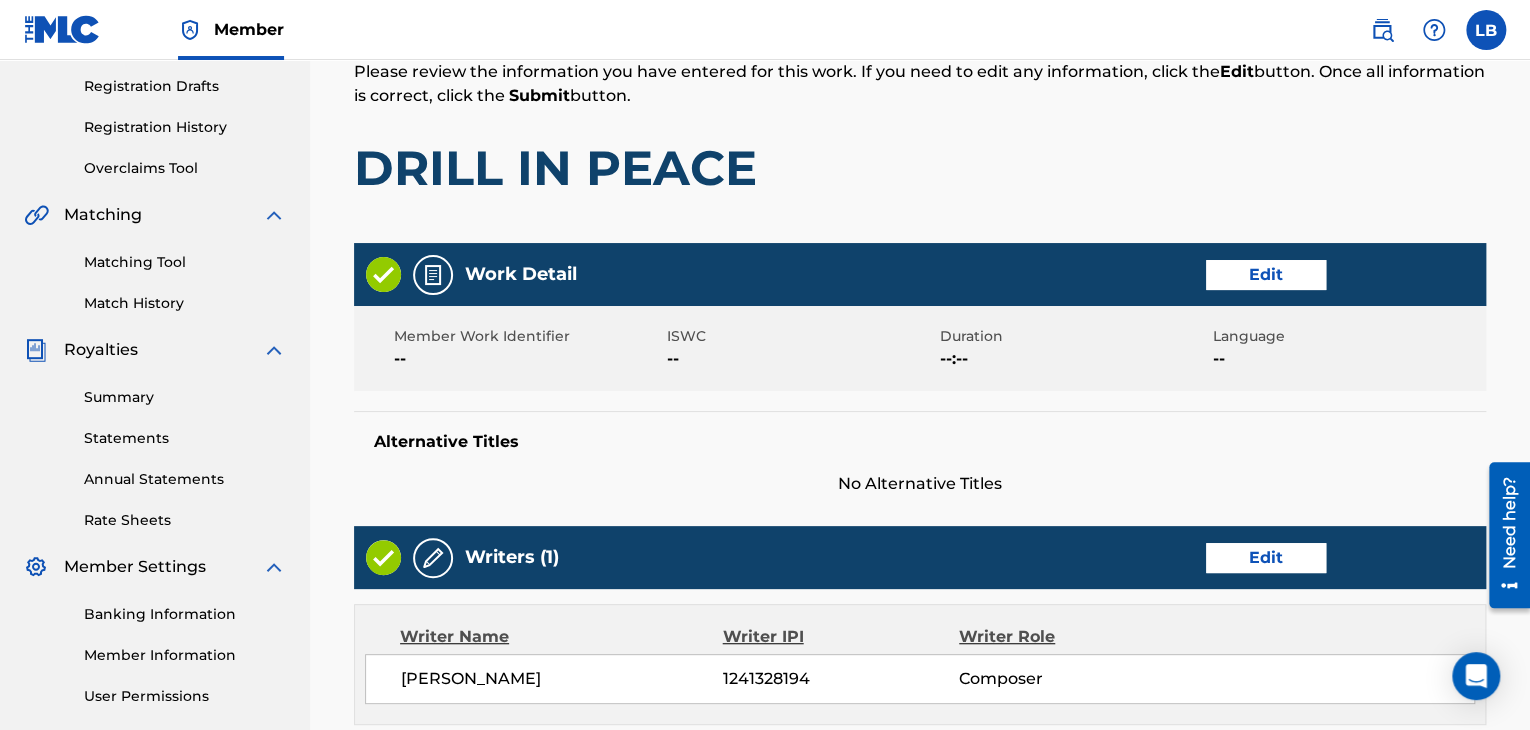 click on "Edit" at bounding box center (1266, 275) 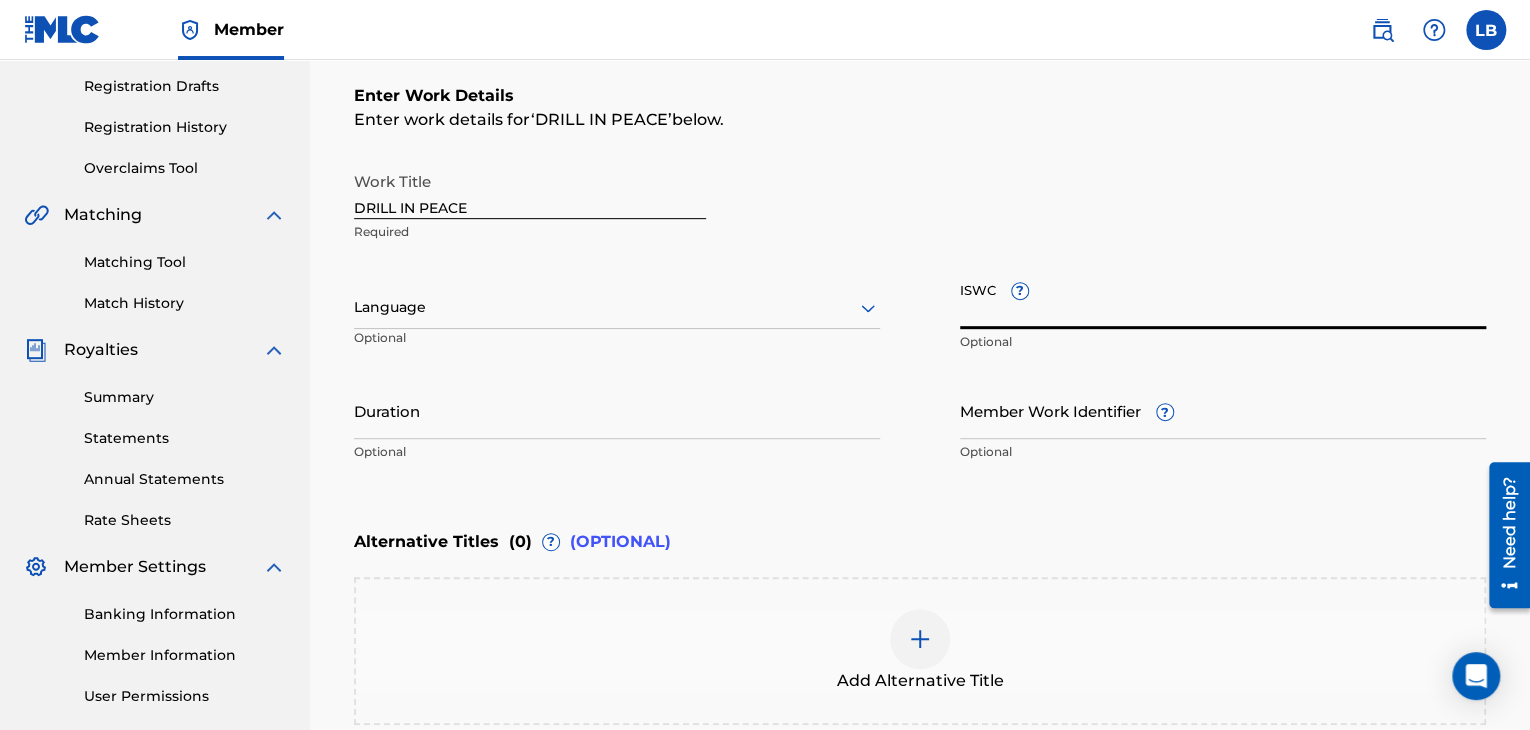 paste on "T3334169885" 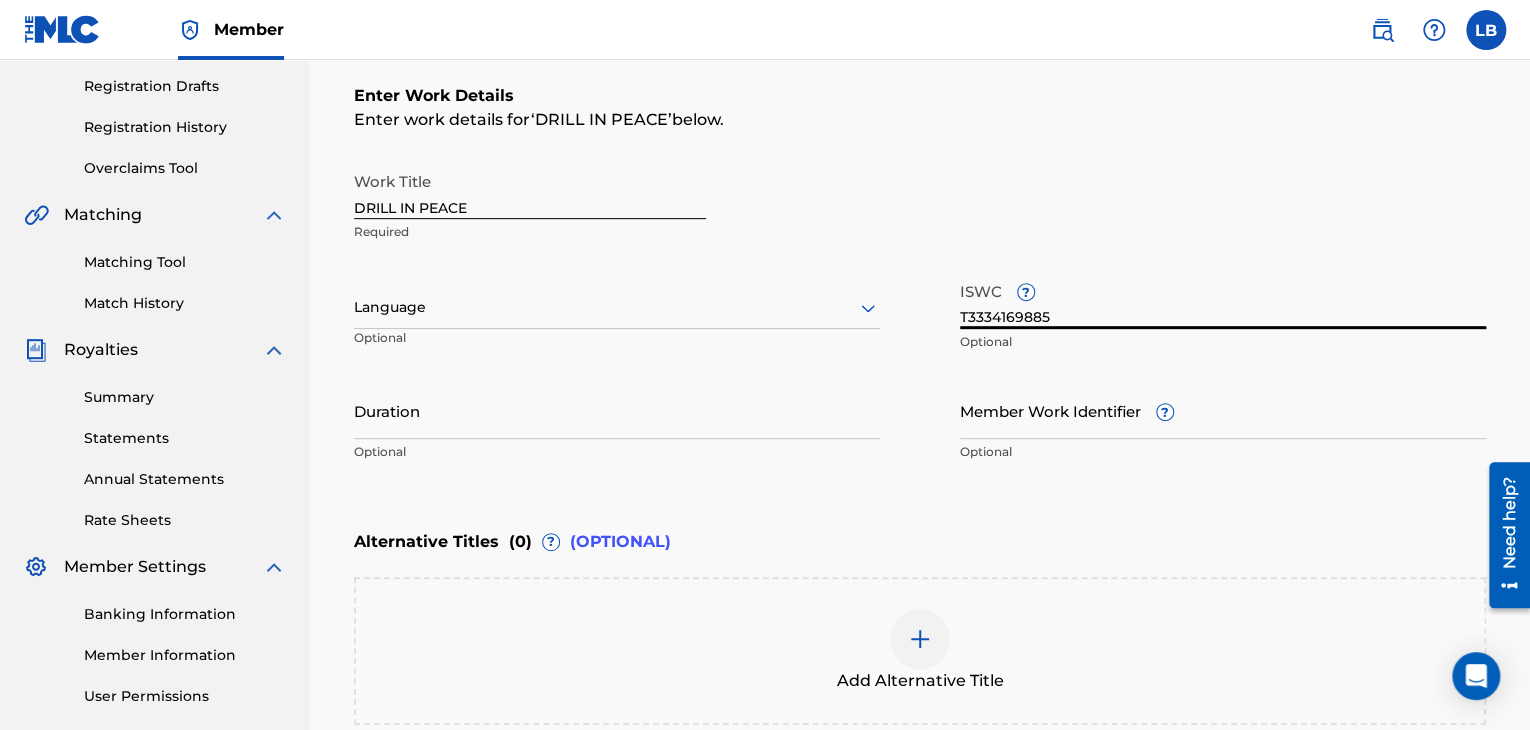 type on "T3334169885" 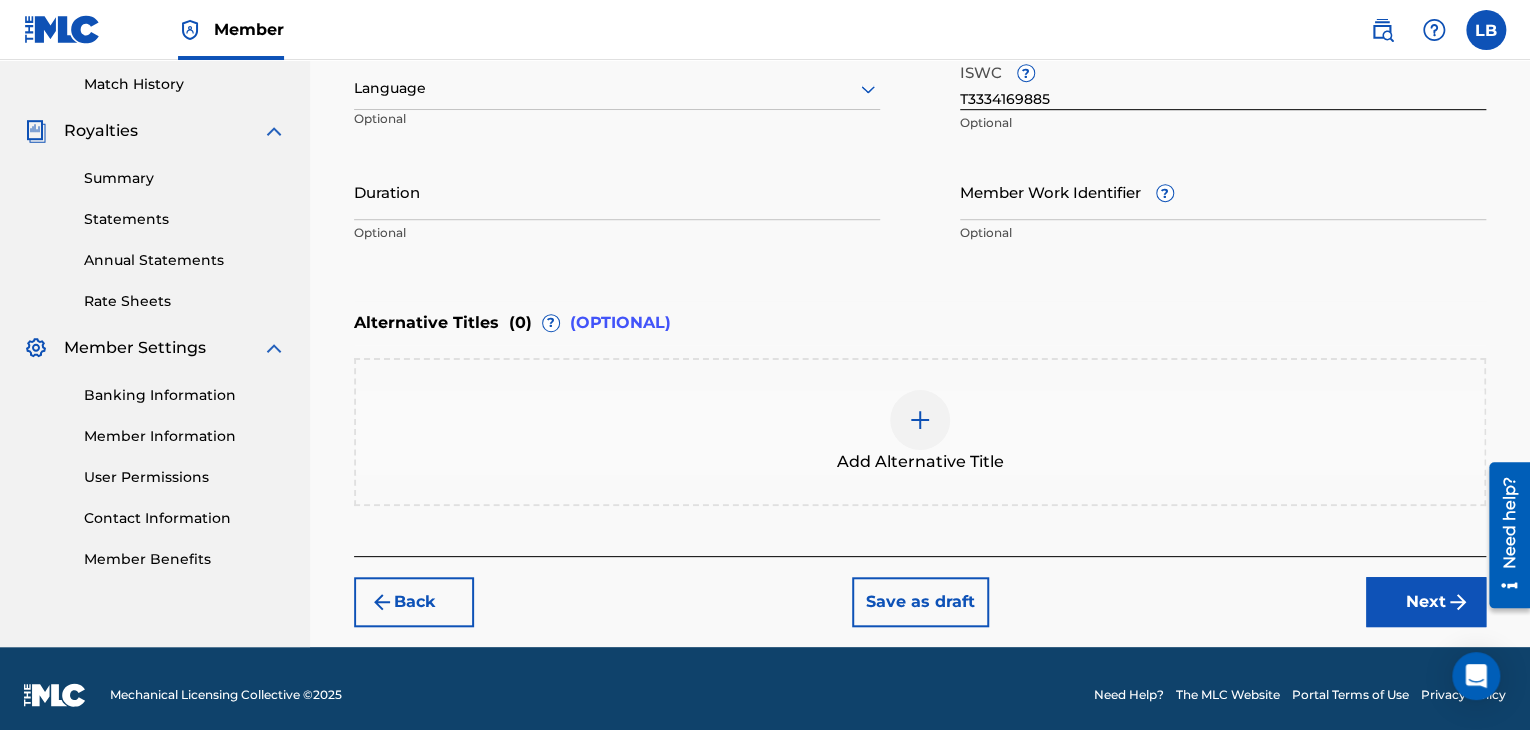 scroll, scrollTop: 551, scrollLeft: 0, axis: vertical 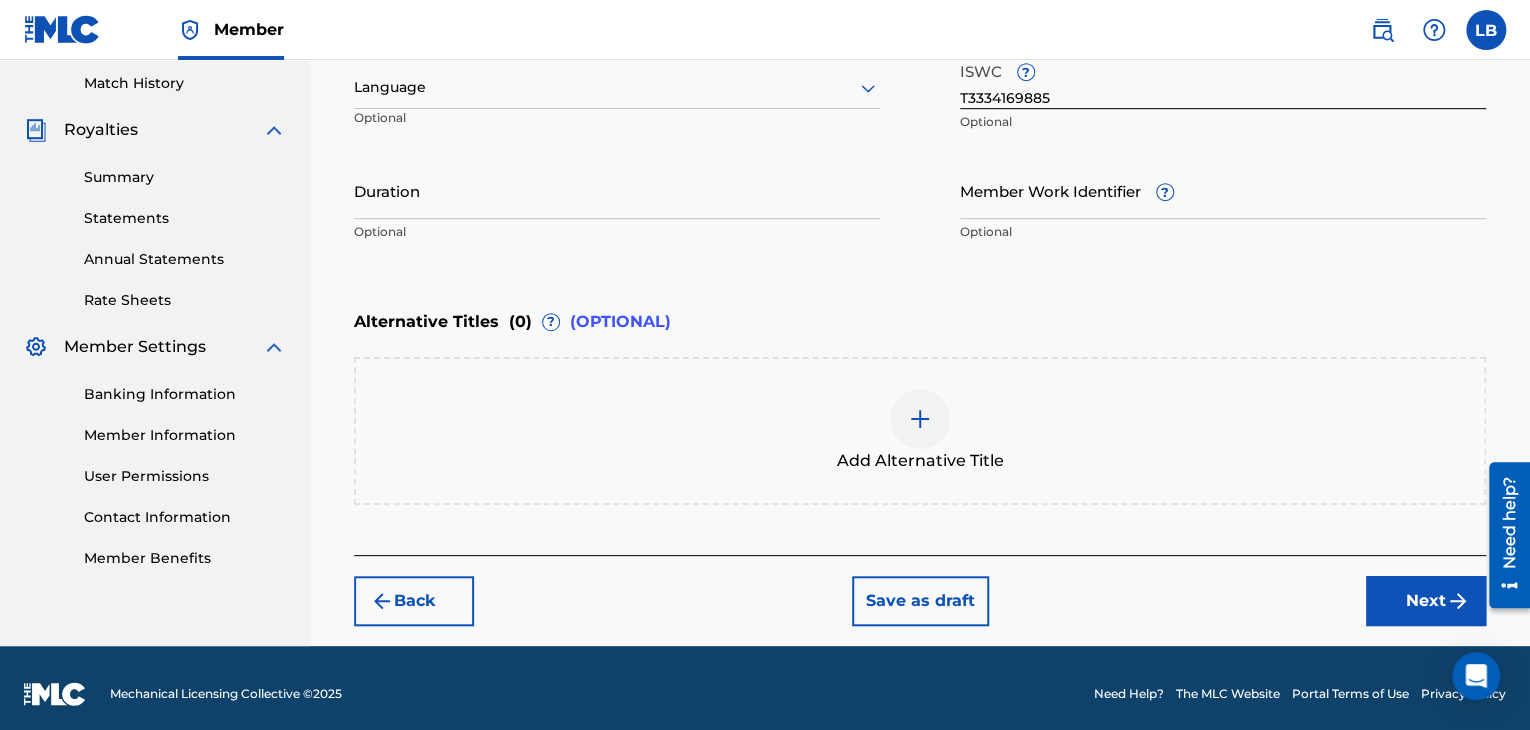 click on "Next" at bounding box center [1426, 601] 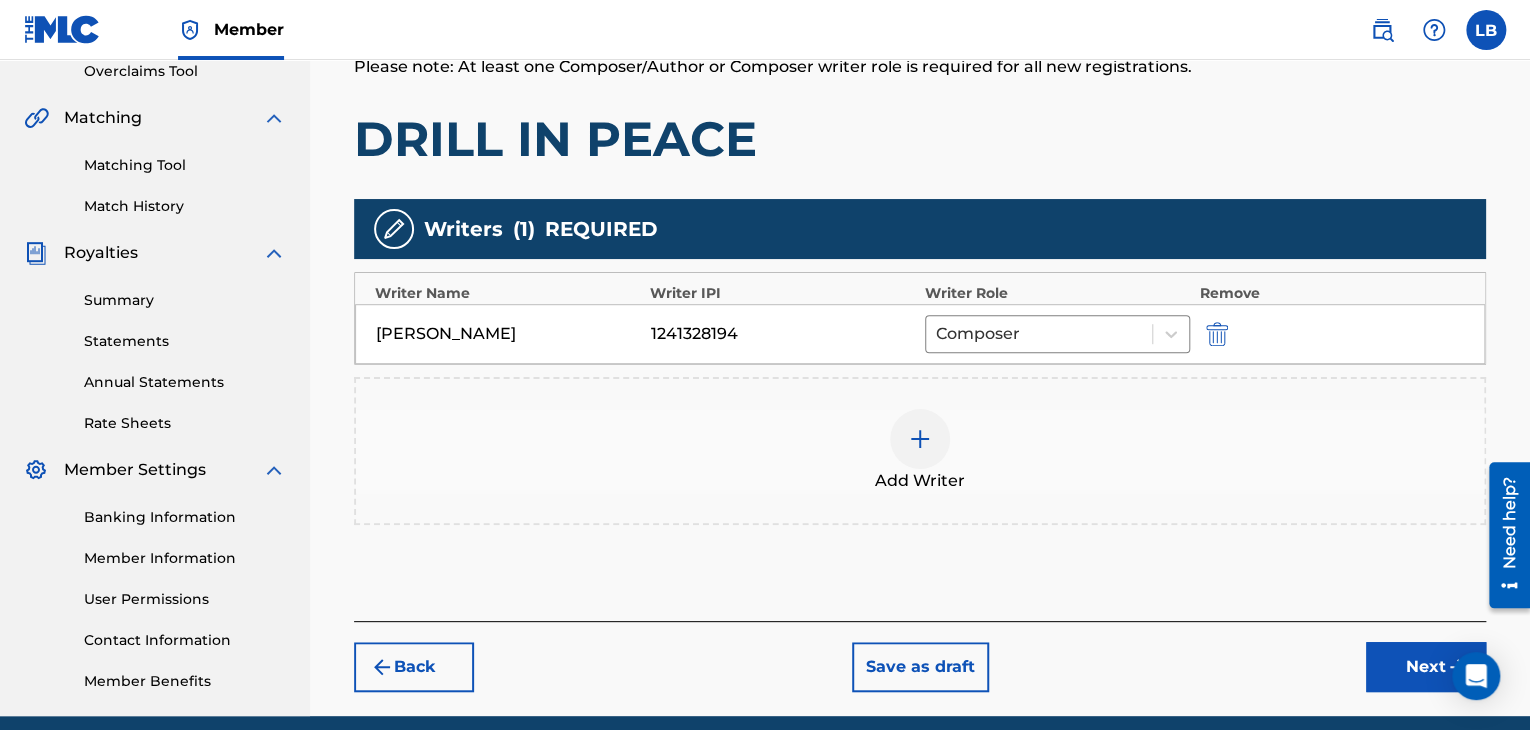 scroll, scrollTop: 429, scrollLeft: 0, axis: vertical 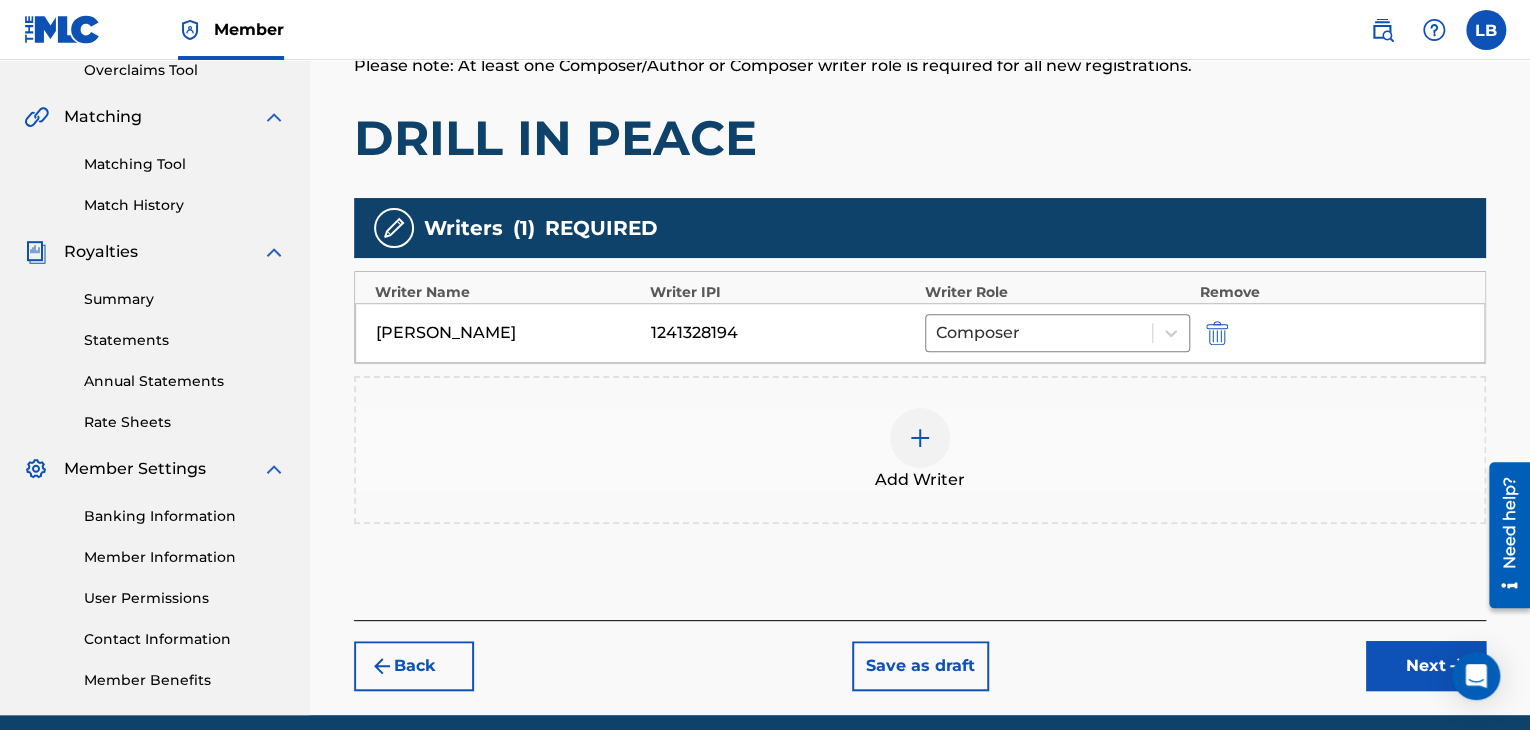 click on "Next" at bounding box center [1426, 666] 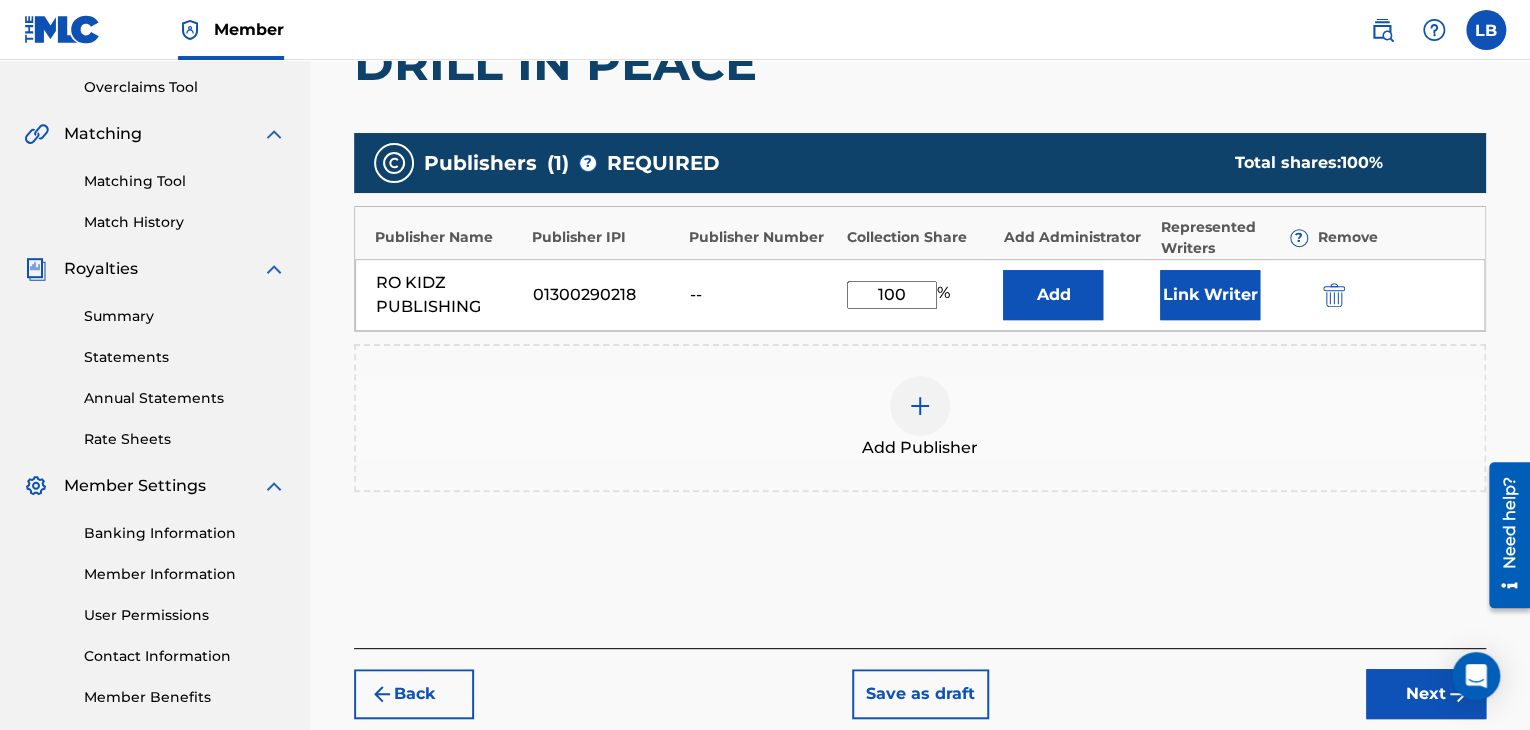 scroll, scrollTop: 412, scrollLeft: 0, axis: vertical 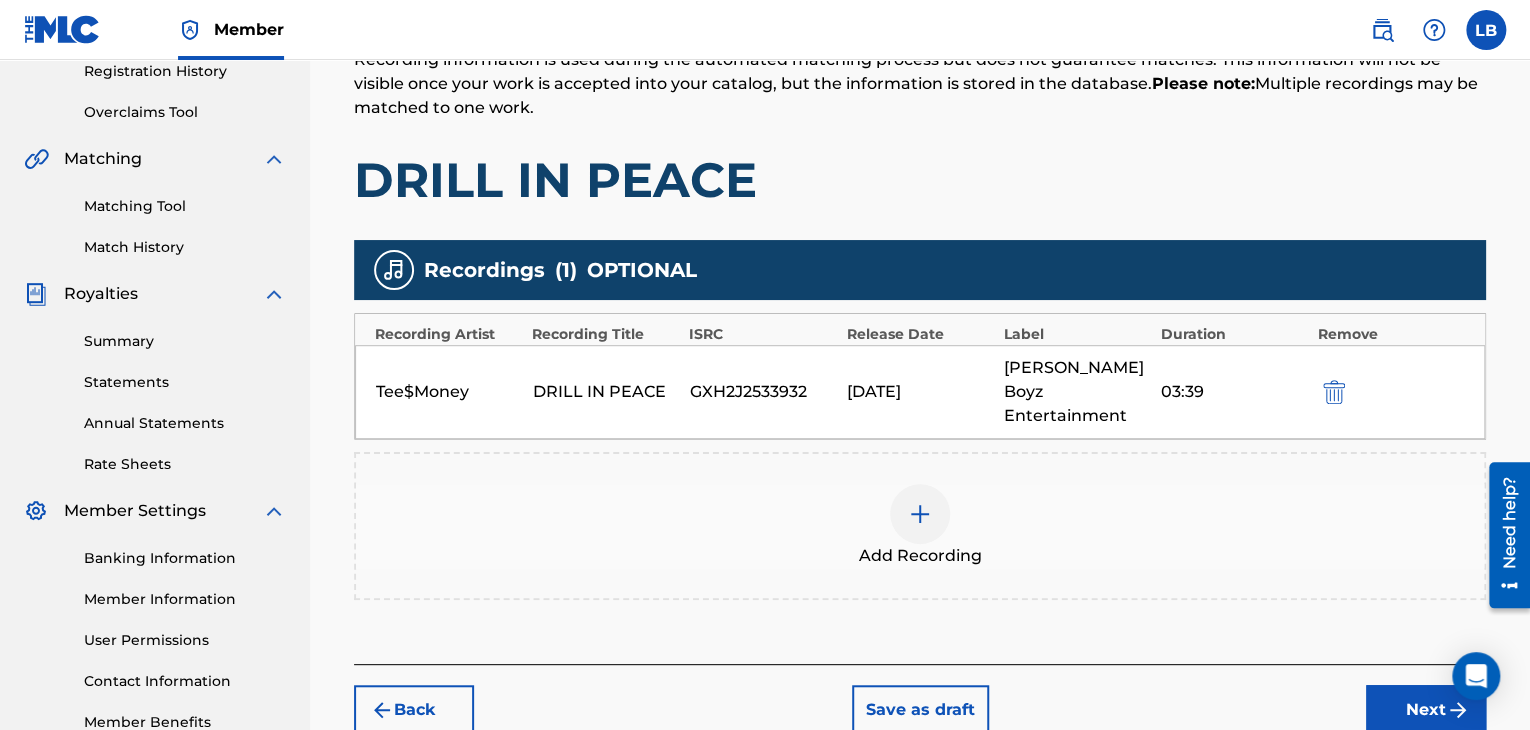 click on "Next" at bounding box center (1426, 710) 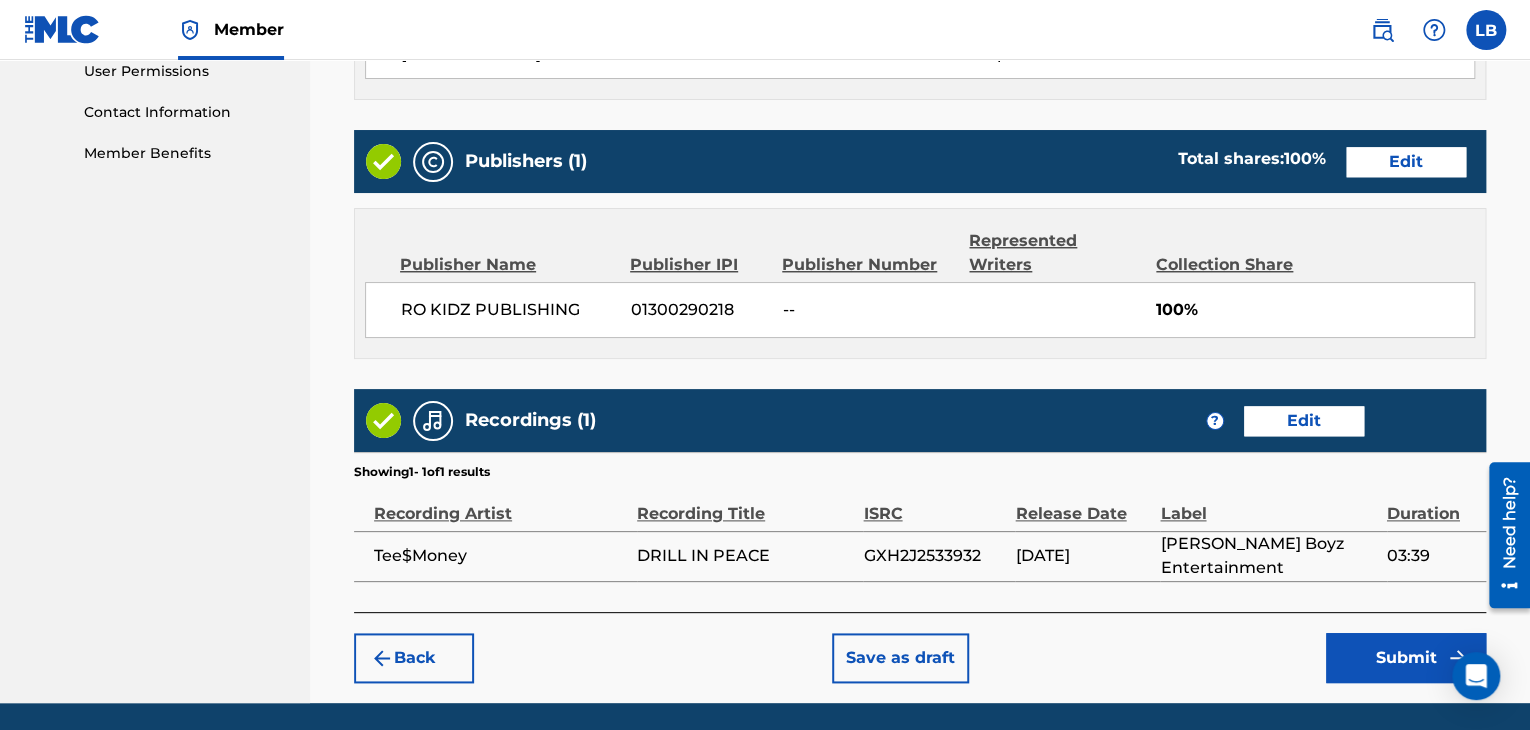 scroll, scrollTop: 963, scrollLeft: 0, axis: vertical 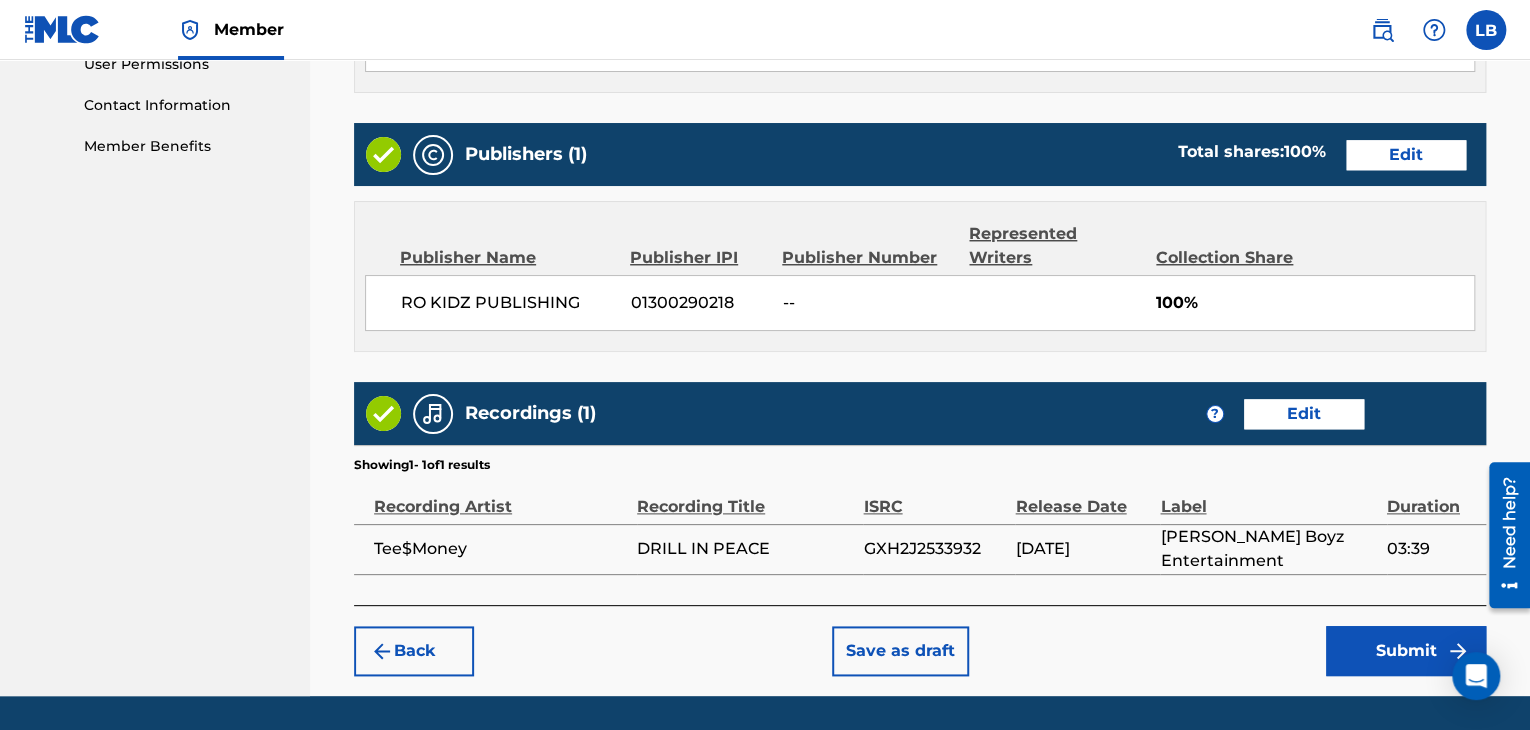 click on "Submit" at bounding box center (1406, 651) 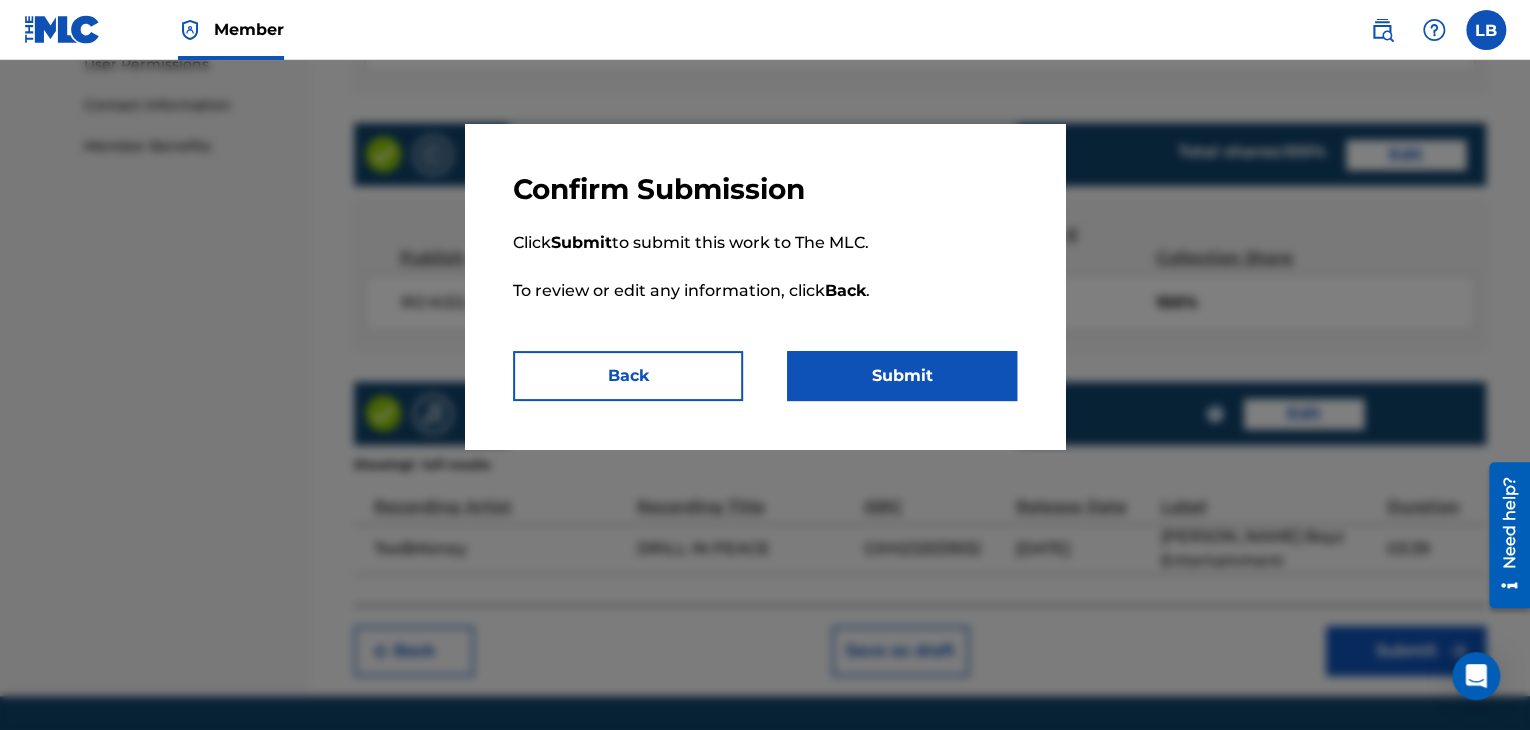 click on "Submit" at bounding box center (902, 376) 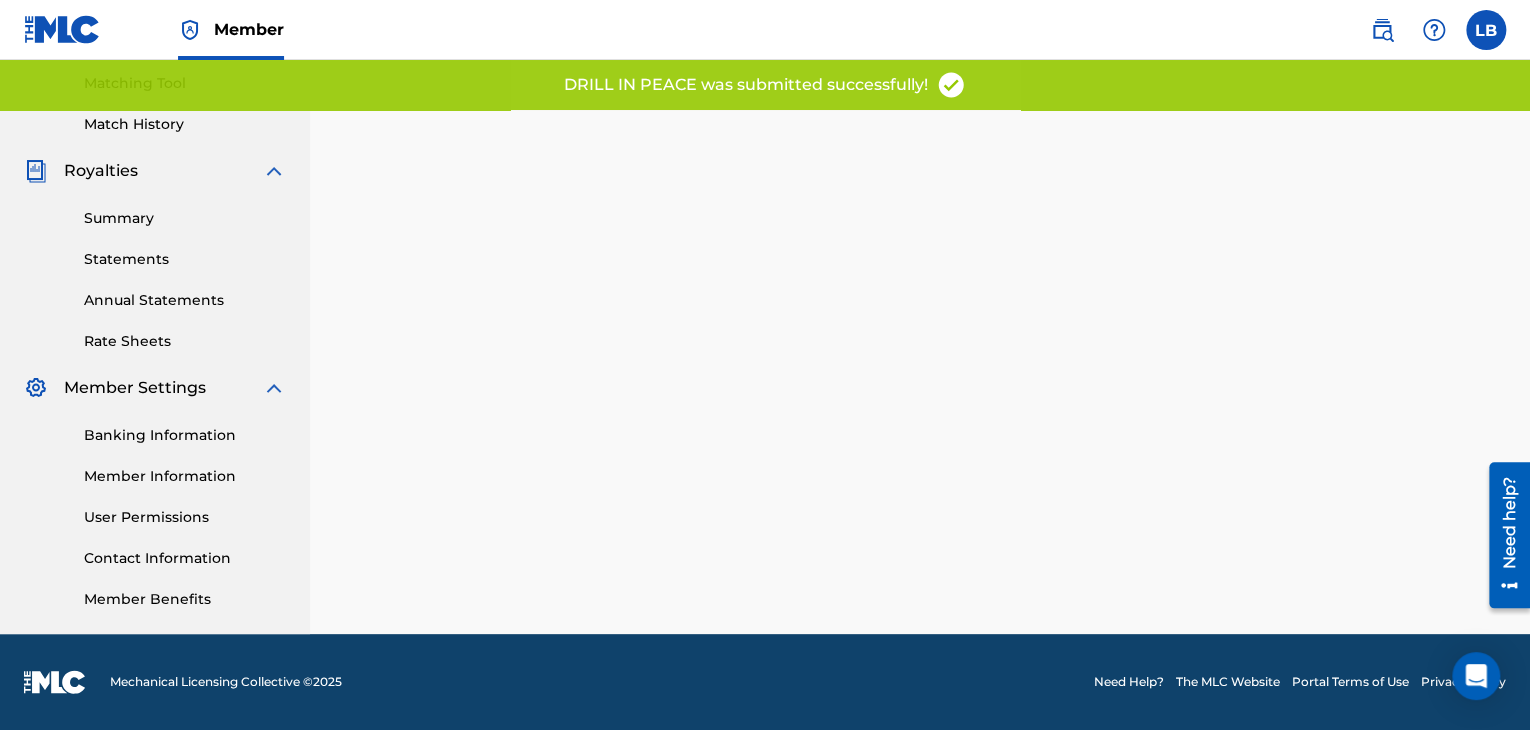 scroll, scrollTop: 0, scrollLeft: 0, axis: both 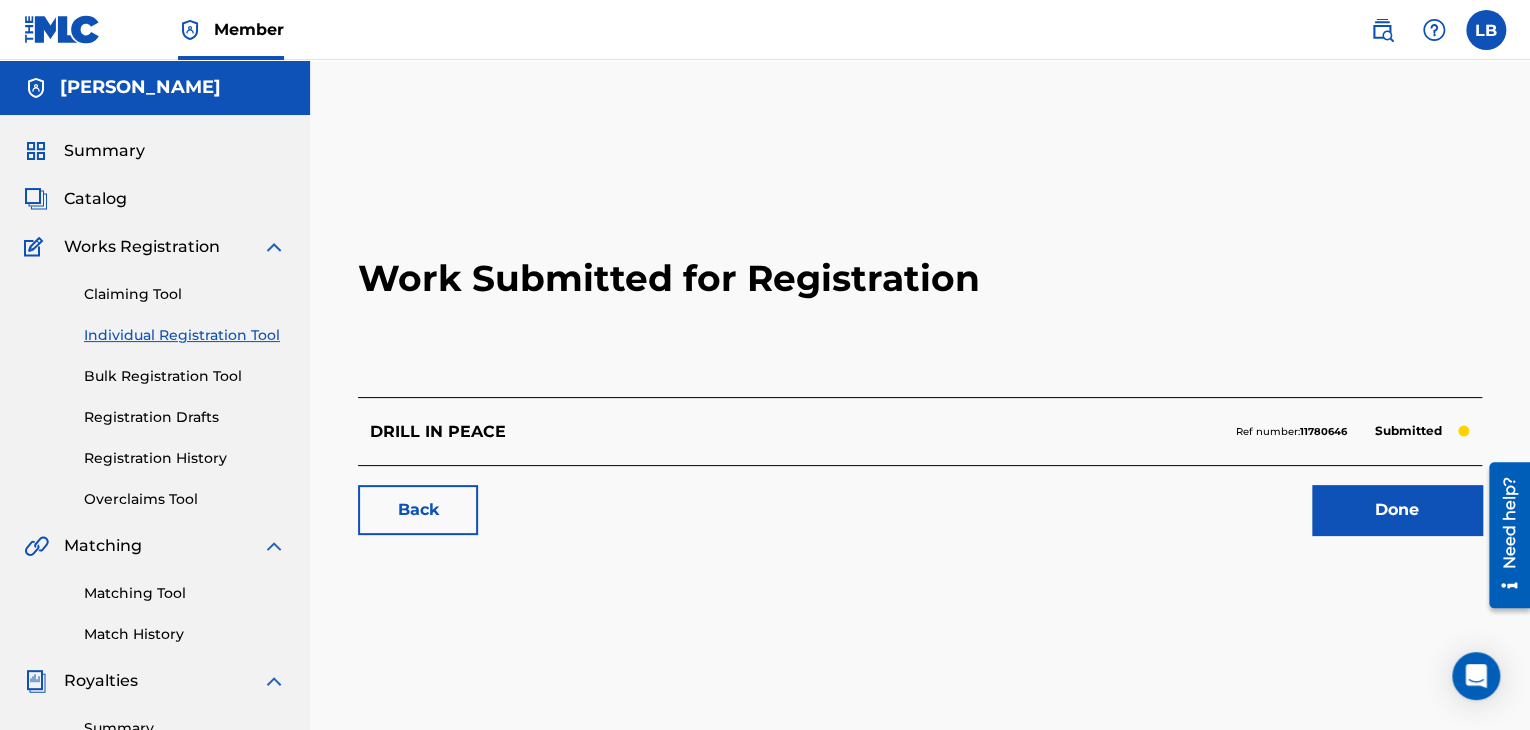 click on "Back" at bounding box center [418, 510] 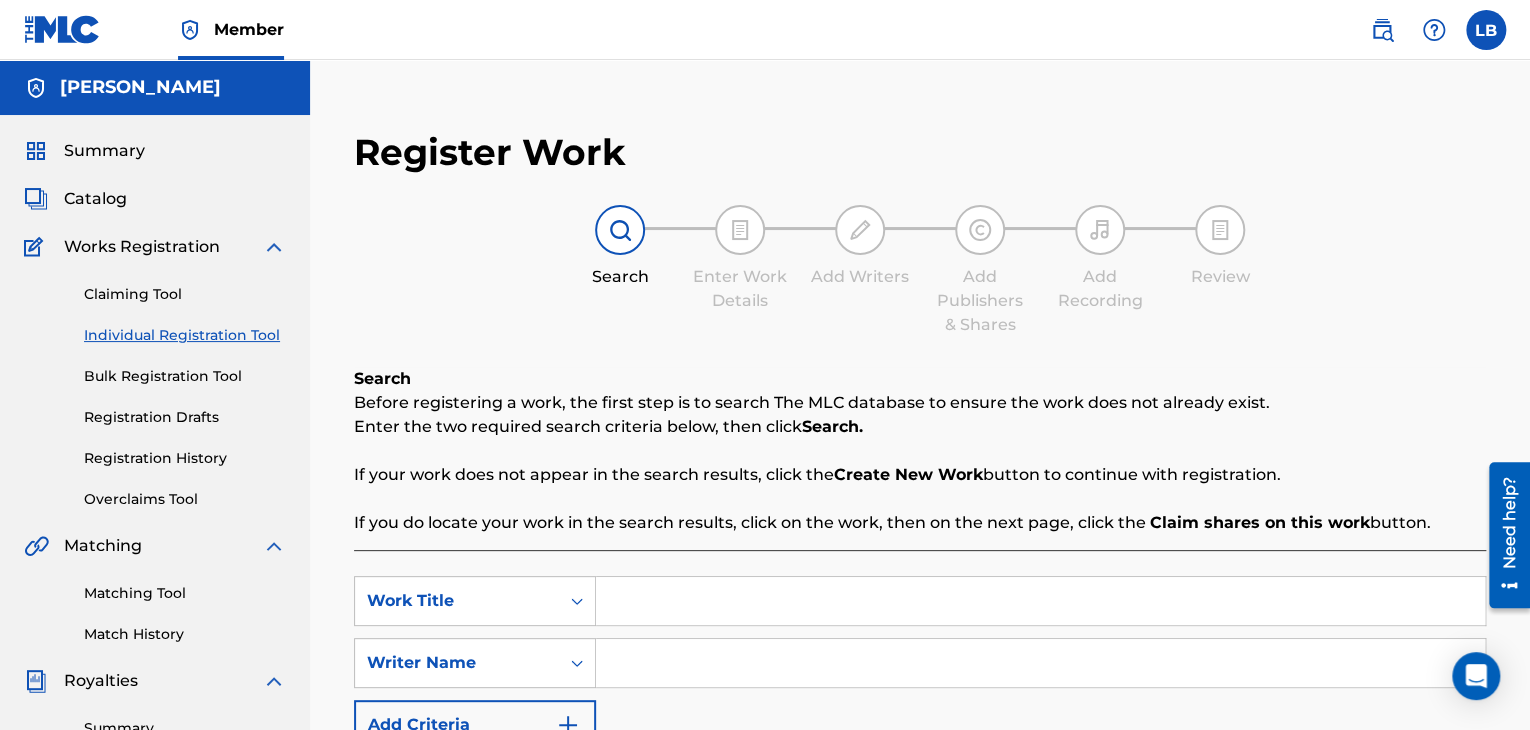 click on "Registration History" at bounding box center [185, 458] 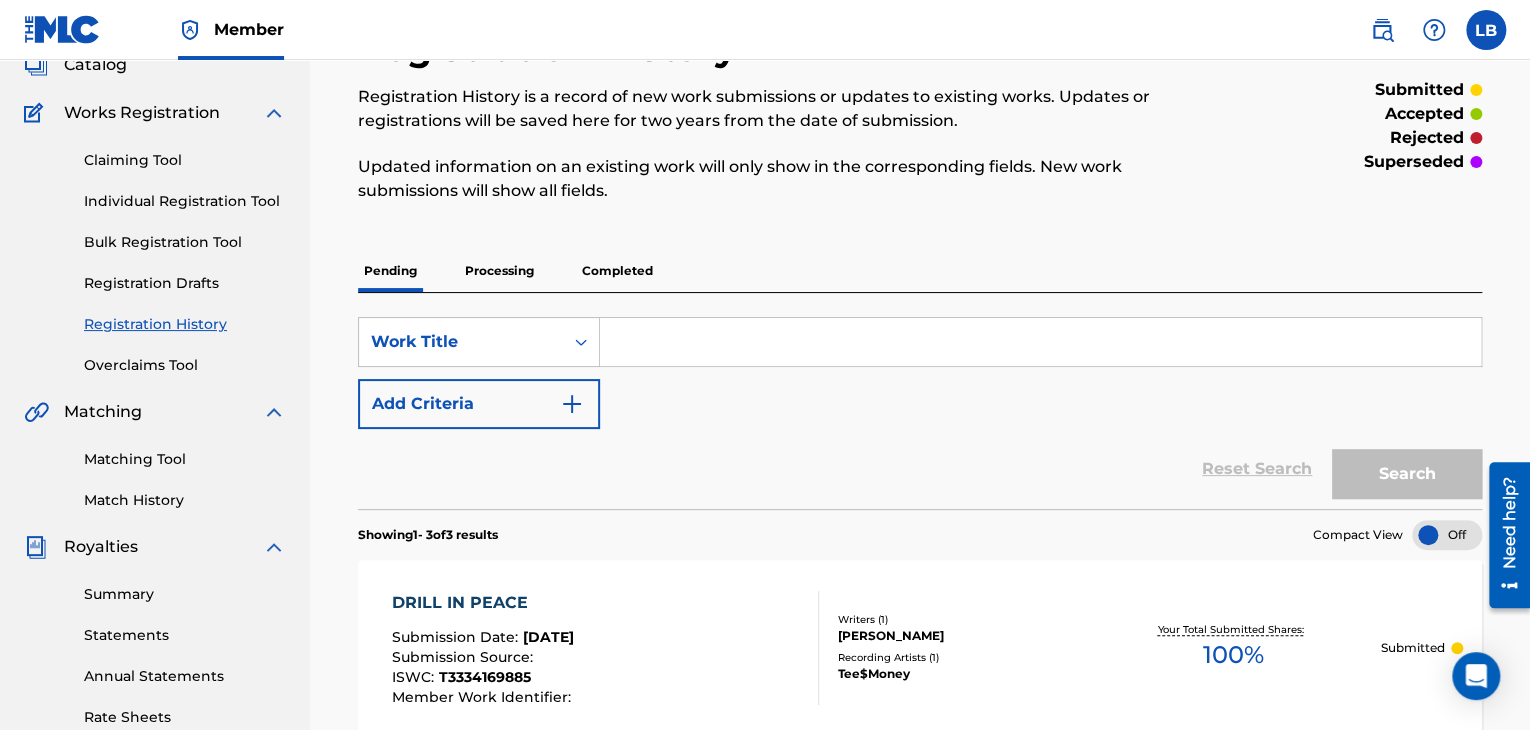 scroll, scrollTop: 113, scrollLeft: 0, axis: vertical 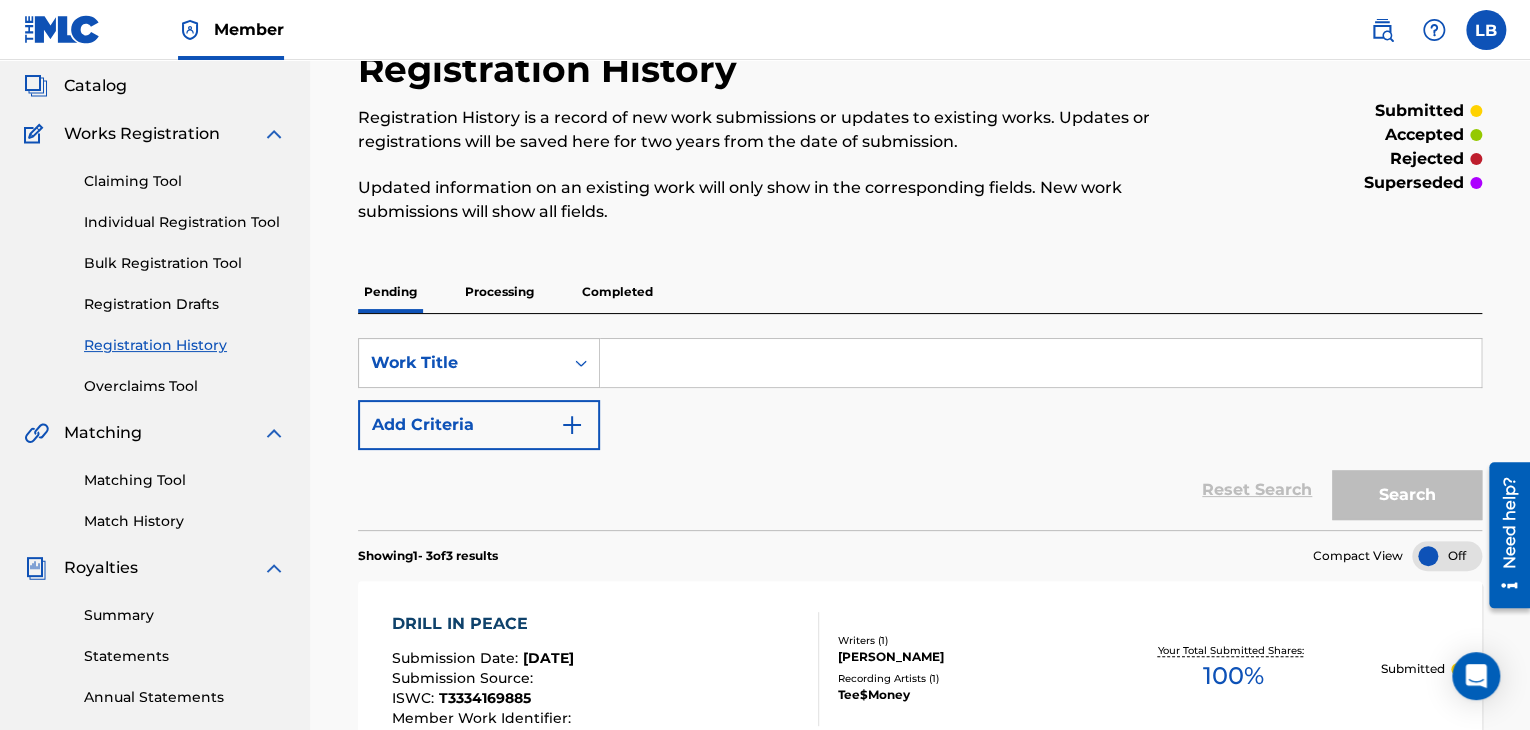 click on "Processing" at bounding box center [499, 292] 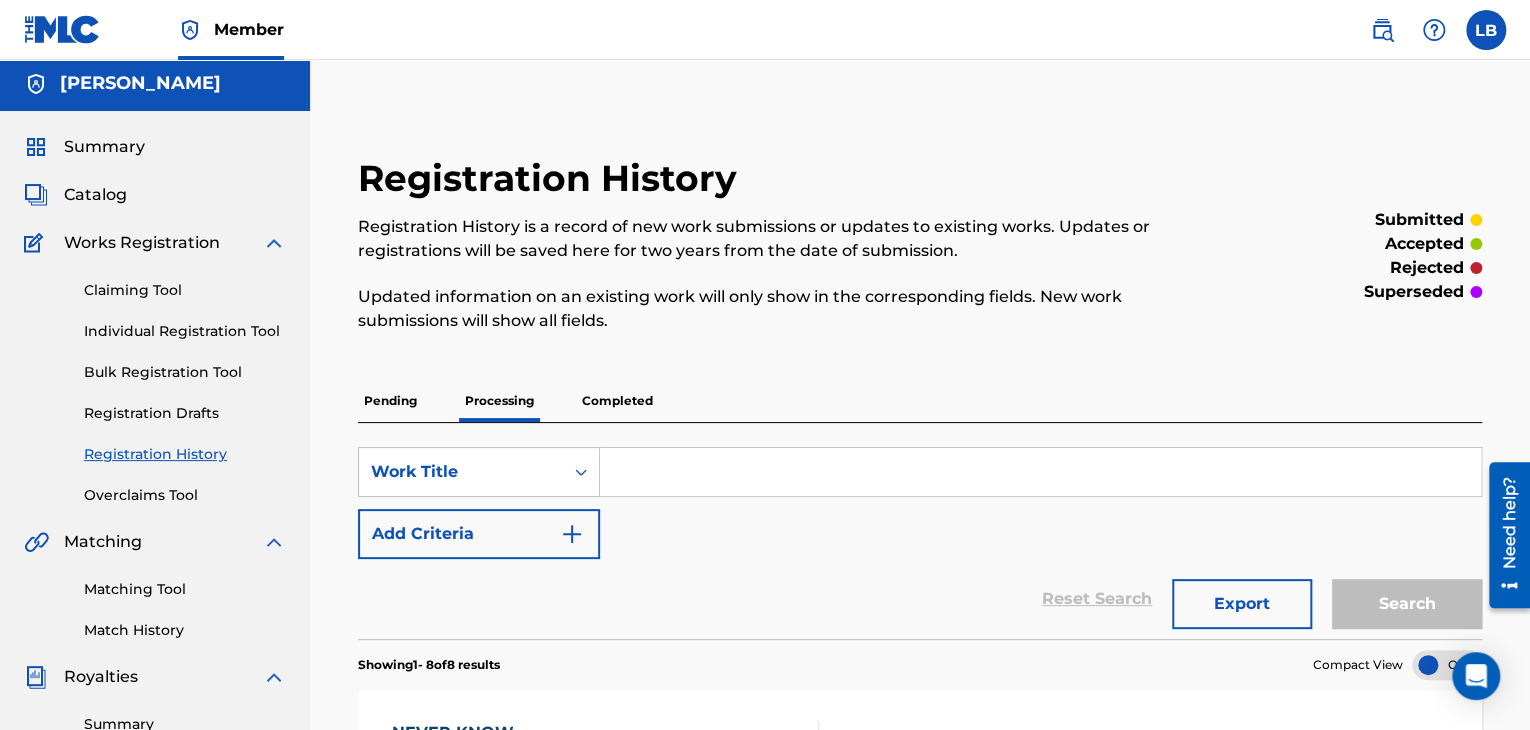 scroll, scrollTop: 0, scrollLeft: 0, axis: both 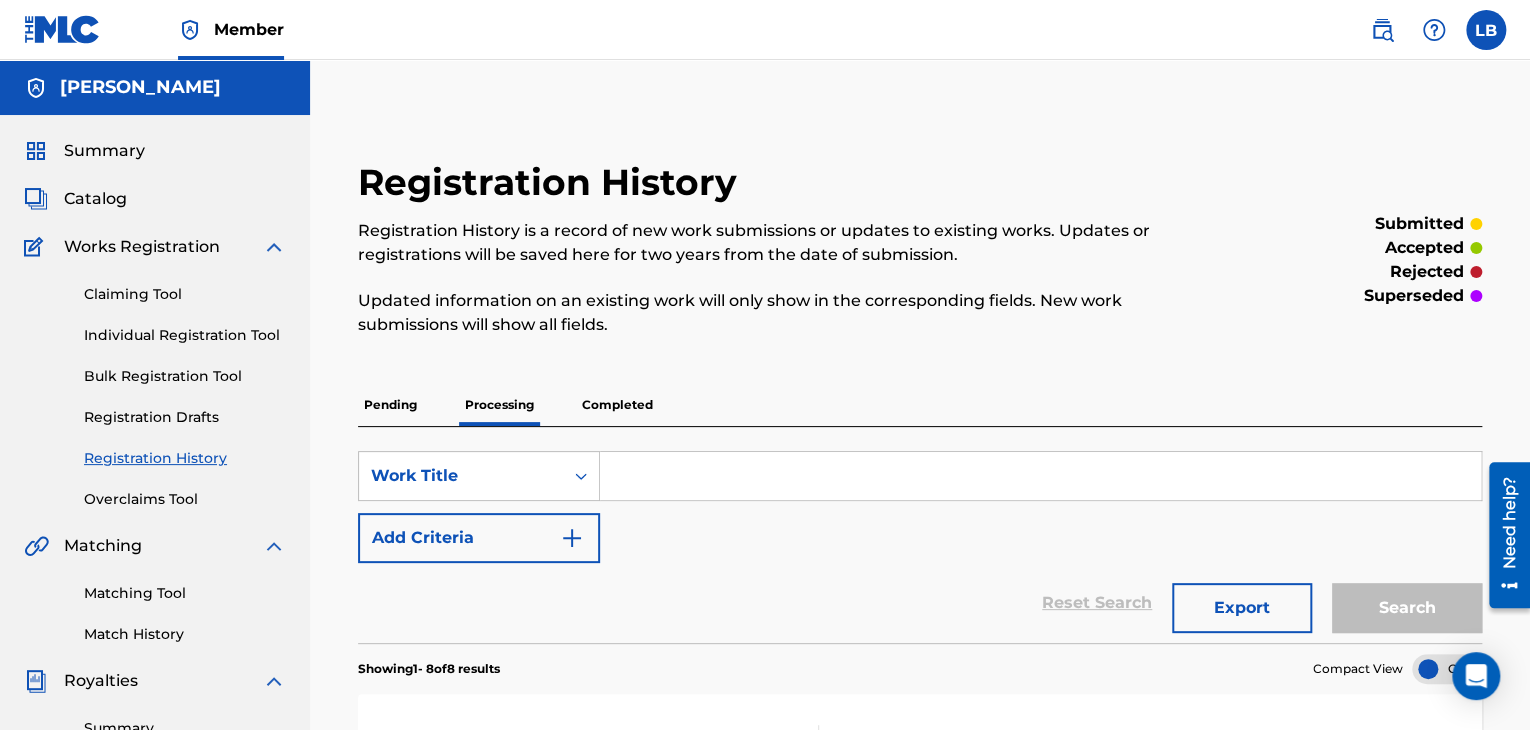 click on "Completed" at bounding box center [617, 405] 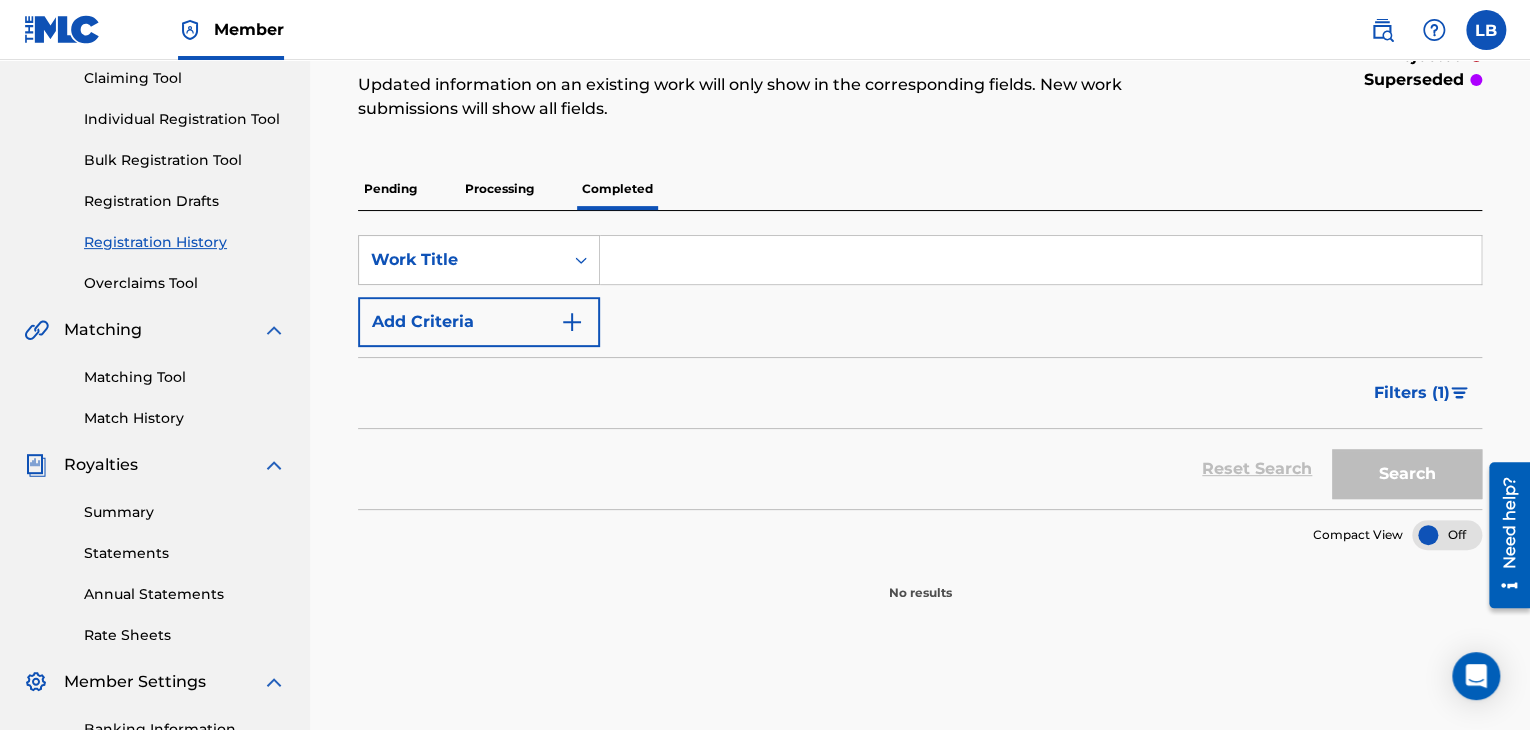 scroll, scrollTop: 275, scrollLeft: 0, axis: vertical 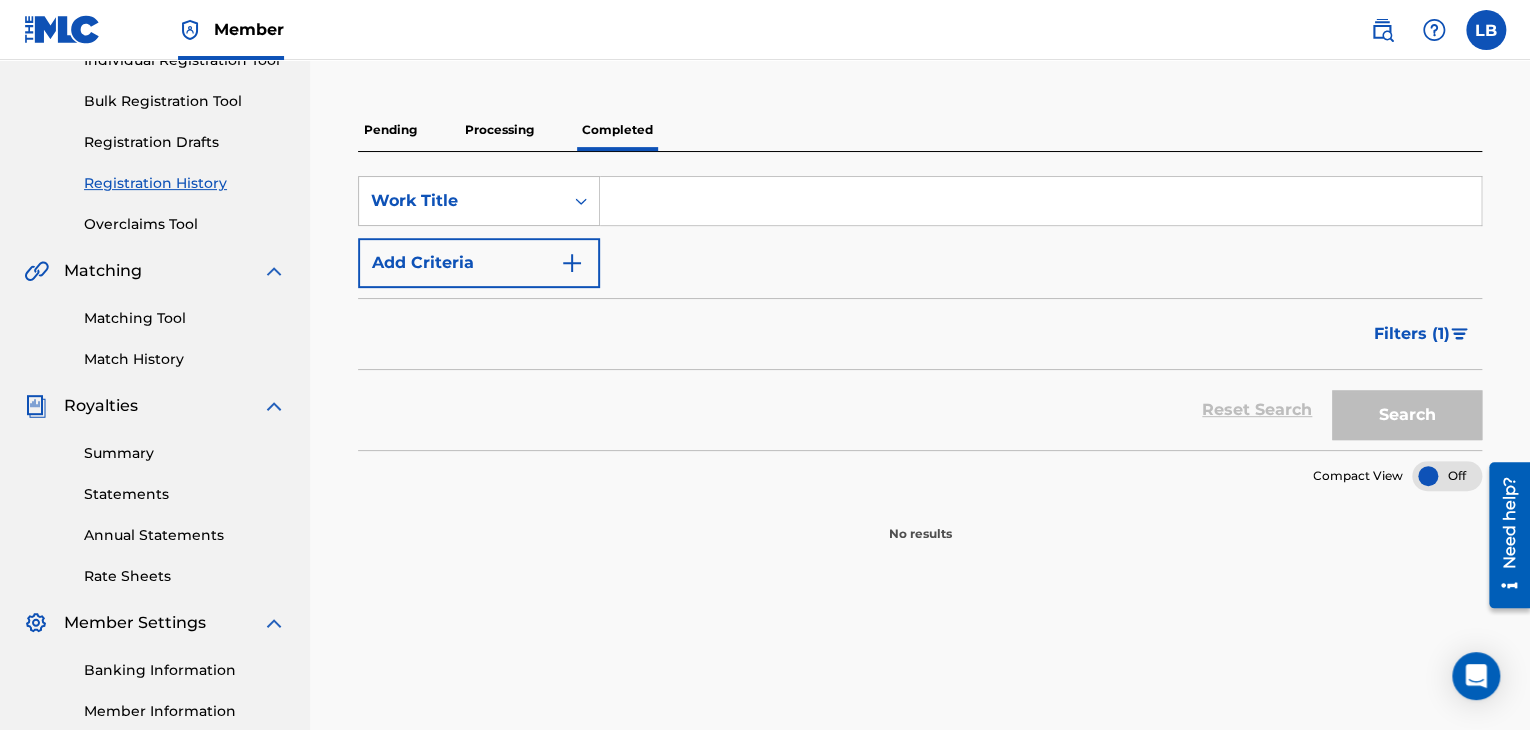 click on "Pending" at bounding box center [390, 130] 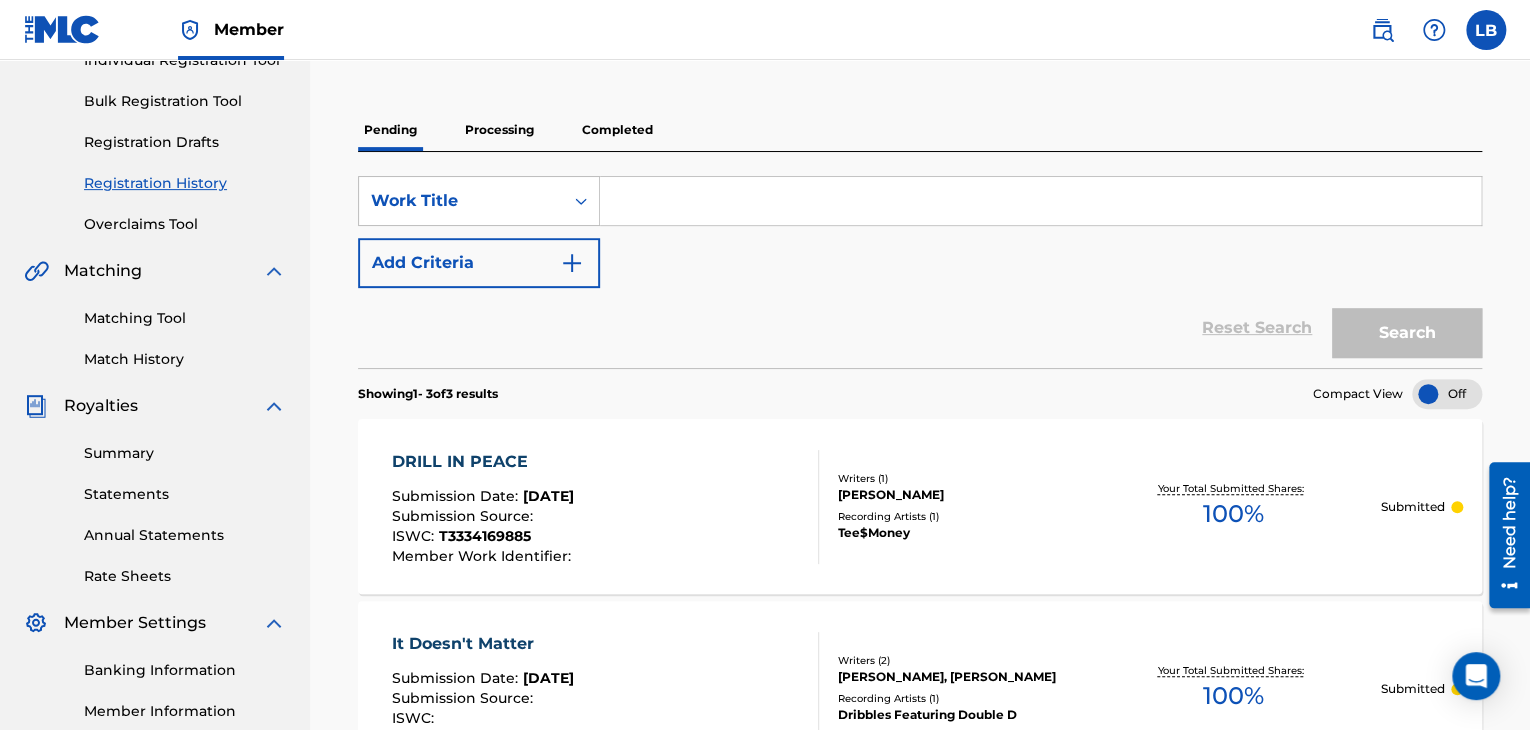scroll, scrollTop: 0, scrollLeft: 0, axis: both 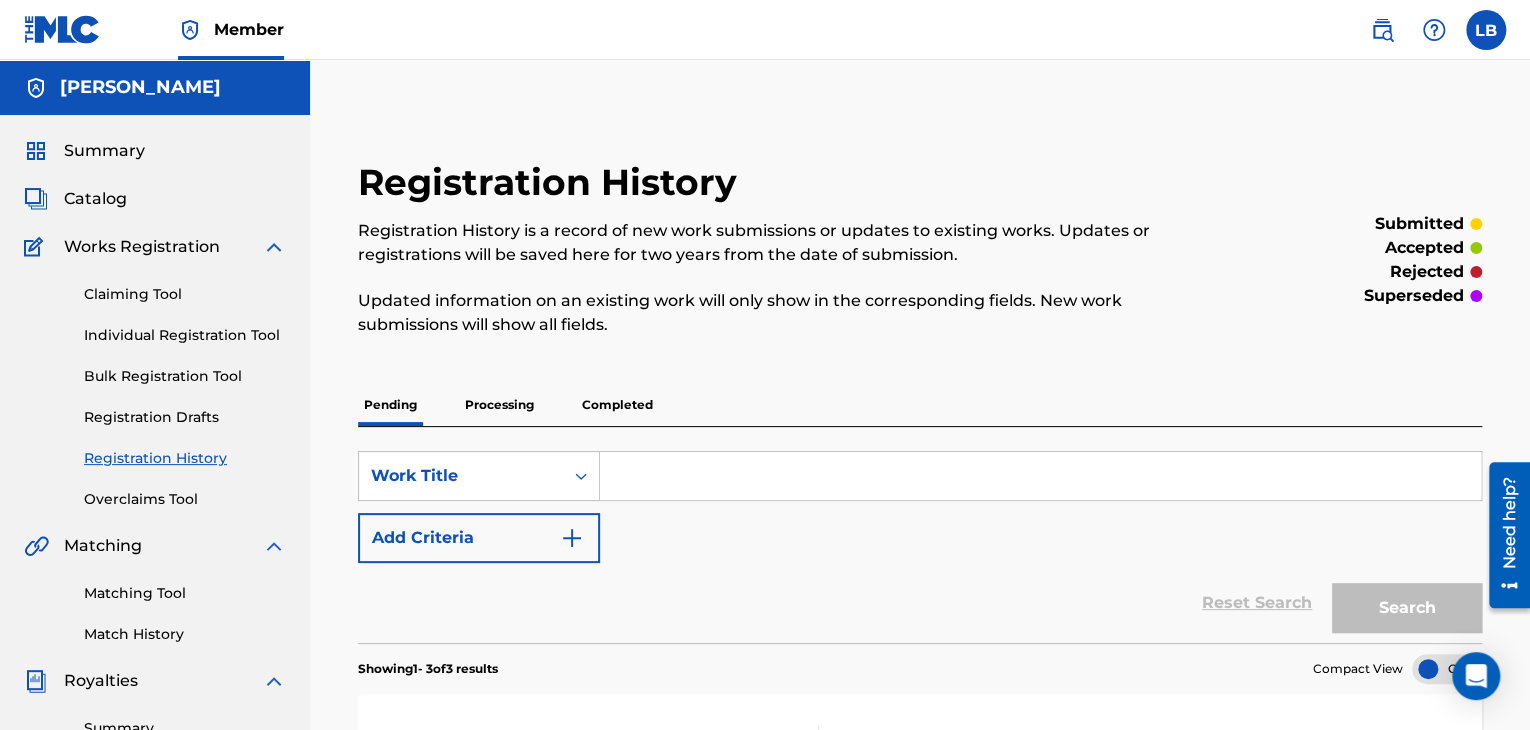 click on "Individual Registration Tool" at bounding box center (185, 335) 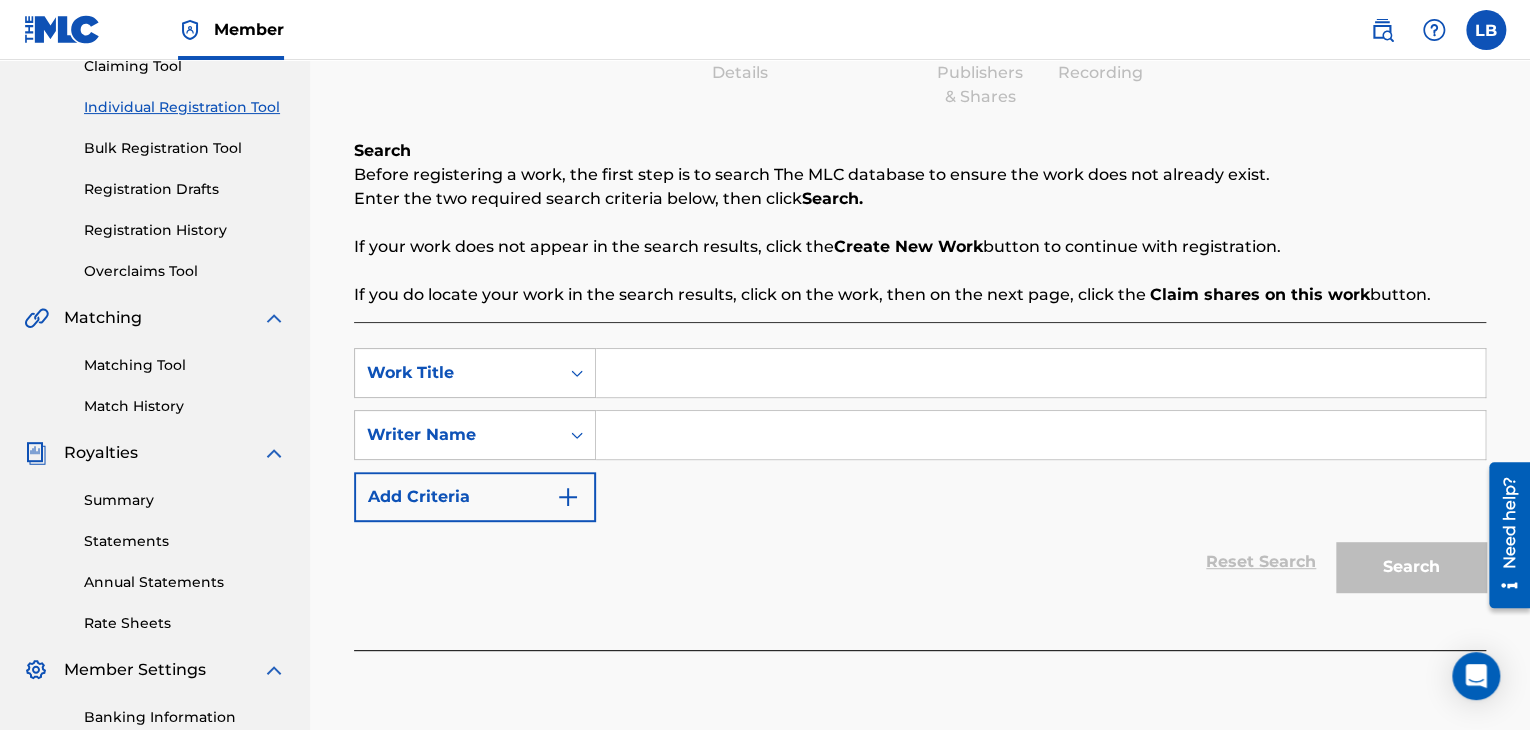 scroll, scrollTop: 251, scrollLeft: 0, axis: vertical 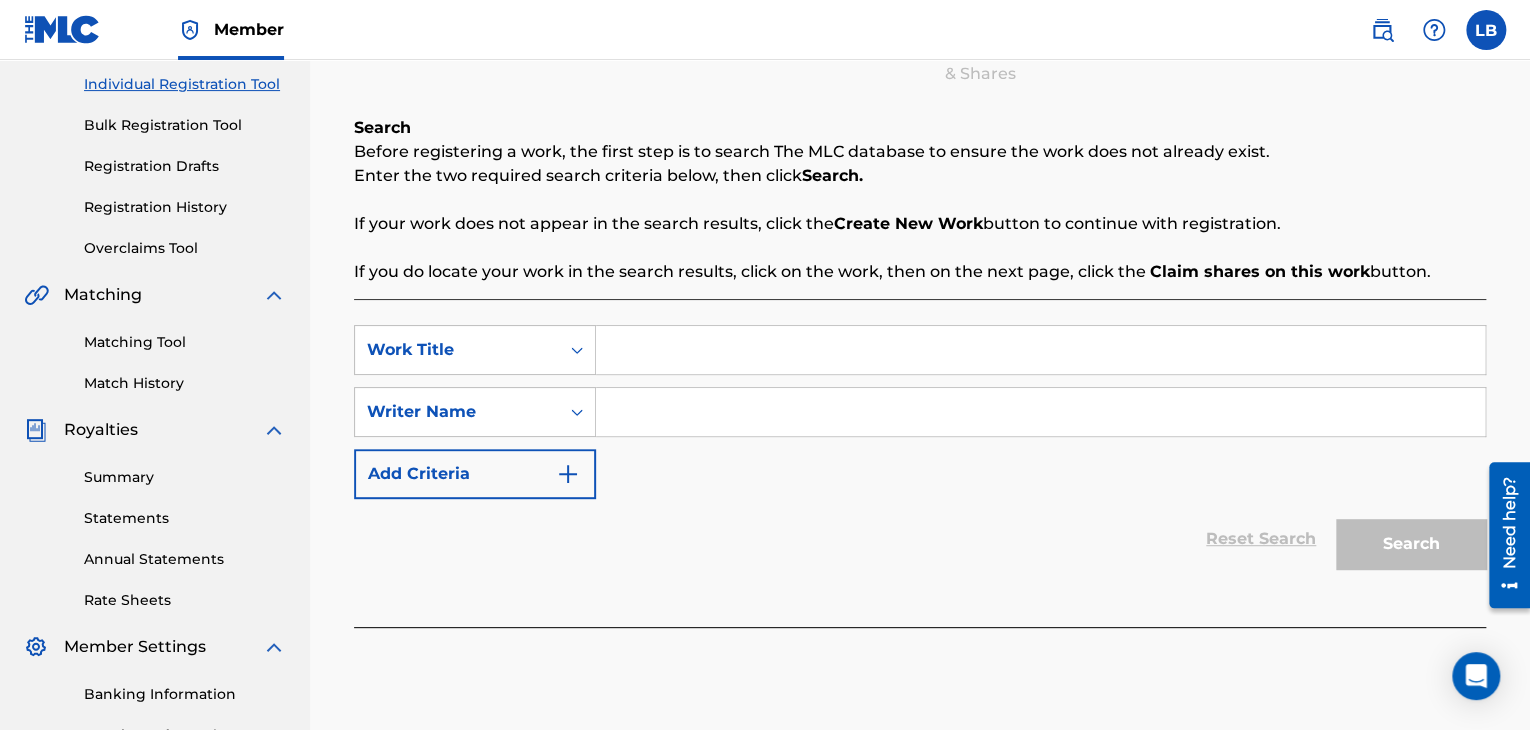 click at bounding box center (1040, 350) 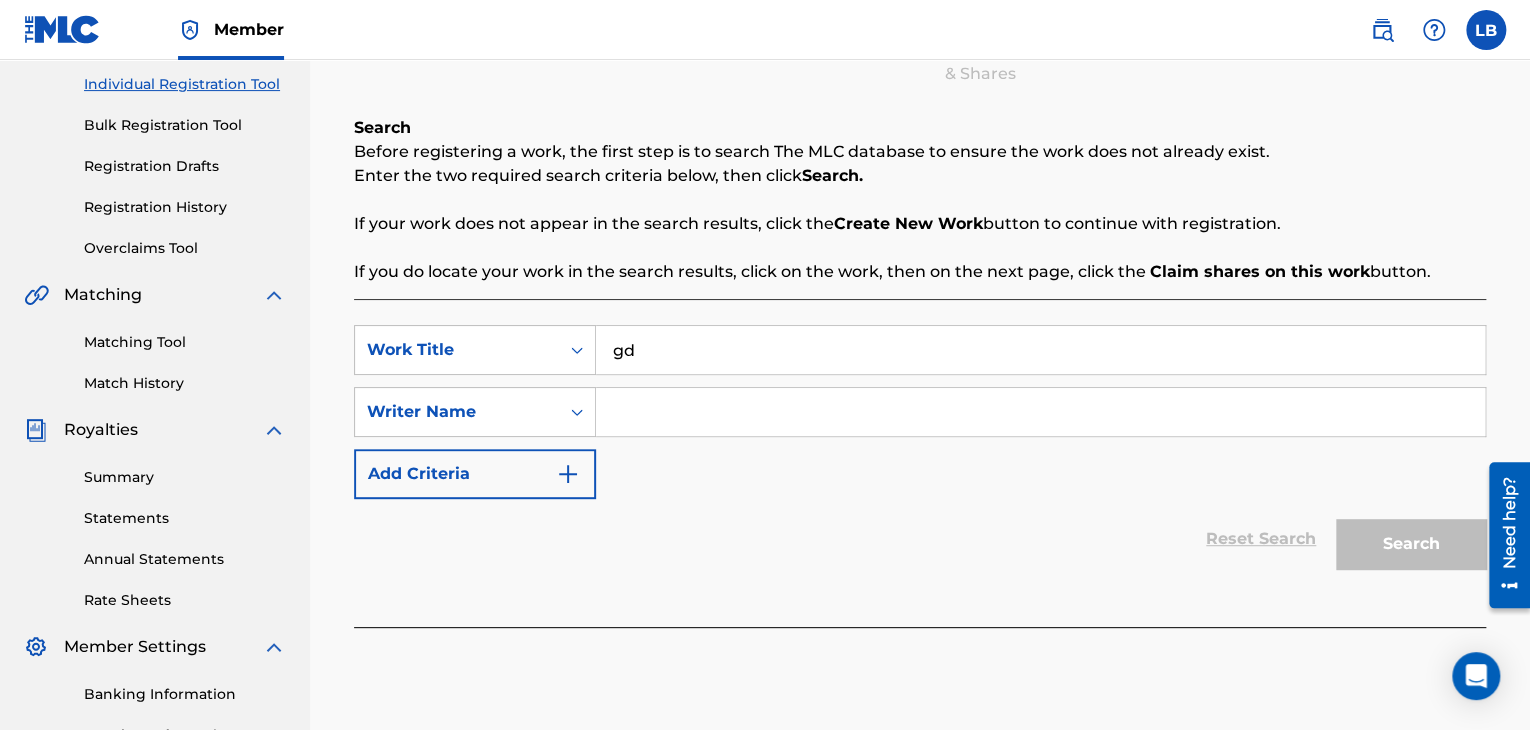 type on "gd" 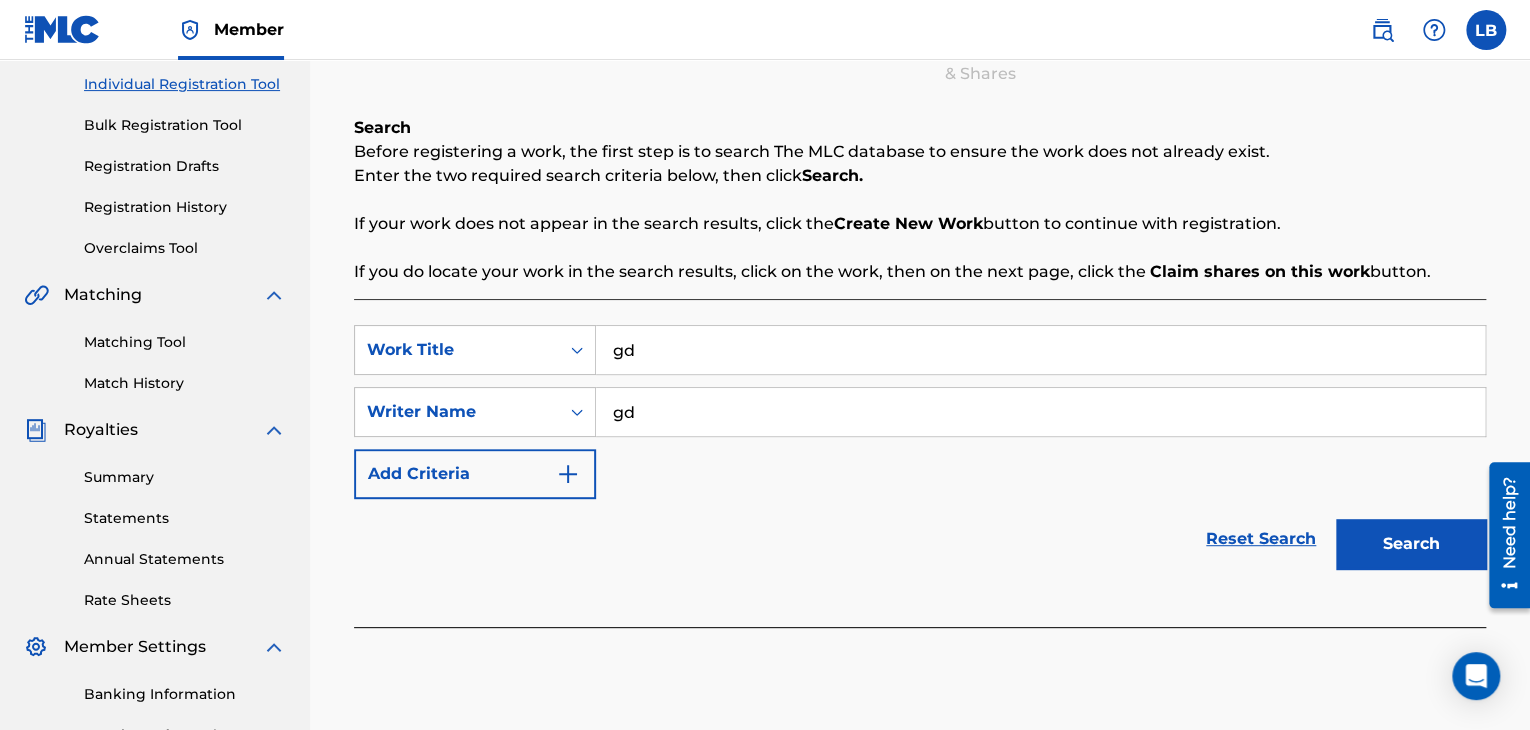 type on "gd" 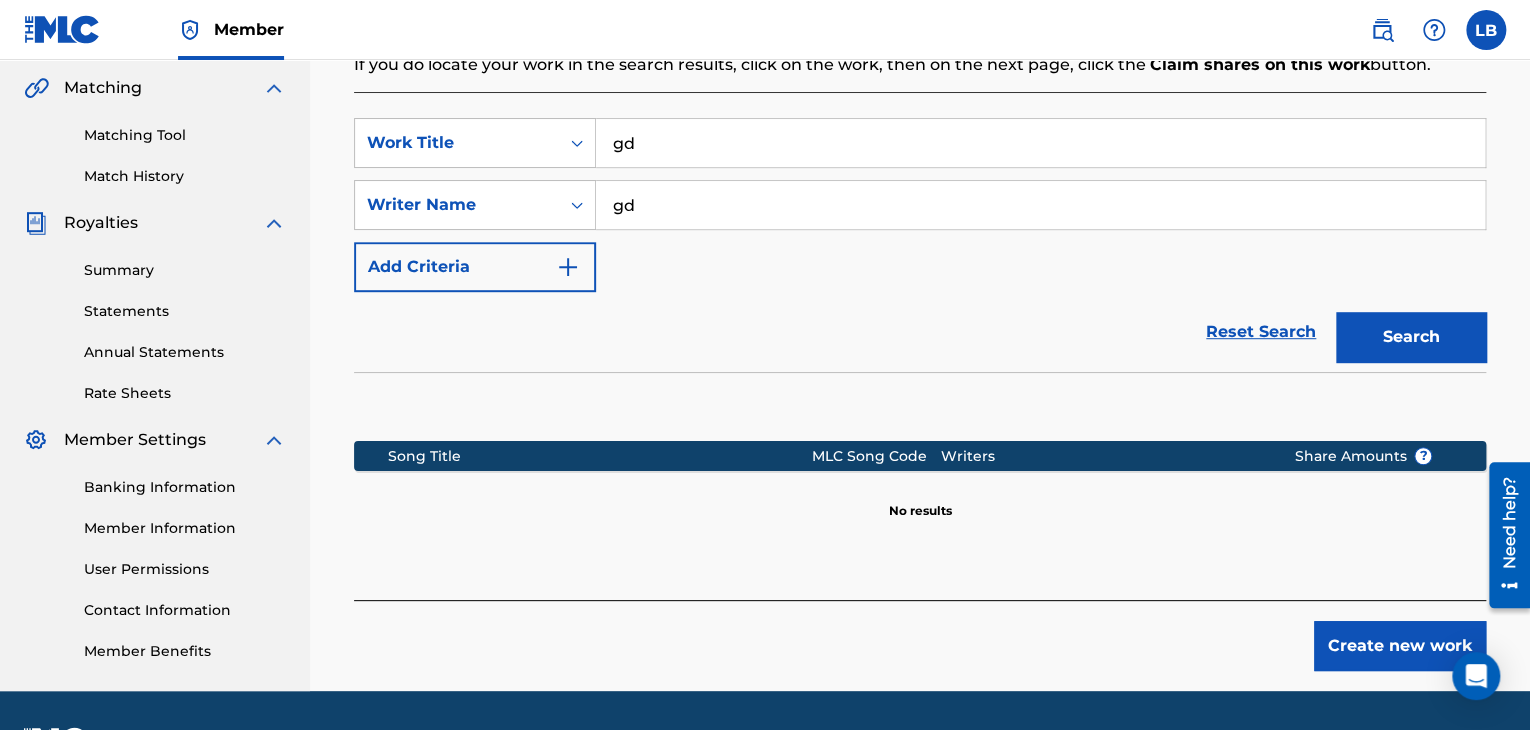 scroll, scrollTop: 460, scrollLeft: 0, axis: vertical 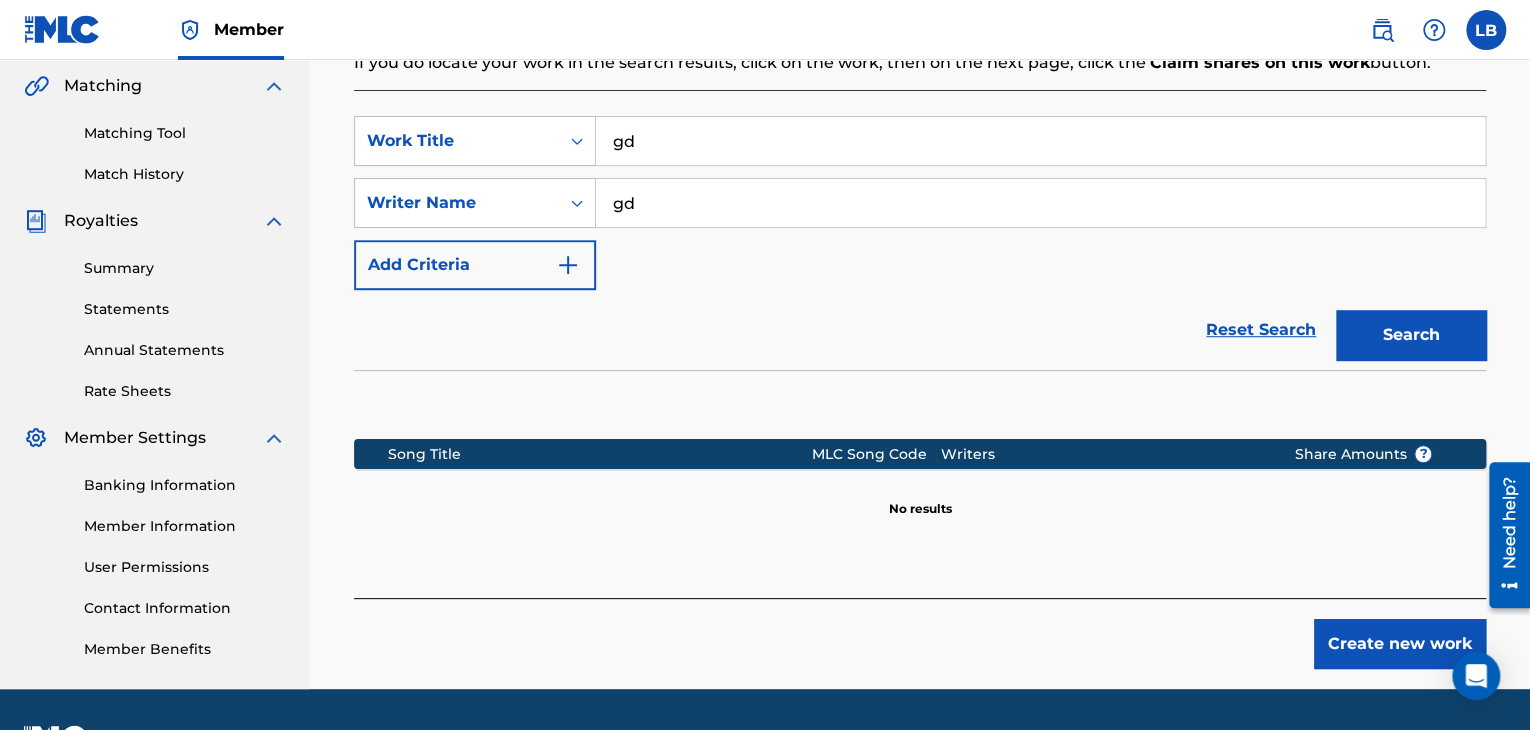 click on "Create new work" at bounding box center (1400, 644) 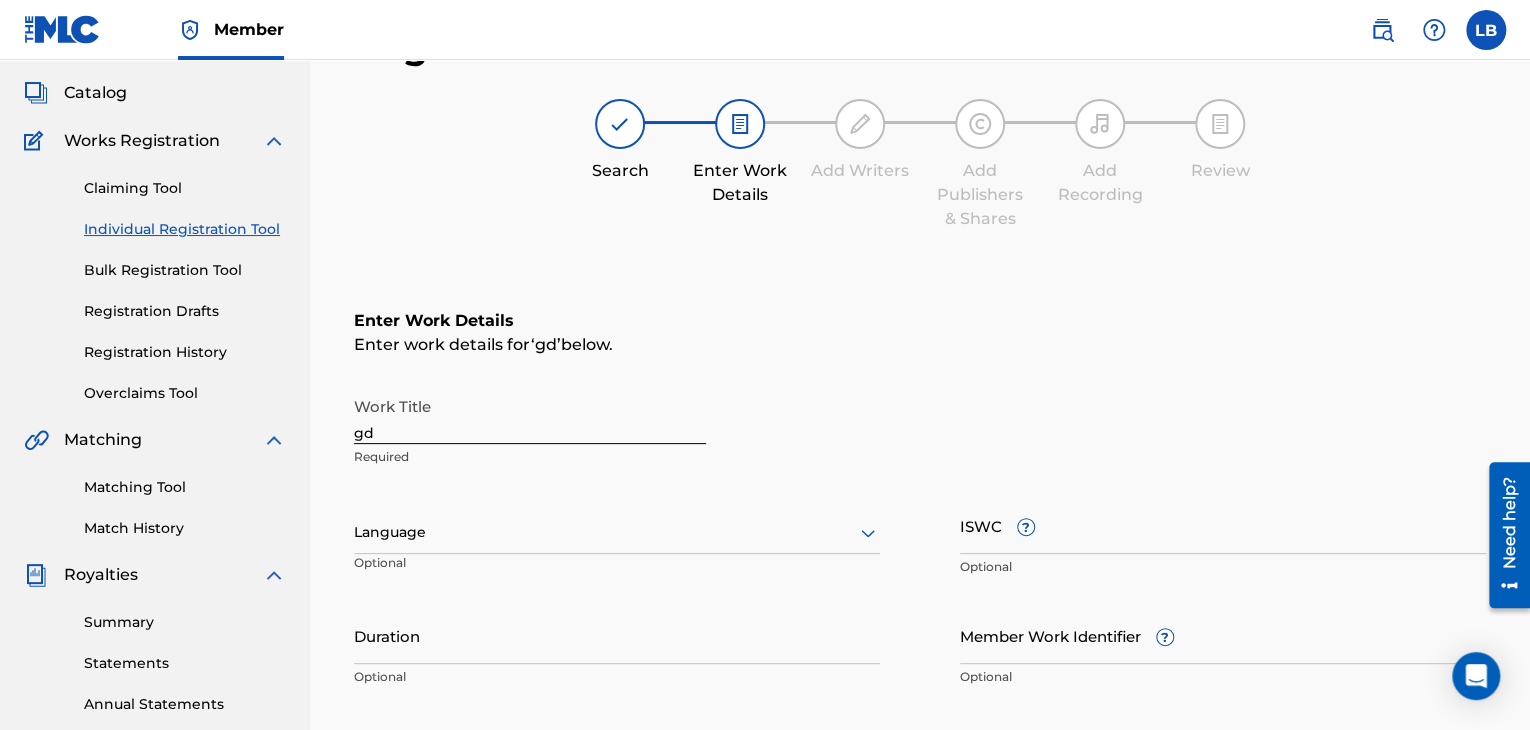 scroll, scrollTop: 96, scrollLeft: 0, axis: vertical 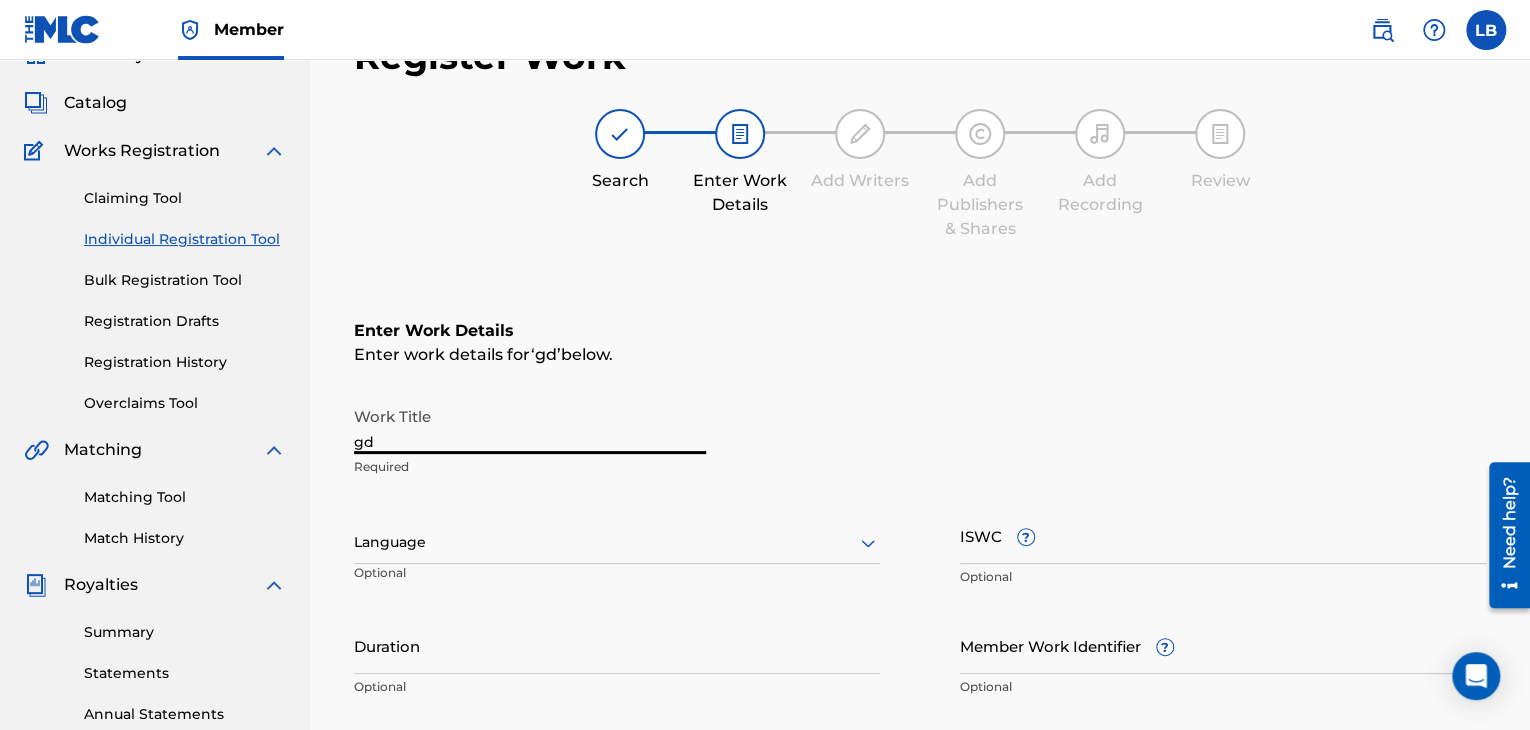 drag, startPoint x: 440, startPoint y: 442, endPoint x: 296, endPoint y: 429, distance: 144.58562 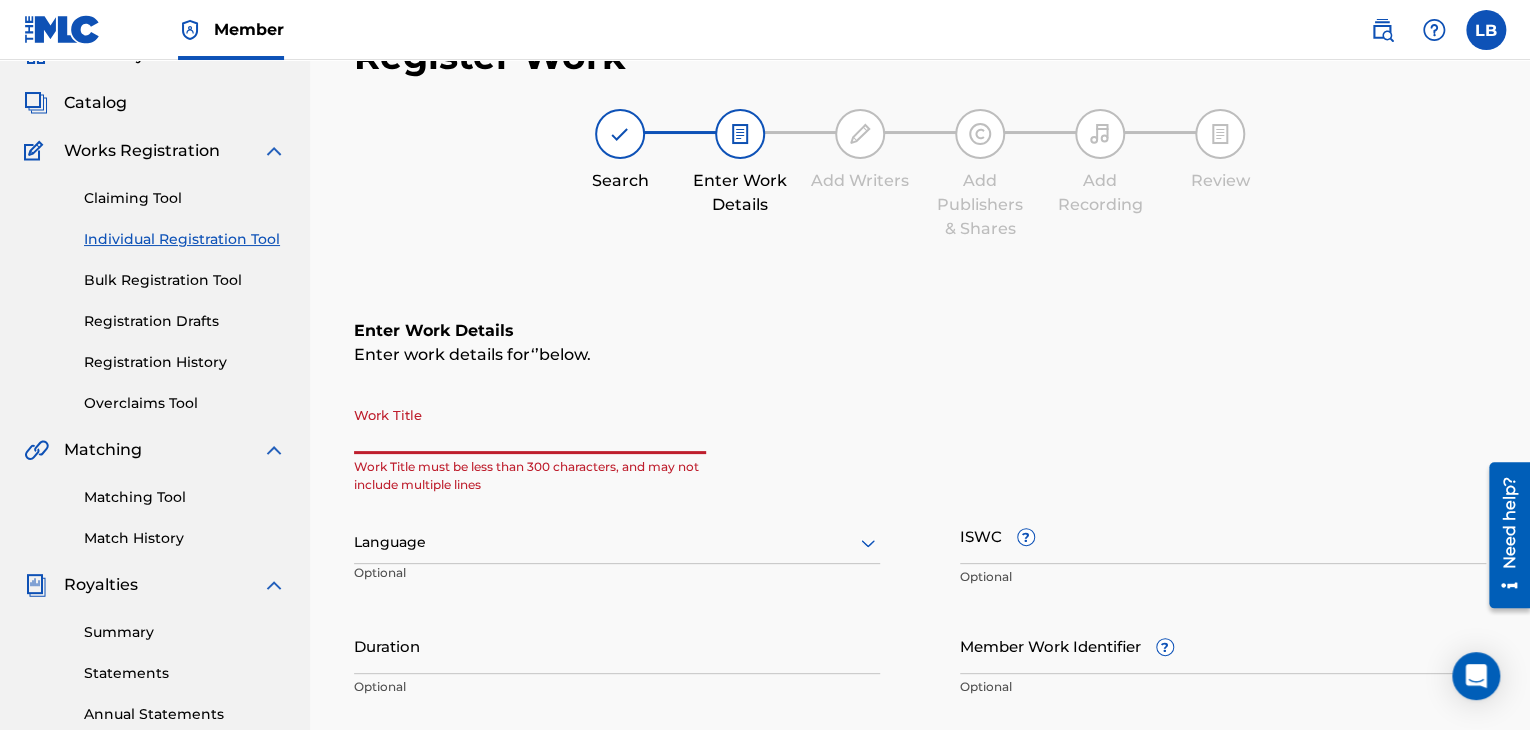 paste on "DRILLING DOWN SOUTH" 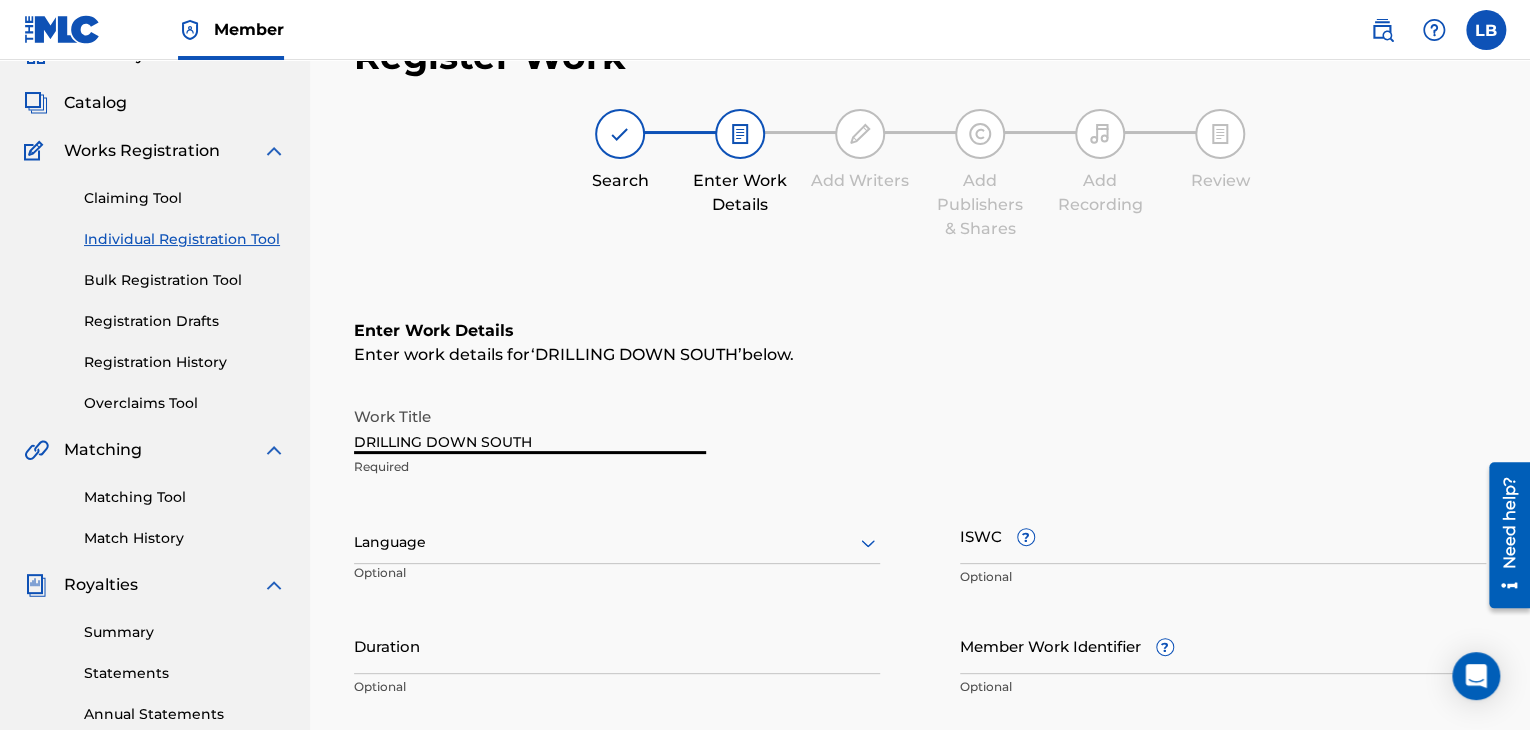 scroll, scrollTop: 0, scrollLeft: 0, axis: both 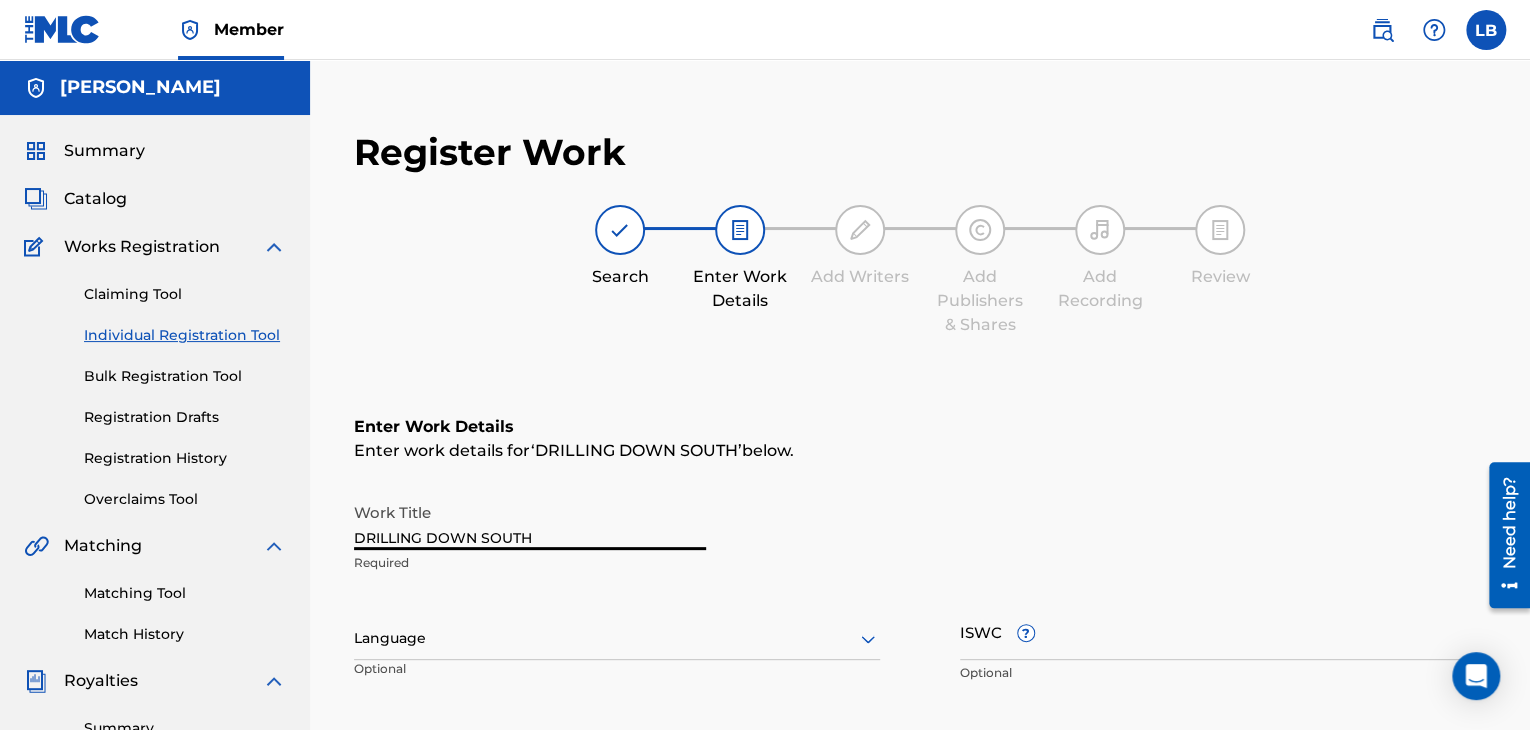type on "DRILLING DOWN SOUTH" 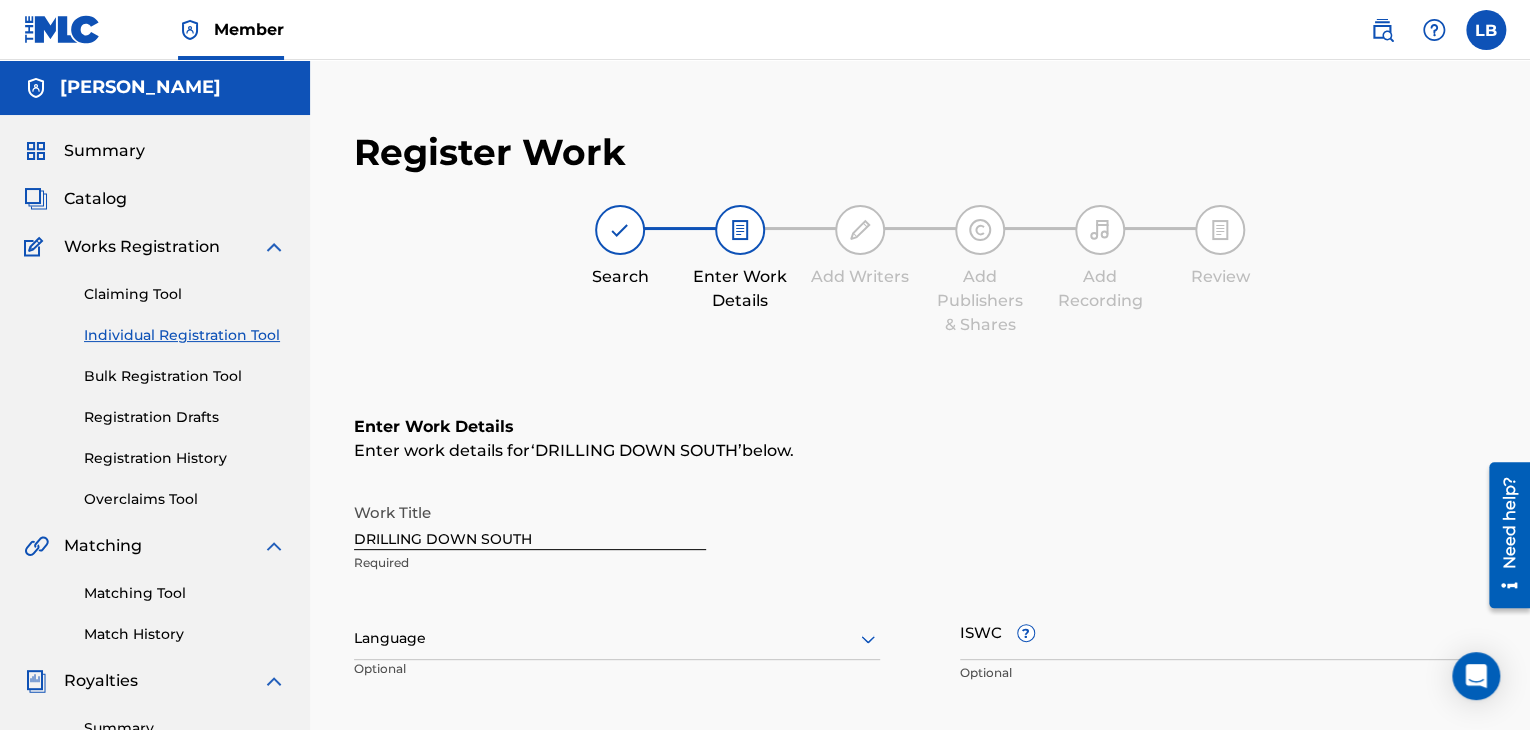 click on "Claiming Tool" at bounding box center (185, 294) 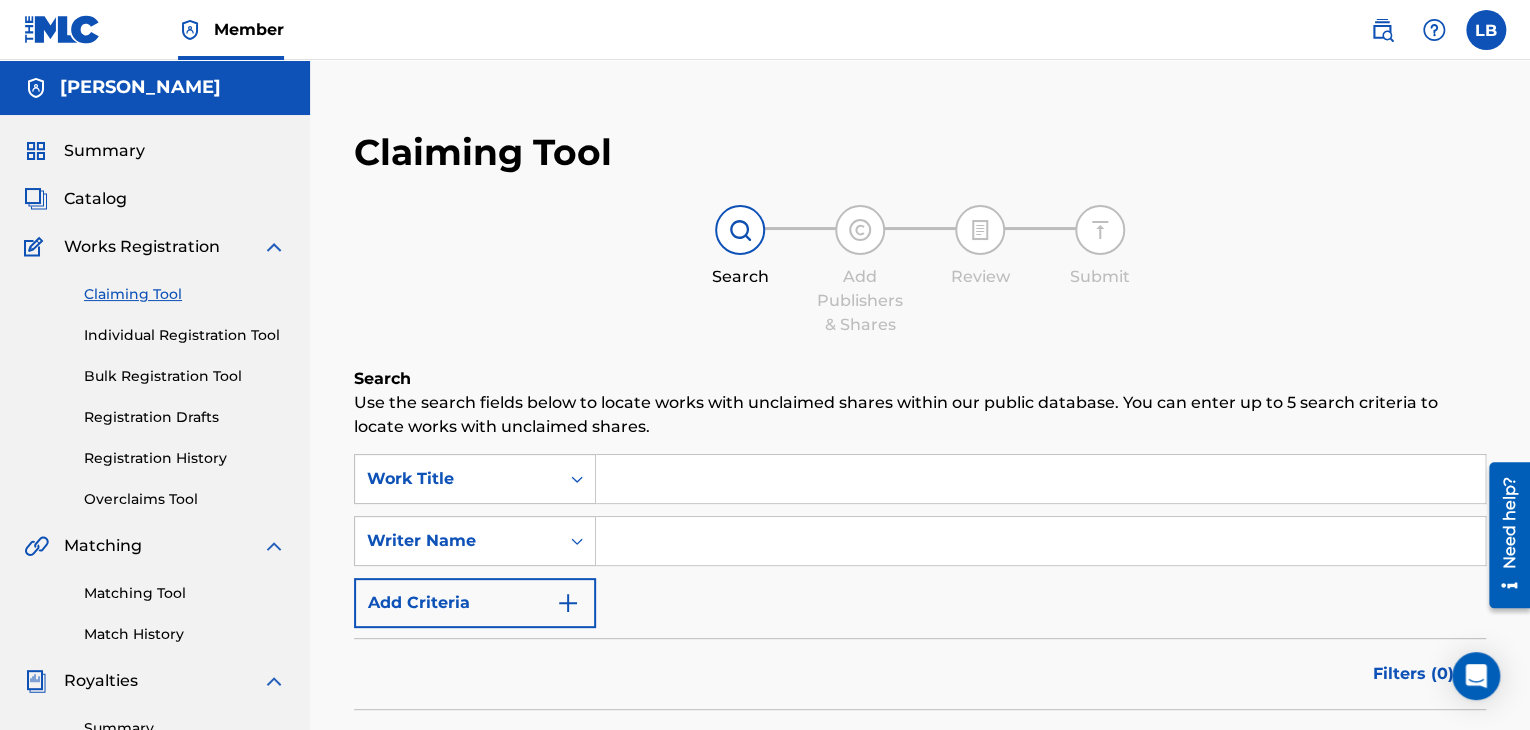 paste on "DRILLING DOWN SOUTH" 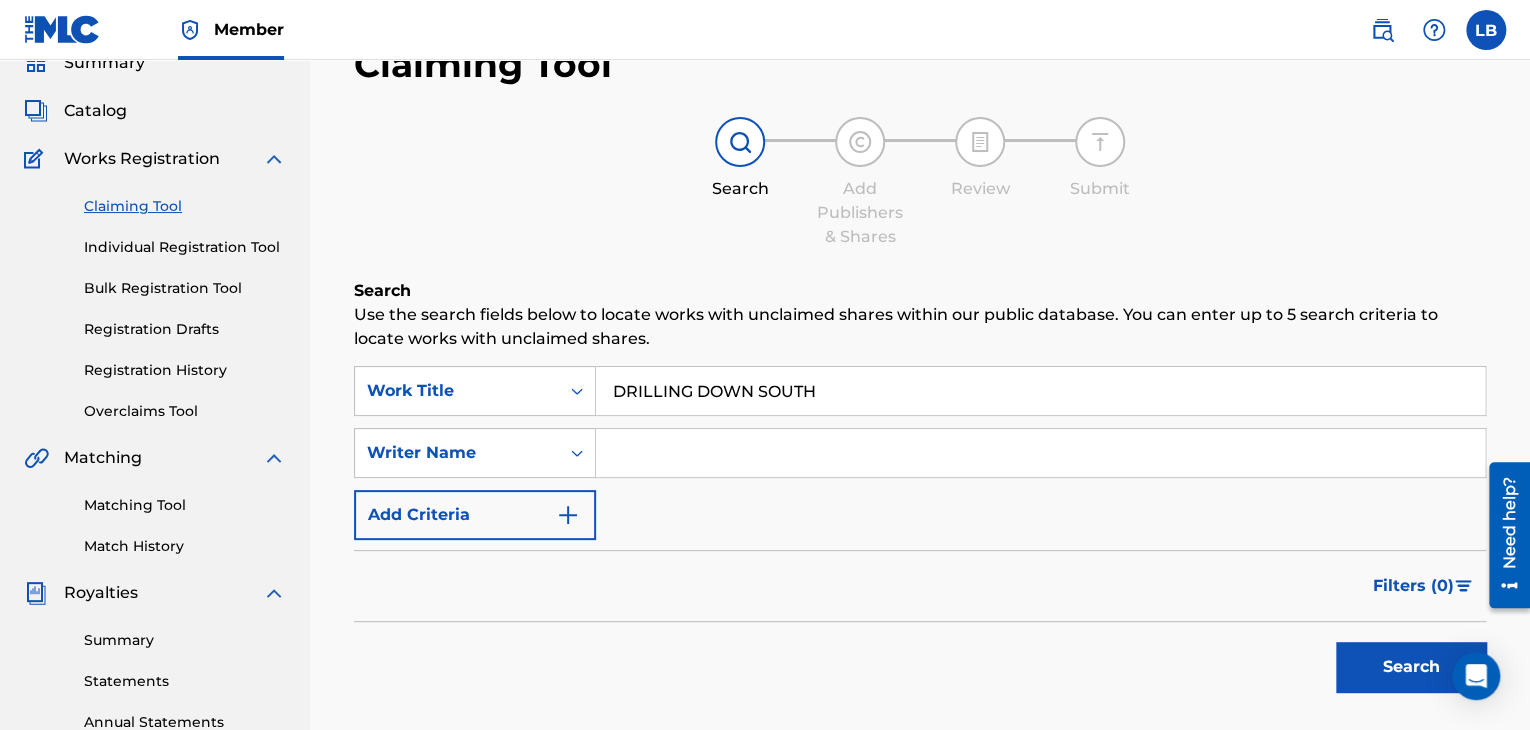 scroll, scrollTop: 150, scrollLeft: 0, axis: vertical 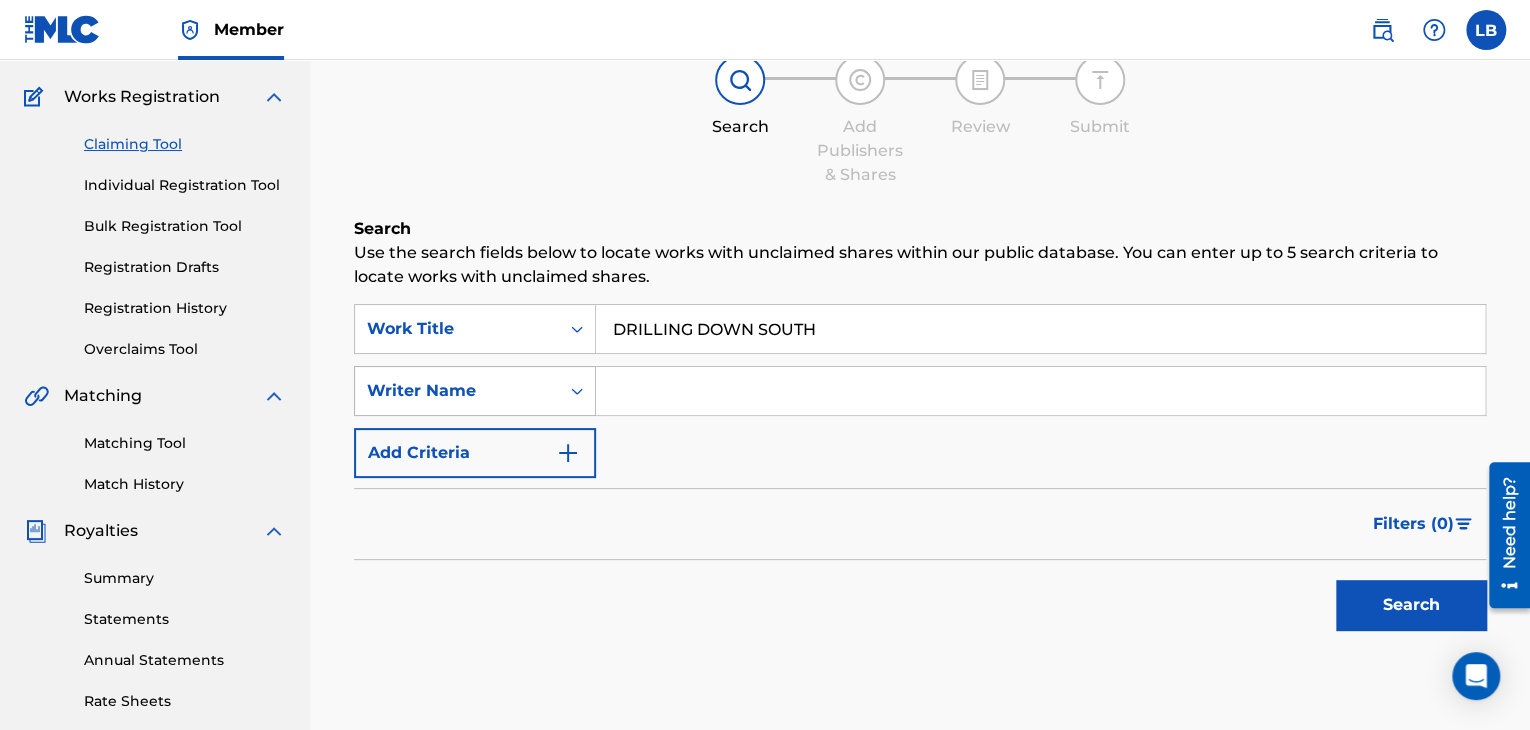 type on "DRILLING DOWN SOUTH" 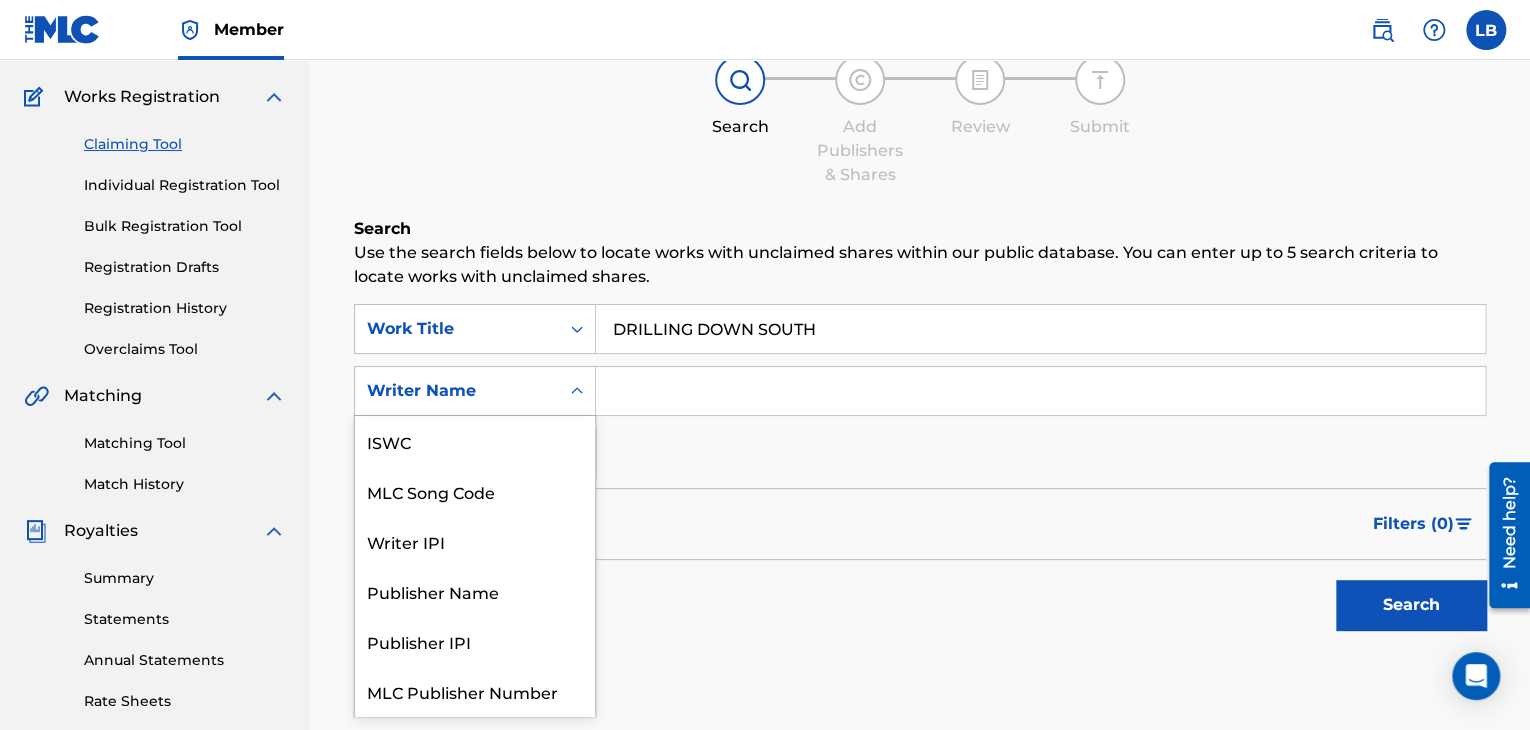 scroll, scrollTop: 50, scrollLeft: 0, axis: vertical 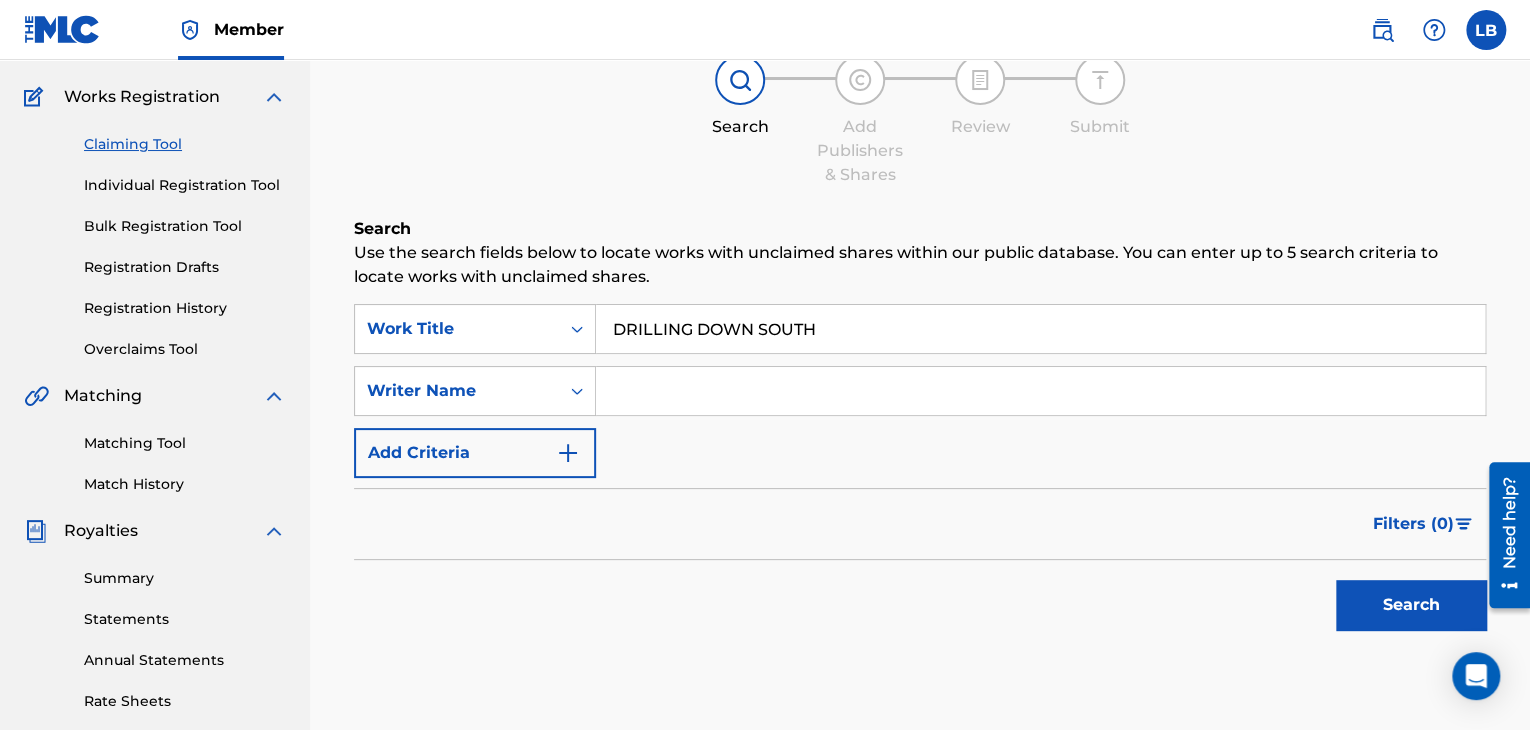 click at bounding box center (1040, 391) 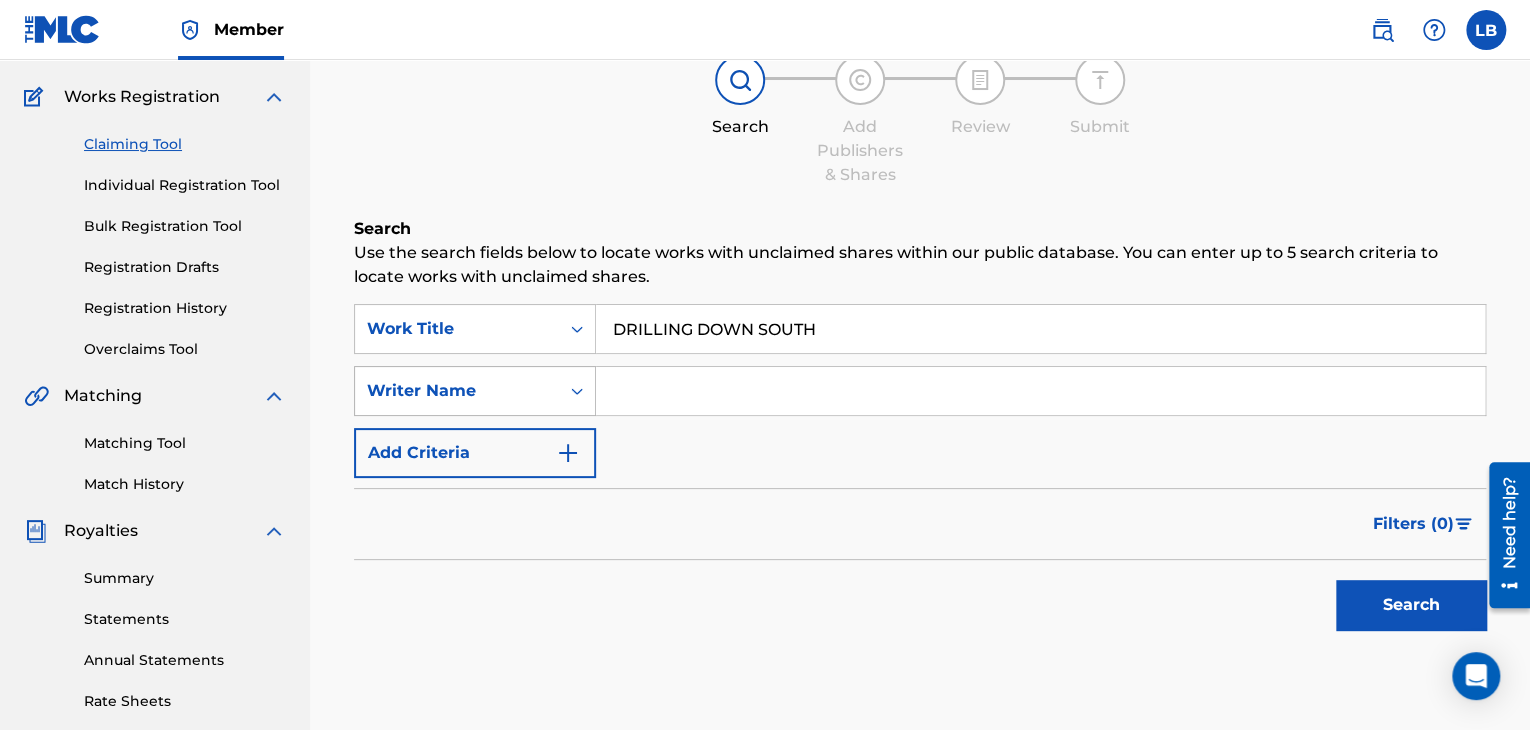 click 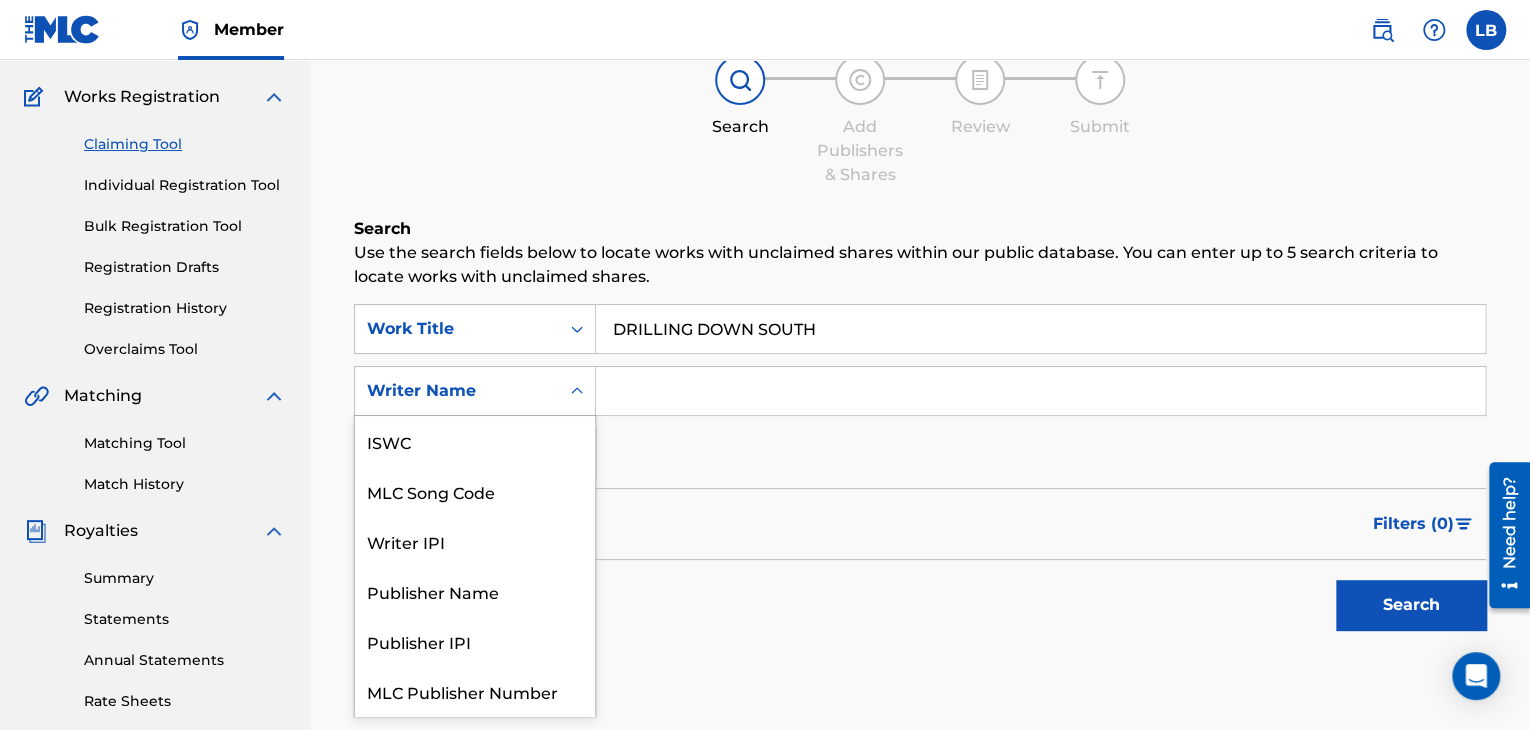 scroll, scrollTop: 50, scrollLeft: 0, axis: vertical 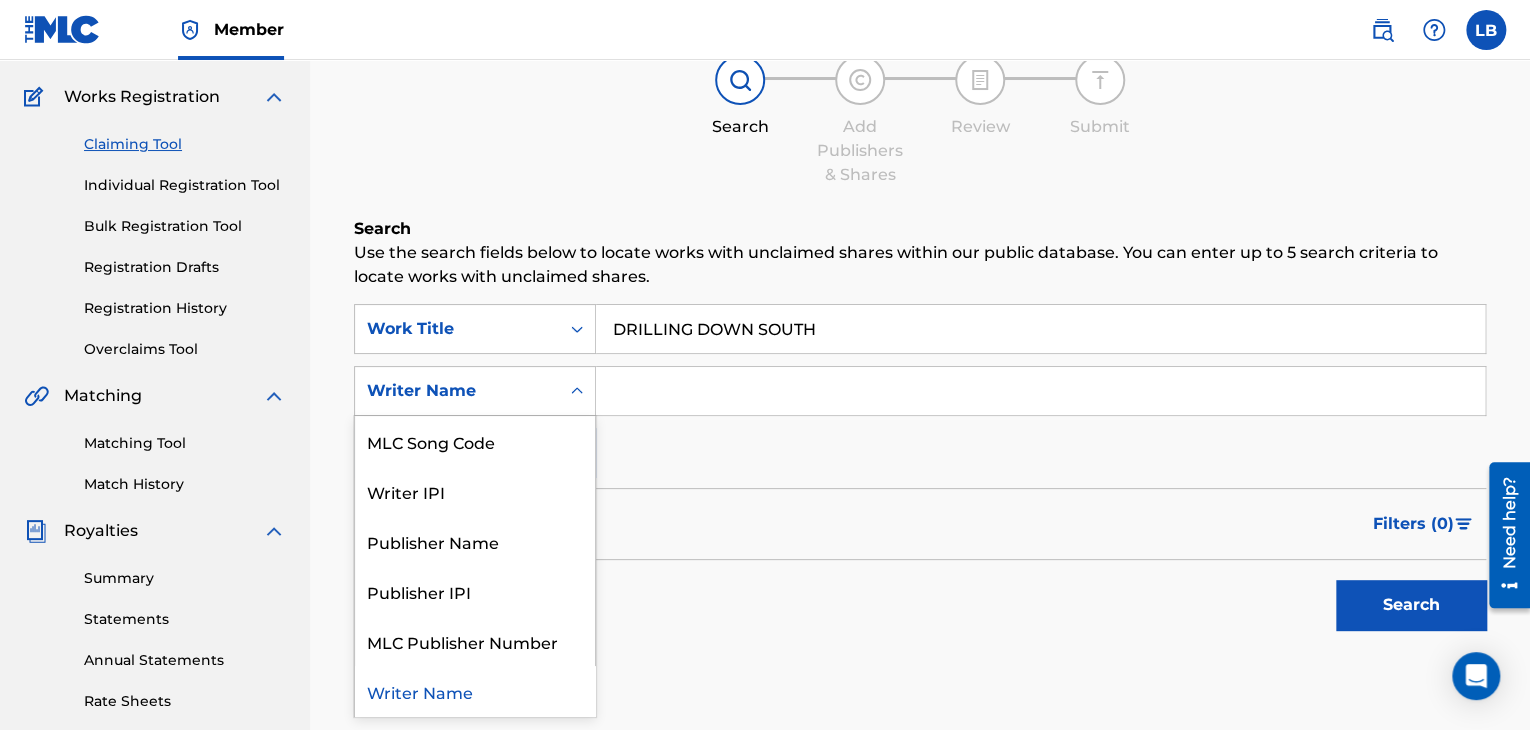 click on "Writer Name" at bounding box center (475, 691) 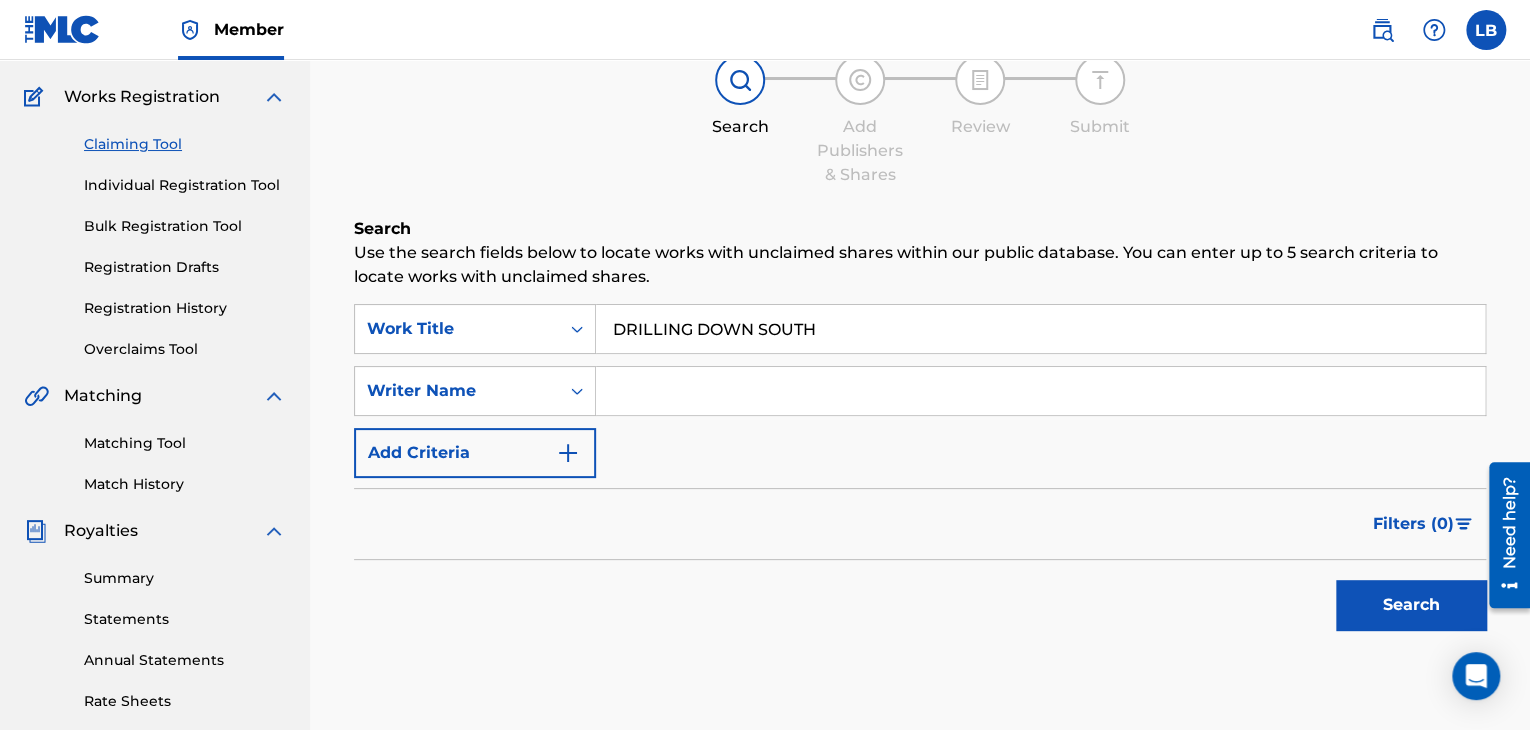 click at bounding box center [1040, 391] 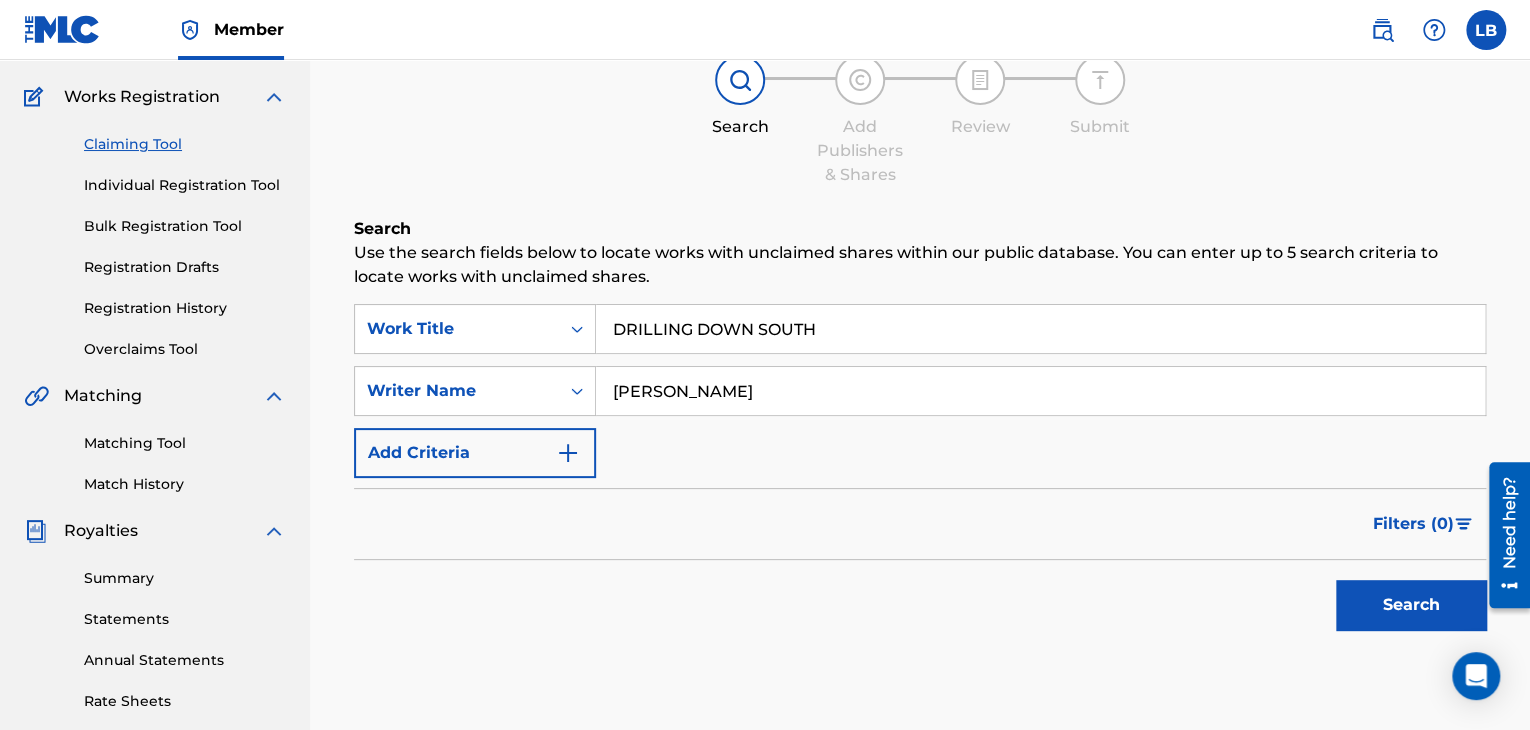 click on "Search" at bounding box center [1411, 605] 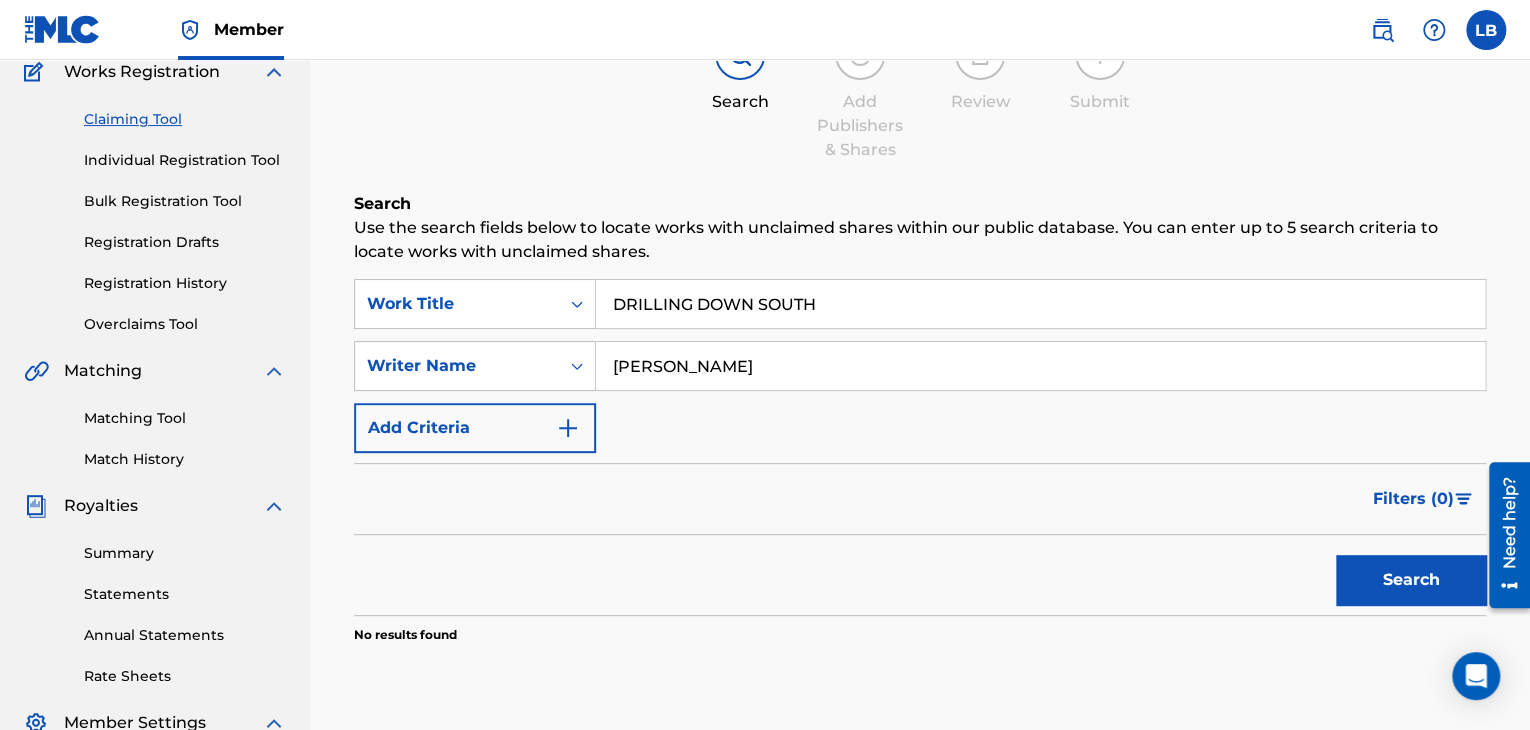 scroll, scrollTop: 151, scrollLeft: 0, axis: vertical 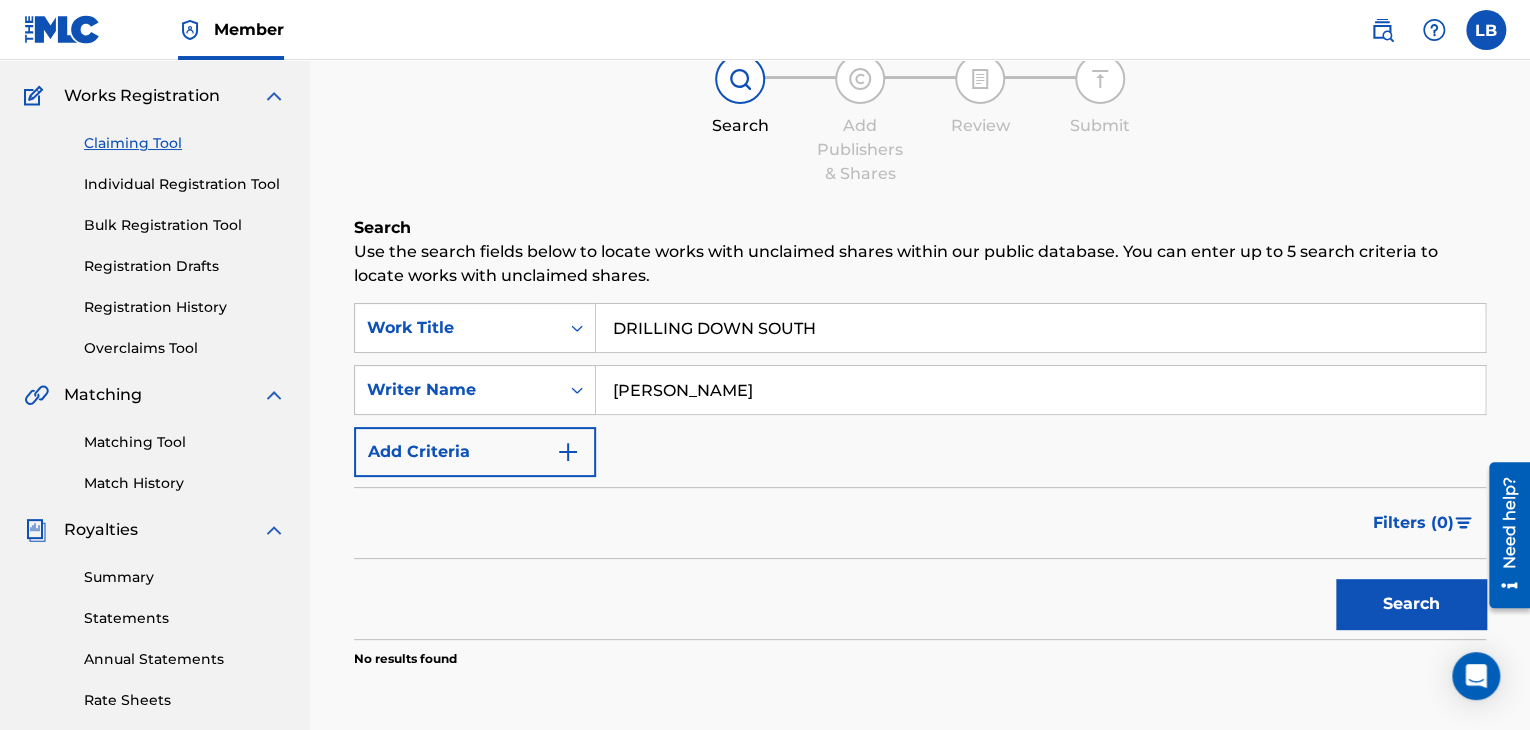 drag, startPoint x: 765, startPoint y: 387, endPoint x: 484, endPoint y: 418, distance: 282.7048 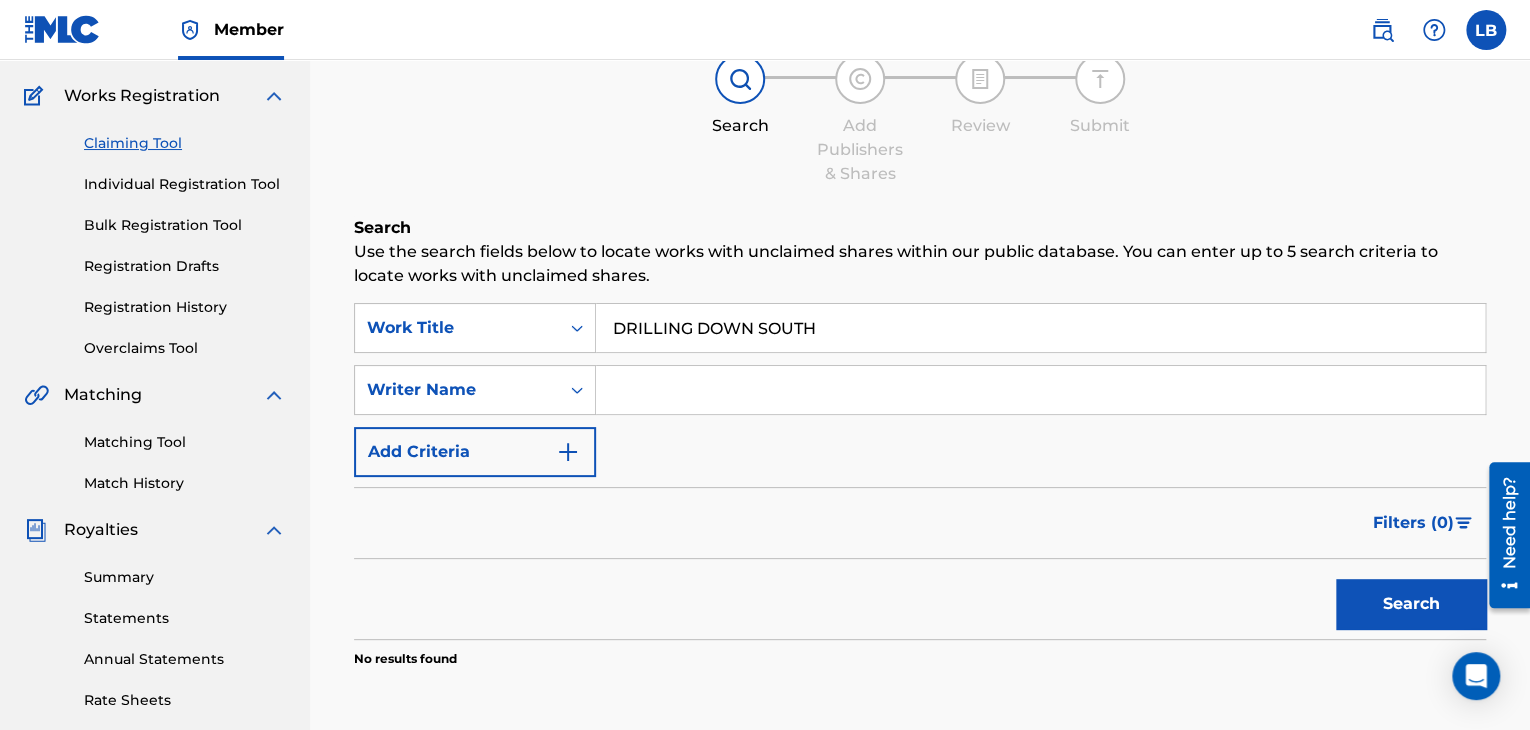 type 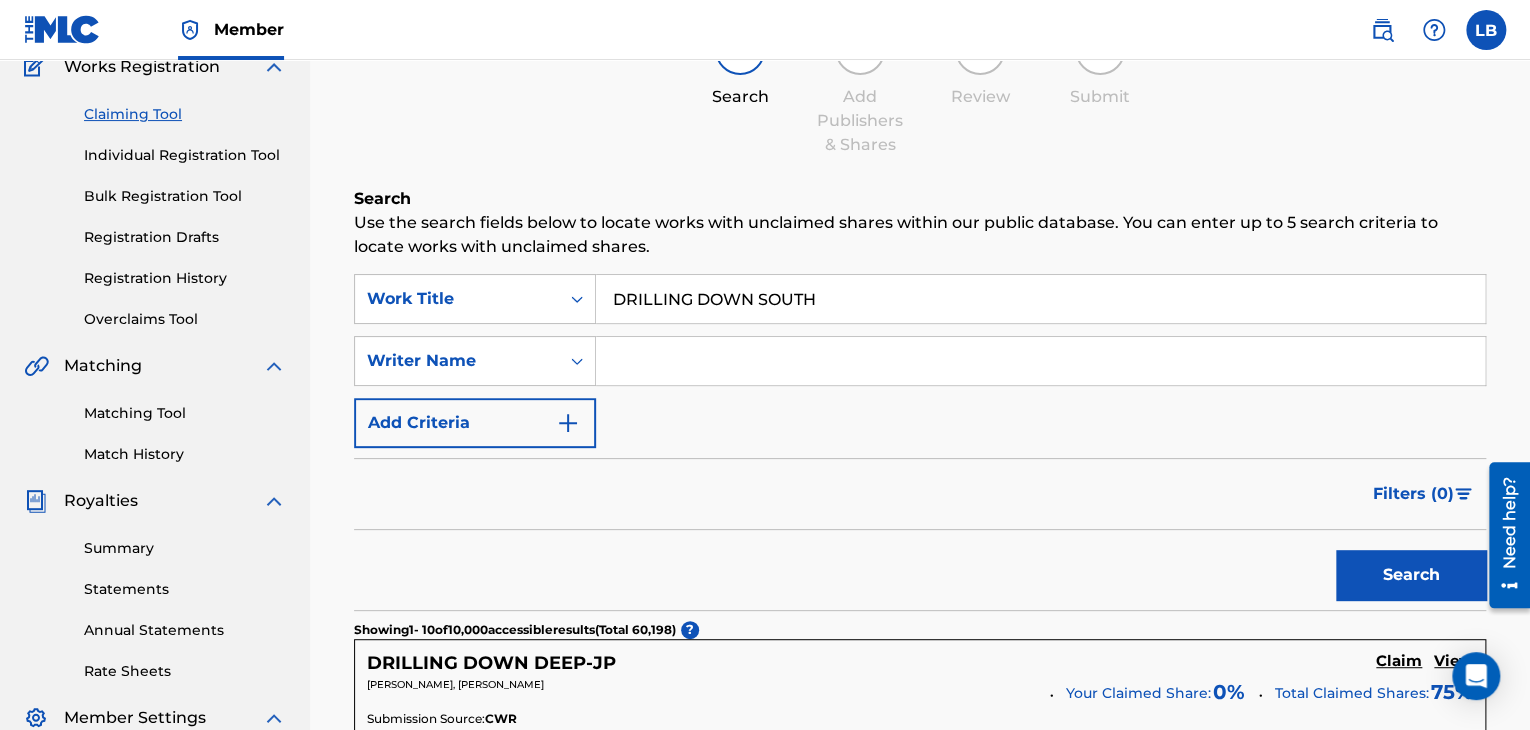 scroll, scrollTop: 176, scrollLeft: 0, axis: vertical 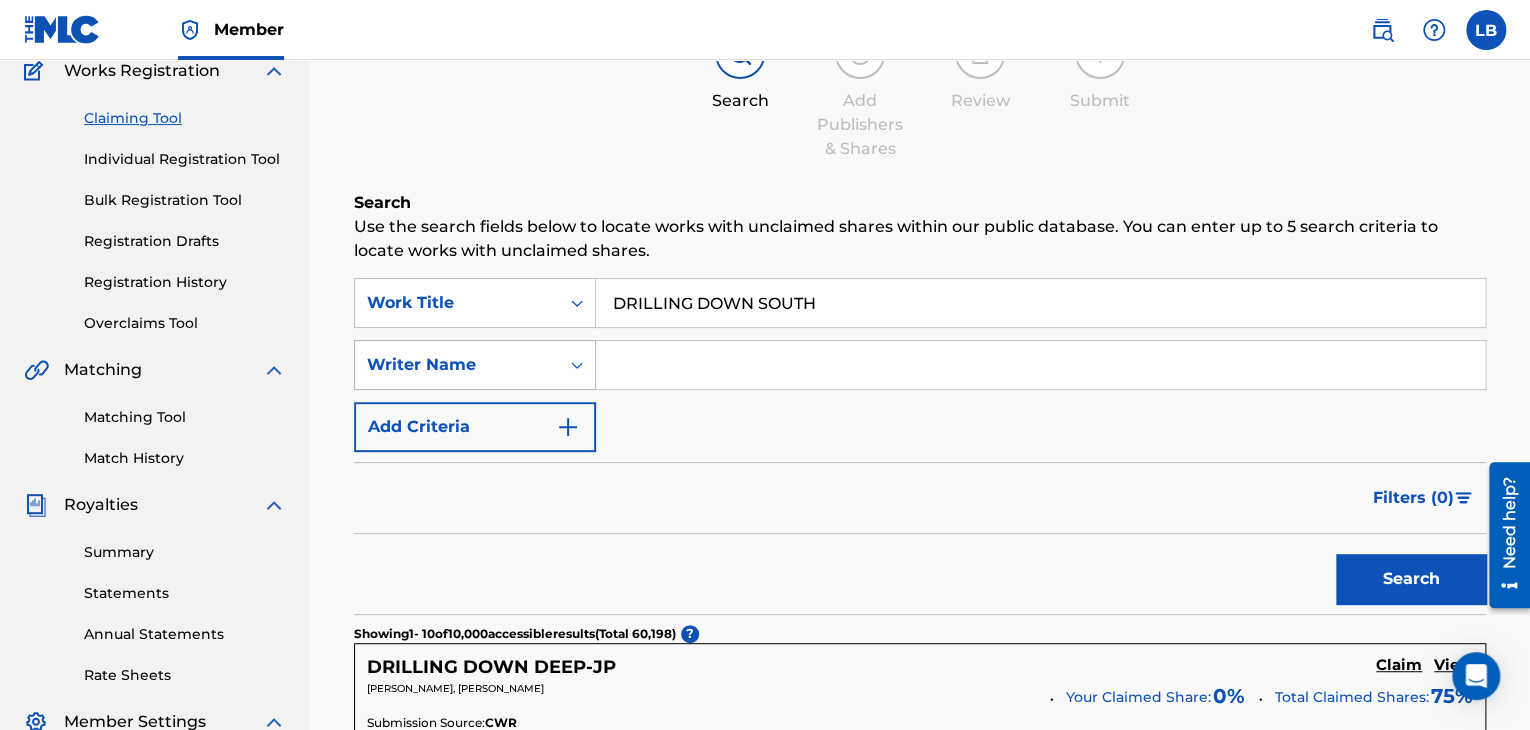 click 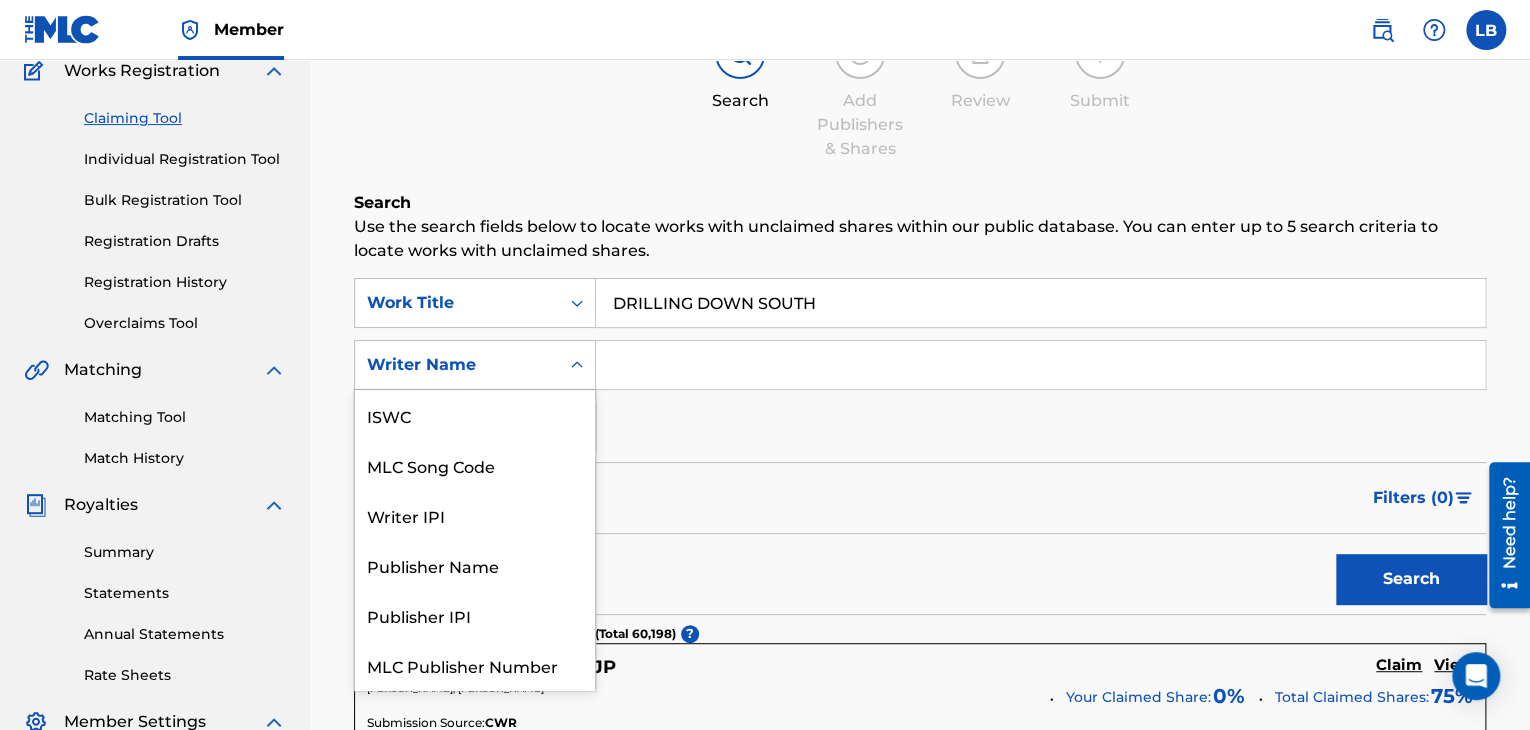 scroll, scrollTop: 50, scrollLeft: 0, axis: vertical 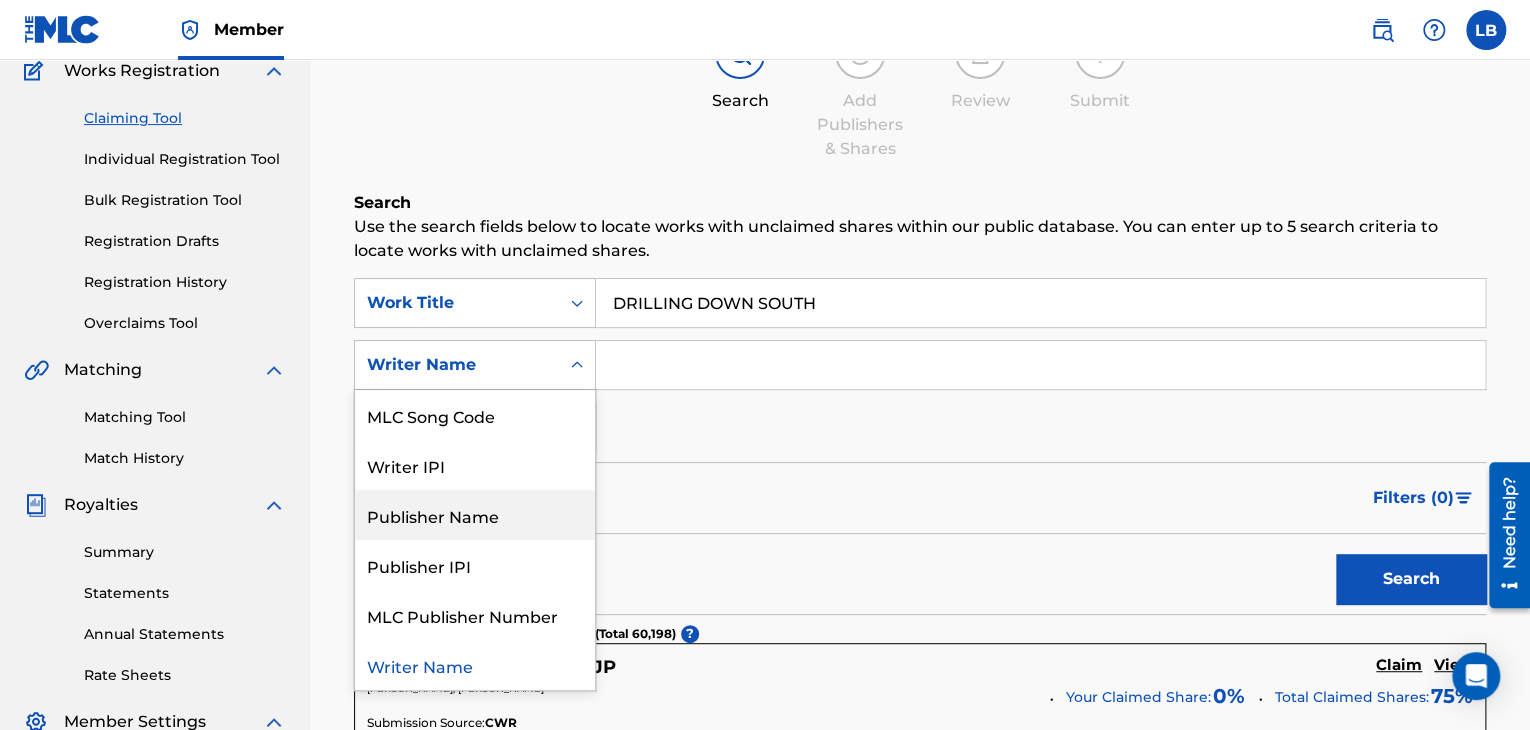 click on "Publisher Name" at bounding box center (475, 515) 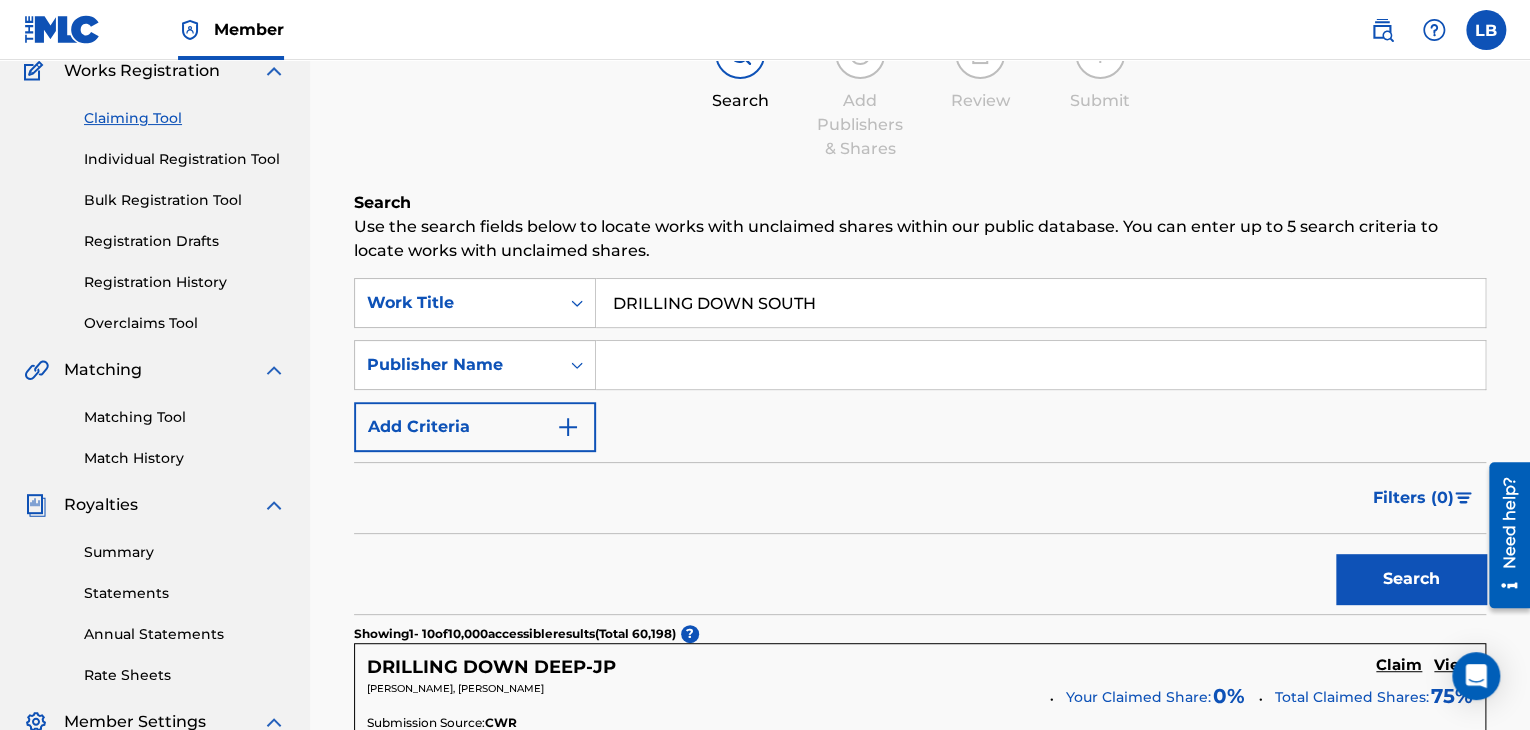 click at bounding box center [1040, 365] 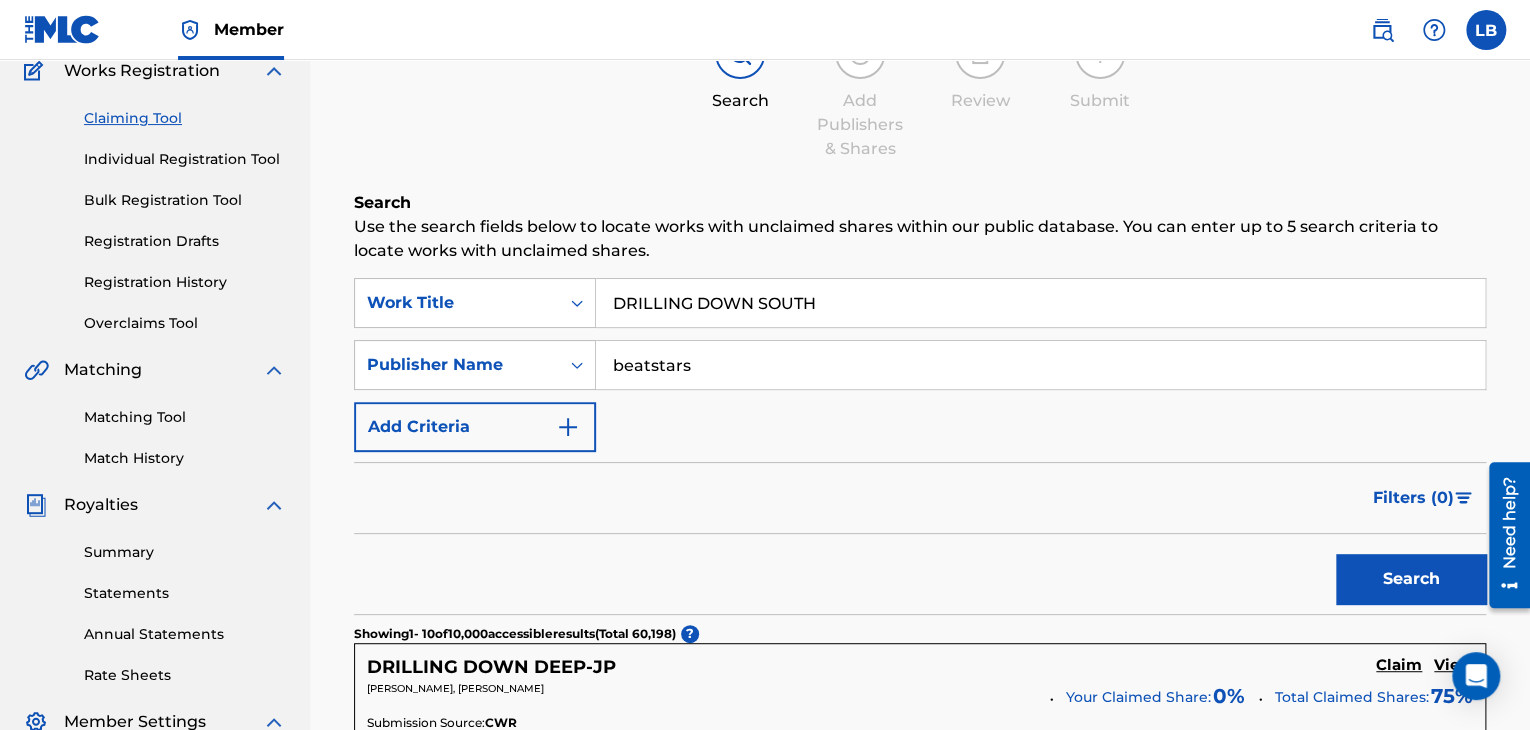 type on "beatstars" 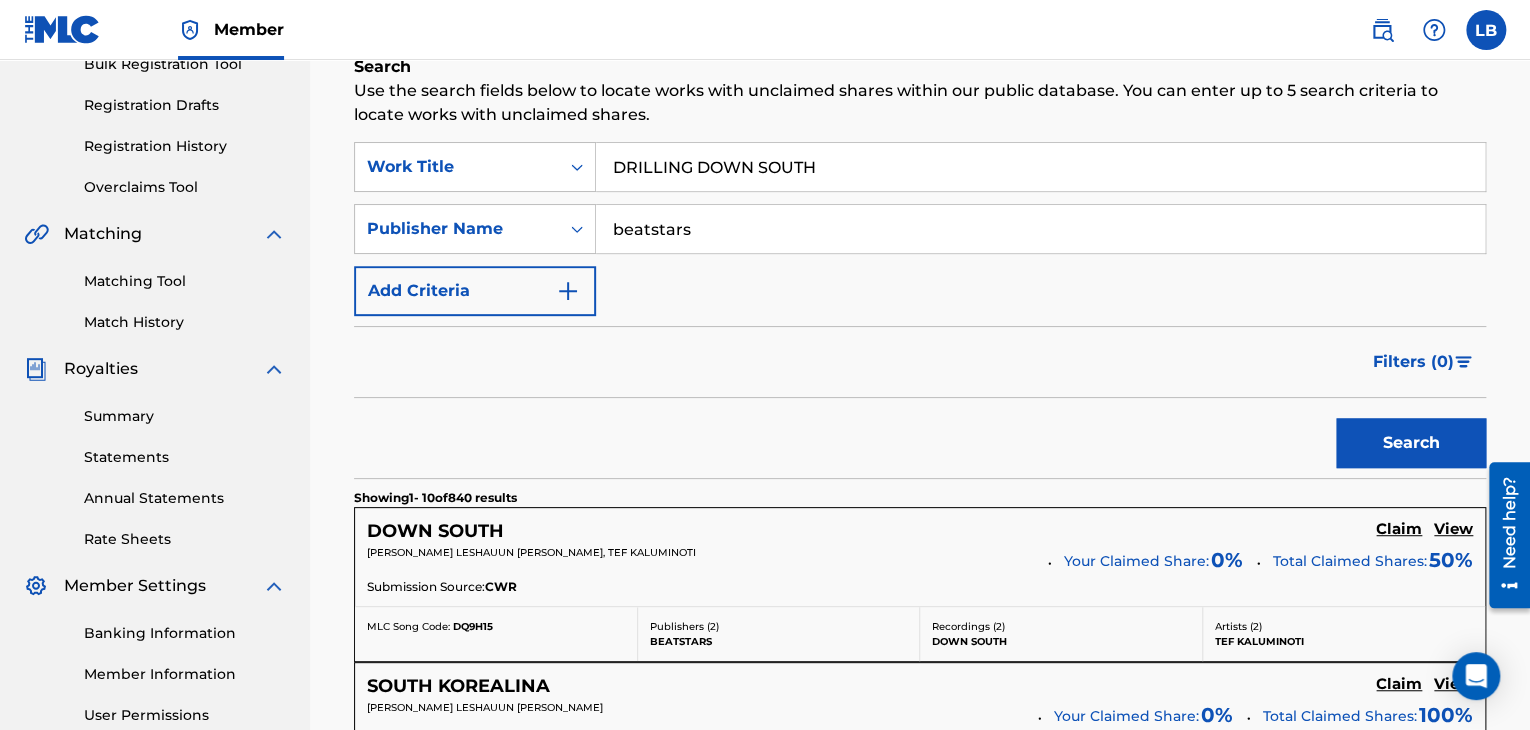scroll, scrollTop: 268, scrollLeft: 0, axis: vertical 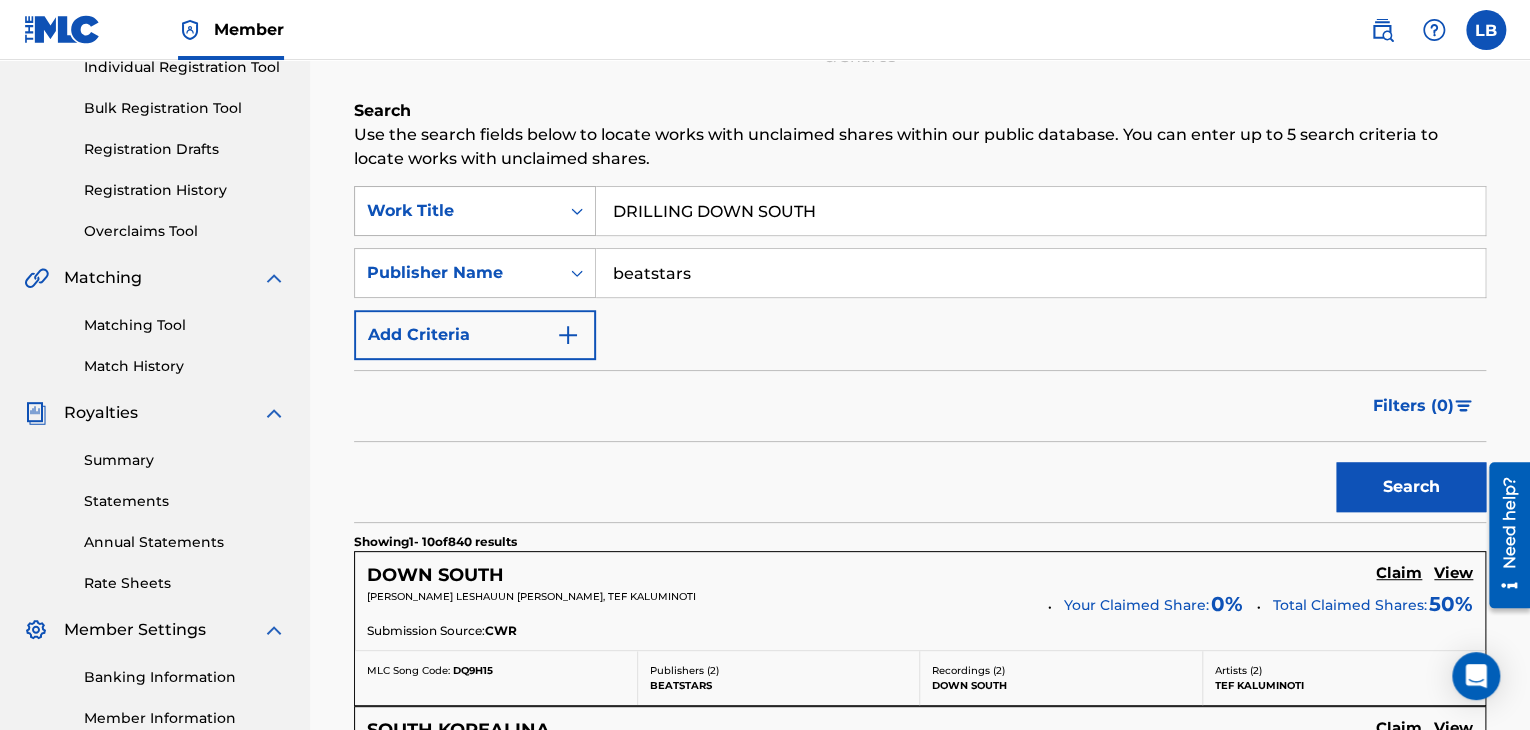drag, startPoint x: 706, startPoint y: 281, endPoint x: 417, endPoint y: 235, distance: 292.638 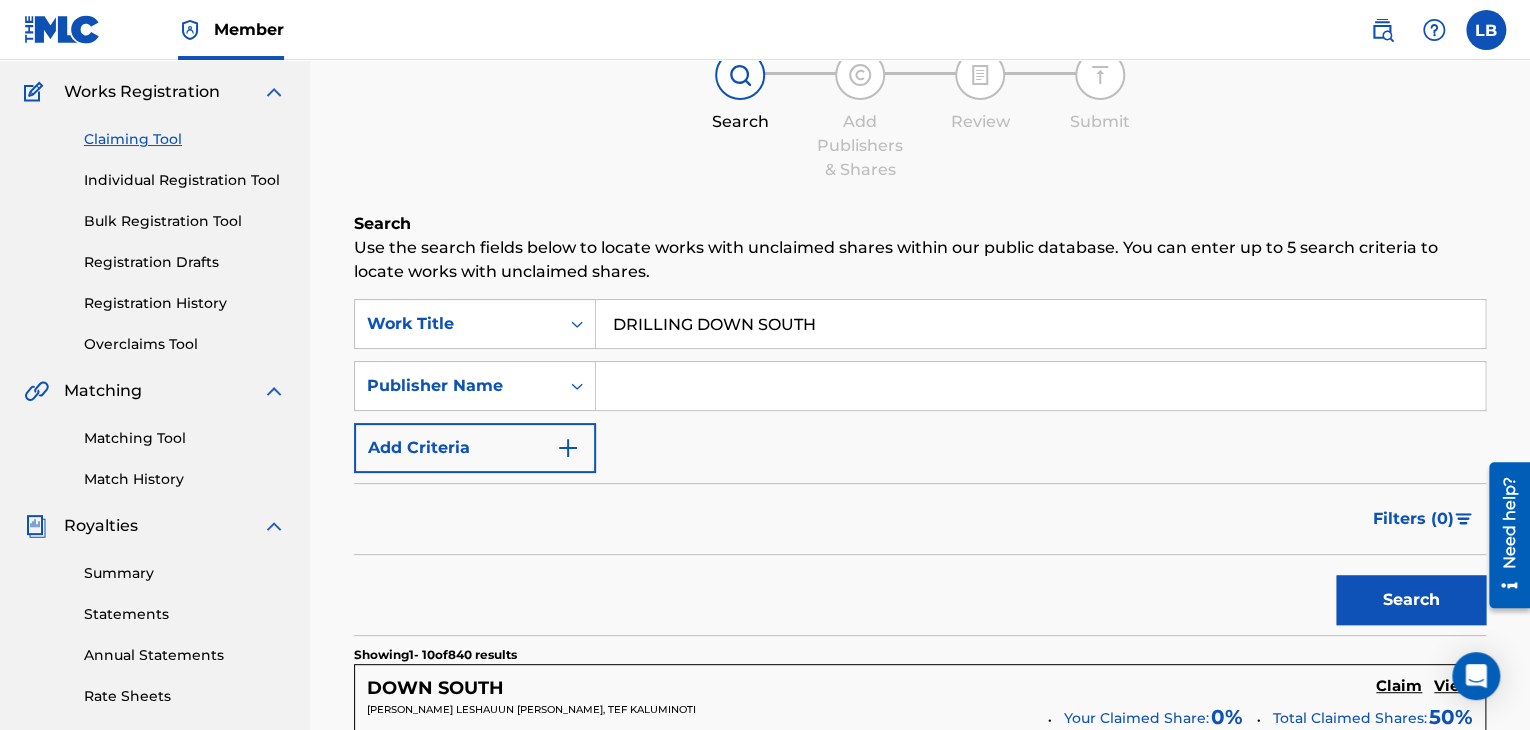 scroll, scrollTop: 131, scrollLeft: 0, axis: vertical 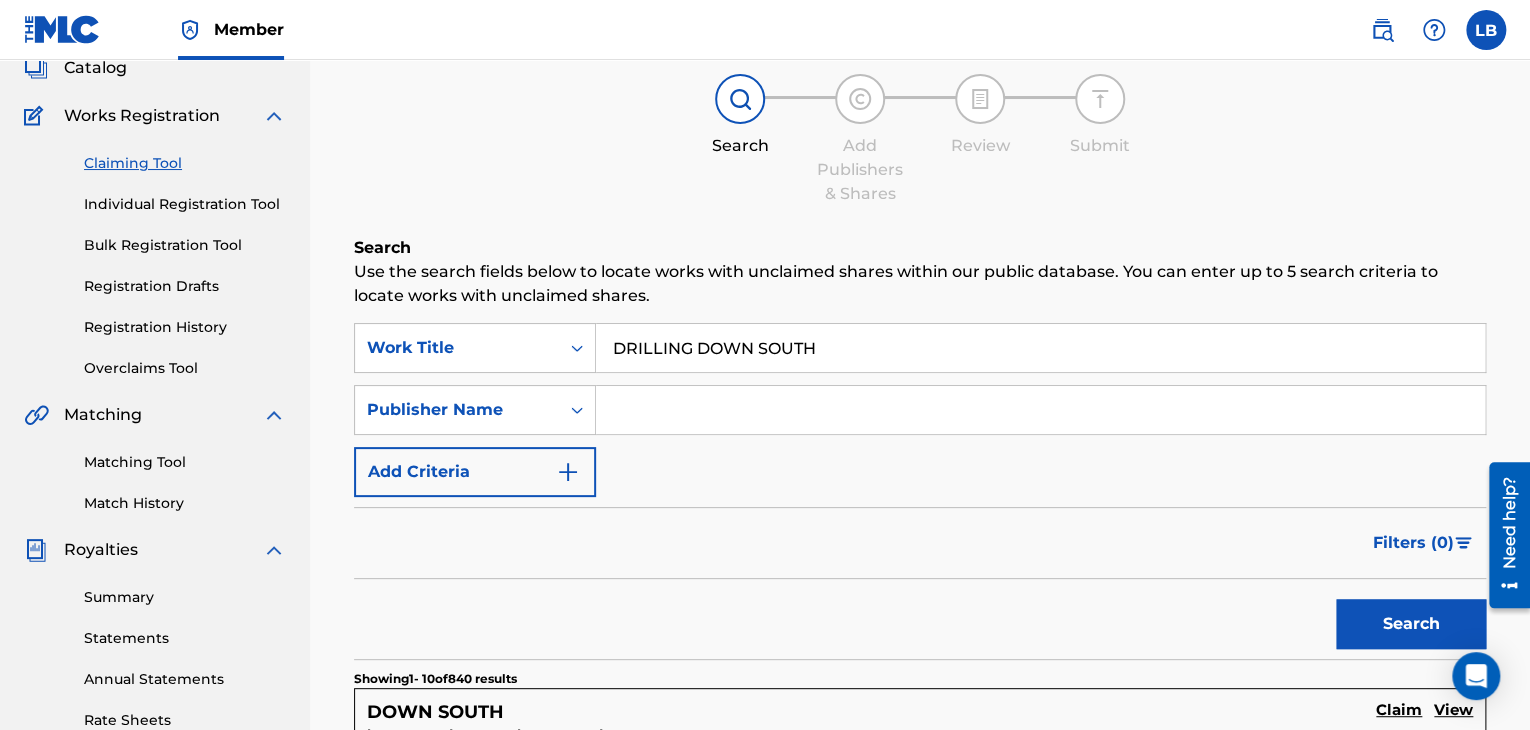 type 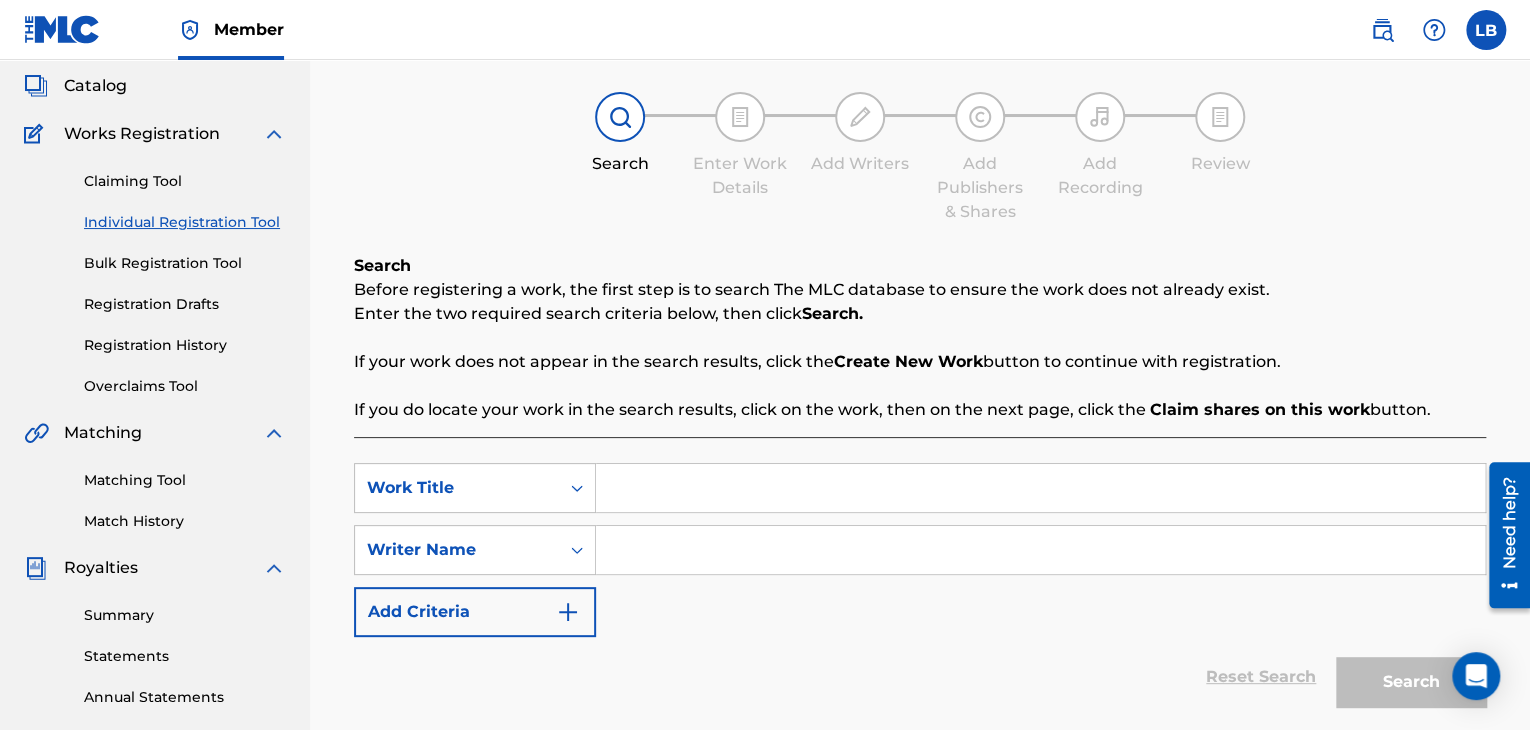 scroll, scrollTop: 136, scrollLeft: 0, axis: vertical 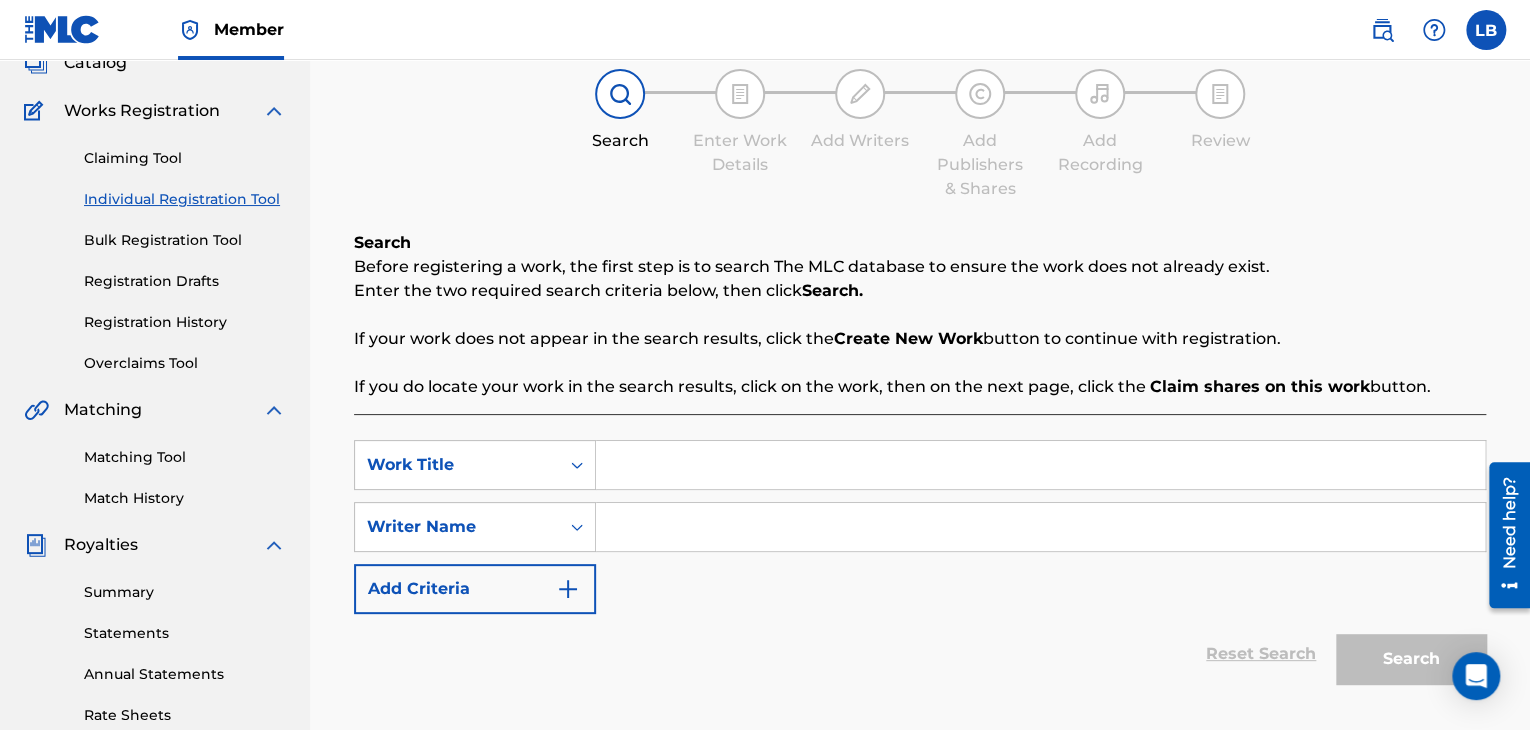 click at bounding box center [1040, 465] 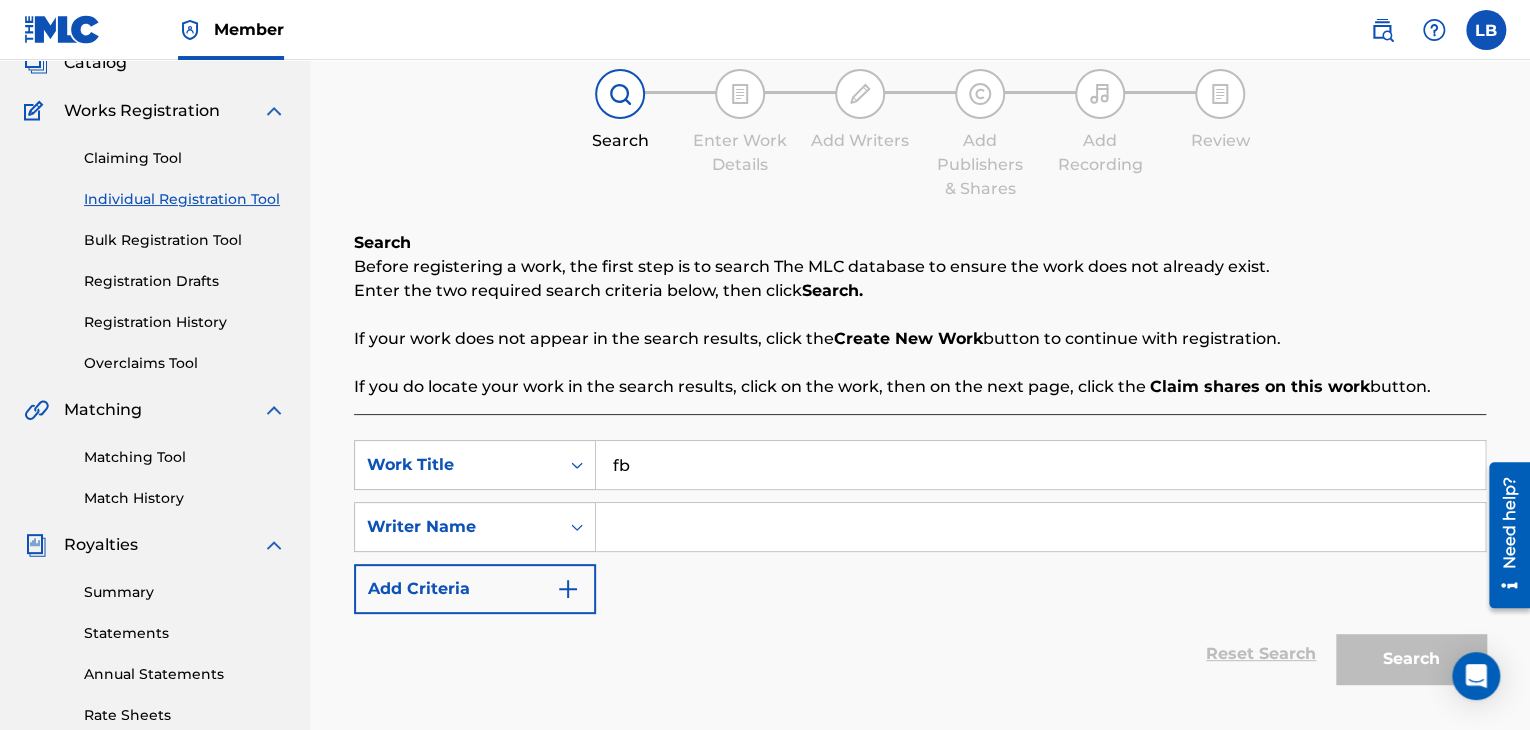 type on "fb" 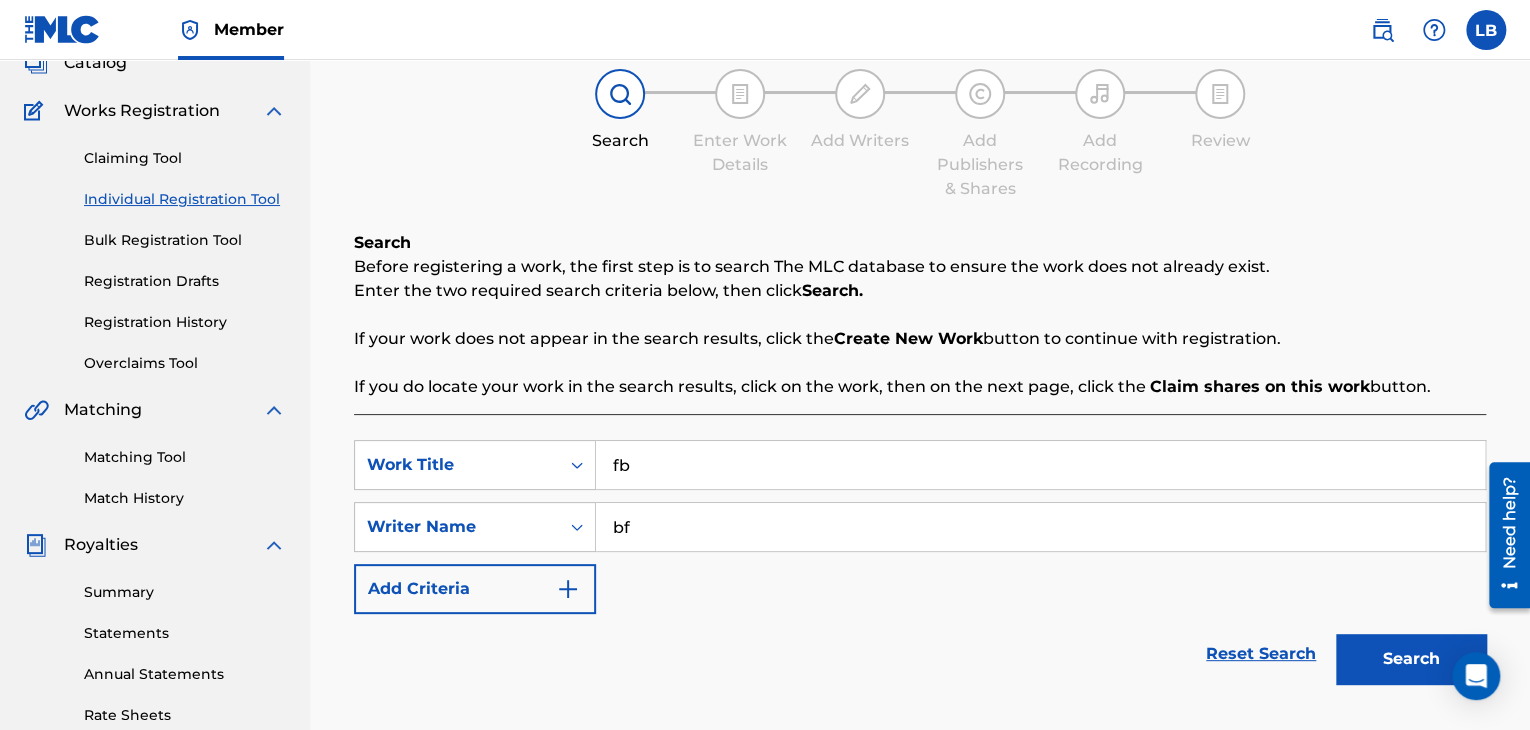 type on "bf" 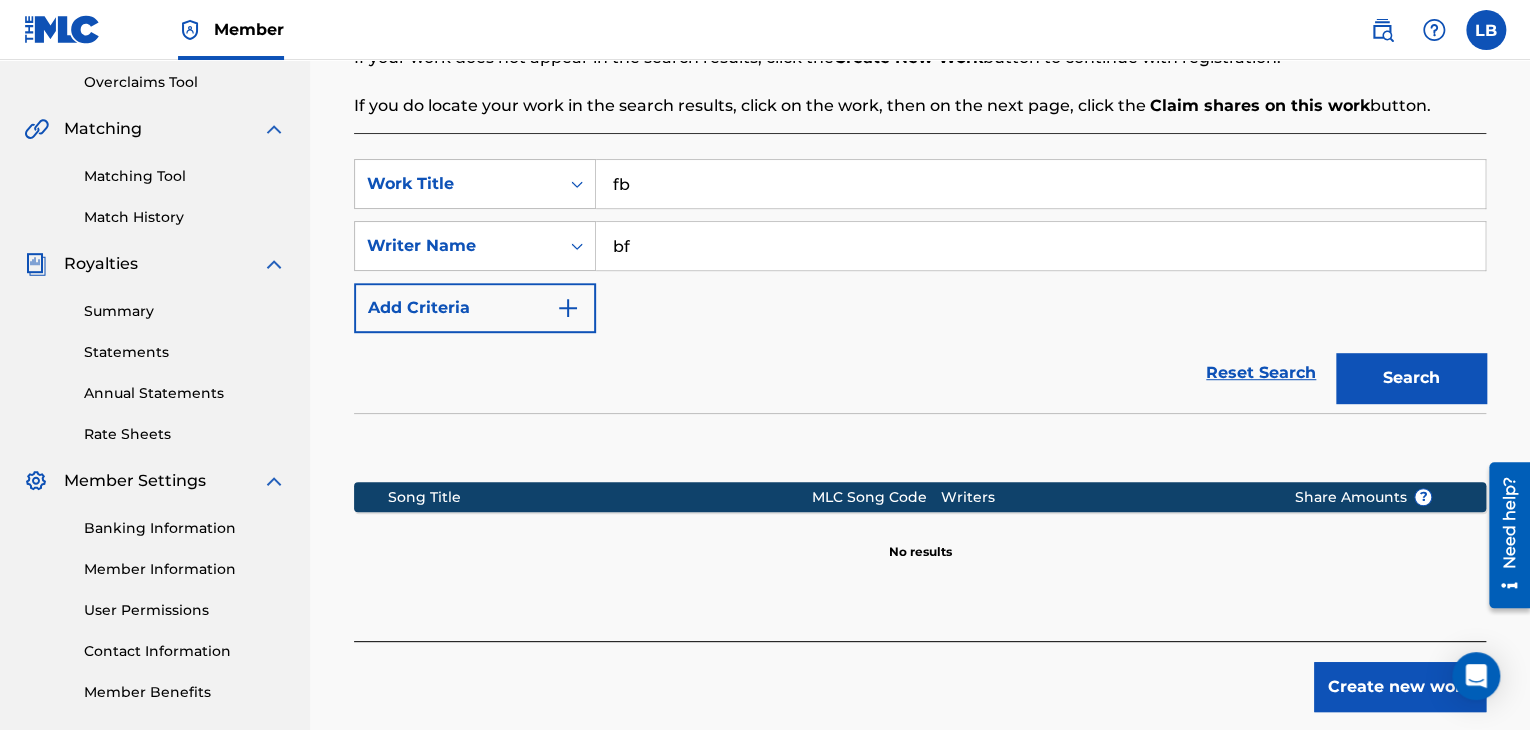 scroll, scrollTop: 447, scrollLeft: 0, axis: vertical 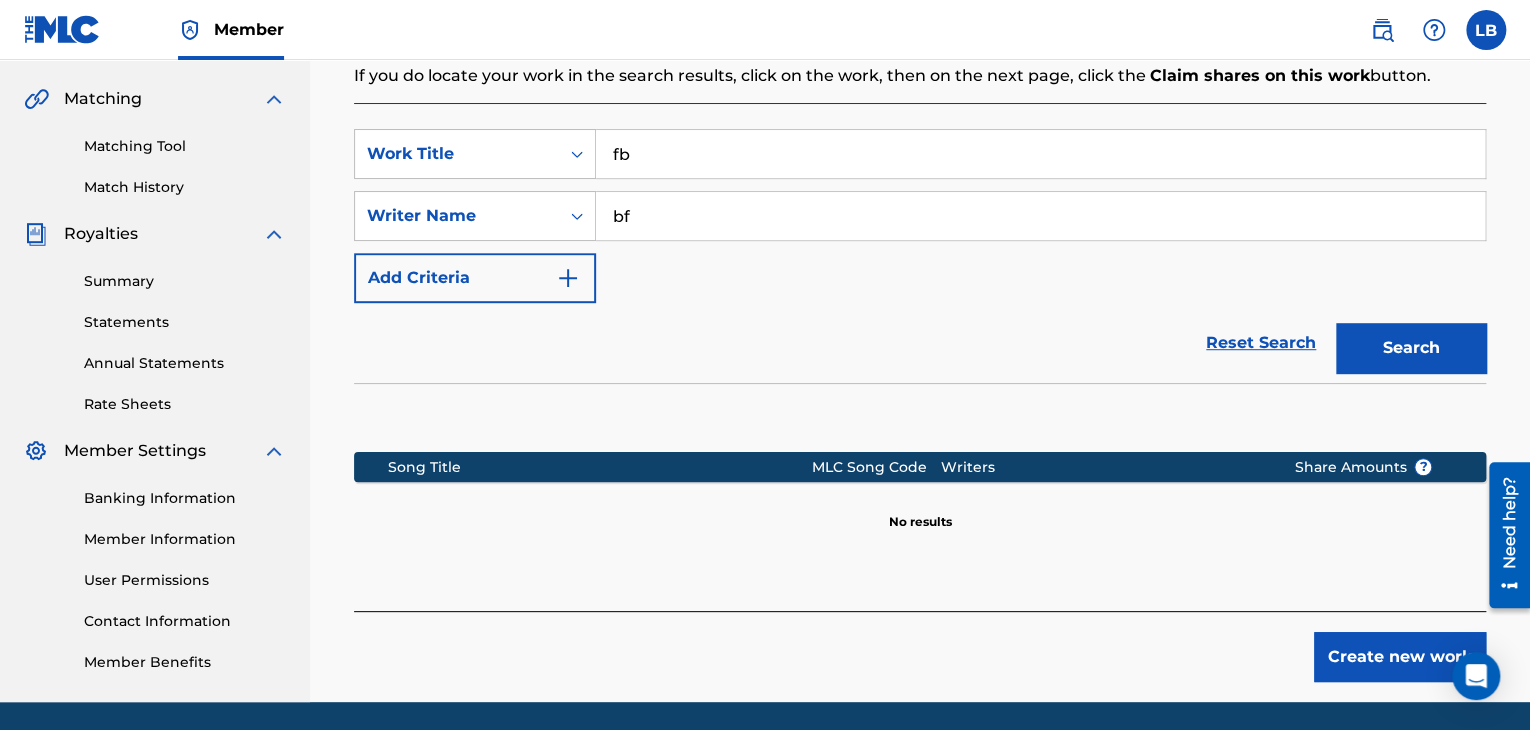 click on "Create new work" at bounding box center (1400, 657) 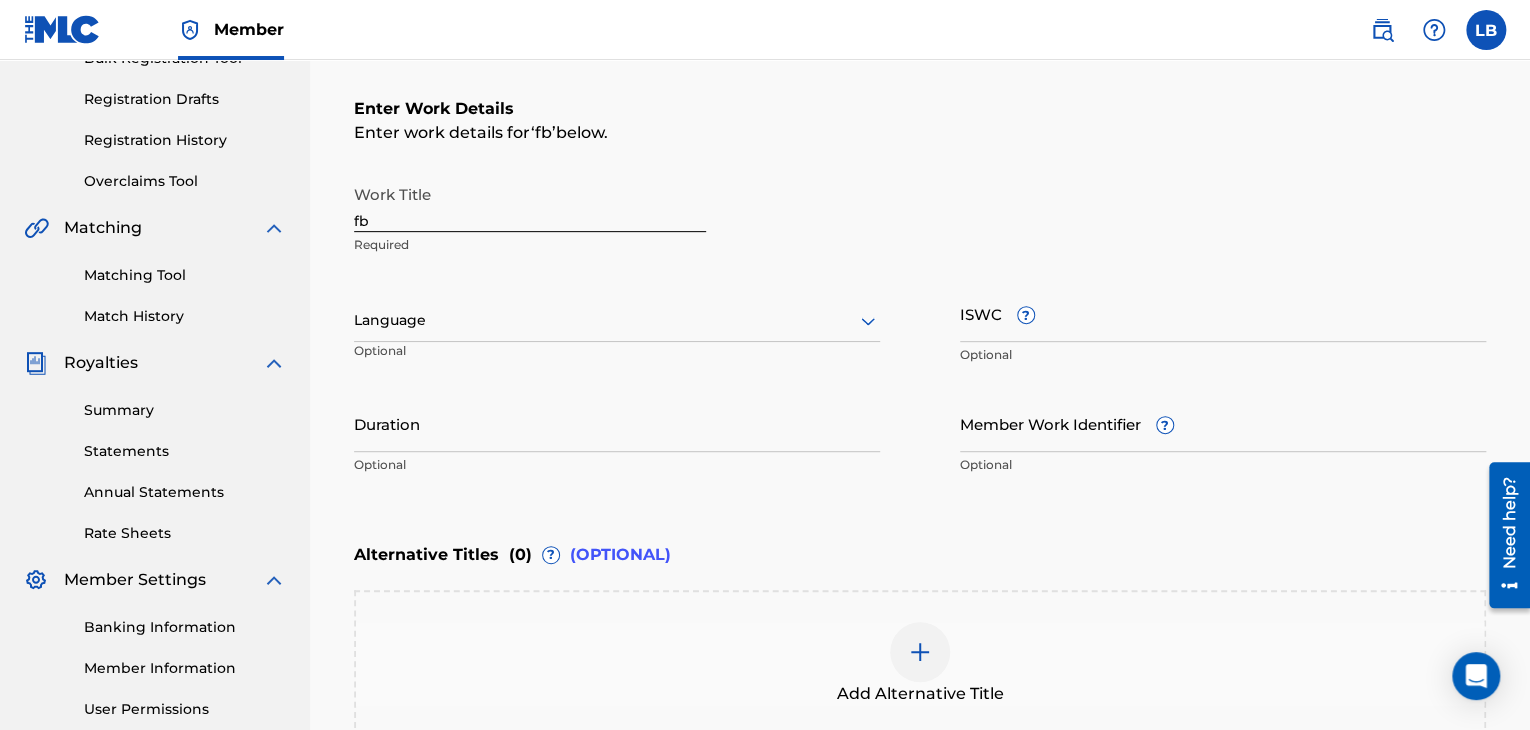 scroll, scrollTop: 96, scrollLeft: 0, axis: vertical 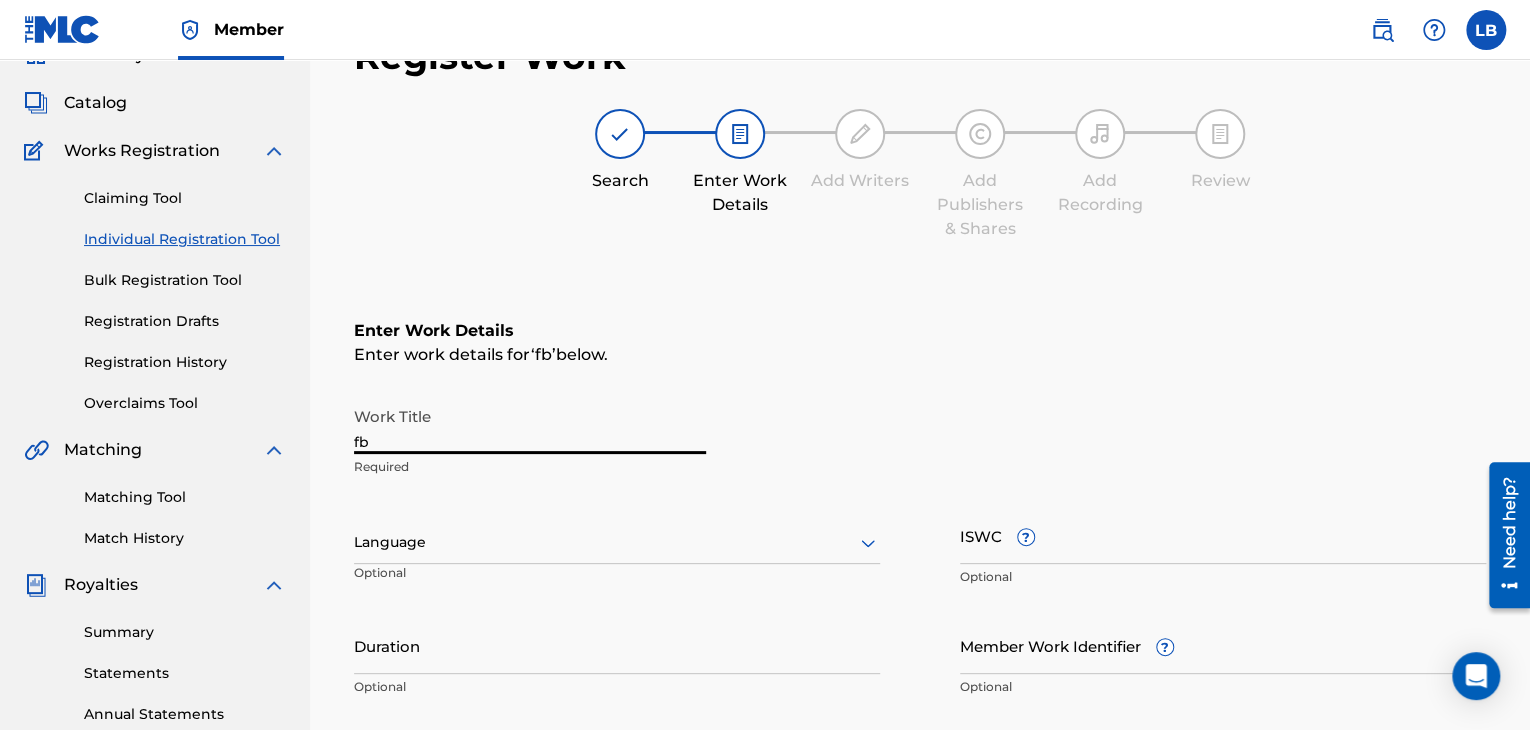 drag, startPoint x: 447, startPoint y: 437, endPoint x: 193, endPoint y: 441, distance: 254.0315 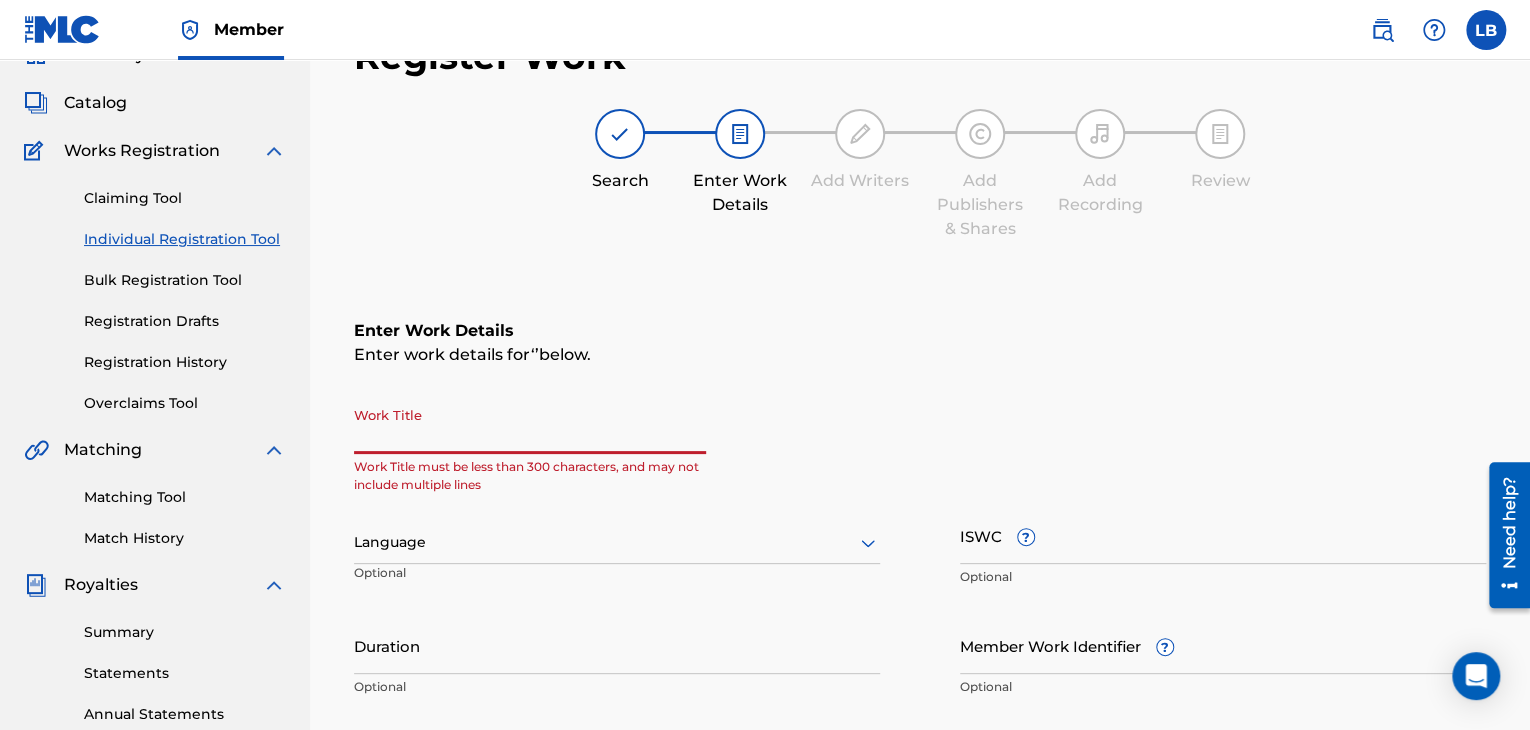 paste on "DRILLING DOWN SOUTH" 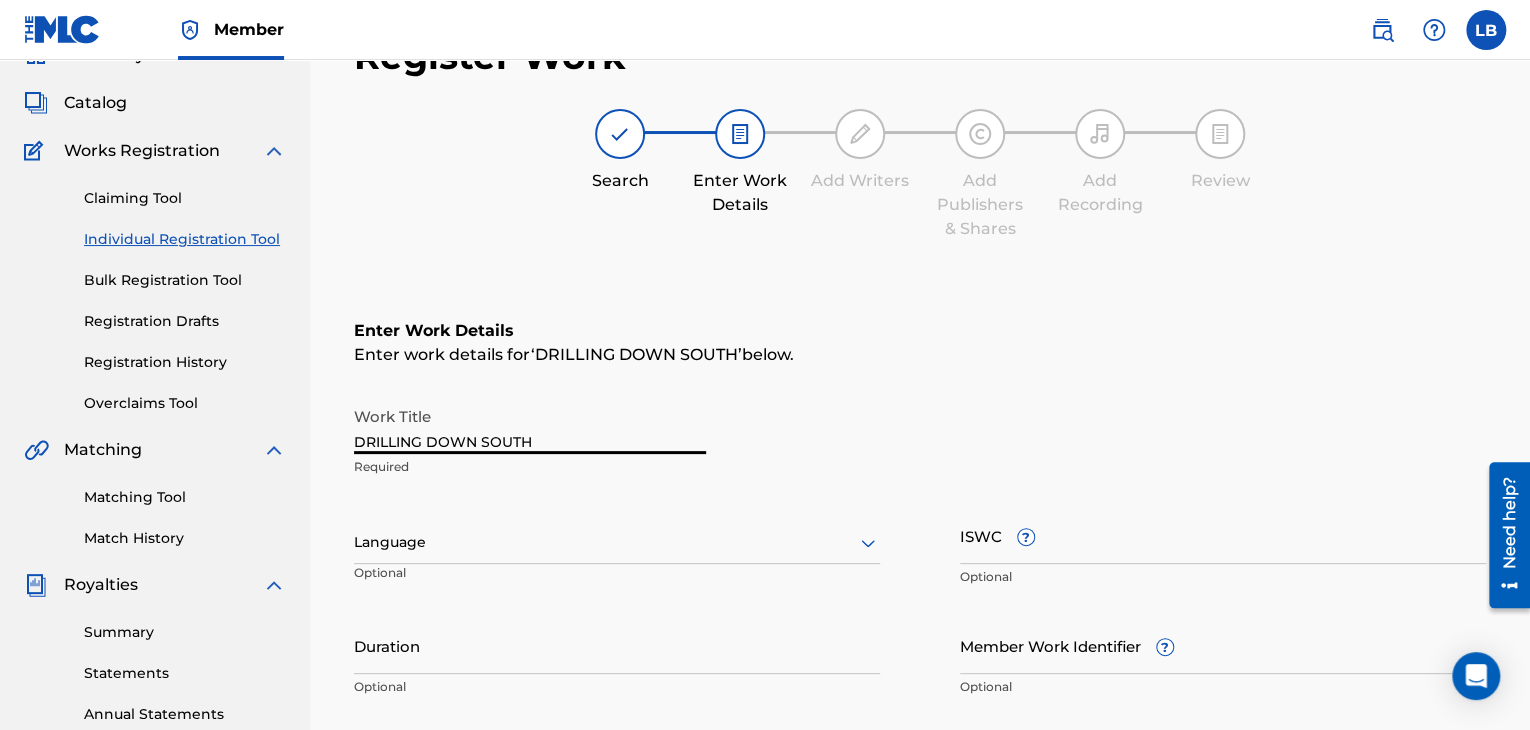 type on "DRILLING DOWN SOUTH" 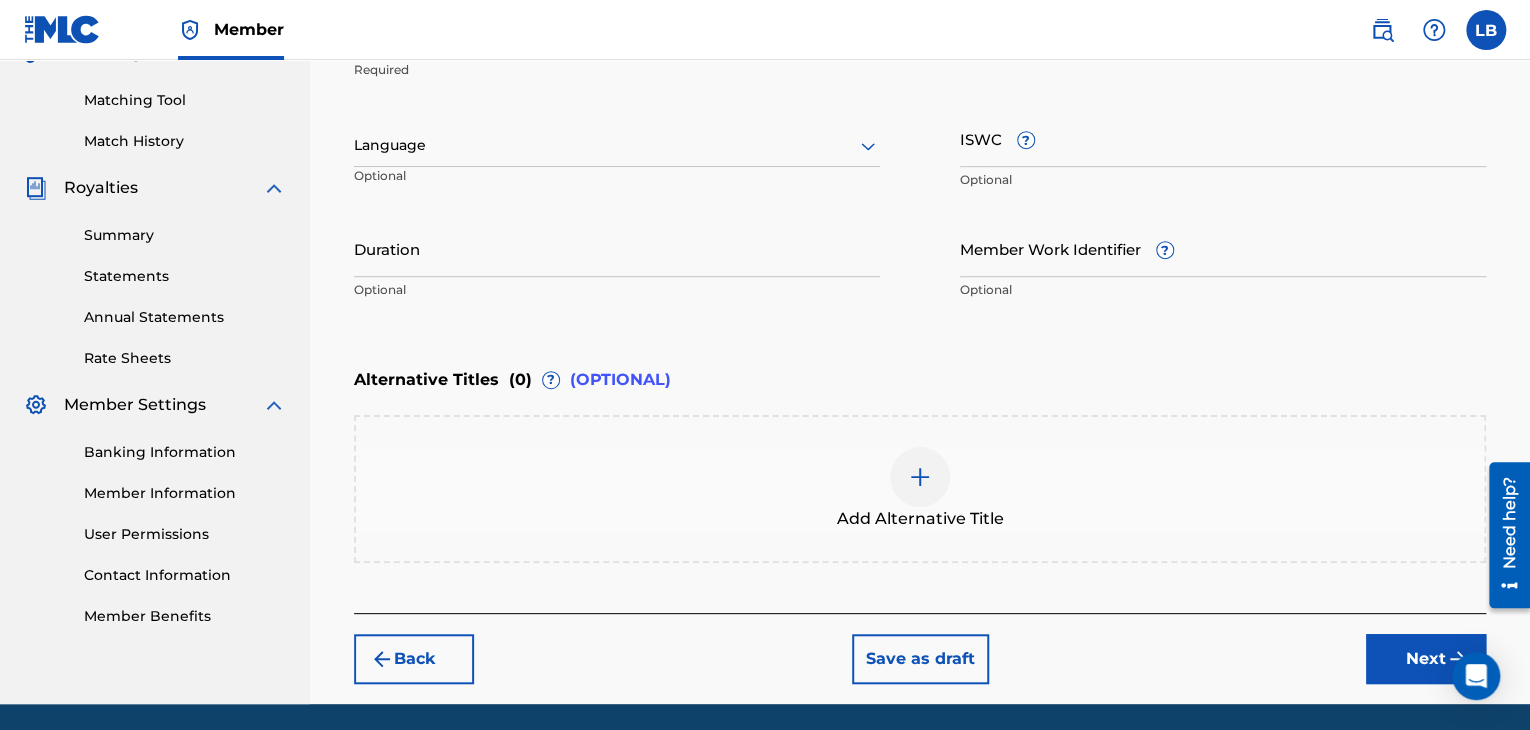 scroll, scrollTop: 496, scrollLeft: 0, axis: vertical 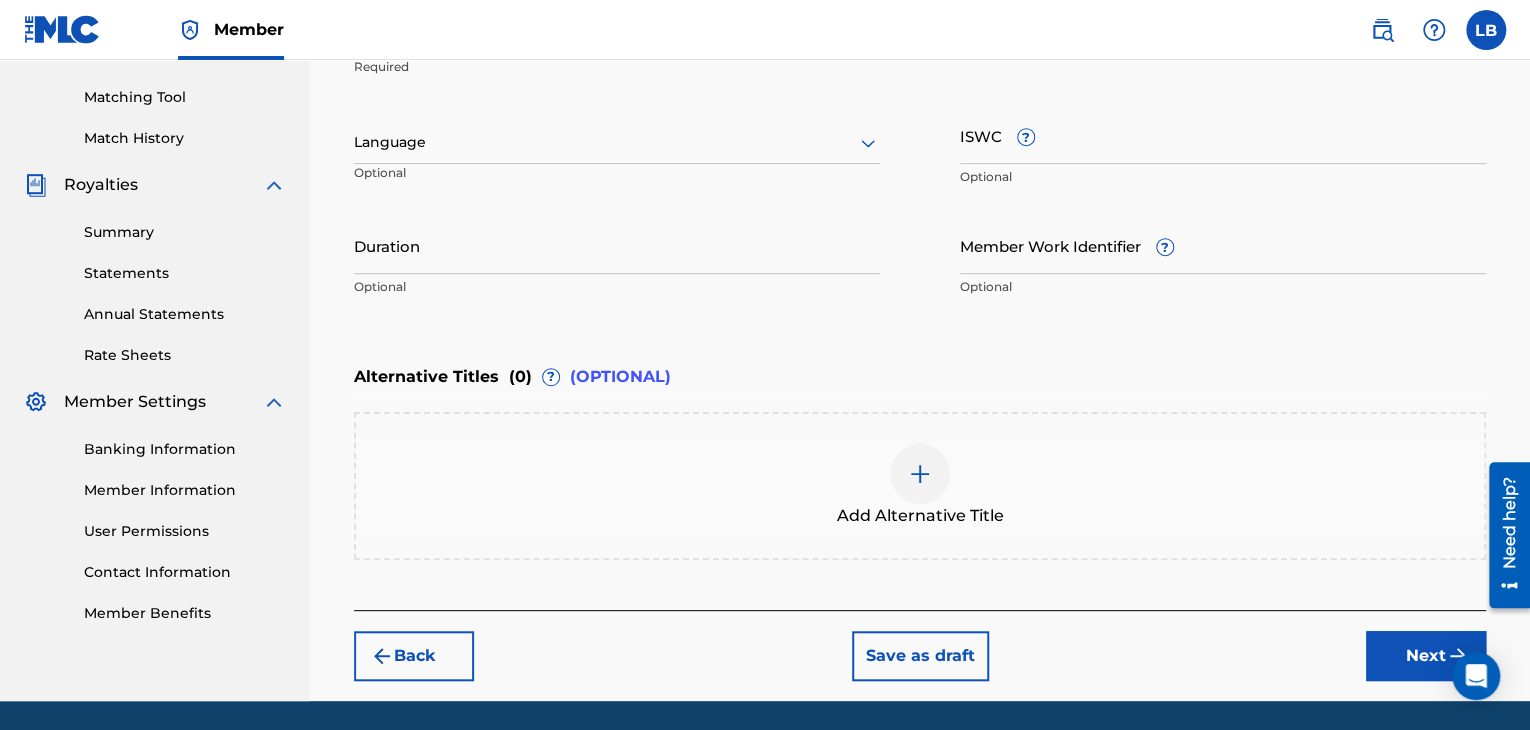 click on "Next" at bounding box center (1426, 656) 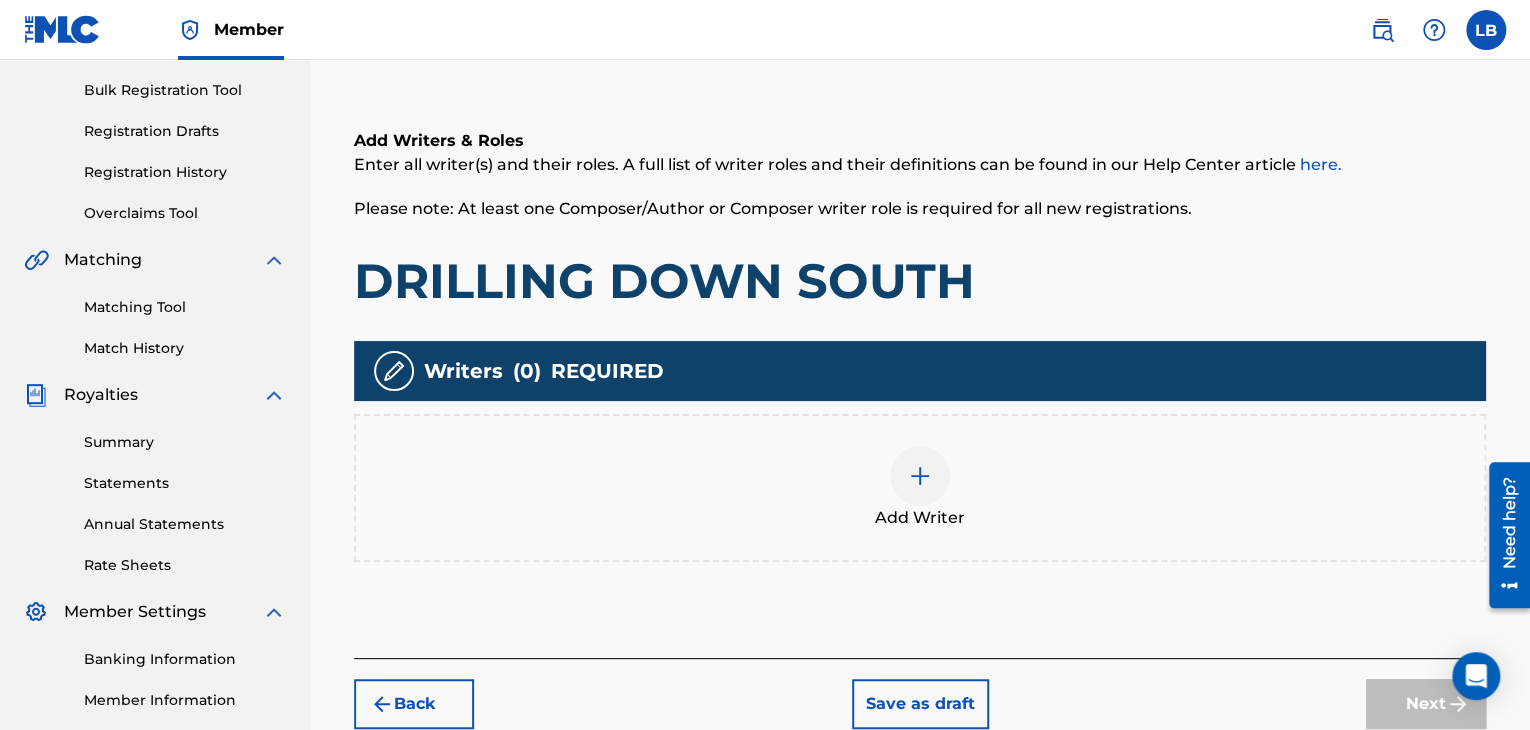 scroll, scrollTop: 330, scrollLeft: 0, axis: vertical 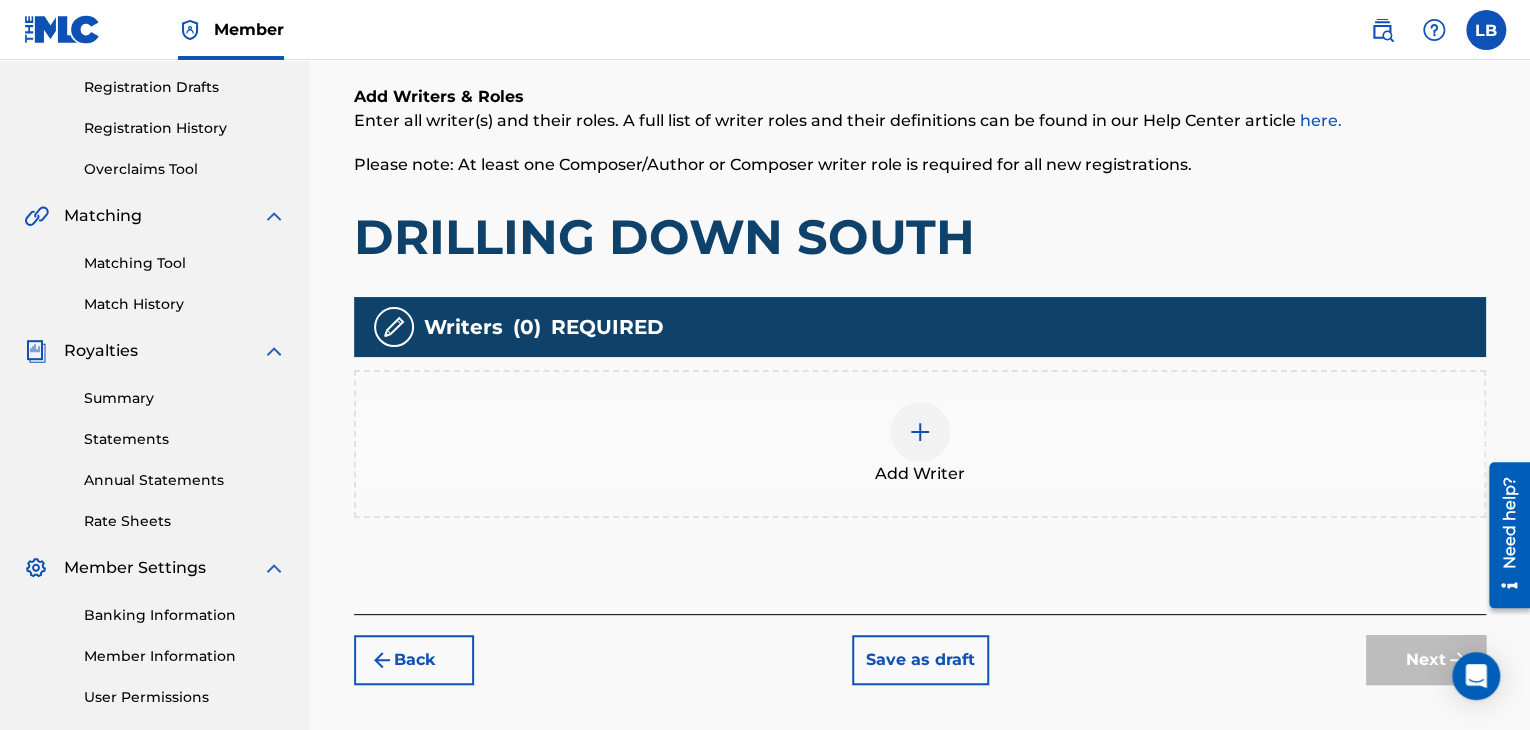 click at bounding box center [920, 432] 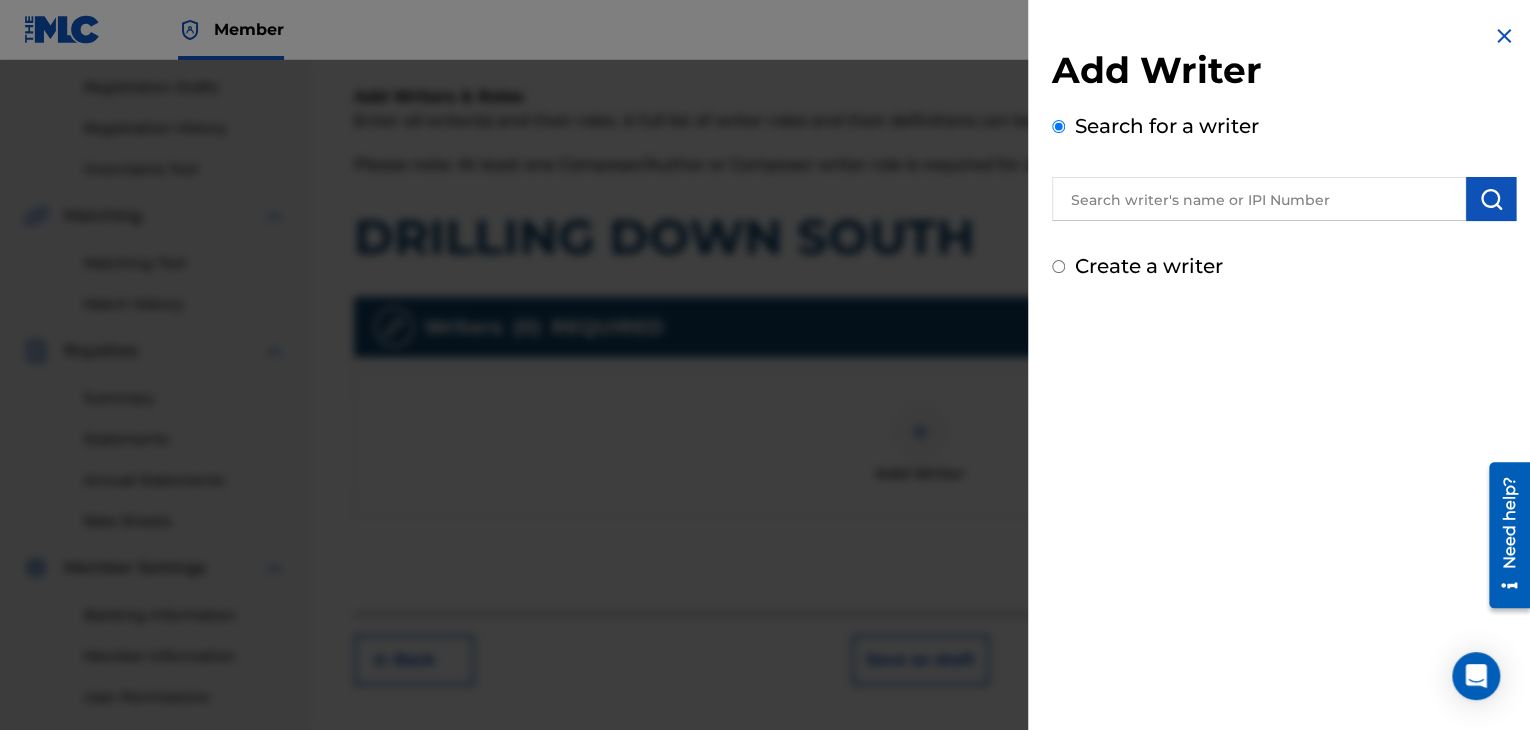 click on "Create a writer" at bounding box center [1058, 266] 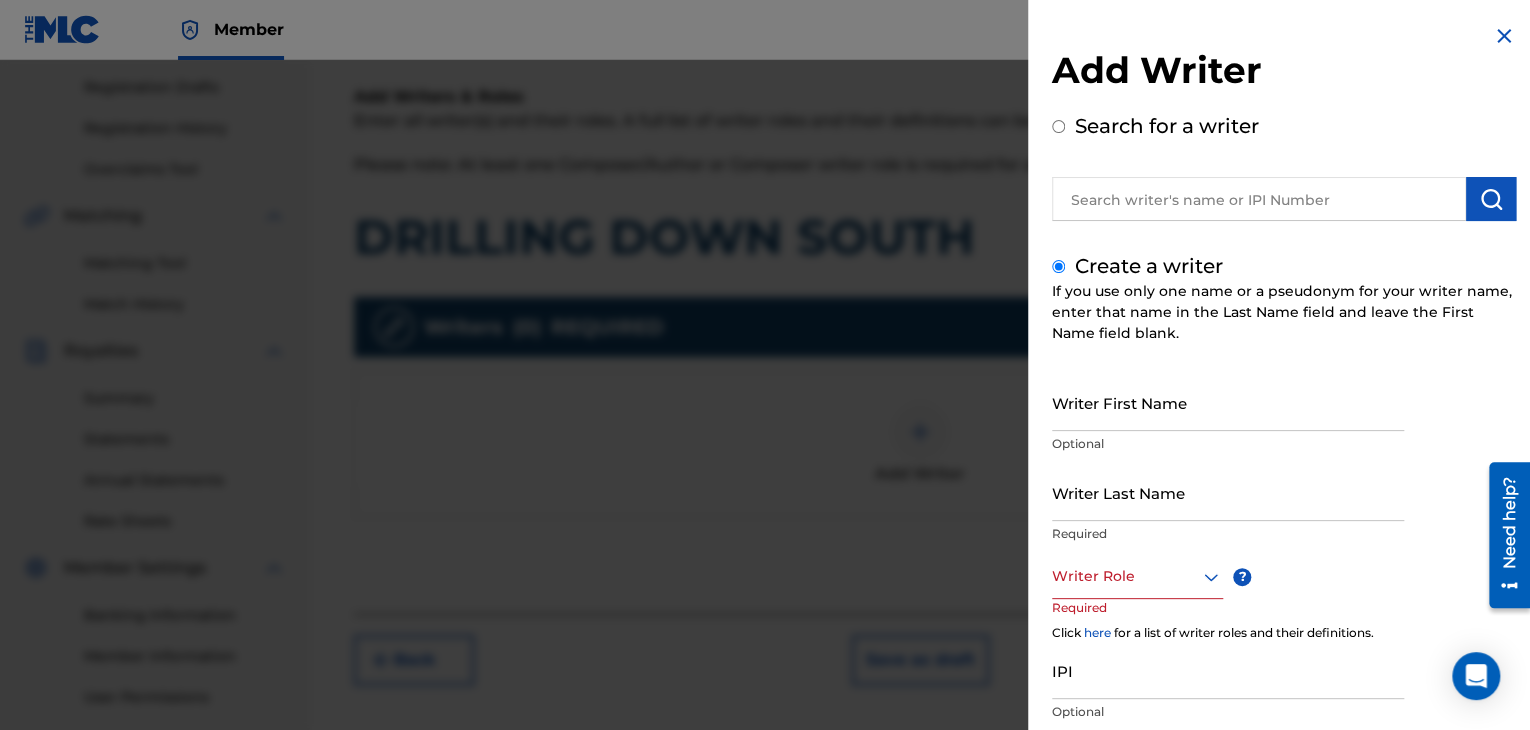 click on "Writer First Name" at bounding box center (1228, 402) 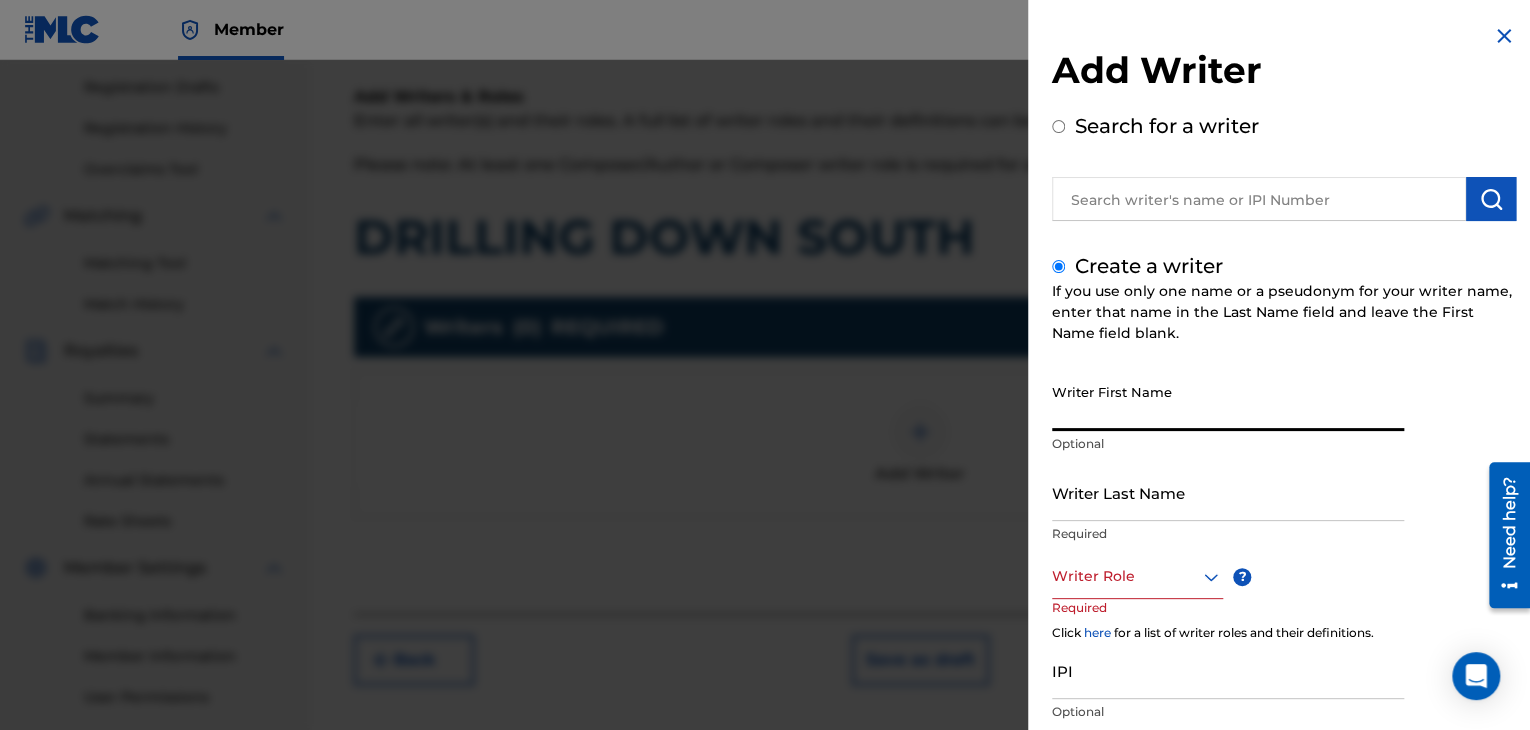 type on "Leremy" 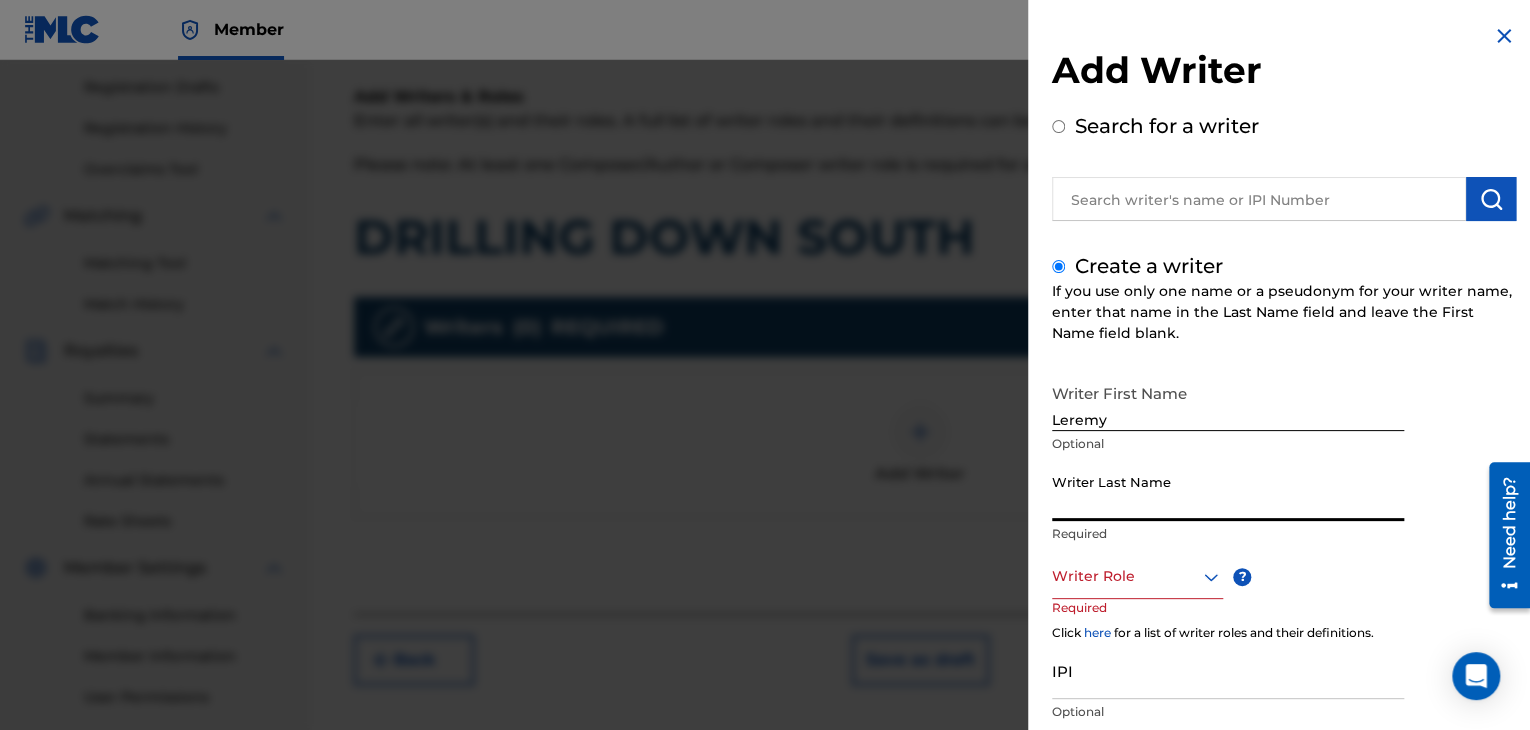 click on "Writer Last Name" at bounding box center (1228, 492) 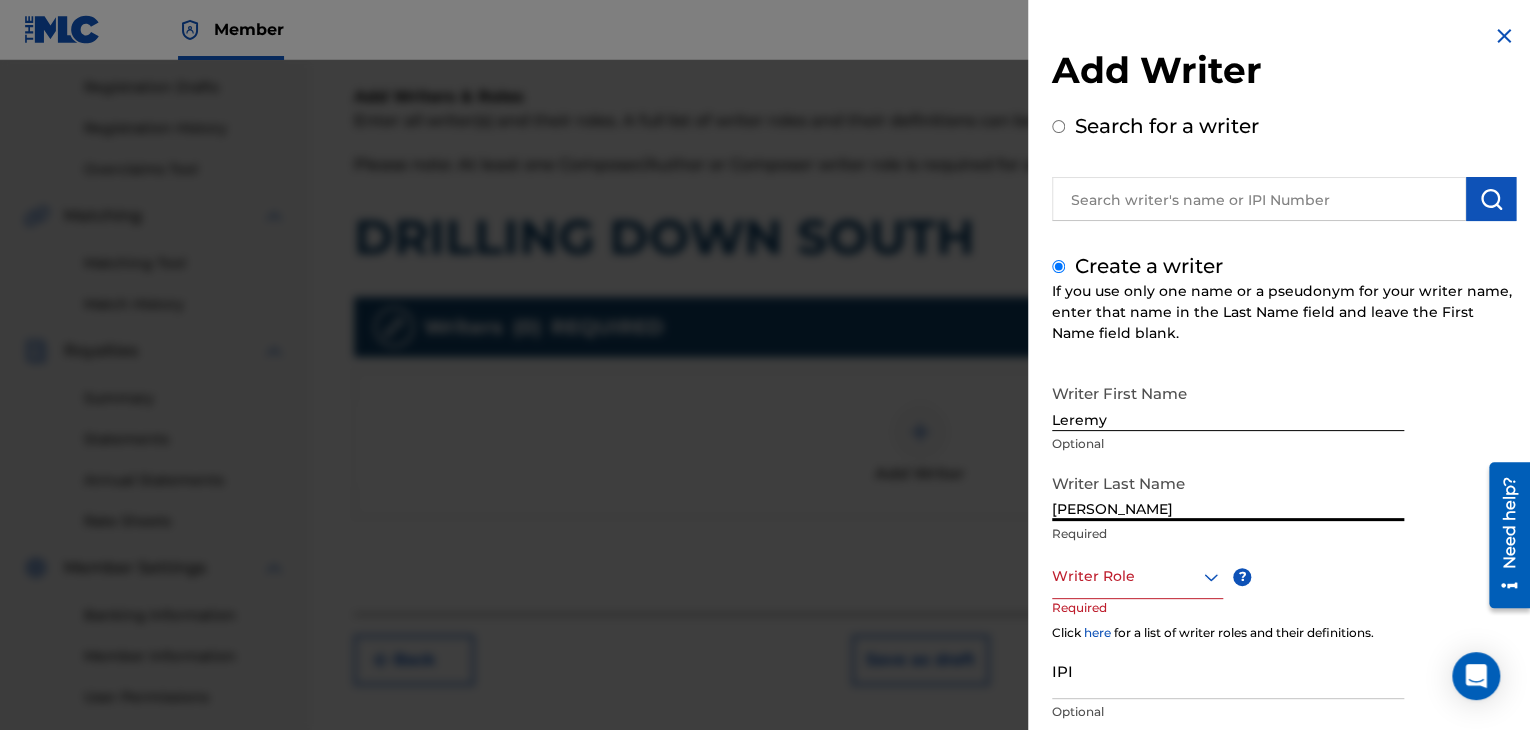 type on "[PERSON_NAME]" 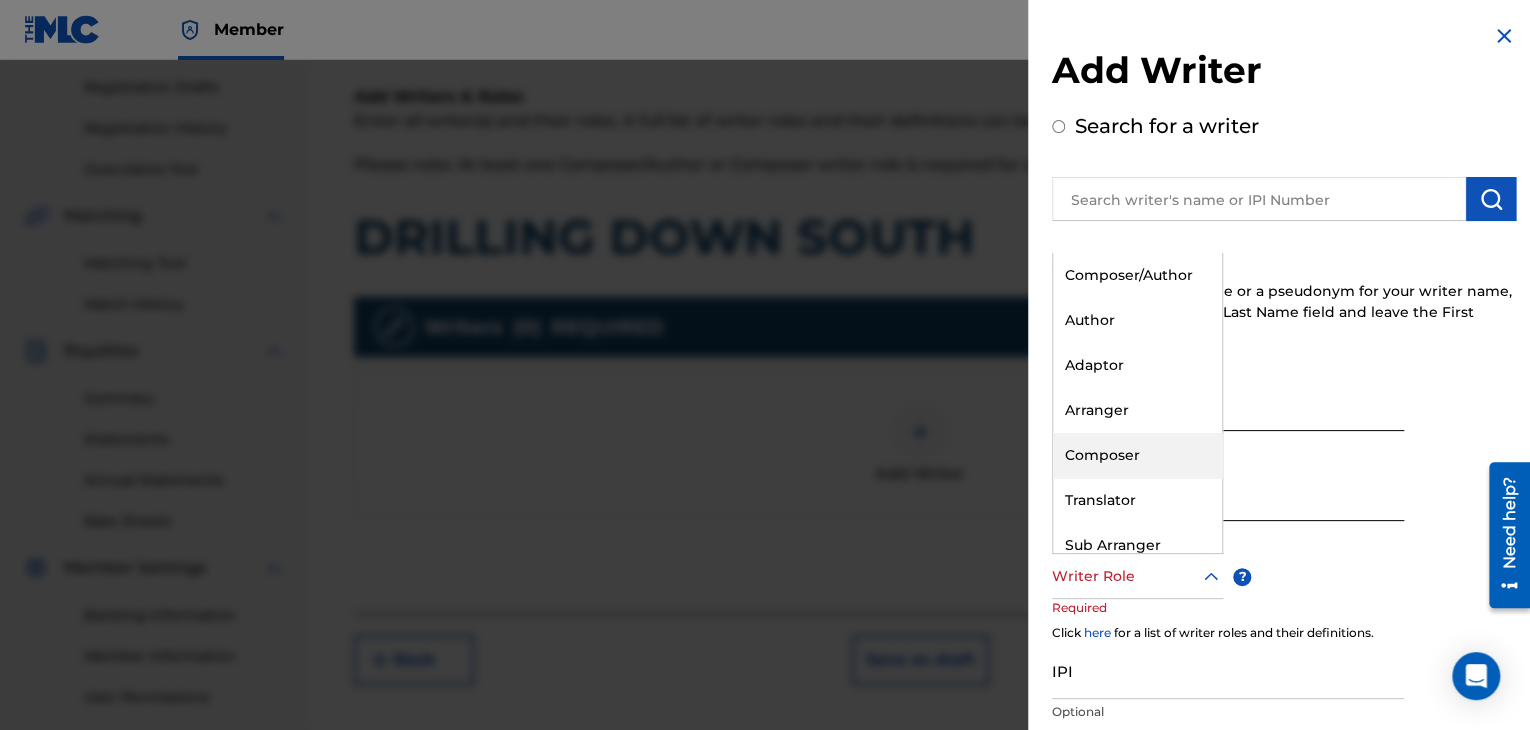 click on "Composer" at bounding box center [1137, 455] 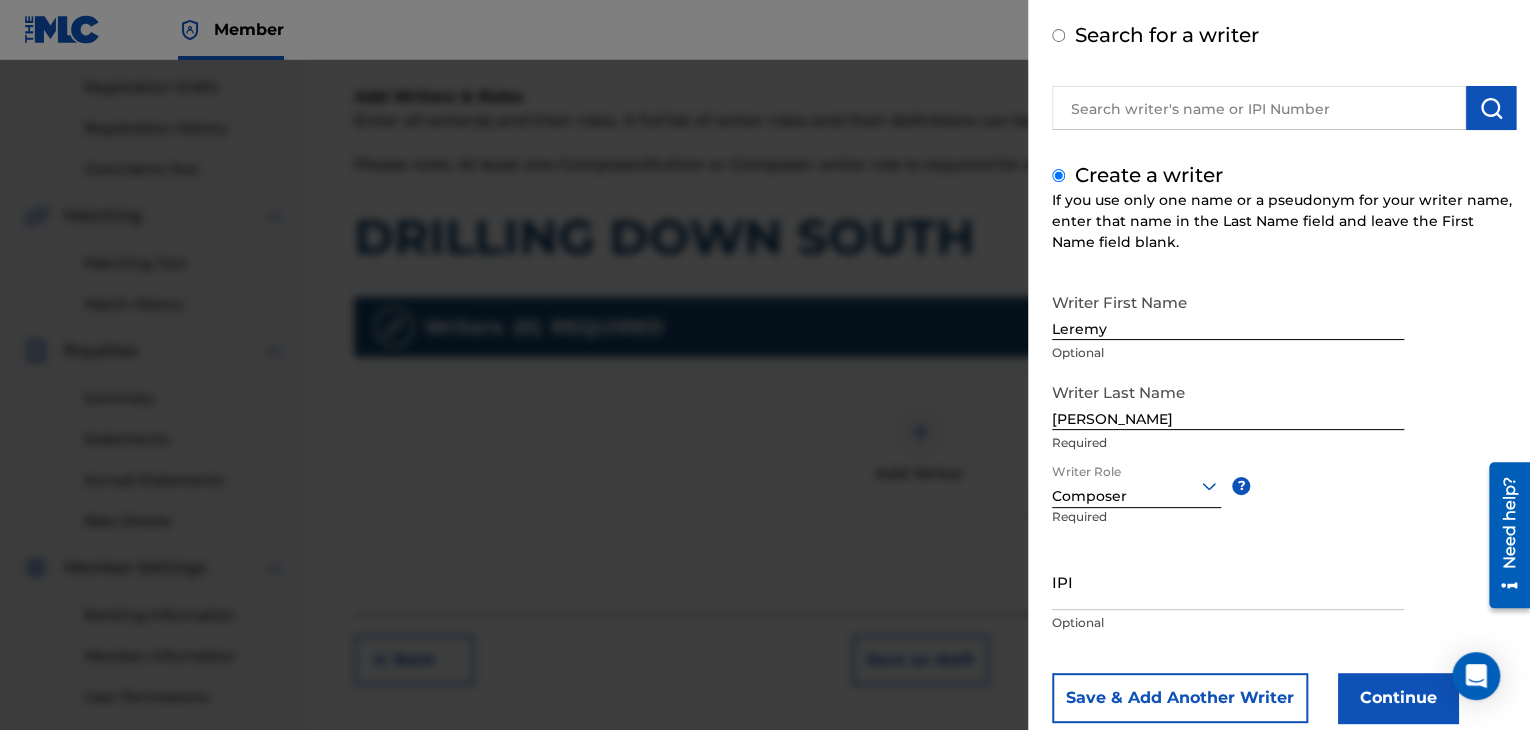 scroll, scrollTop: 138, scrollLeft: 0, axis: vertical 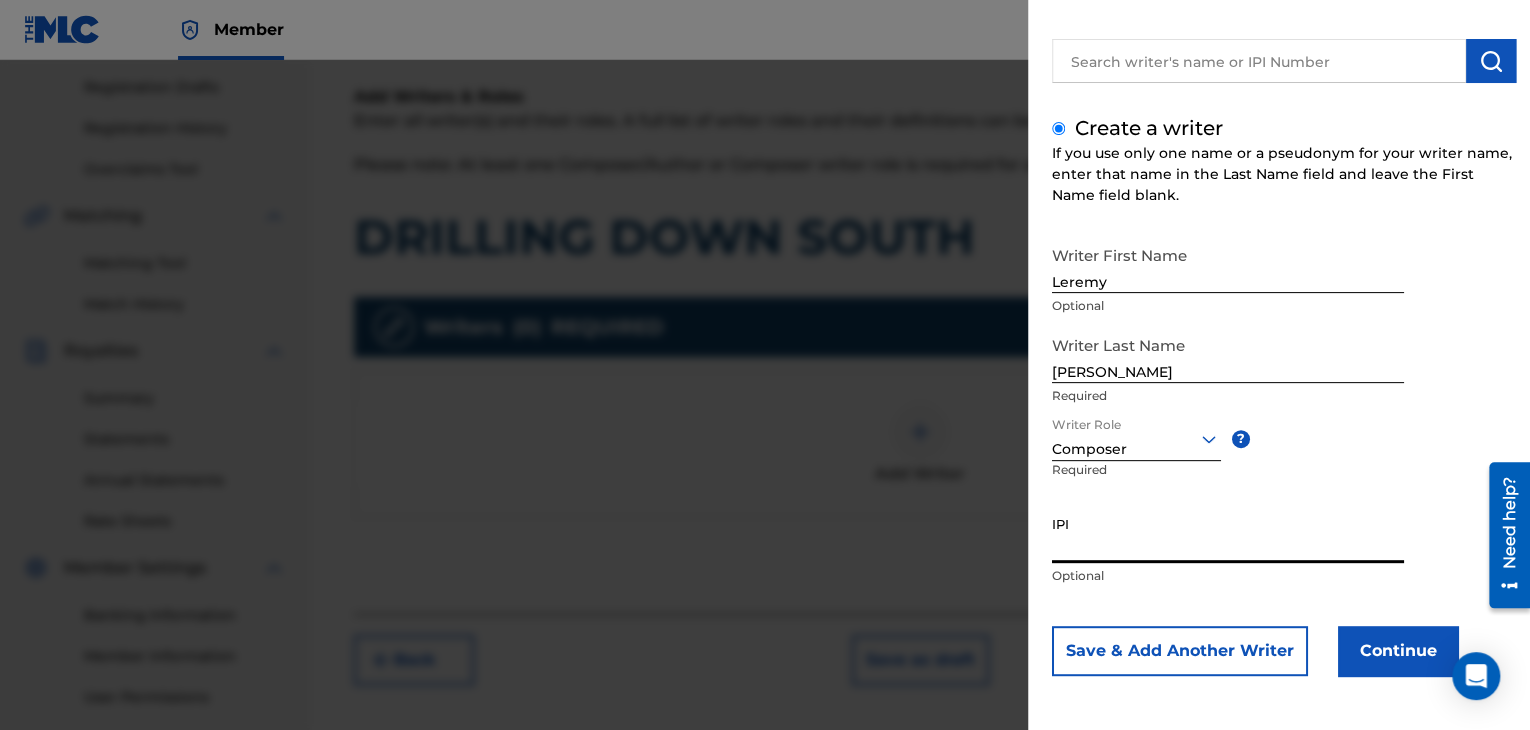 paste on "1241328194" 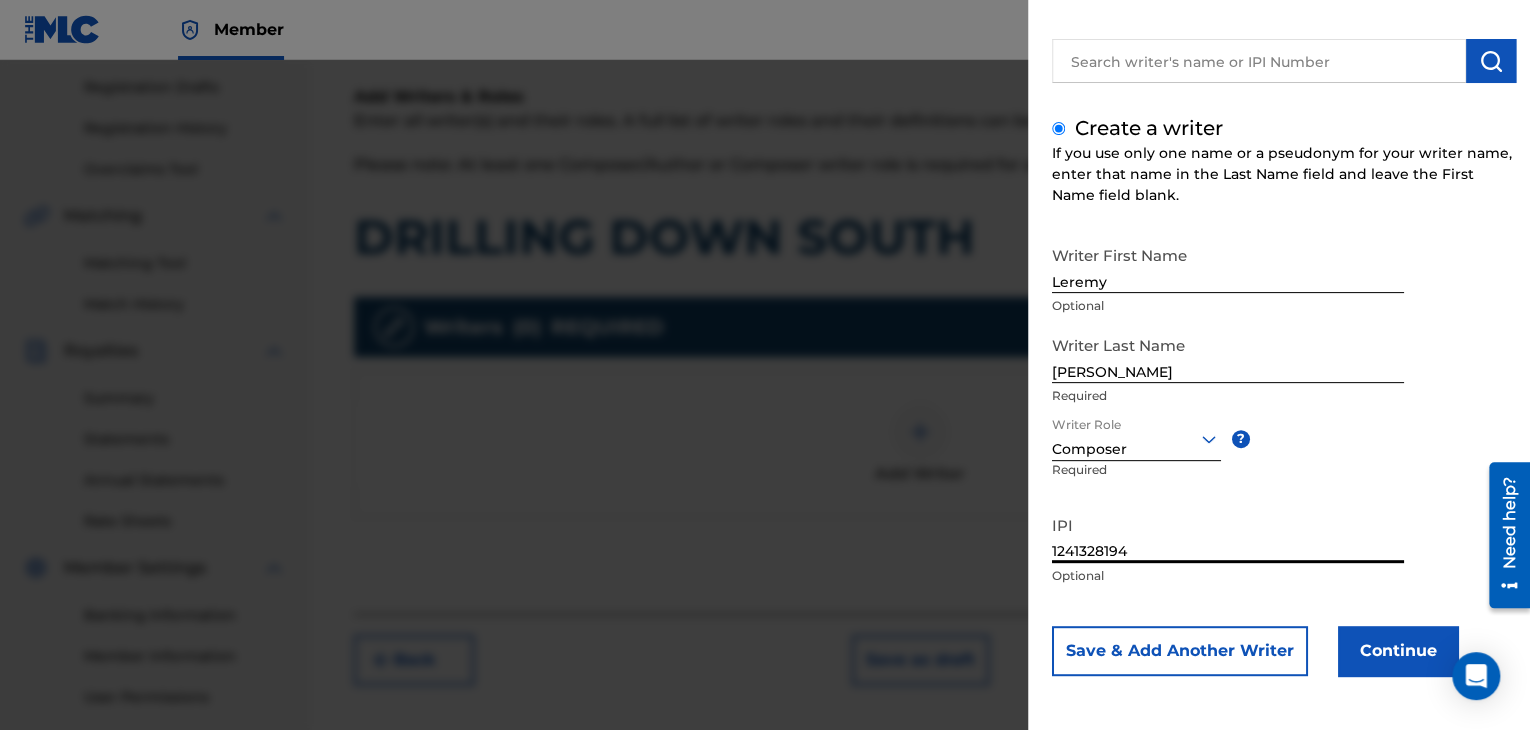 type on "1241328194" 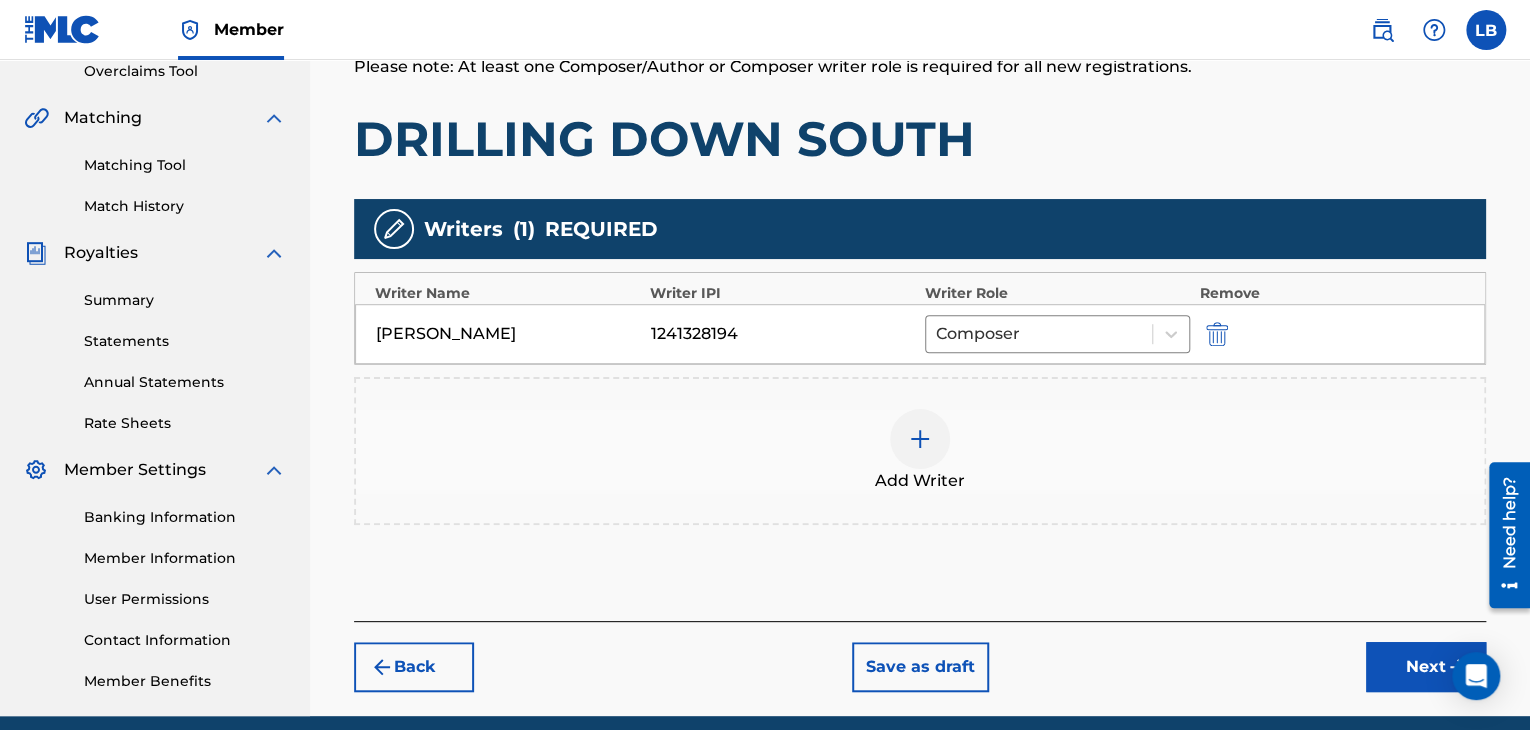 click on "Next" at bounding box center (1426, 667) 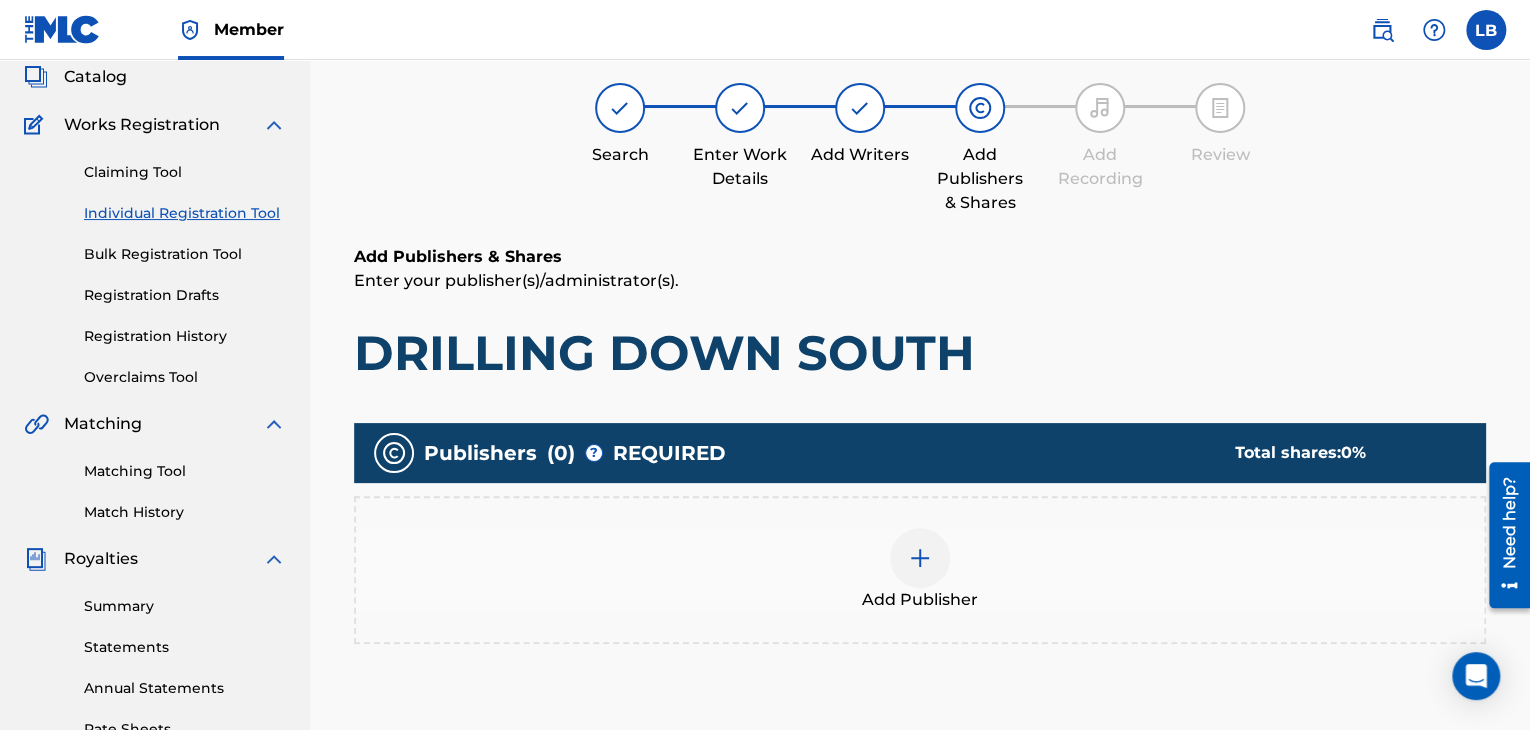 scroll, scrollTop: 123, scrollLeft: 0, axis: vertical 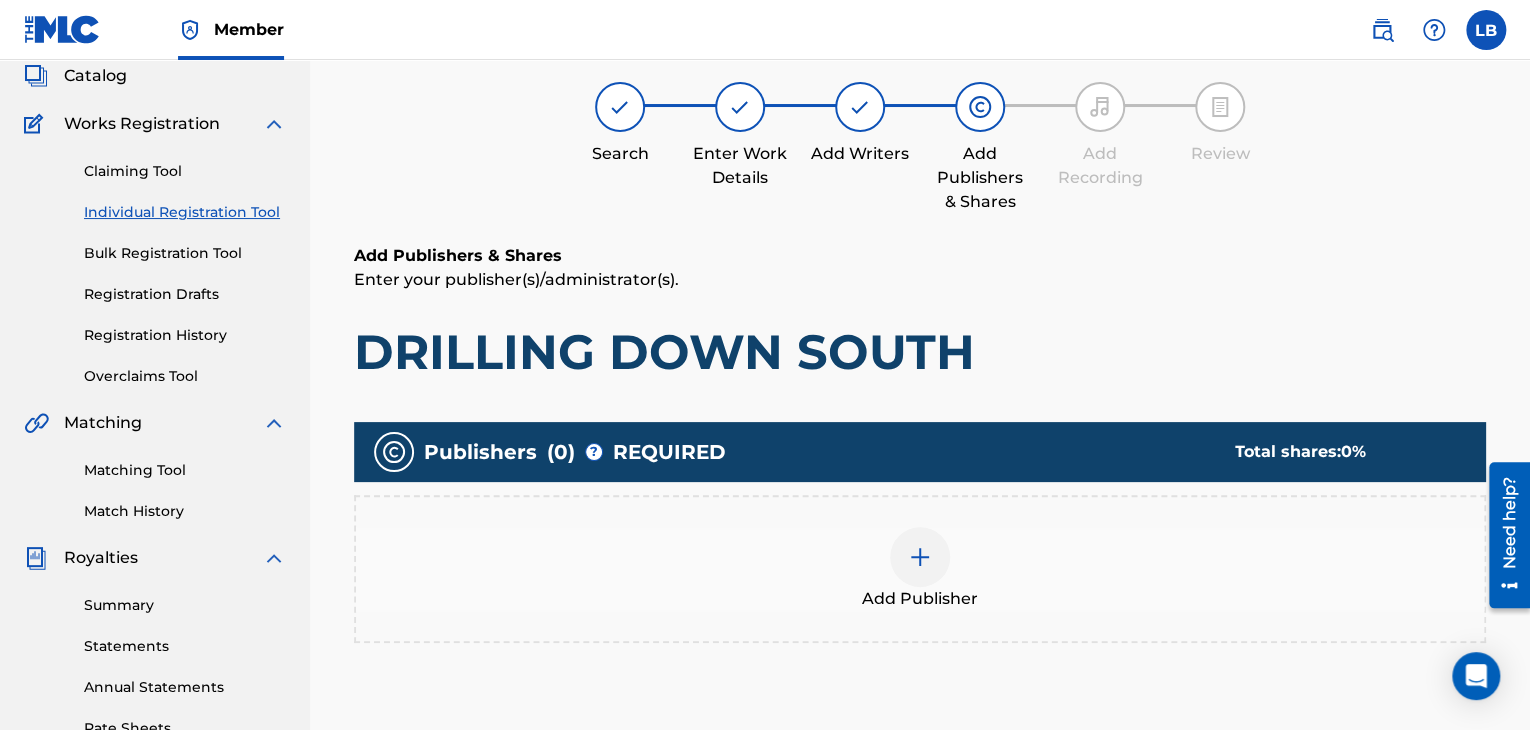 click at bounding box center [920, 557] 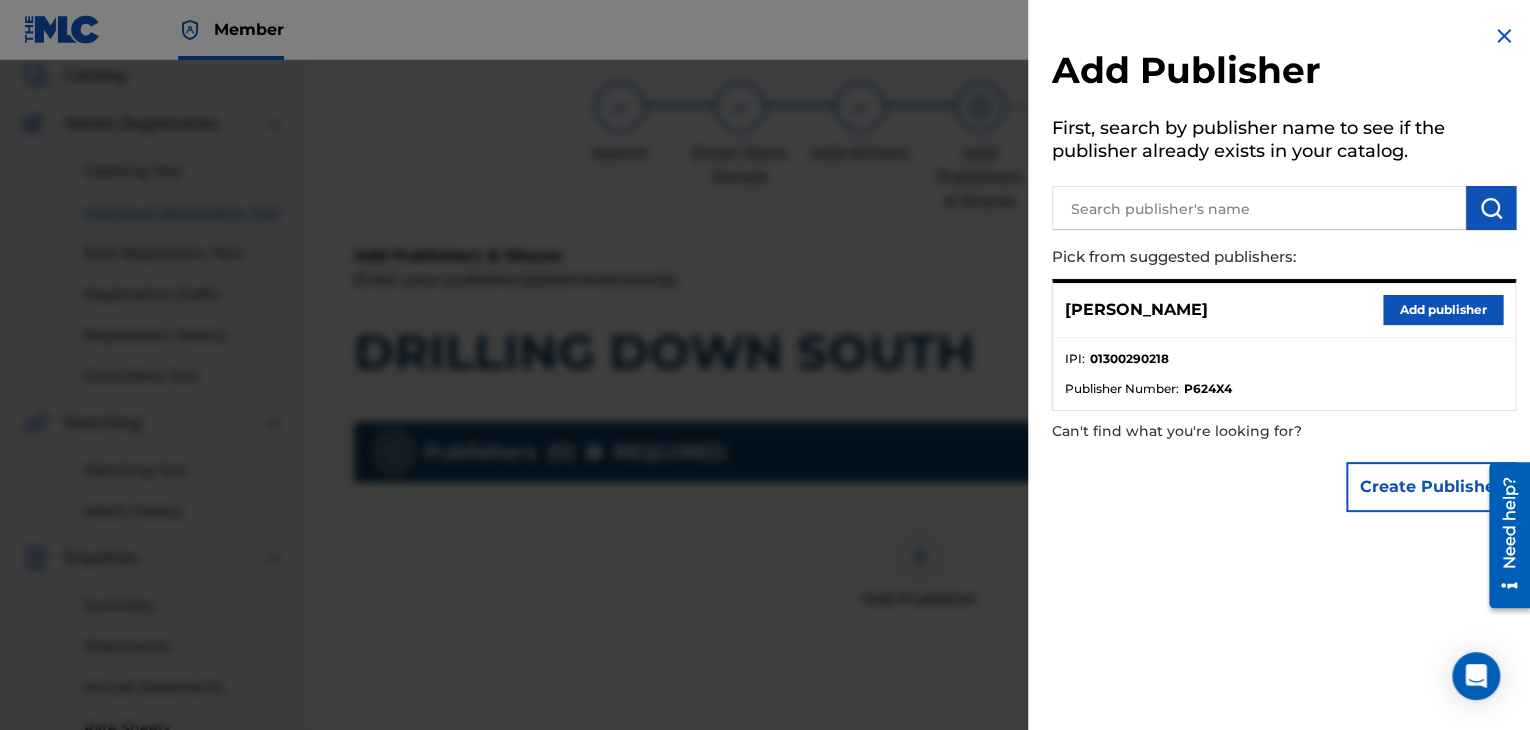 click at bounding box center [1259, 208] 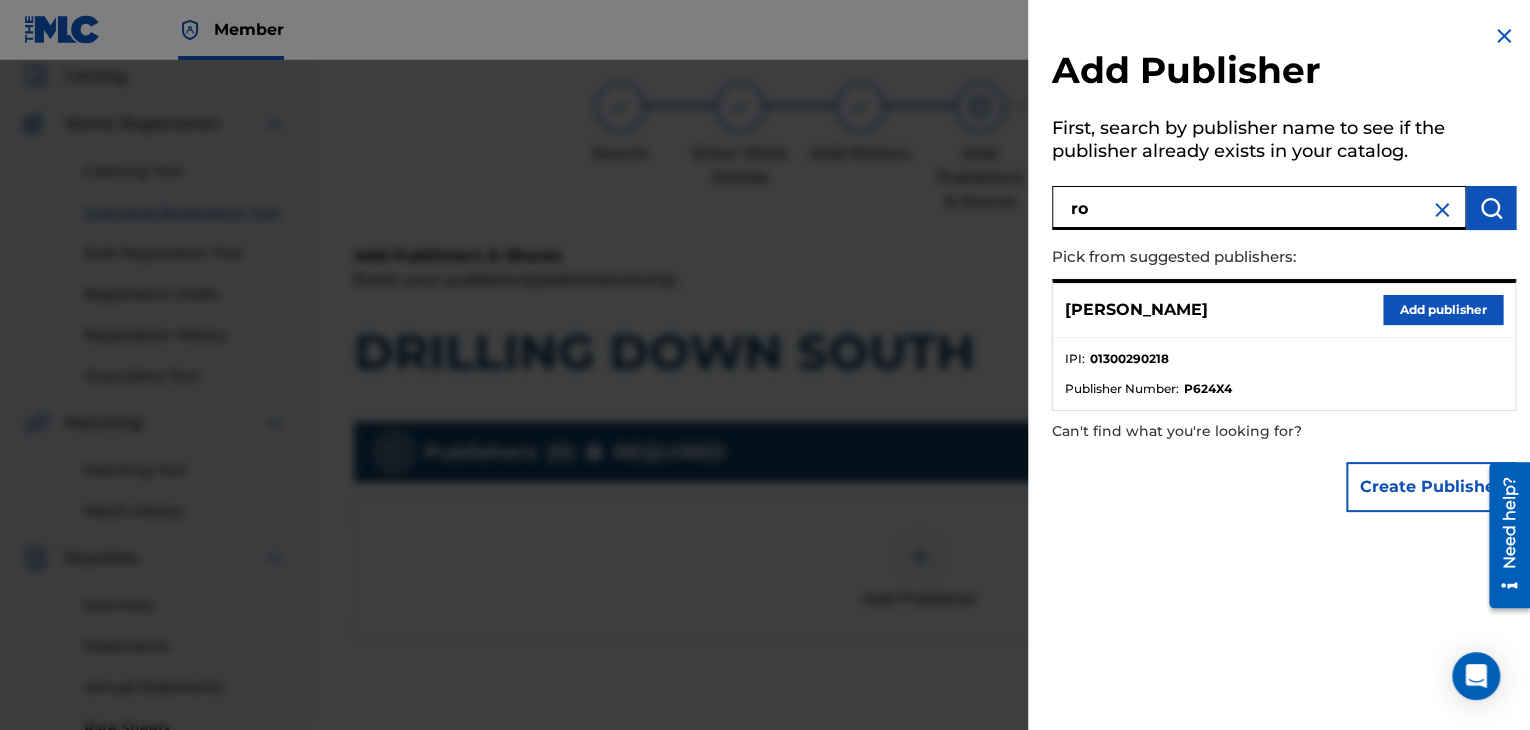 type on "r" 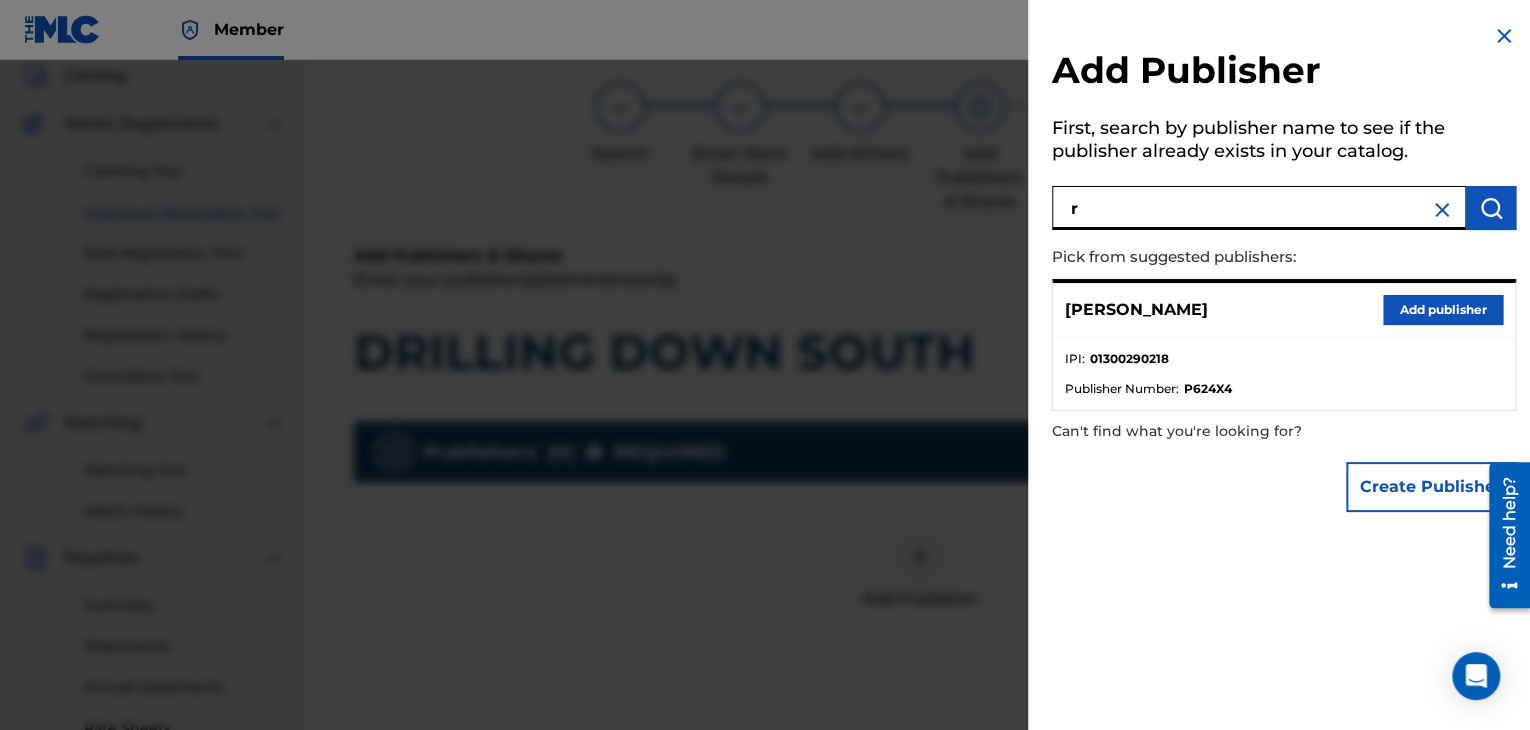 type on "ro" 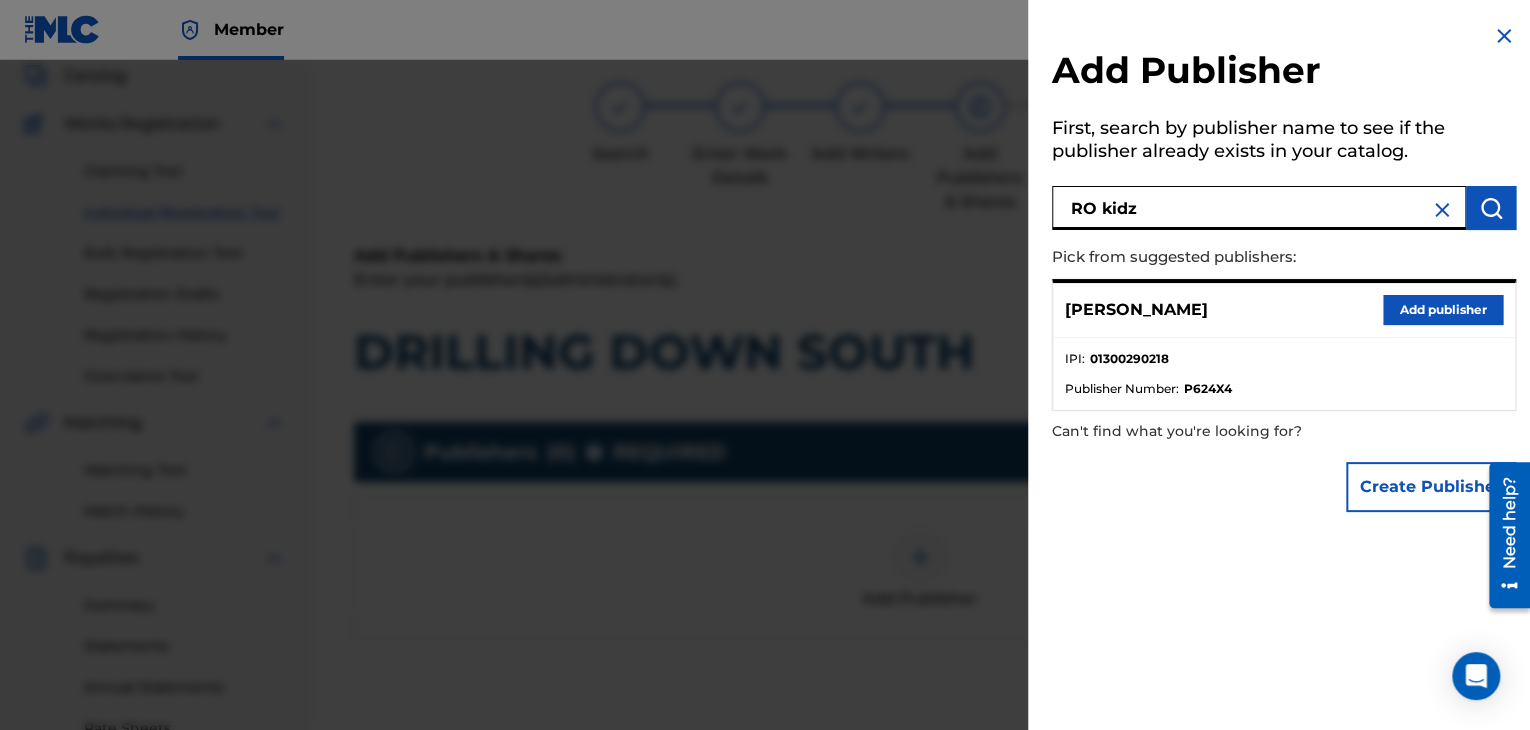 type on "RO kidz" 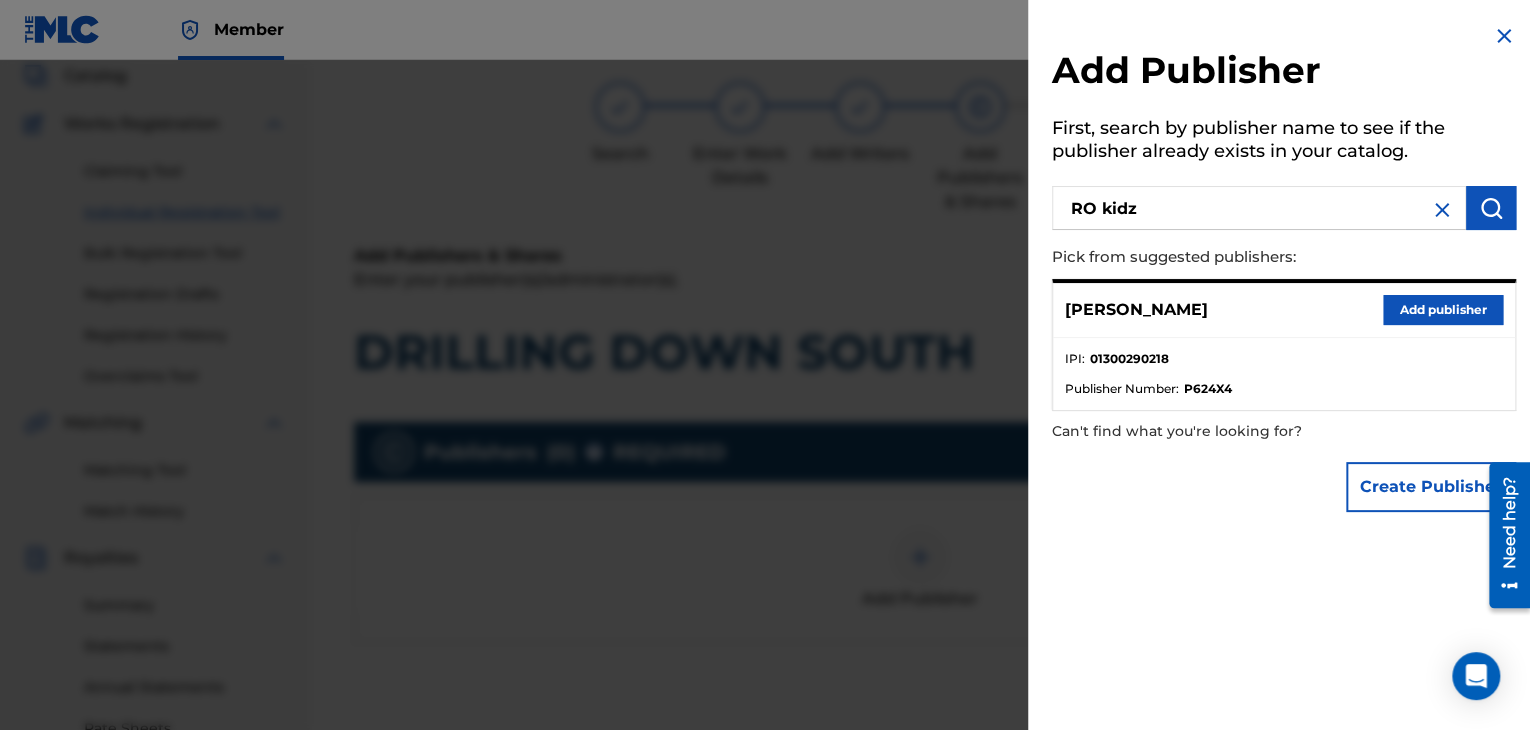click at bounding box center [1491, 208] 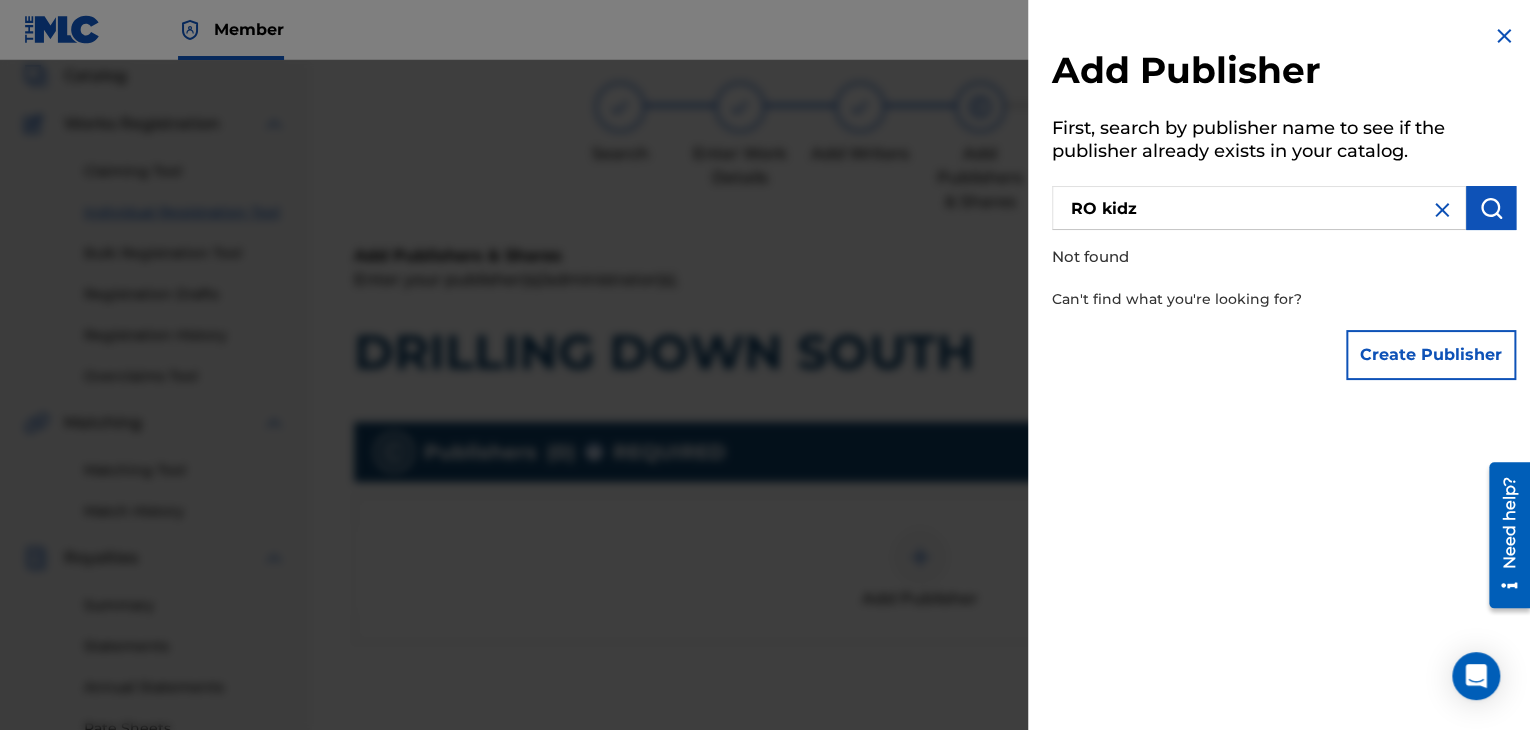 click on "Create Publisher" at bounding box center (1431, 355) 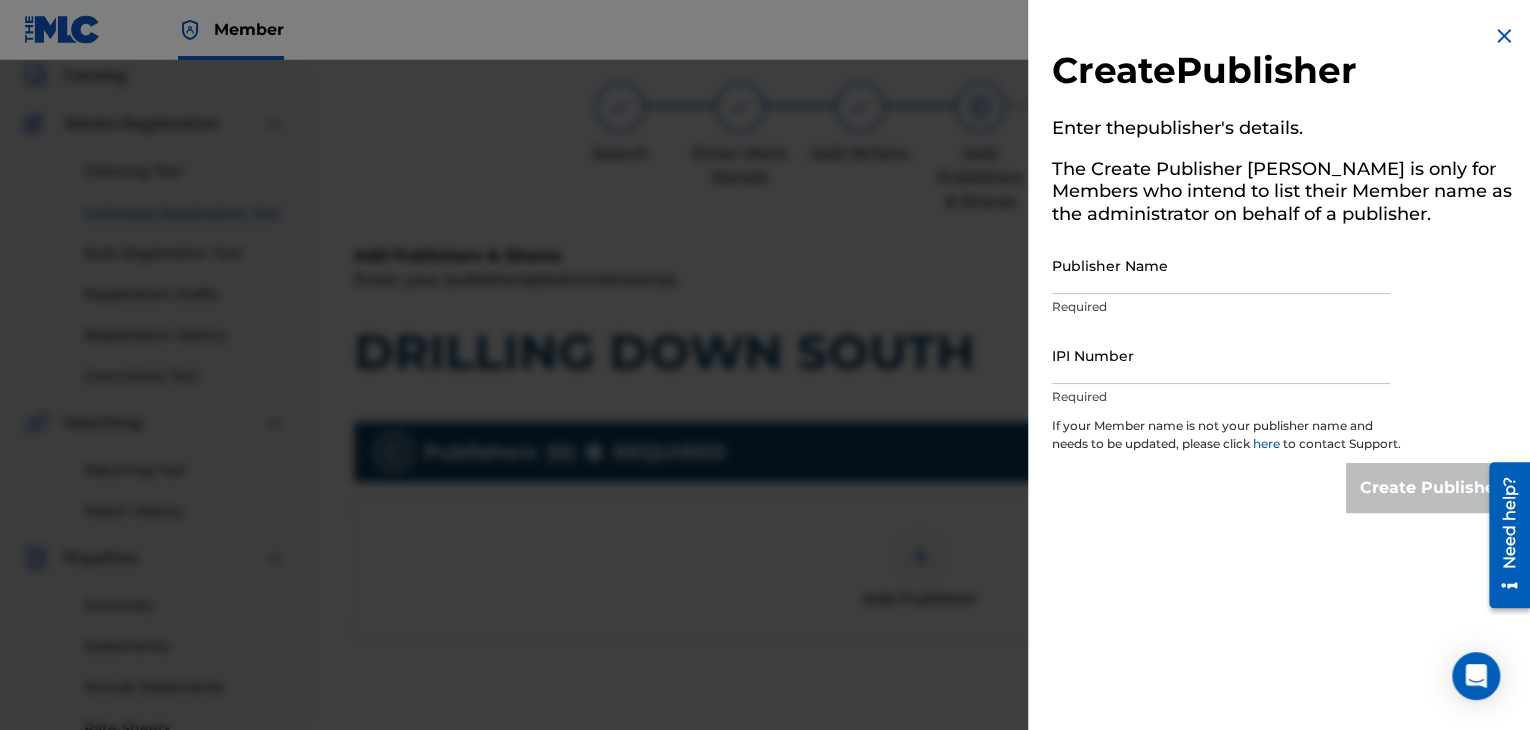 click on "Publisher Name" at bounding box center (1221, 265) 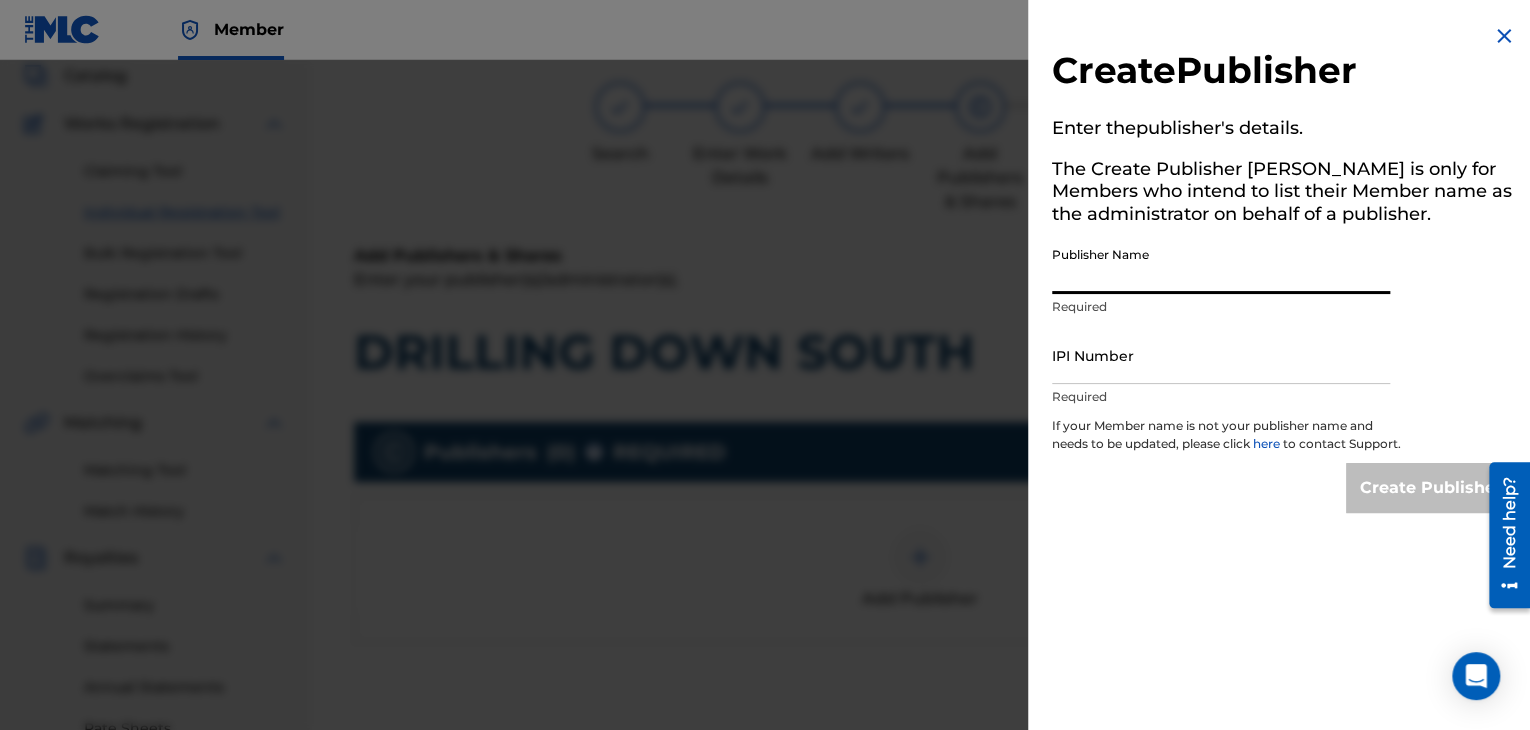 type on "RO KIDS PUBLISHING" 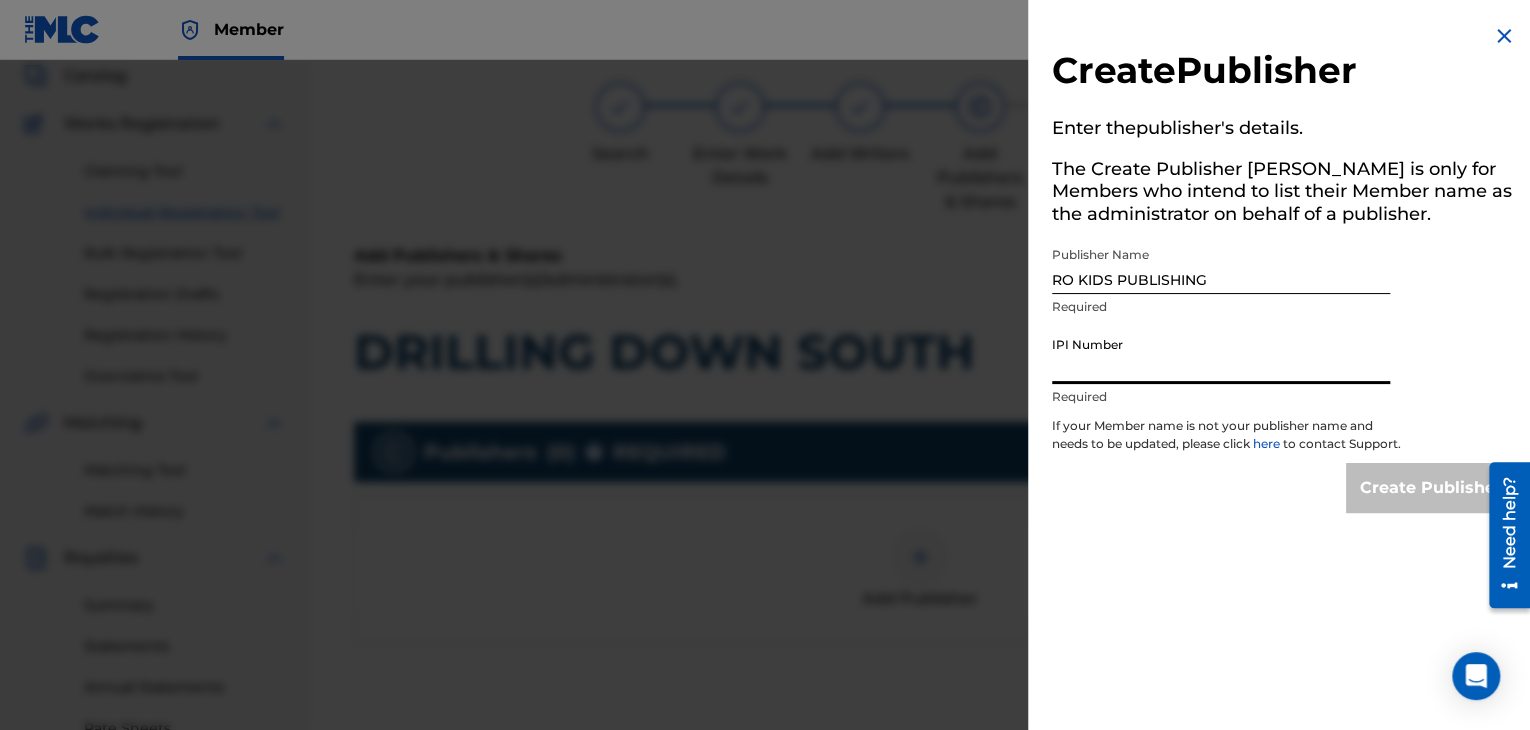 click on "IPI Number" at bounding box center (1221, 355) 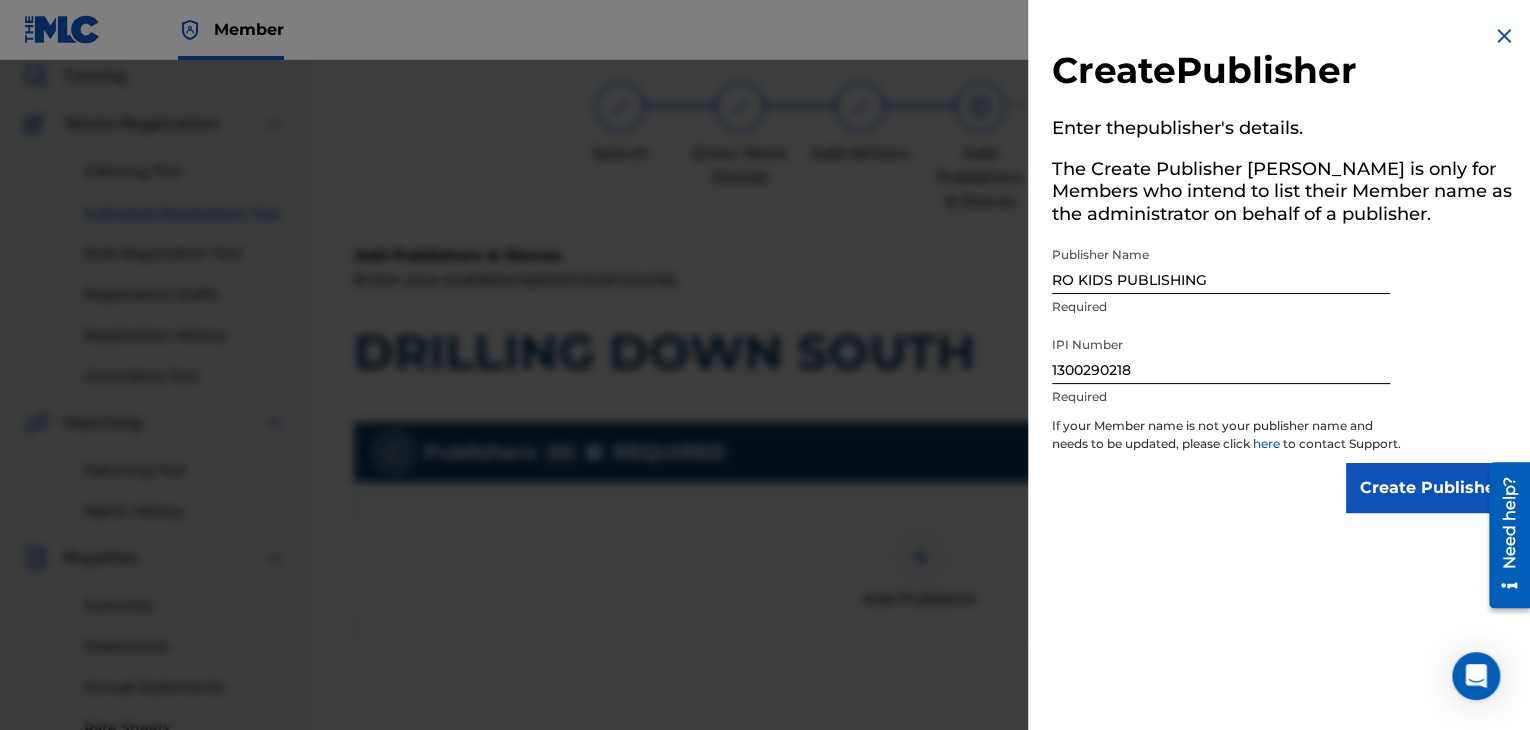 click on "Create Publisher" at bounding box center [1431, 488] 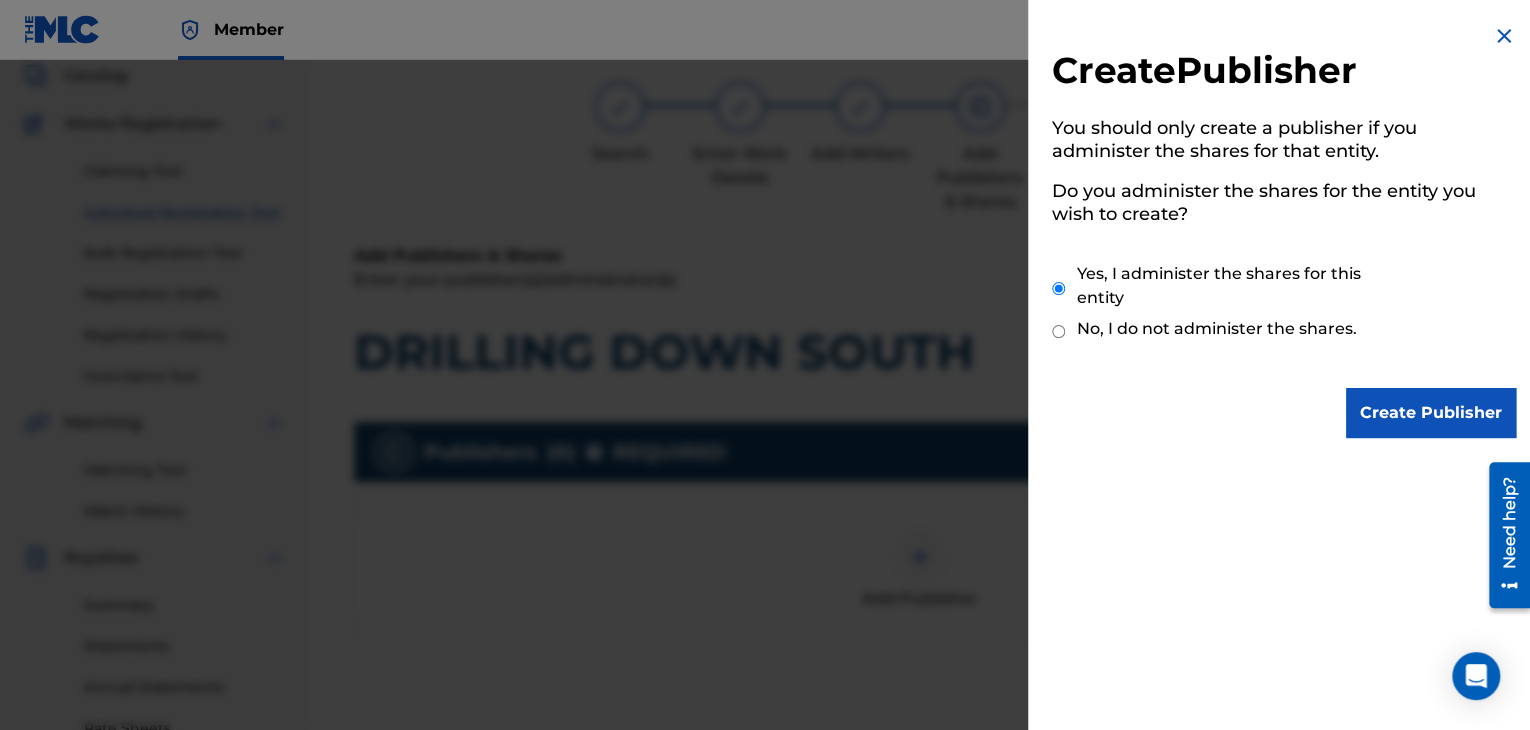 click on "Create Publisher" at bounding box center [1431, 413] 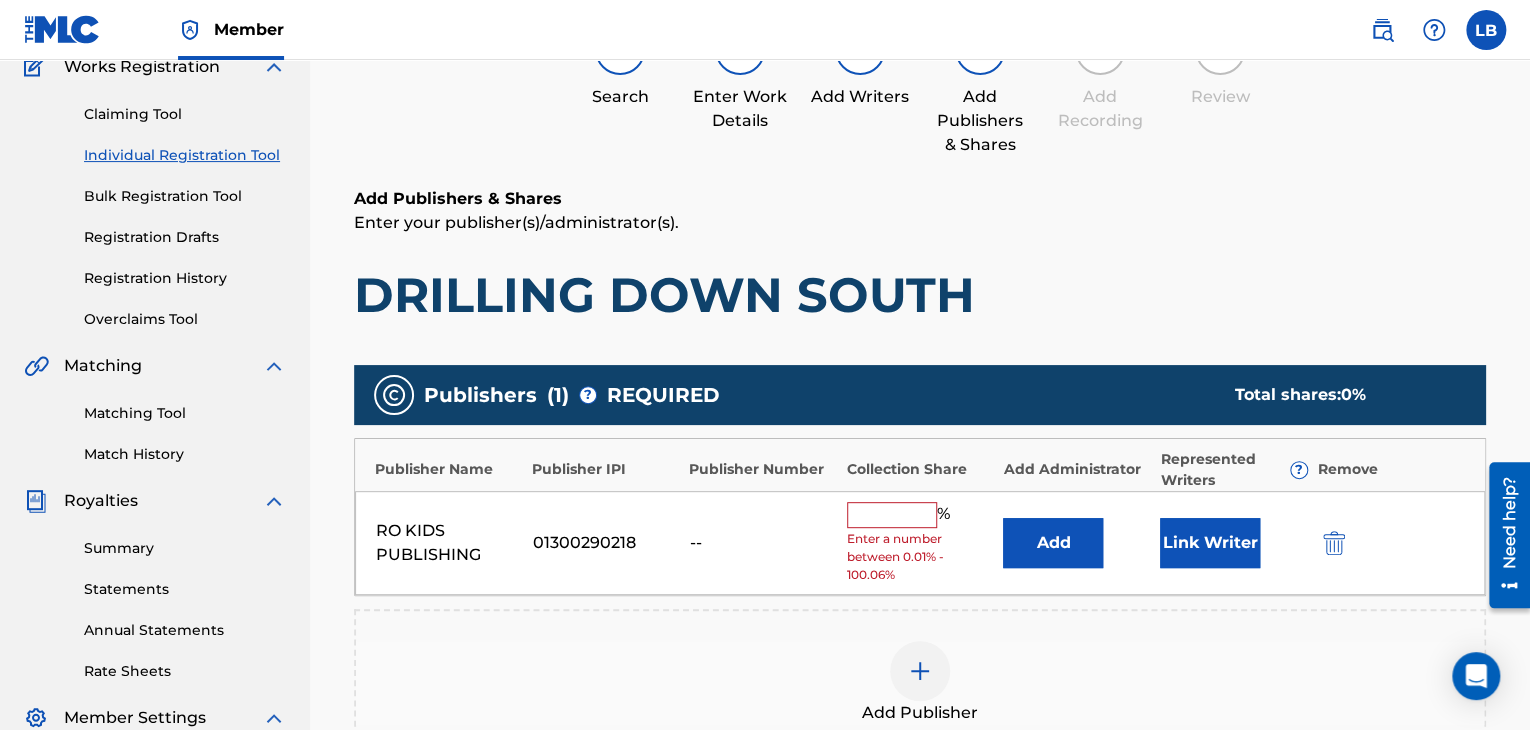 scroll, scrollTop: 172, scrollLeft: 0, axis: vertical 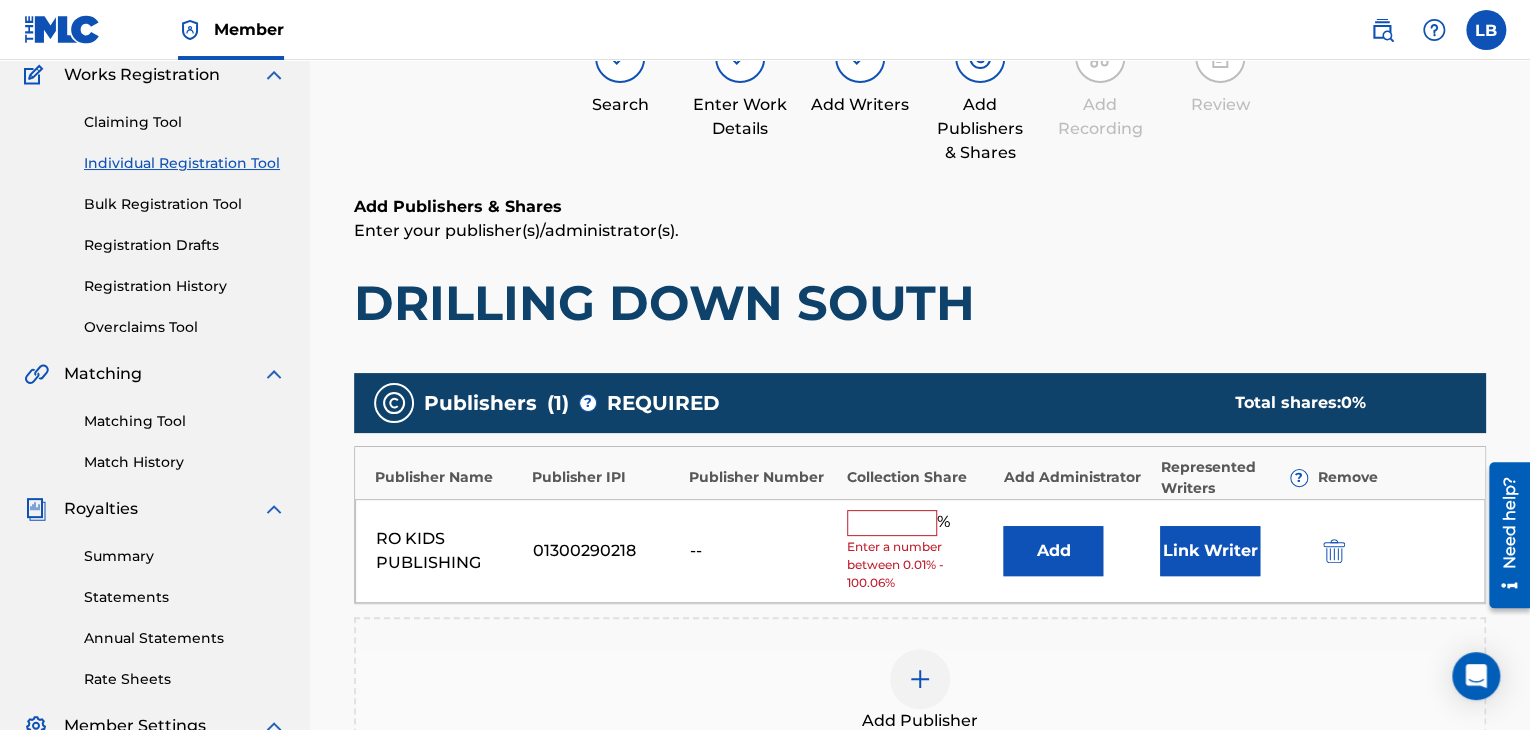 click at bounding box center (892, 523) 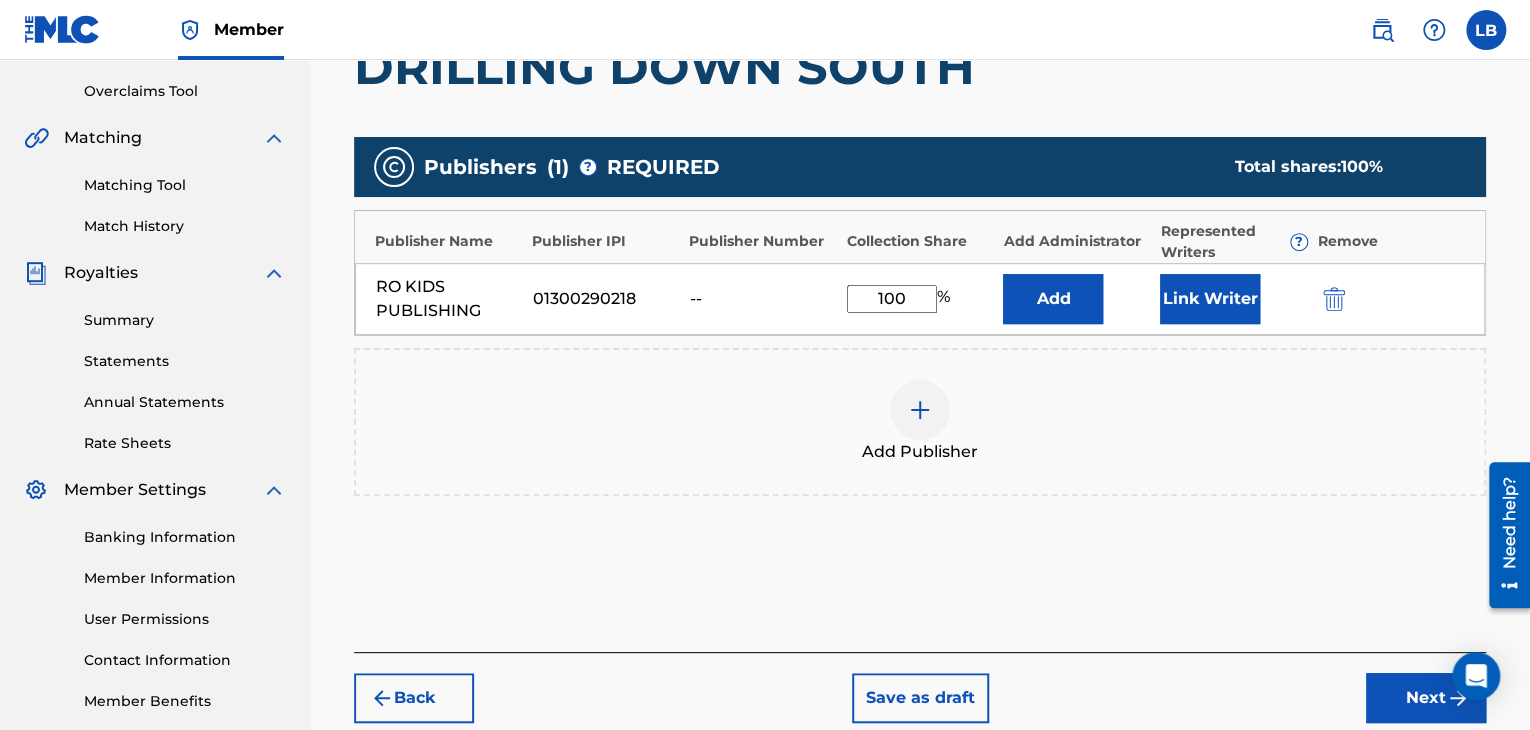 click on "Next" at bounding box center [1426, 698] 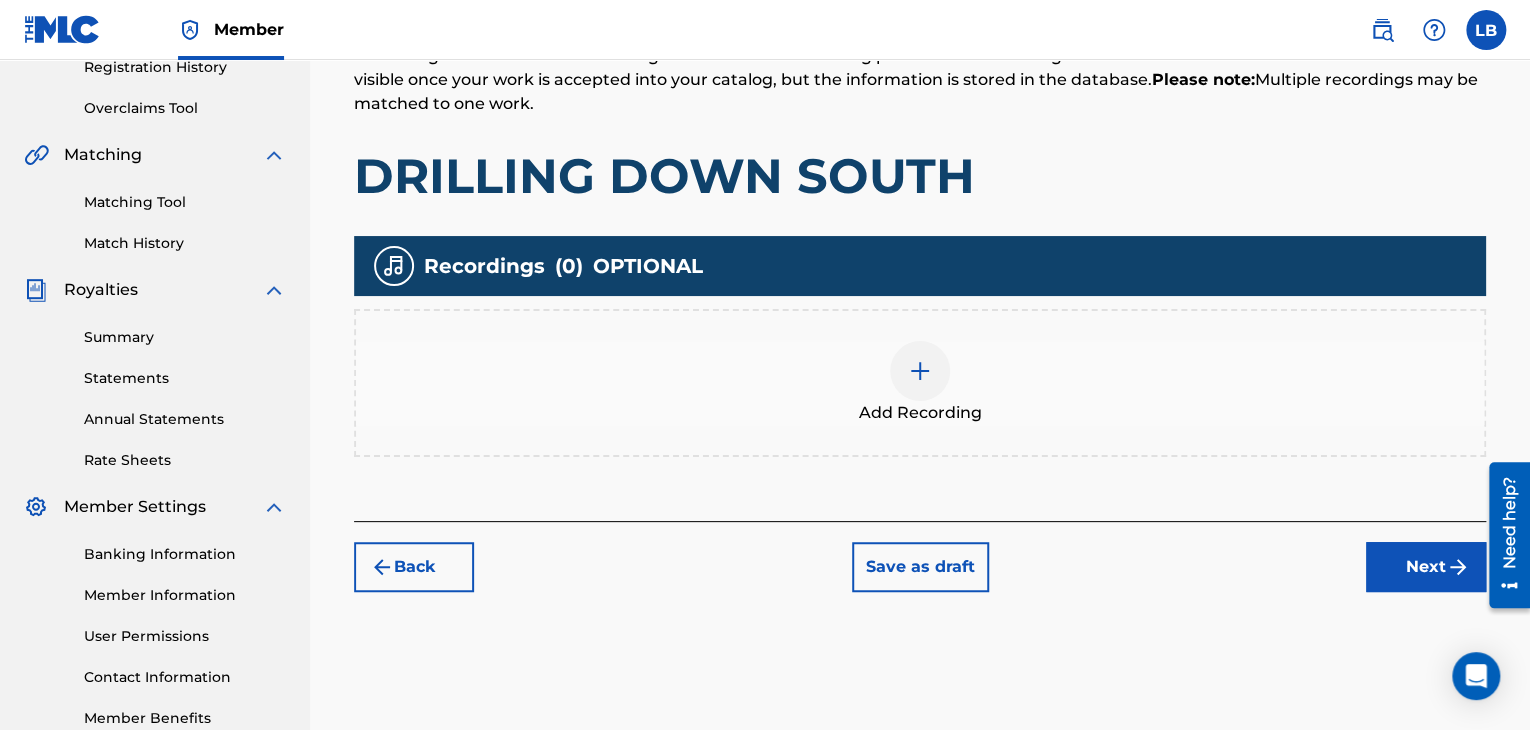 scroll, scrollTop: 393, scrollLeft: 0, axis: vertical 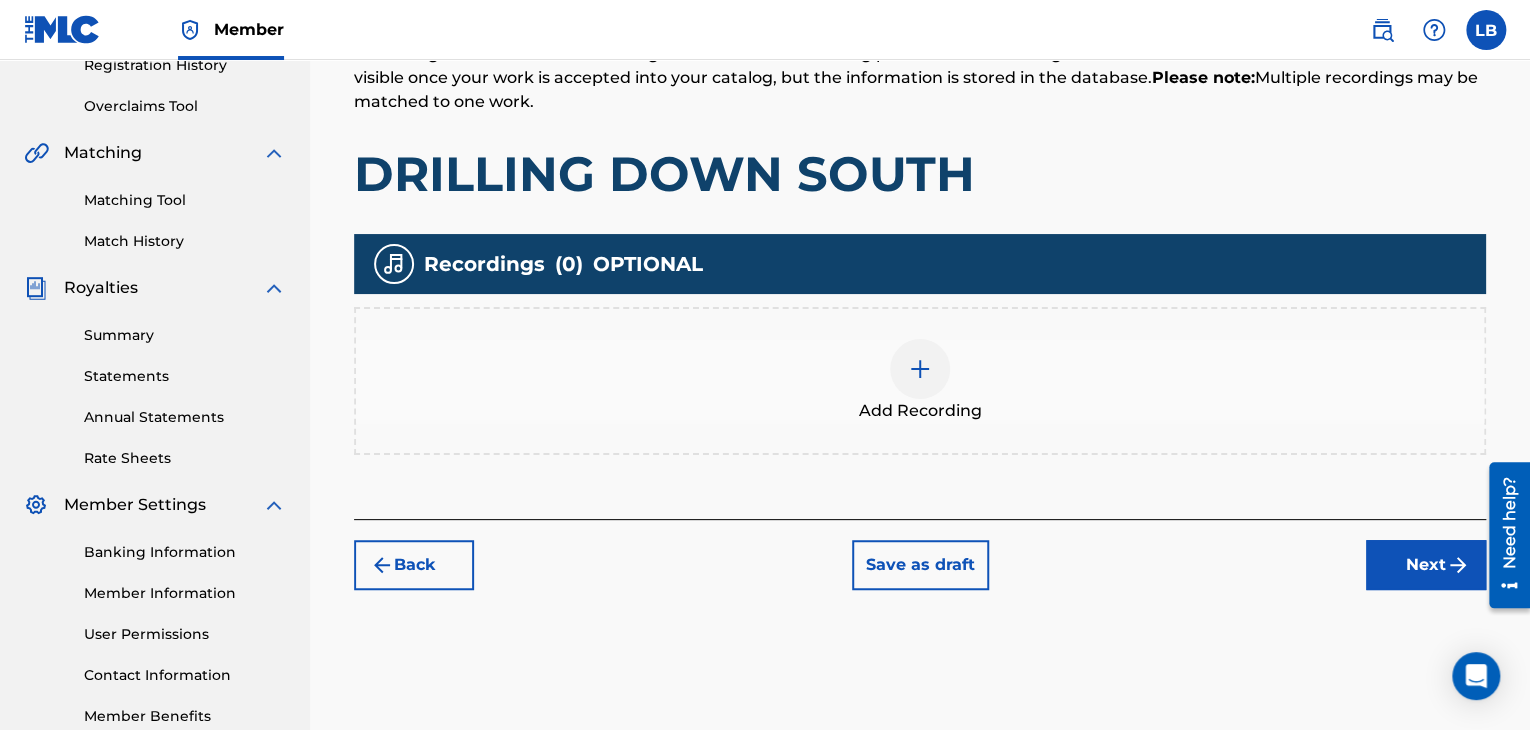 click at bounding box center [920, 369] 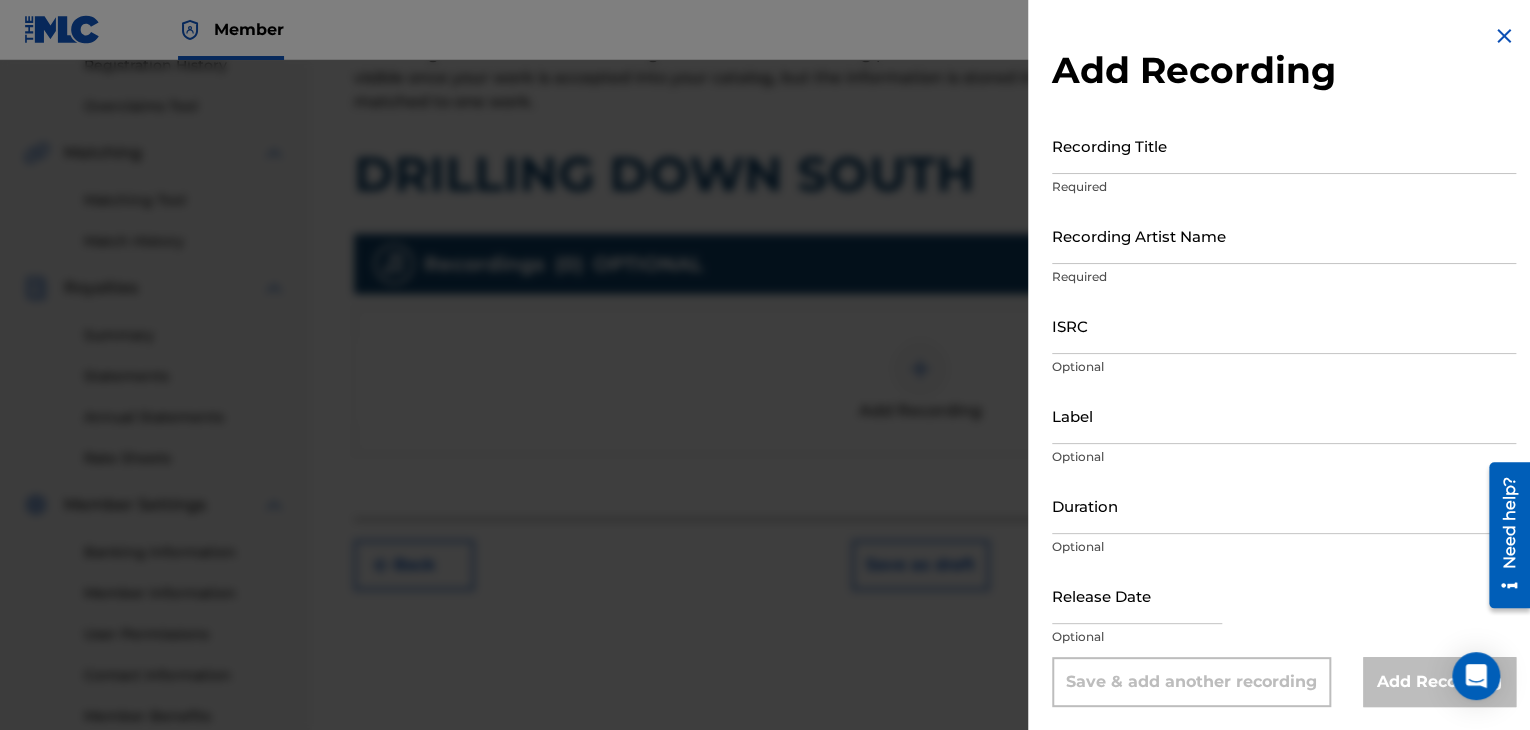 click on "Recording Title" at bounding box center [1284, 145] 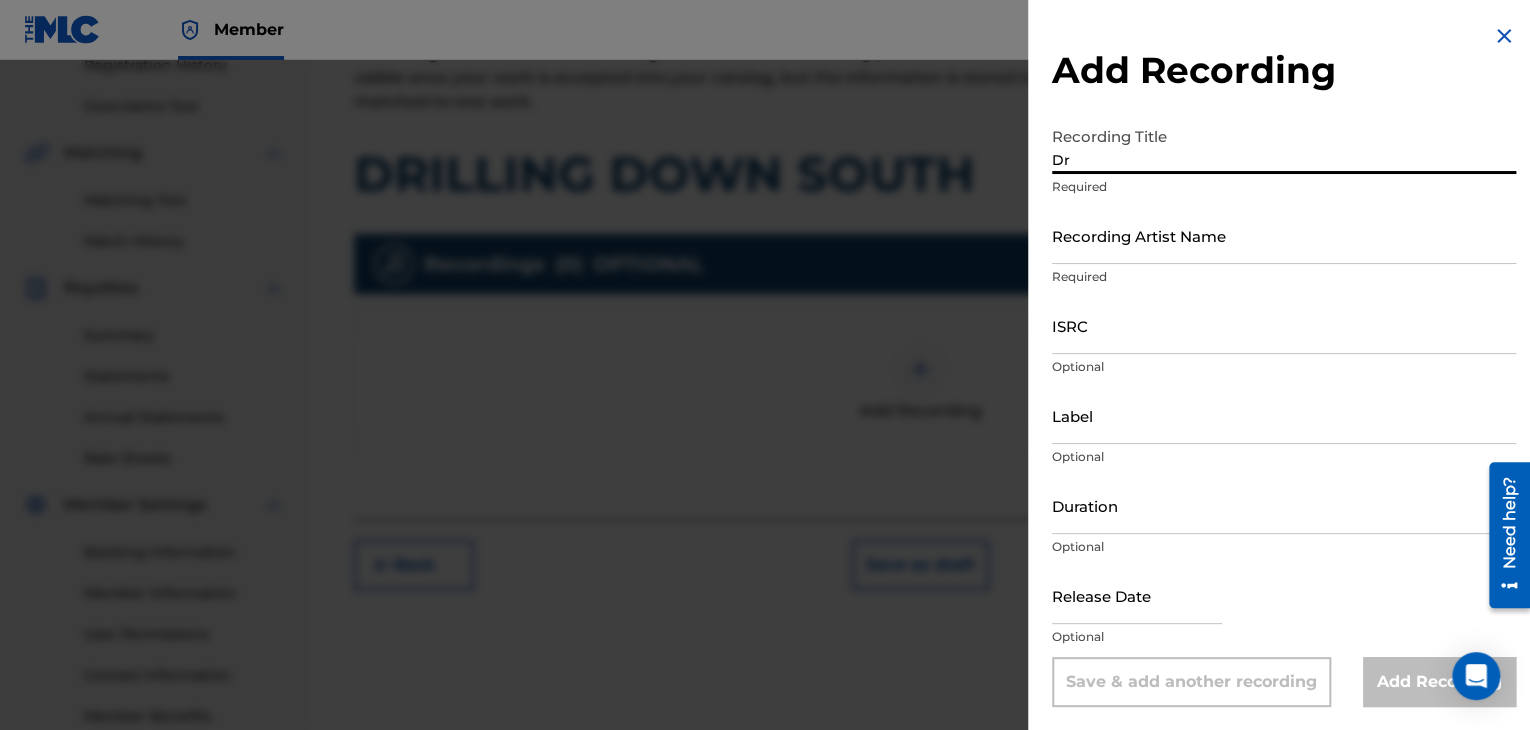 type on "D" 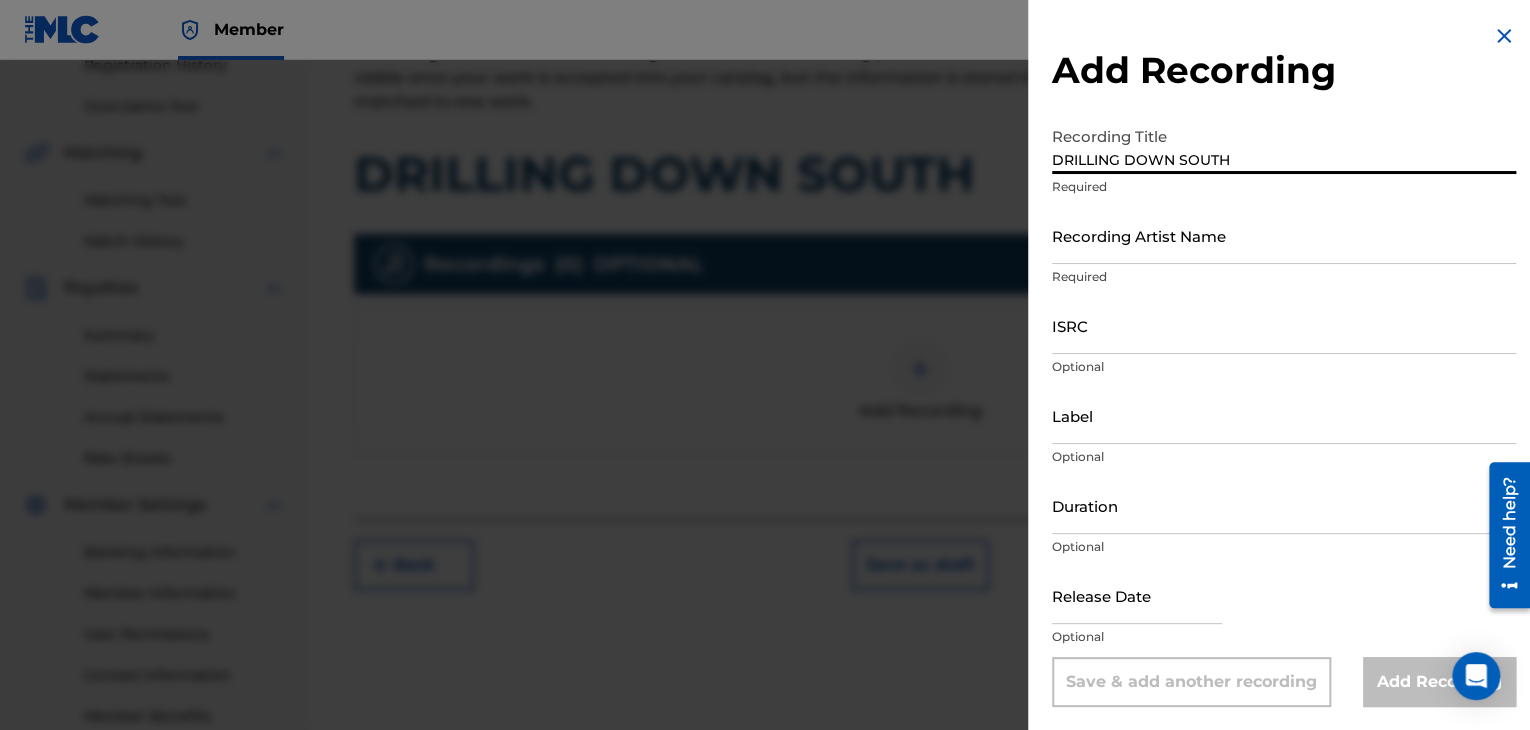 type on "DRILLING DOWN SOUTH" 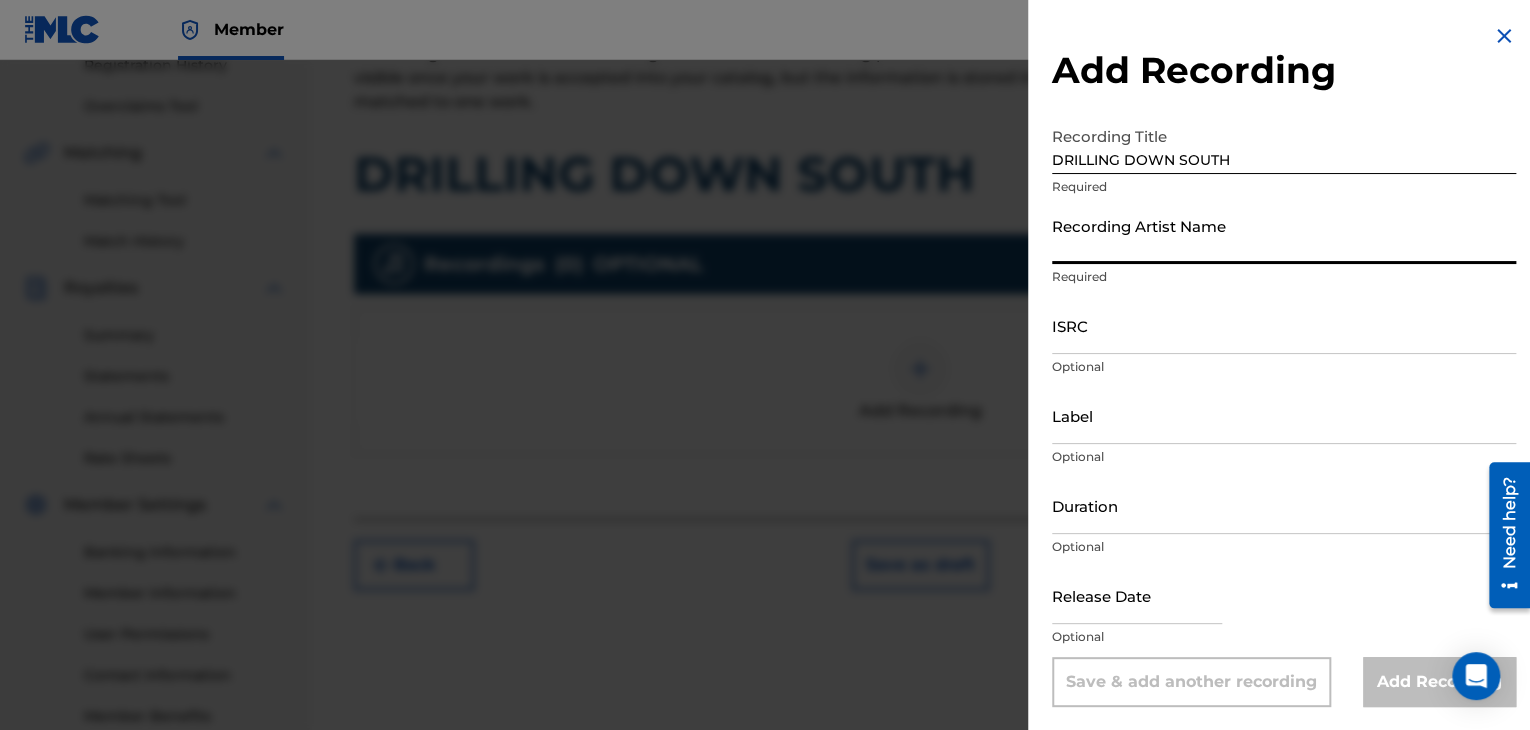 type on "Tee$Money" 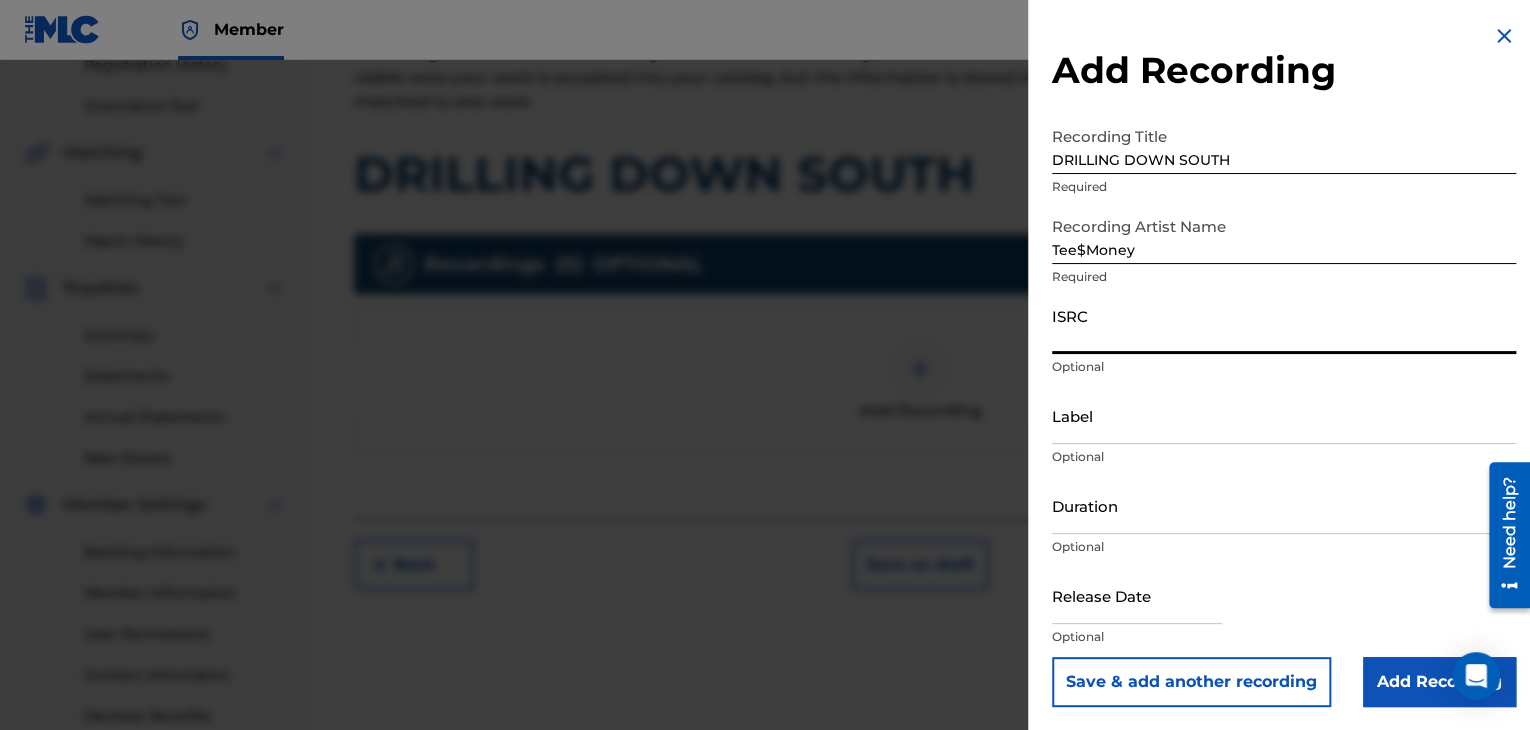 paste on "TCAHX2485811" 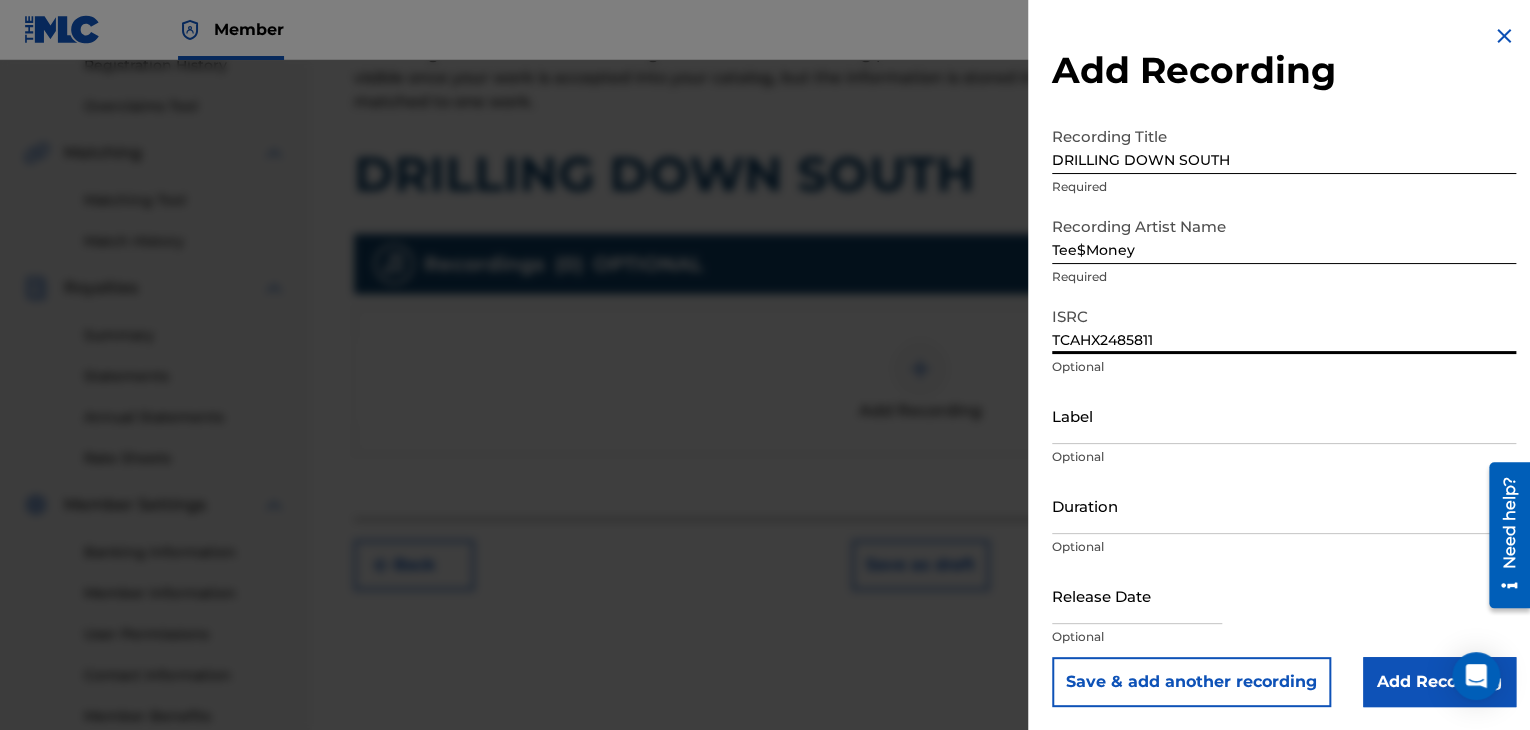 type on "TCAHX2485811" 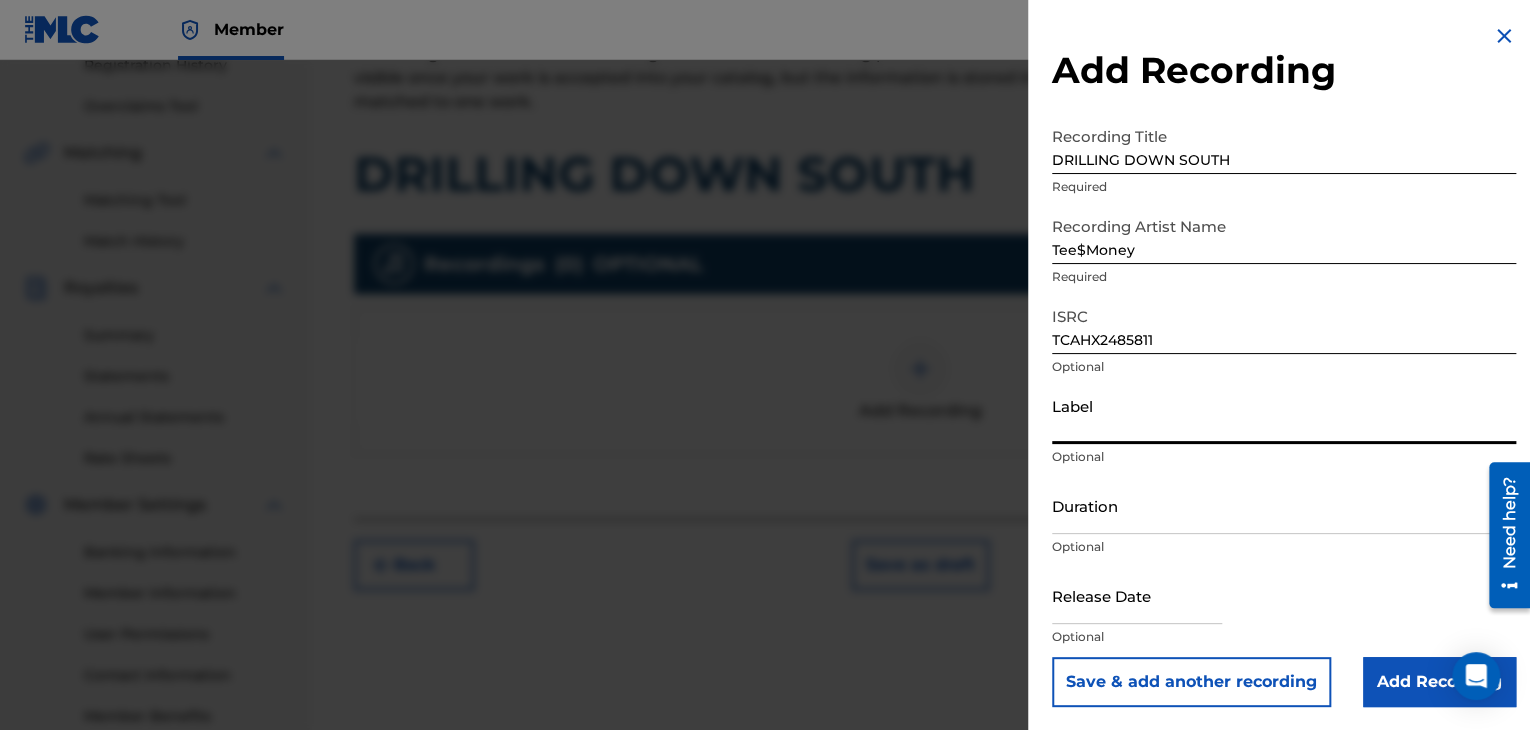 type on "[PERSON_NAME] Boyz Entertainment" 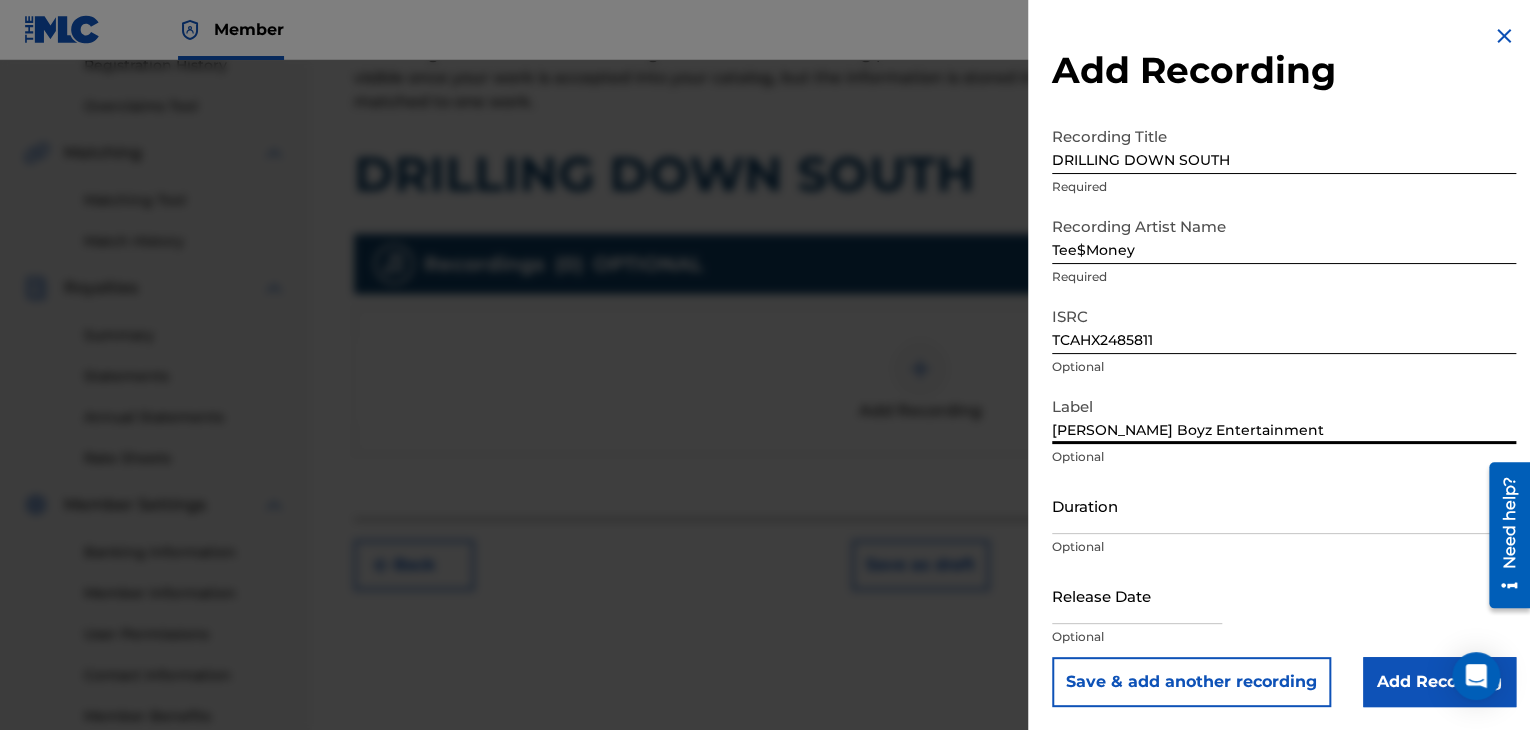 scroll, scrollTop: 1, scrollLeft: 0, axis: vertical 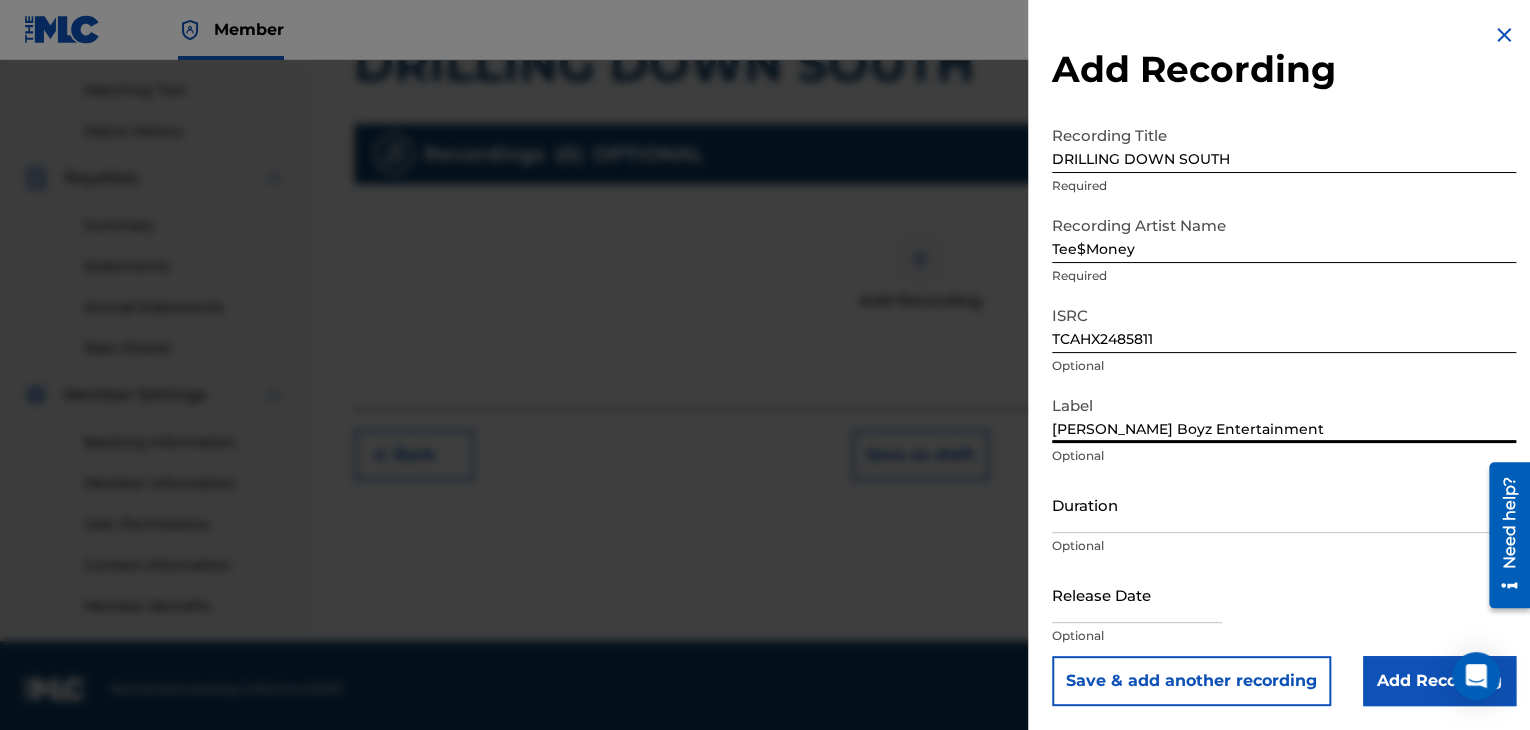 click on "Add Recording" at bounding box center (1439, 681) 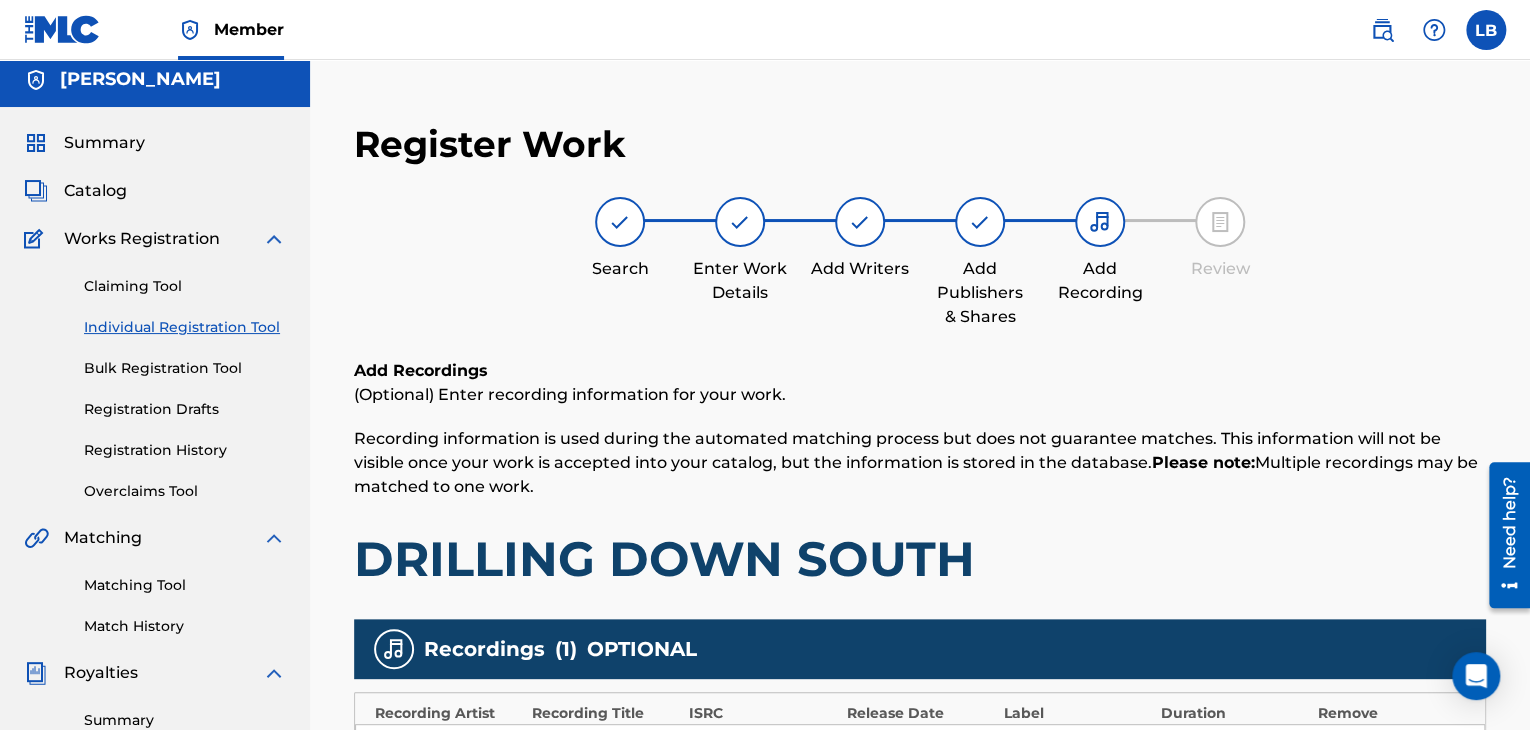 scroll, scrollTop: 0, scrollLeft: 0, axis: both 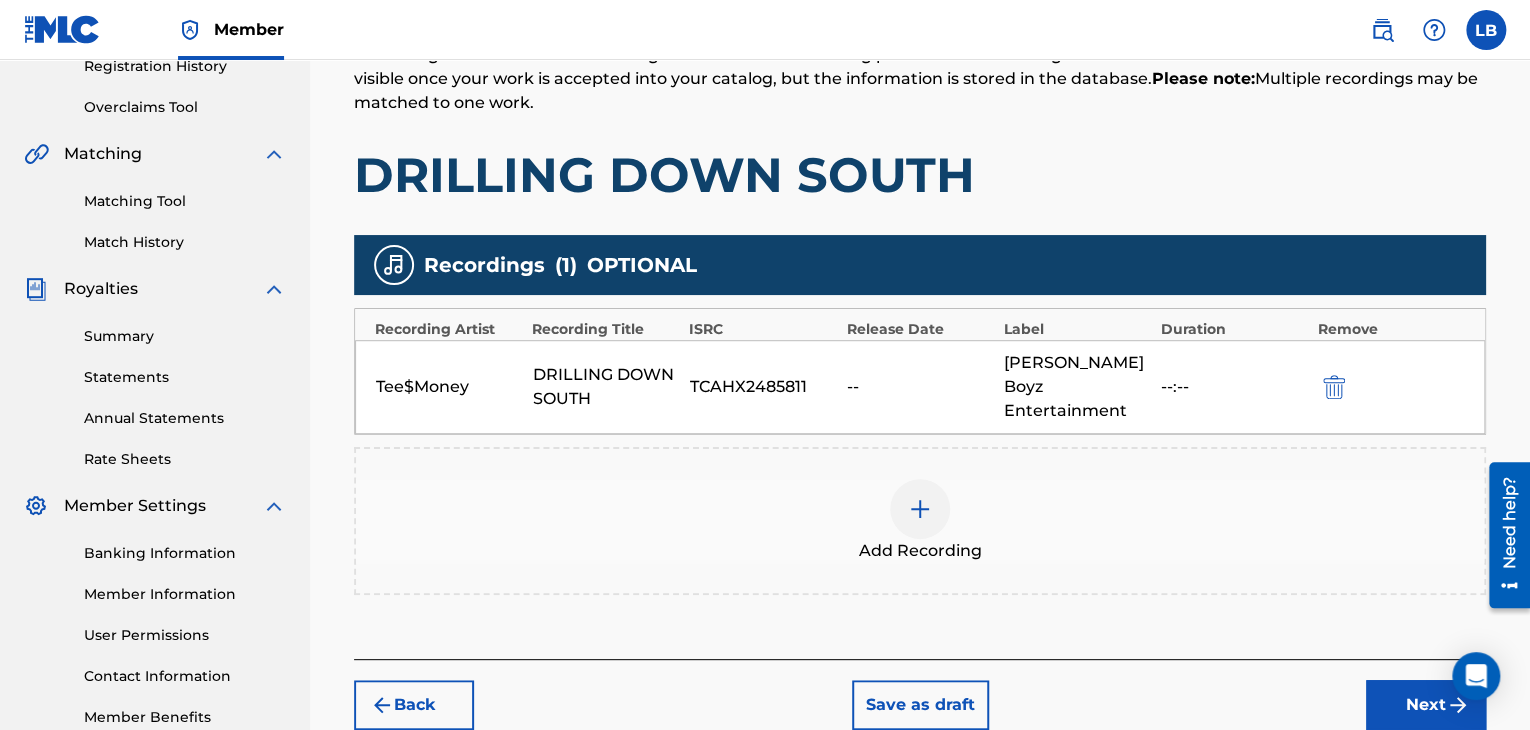 click on "Next" at bounding box center (1426, 705) 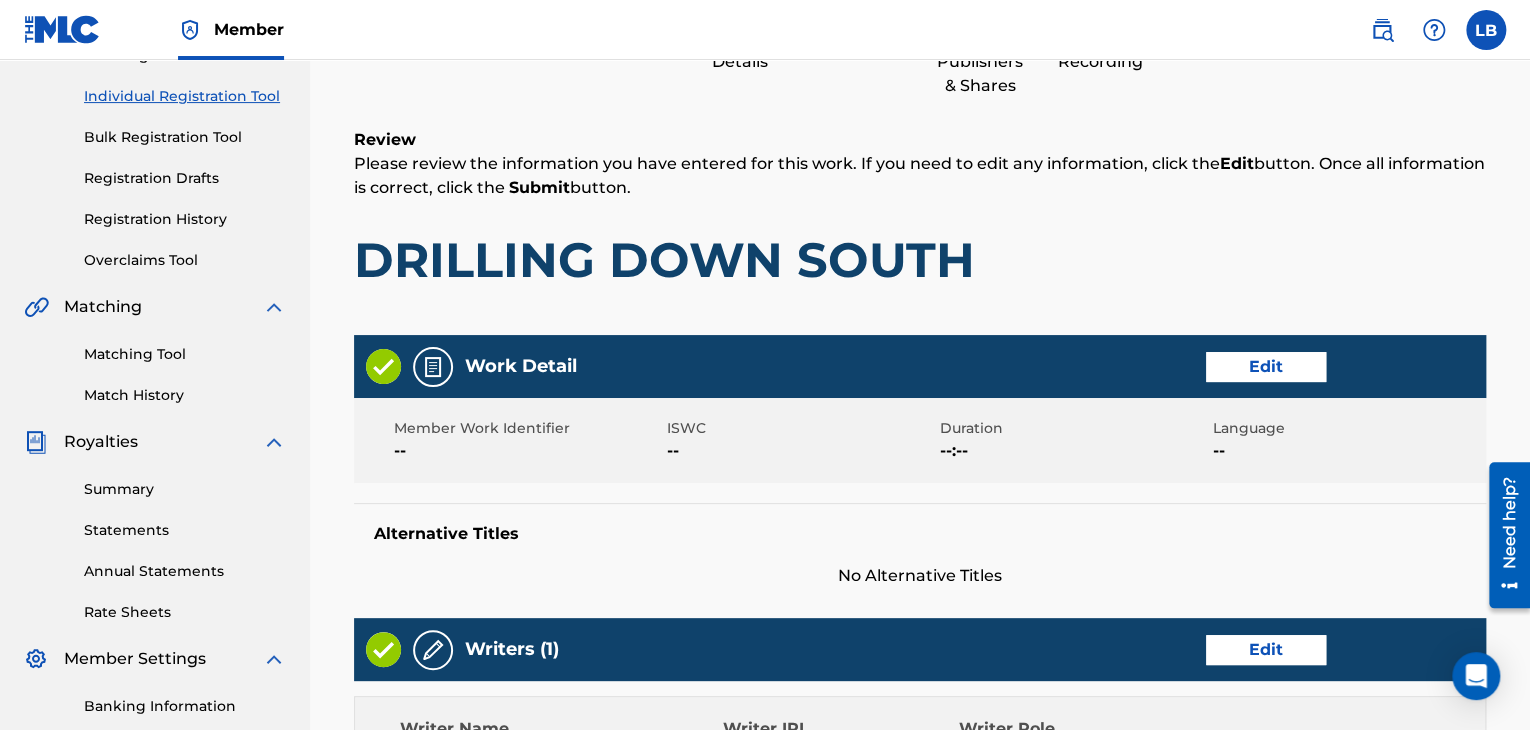 scroll, scrollTop: 302, scrollLeft: 0, axis: vertical 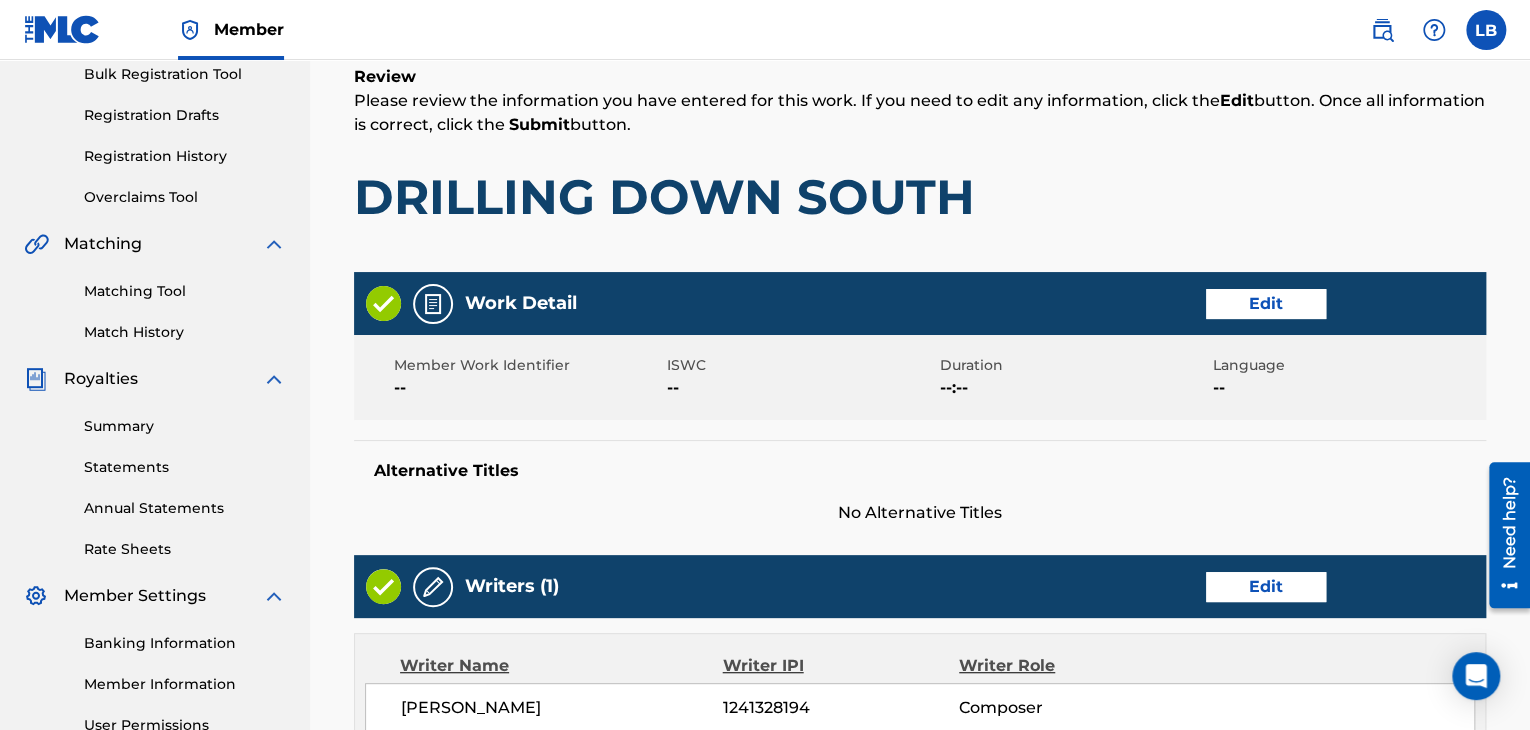 click on "Edit" at bounding box center (1266, 304) 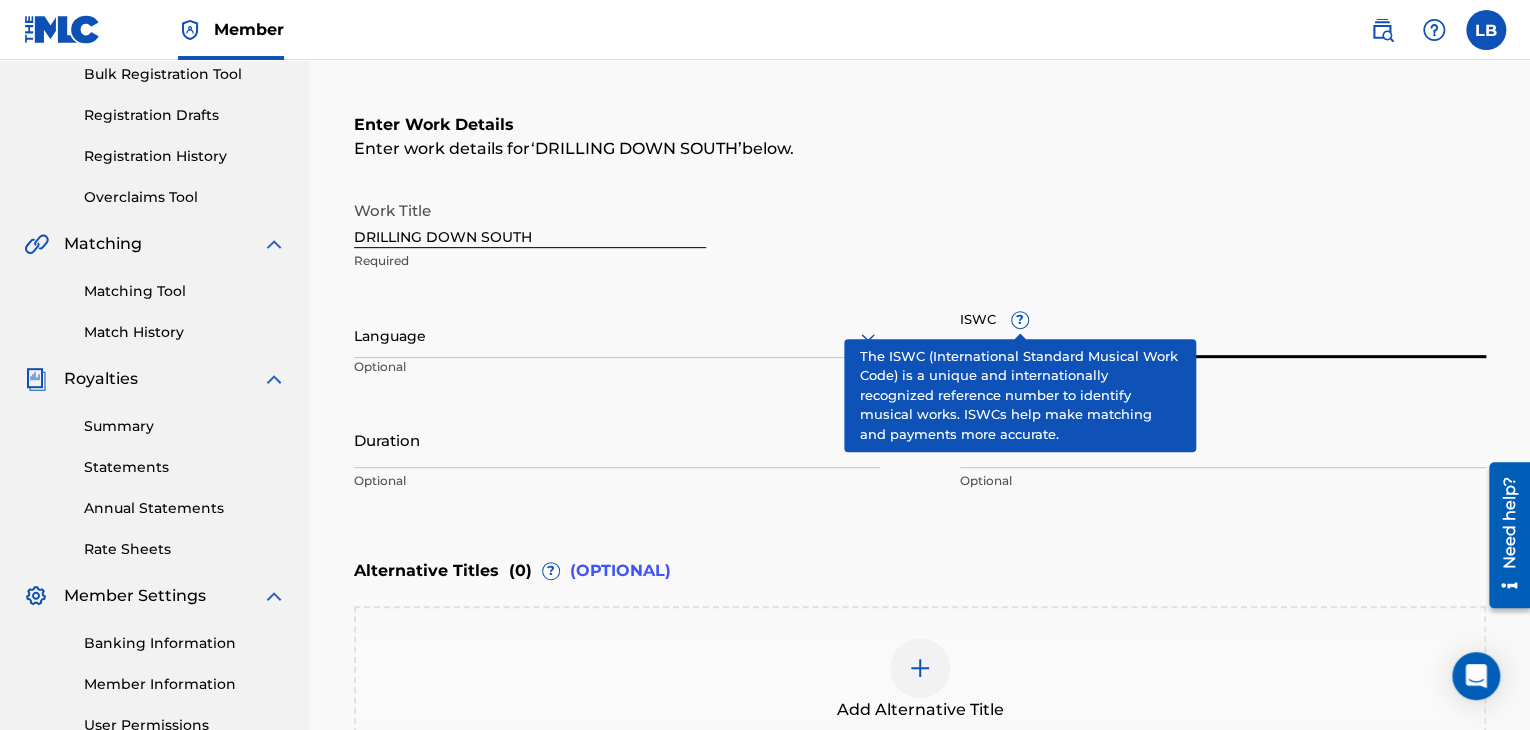 paste on "T3262412926" 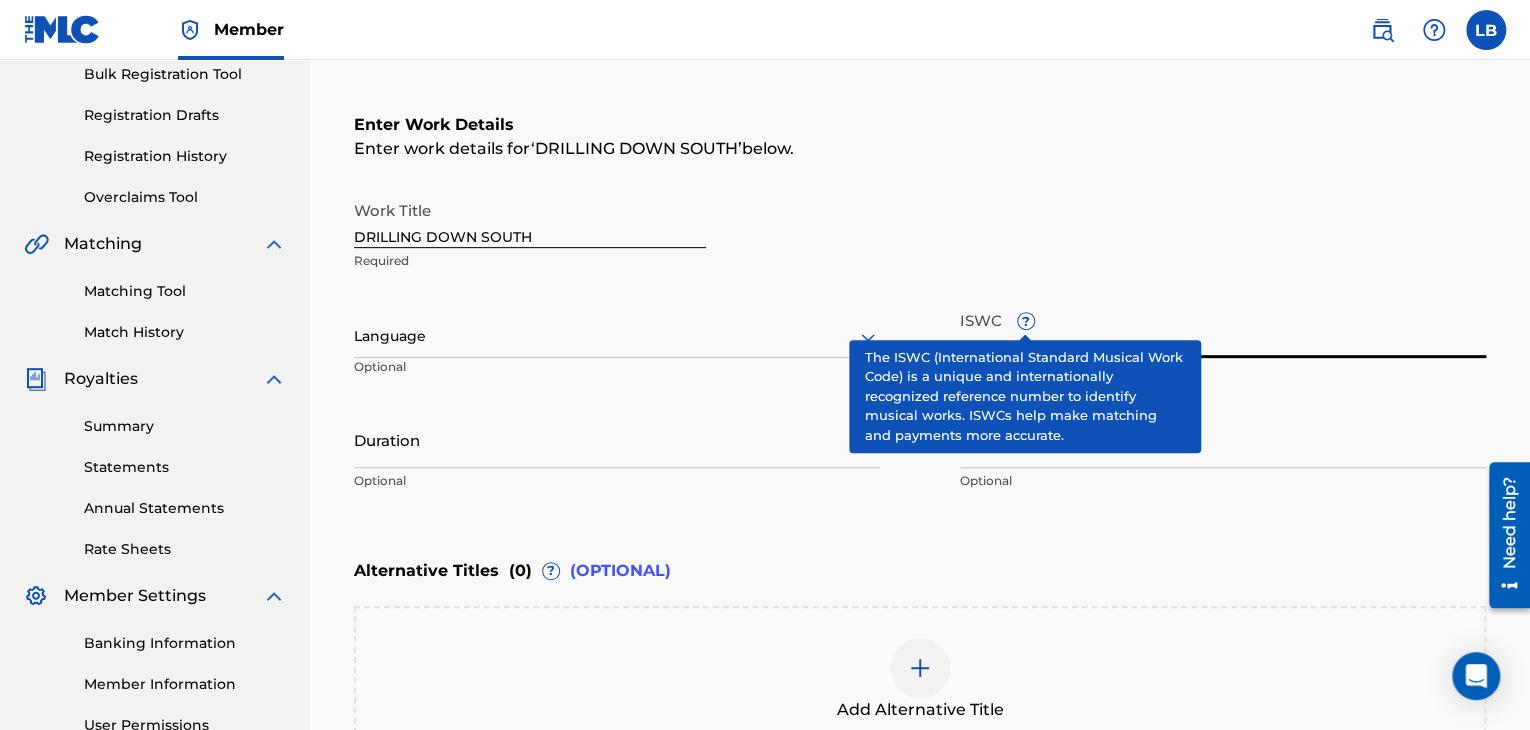 type on "T3262412926" 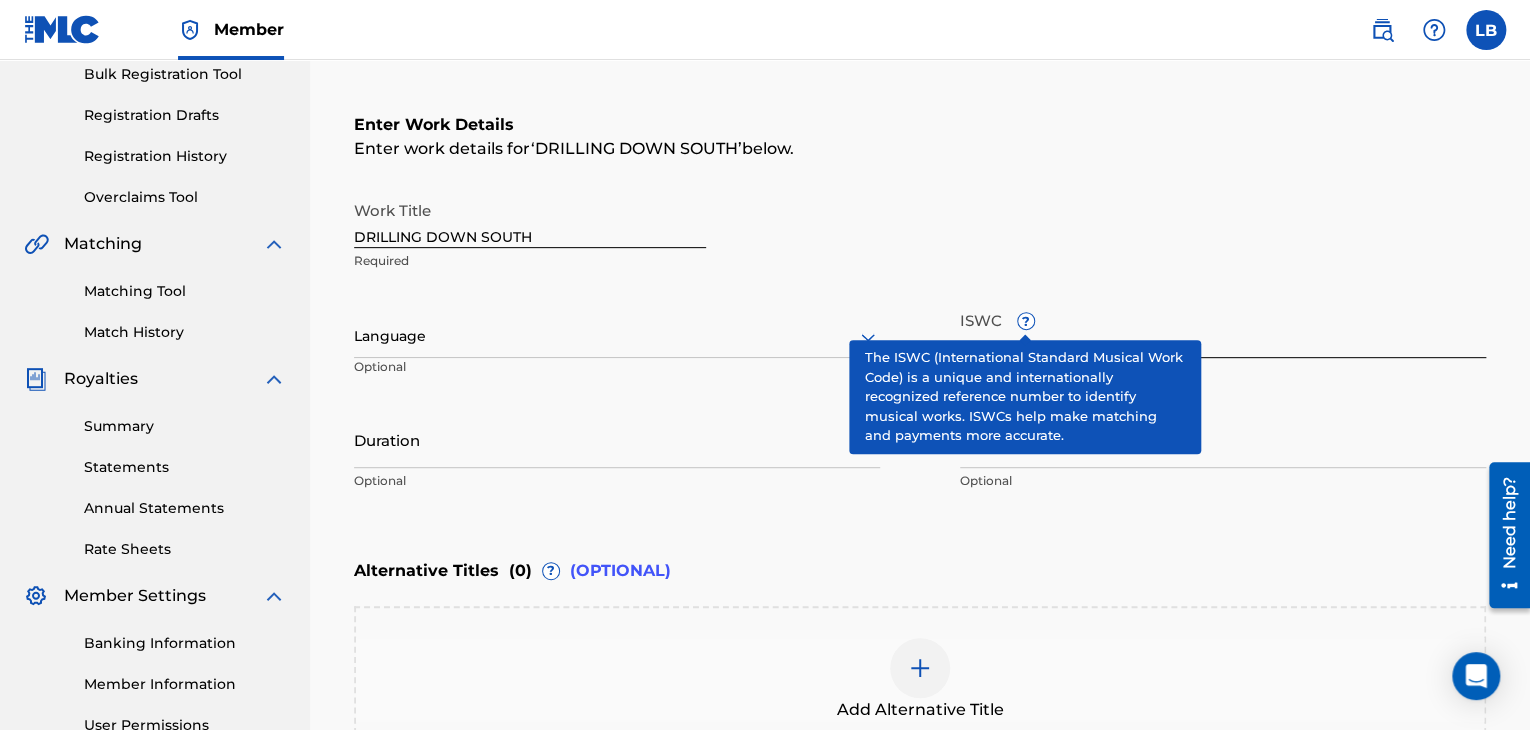 click on "Work Title   DRILLING DOWN SOUTH Required Language Optional ISWC   ? T3262412926 Optional Duration   Optional Member Work Identifier   ? Optional" at bounding box center [920, 346] 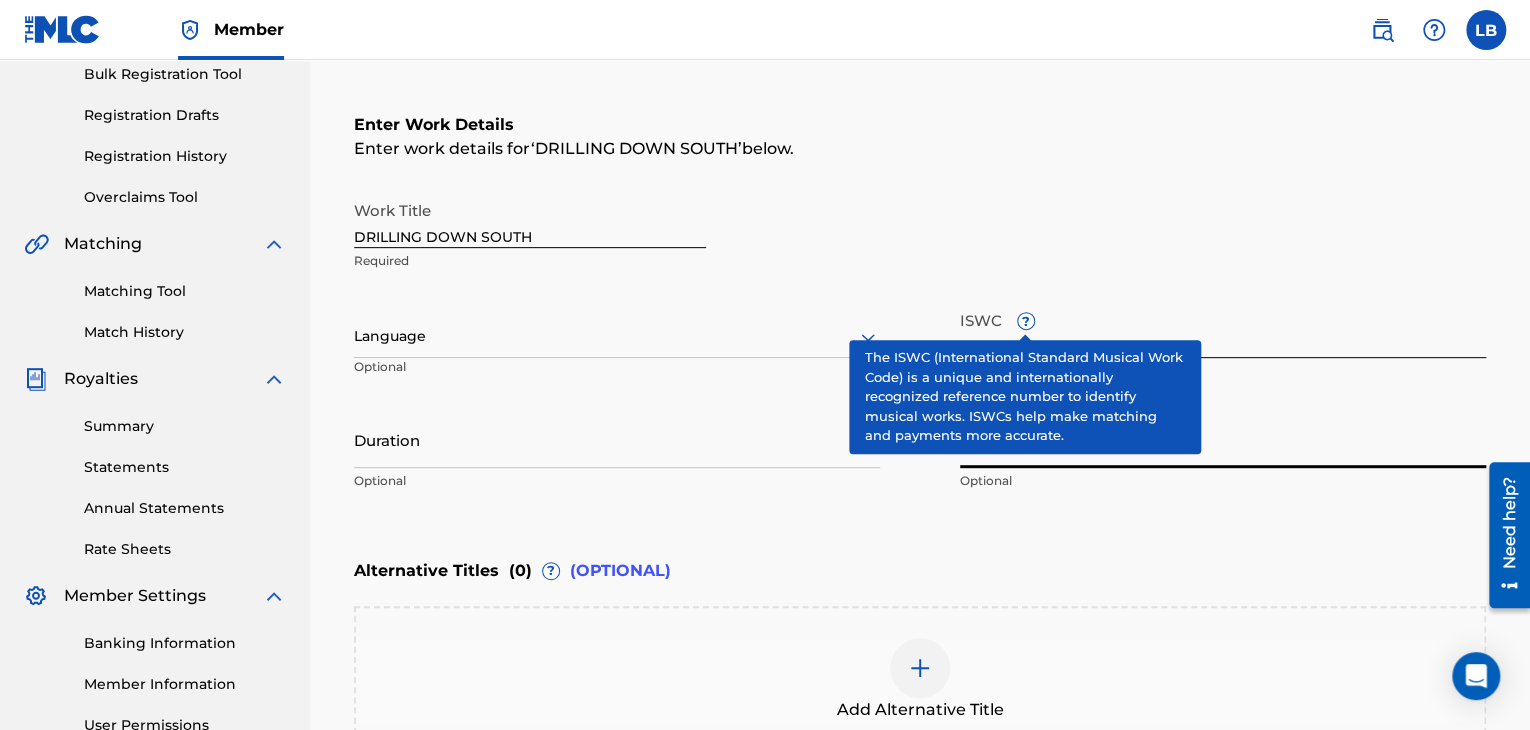 click on "Enter Work Details Enter work details for  ‘ DRILLING DOWN SOUTH ’  below. Work Title   DRILLING DOWN SOUTH Required Language Optional ISWC   ? T3262412926 Optional Duration   Optional Member Work Identifier   ? Optional" at bounding box center [920, 307] 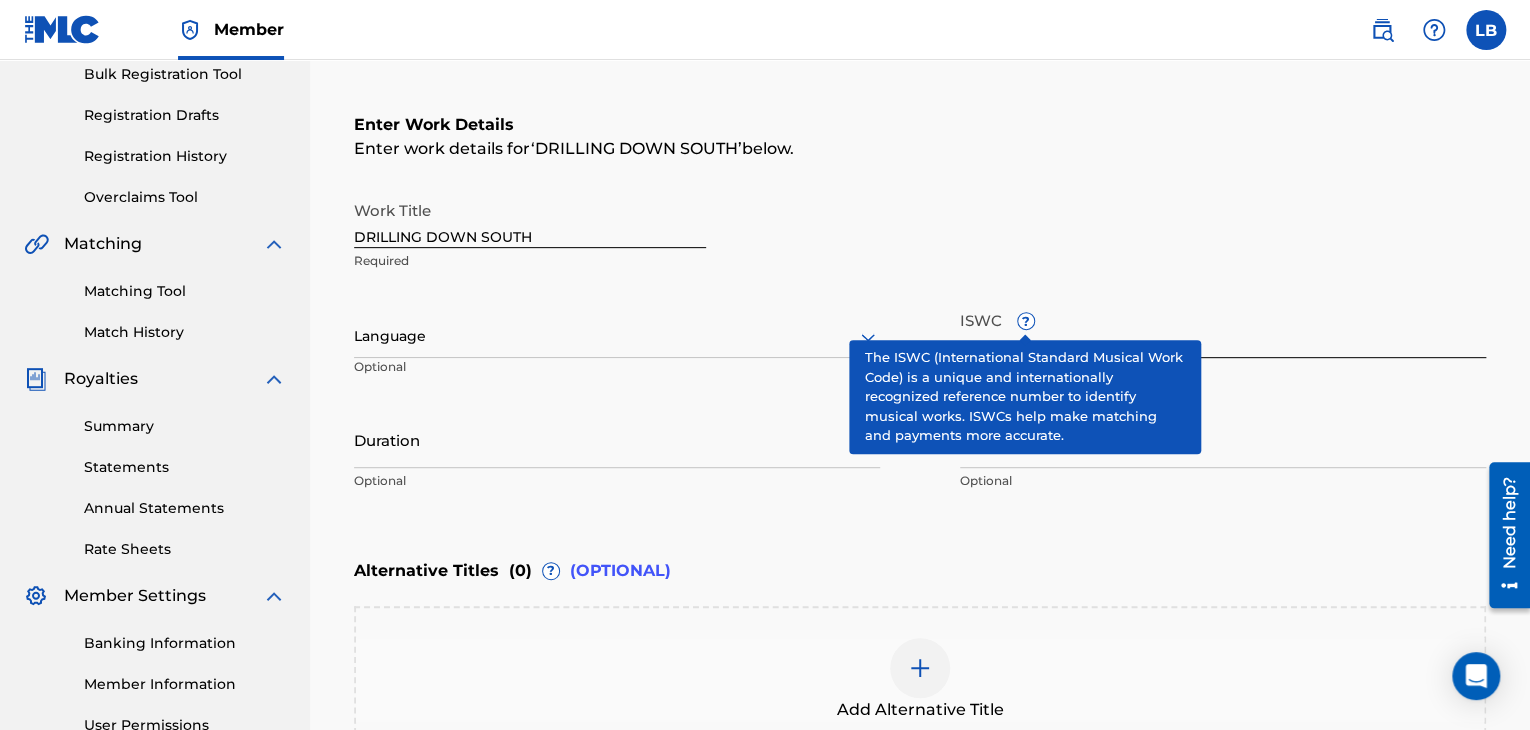 click on "Alternative Titles ( 0 ) ? (OPTIONAL)" at bounding box center (920, 571) 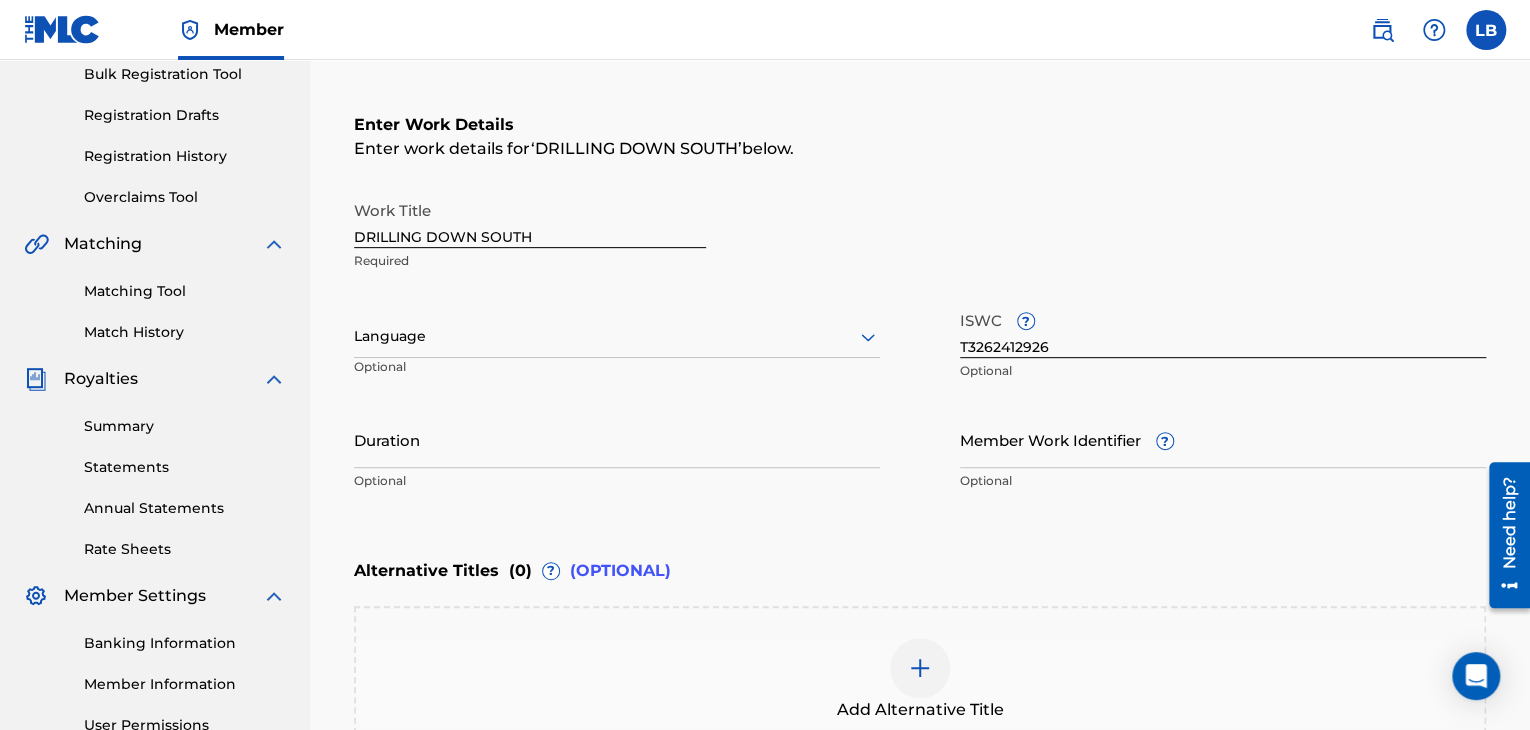 click on "Work Title   DRILLING DOWN SOUTH Required" at bounding box center (920, 236) 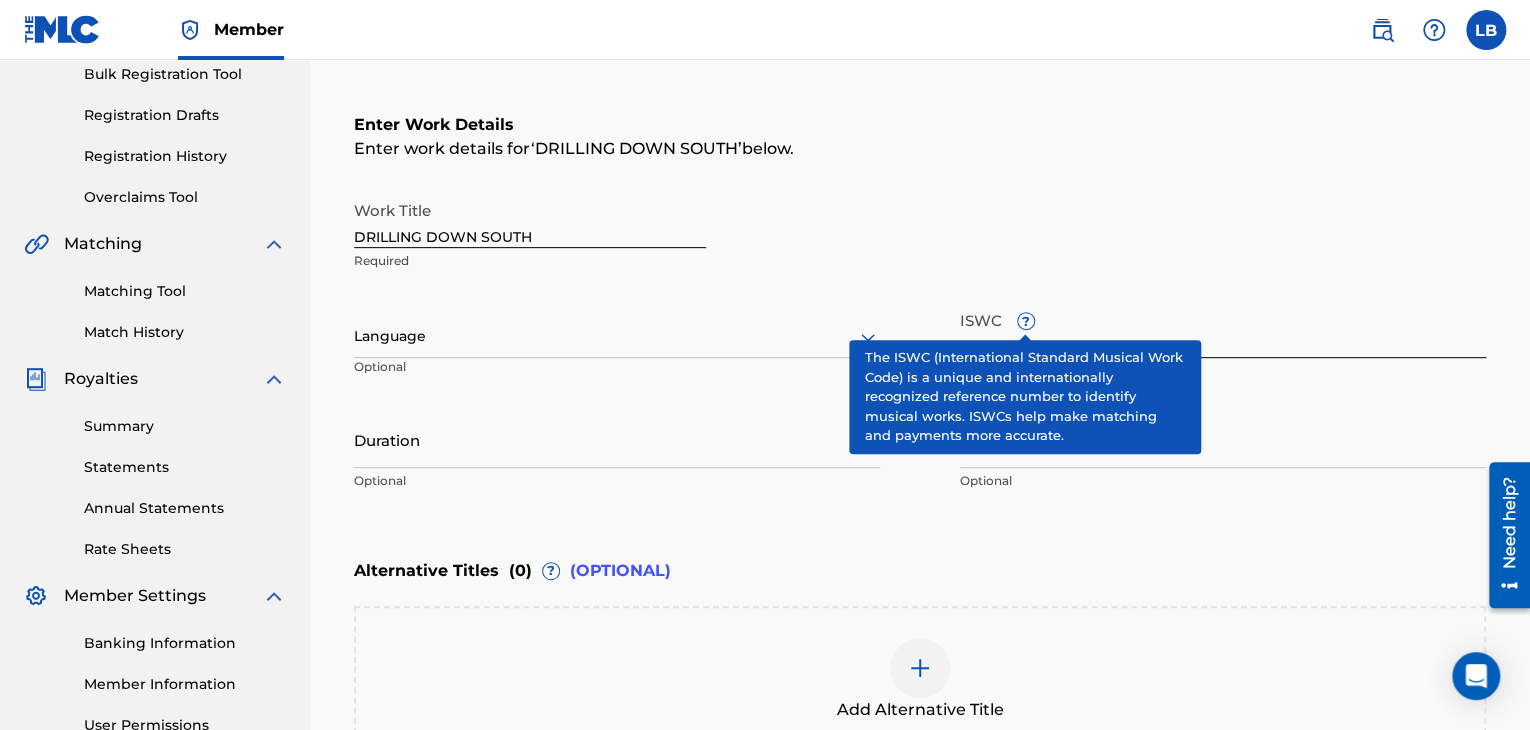 click on "Enter work details for  ‘ DRILLING DOWN SOUTH ’  below." at bounding box center [920, 149] 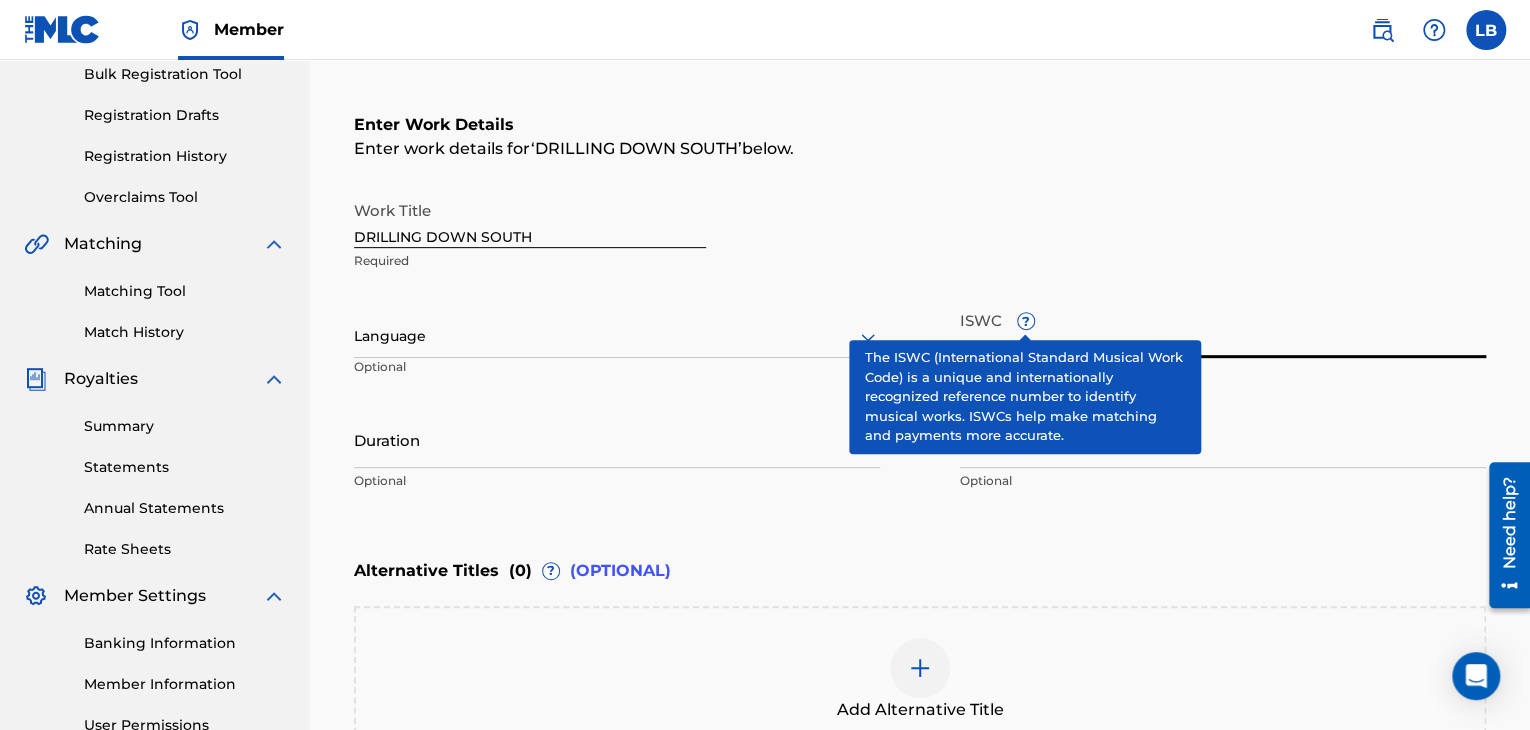 click on "?" at bounding box center [1026, 321] 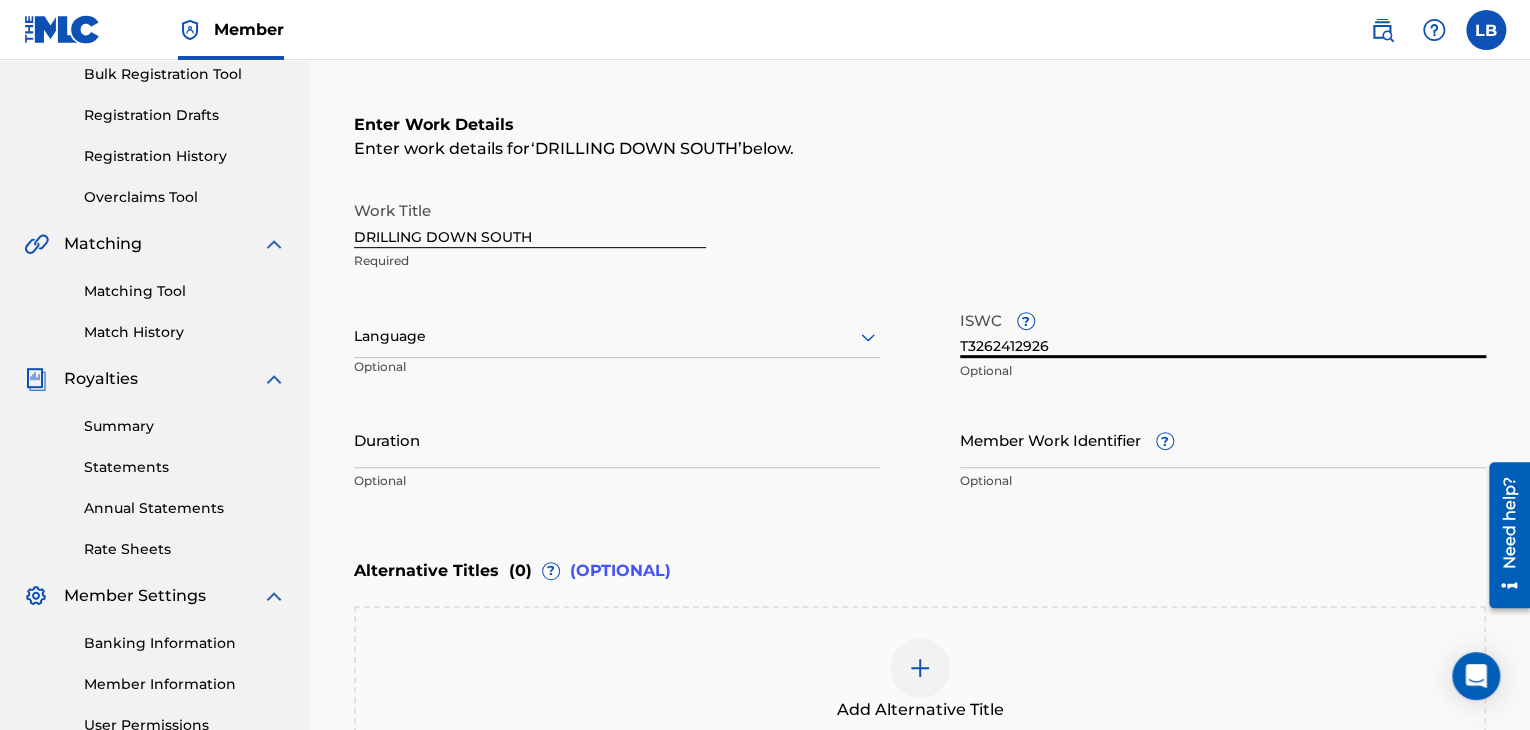 click on "Work Title   DRILLING DOWN SOUTH Required" at bounding box center [920, 236] 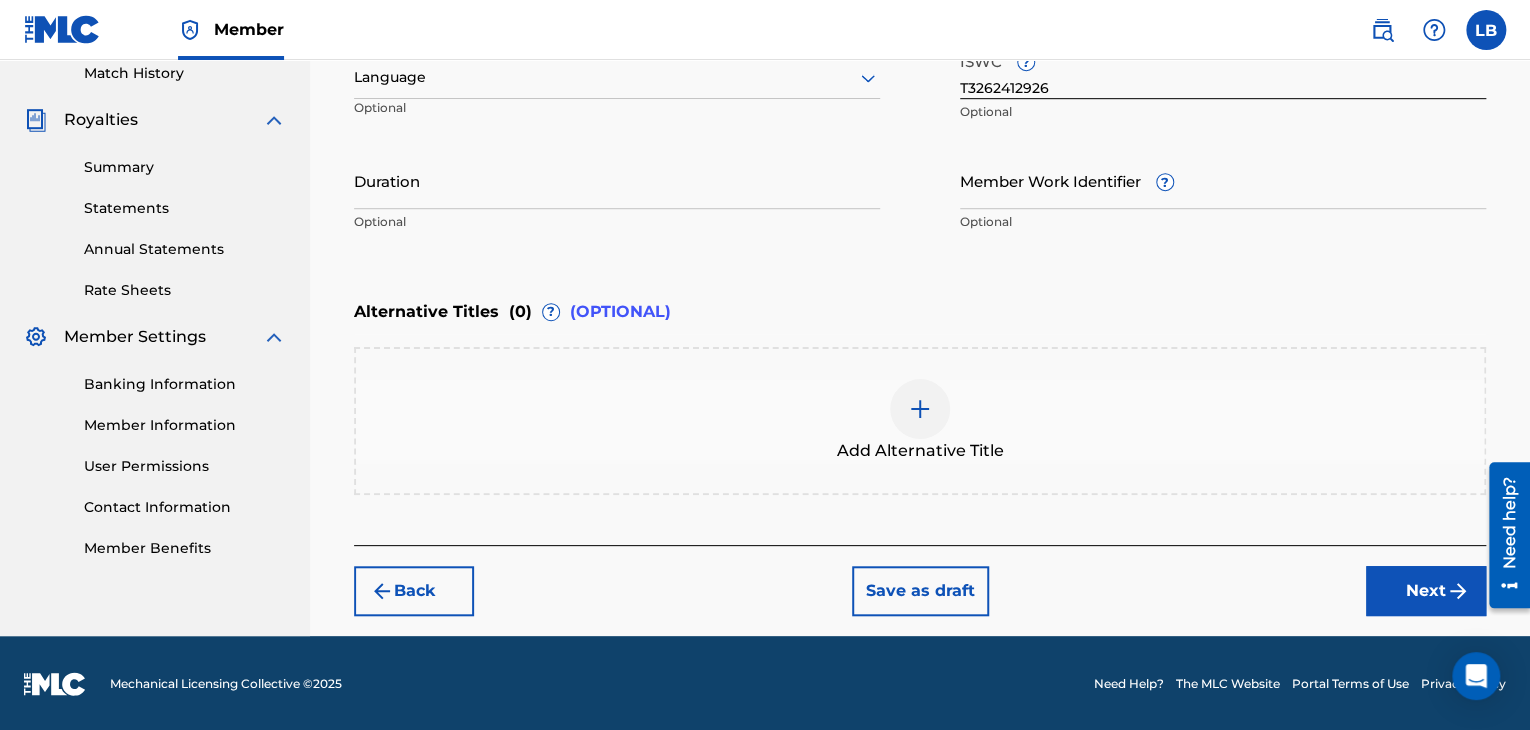 click on "Next" at bounding box center (1426, 591) 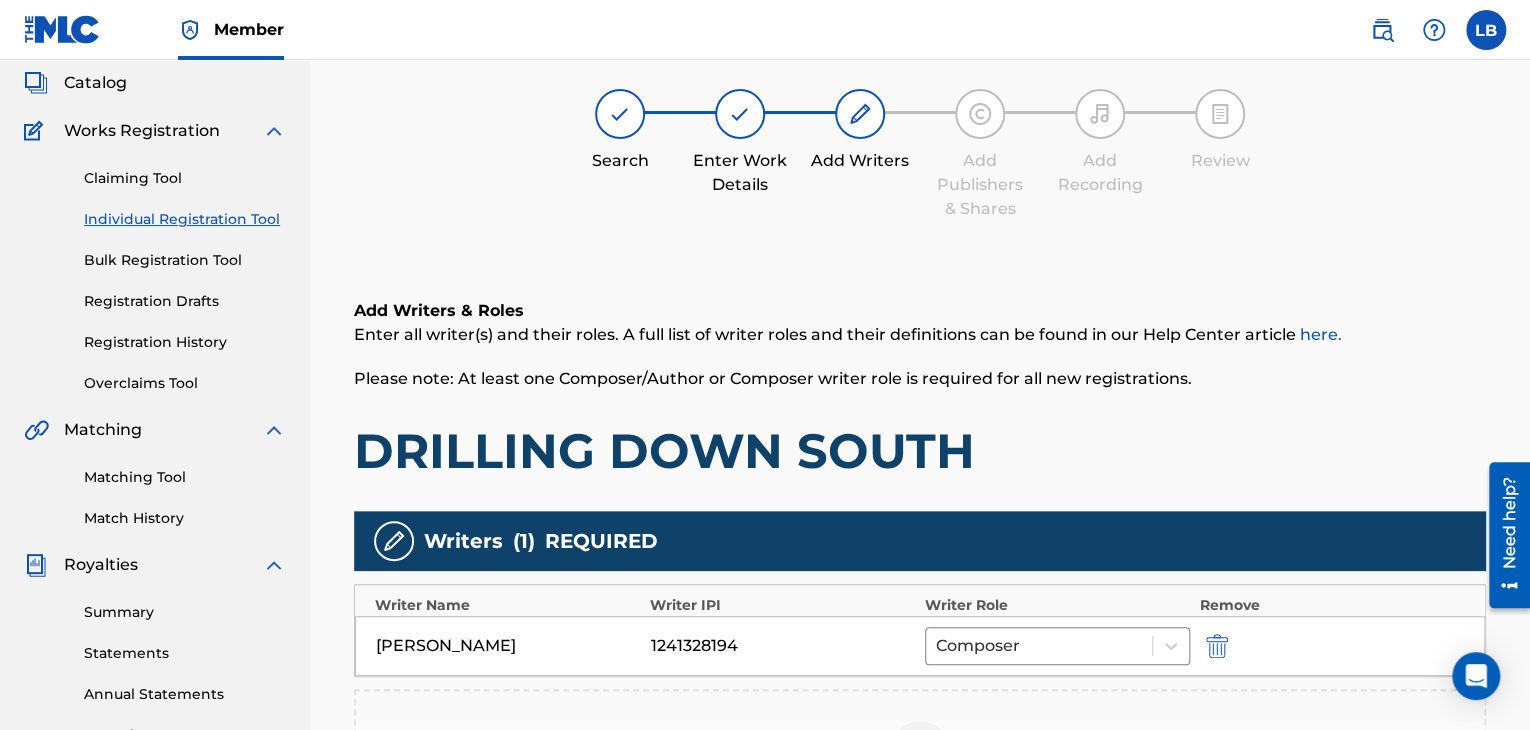scroll, scrollTop: 90, scrollLeft: 0, axis: vertical 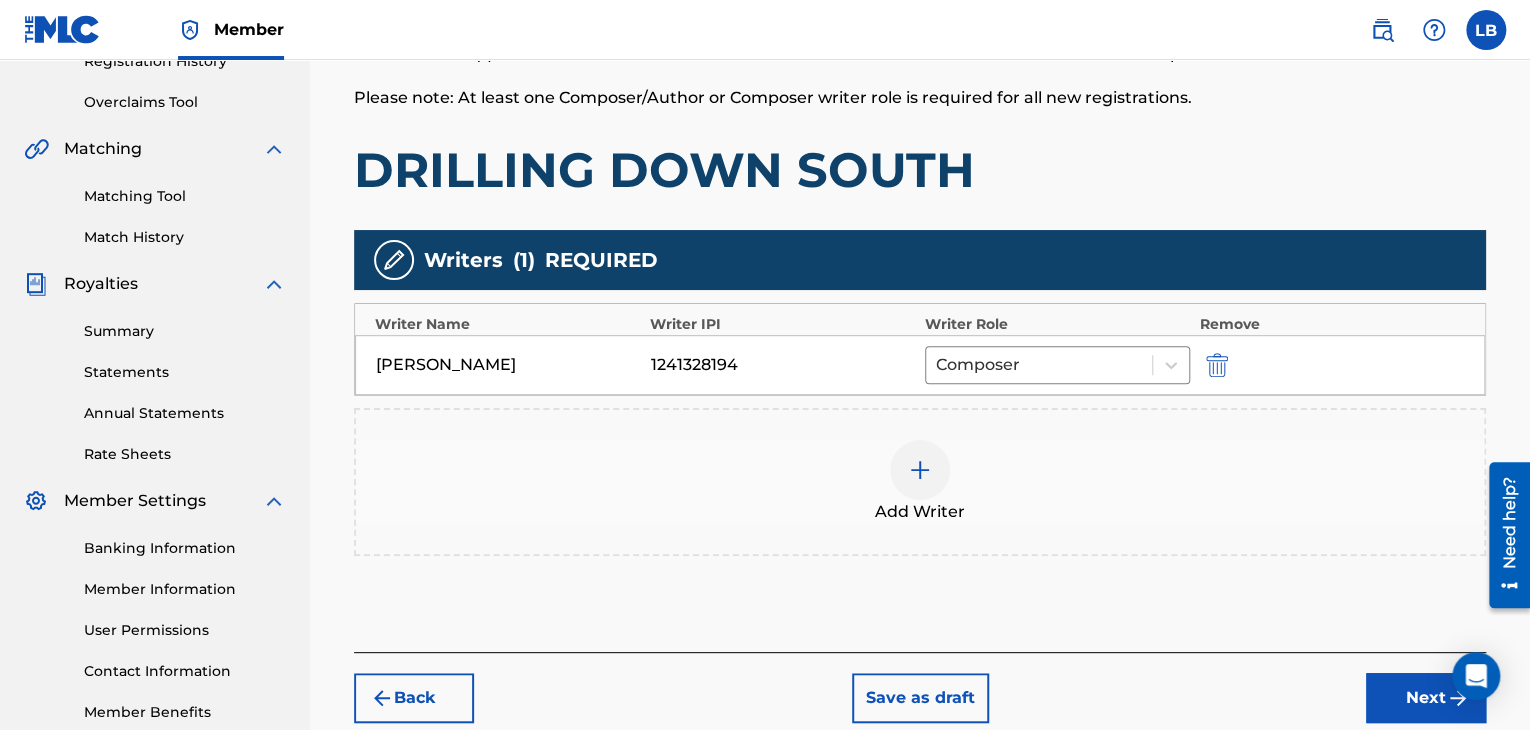 click on "Next" at bounding box center [1426, 698] 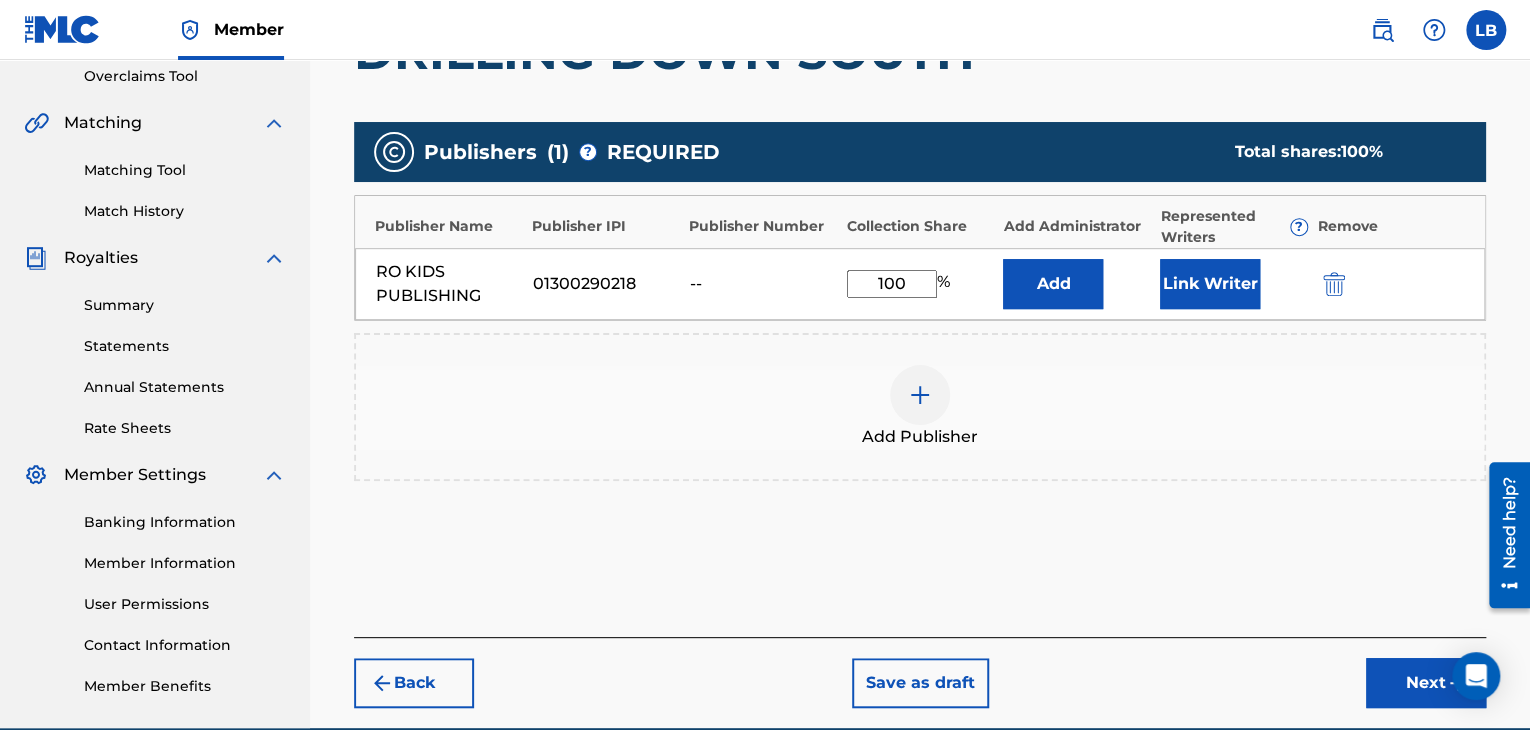scroll, scrollTop: 433, scrollLeft: 0, axis: vertical 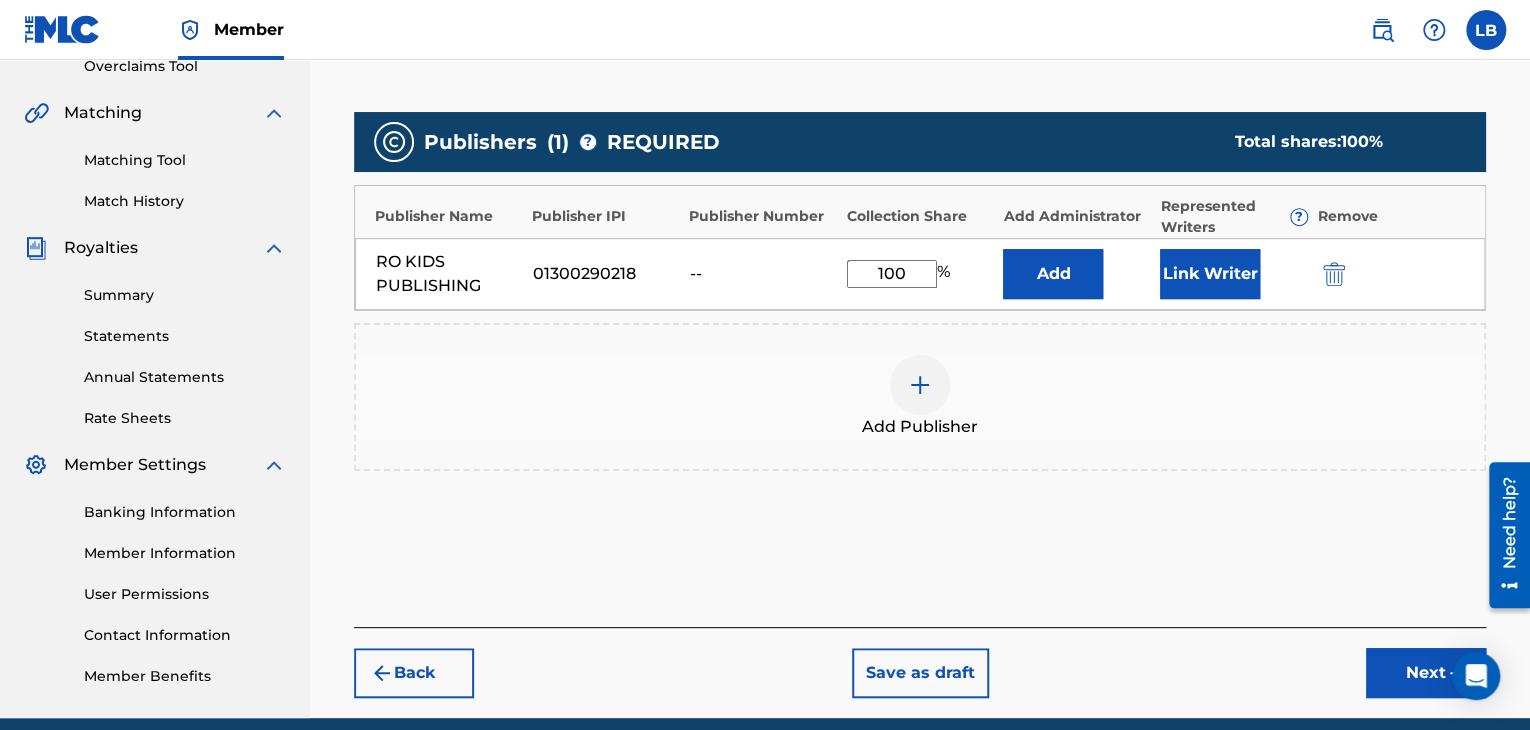 click on "Next" at bounding box center [1426, 673] 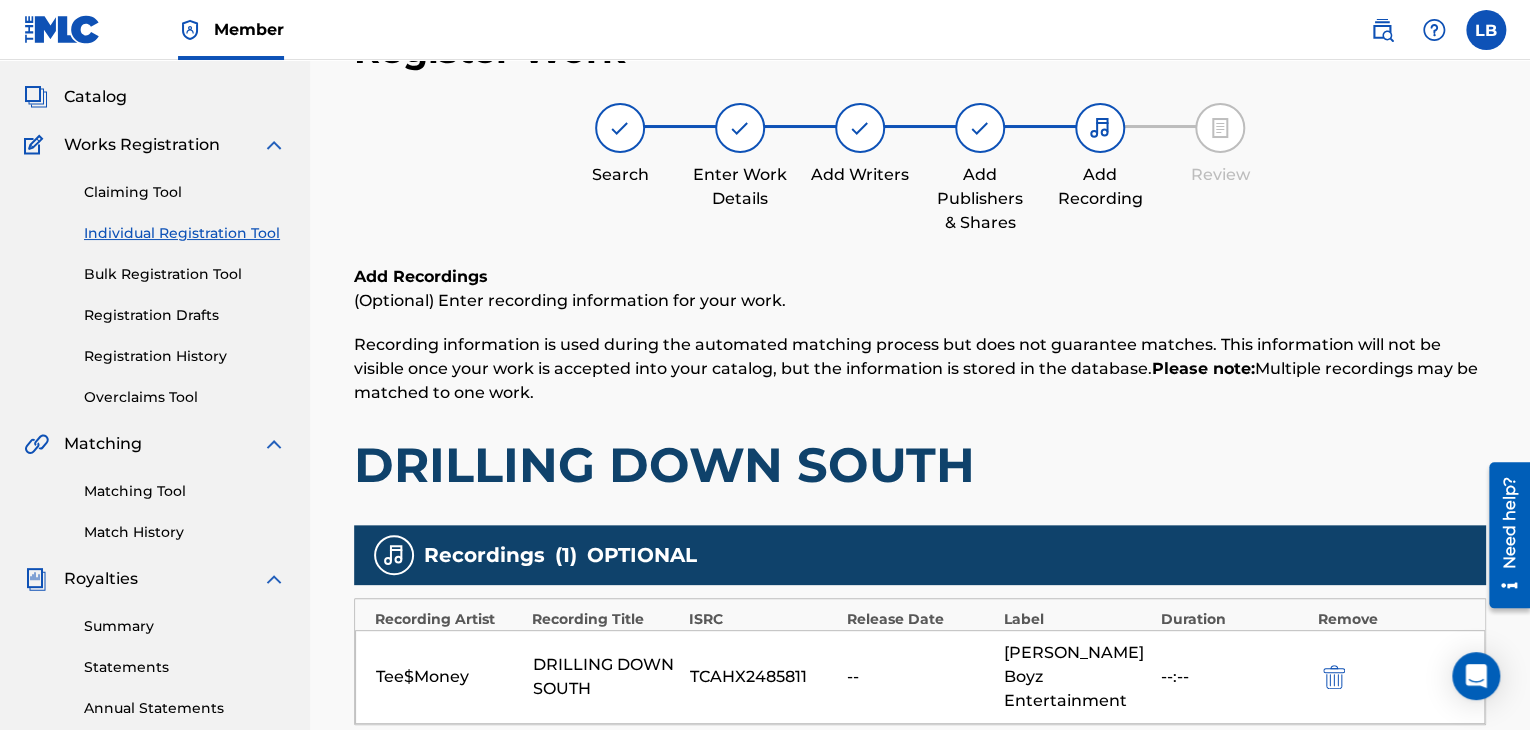 scroll, scrollTop: 90, scrollLeft: 0, axis: vertical 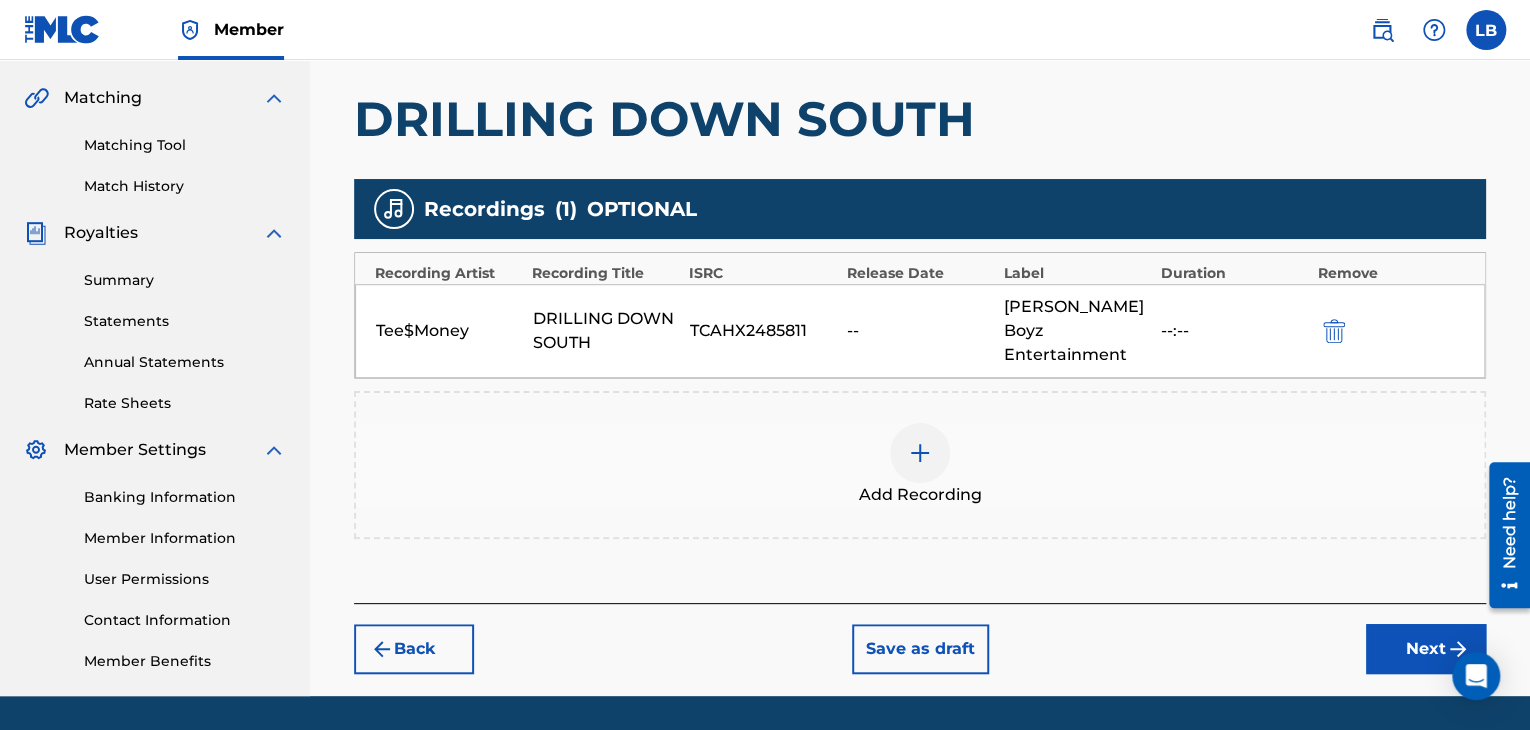 click on "Next" at bounding box center [1426, 649] 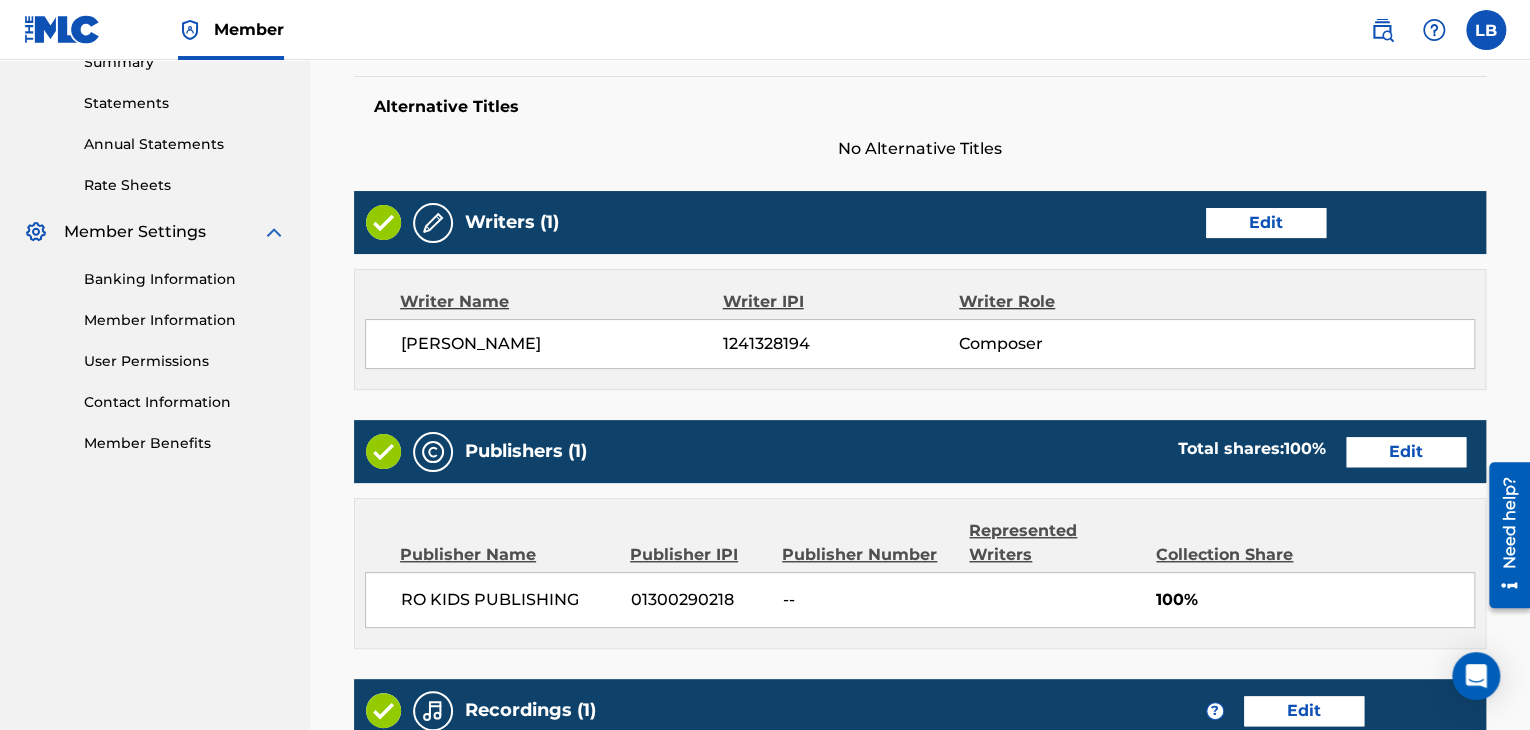 scroll, scrollTop: 674, scrollLeft: 0, axis: vertical 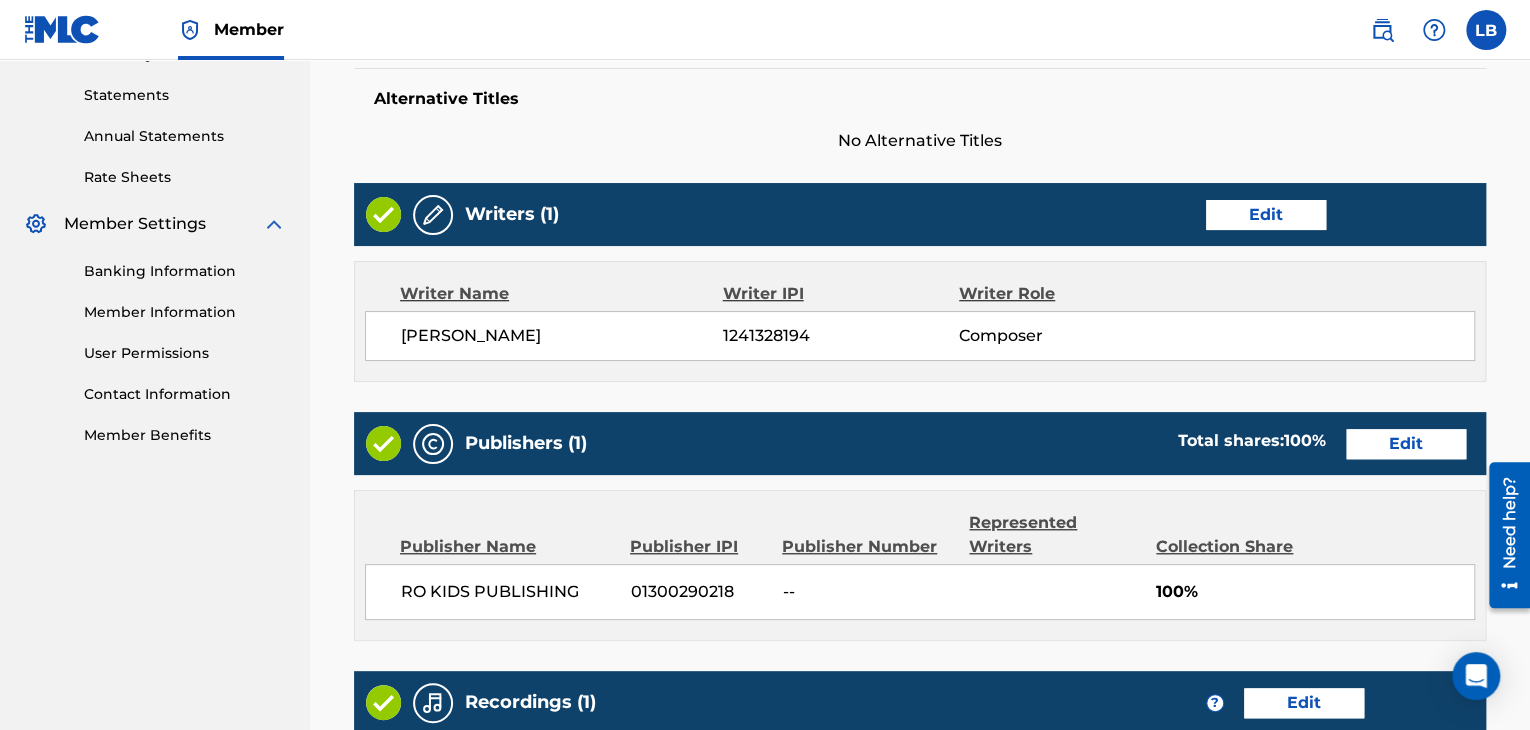 click on "Edit" at bounding box center (1406, 444) 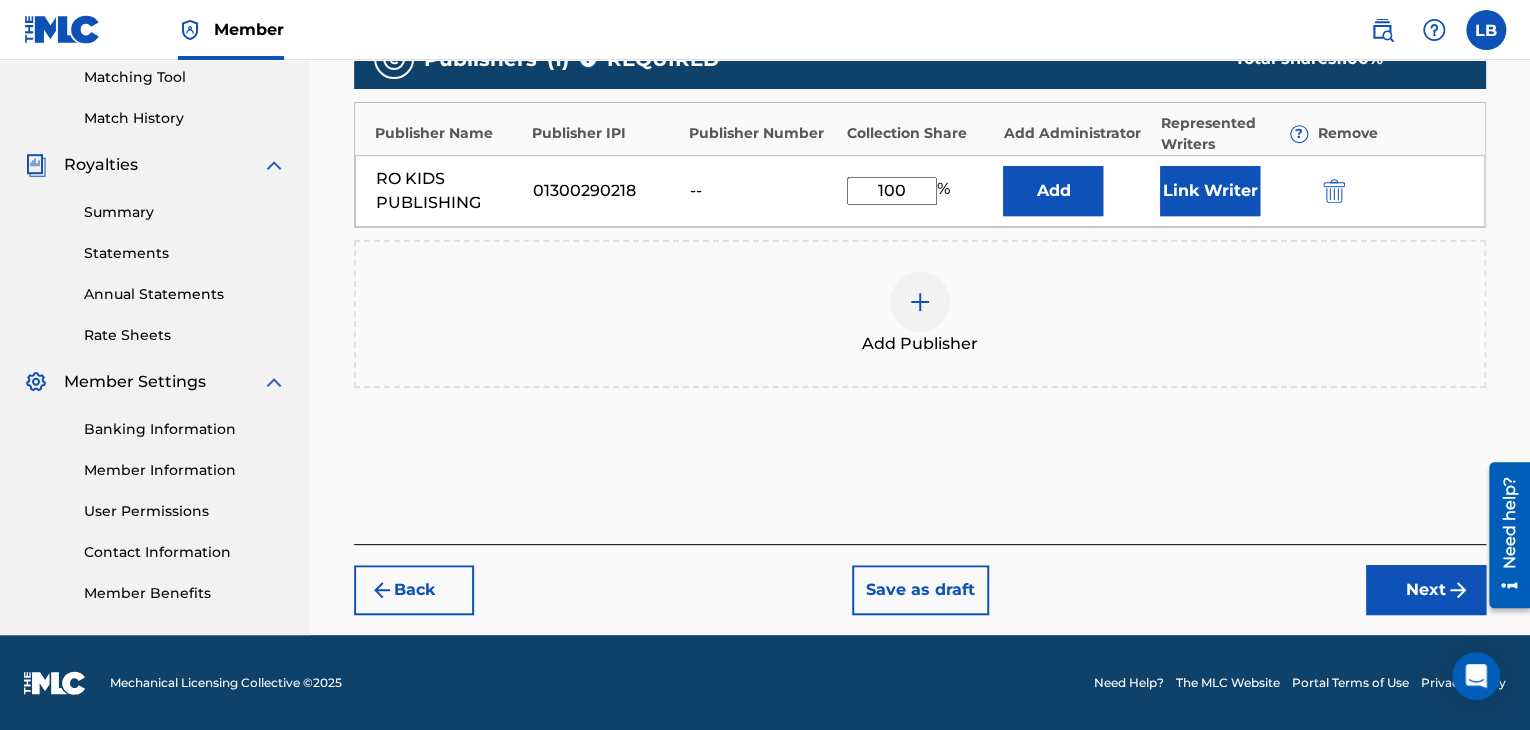 click on "Link Writer" at bounding box center [1210, 191] 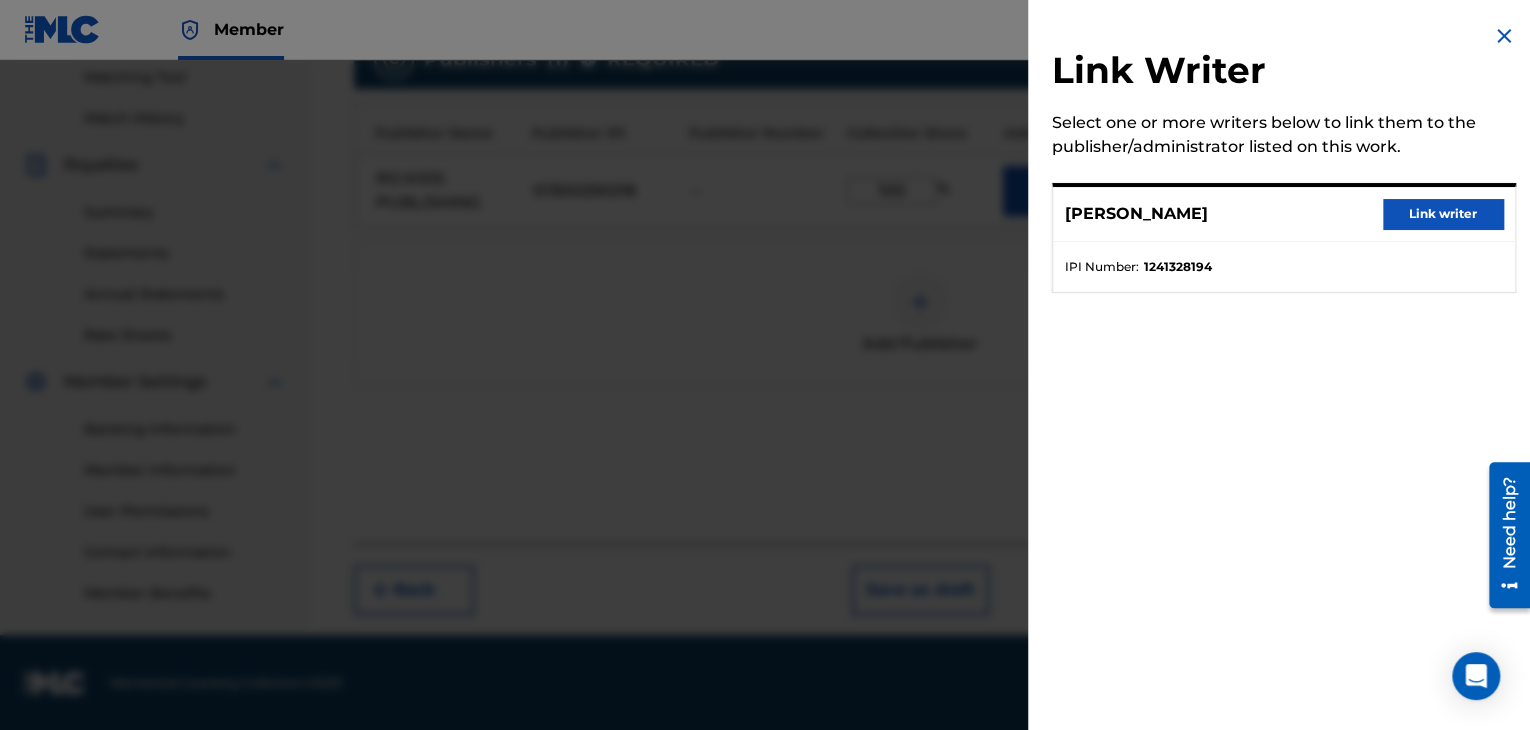 click on "Link writer" at bounding box center [1443, 214] 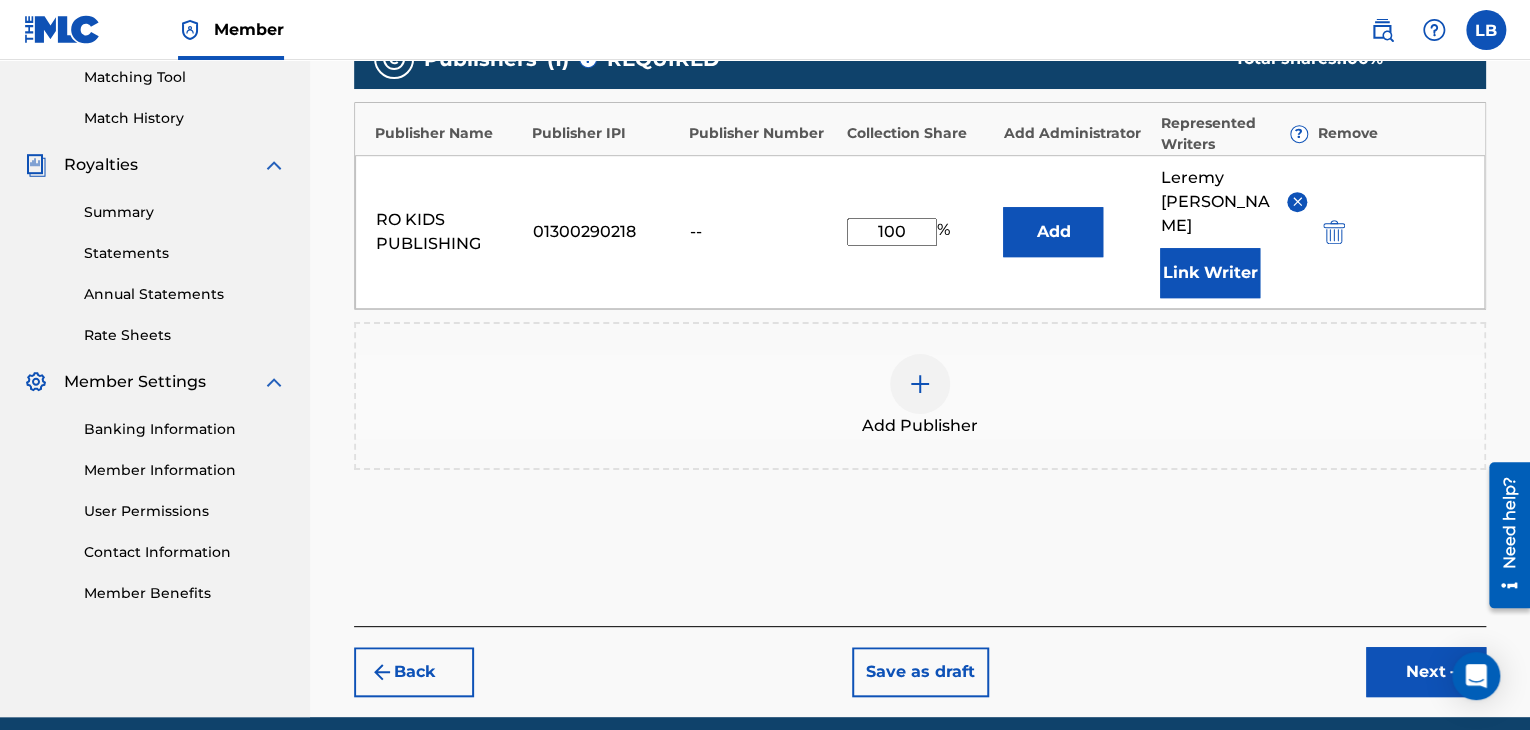 click on "Next" at bounding box center [1426, 672] 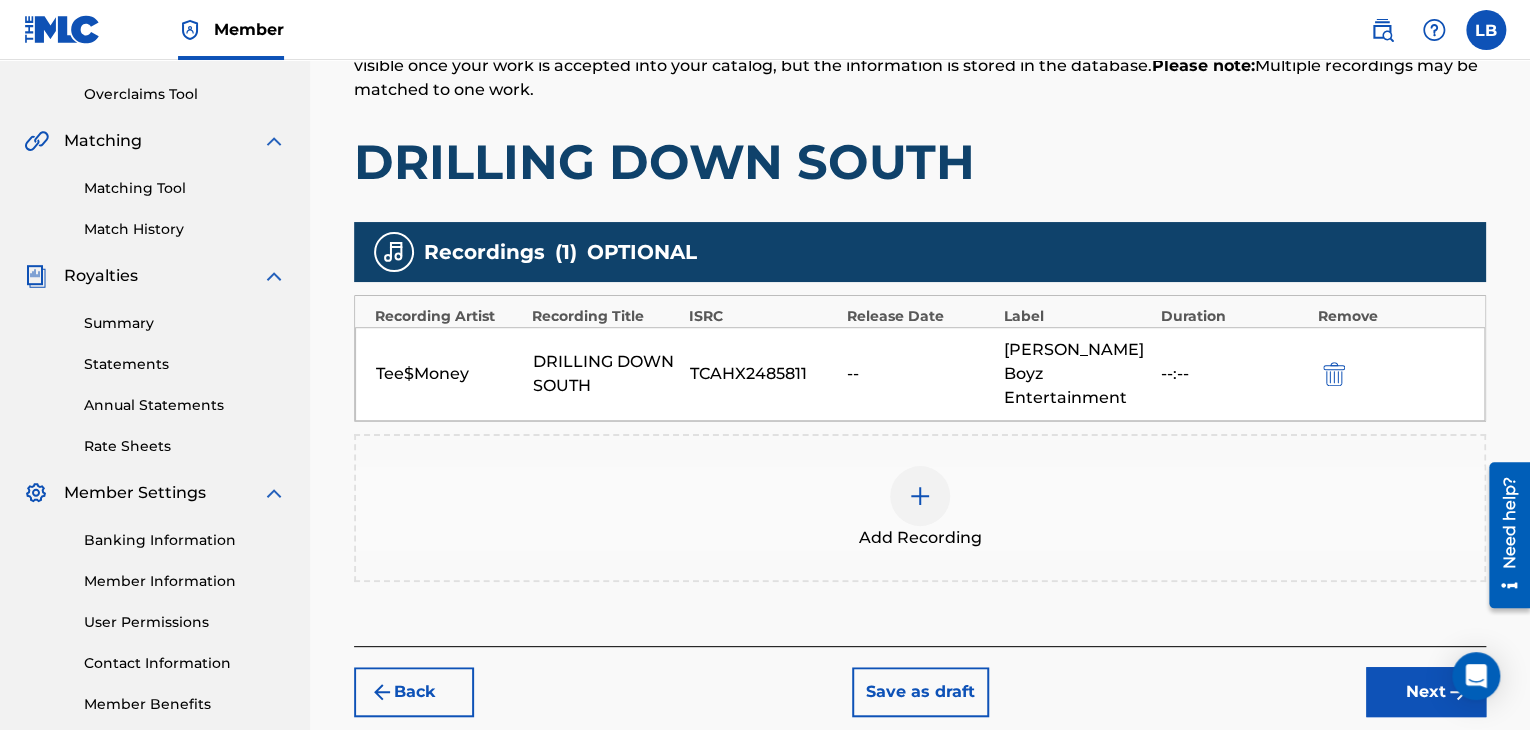 scroll, scrollTop: 486, scrollLeft: 0, axis: vertical 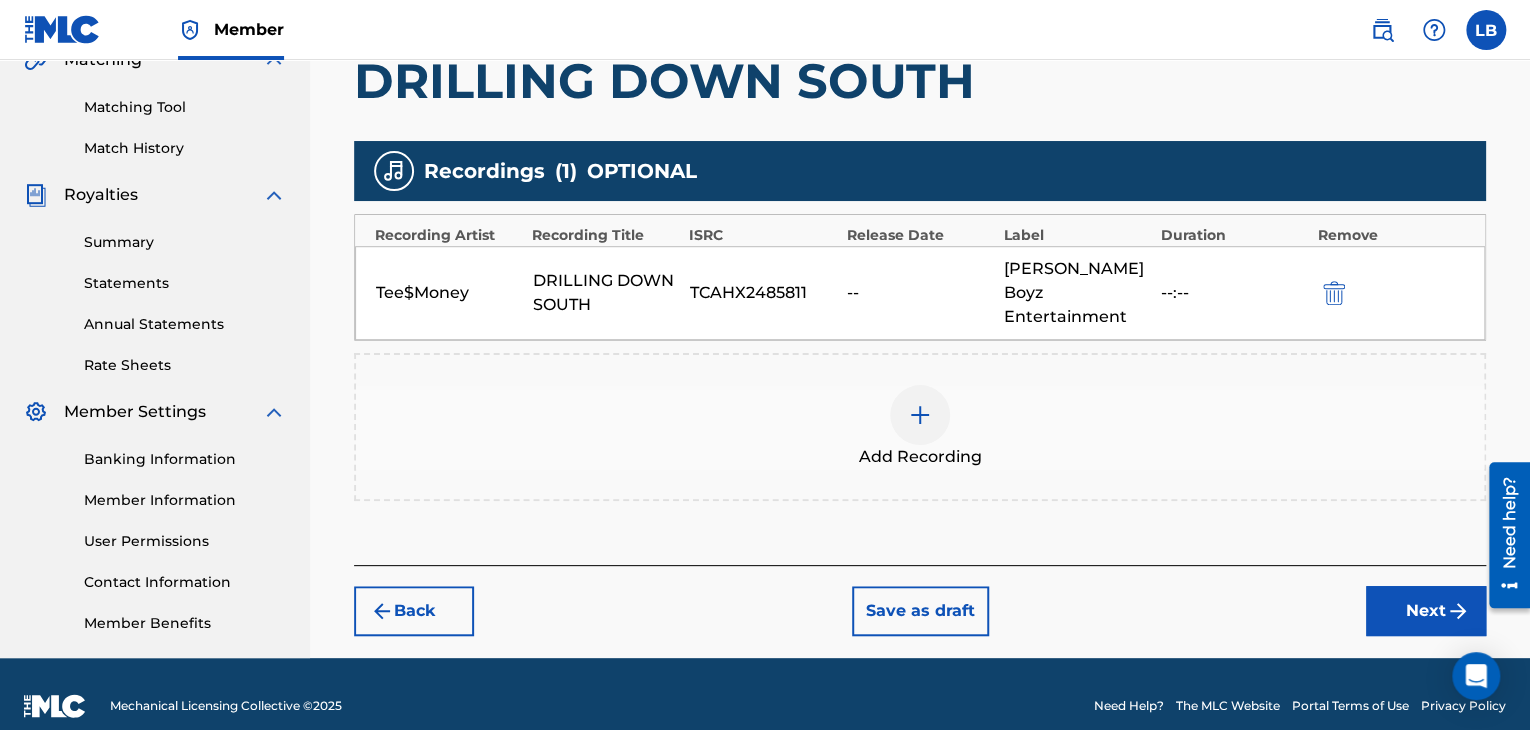 click on "Next" at bounding box center [1426, 611] 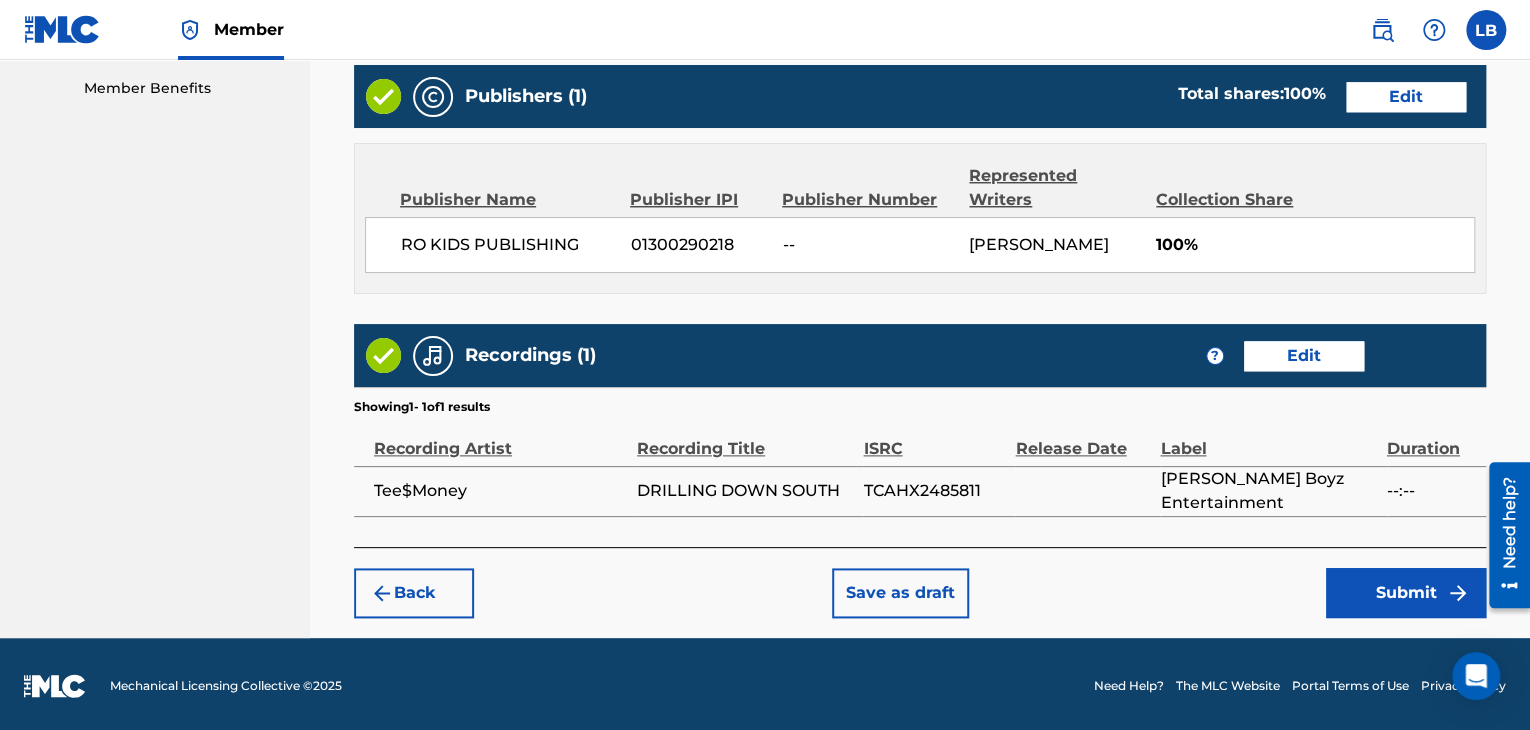 scroll, scrollTop: 1023, scrollLeft: 0, axis: vertical 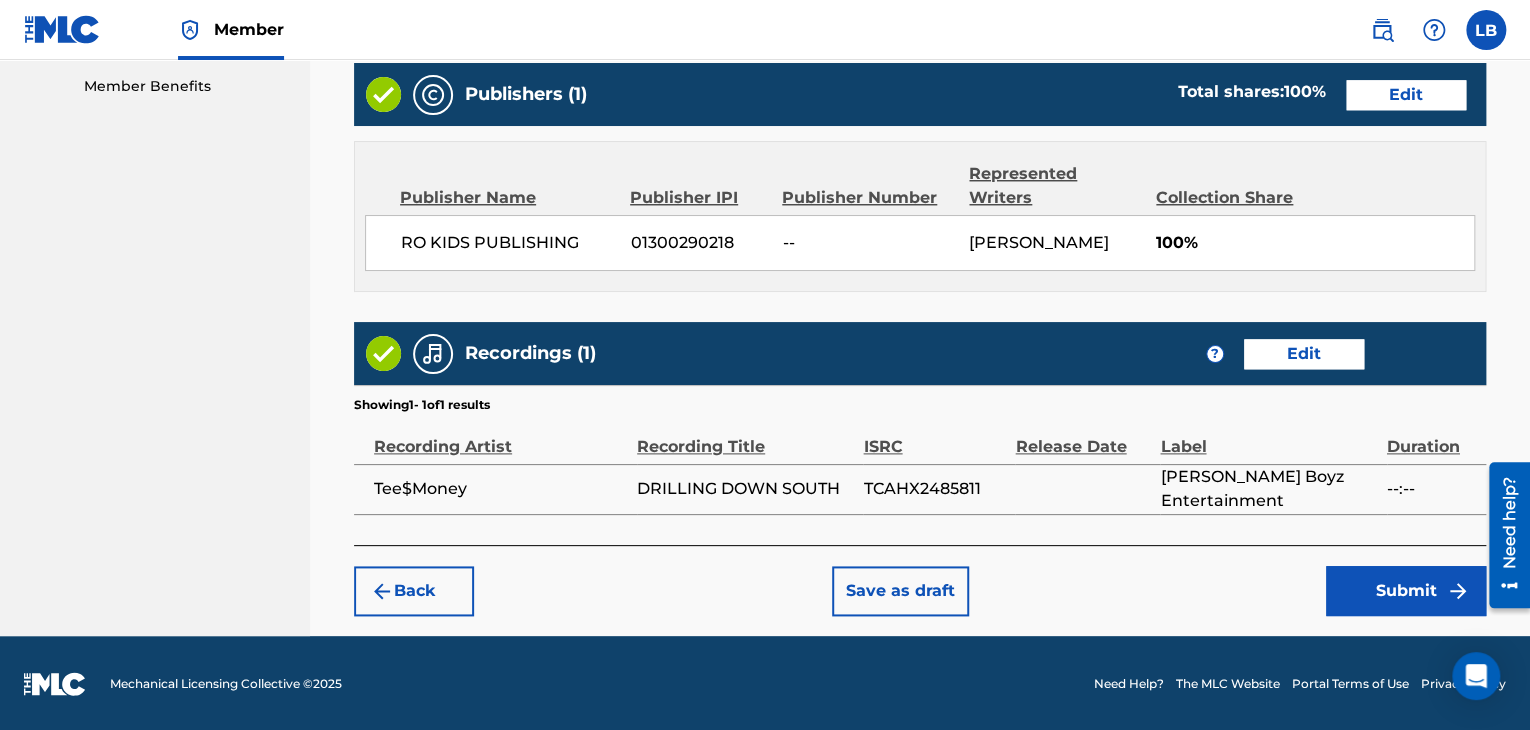 click on "Submit" at bounding box center [1406, 591] 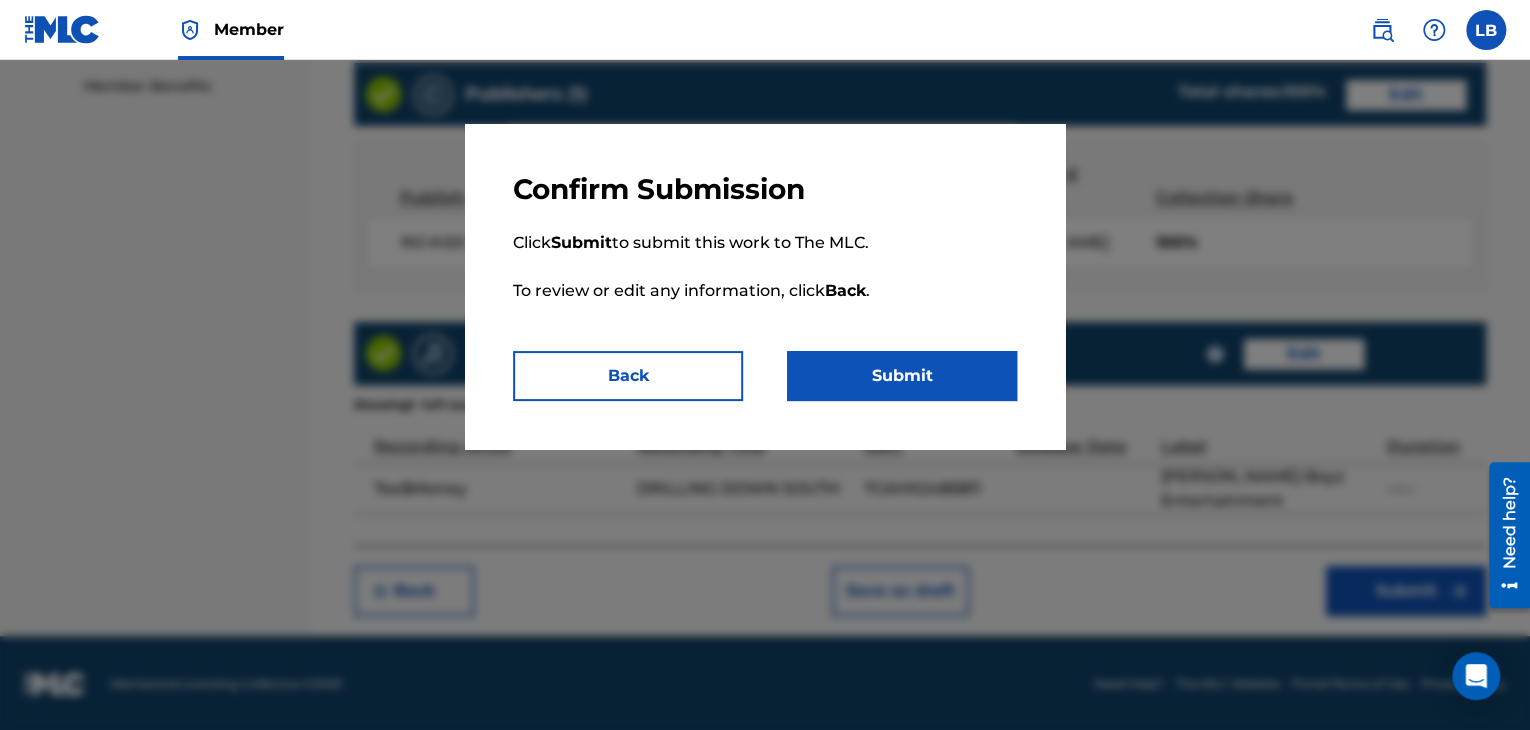 click on "Submit" at bounding box center (902, 376) 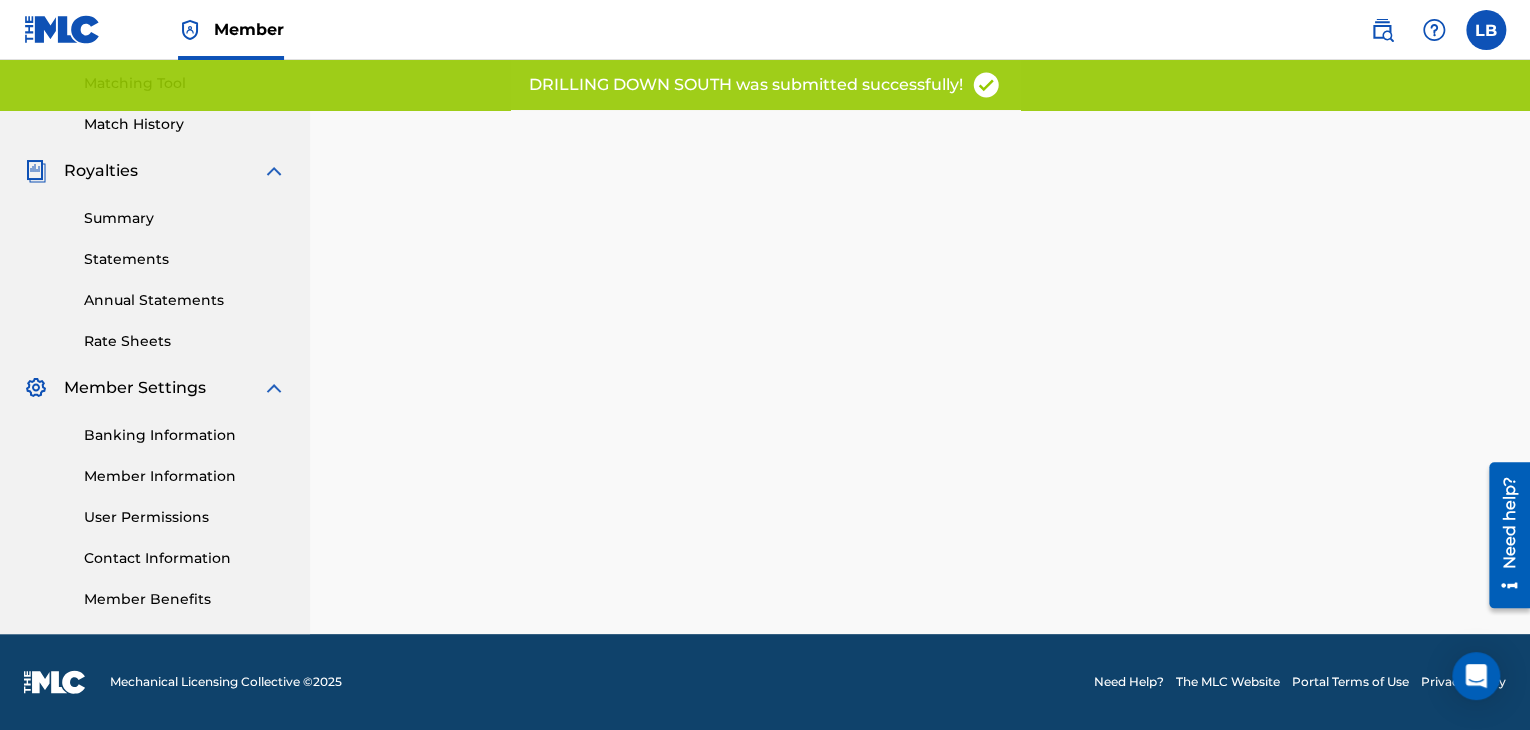 scroll, scrollTop: 0, scrollLeft: 0, axis: both 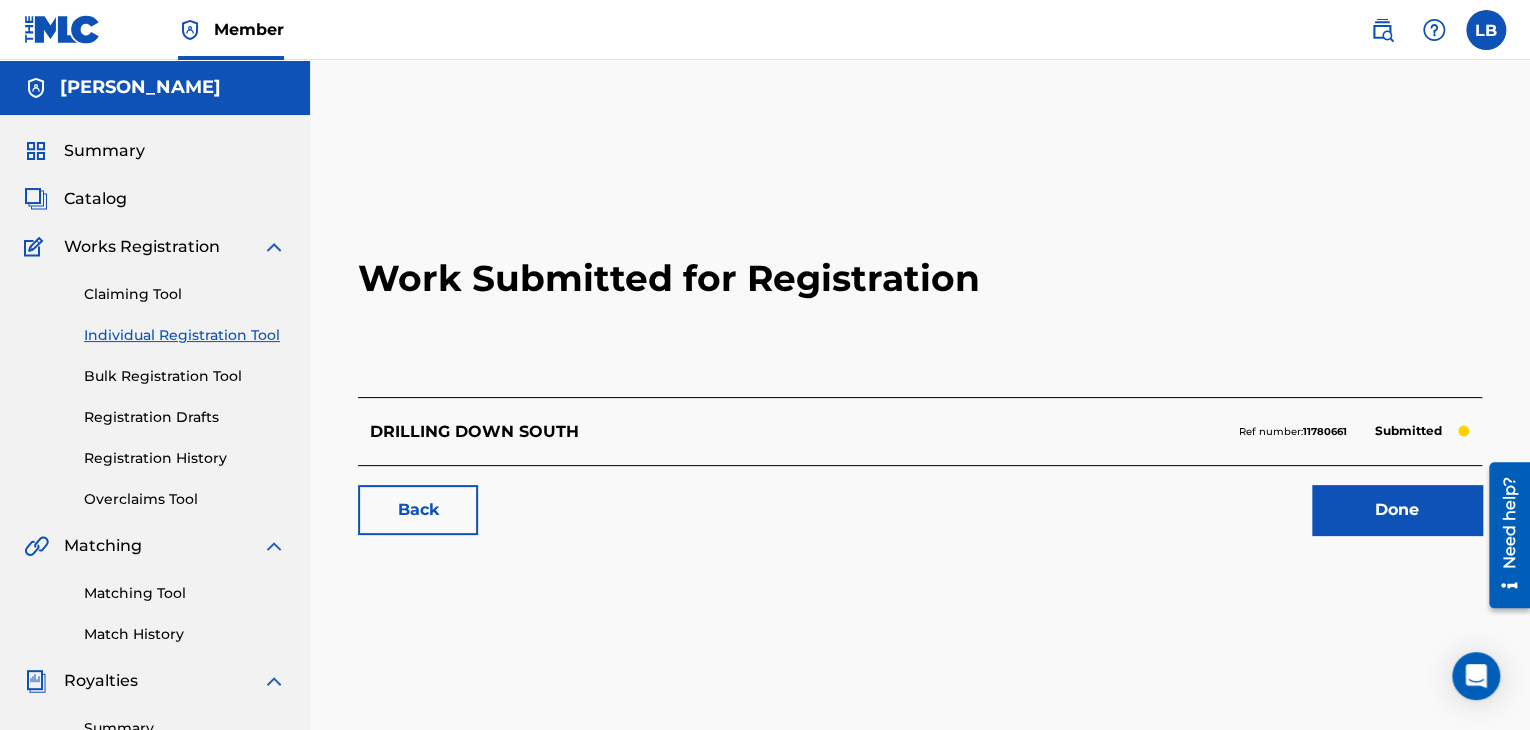 click on "Back" at bounding box center [418, 510] 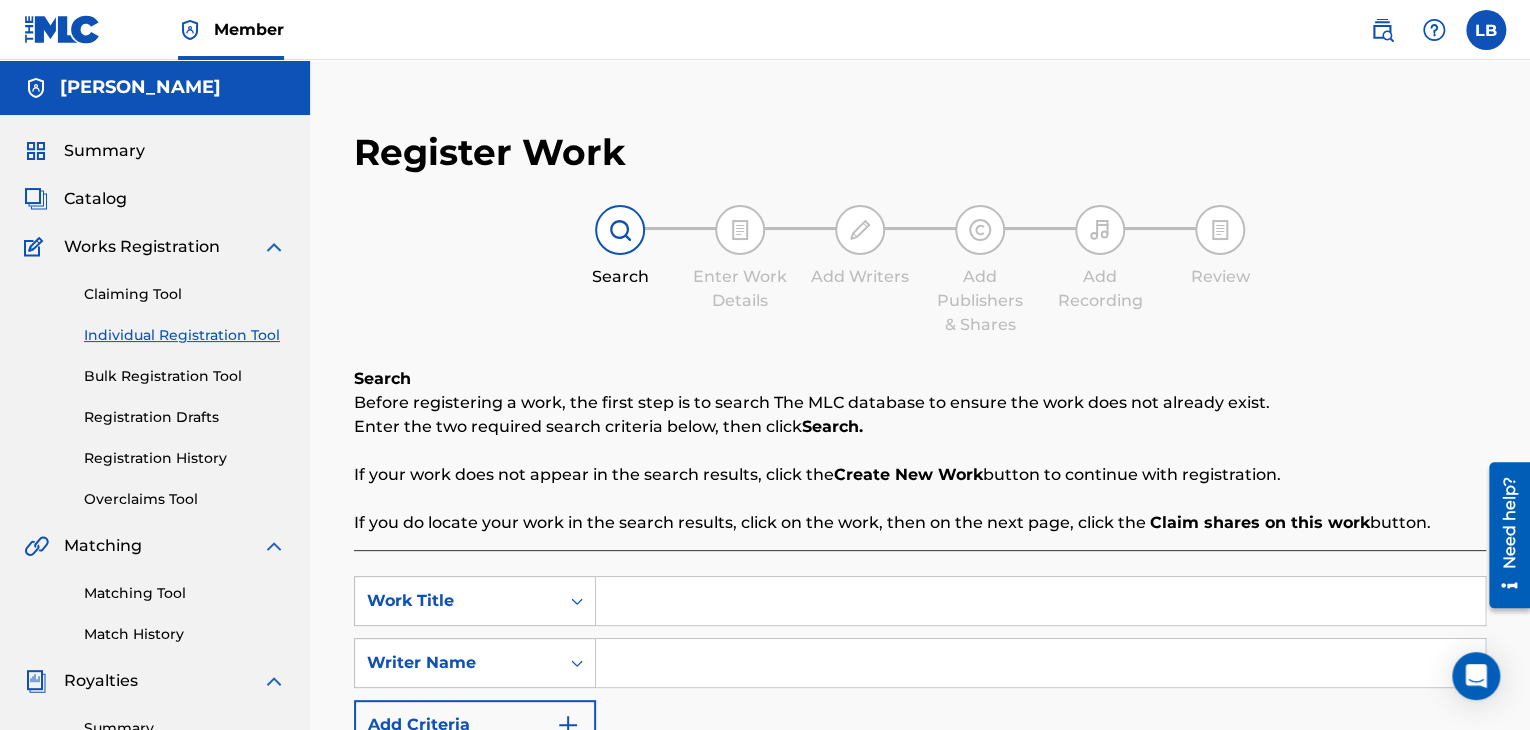 click on "Registration History" at bounding box center [185, 458] 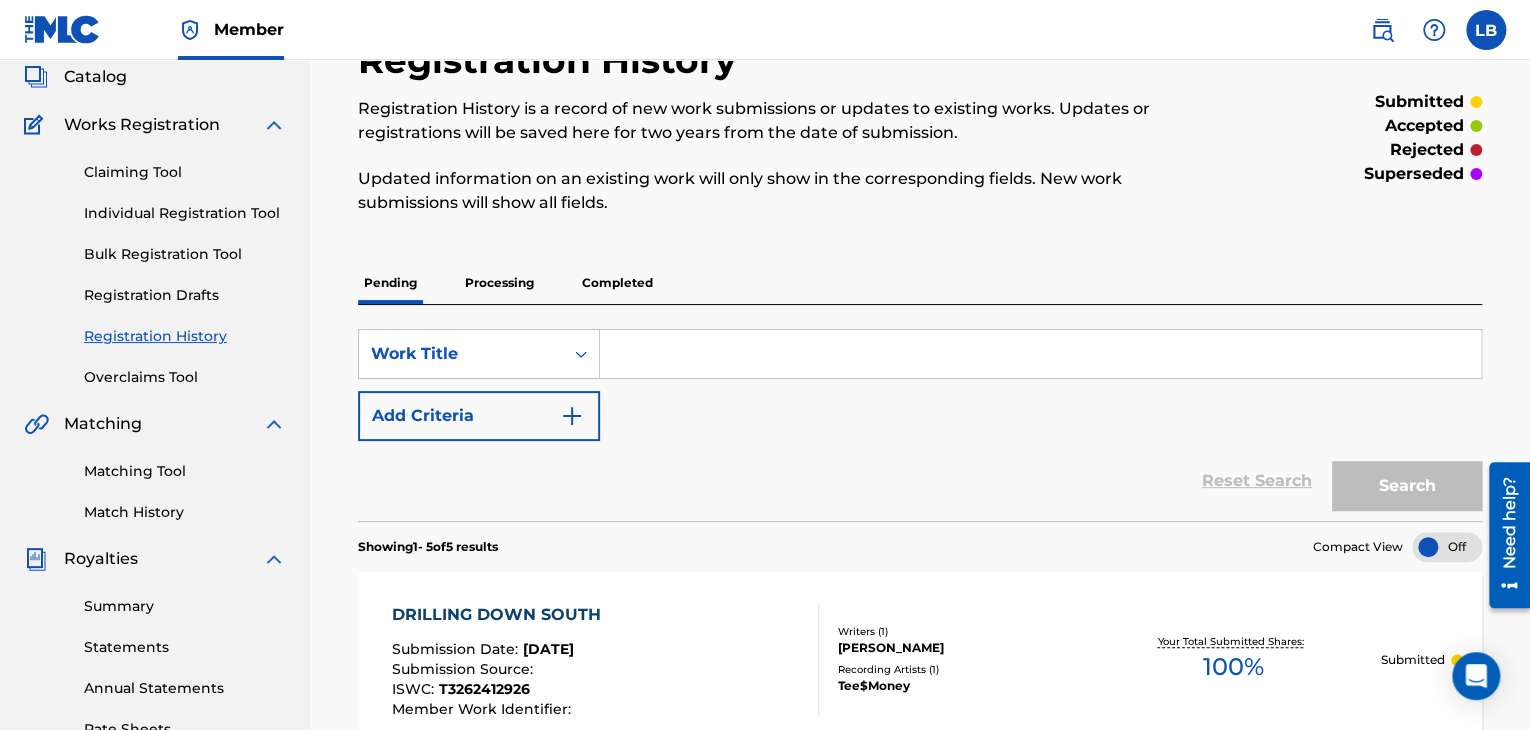 scroll, scrollTop: 191, scrollLeft: 0, axis: vertical 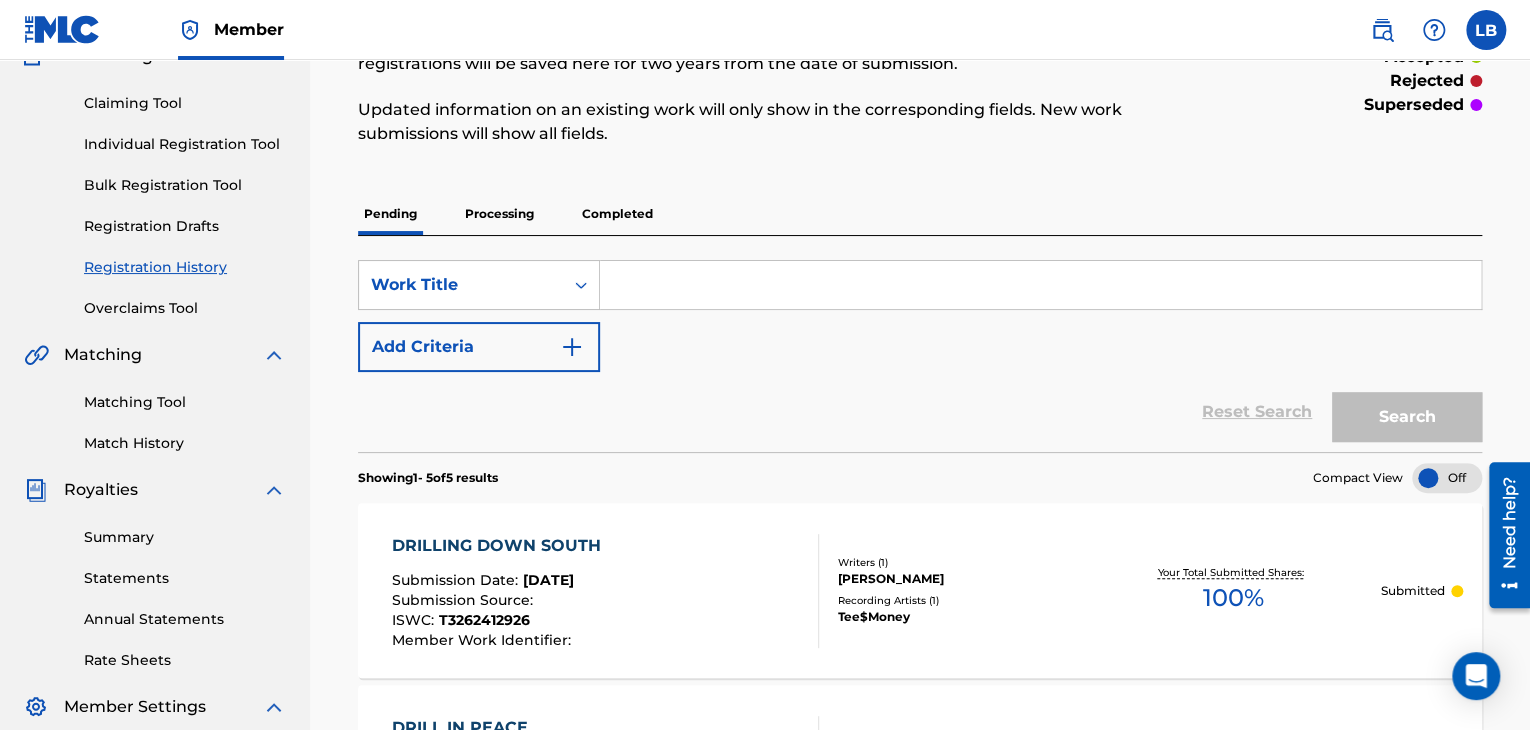 click on "Processing" at bounding box center [499, 214] 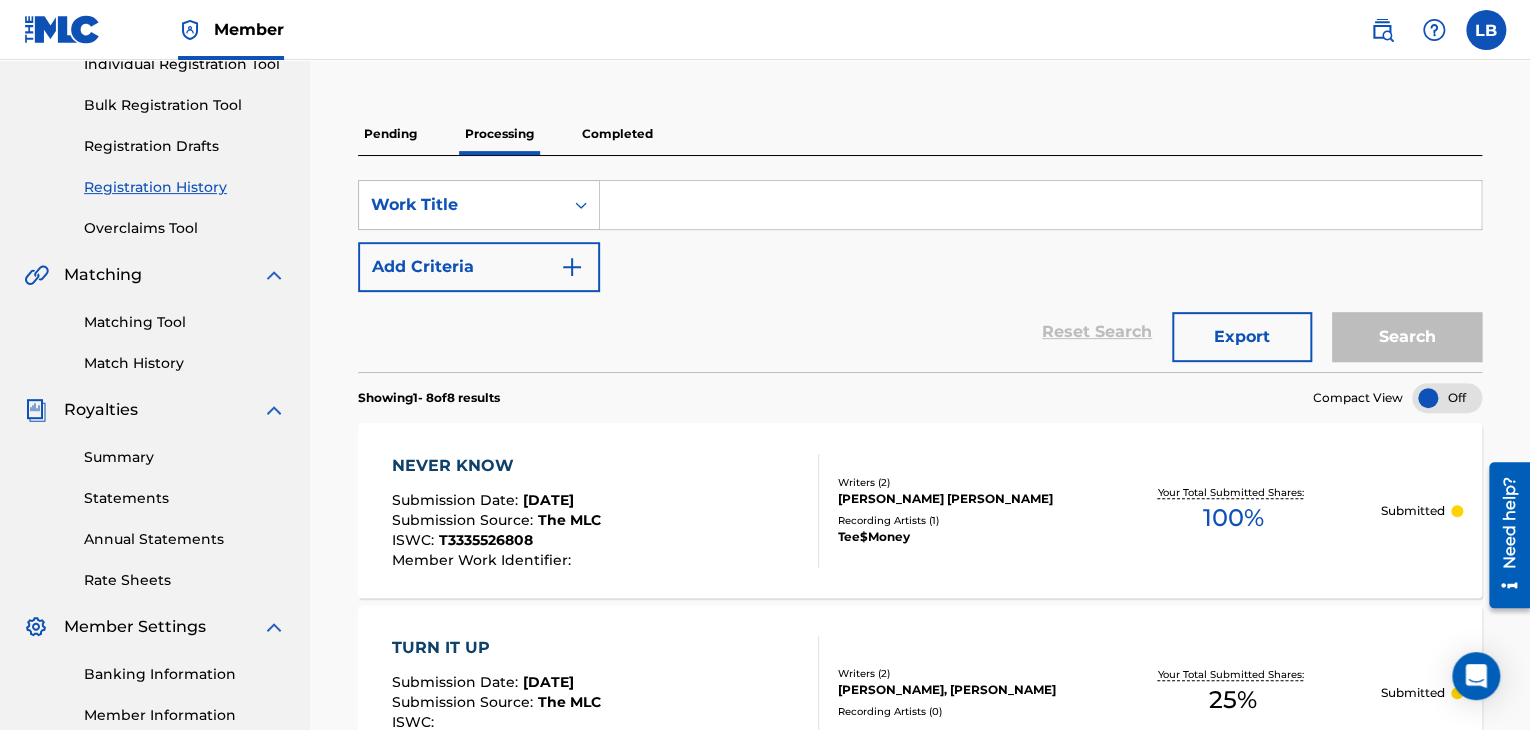 scroll, scrollTop: 268, scrollLeft: 0, axis: vertical 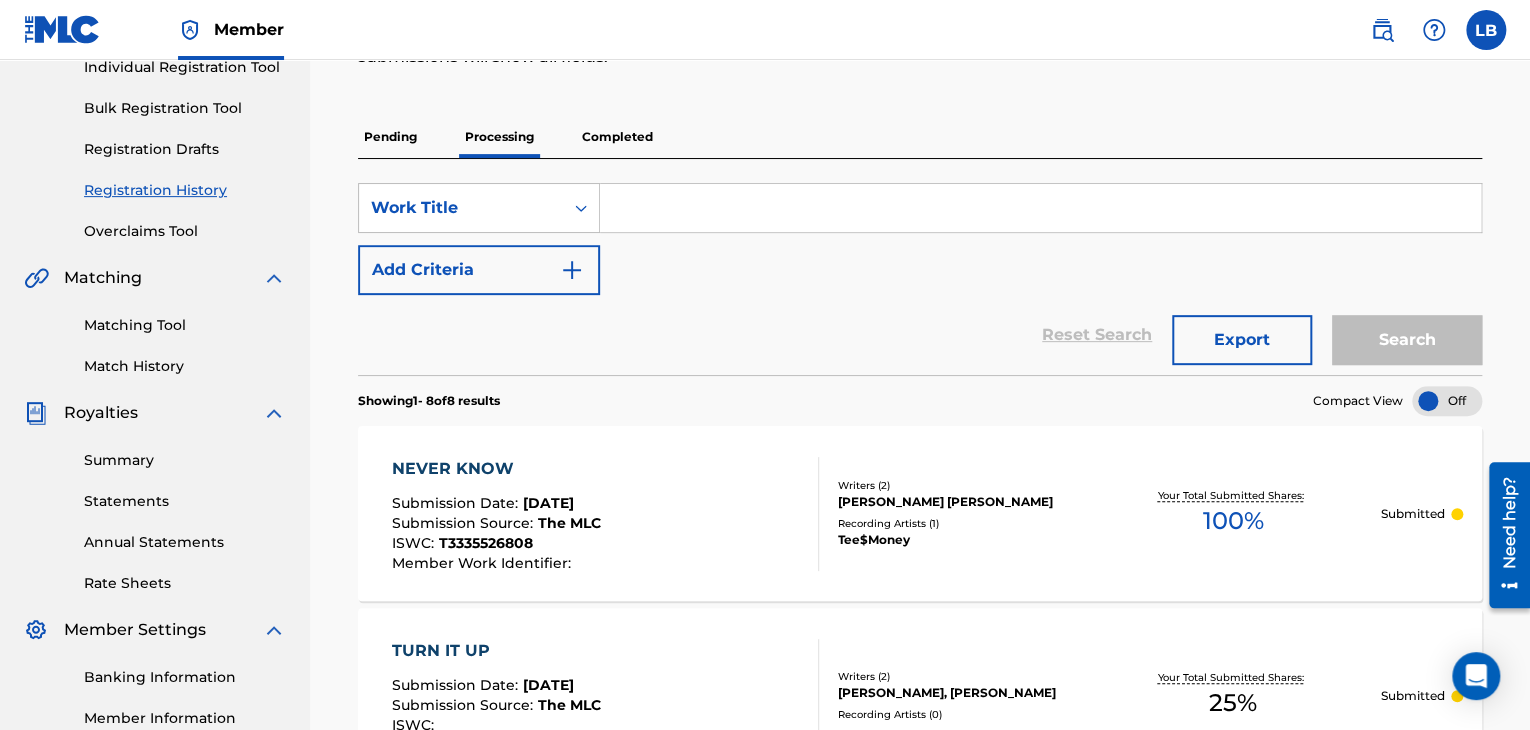 click on "Pending" at bounding box center (390, 137) 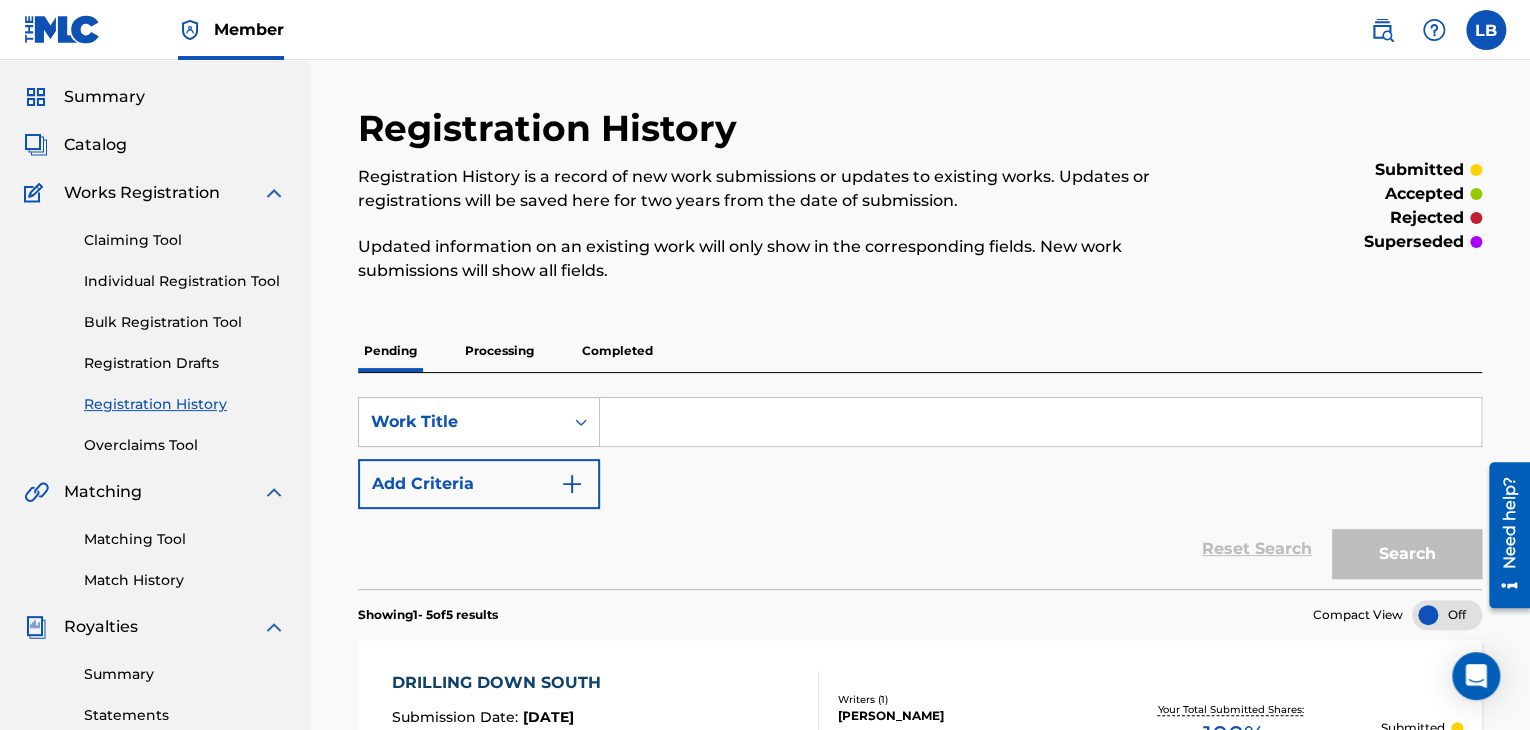 scroll, scrollTop: 0, scrollLeft: 0, axis: both 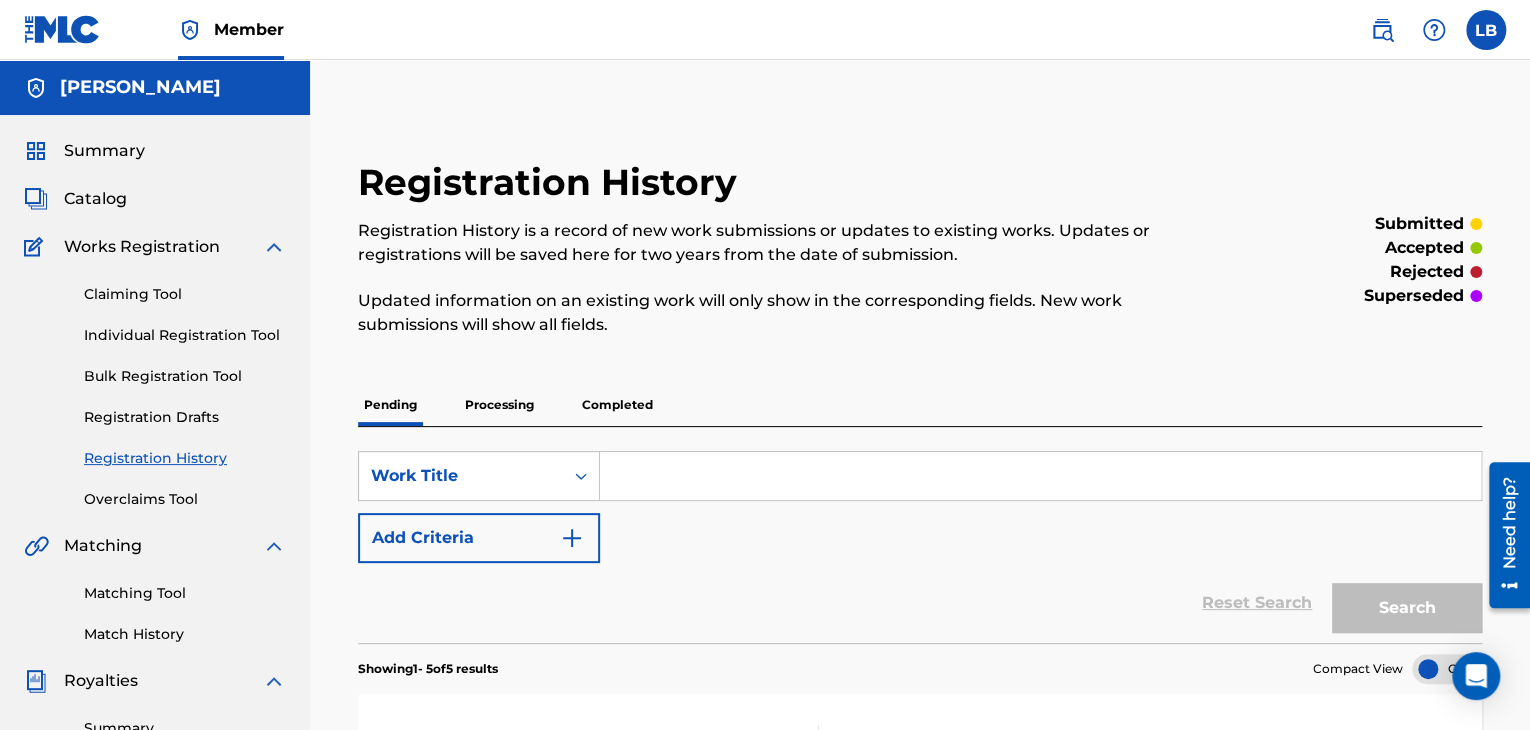 click on "Processing" at bounding box center (499, 405) 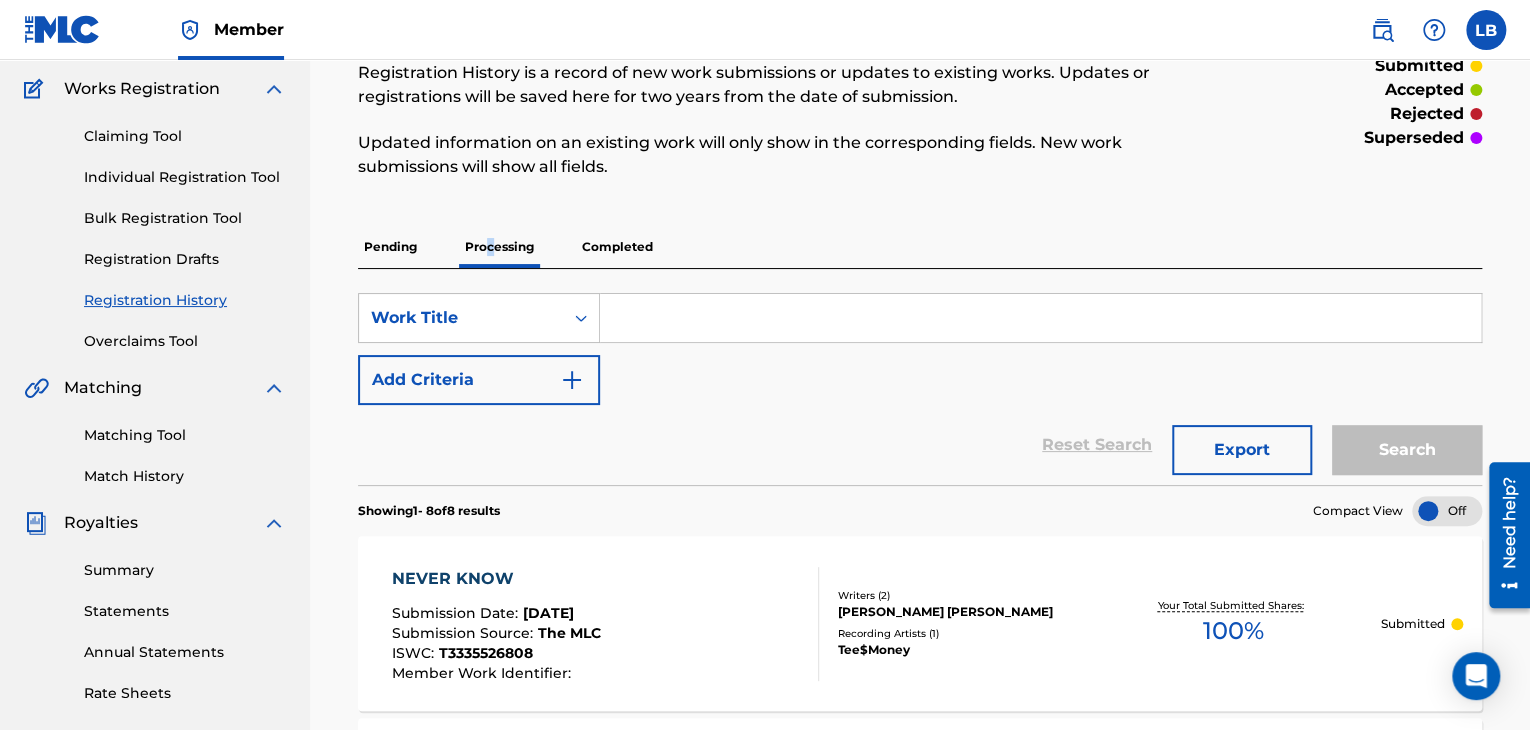 scroll, scrollTop: 136, scrollLeft: 0, axis: vertical 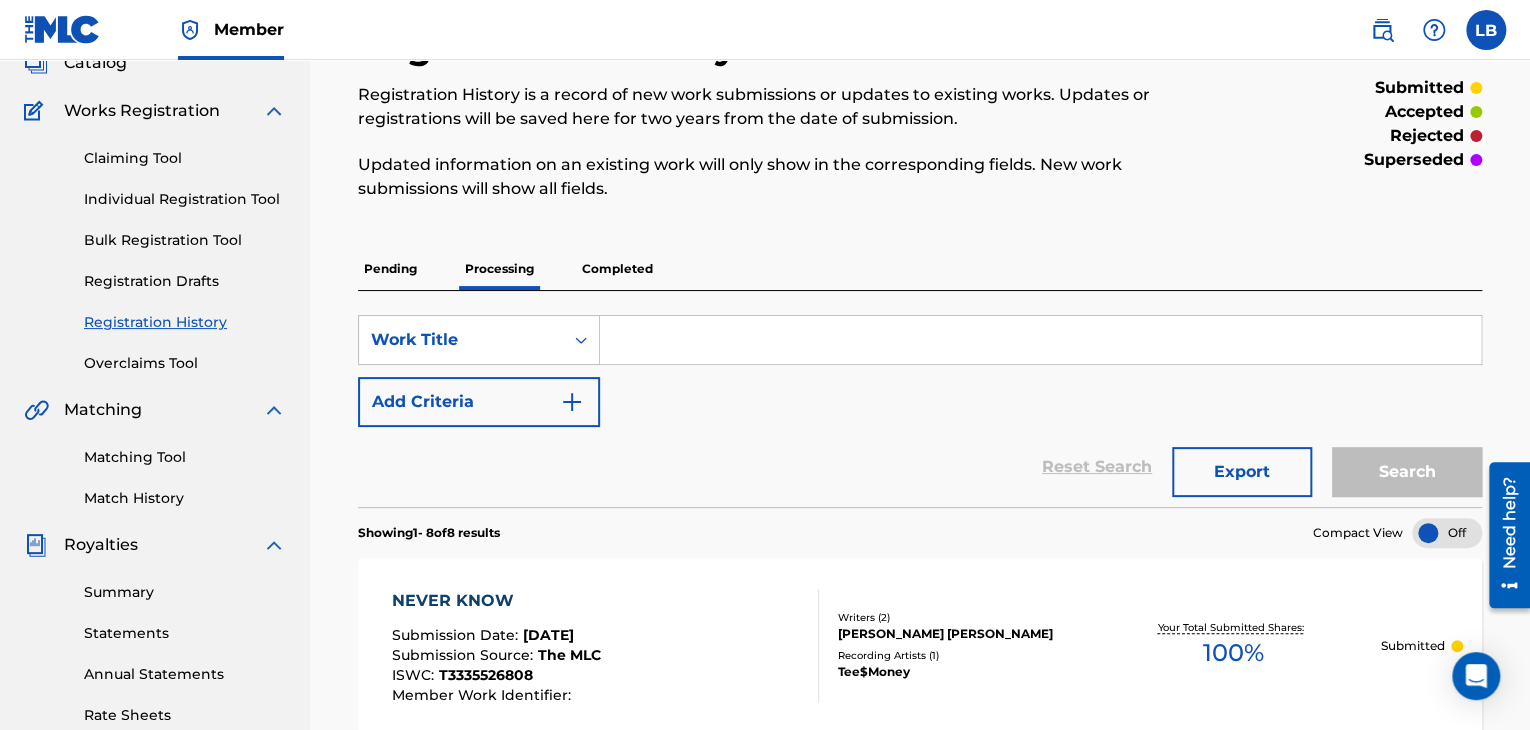 click on "Pending" at bounding box center [390, 269] 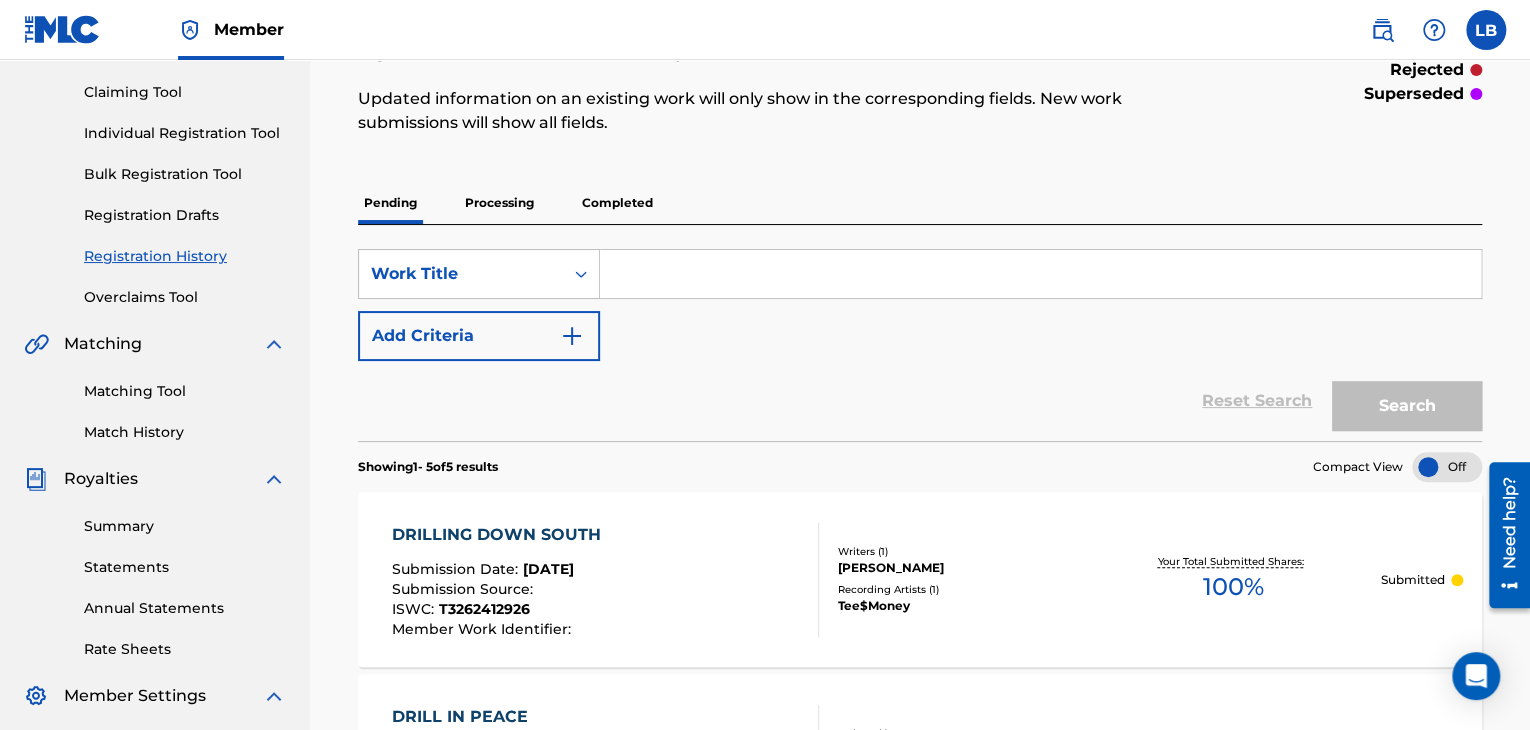 scroll, scrollTop: 185, scrollLeft: 0, axis: vertical 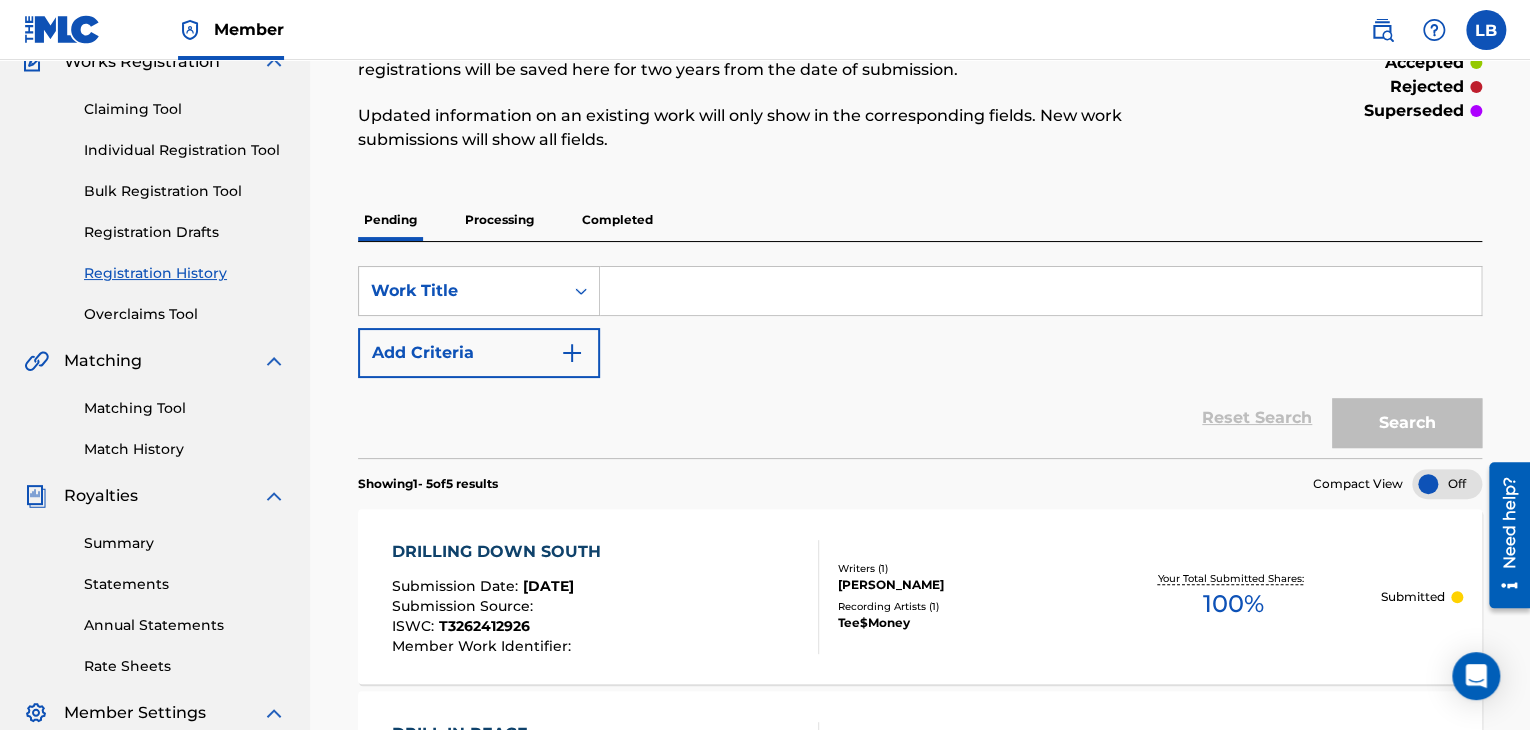 click on "Processing" at bounding box center [499, 220] 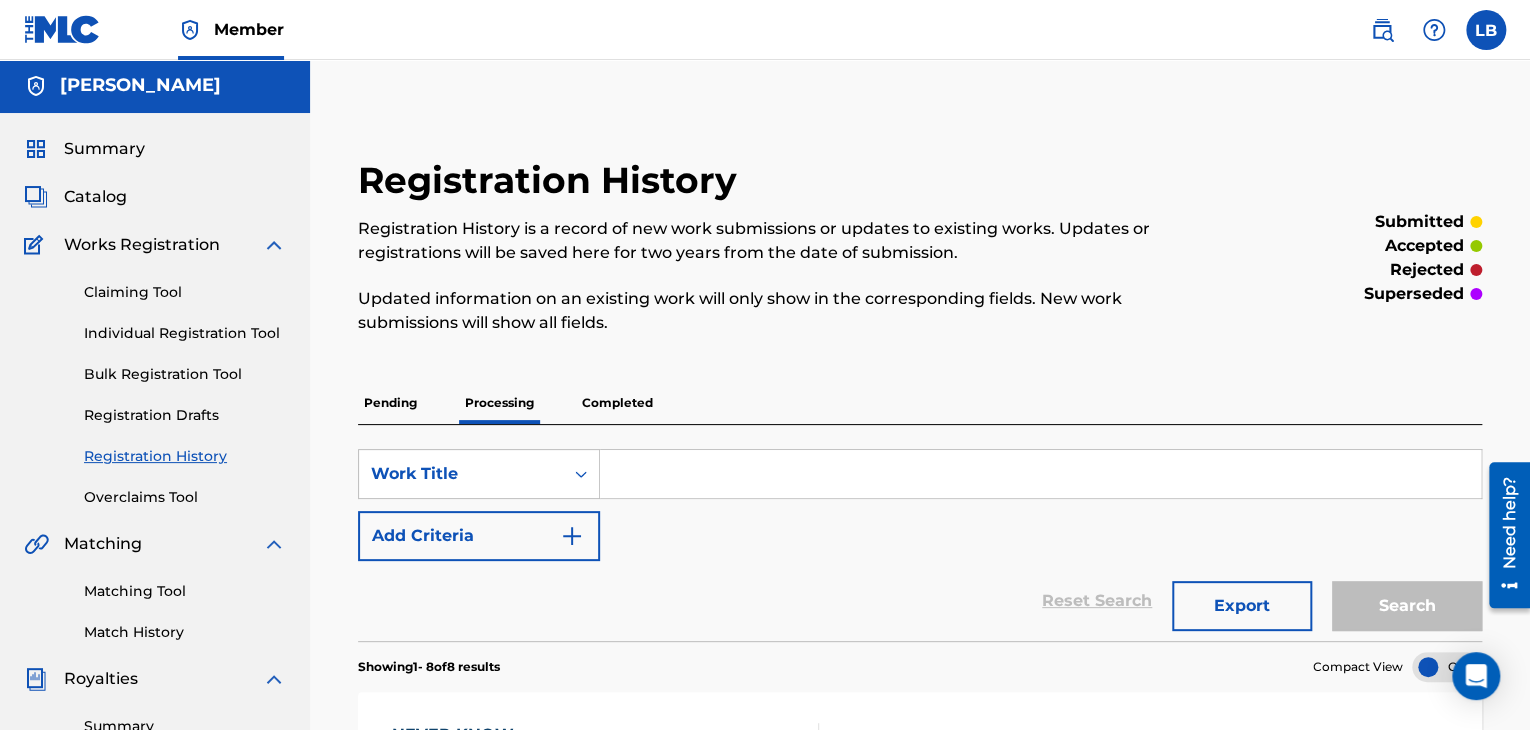 scroll, scrollTop: 0, scrollLeft: 0, axis: both 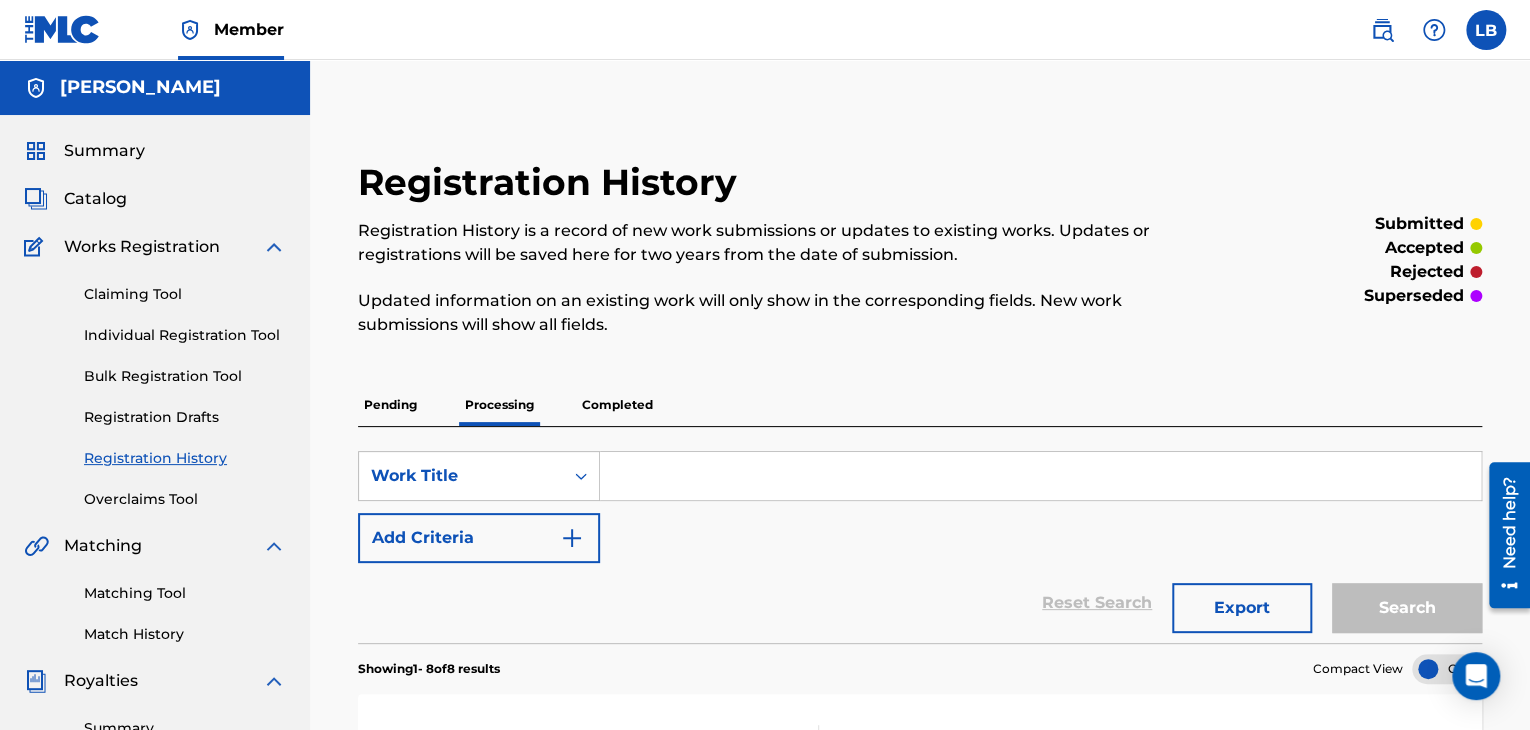 click on "Individual Registration Tool" at bounding box center (185, 335) 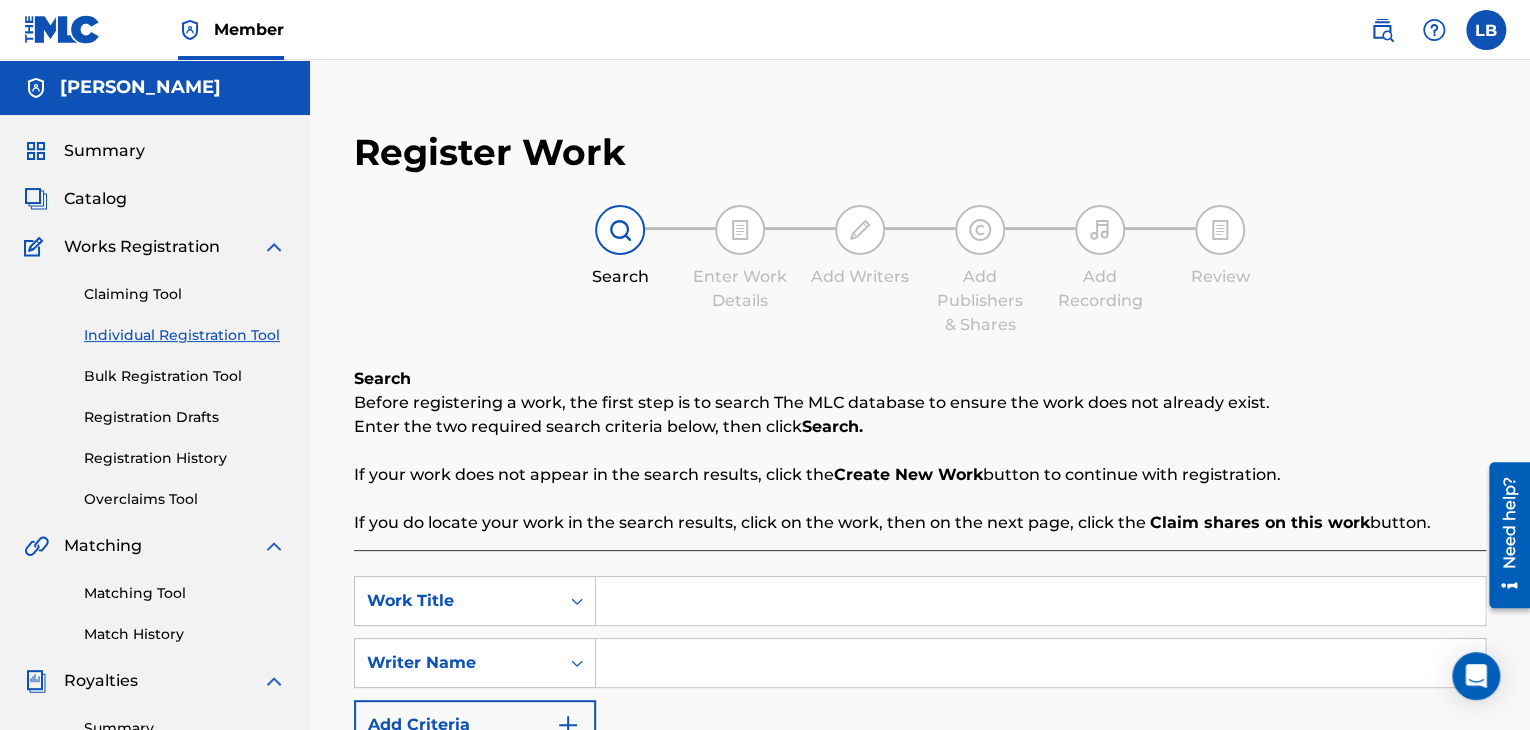 click on "Bulk Registration Tool" at bounding box center (185, 376) 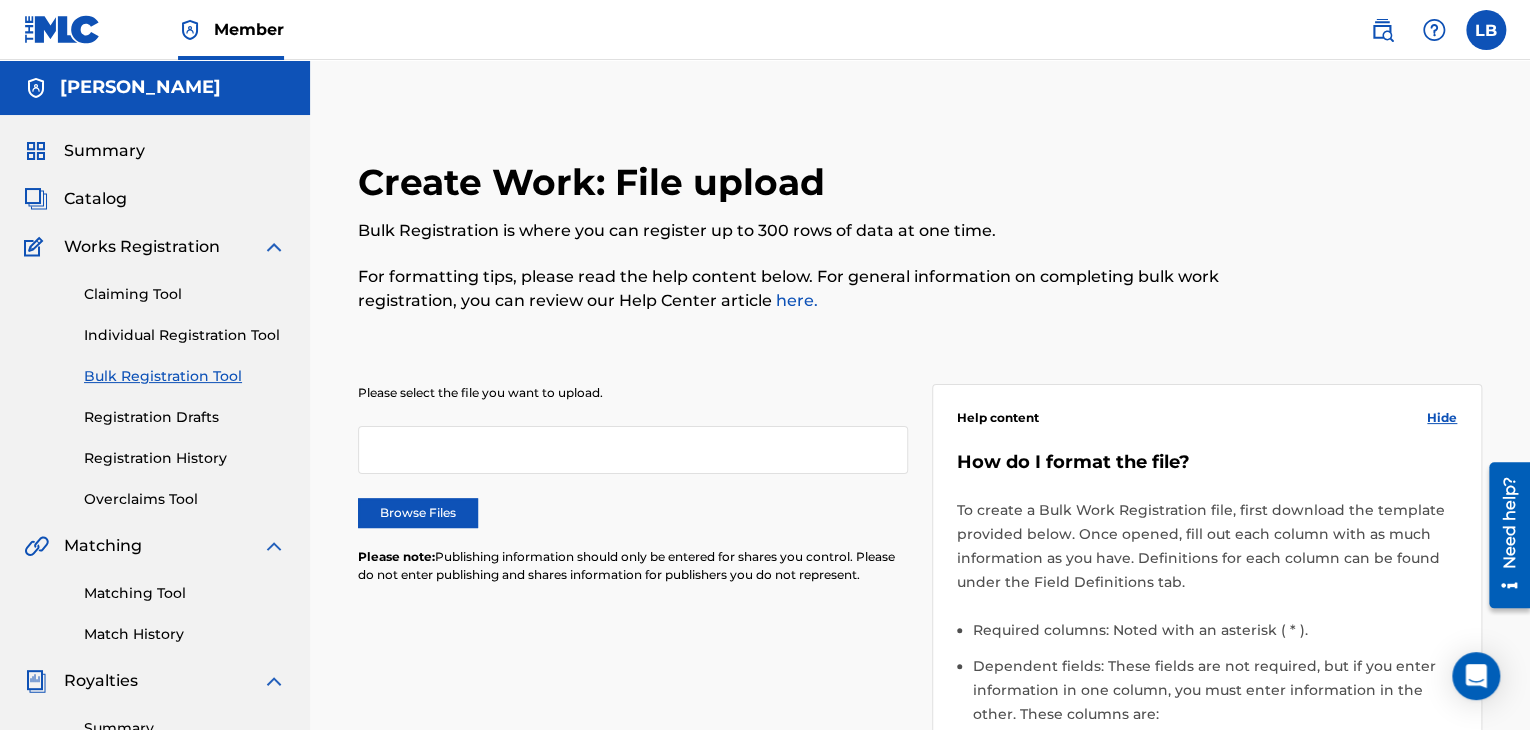 click on "Individual Registration Tool" at bounding box center (185, 335) 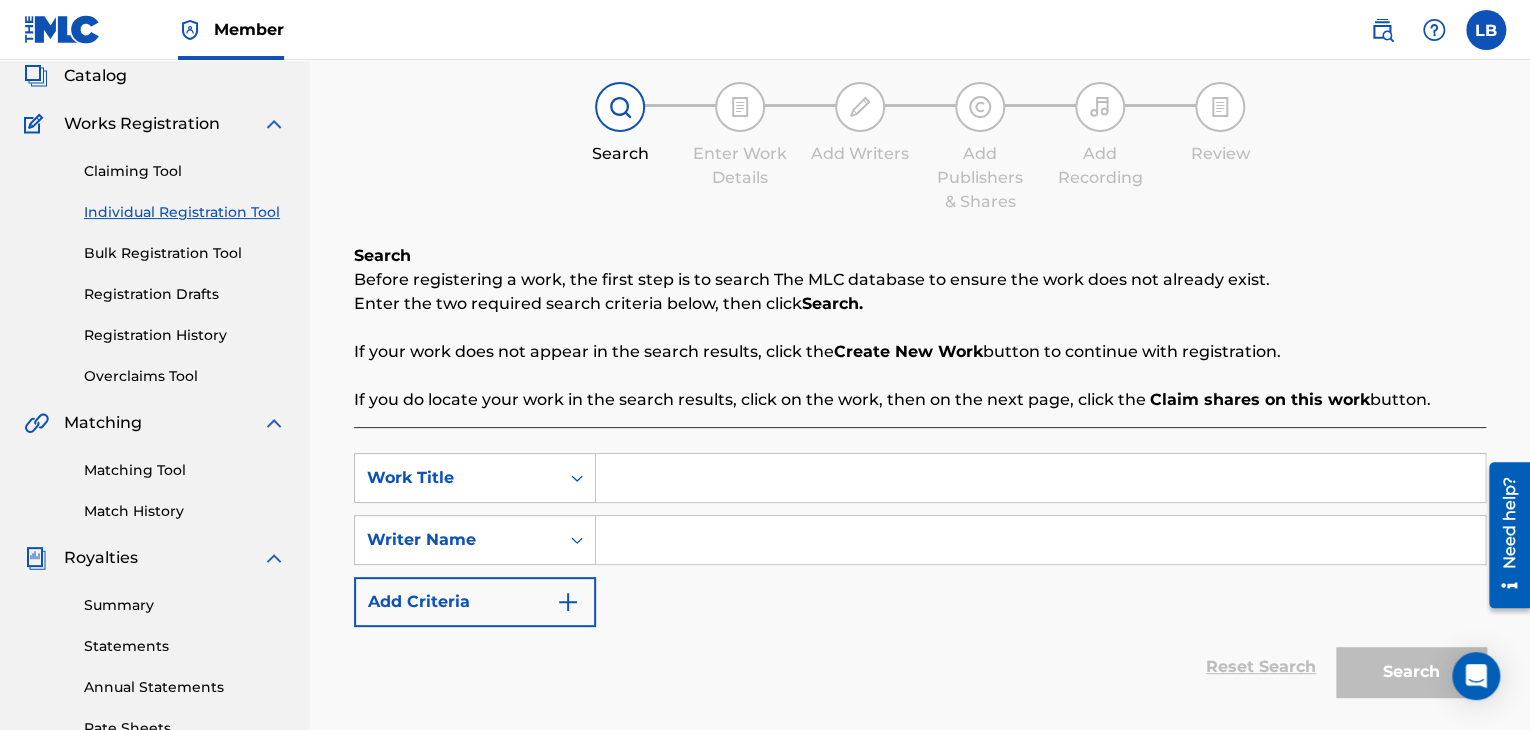 scroll, scrollTop: 146, scrollLeft: 0, axis: vertical 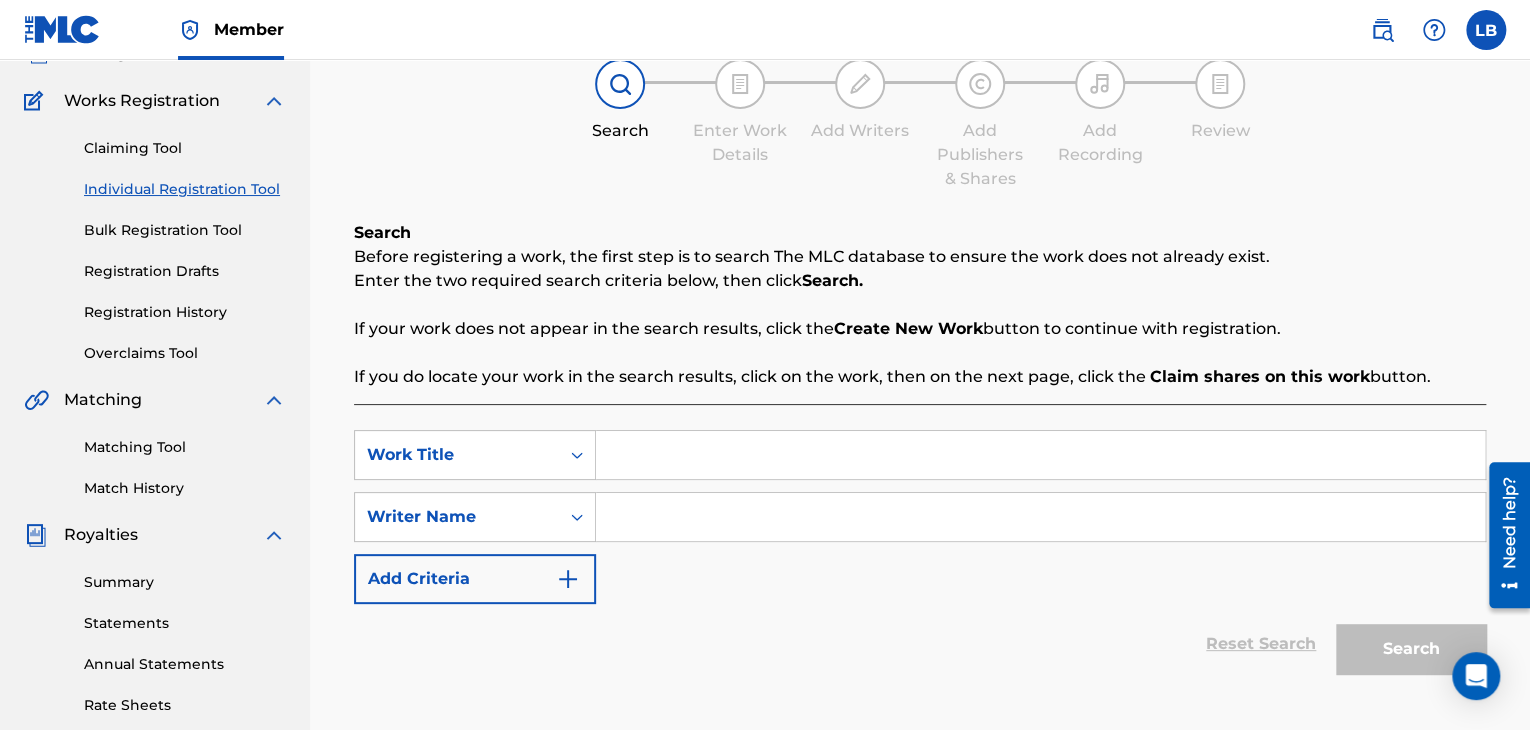 click at bounding box center [1040, 455] 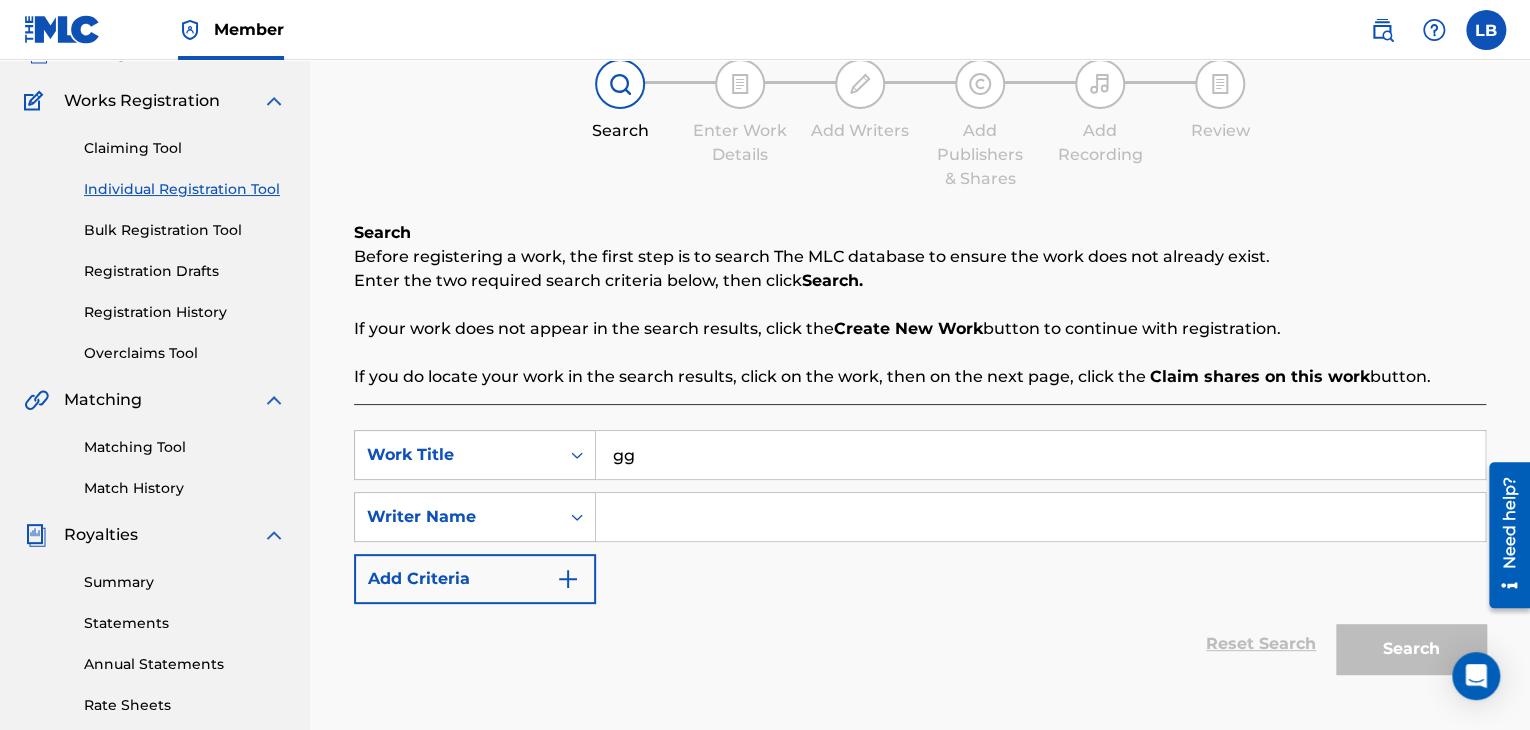 type on "gg" 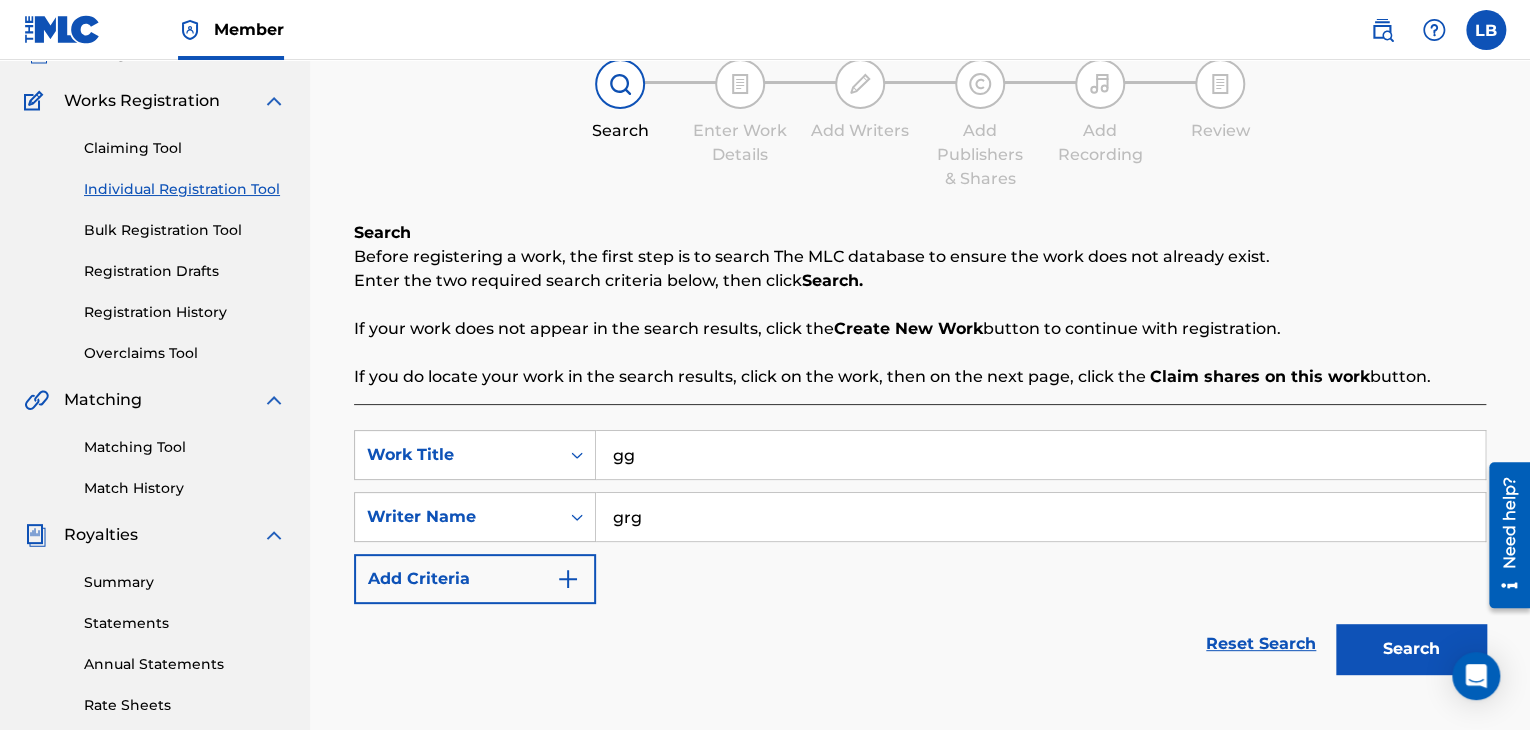 type on "grg" 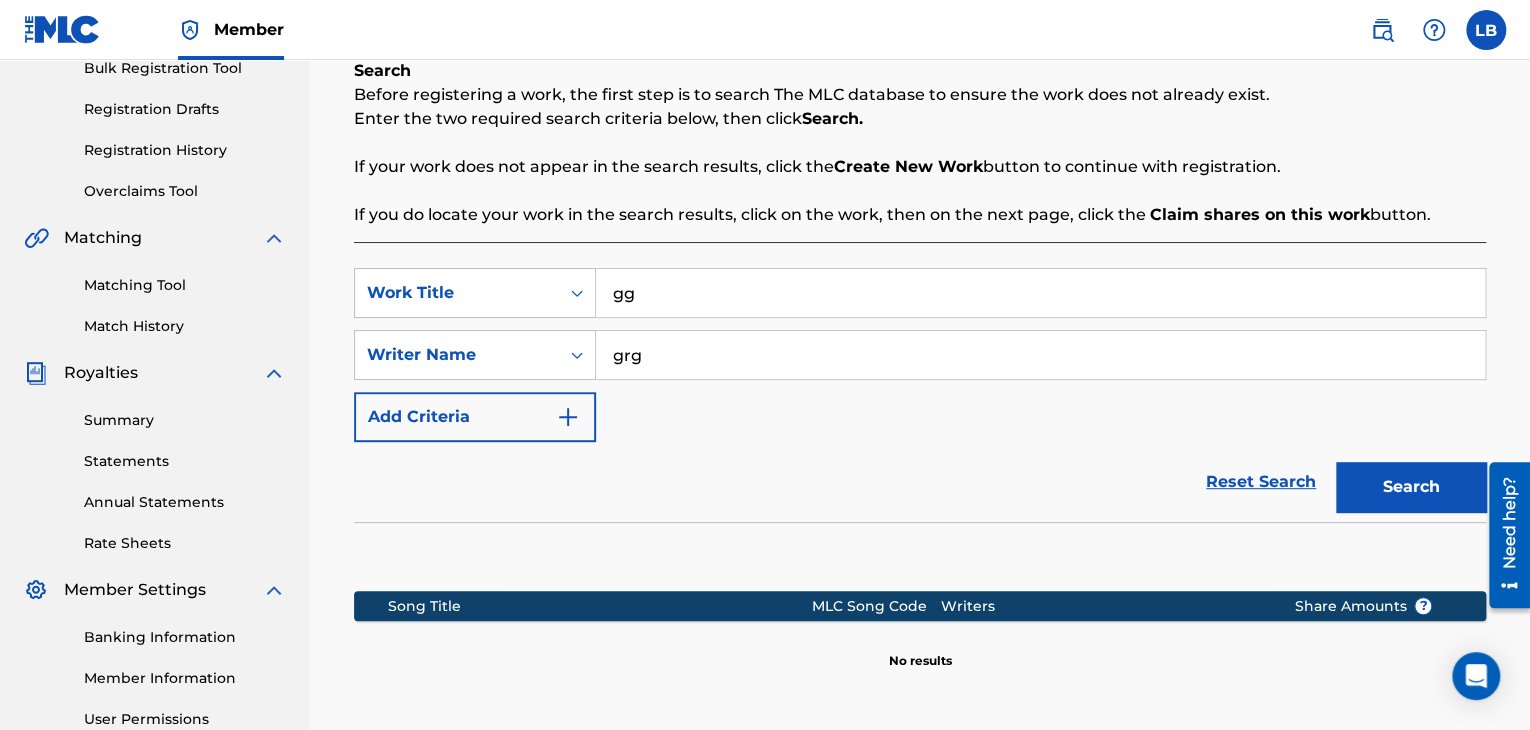 scroll, scrollTop: 419, scrollLeft: 0, axis: vertical 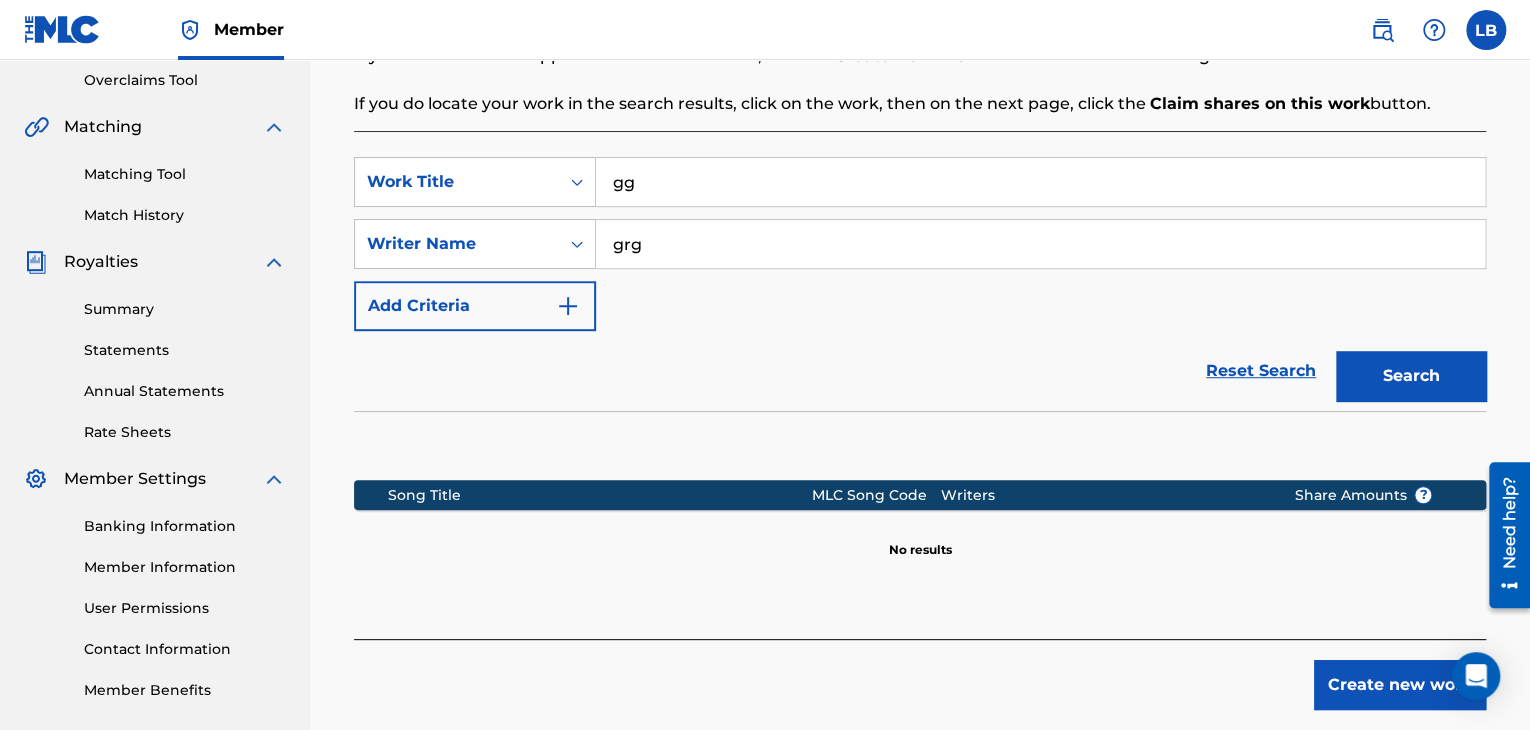 click on "Create new work" at bounding box center [1400, 685] 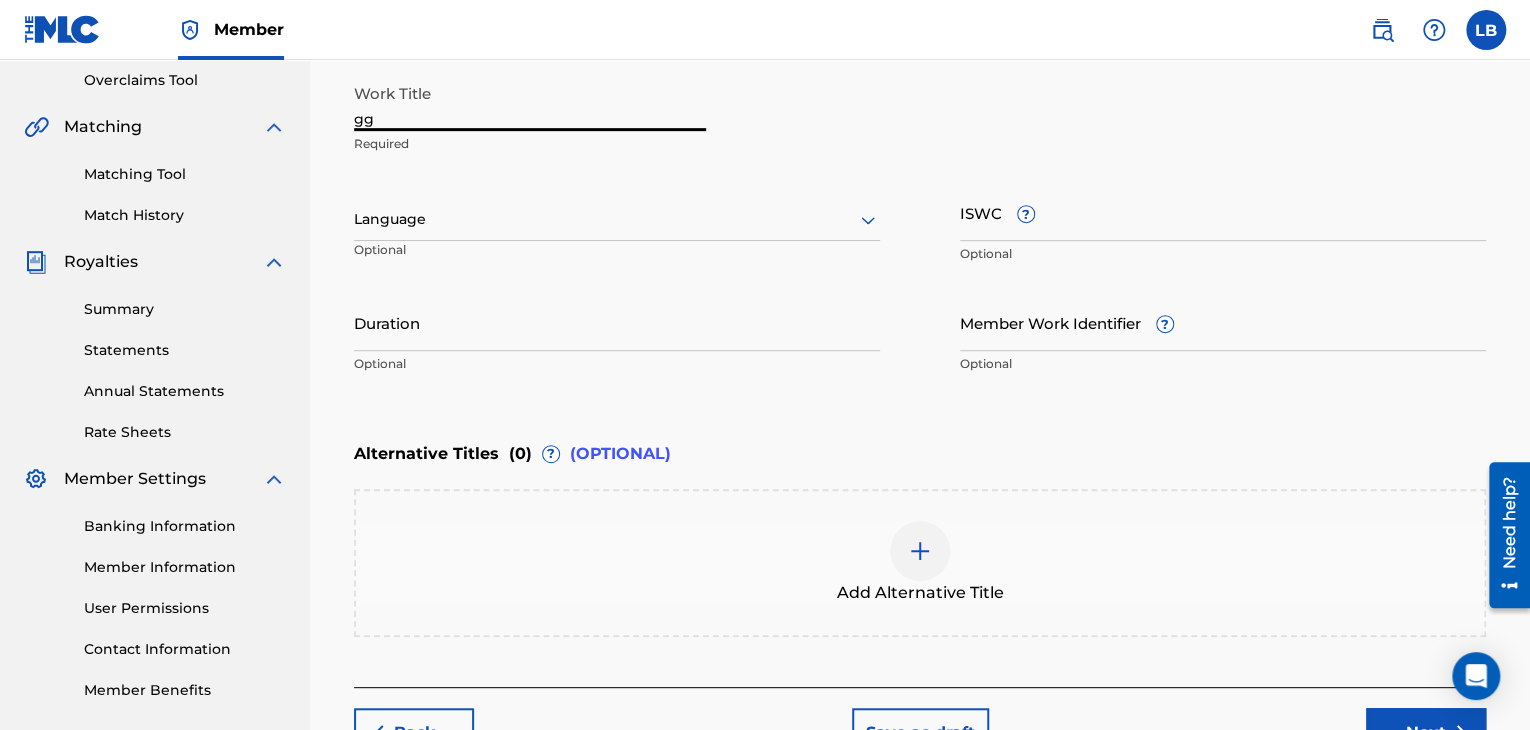 click on "gg" at bounding box center [530, 102] 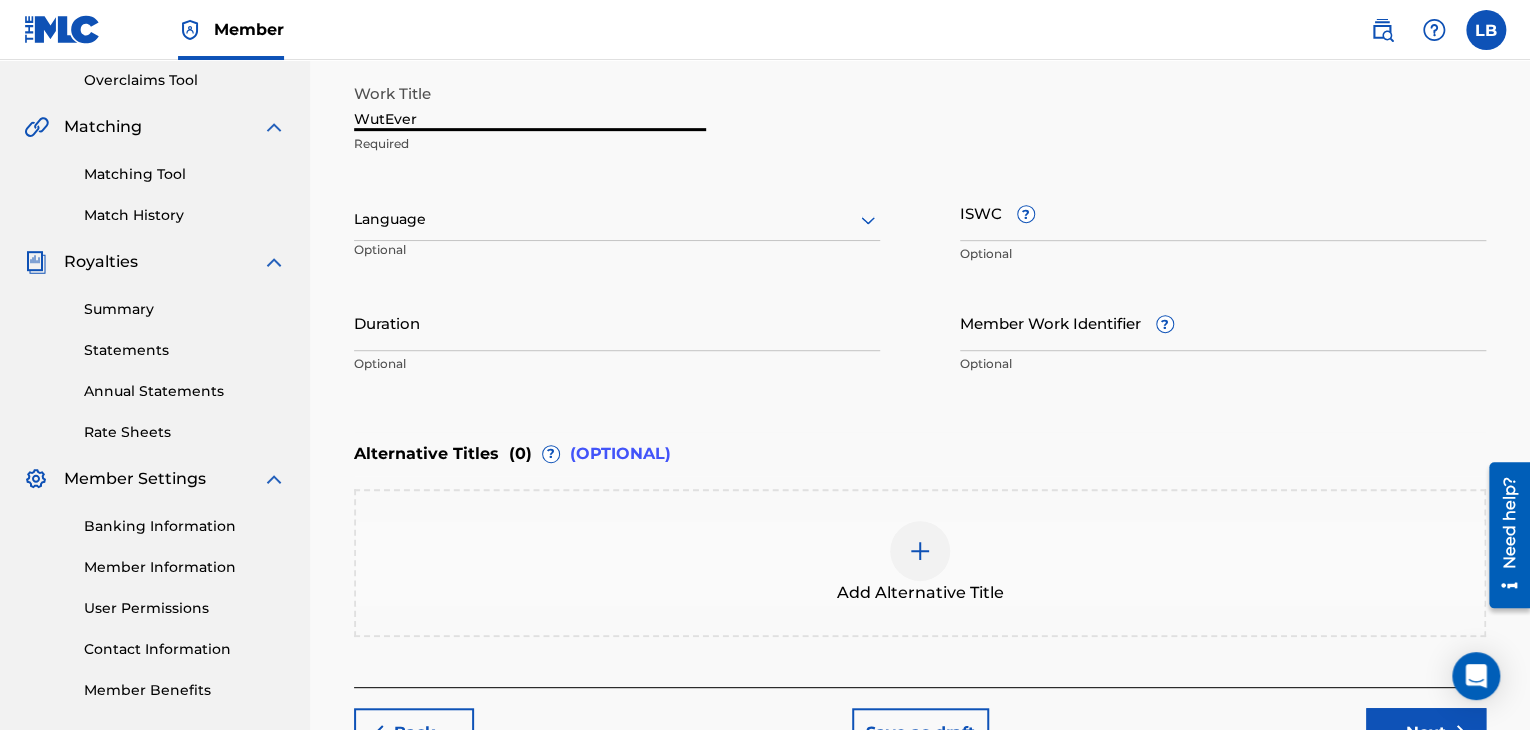 type on "WutEver" 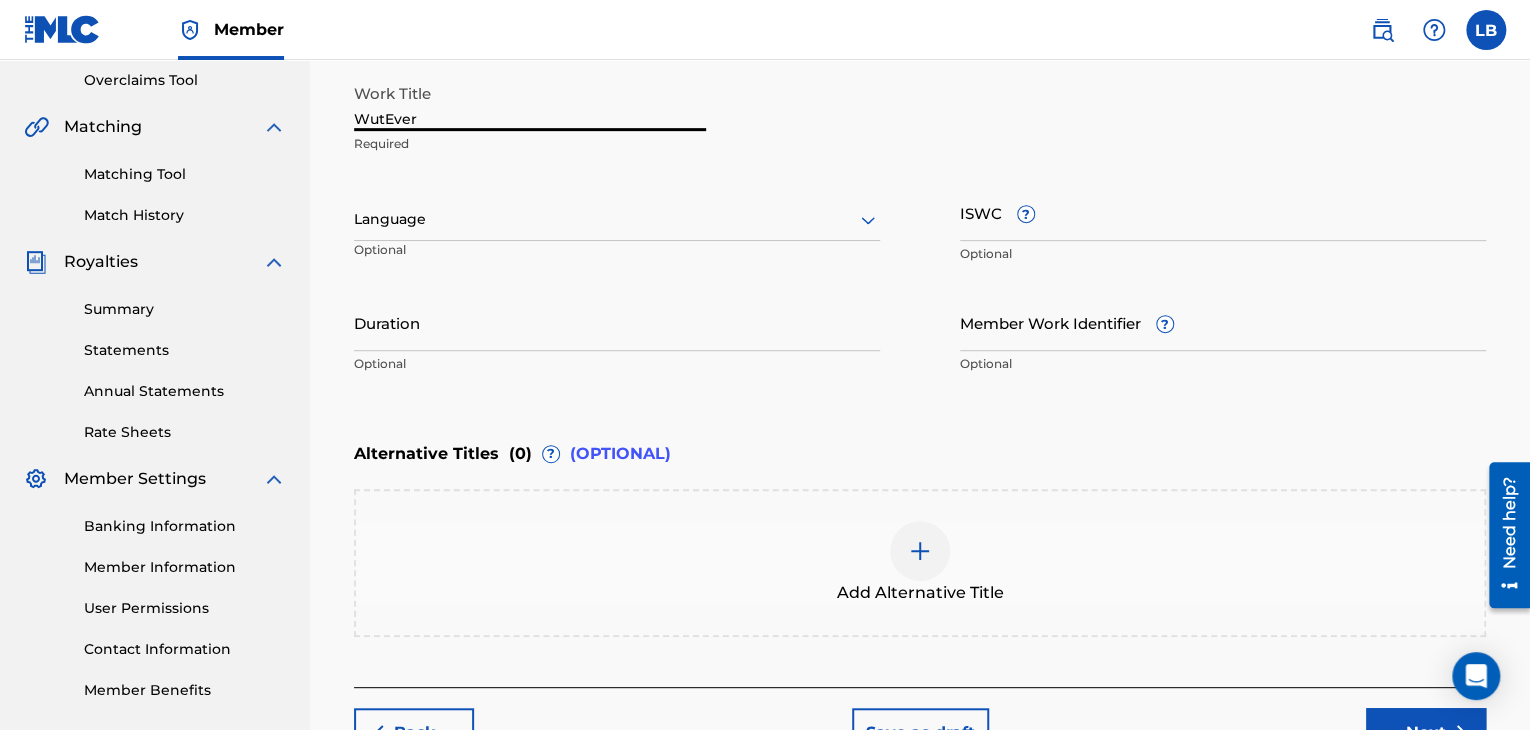 click at bounding box center (920, 551) 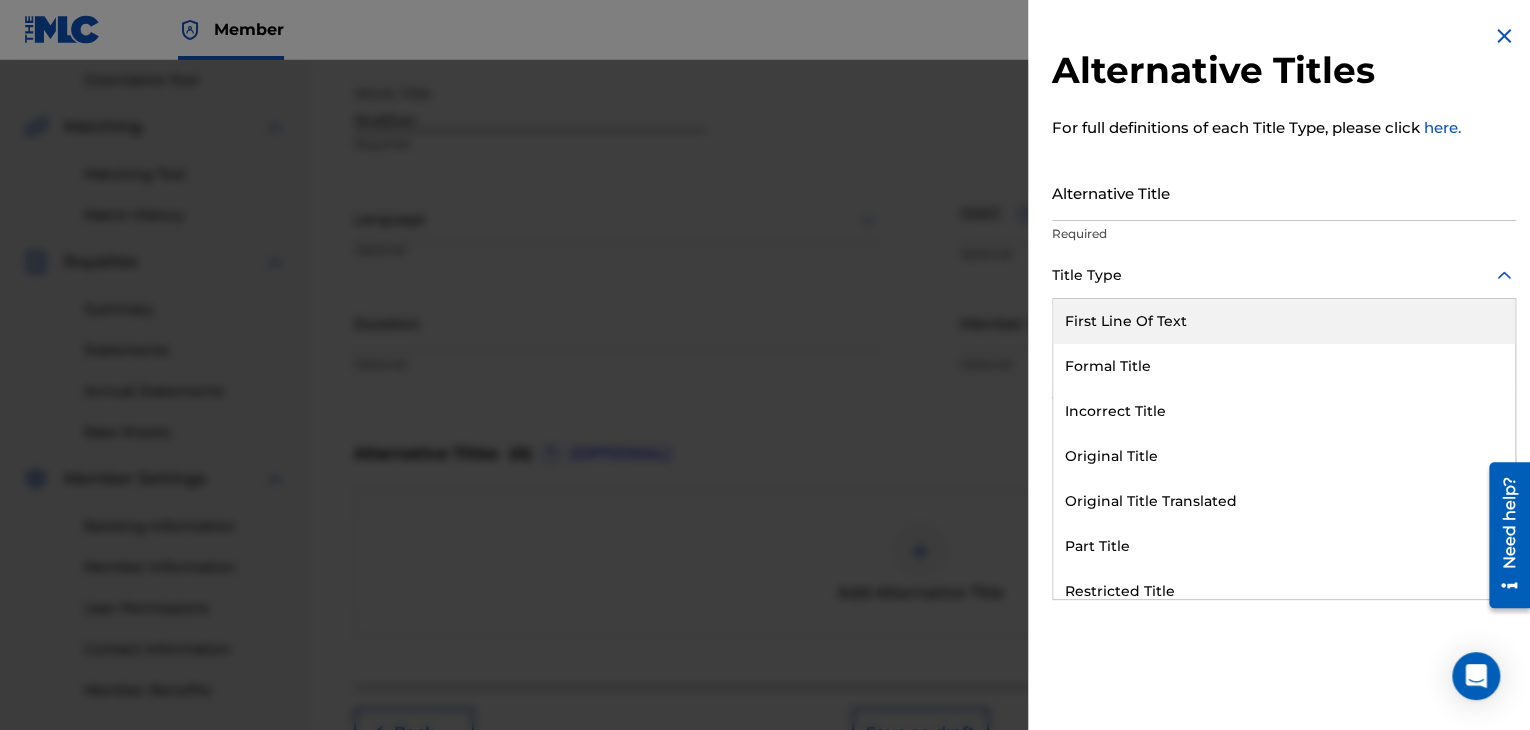 click at bounding box center (1284, 275) 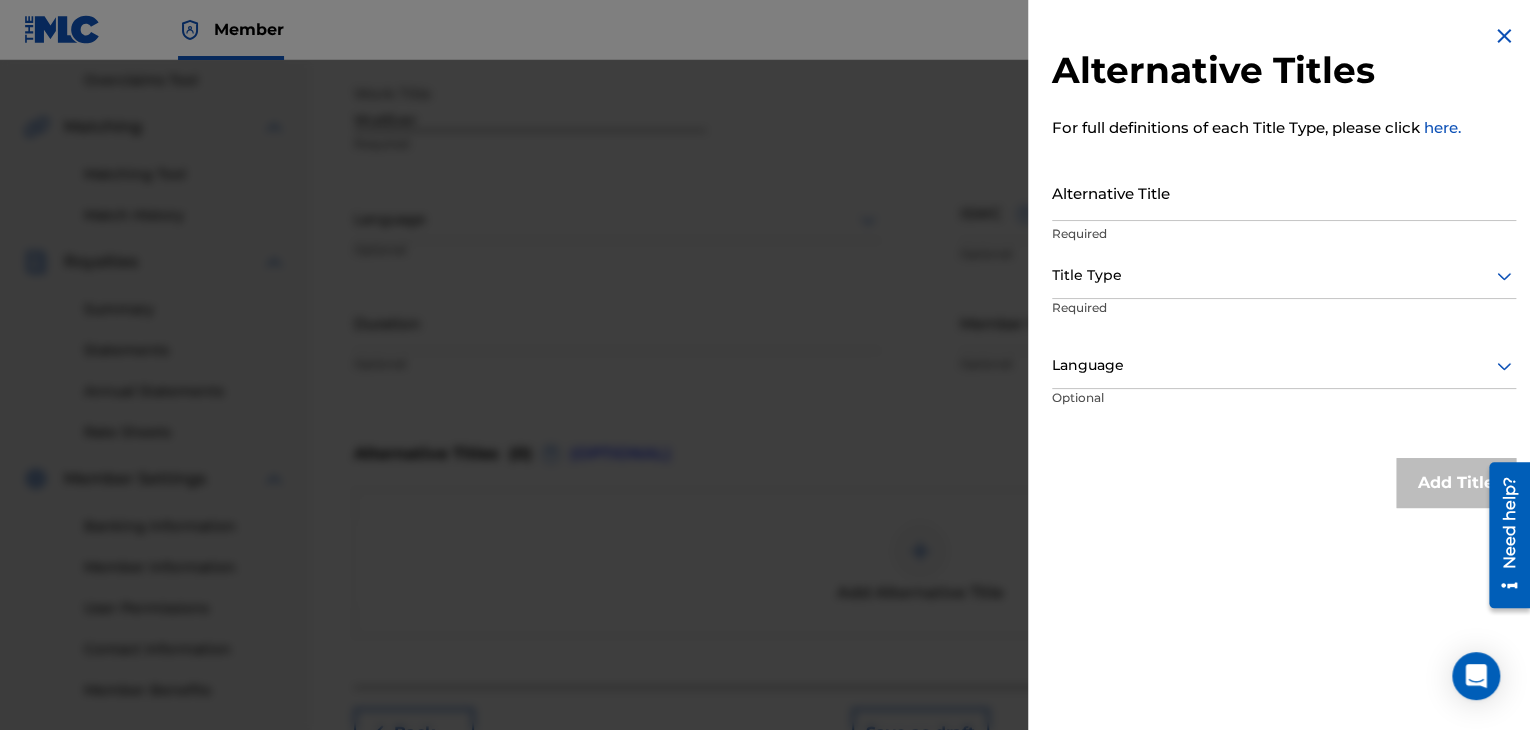 click on "Title Type" at bounding box center [1284, 276] 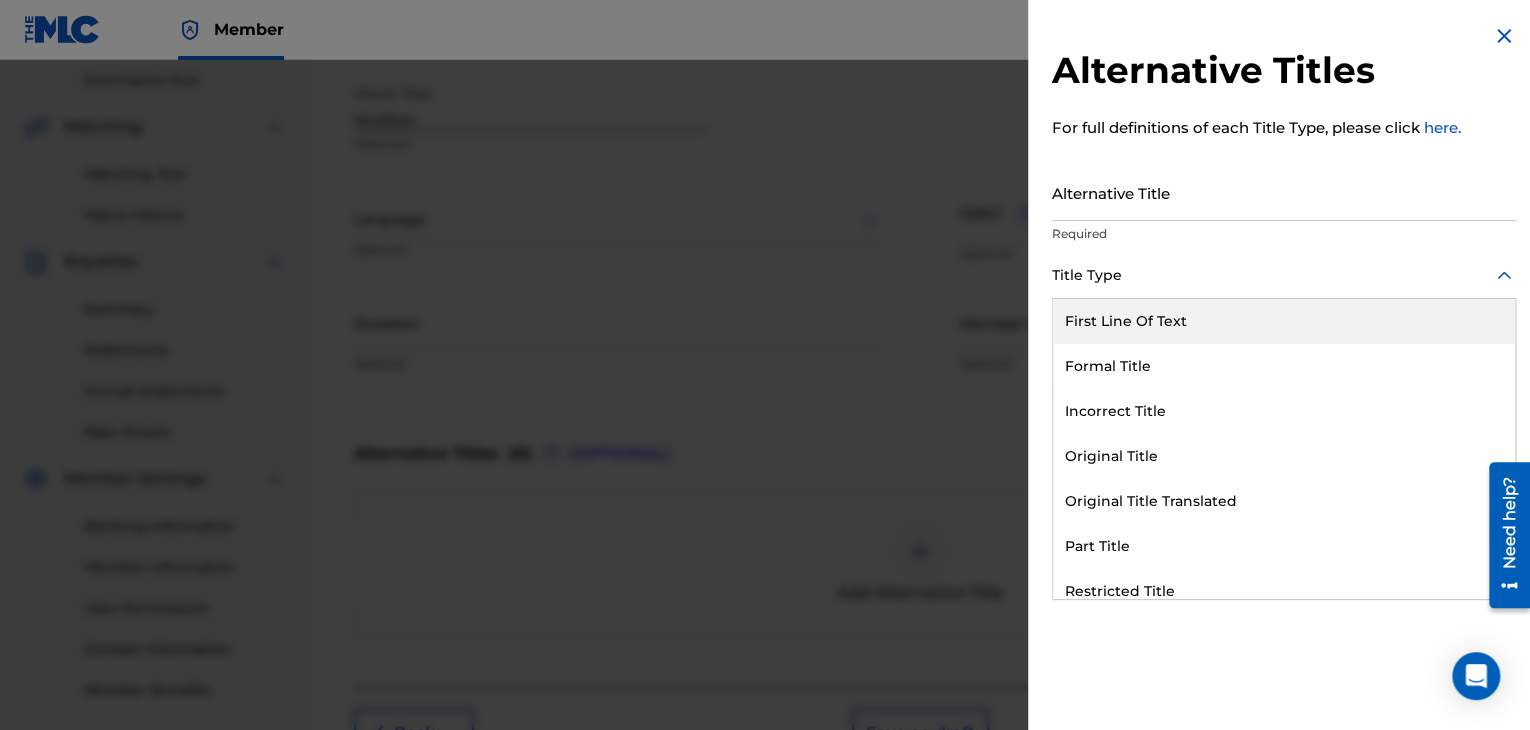 click on "Title Type" at bounding box center (1284, 276) 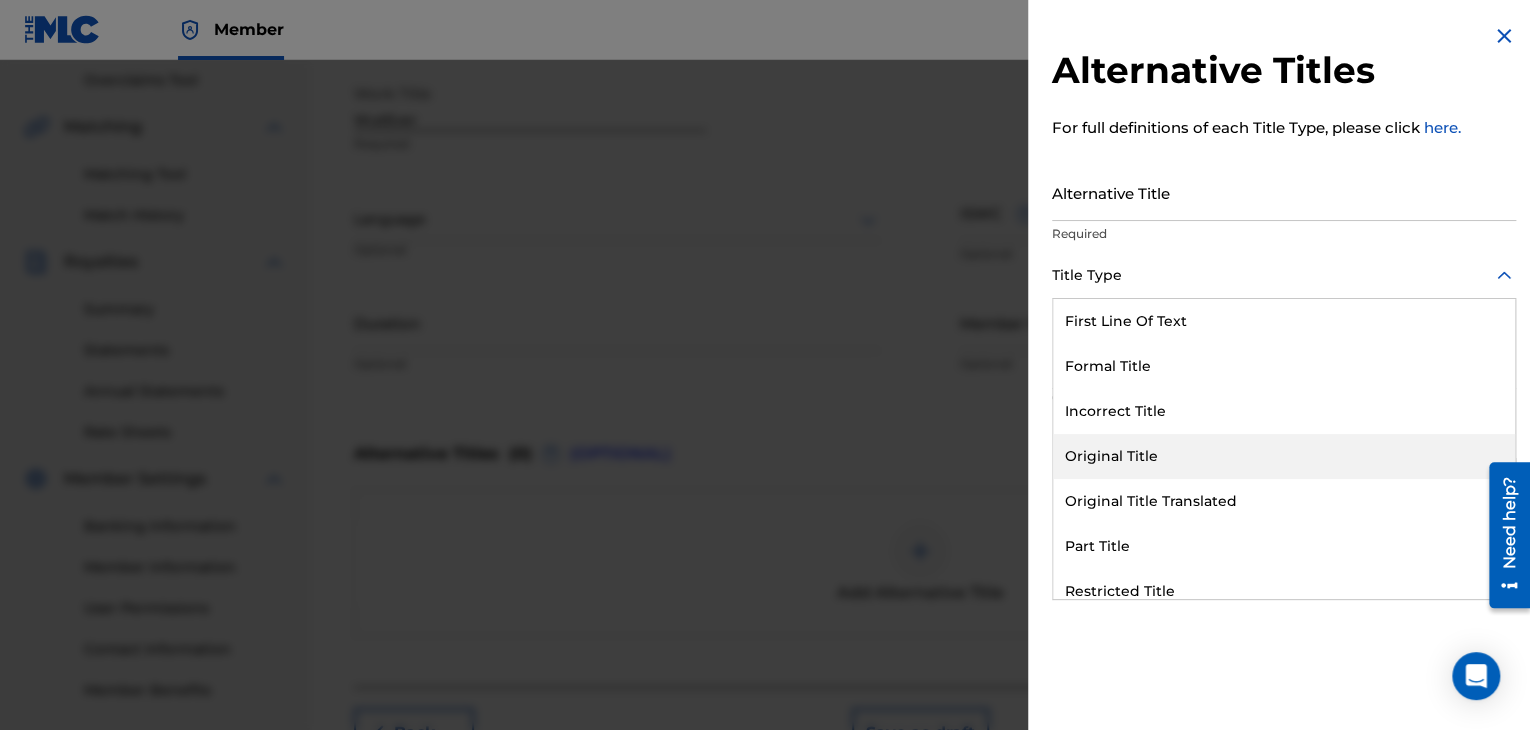 click on "Original Title" at bounding box center (1284, 456) 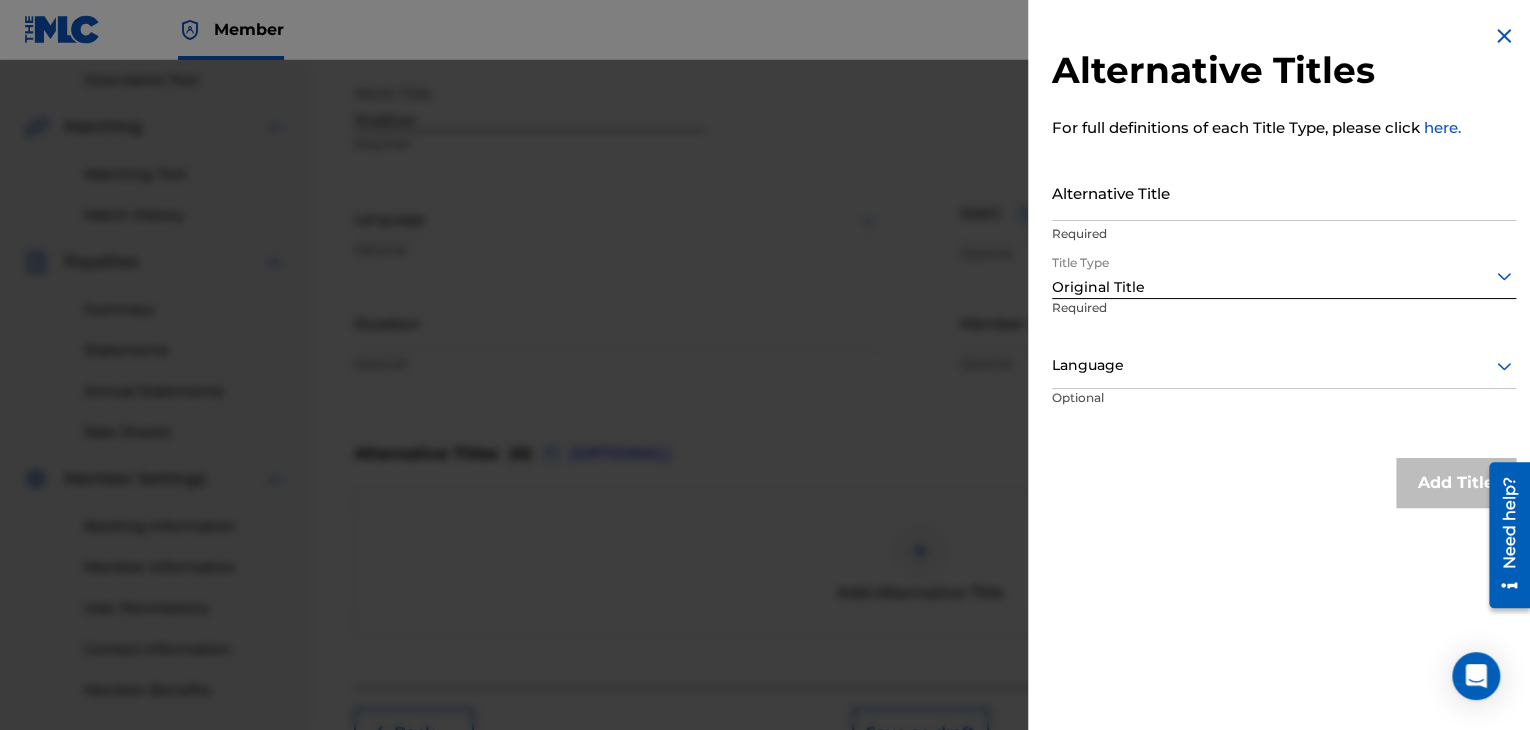 click on "Alternative Title" at bounding box center [1284, 192] 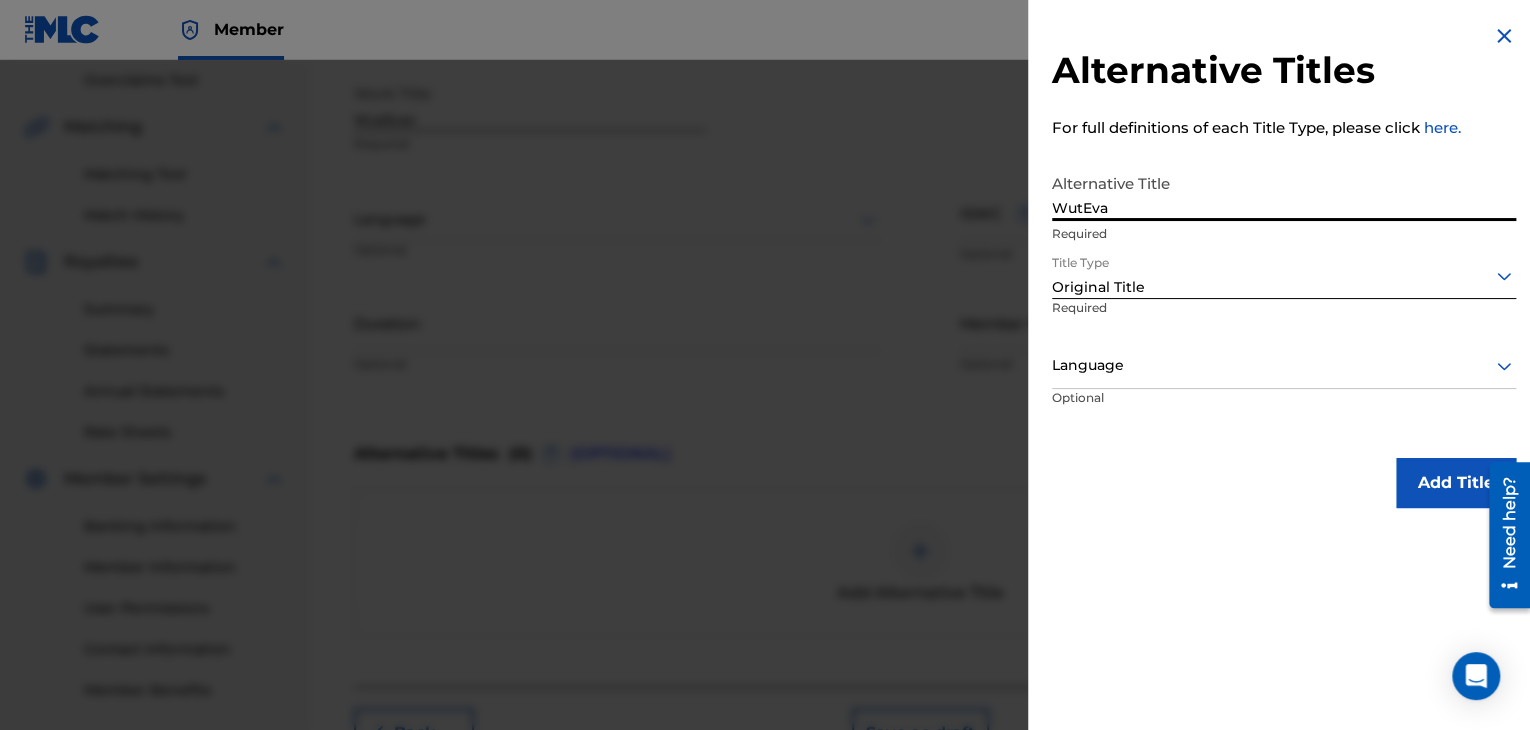 click on "WutEva" at bounding box center (1284, 192) 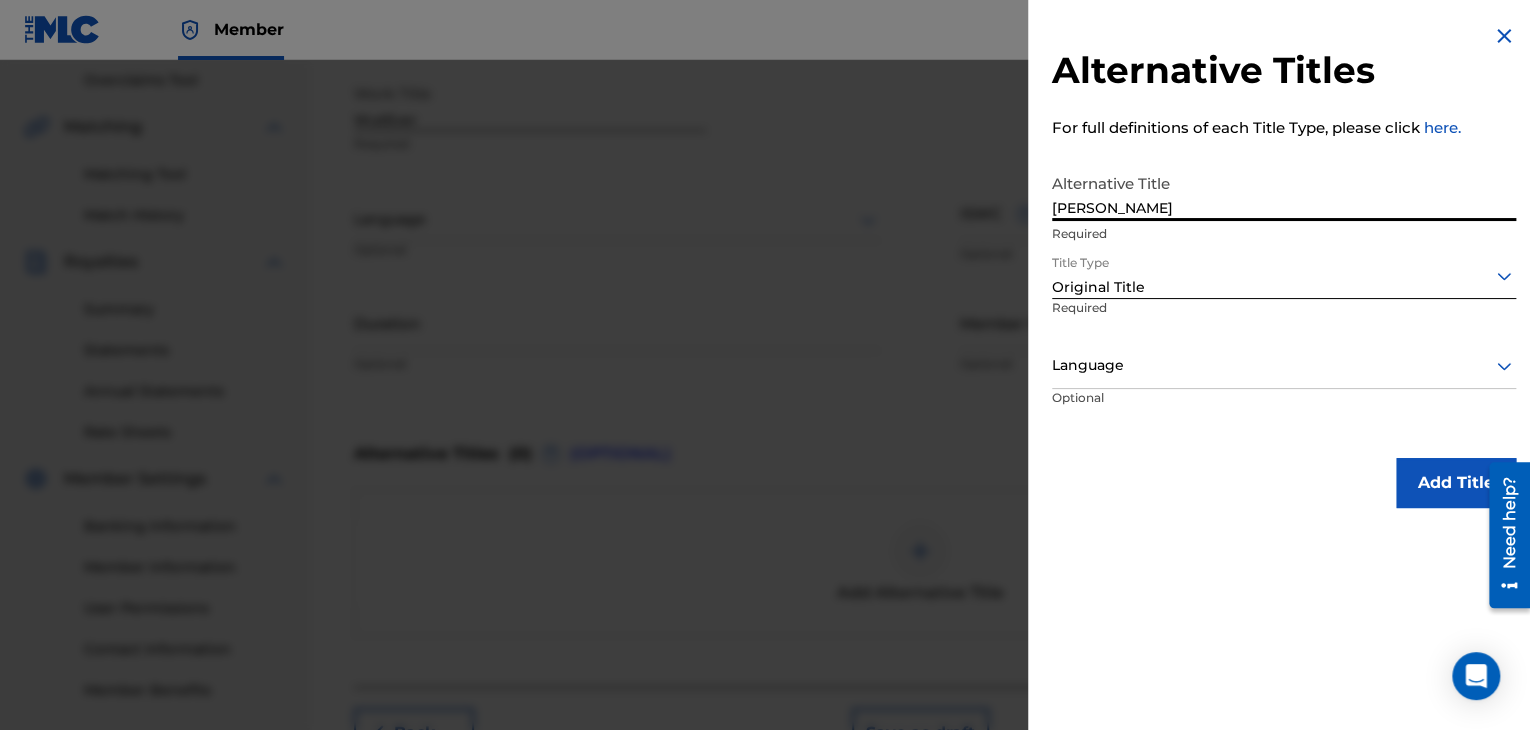 type on "W" 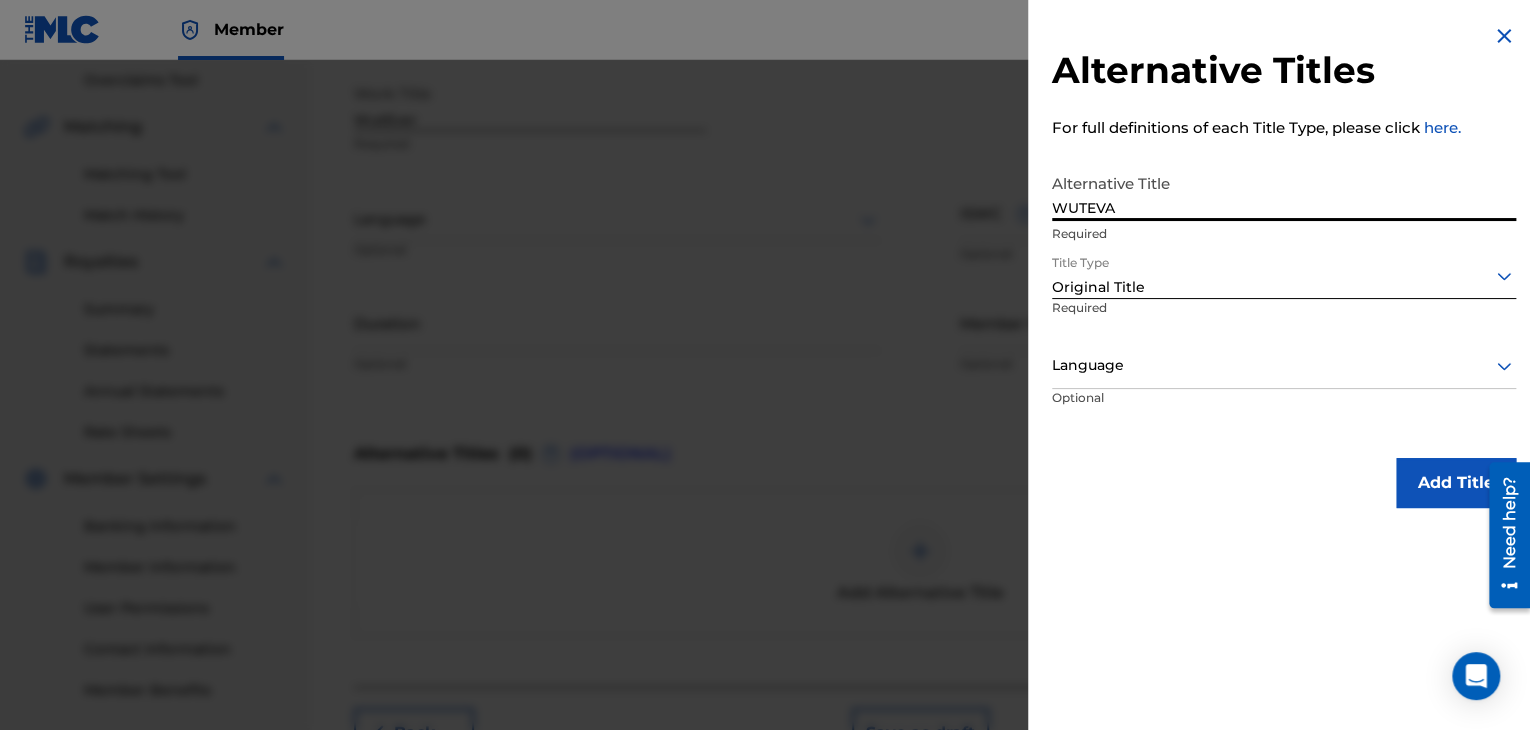 type on "WUTEVA" 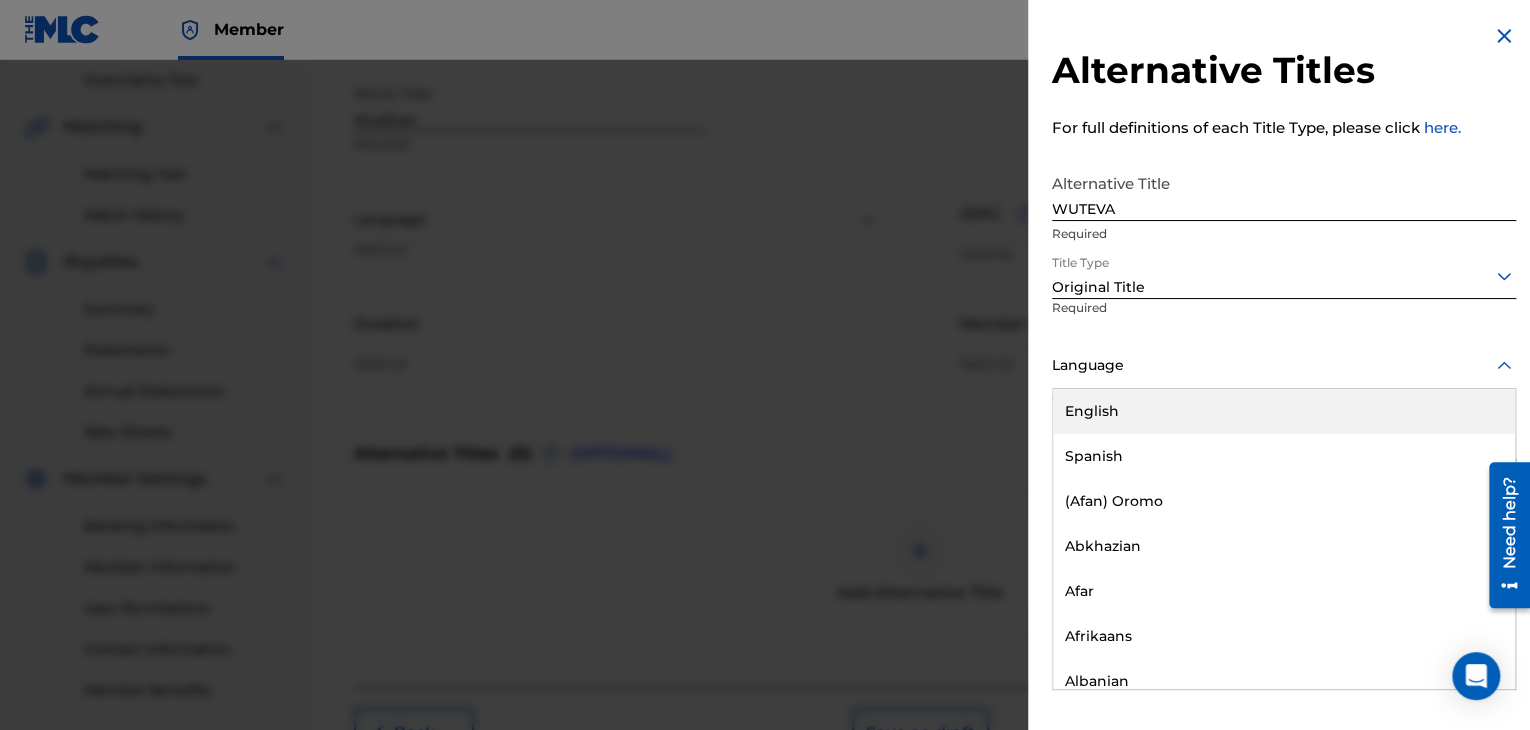 click on "English" at bounding box center (1284, 411) 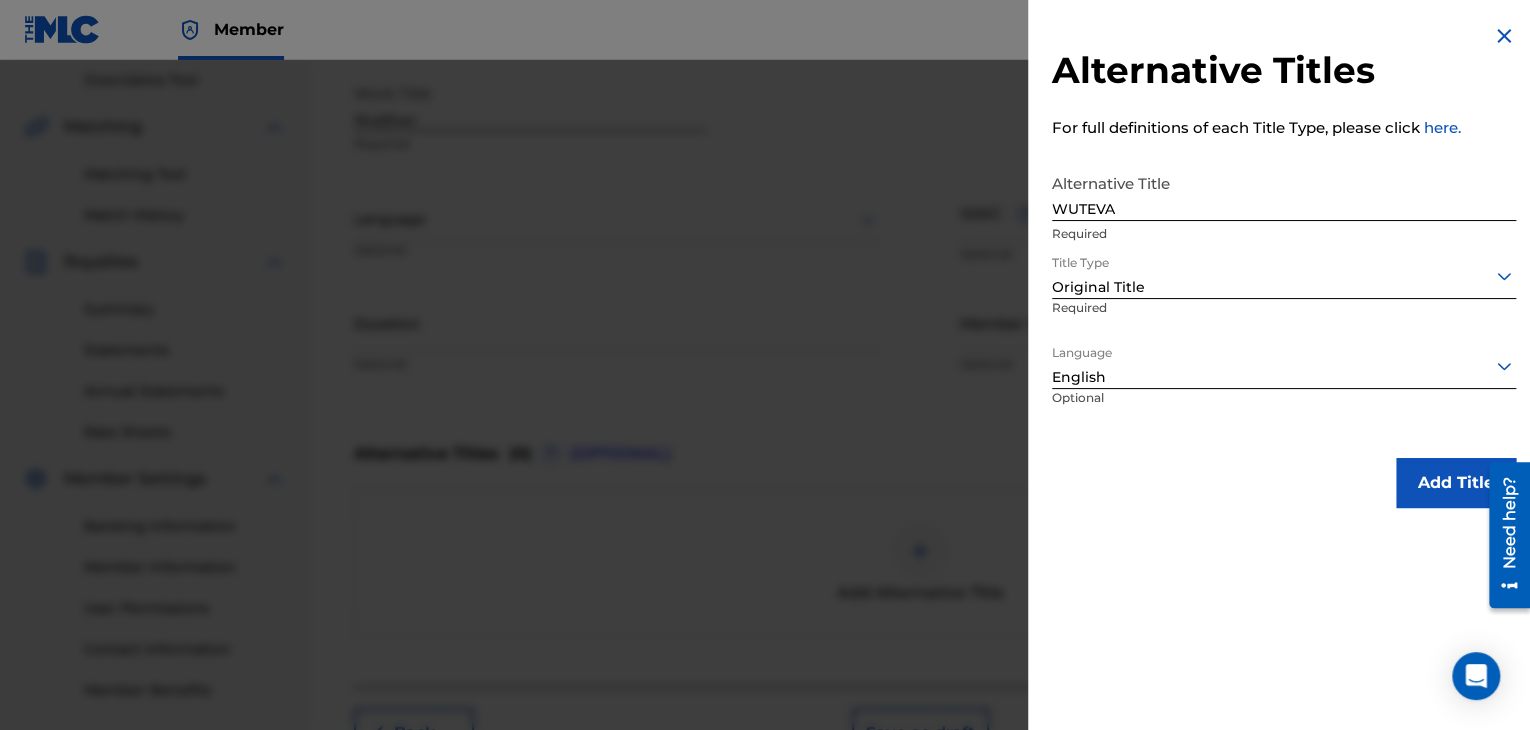click on "Add Title" at bounding box center [1456, 483] 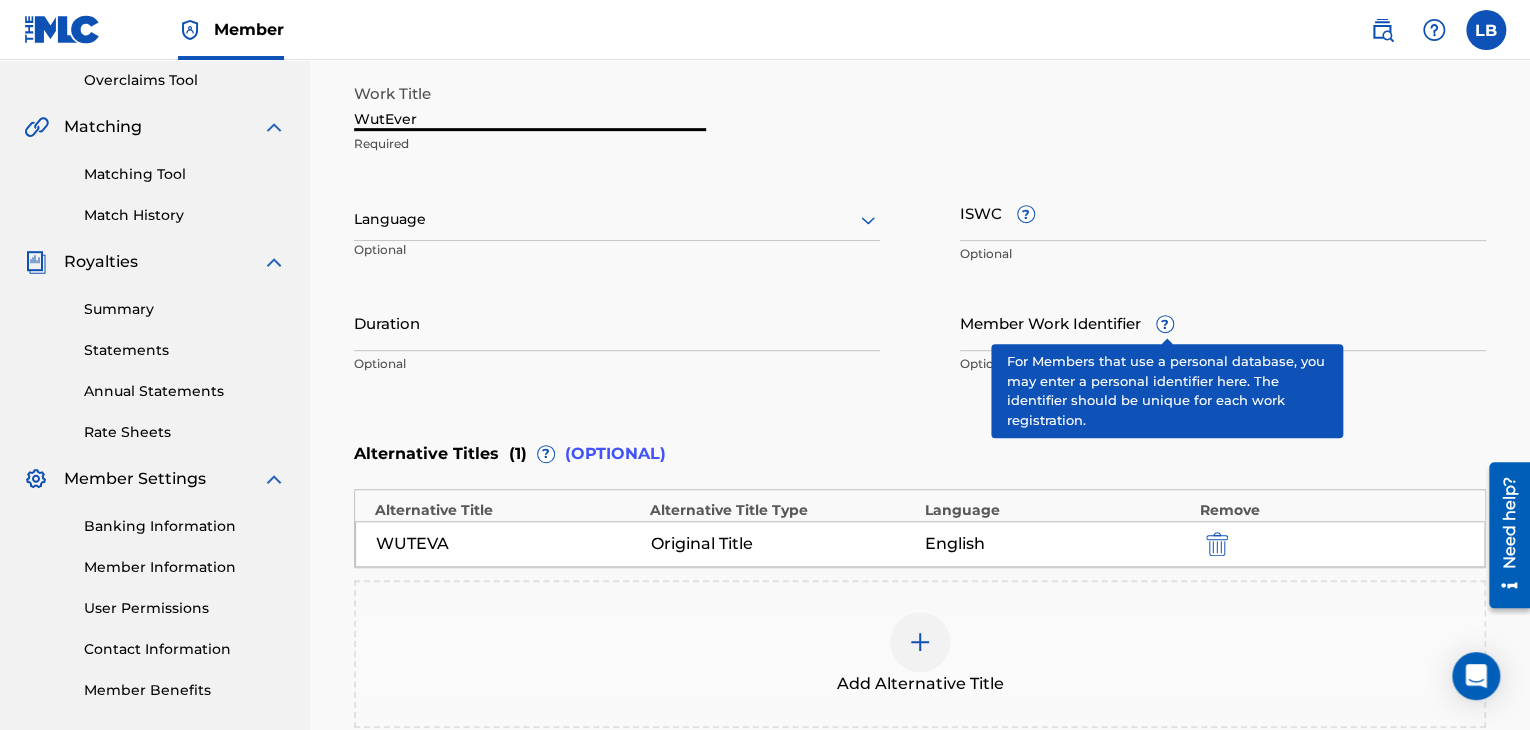click on "WutEver" at bounding box center (530, 102) 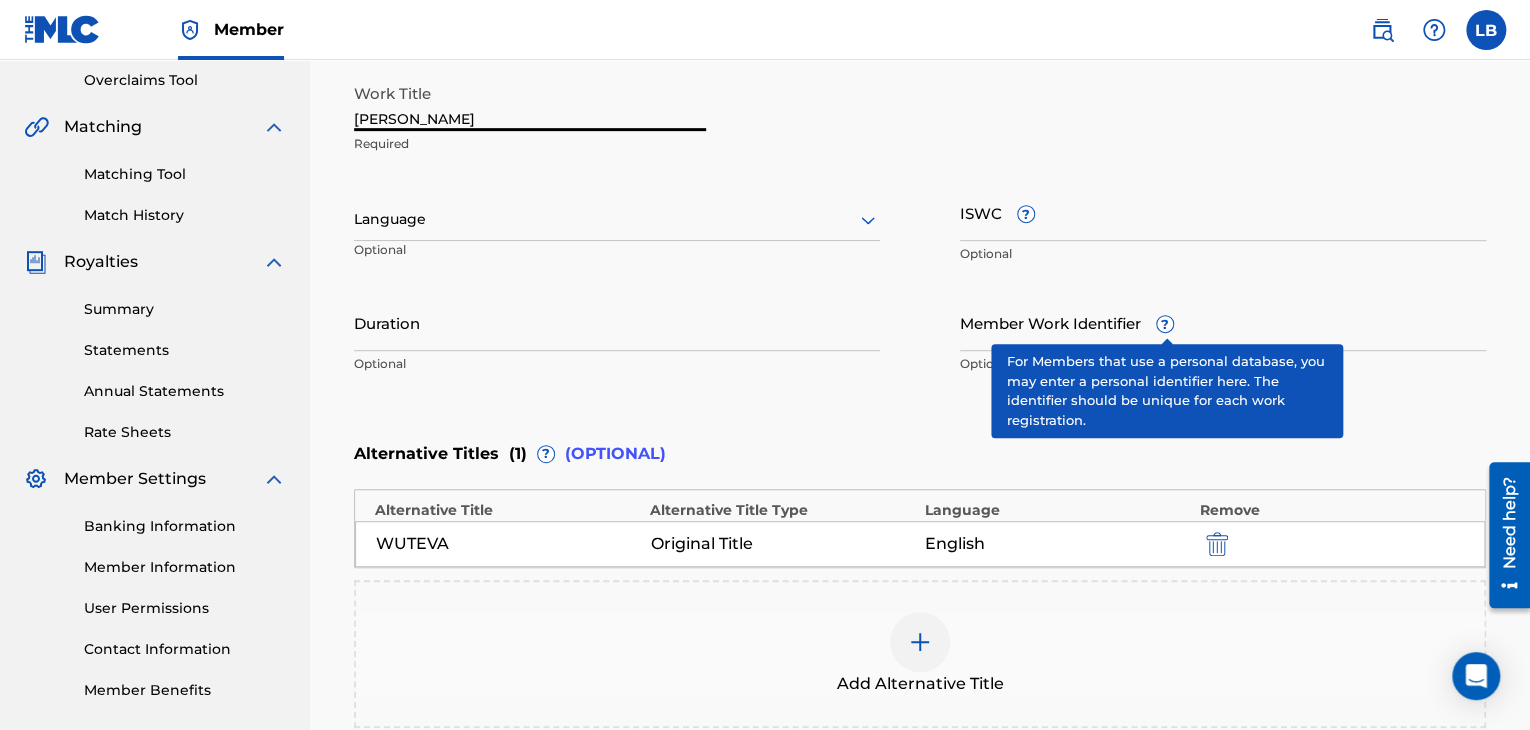 type on "W" 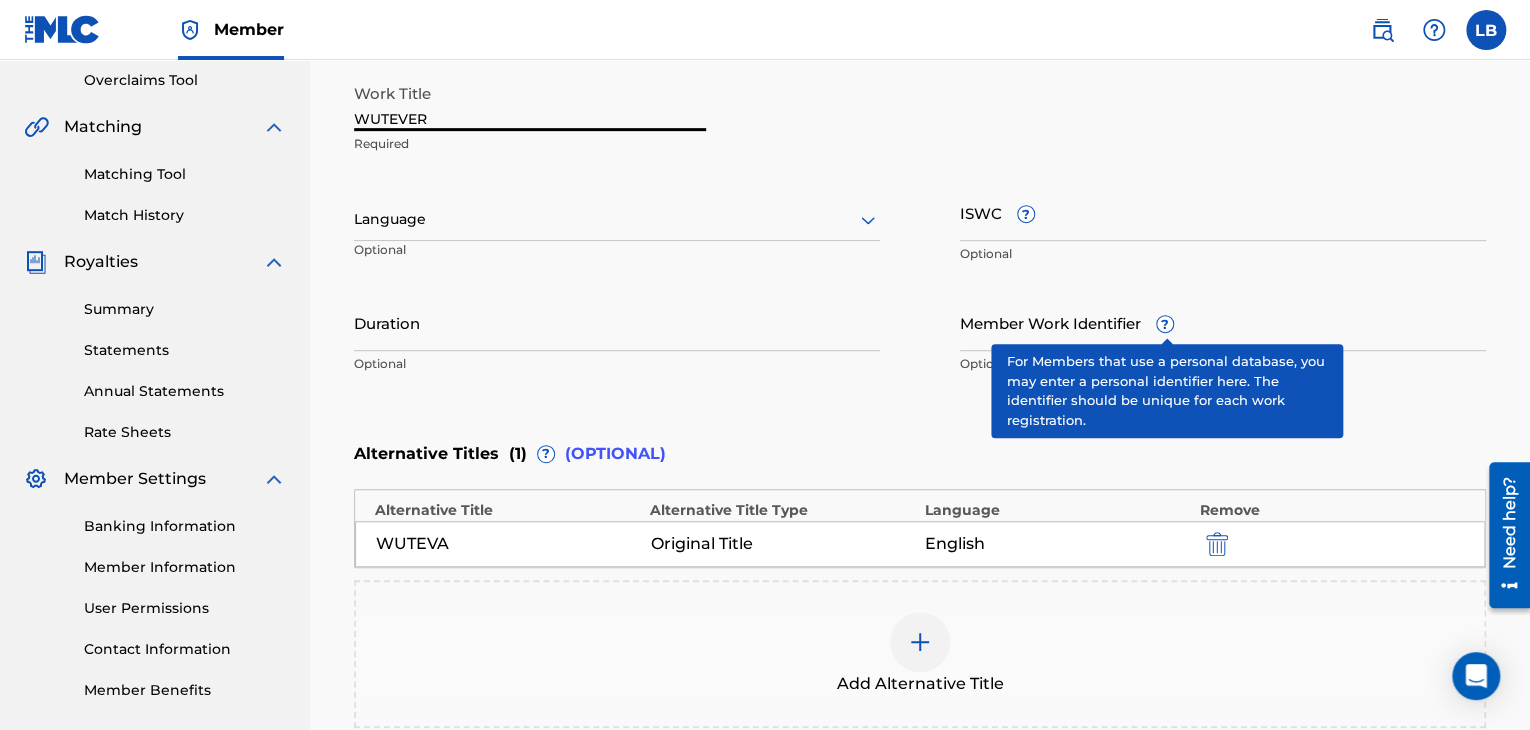 type on "WUTEVER" 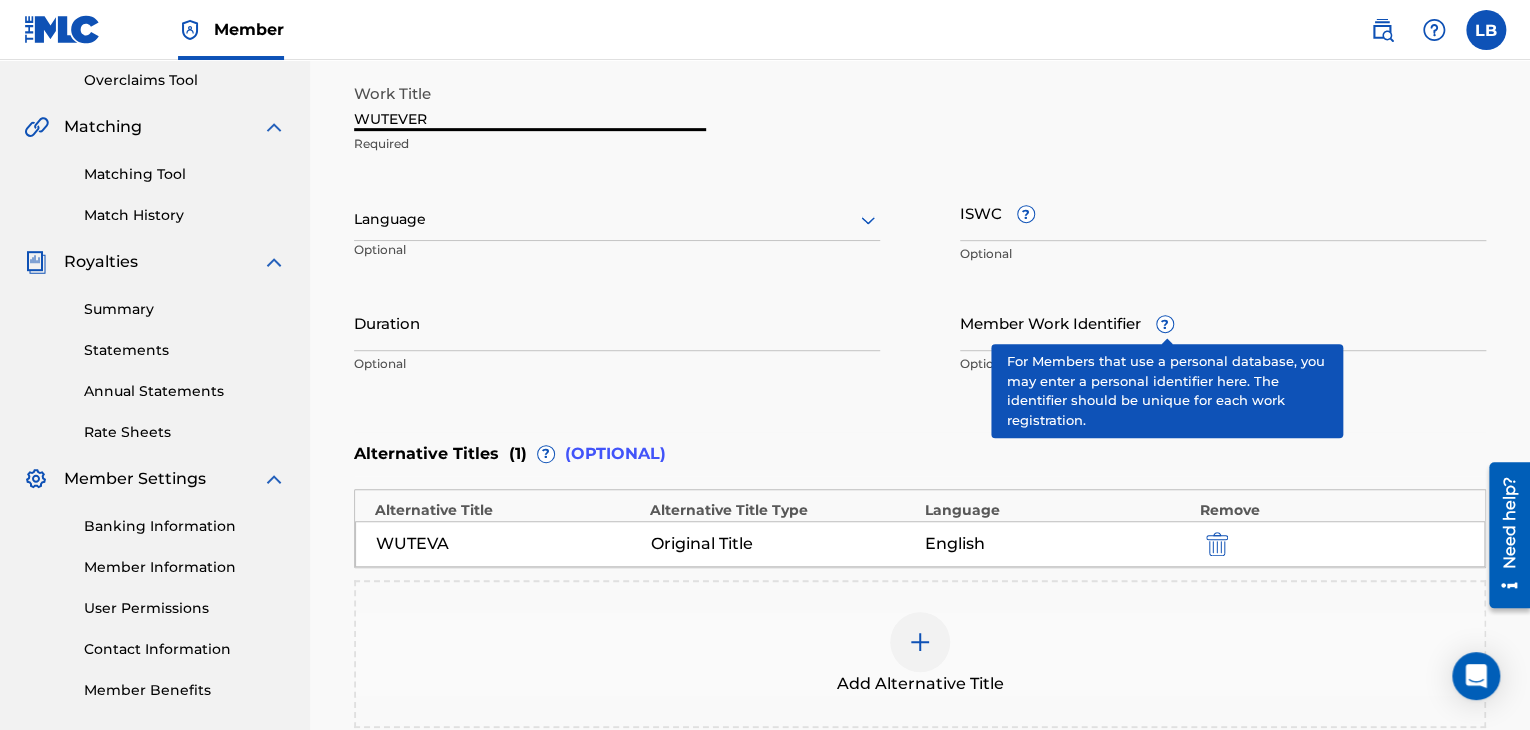 click at bounding box center [617, 219] 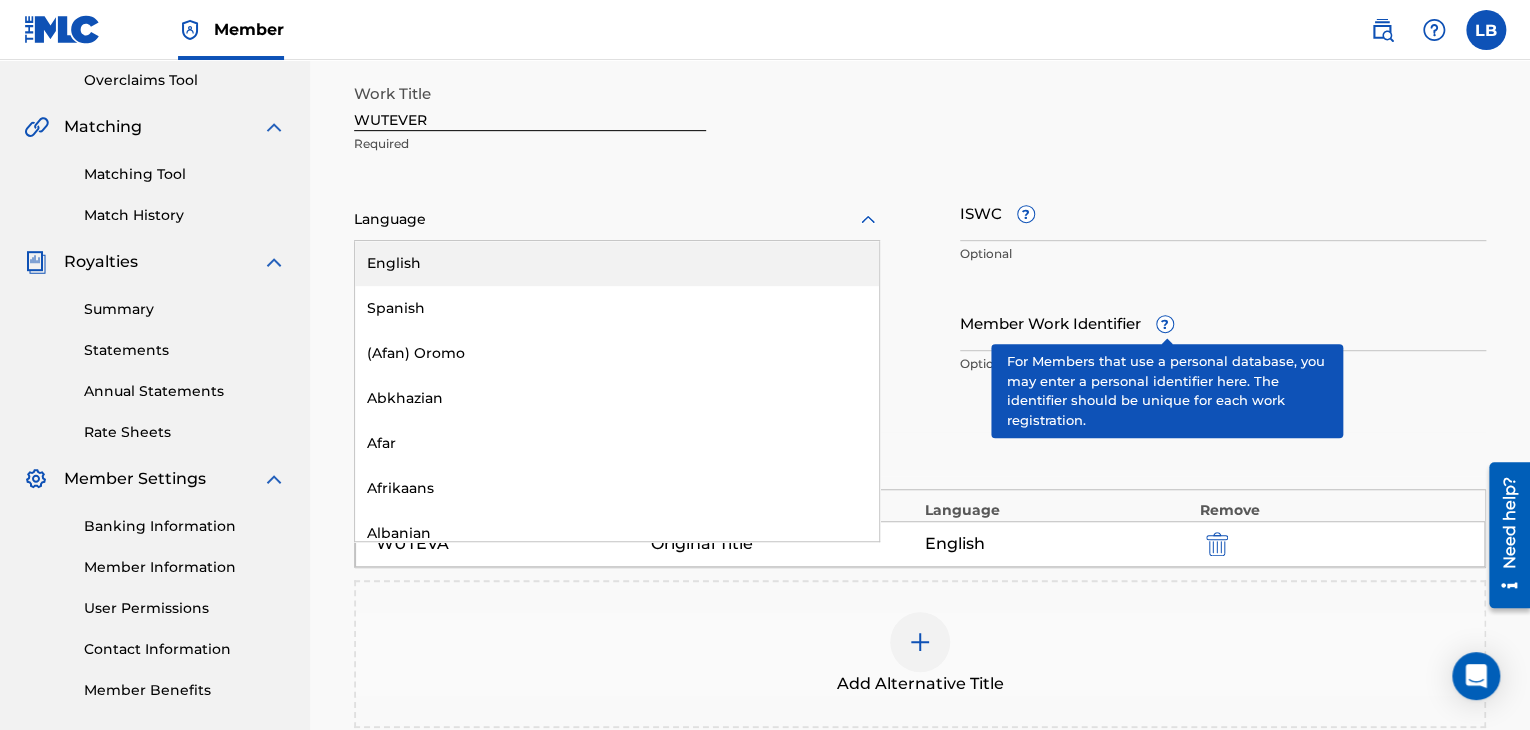 click on "English" at bounding box center [617, 263] 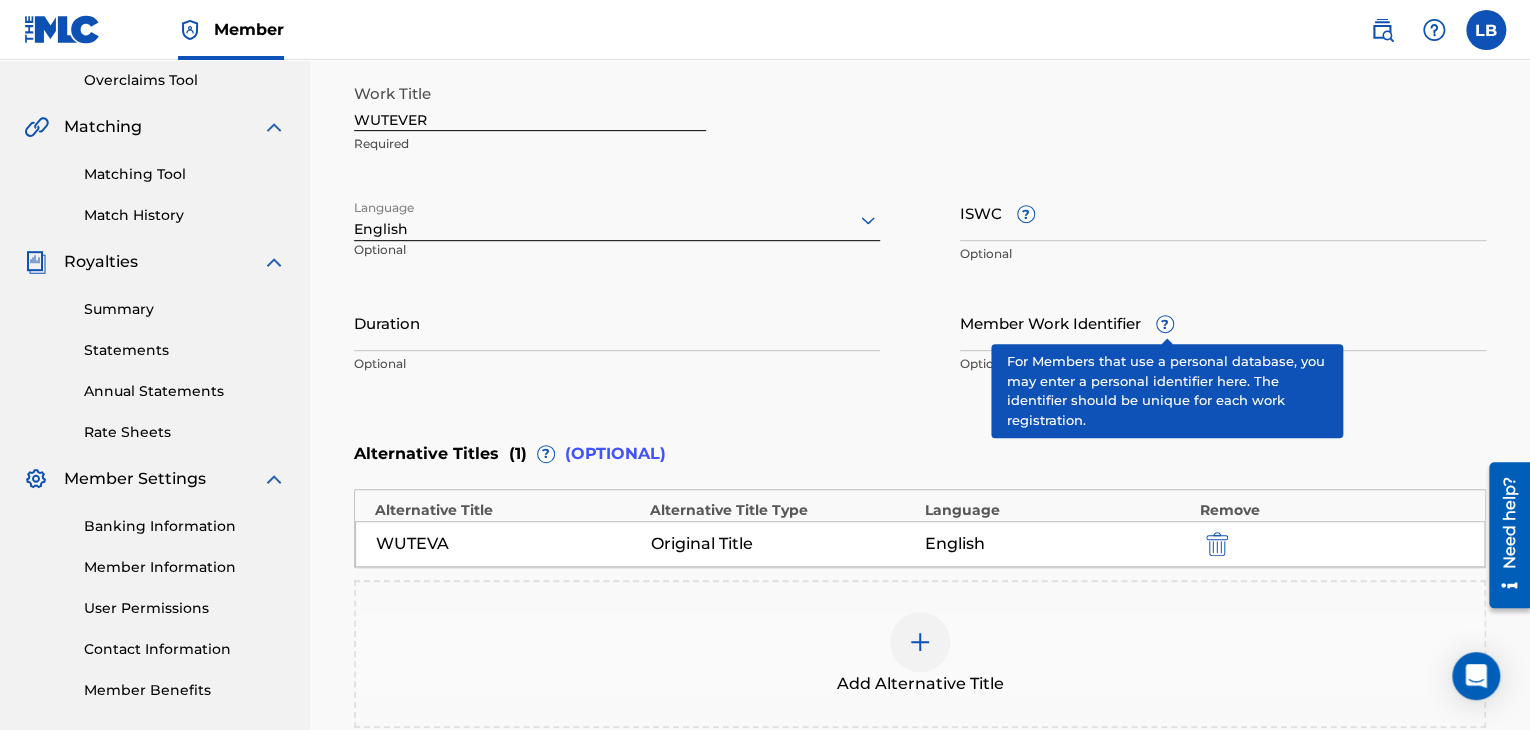 click on "Work Title   [PERSON_NAME] Required" at bounding box center (920, 119) 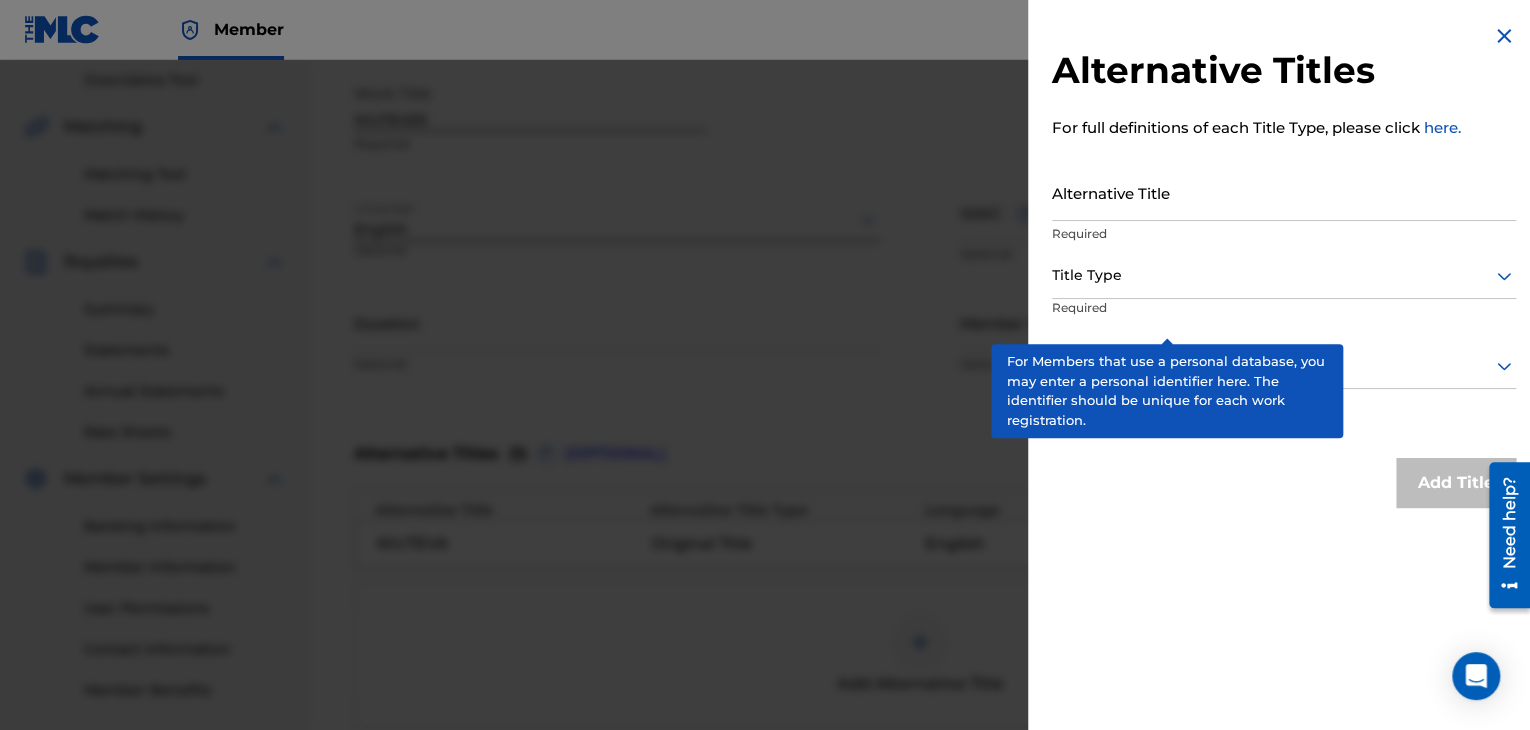 click at bounding box center [1504, 36] 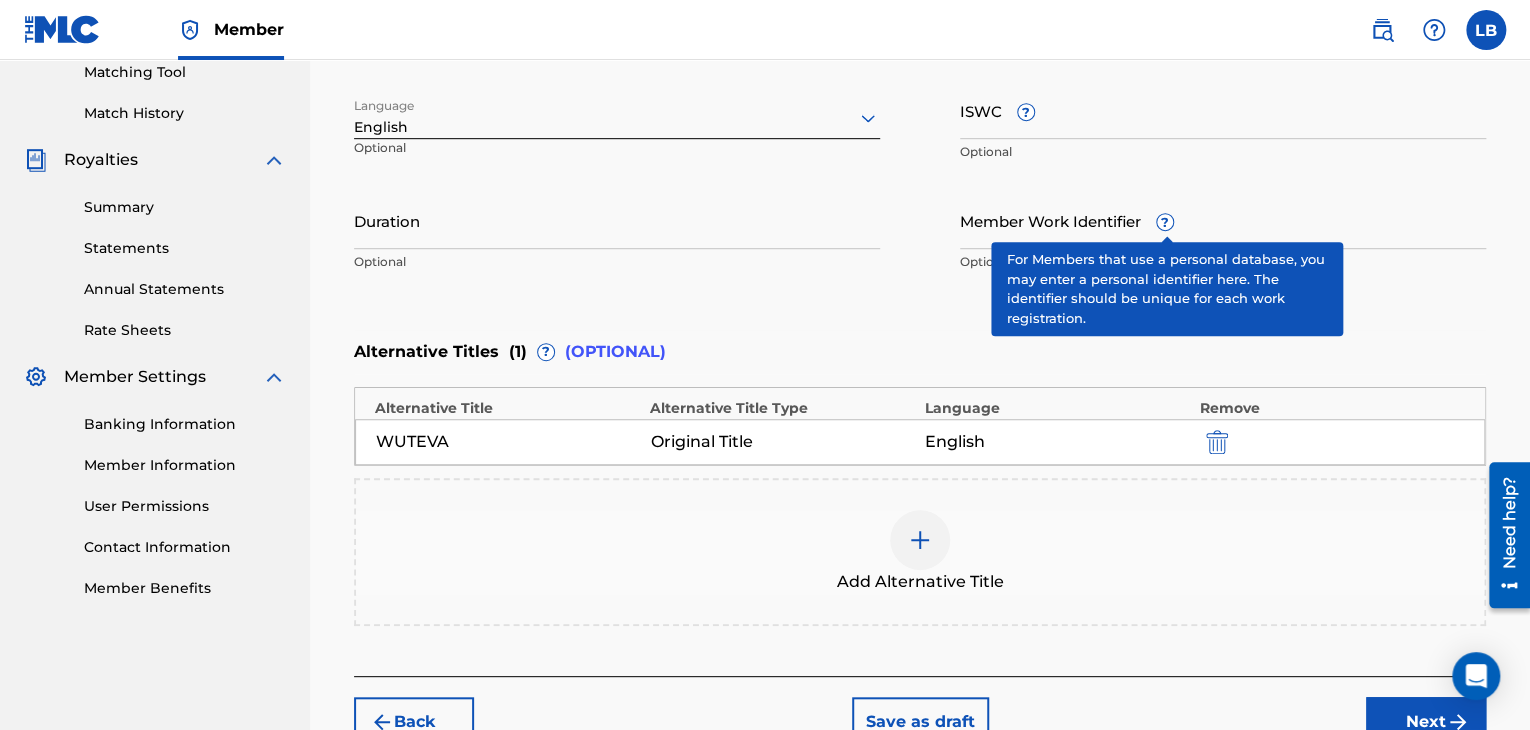 scroll, scrollTop: 530, scrollLeft: 0, axis: vertical 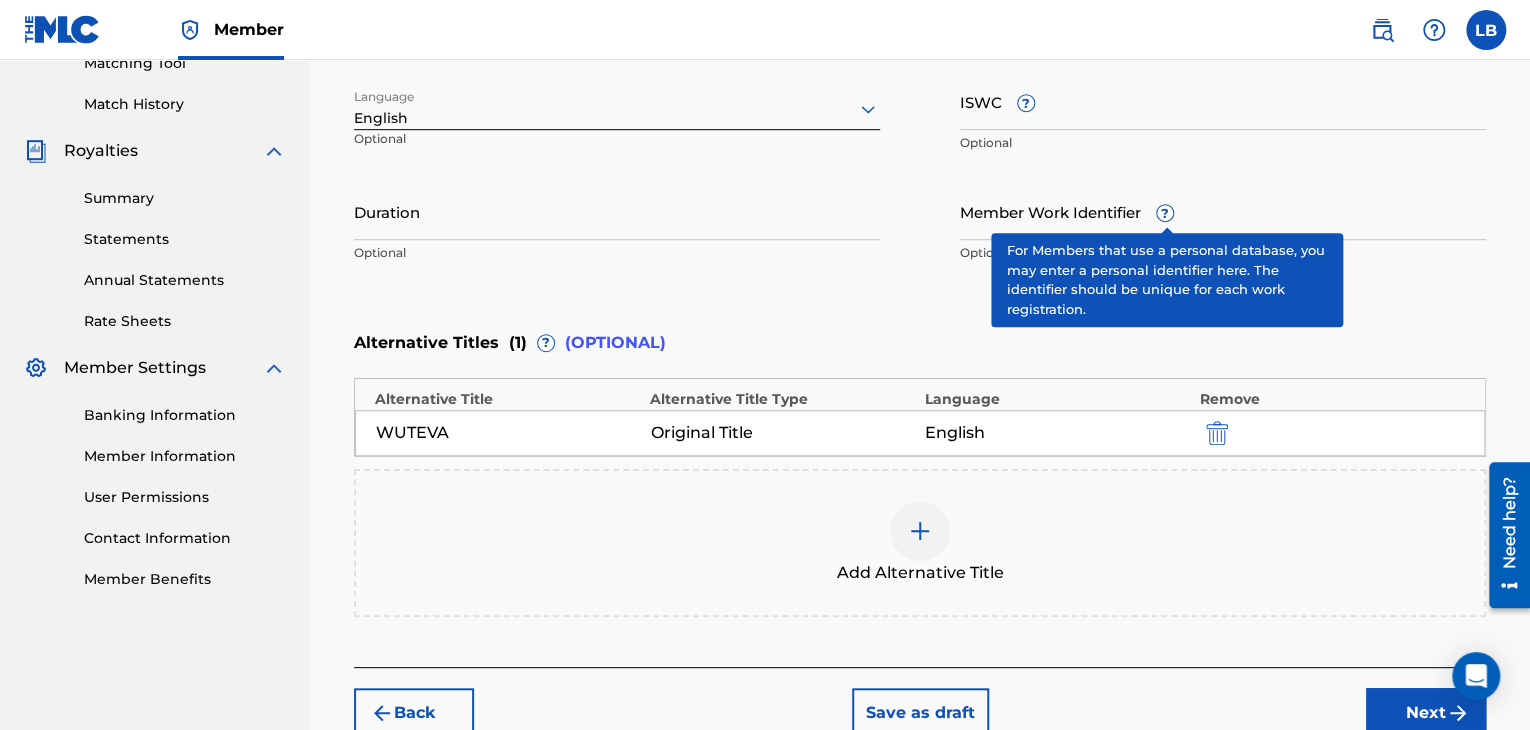 click on "Next" at bounding box center (1426, 713) 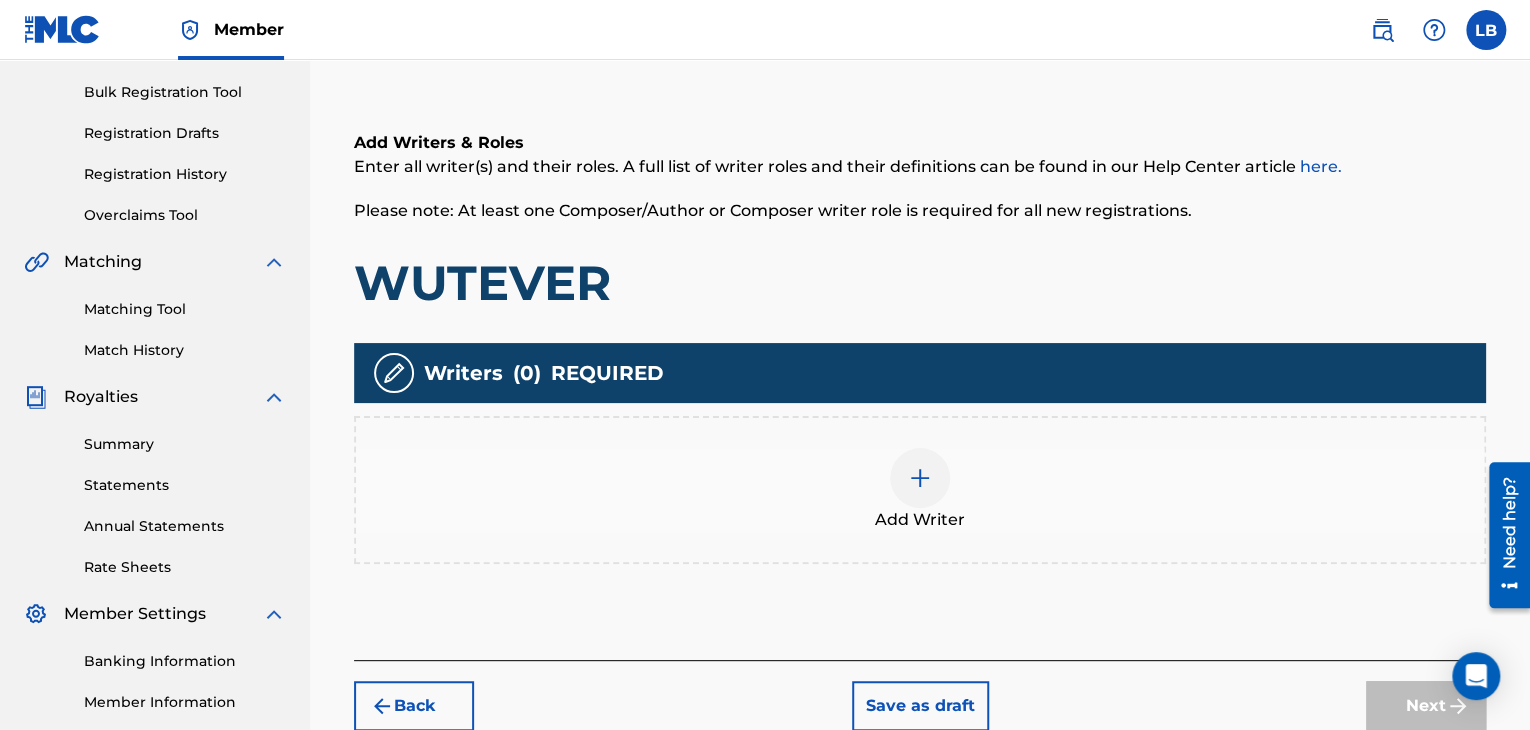 scroll, scrollTop: 328, scrollLeft: 0, axis: vertical 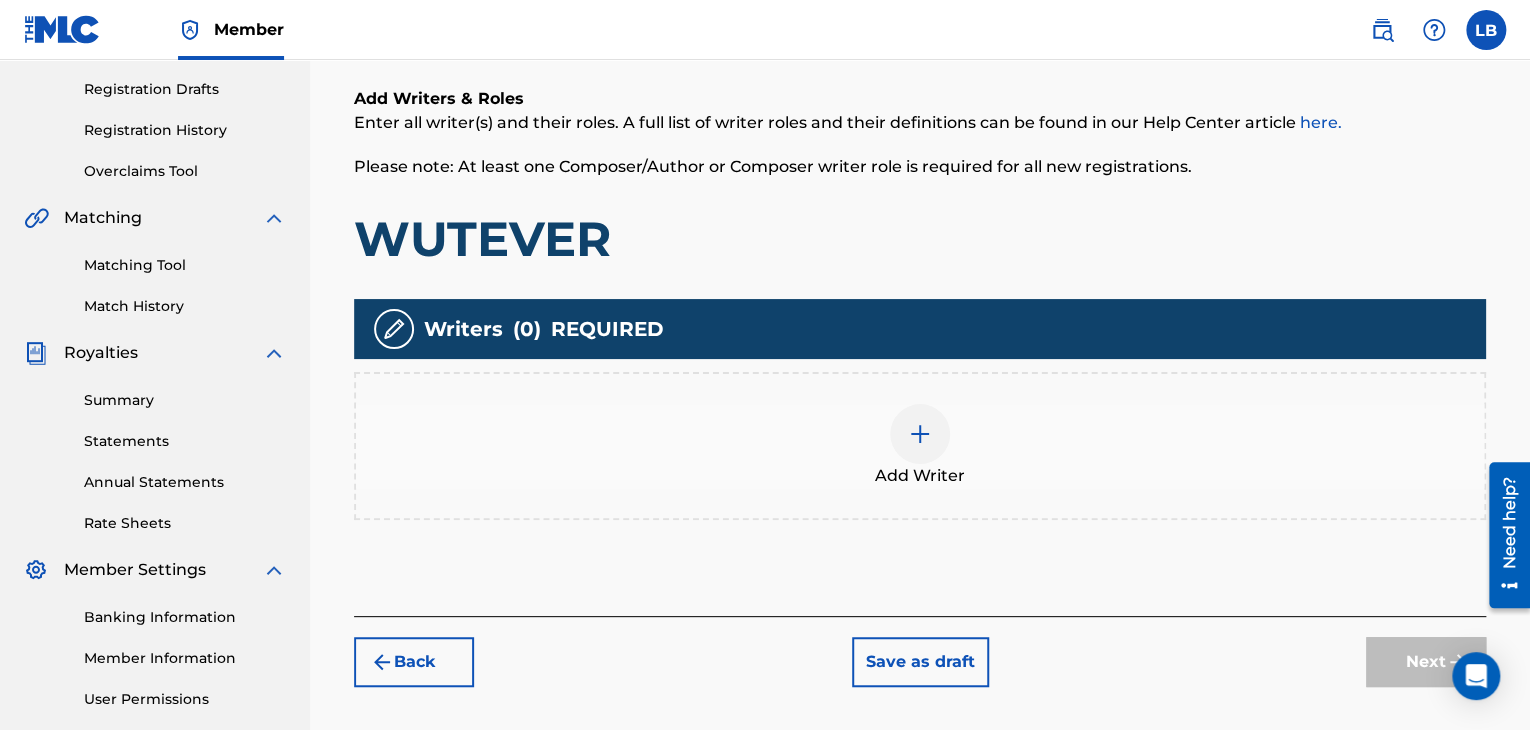 click at bounding box center [920, 434] 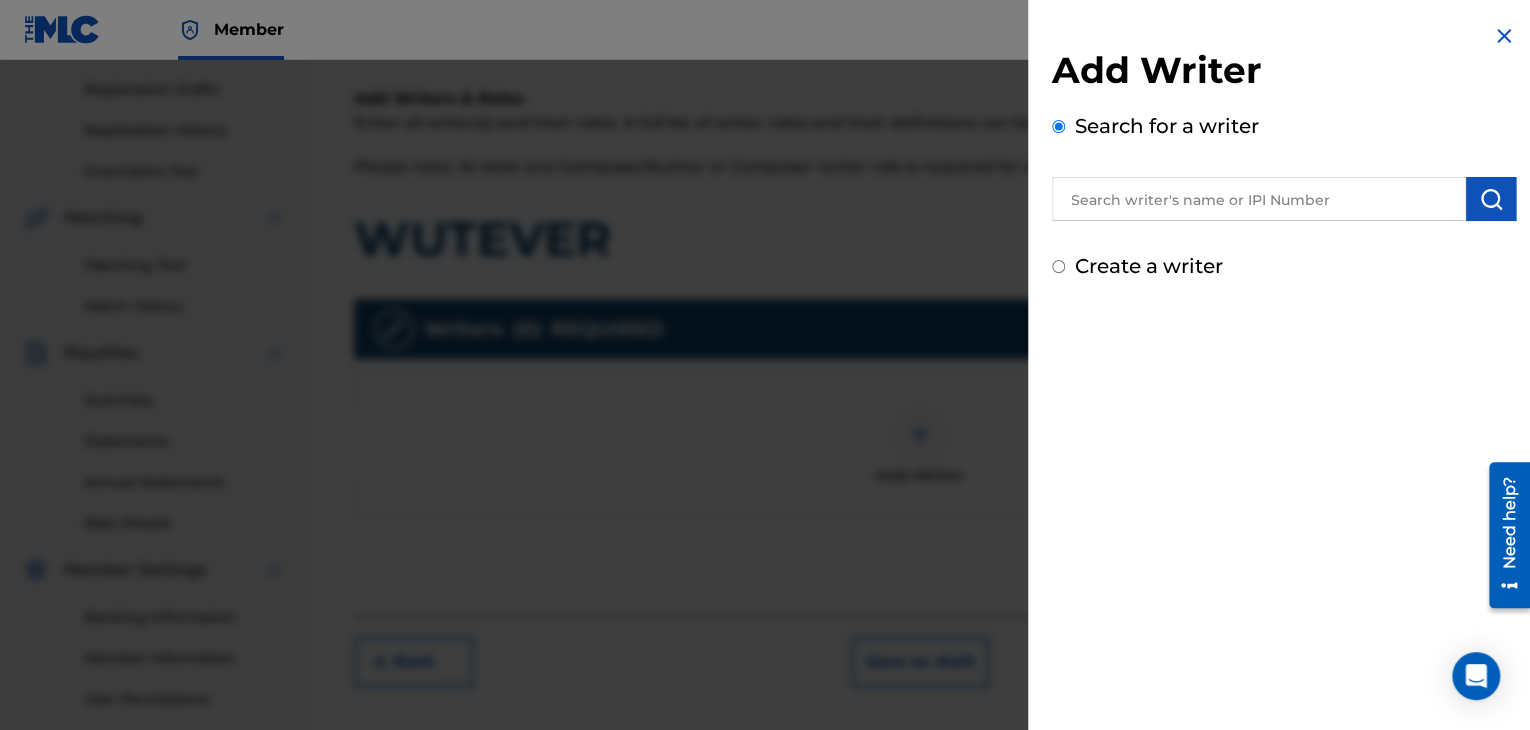 click on "Create a writer" at bounding box center [1058, 266] 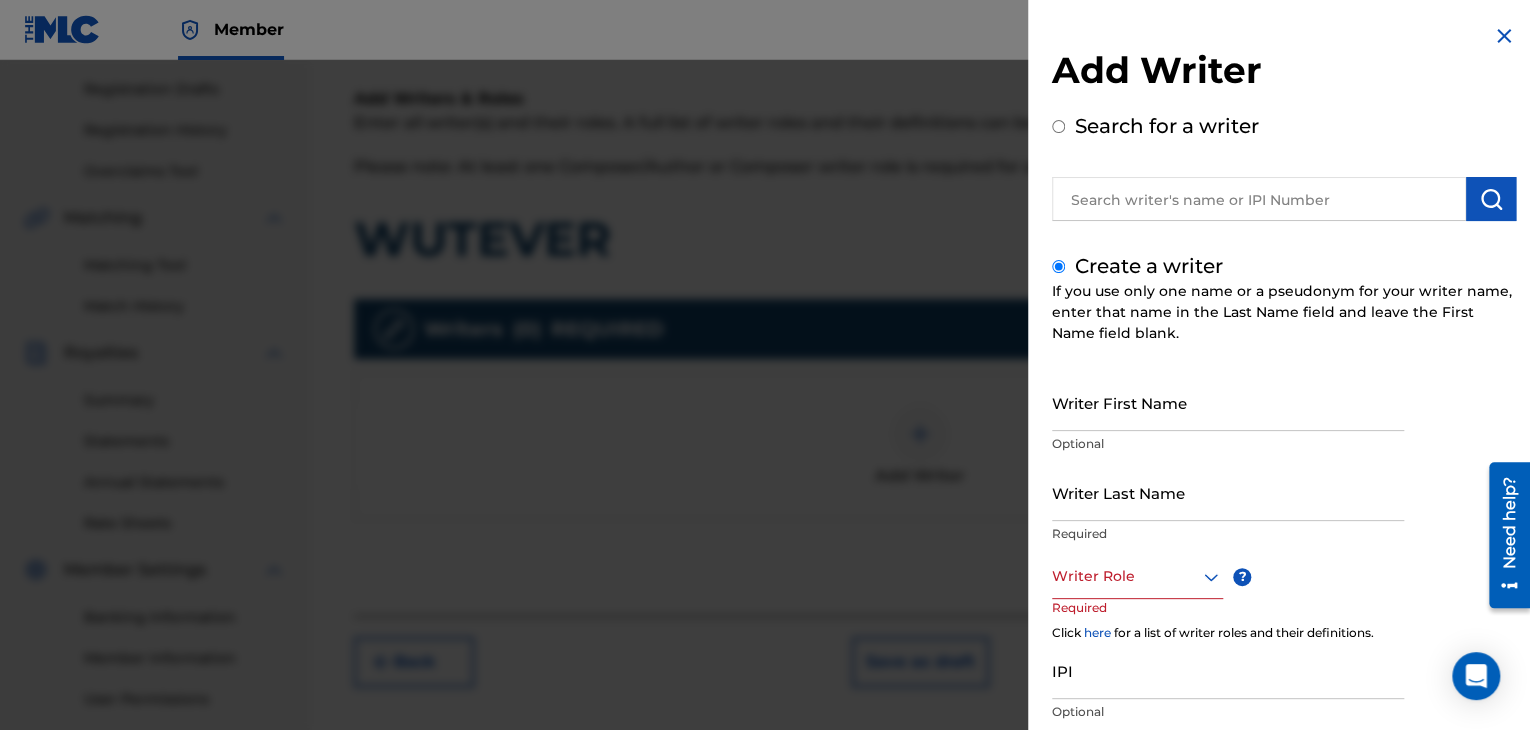 click on "Writer First Name" at bounding box center [1228, 402] 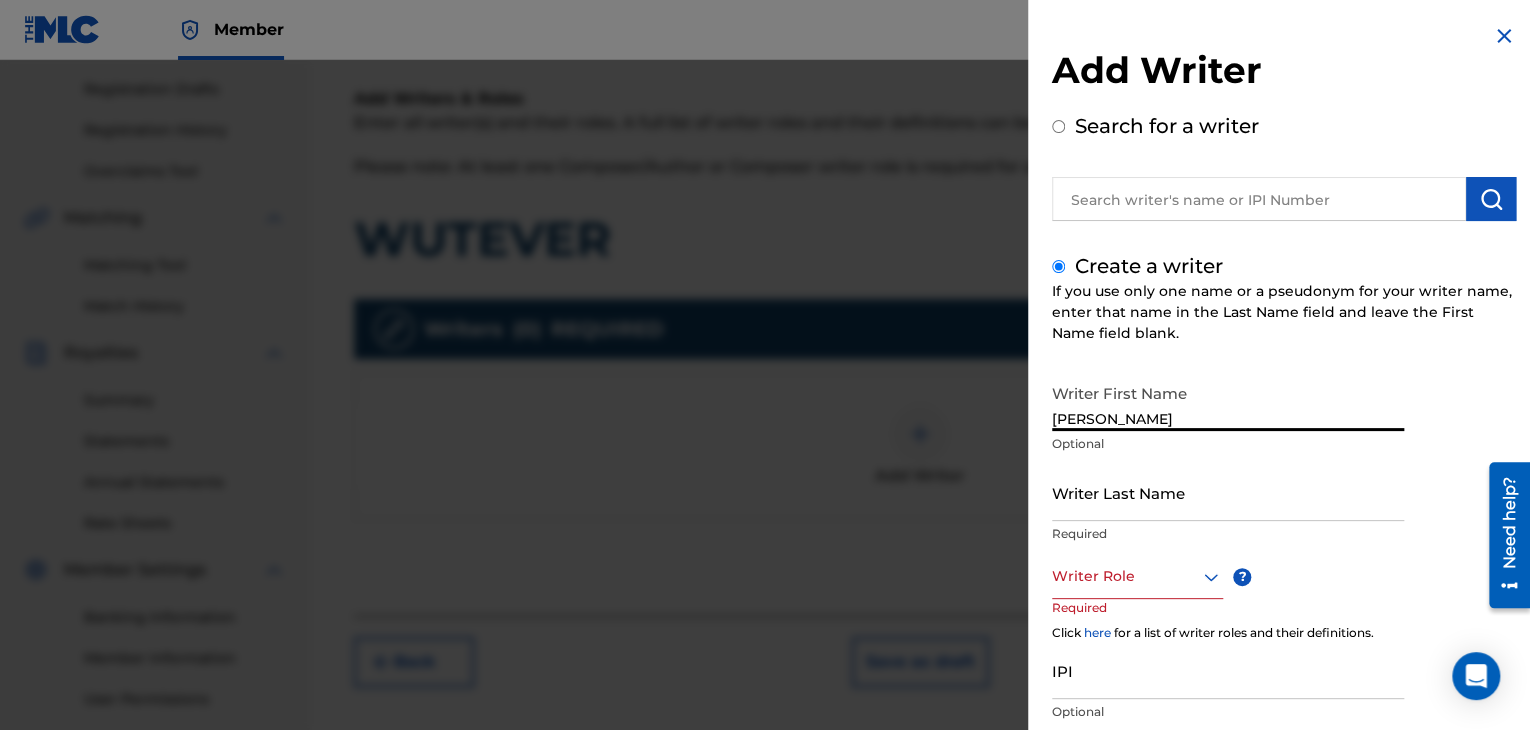 type on "[PERSON_NAME]" 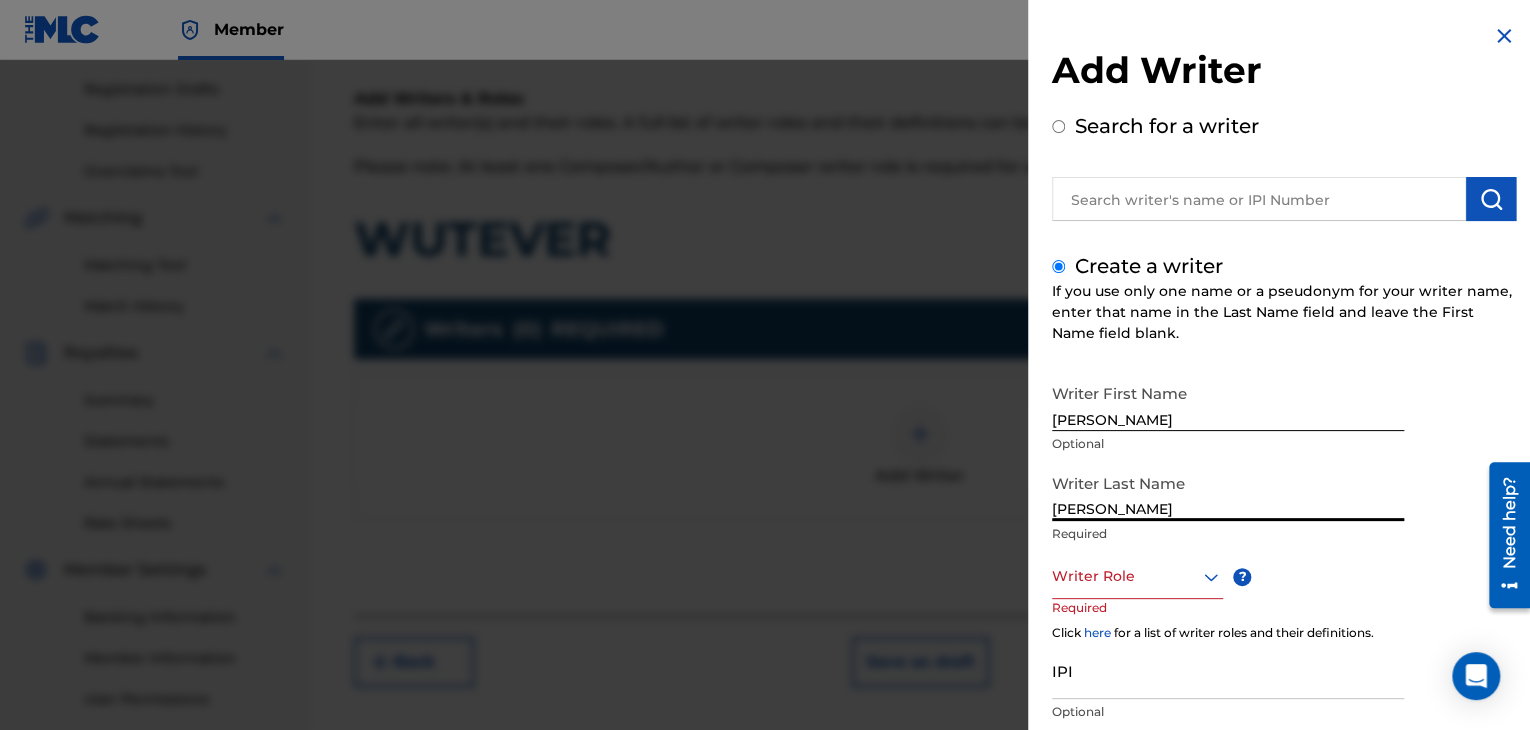 type on "[PERSON_NAME]" 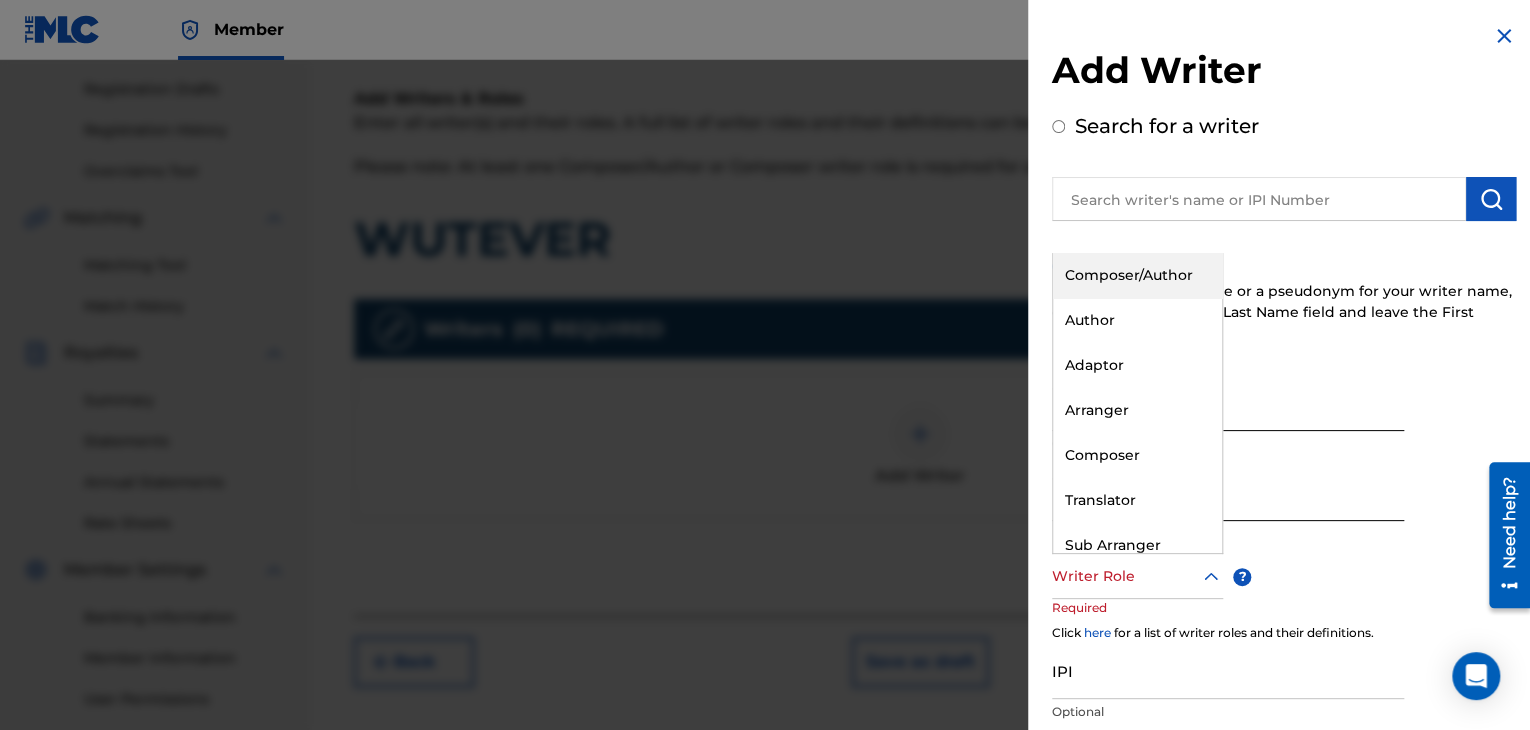 click on "Composer/Author" at bounding box center (1137, 275) 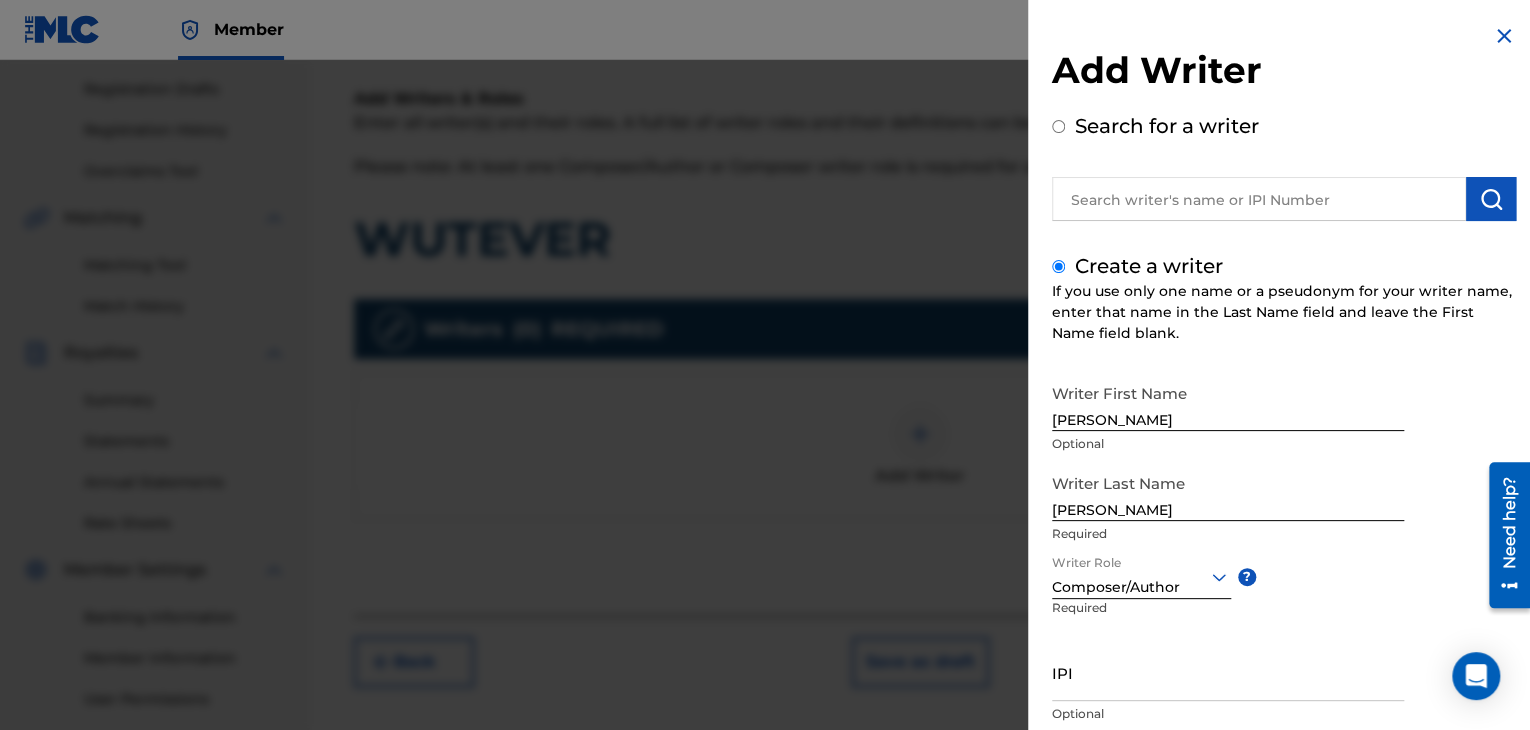 click 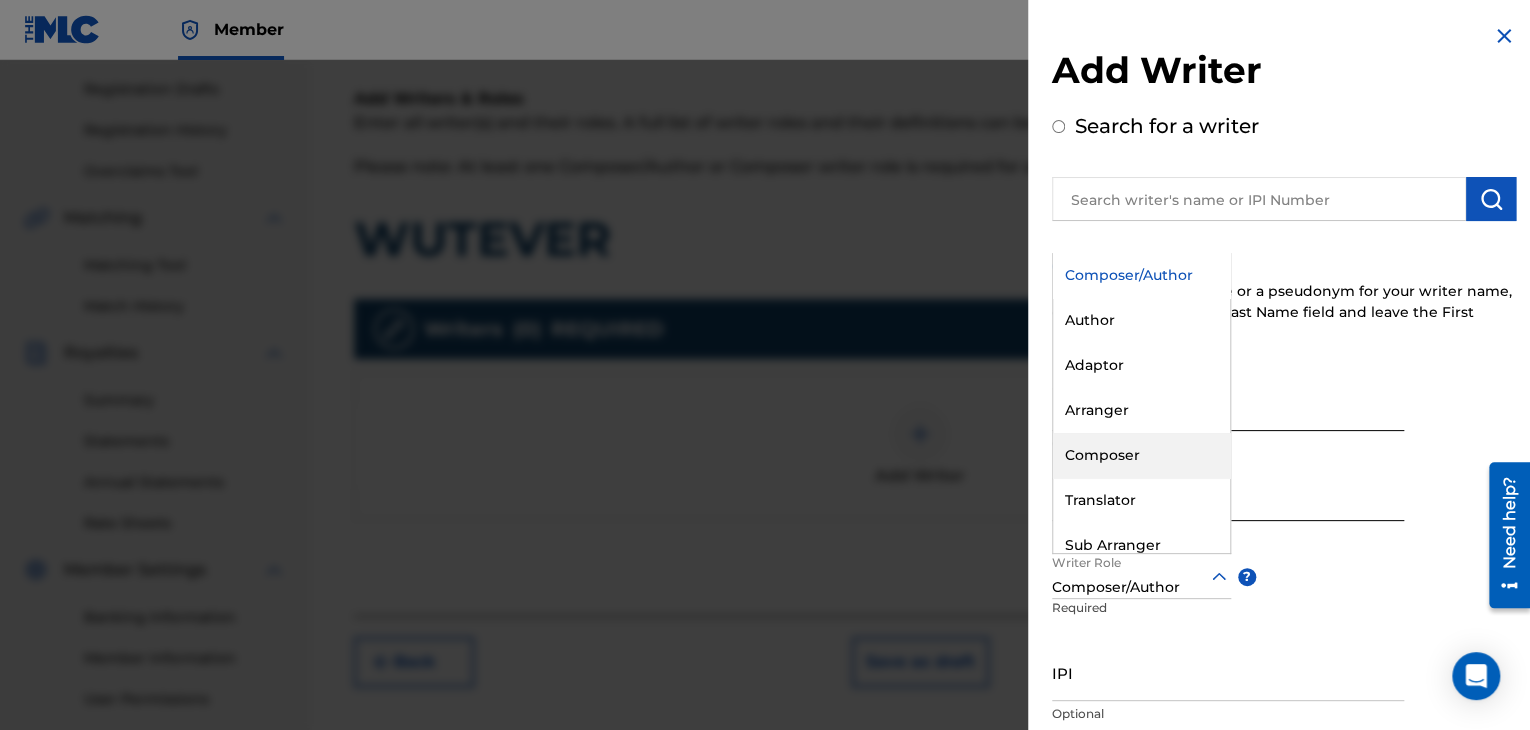 click on "Composer" at bounding box center [1141, 455] 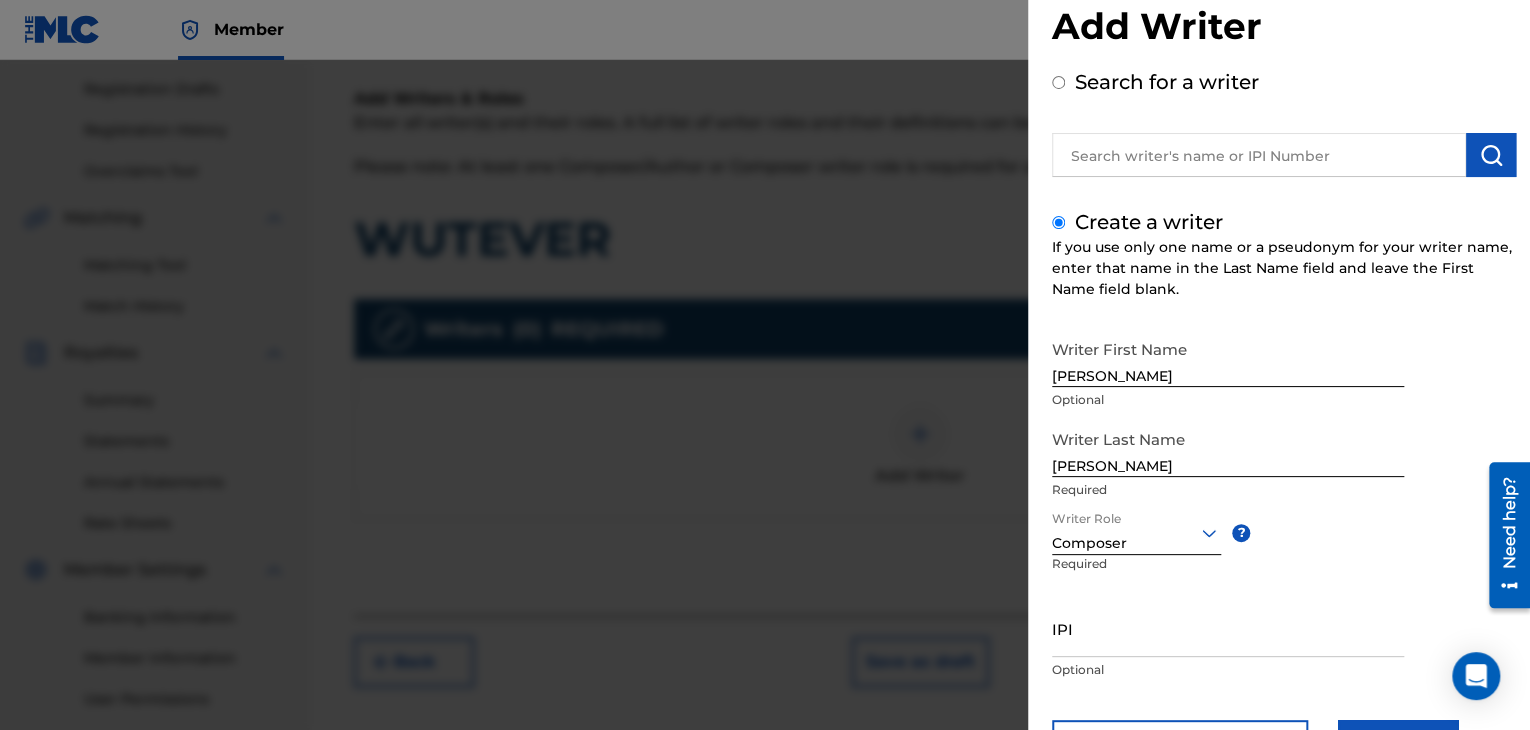 scroll, scrollTop: 98, scrollLeft: 0, axis: vertical 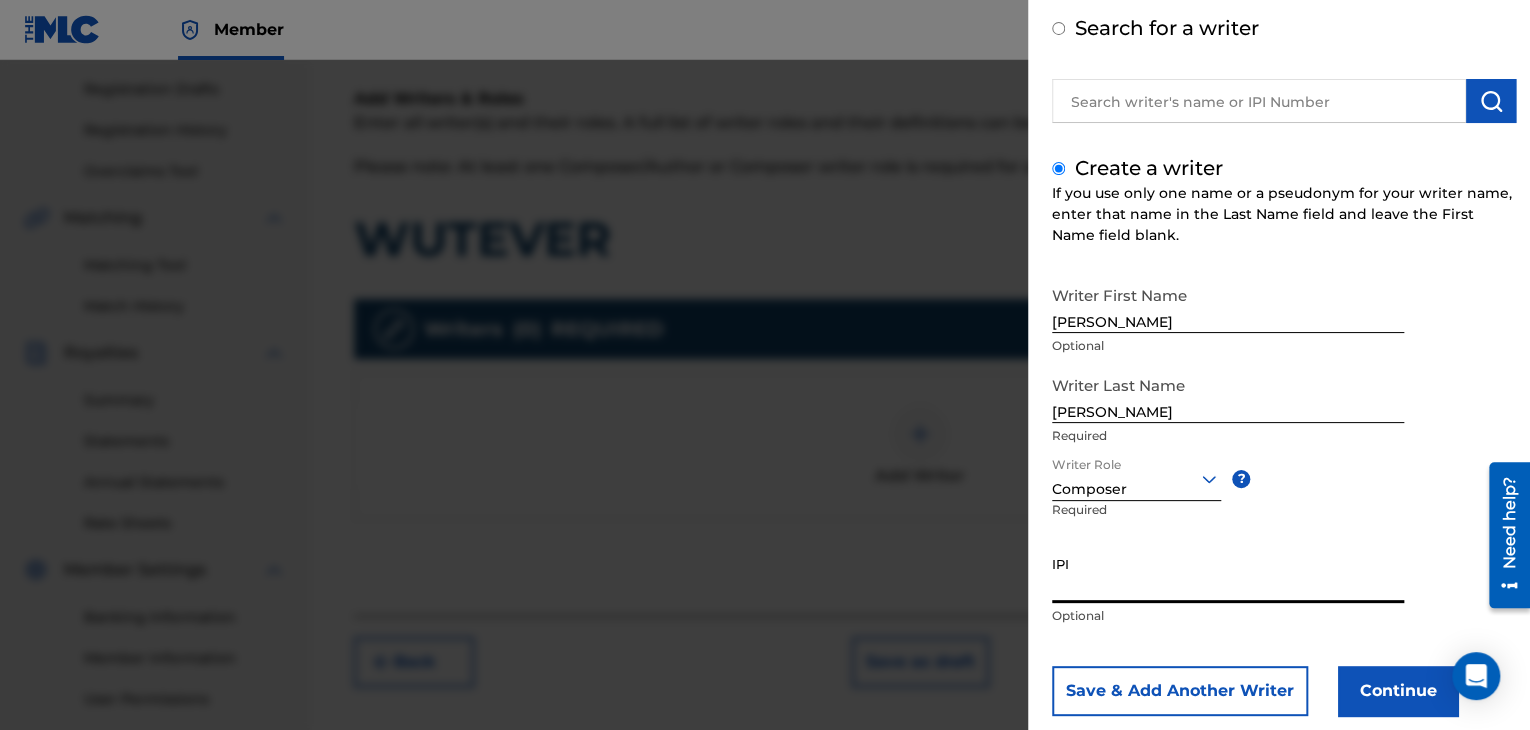 paste on "GXH2J2592505" 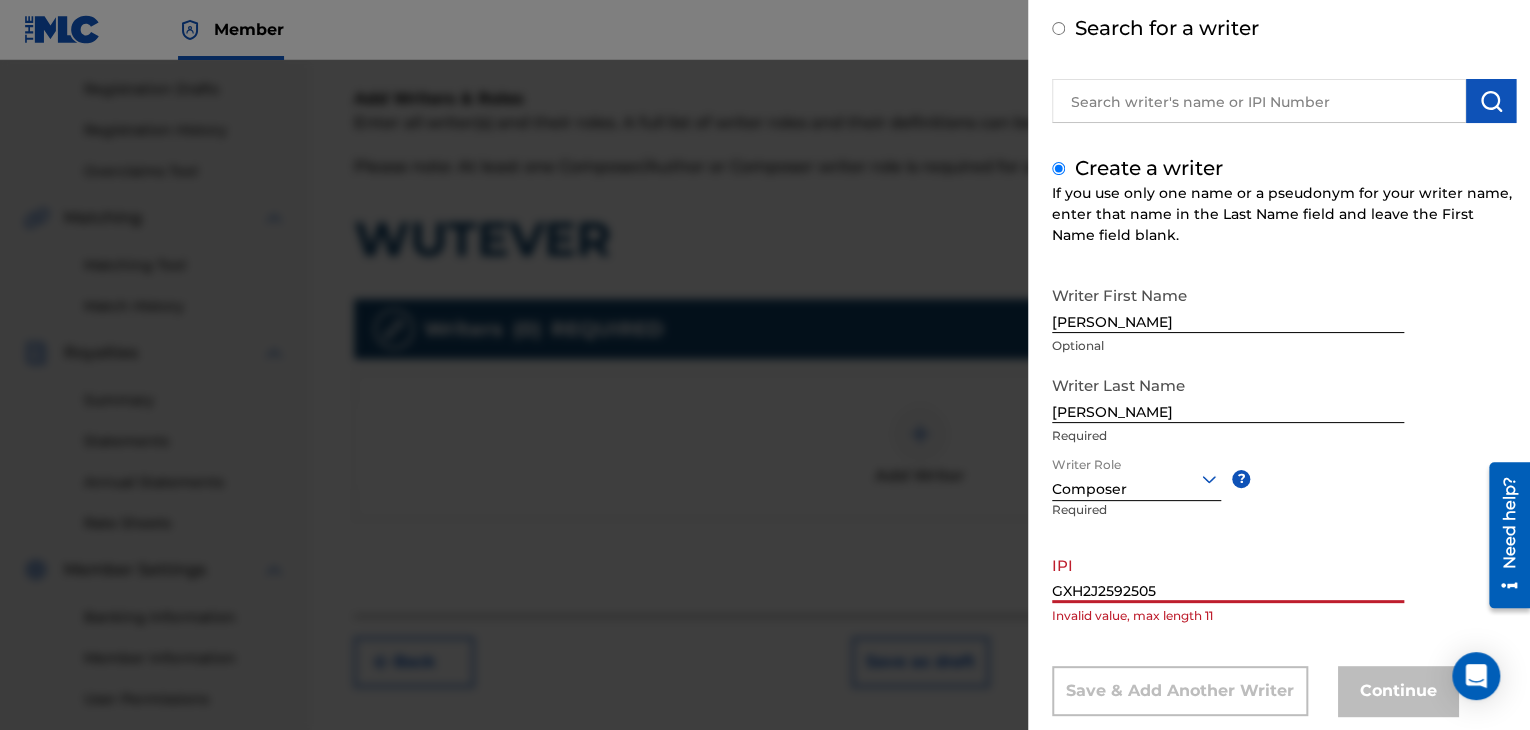 type on "GXH2J2592505" 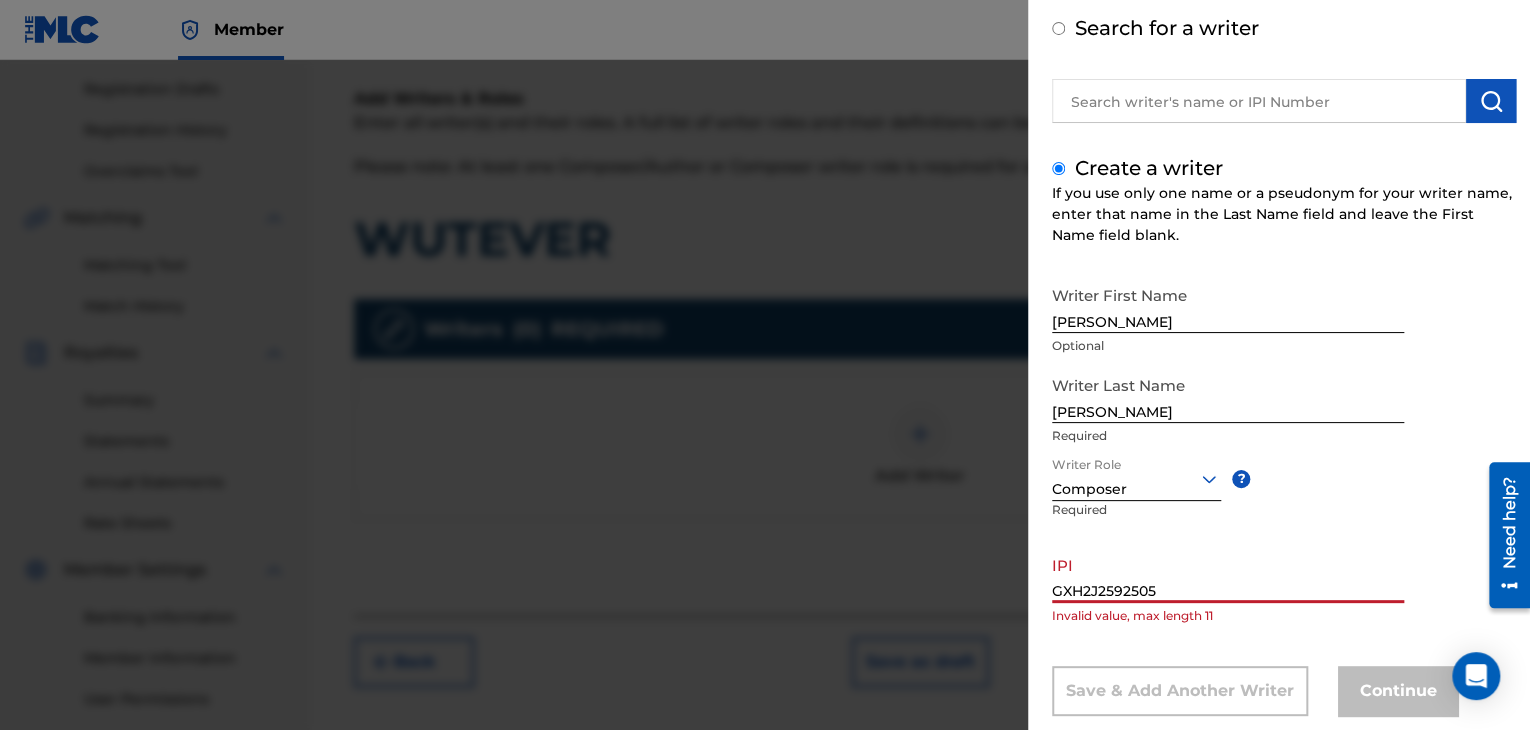 drag, startPoint x: 1210, startPoint y: 585, endPoint x: 688, endPoint y: 552, distance: 523.04205 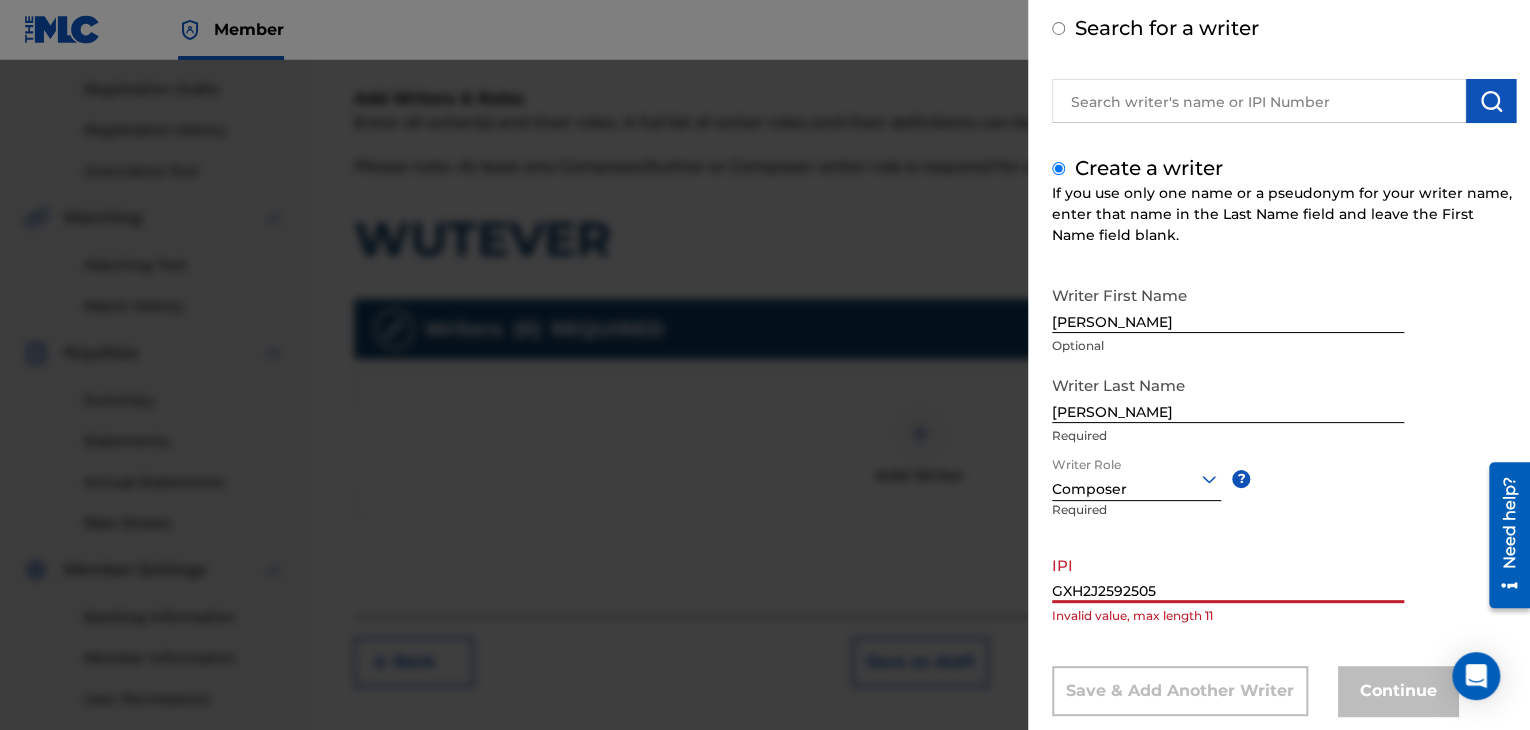 click on "Add Writer Search for a writer Create a writer If you use only one name or a pseudonym for your writer name, enter that name in the Last Name field and leave the First Name field blank. Writer First Name   [PERSON_NAME] Optional Writer Last Name   [PERSON_NAME] Required Writer Role Composer ? Required IPI   GXH2J2592505 Invalid value, max length 11 Save & Add Another Writer Continue" at bounding box center (765, 395) 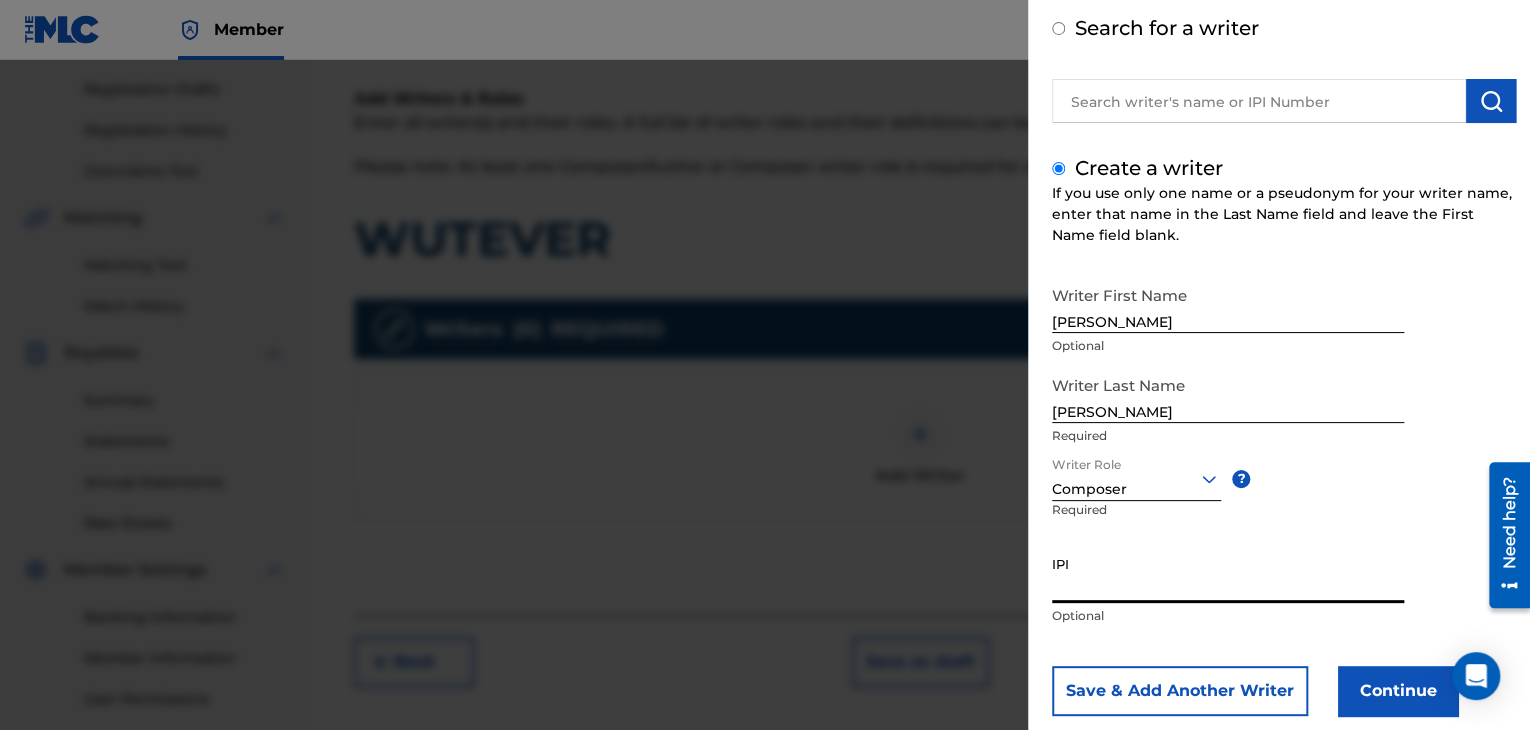paste on "1301162027" 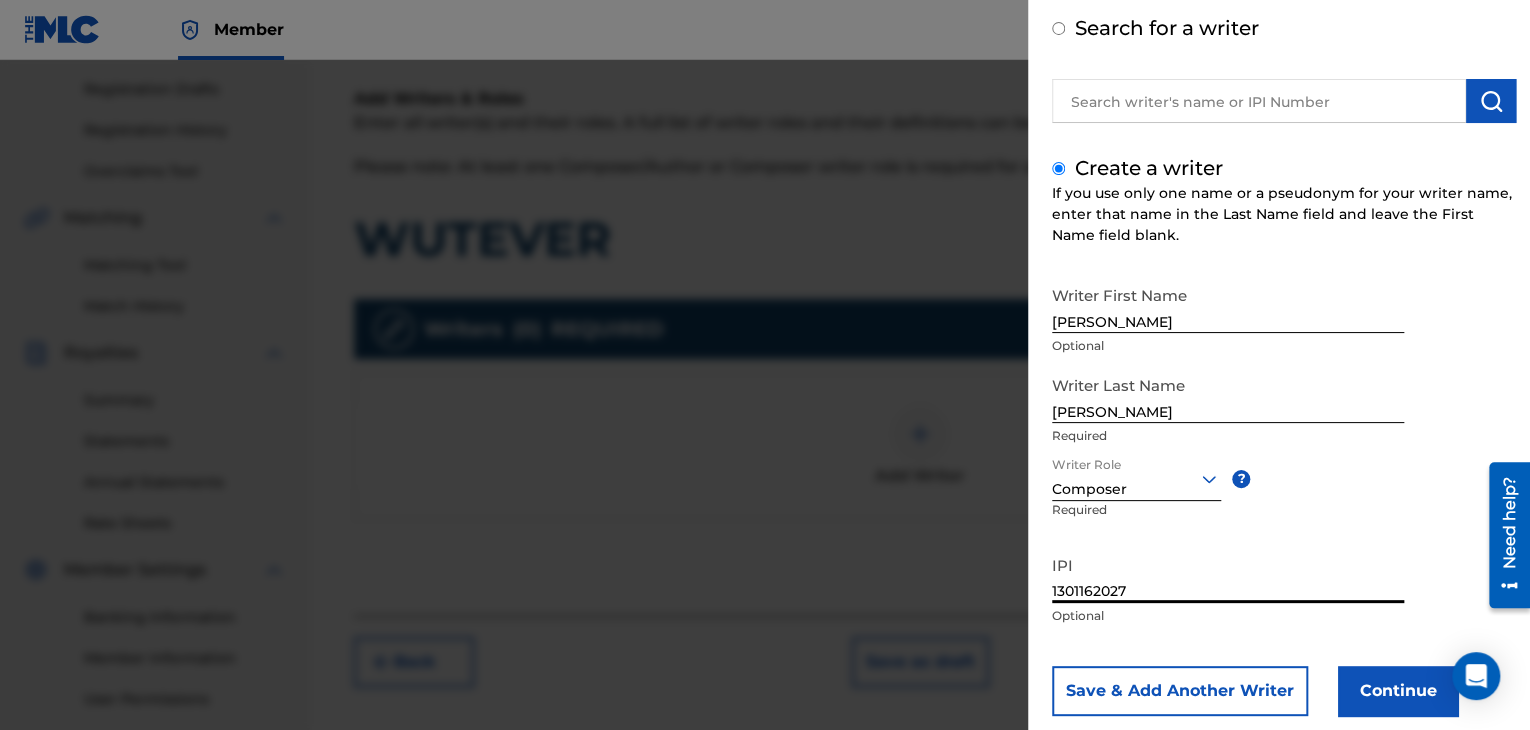 type on "1301162027" 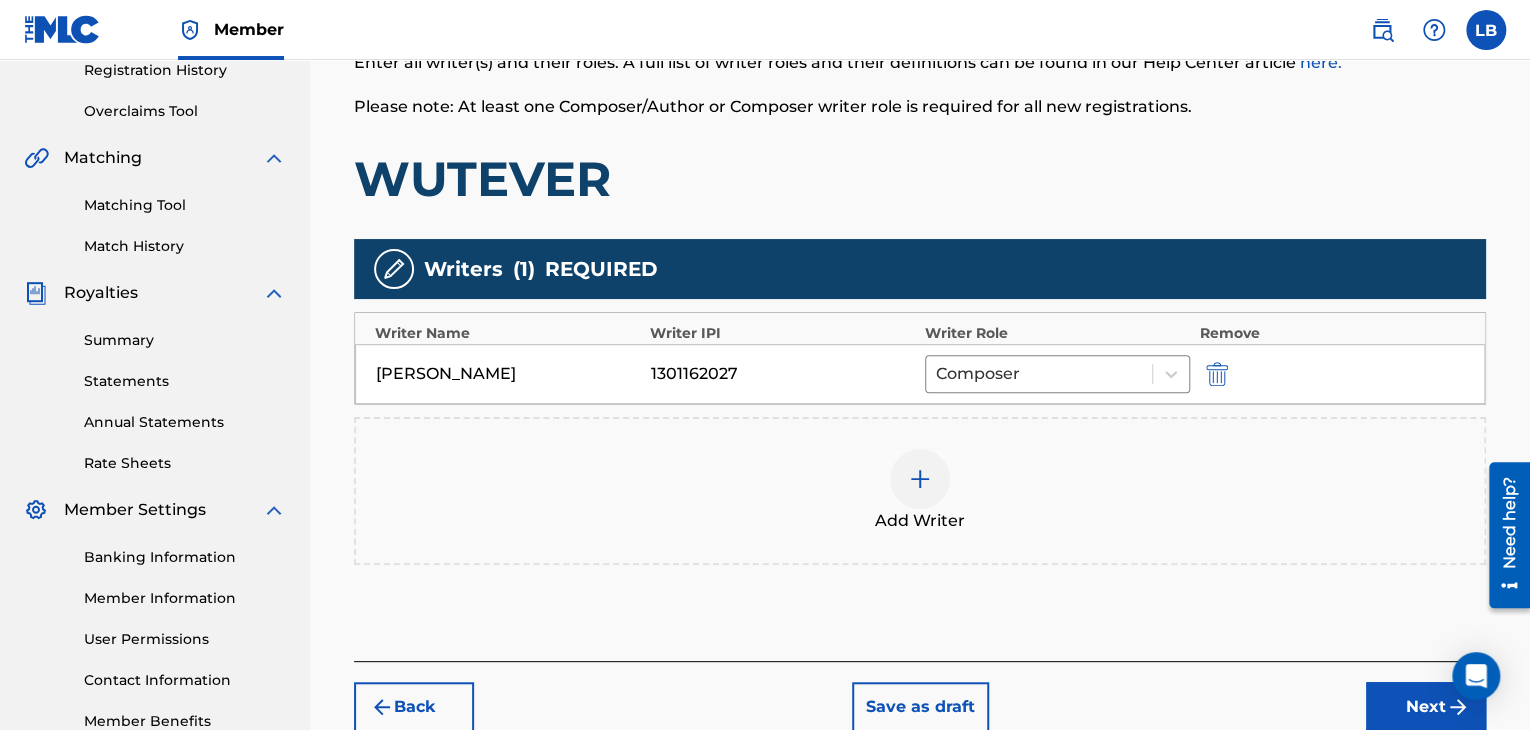 click on "Next" at bounding box center (1426, 707) 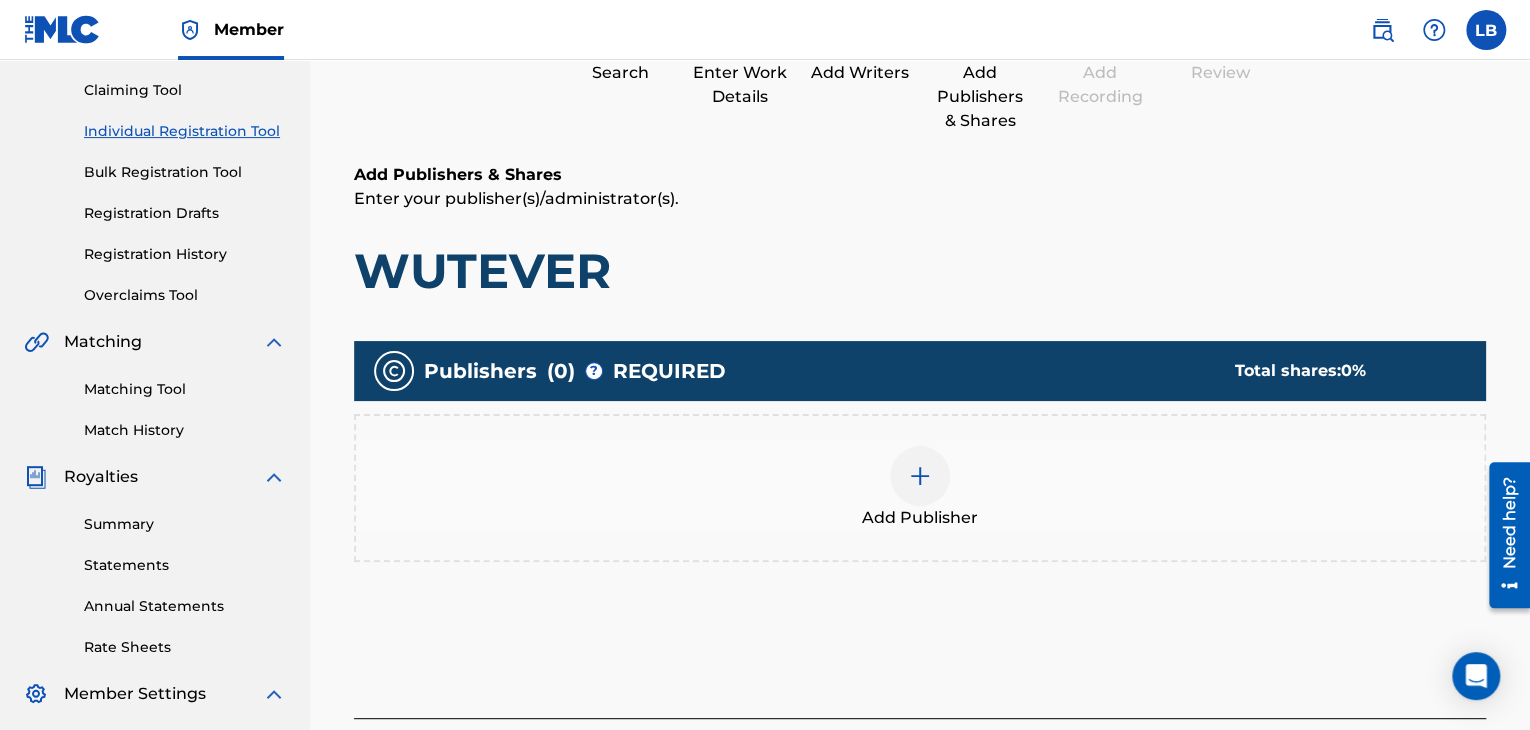scroll, scrollTop: 90, scrollLeft: 0, axis: vertical 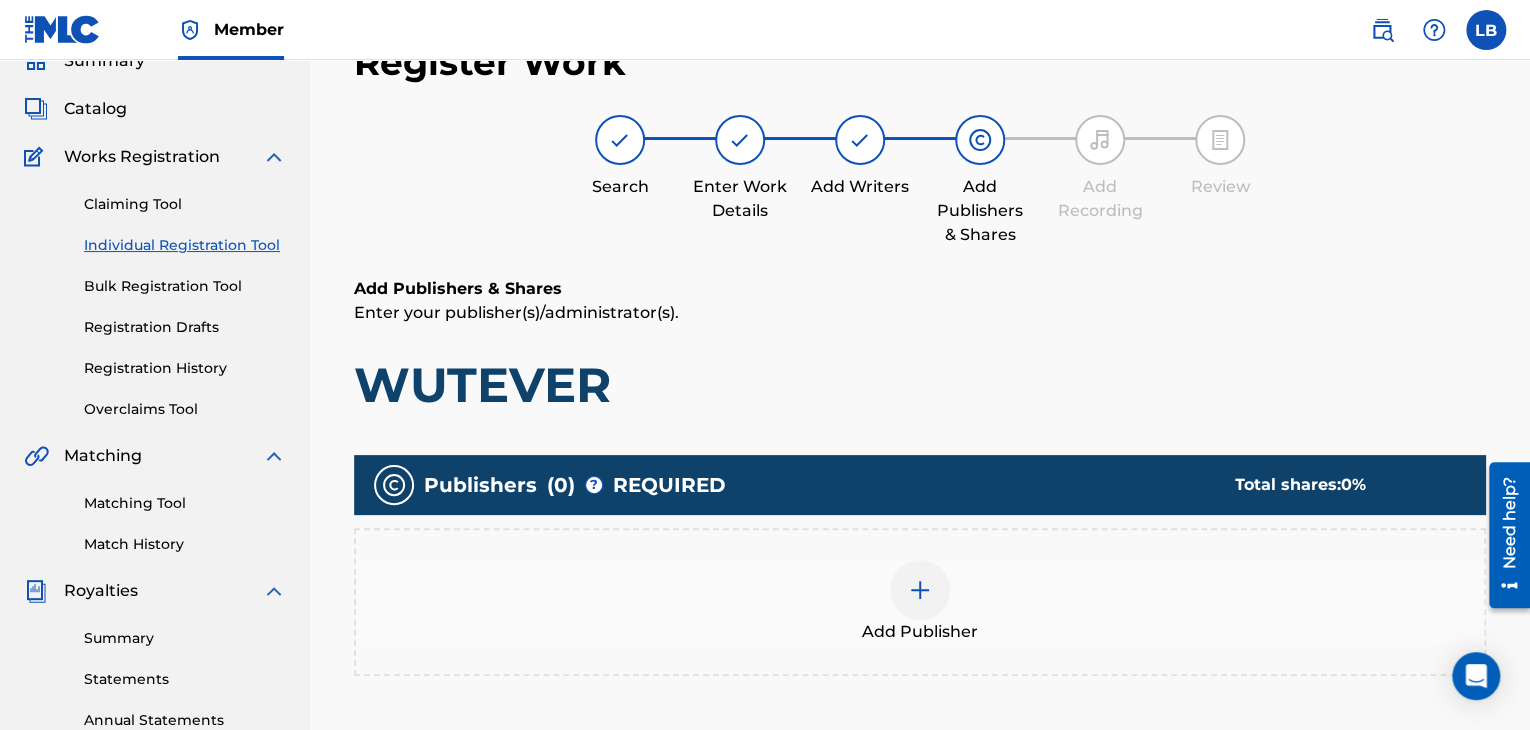 click at bounding box center (920, 590) 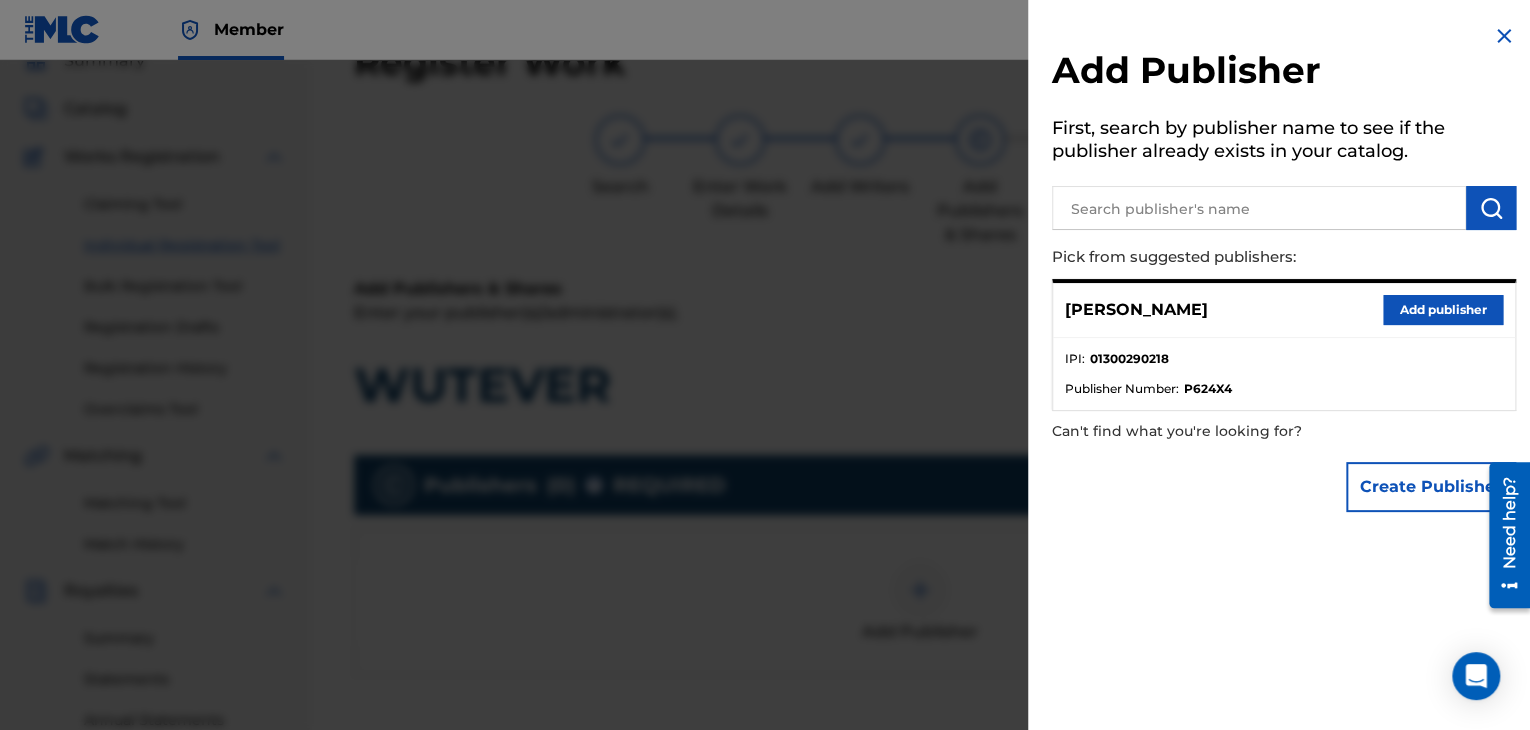 click on "Create Publisher" at bounding box center [1431, 487] 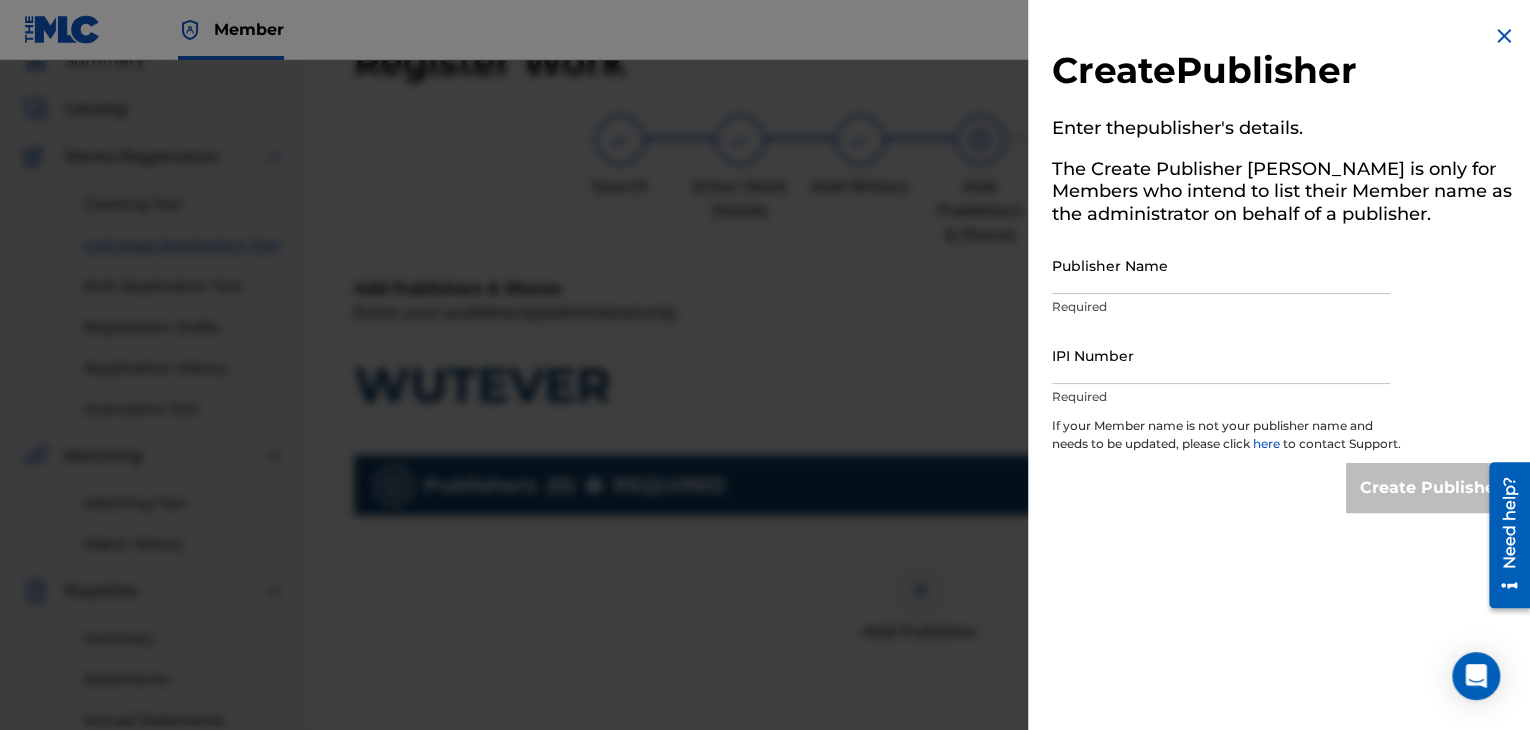 click on "Publisher Name" at bounding box center (1221, 265) 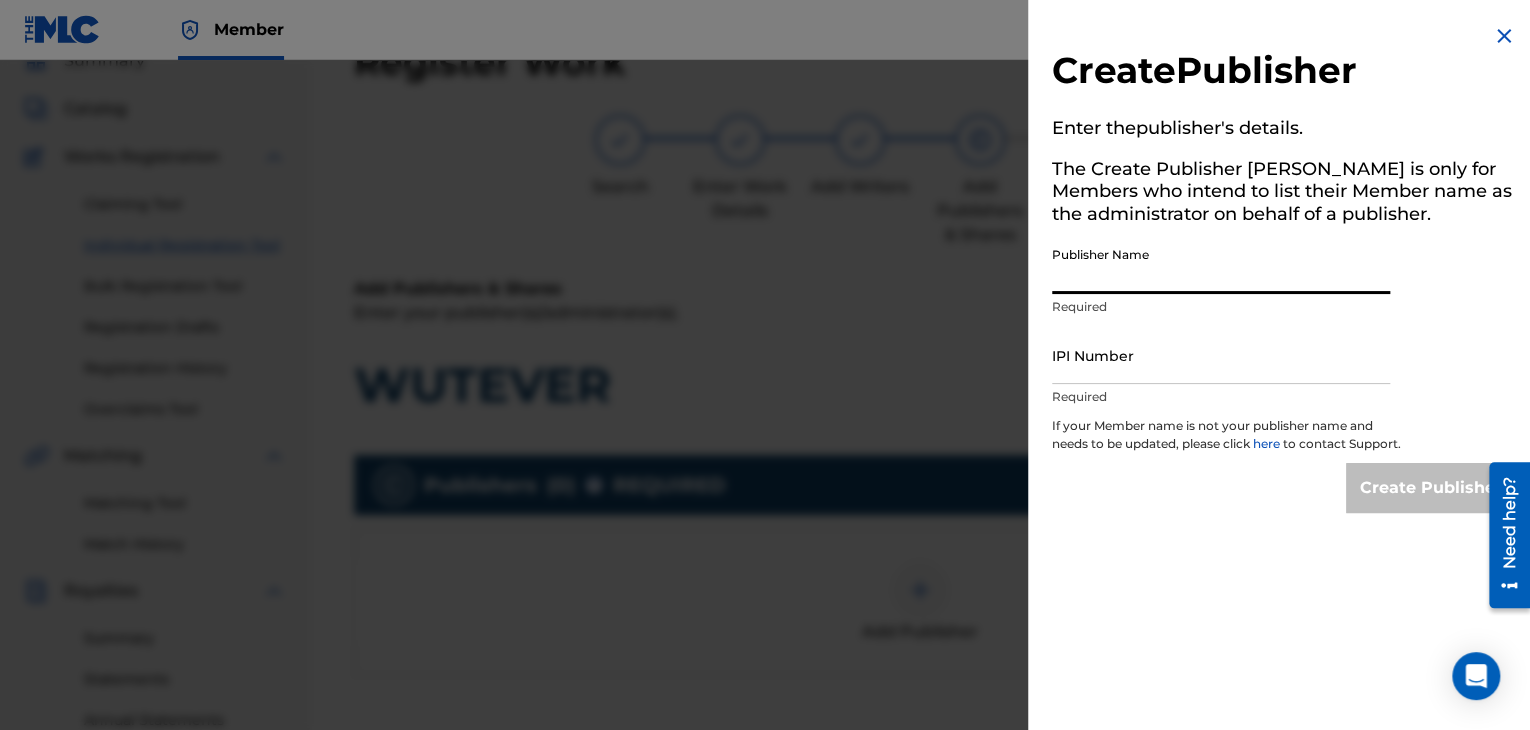 type on "ALL DOUBLE PUBLISHING" 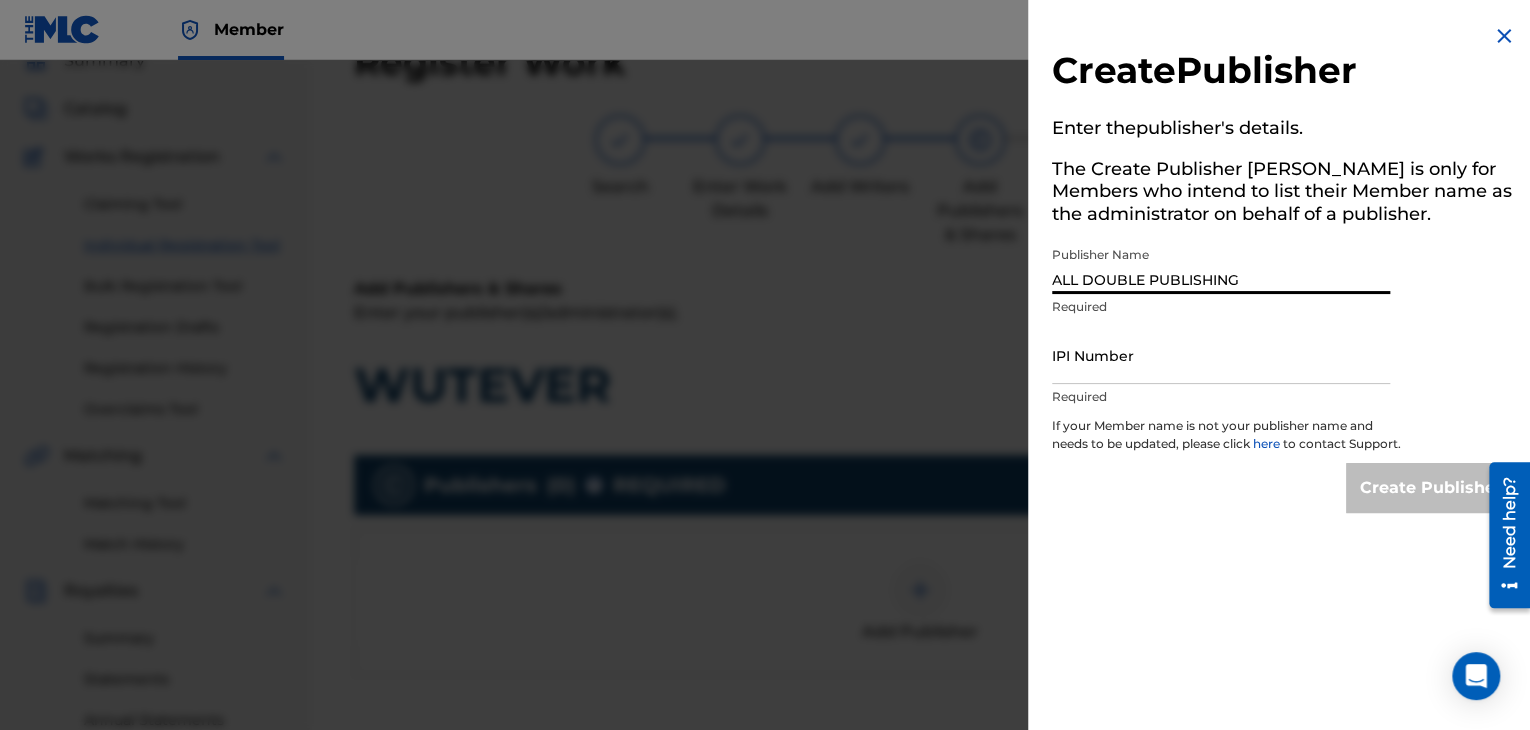 click on "IPI Number" at bounding box center [1221, 355] 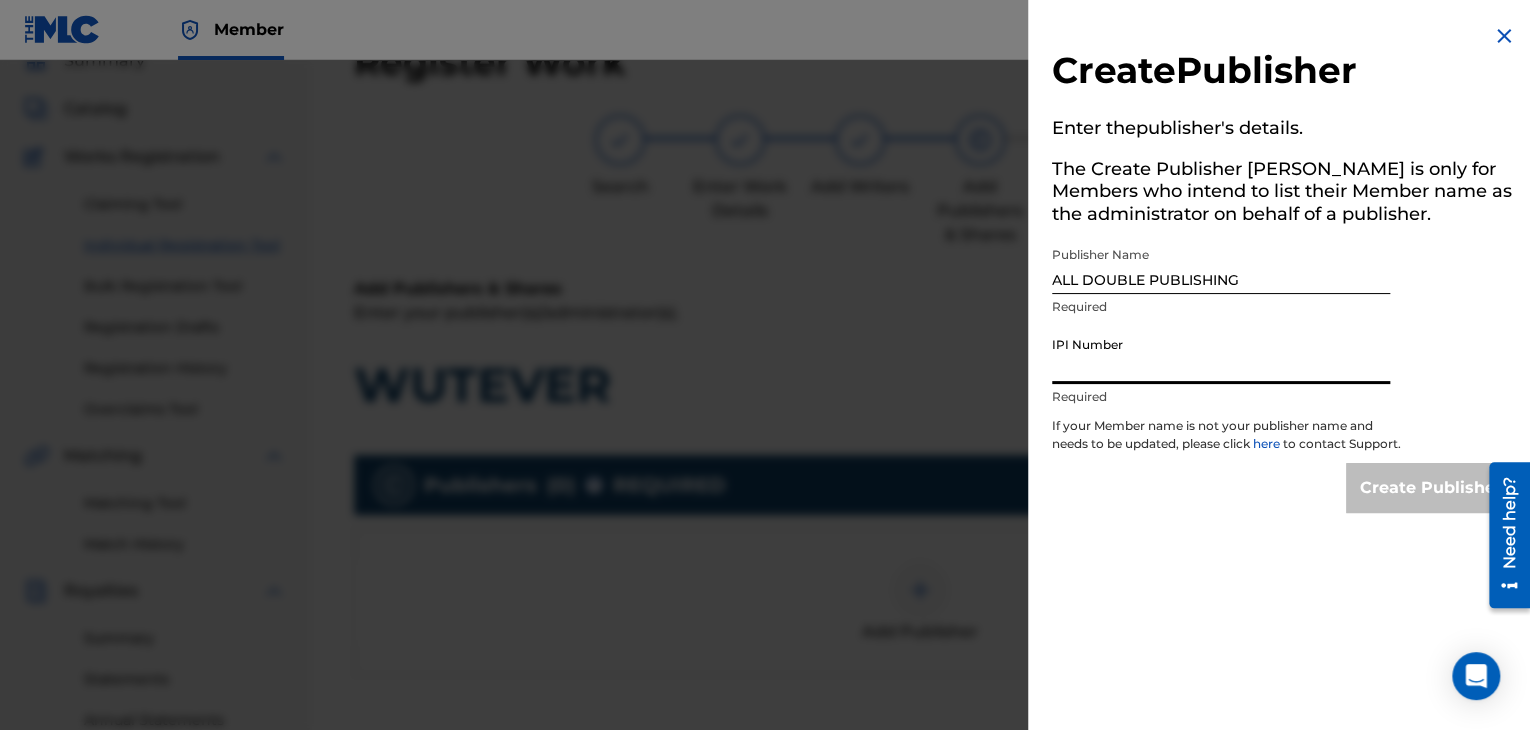 click on "IPI Number" at bounding box center (1221, 355) 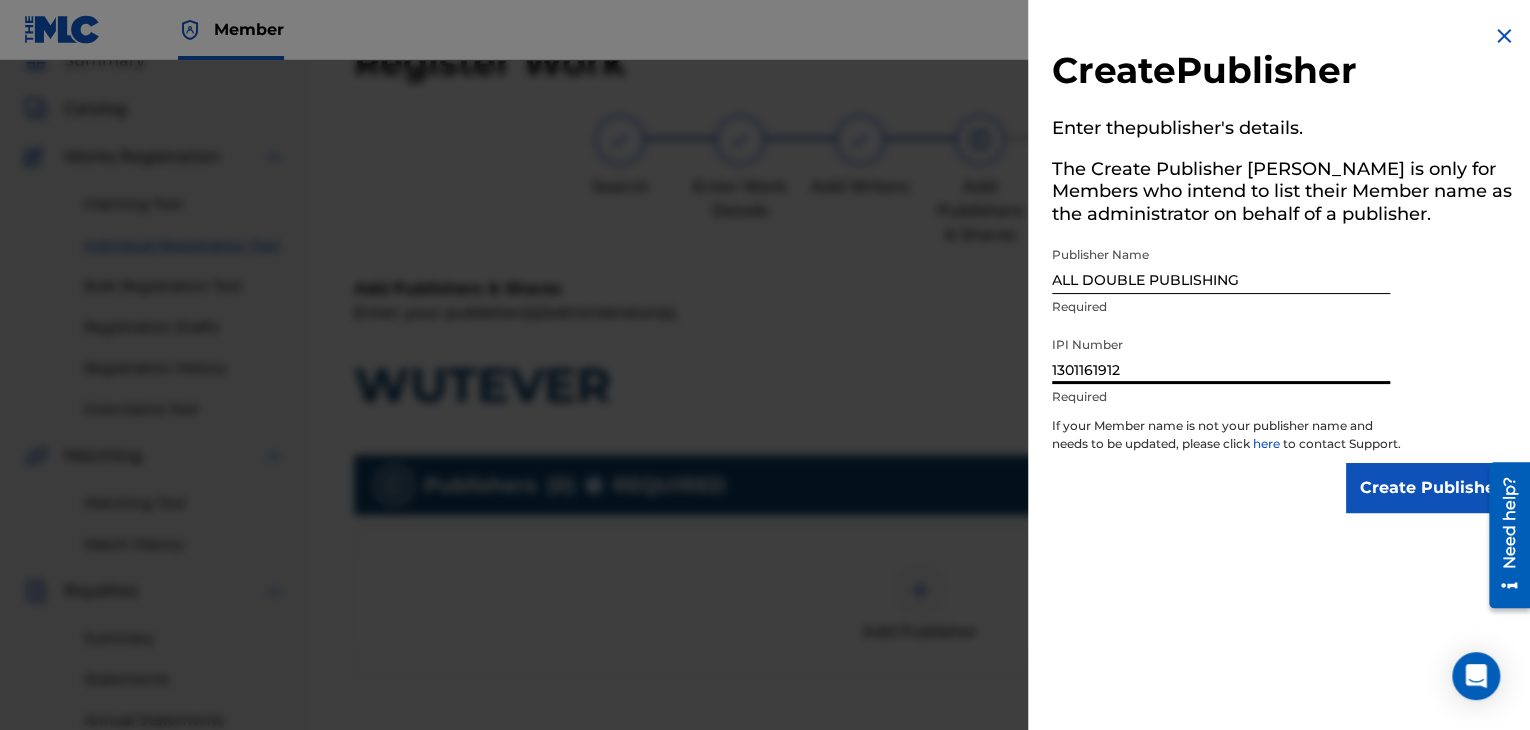 click on "Create  Publisher Enter the  publisher 's details. The Create Publisher button is only for Members who intend to list their Member name as the administrator on behalf of a publisher. Publisher Name ALL DOUBLE PUBLISHING Required IPI Number 1301161912 Required If your Member name is not your publisher name and needs to be updated, please click   here   to contact Support. Create Publisher" at bounding box center [1284, 268] 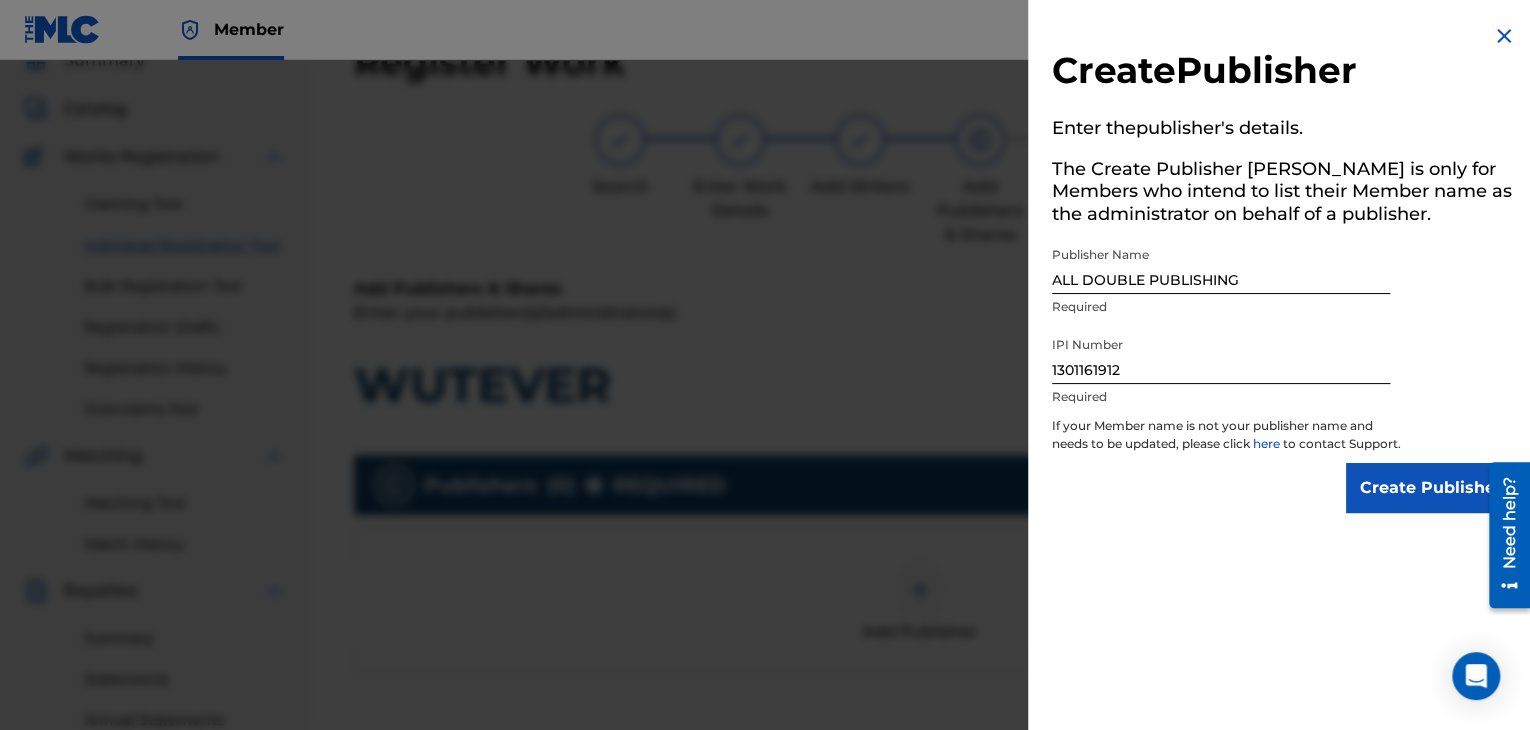 click on "Create Publisher" at bounding box center (1431, 488) 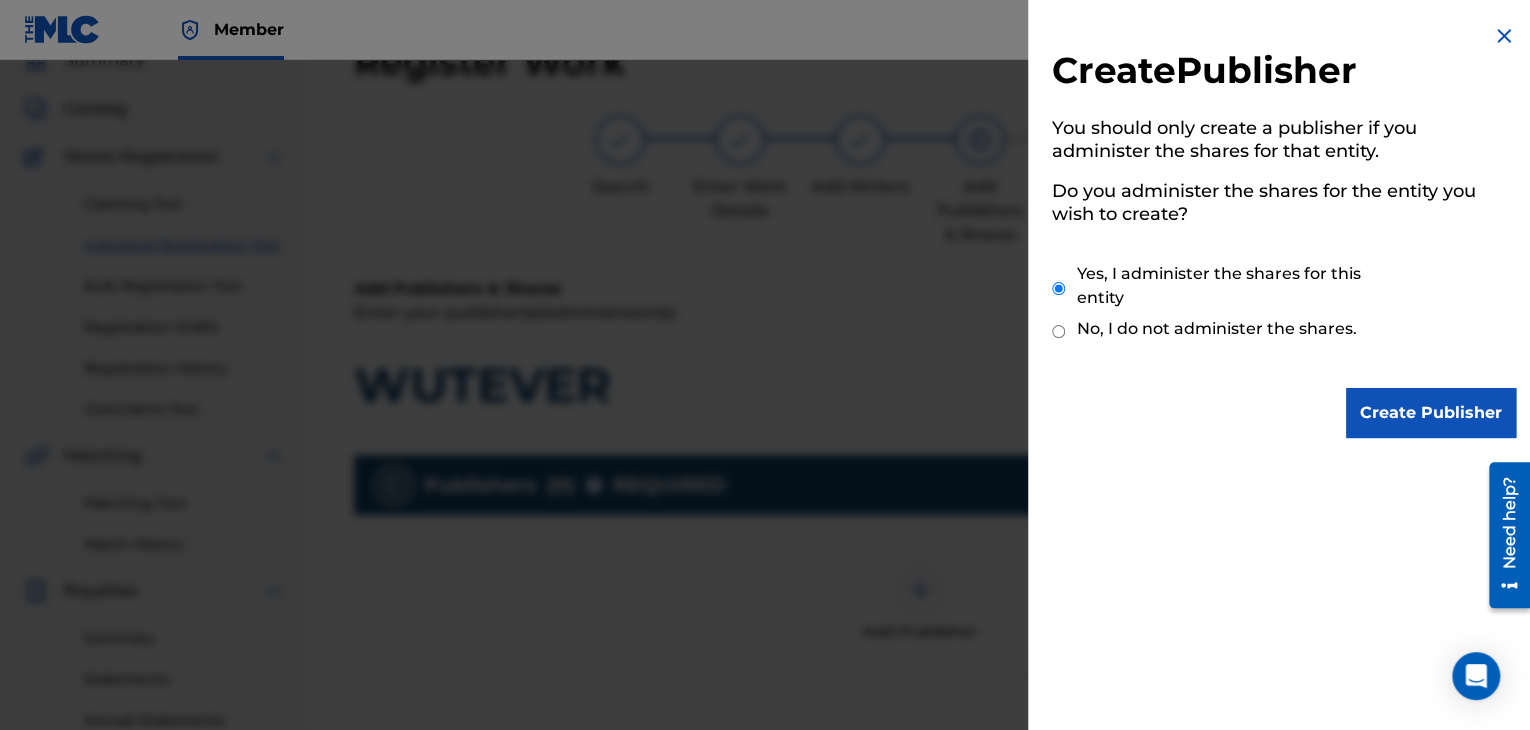 click on "Create Publisher" at bounding box center [1431, 413] 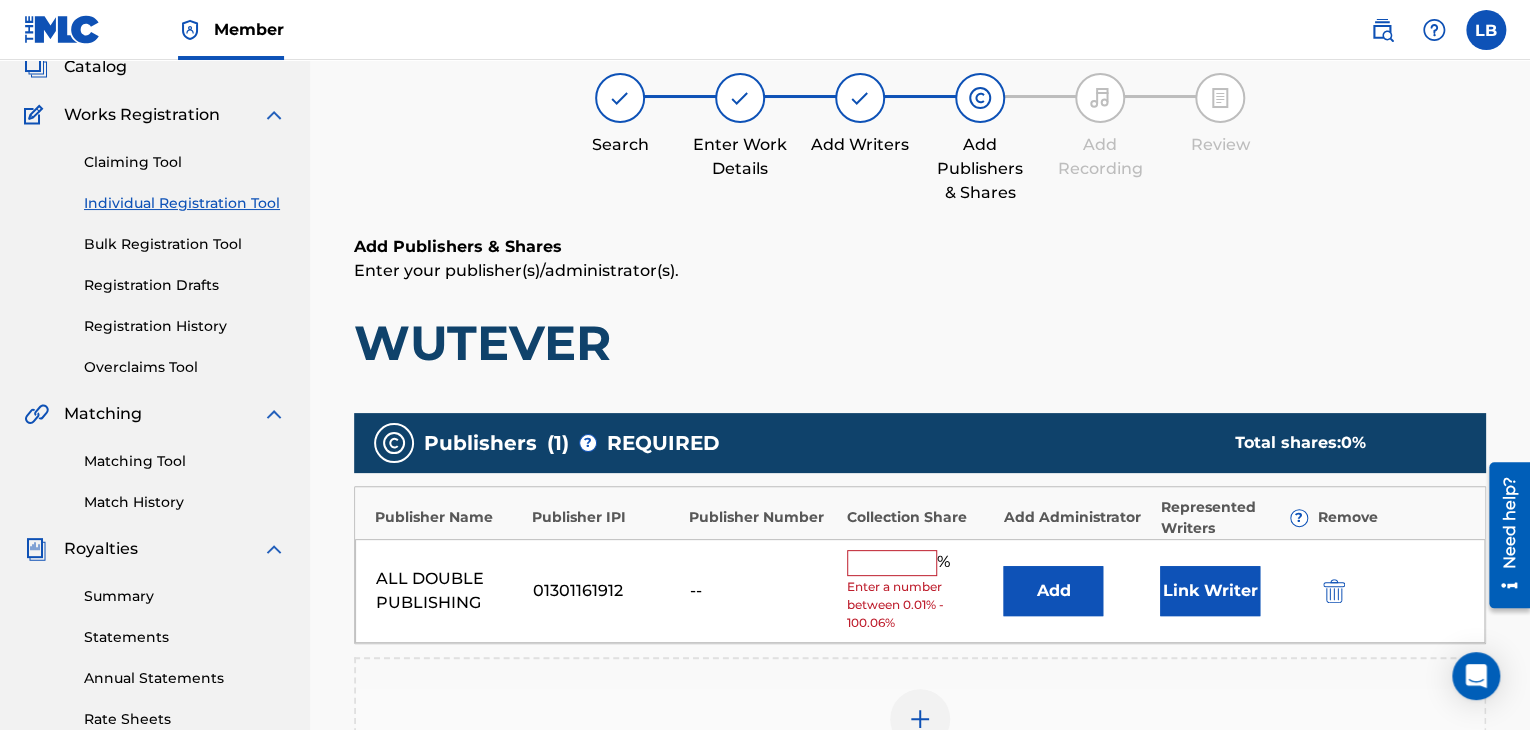 scroll, scrollTop: 159, scrollLeft: 0, axis: vertical 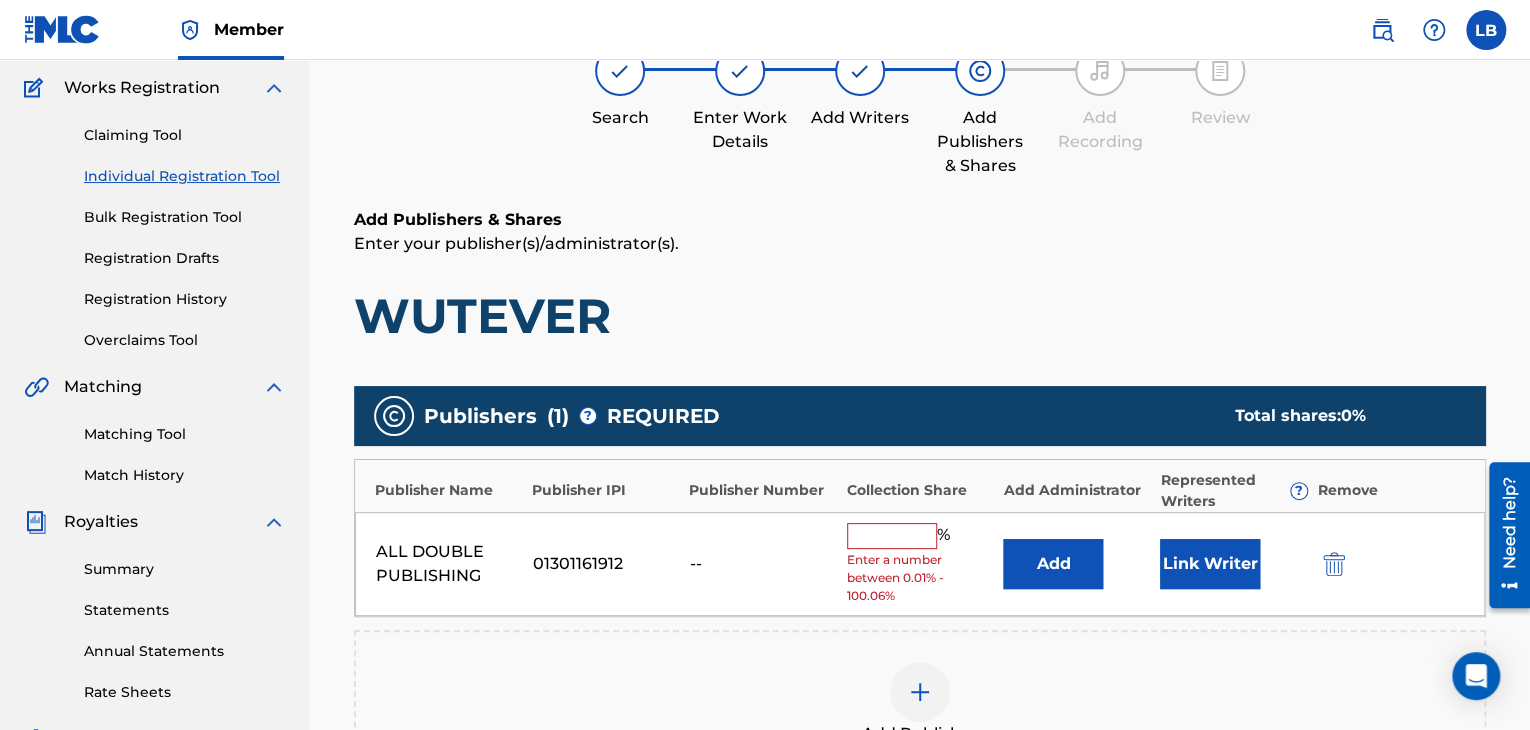 click at bounding box center [892, 536] 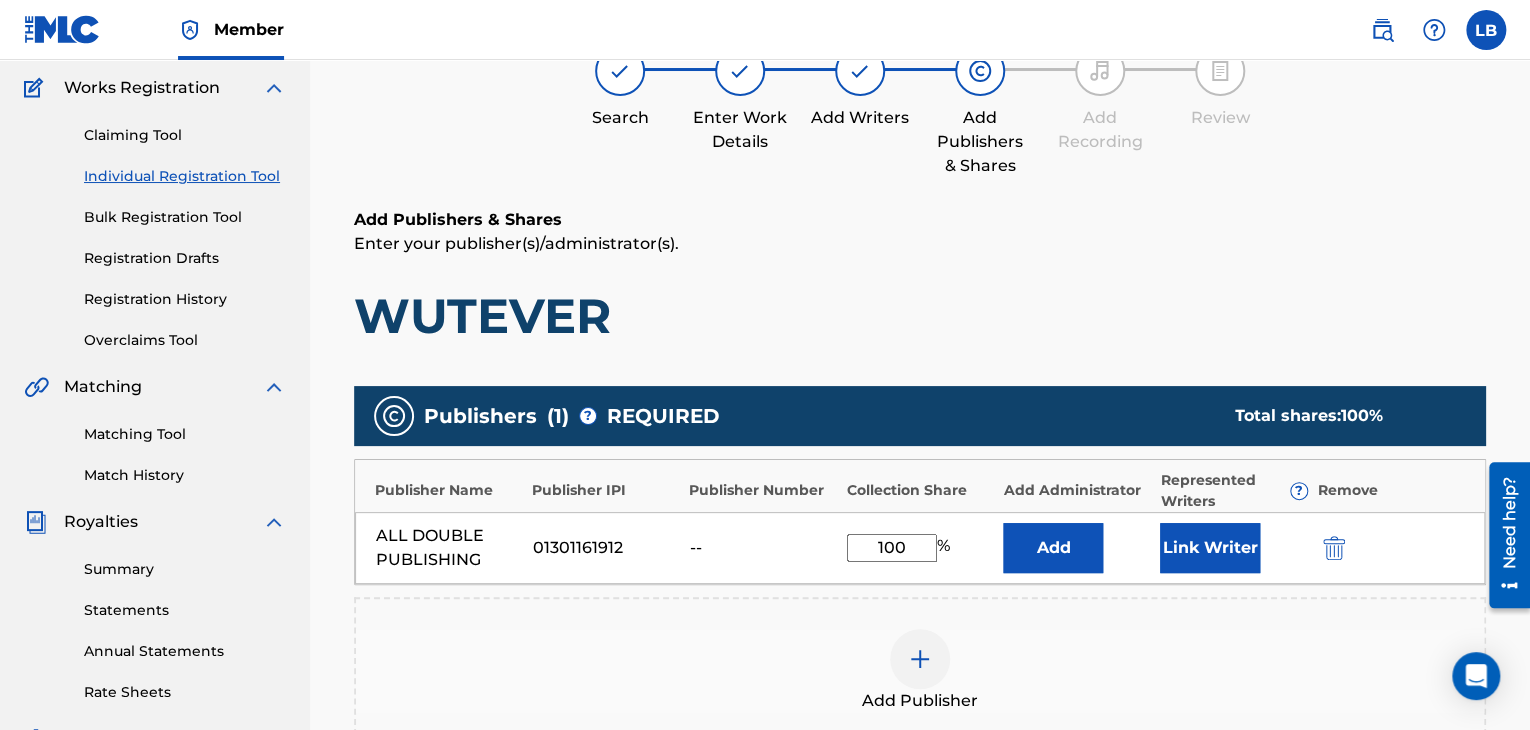 click on "Search Enter Work Details Add Writers Add Publishers & Shares Add Recording Review" at bounding box center (920, 112) 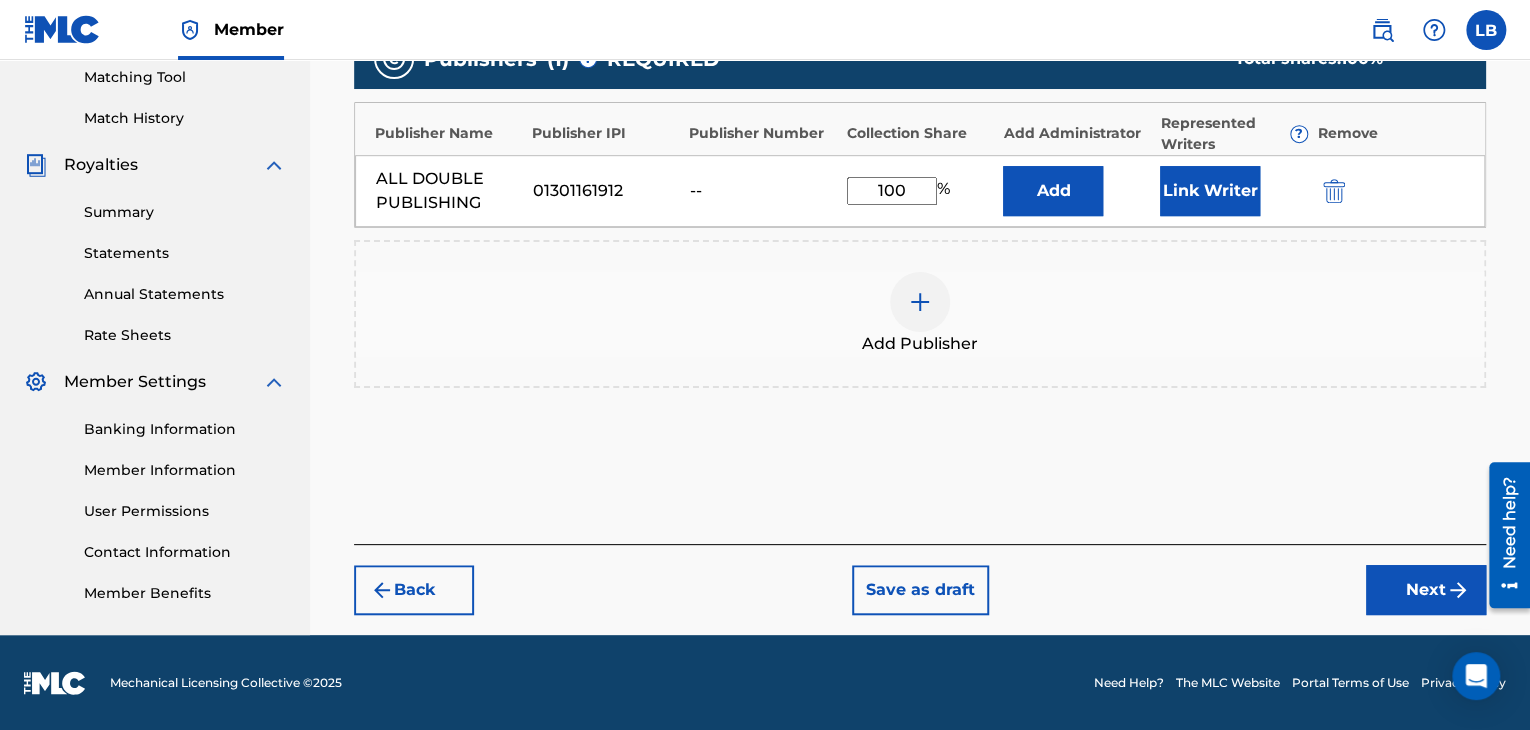 click on "Next" at bounding box center [1426, 590] 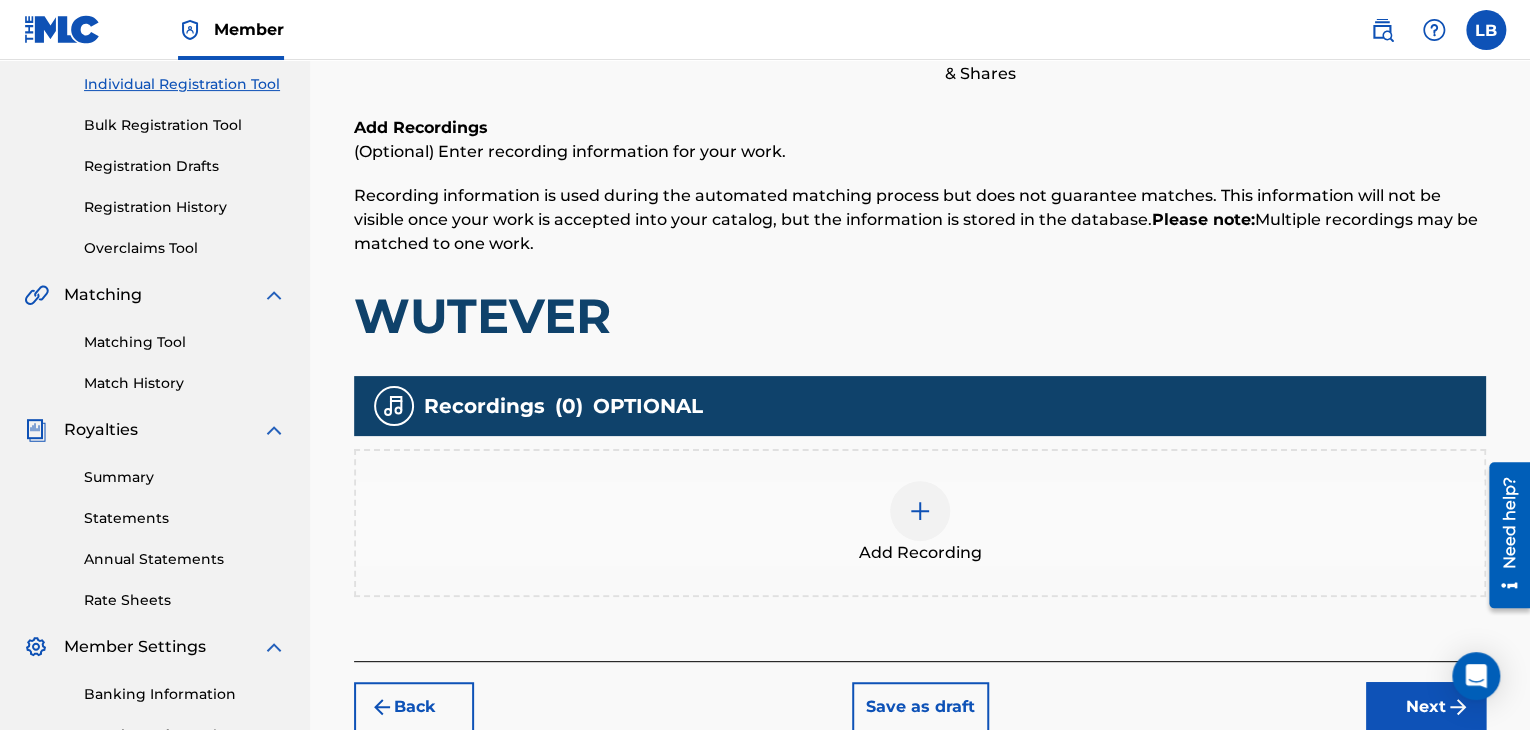 scroll, scrollTop: 263, scrollLeft: 0, axis: vertical 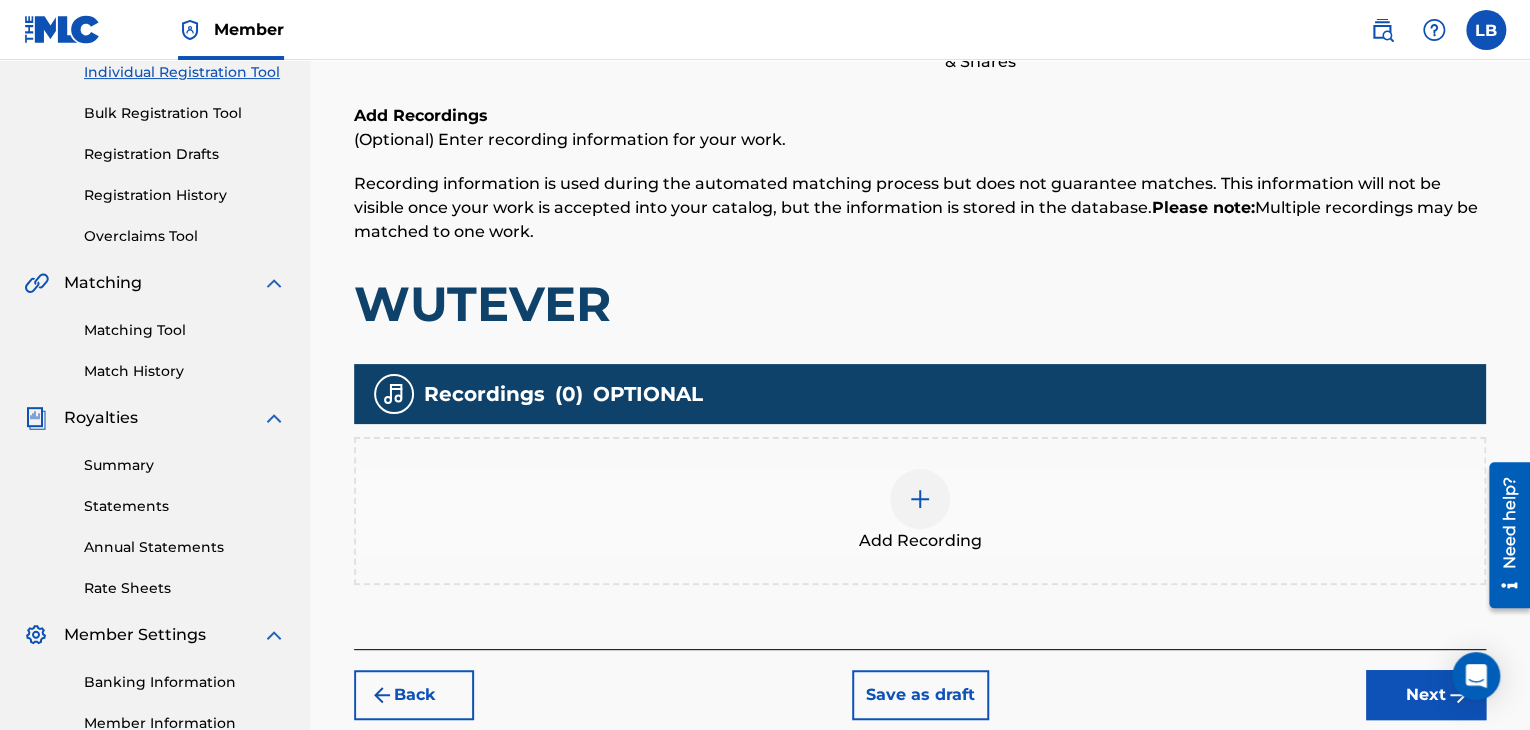 click at bounding box center (920, 499) 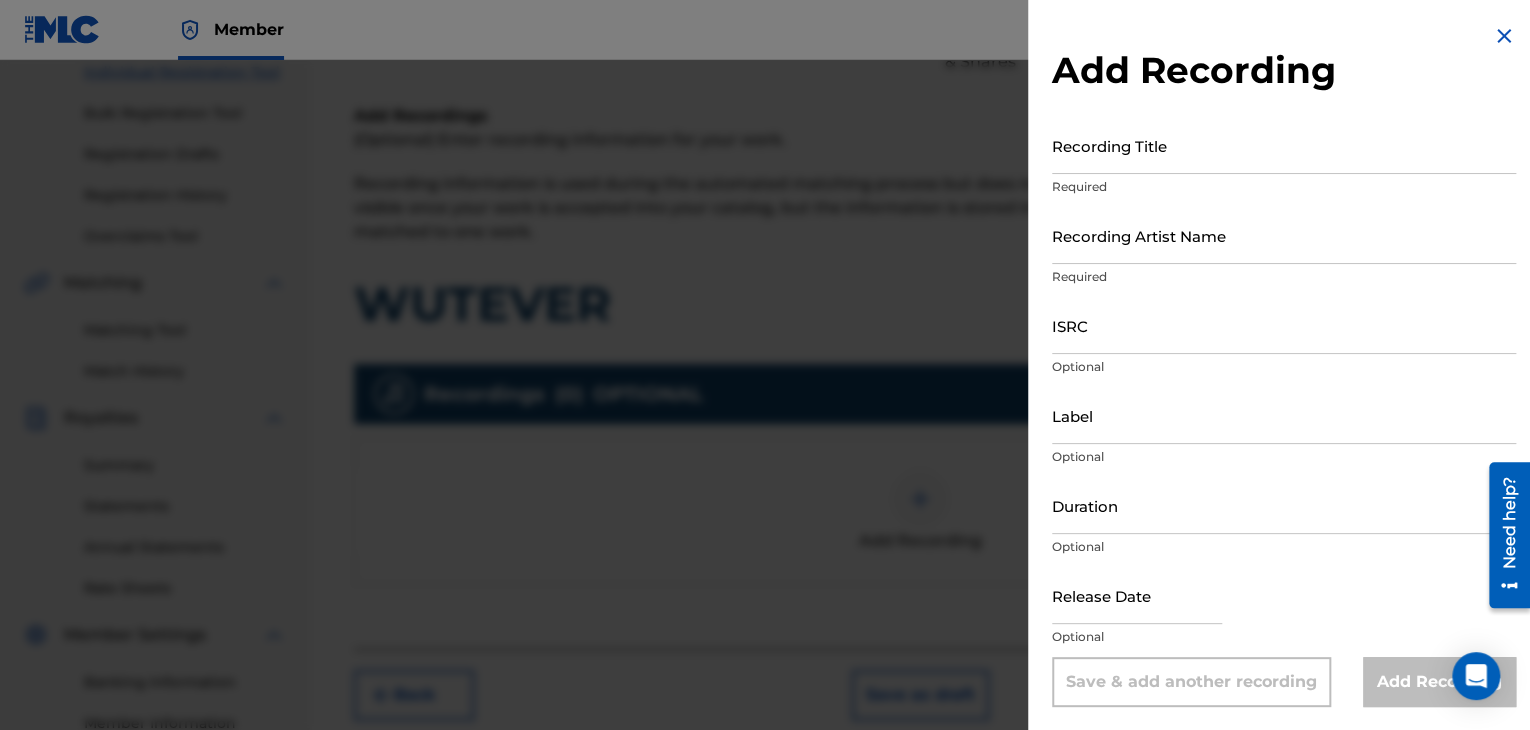 click on "Recording Title" at bounding box center (1284, 145) 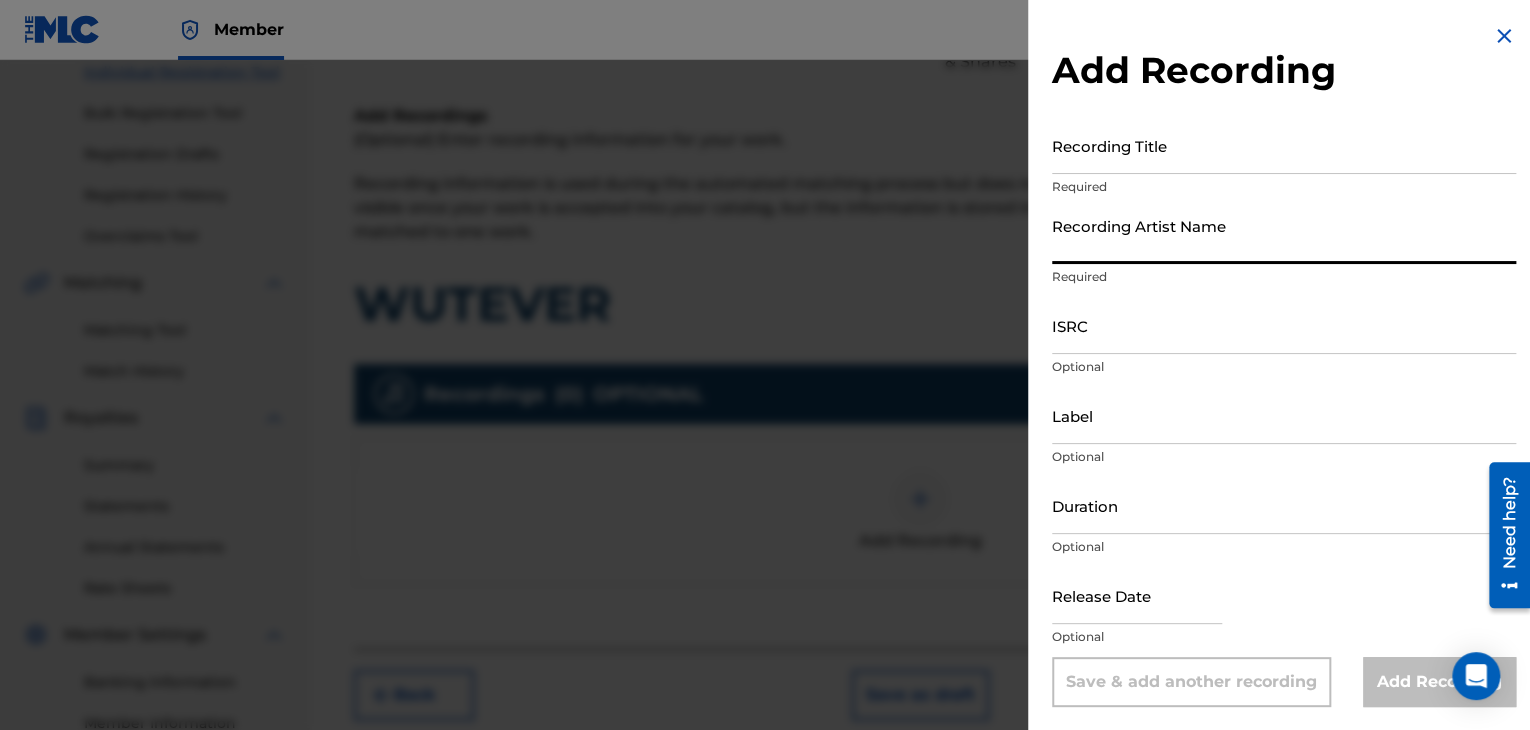 click on "Recording Artist Name" at bounding box center [1284, 235] 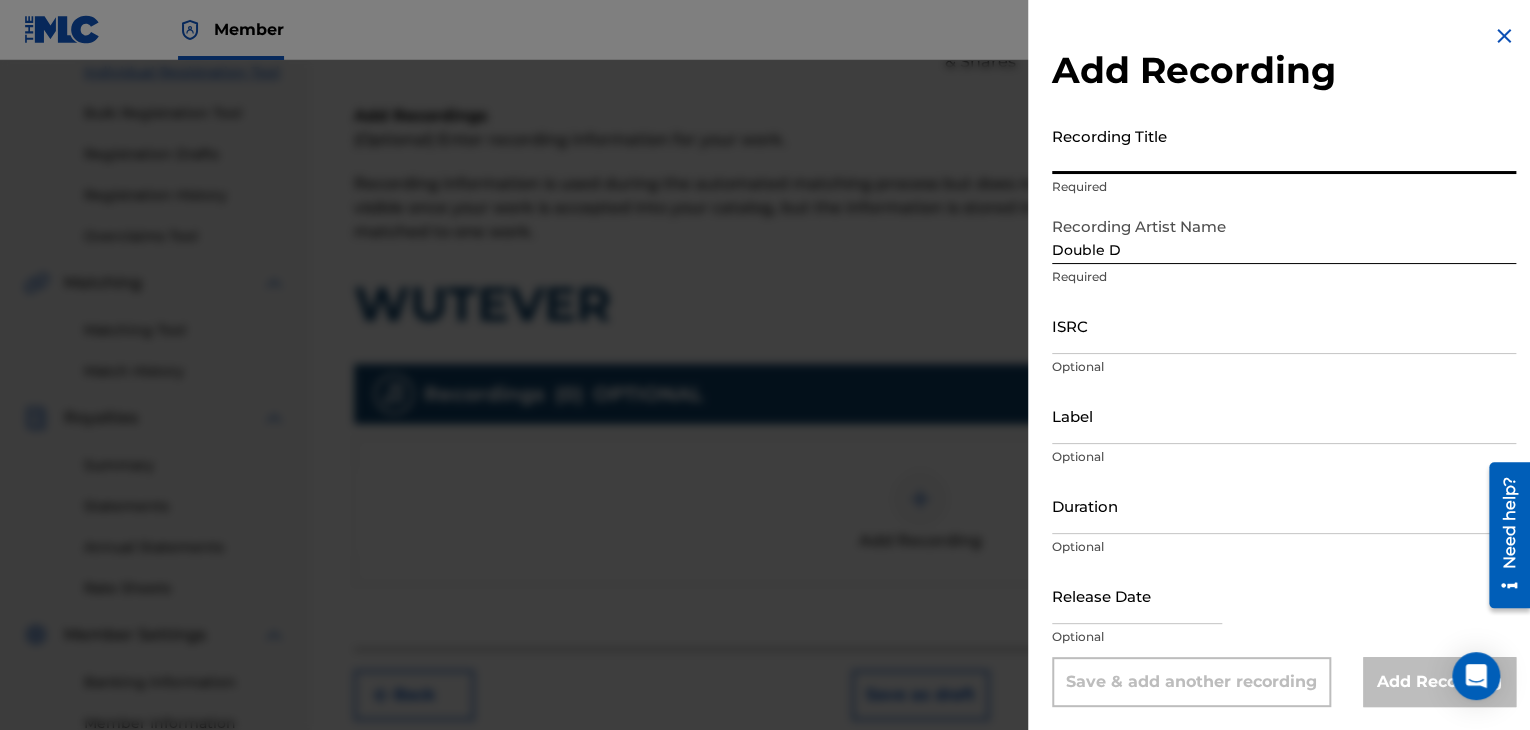 click on "Recording Title" at bounding box center [1284, 145] 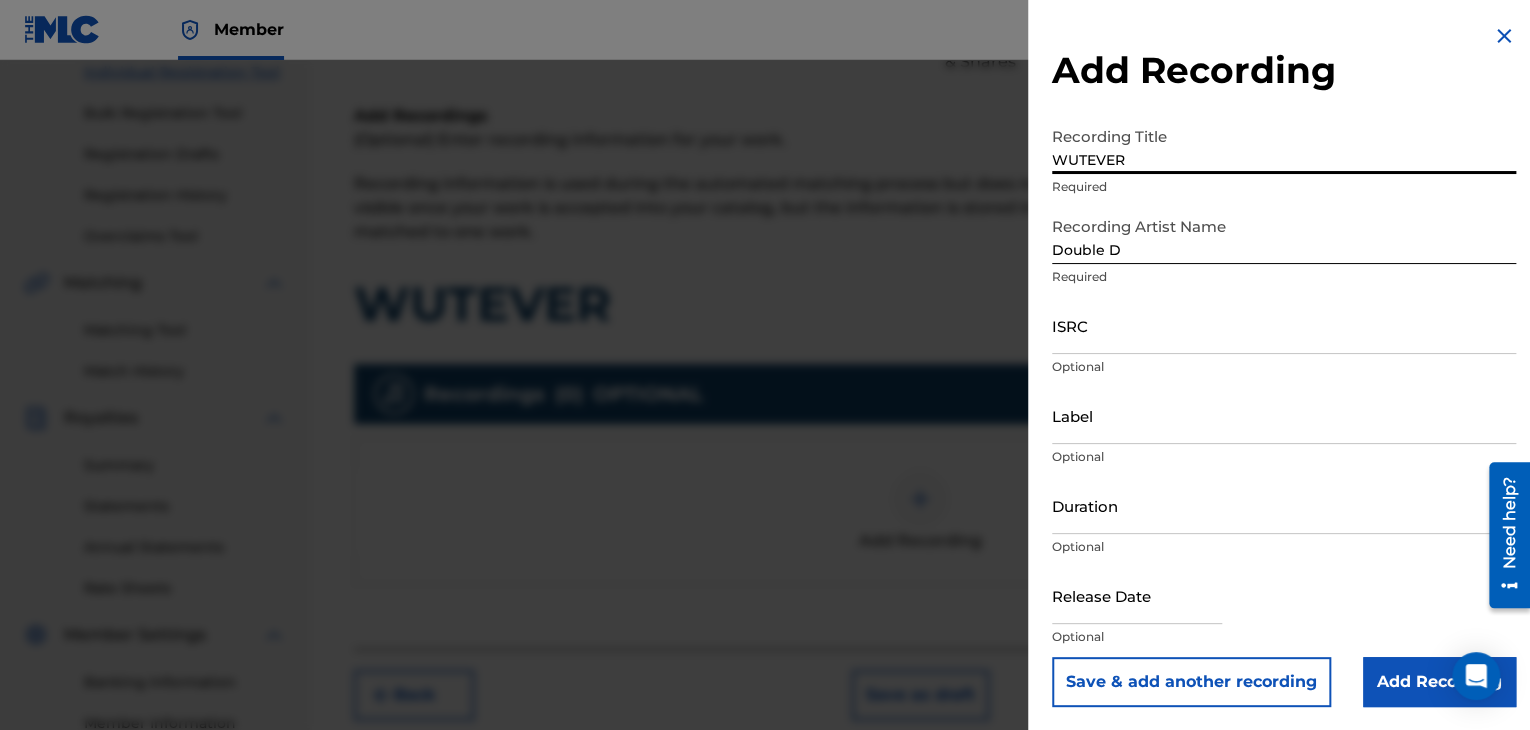 type on "WUTEVER" 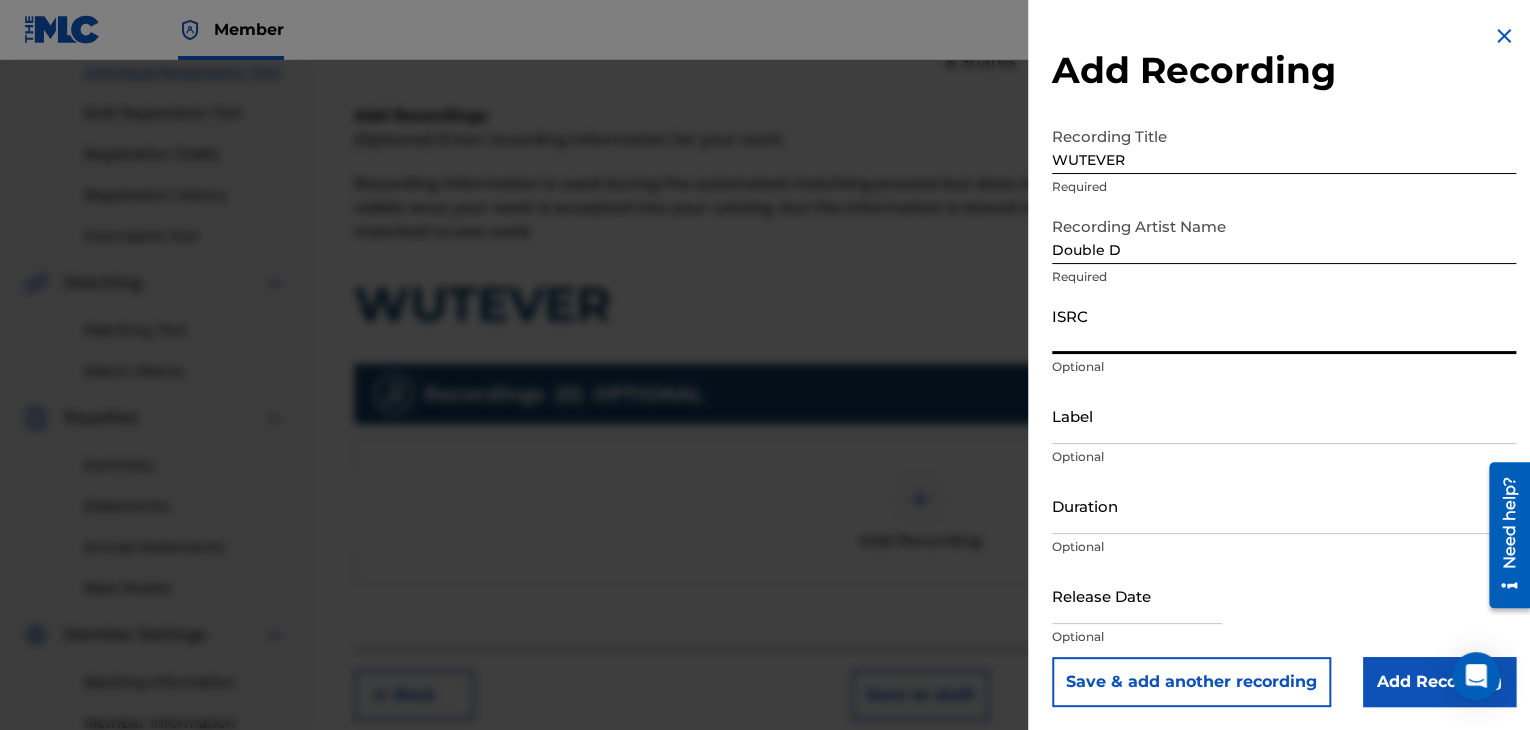 paste on "GXH2J2592505" 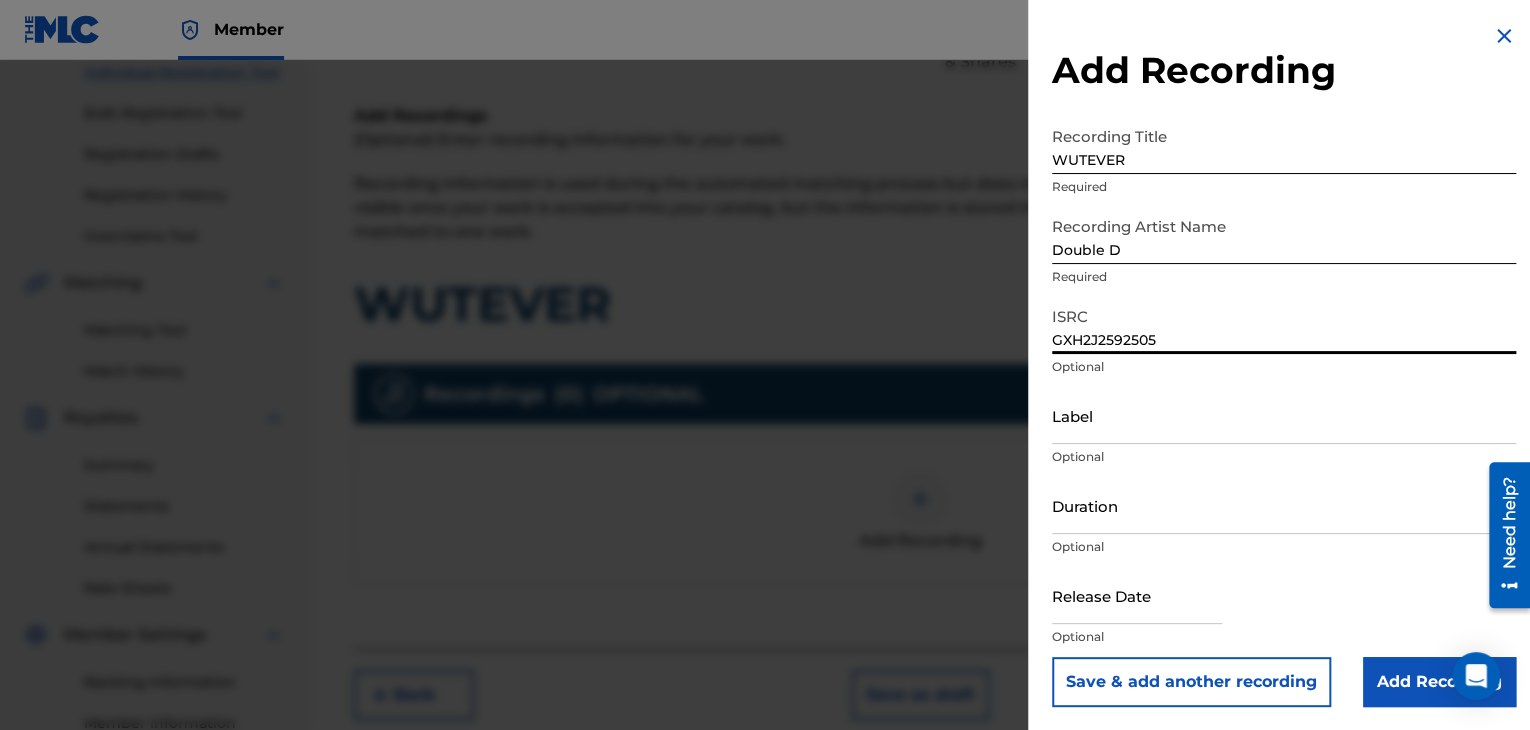 type on "GXH2J2592505" 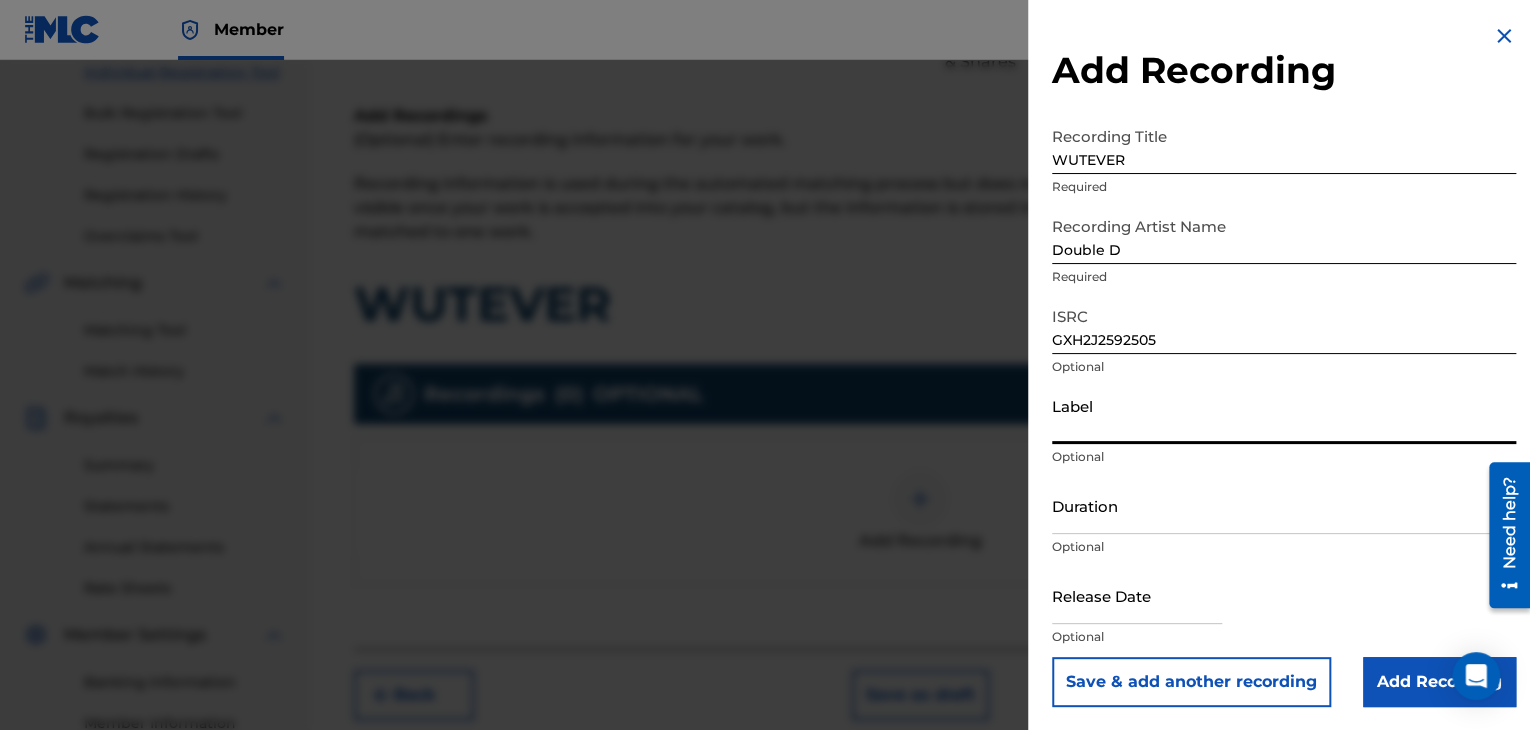 click on "Label" at bounding box center (1284, 415) 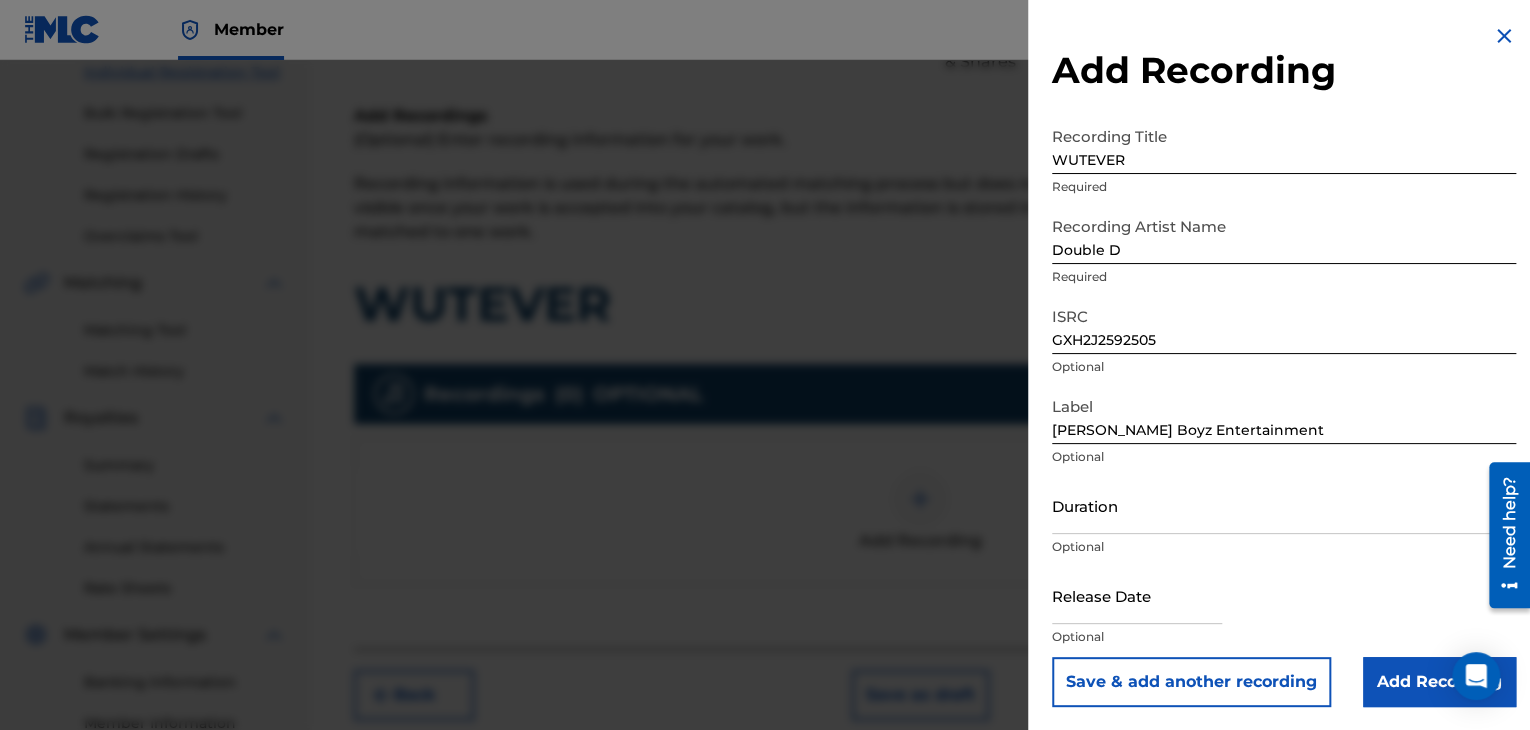 click at bounding box center [1137, 595] 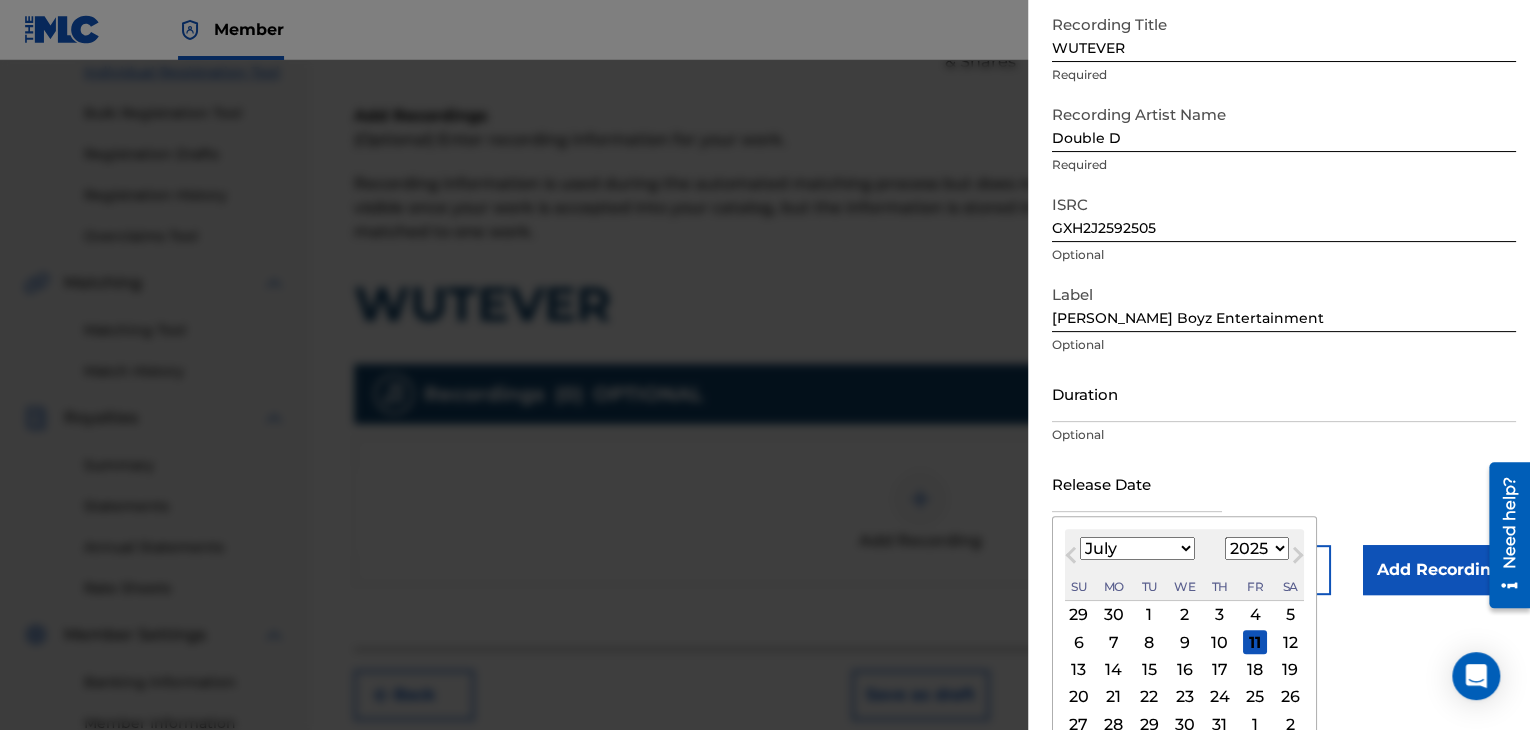scroll, scrollTop: 156, scrollLeft: 0, axis: vertical 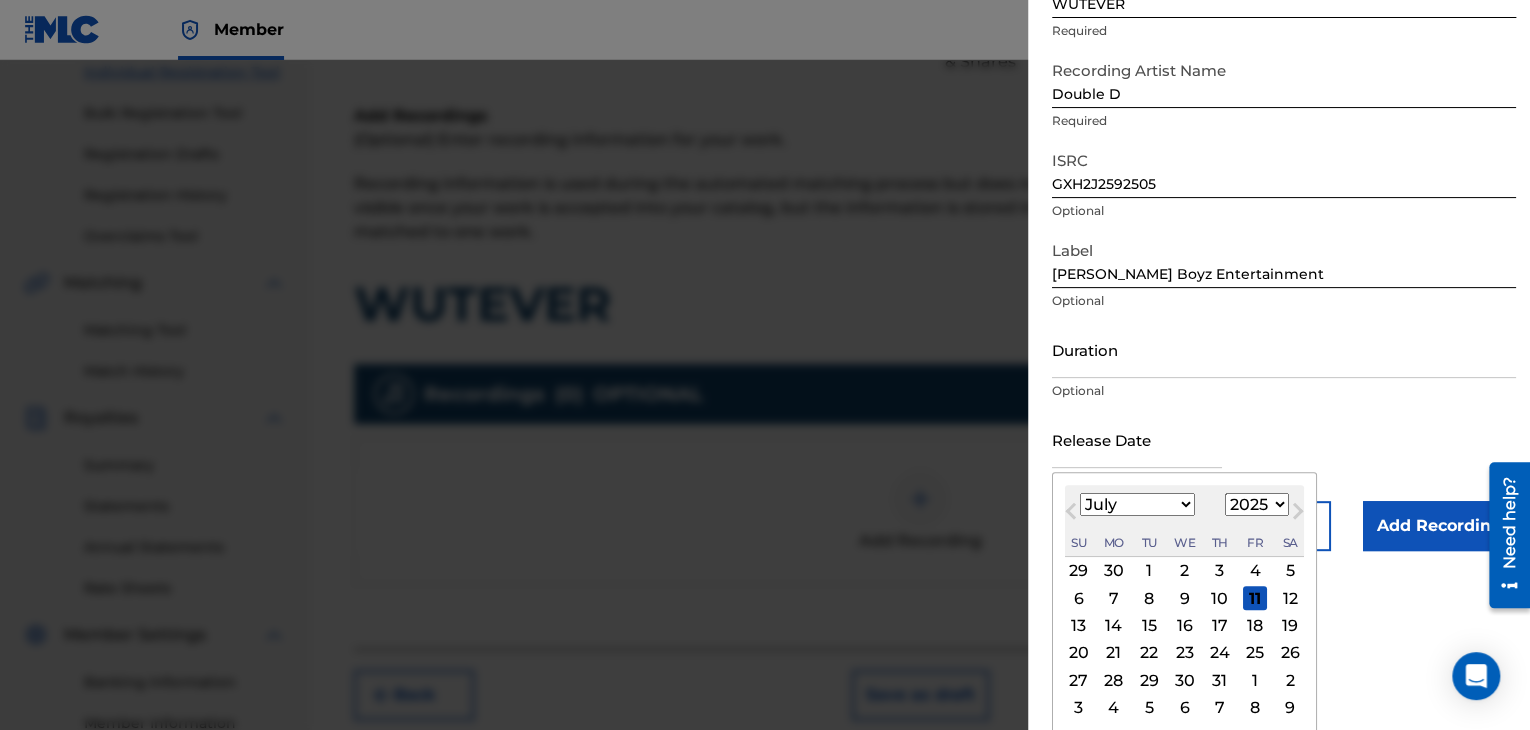 click on "19" at bounding box center [1290, 626] 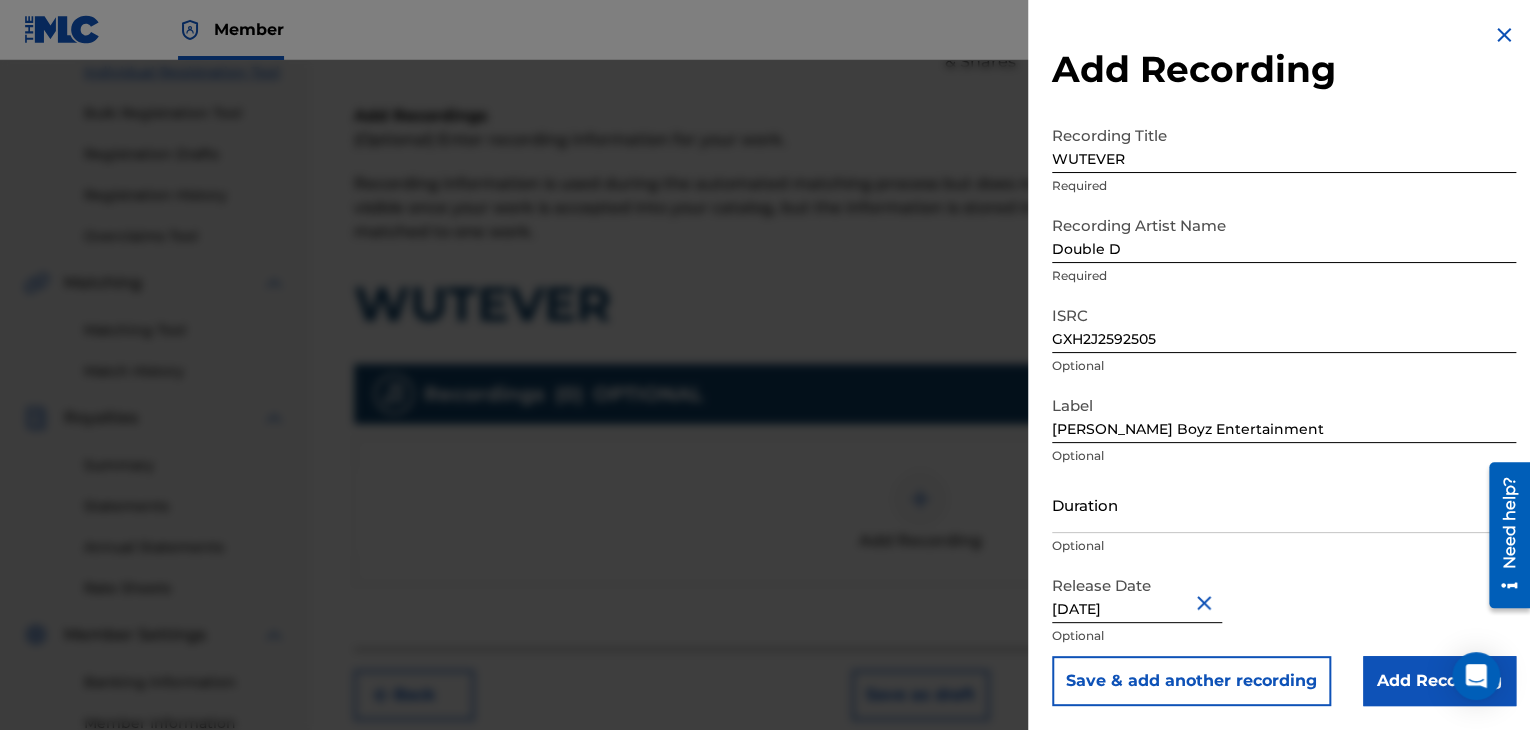 scroll, scrollTop: 1, scrollLeft: 0, axis: vertical 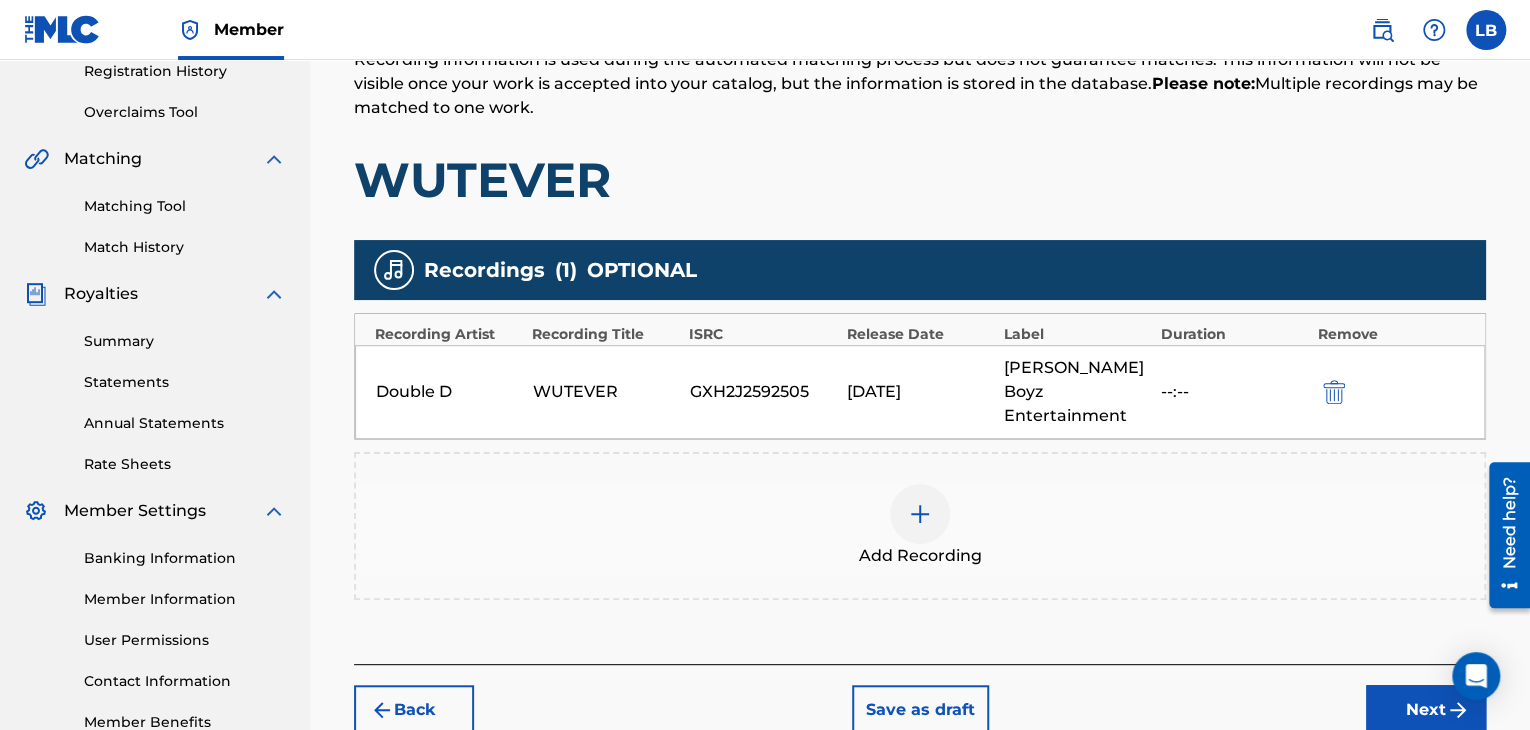 click on "Next" at bounding box center [1426, 710] 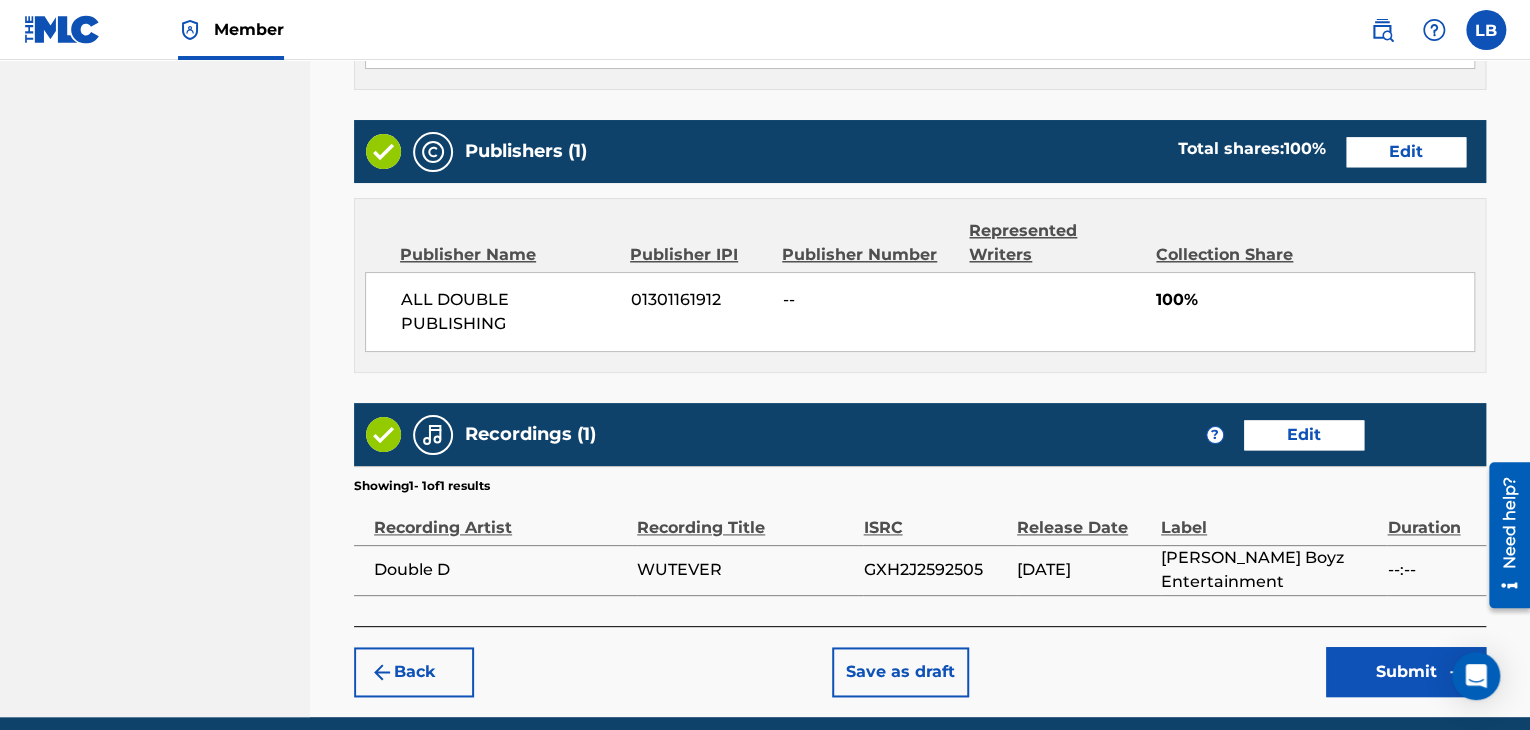 scroll, scrollTop: 1069, scrollLeft: 0, axis: vertical 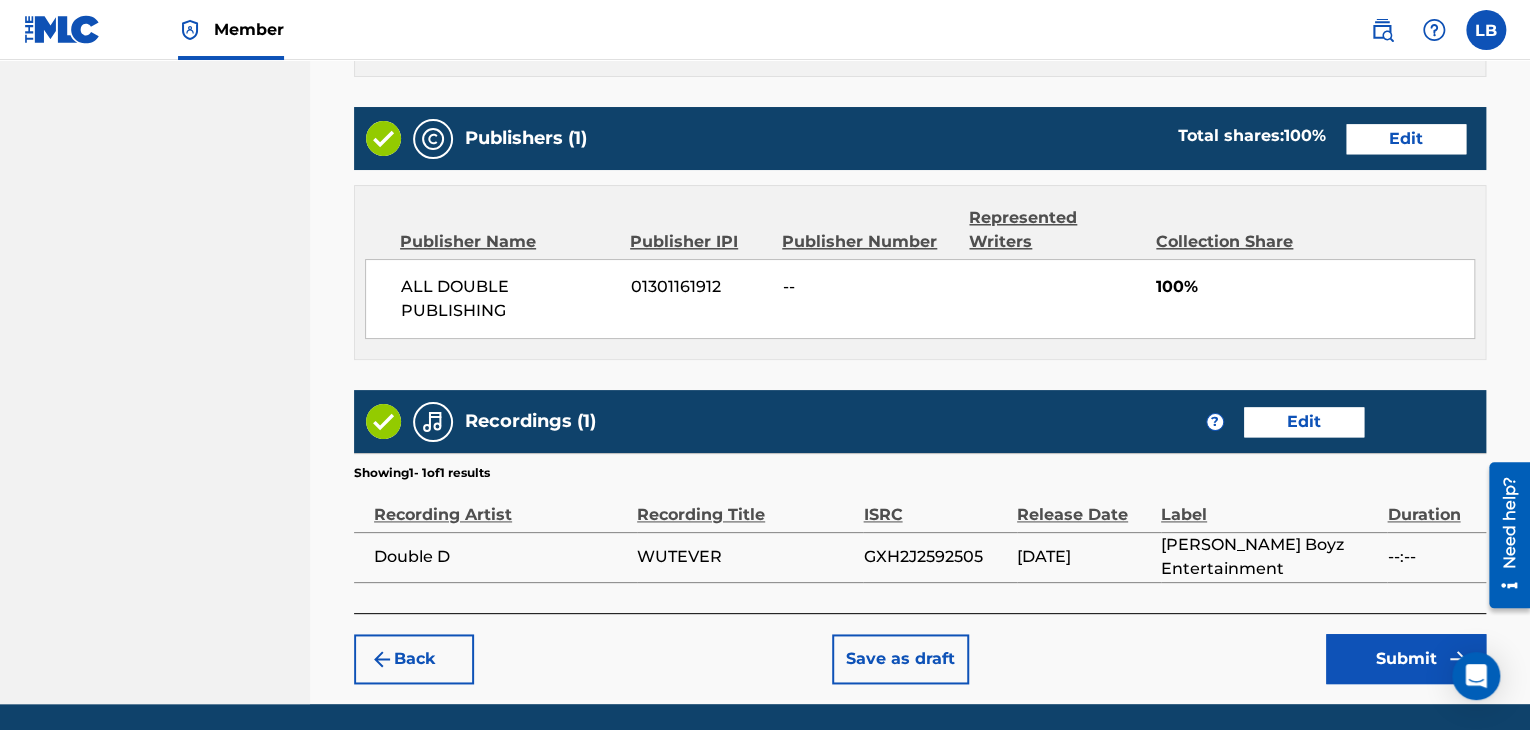 click on "Submit" at bounding box center (1406, 659) 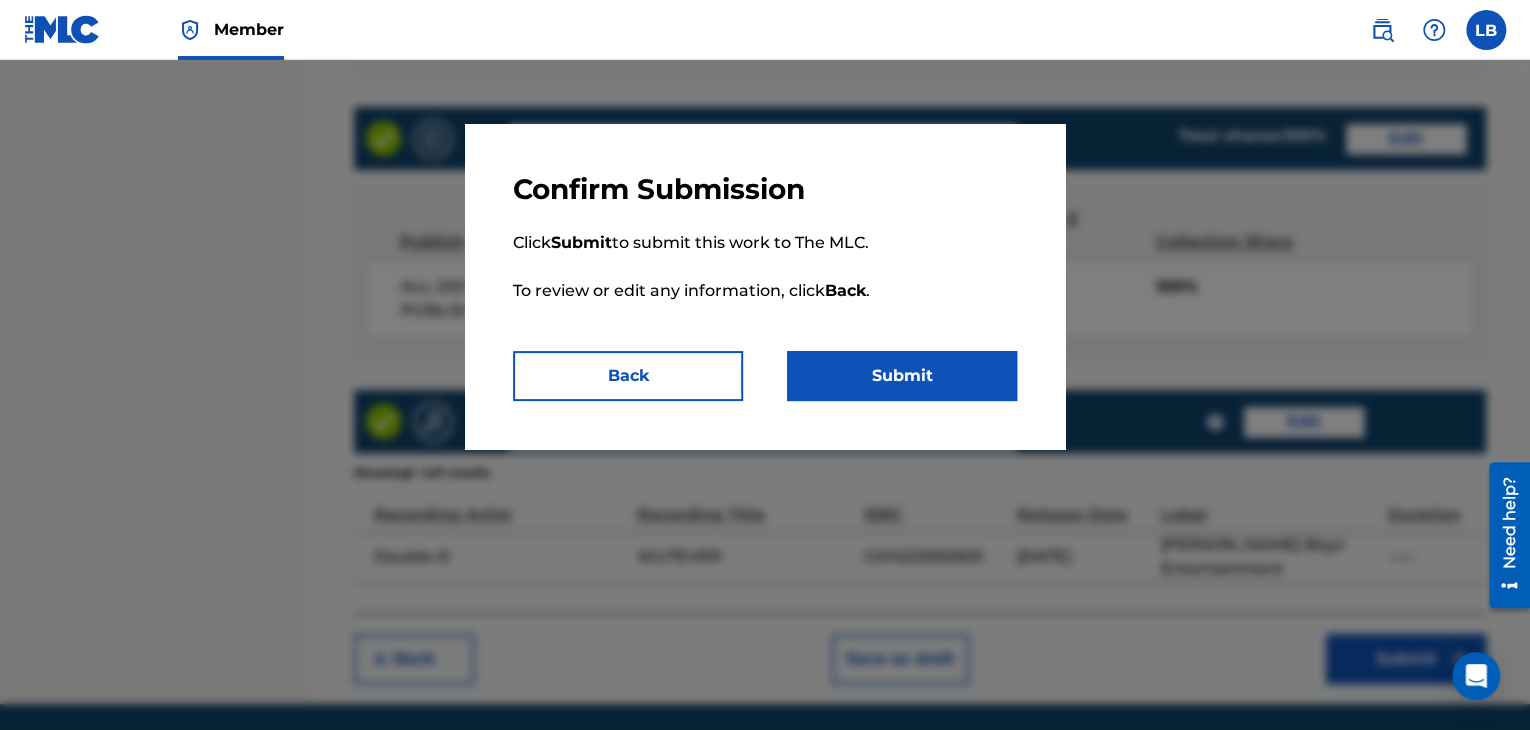 click on "Submit" at bounding box center (902, 376) 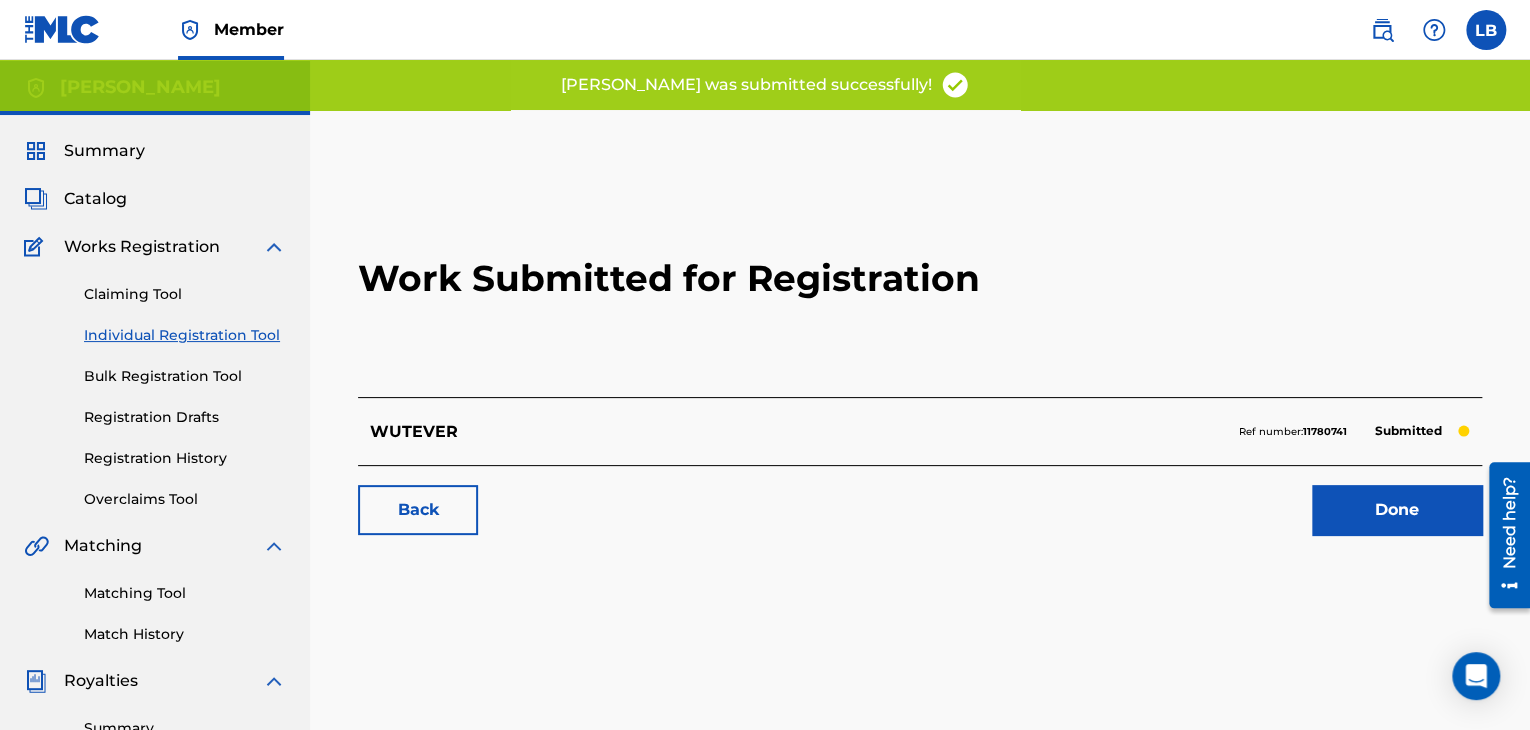 click on "Done" at bounding box center [1397, 510] 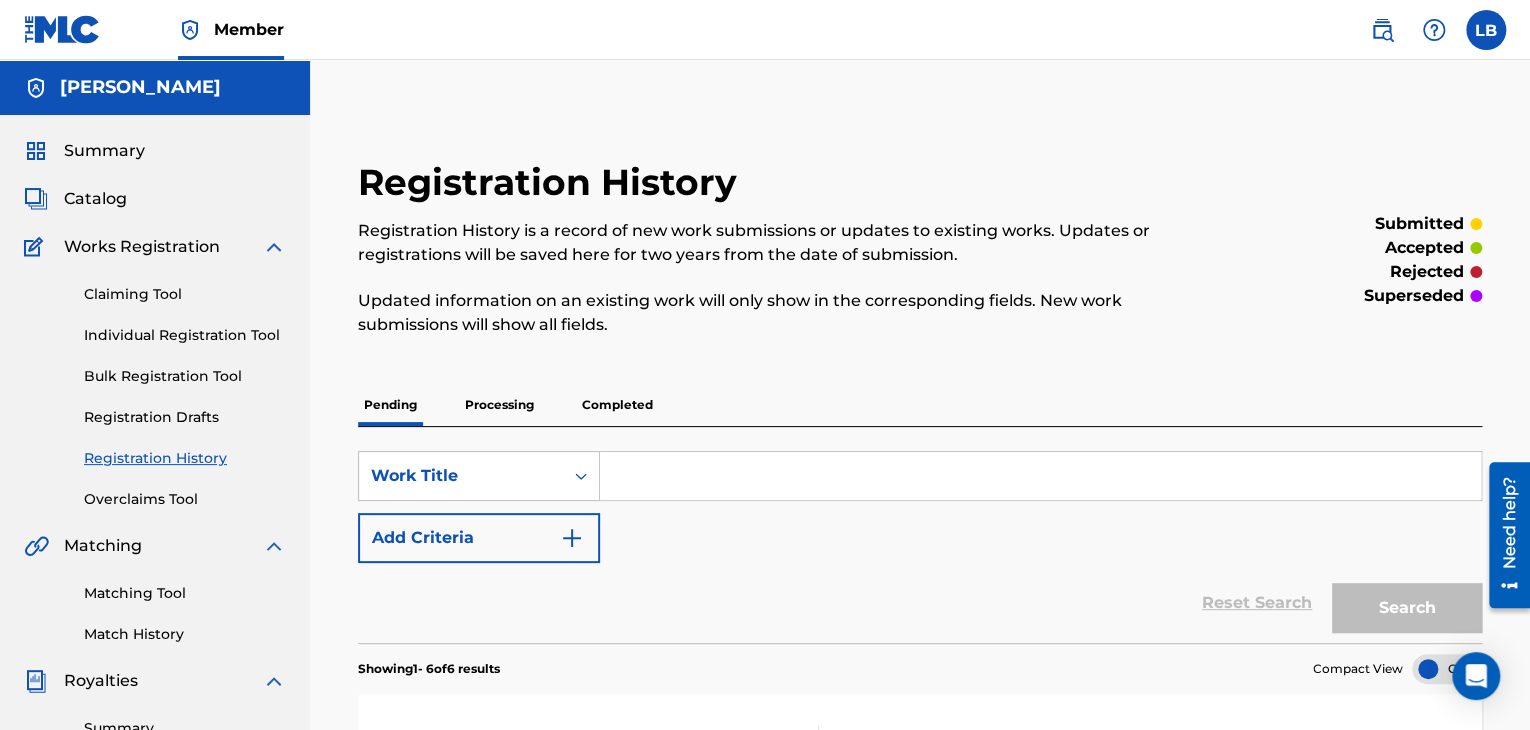 click at bounding box center (1040, 476) 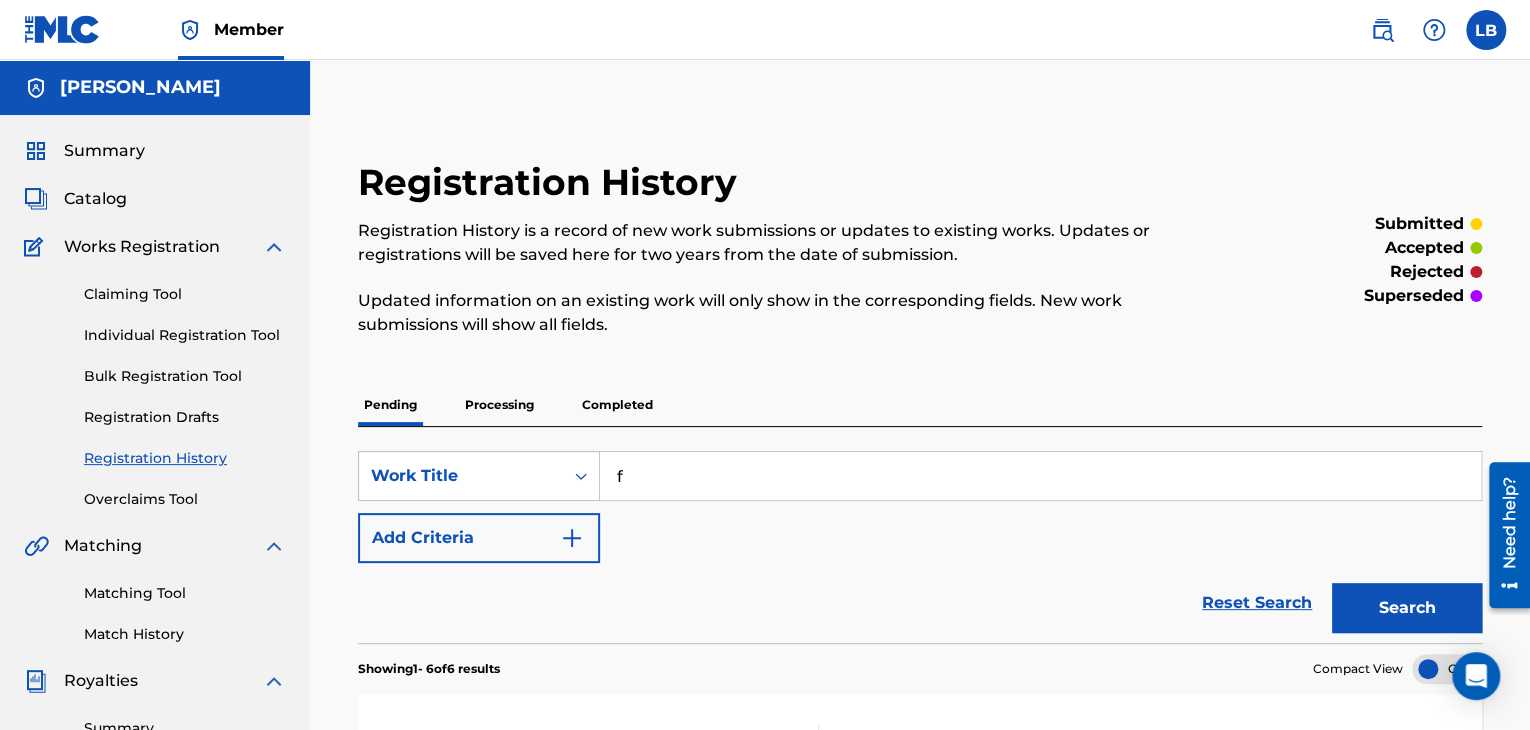 type on "ff" 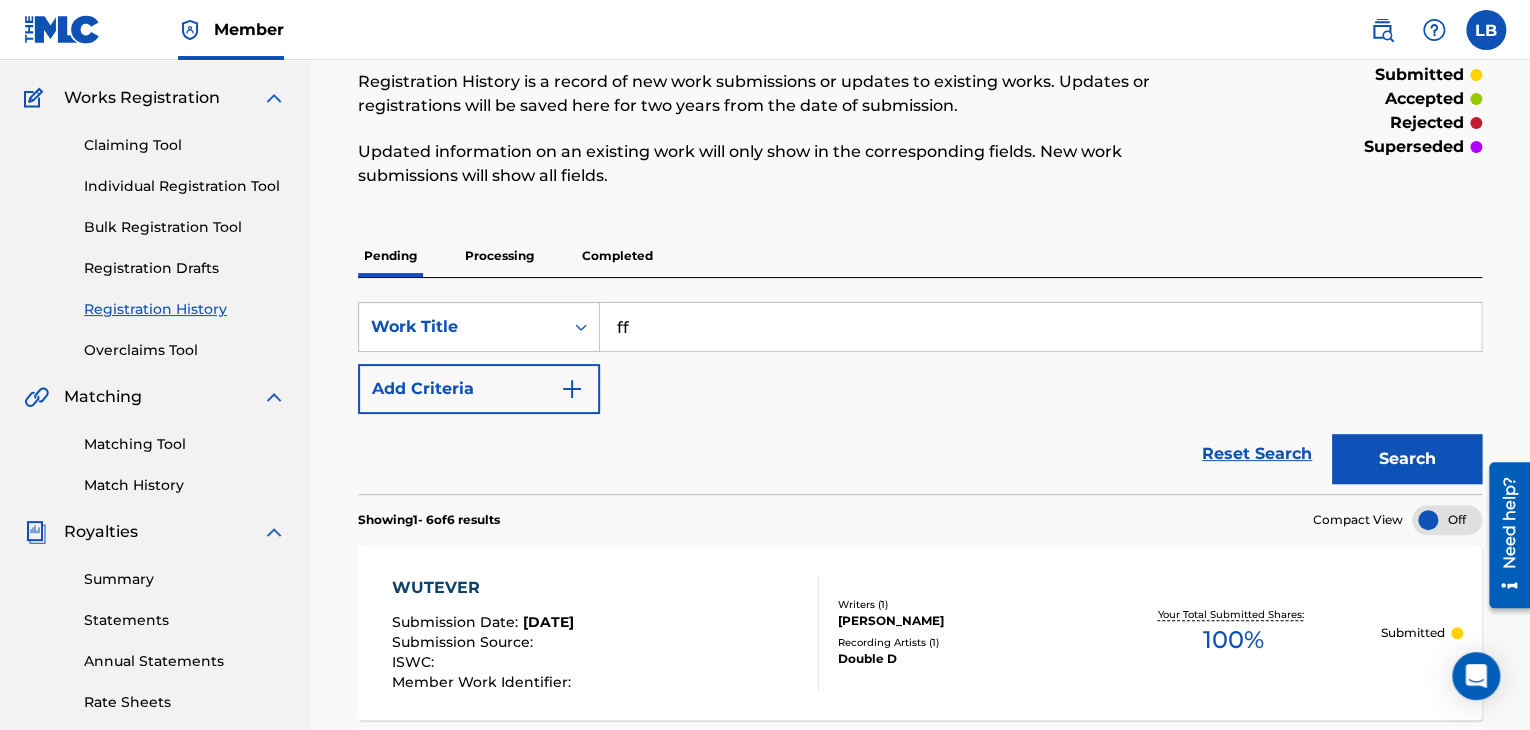 scroll, scrollTop: 142, scrollLeft: 0, axis: vertical 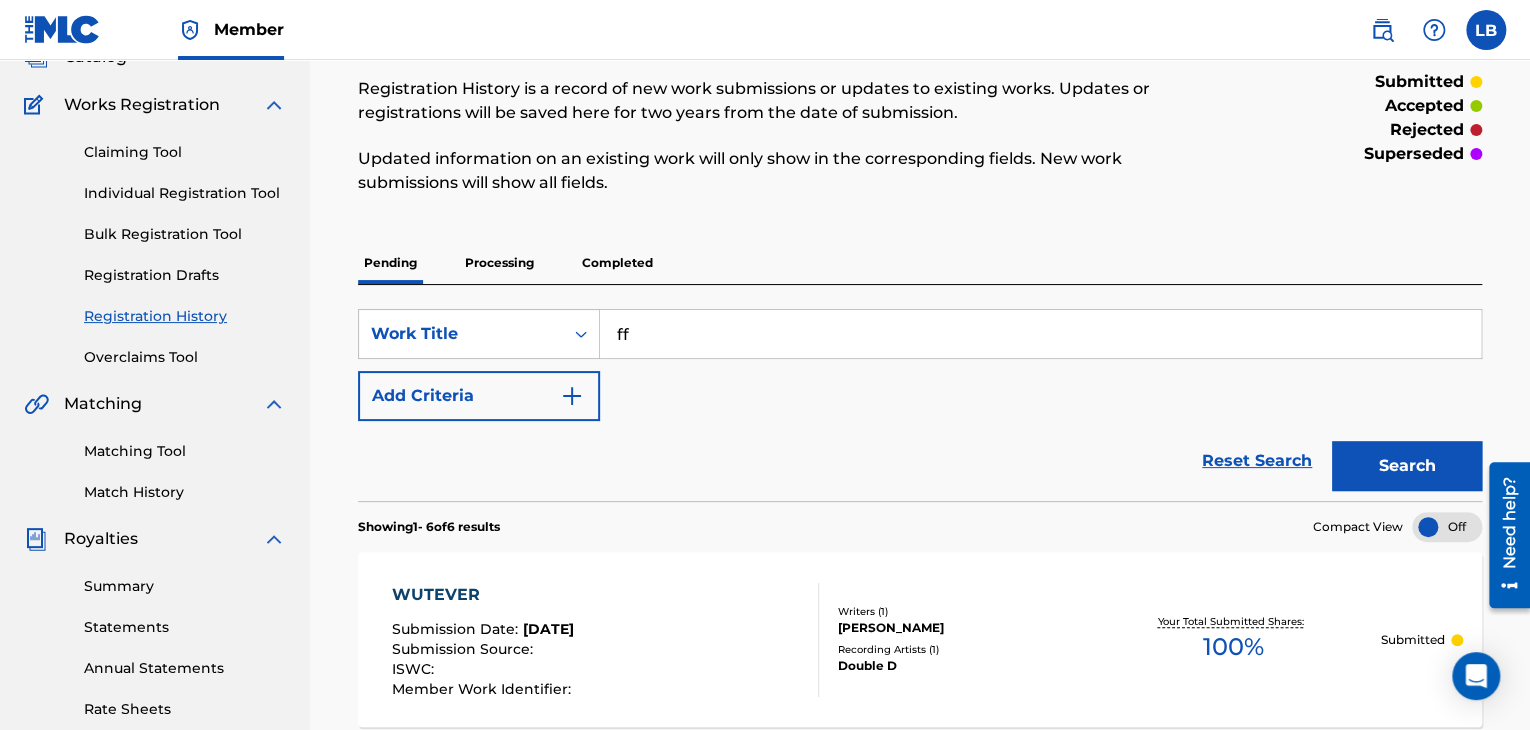 drag, startPoint x: 611, startPoint y: 338, endPoint x: 398, endPoint y: 303, distance: 215.85643 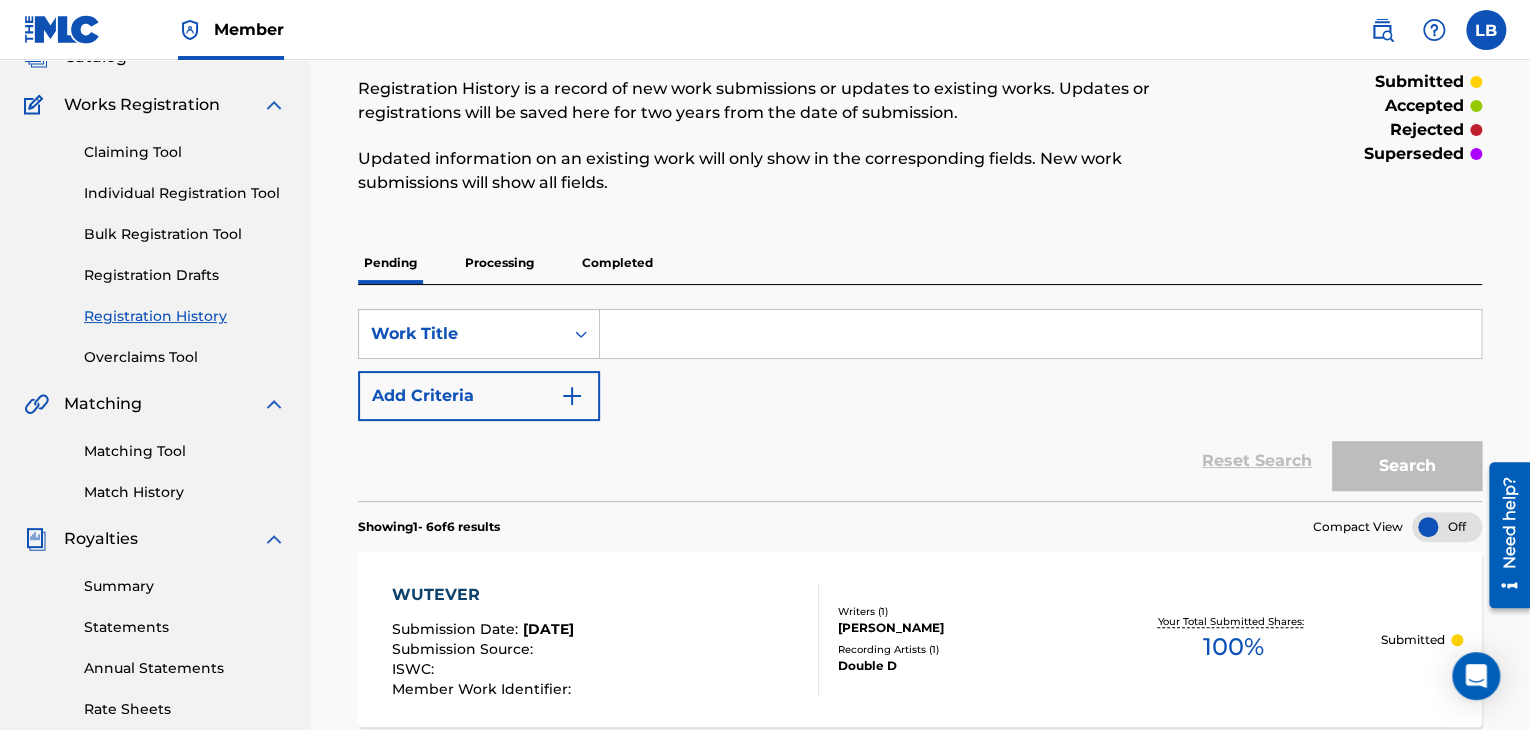 click on "Individual Registration Tool" at bounding box center [185, 193] 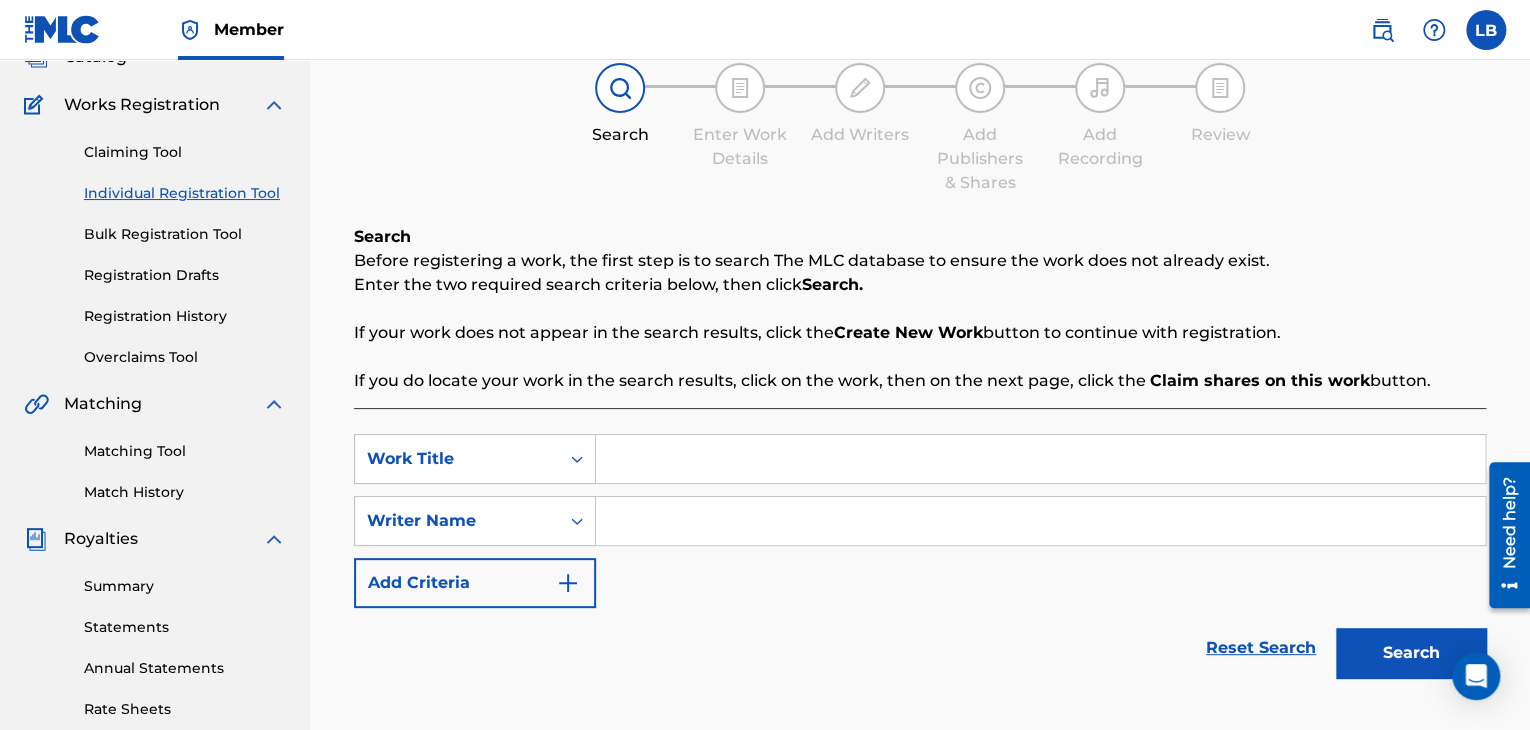 scroll, scrollTop: 0, scrollLeft: 0, axis: both 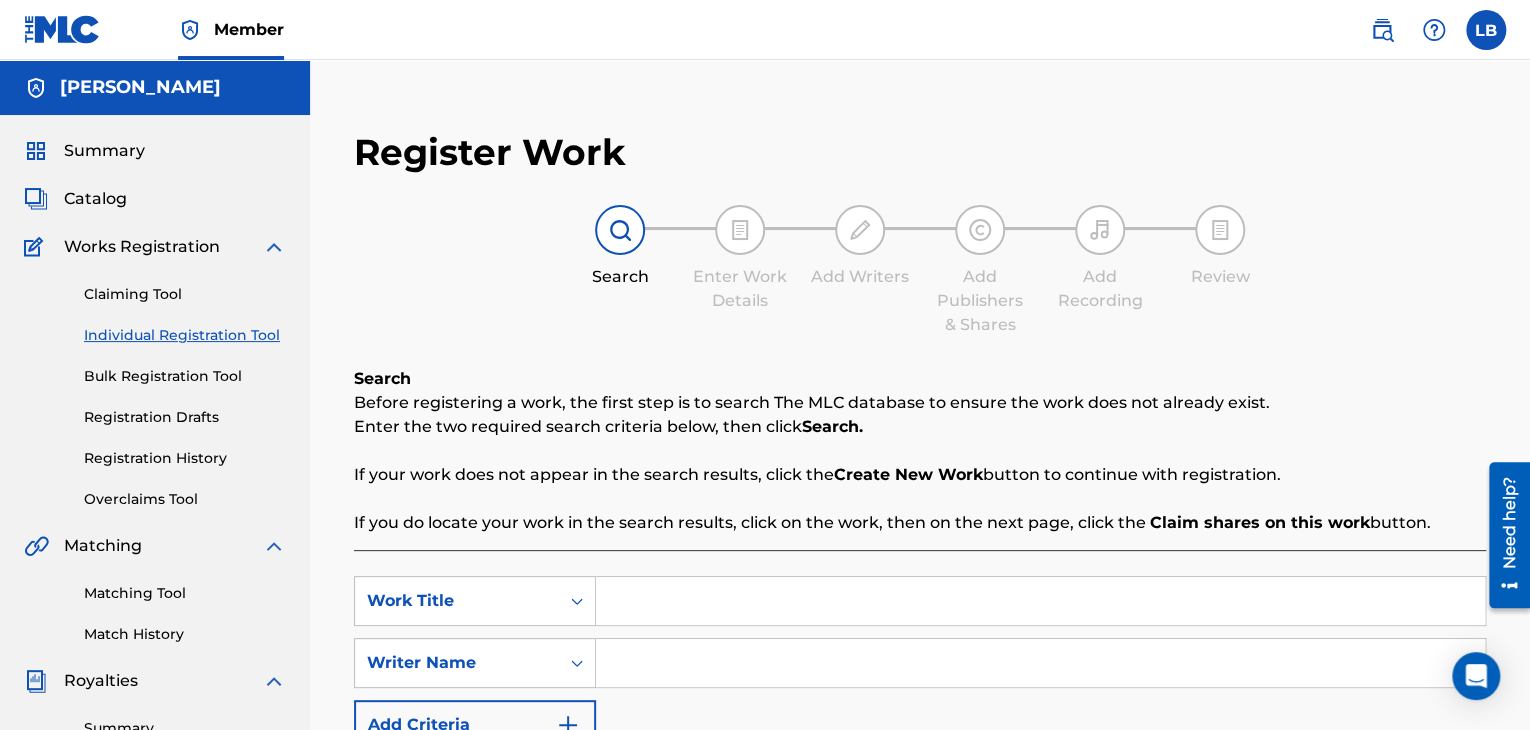 click at bounding box center [1040, 601] 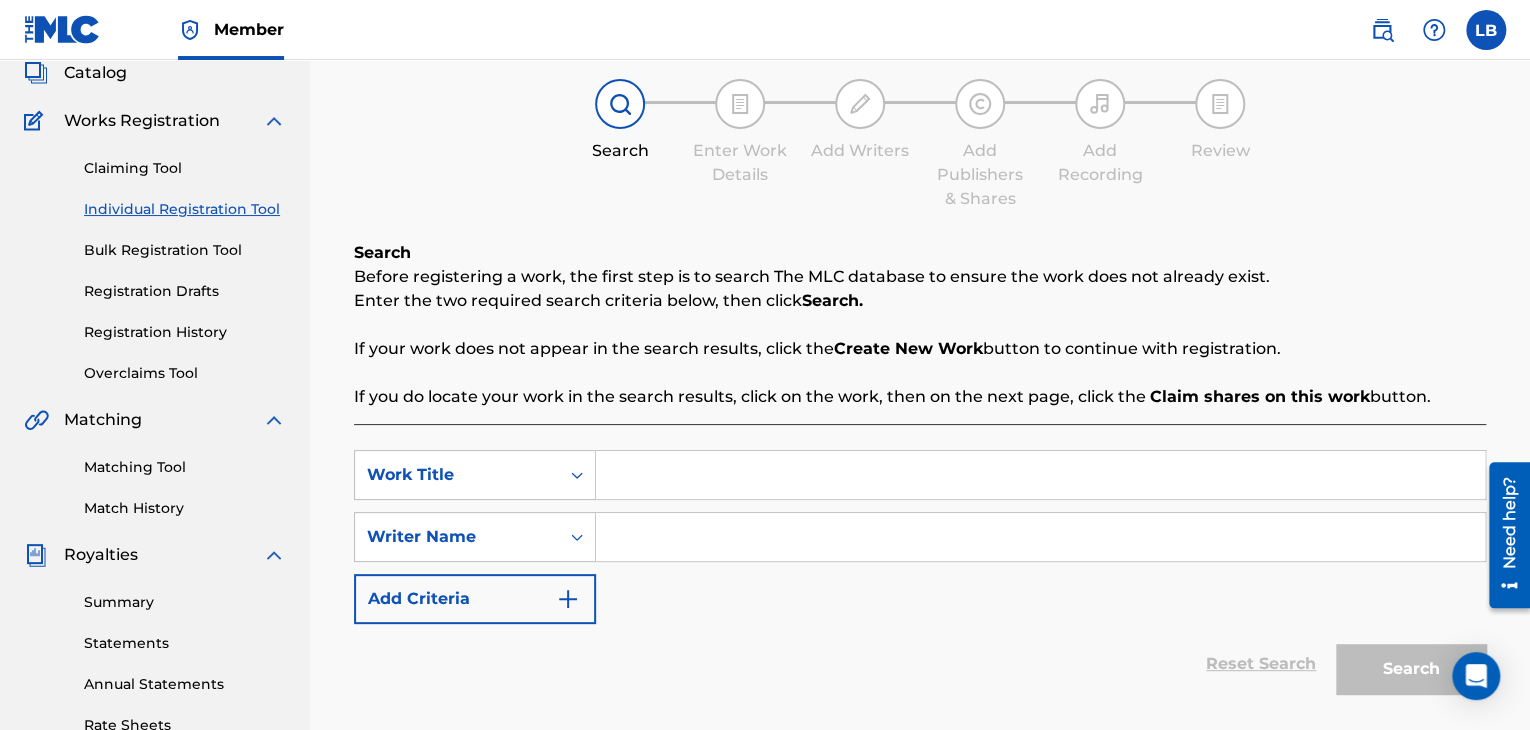 scroll, scrollTop: 152, scrollLeft: 0, axis: vertical 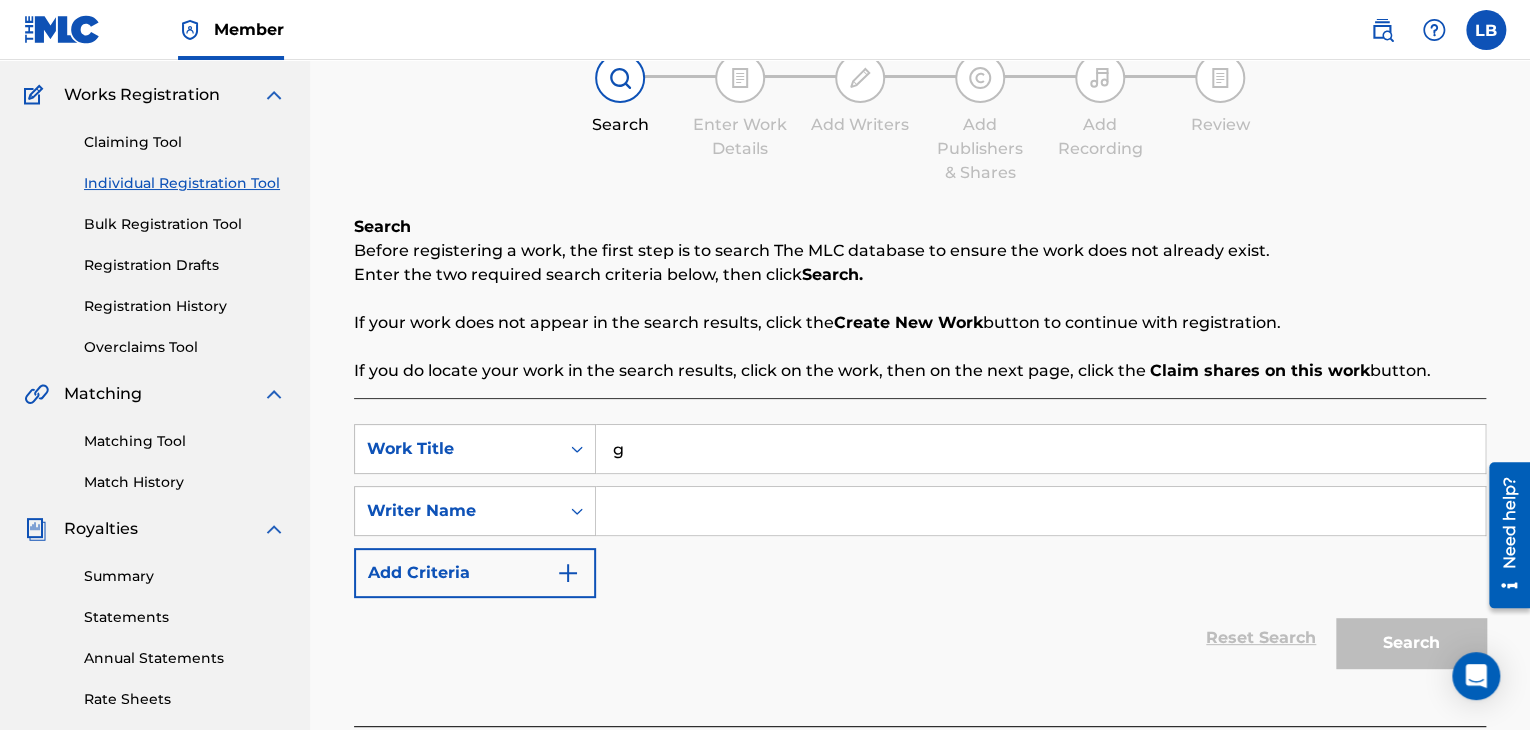 type on "g" 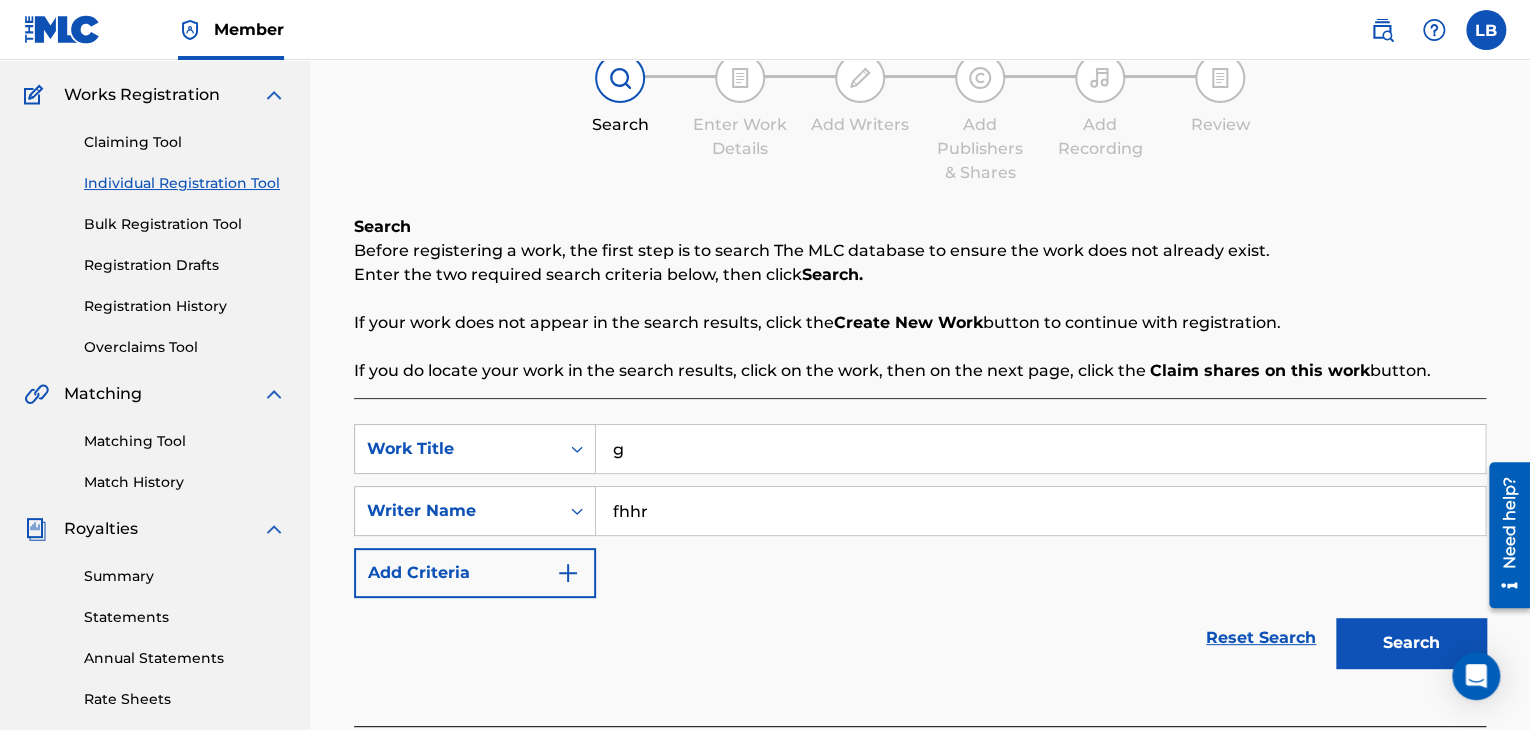 type on "fhhr" 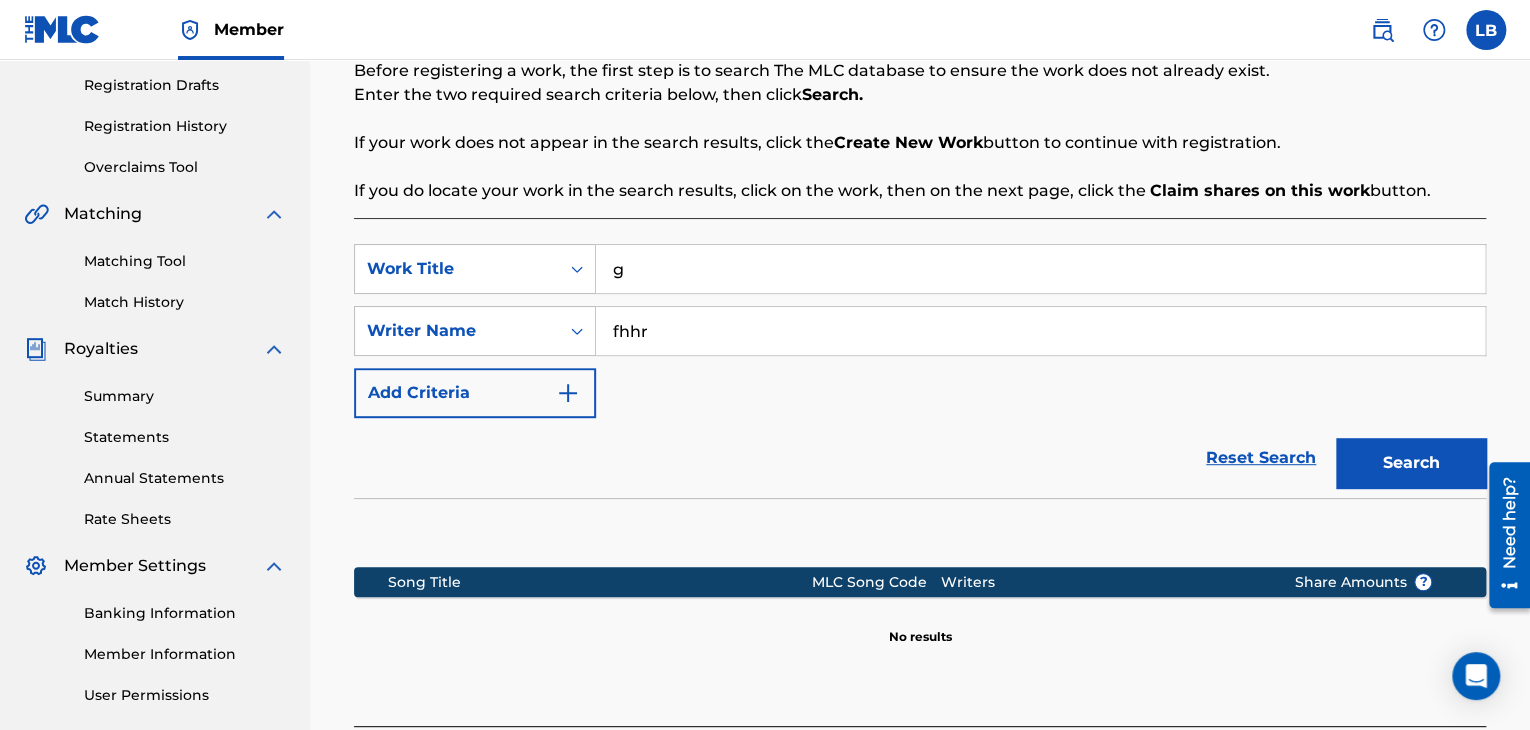 scroll, scrollTop: 512, scrollLeft: 0, axis: vertical 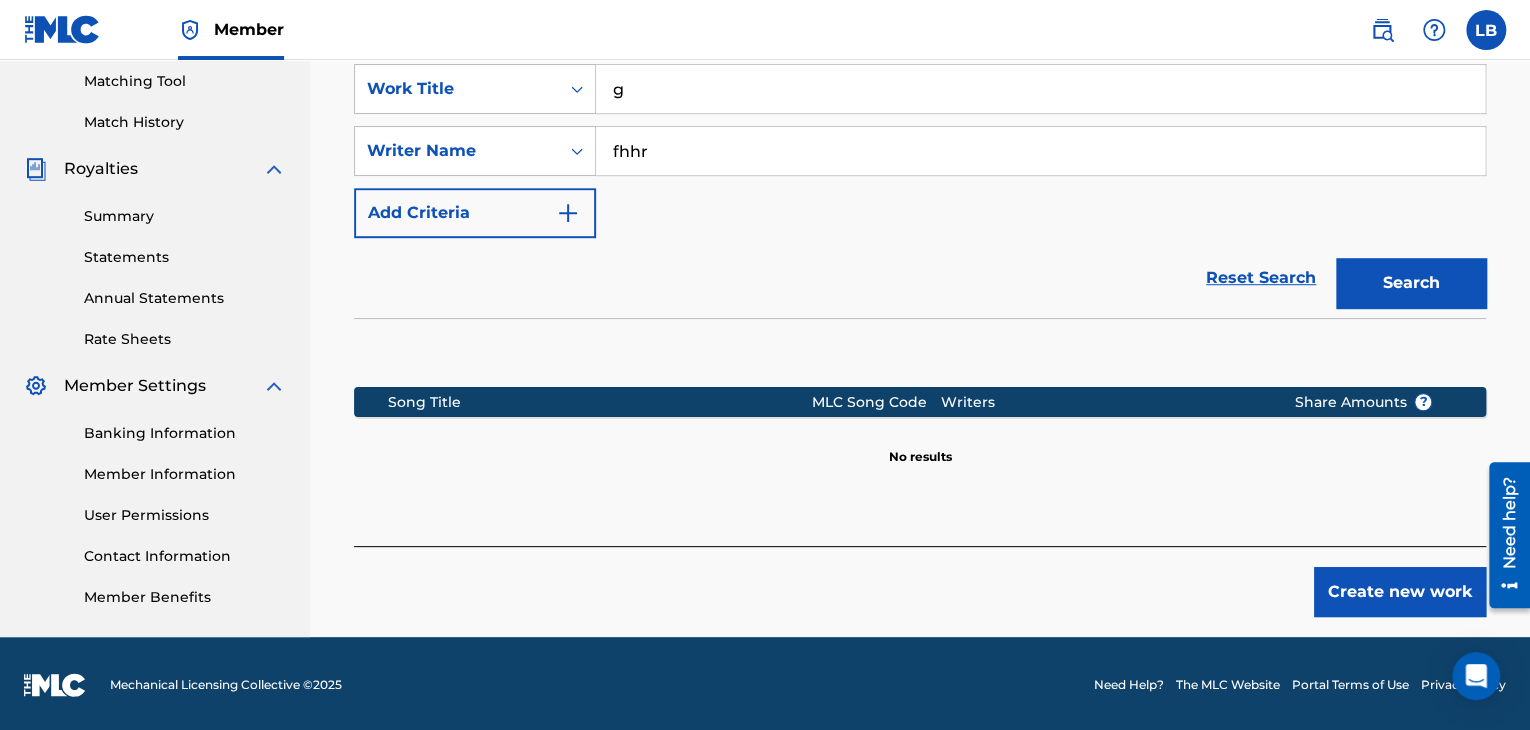 click on "Create new work" at bounding box center [1400, 592] 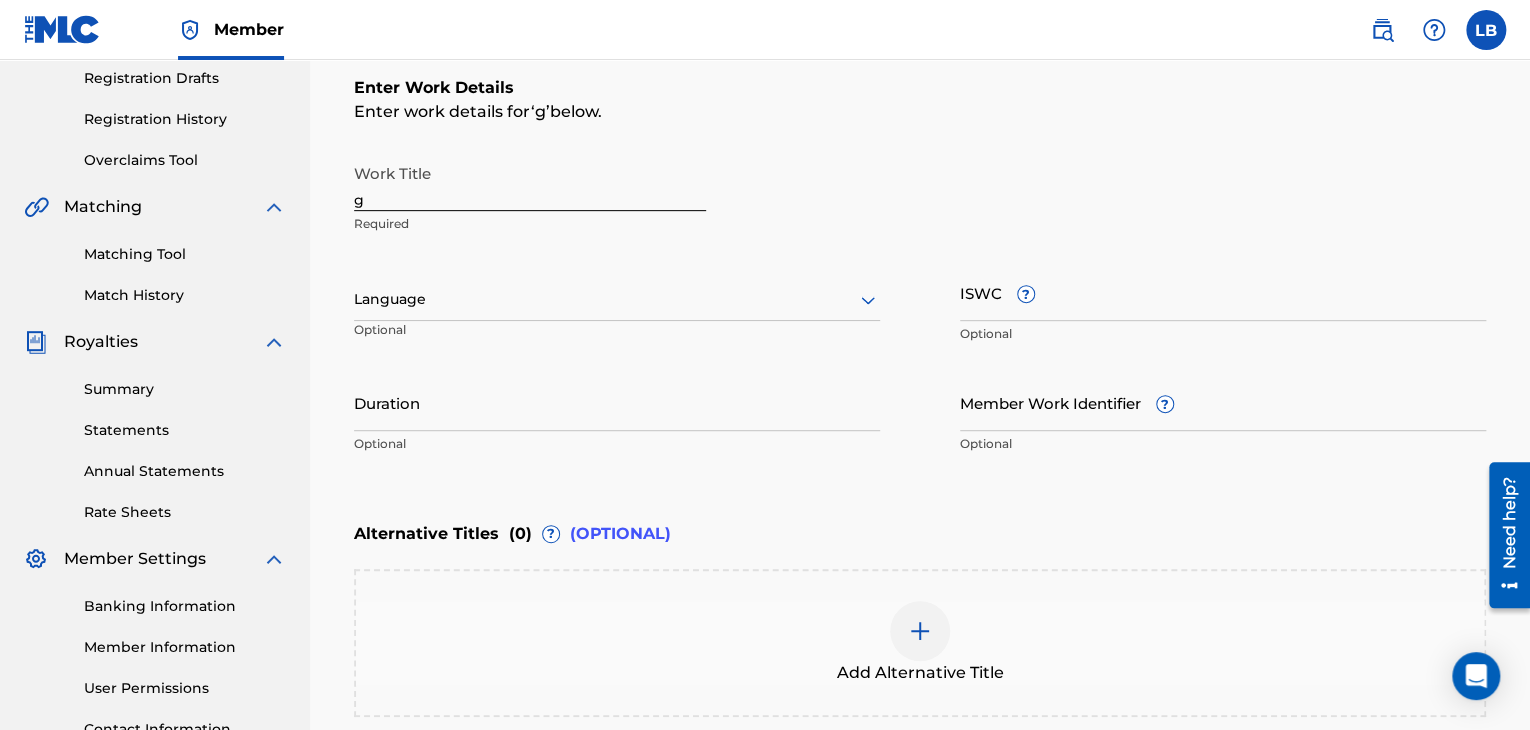scroll, scrollTop: 336, scrollLeft: 0, axis: vertical 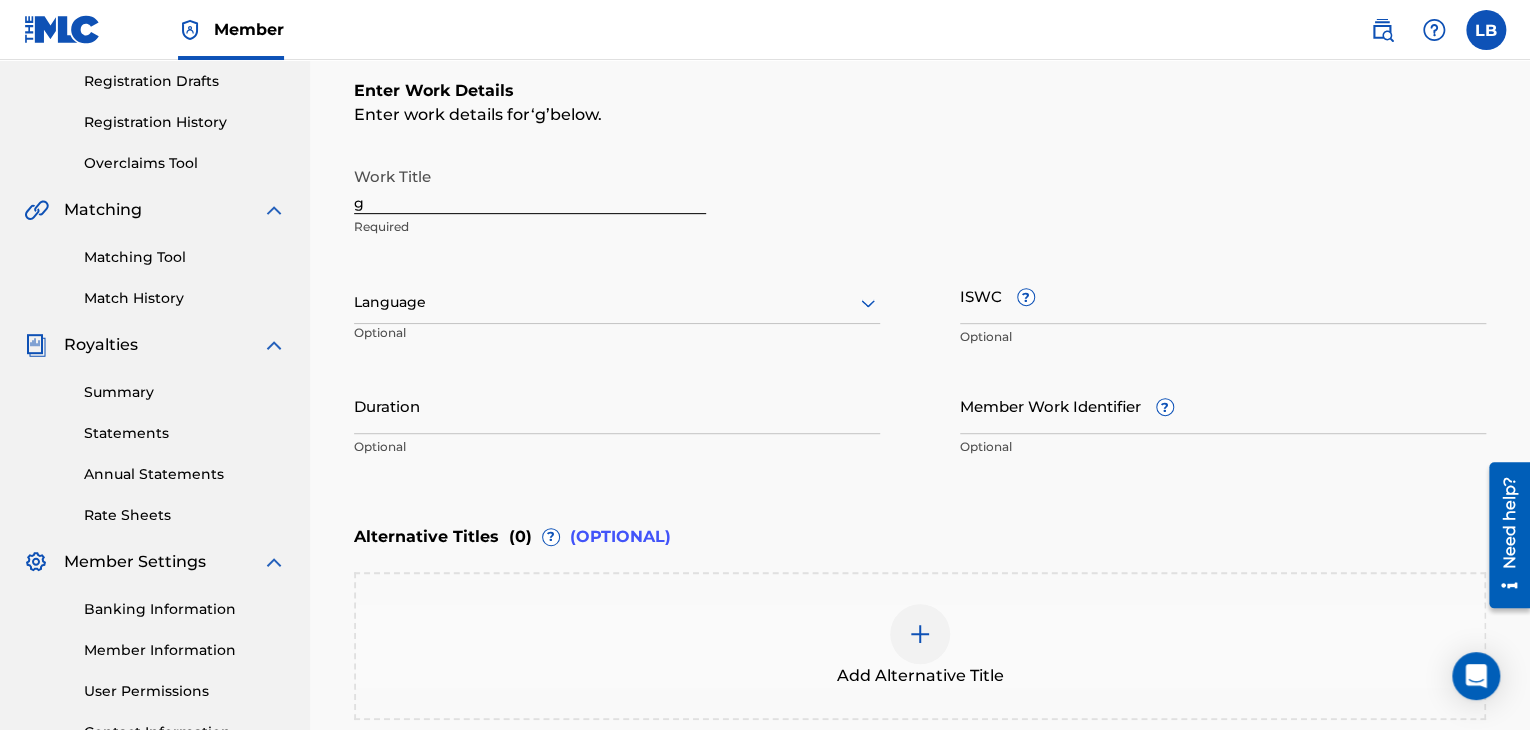 click on "g" at bounding box center [530, 185] 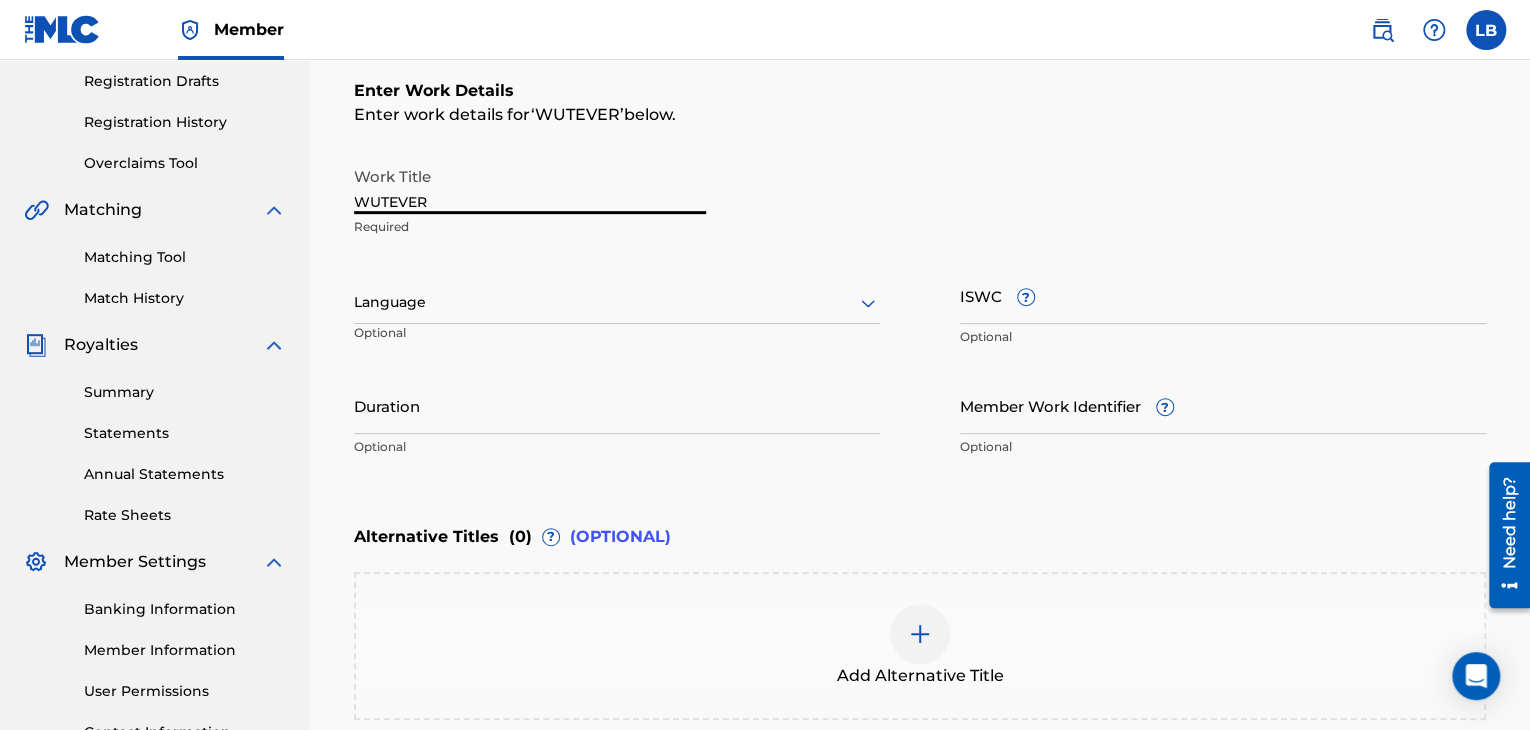 click on "Language" at bounding box center (617, 303) 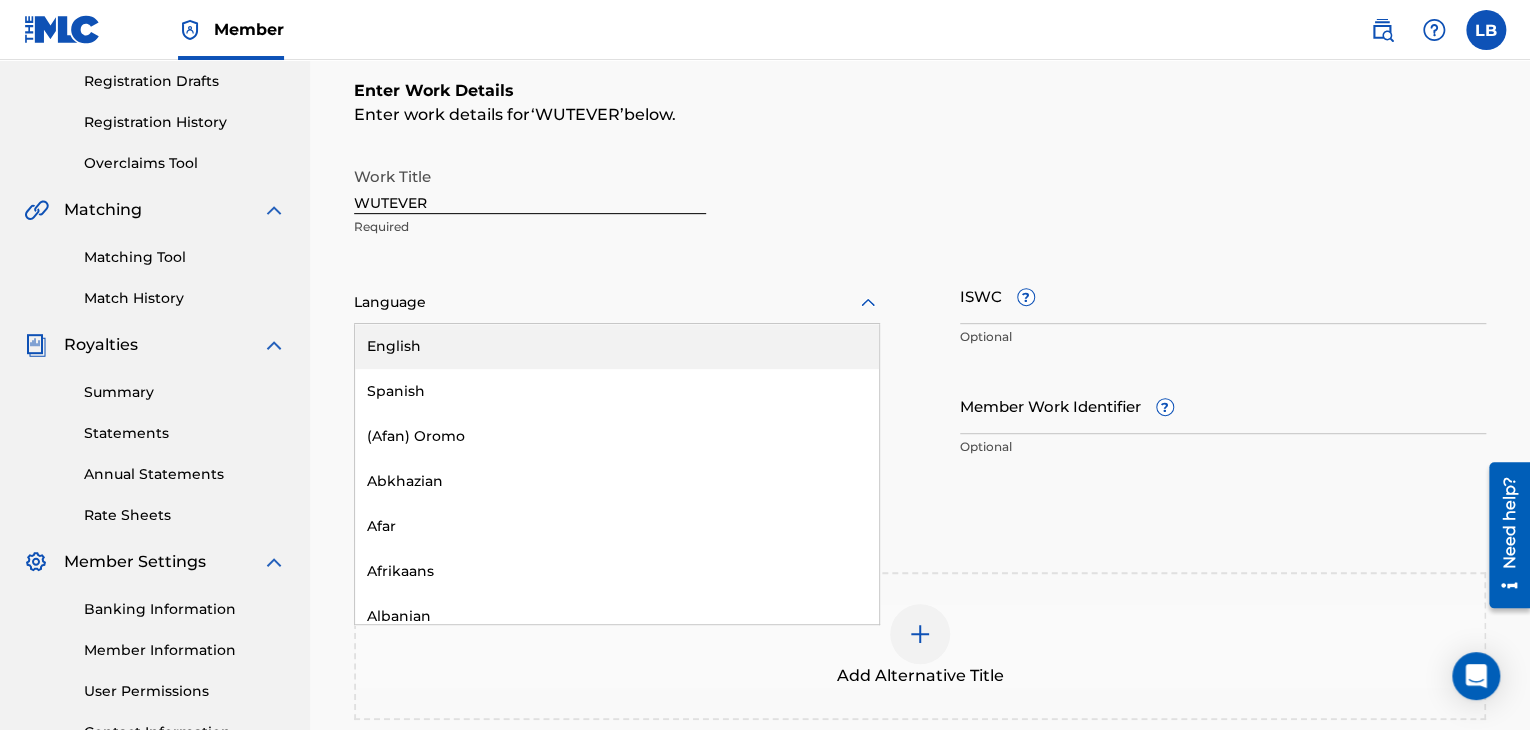click on "WUTEVER" at bounding box center [530, 185] 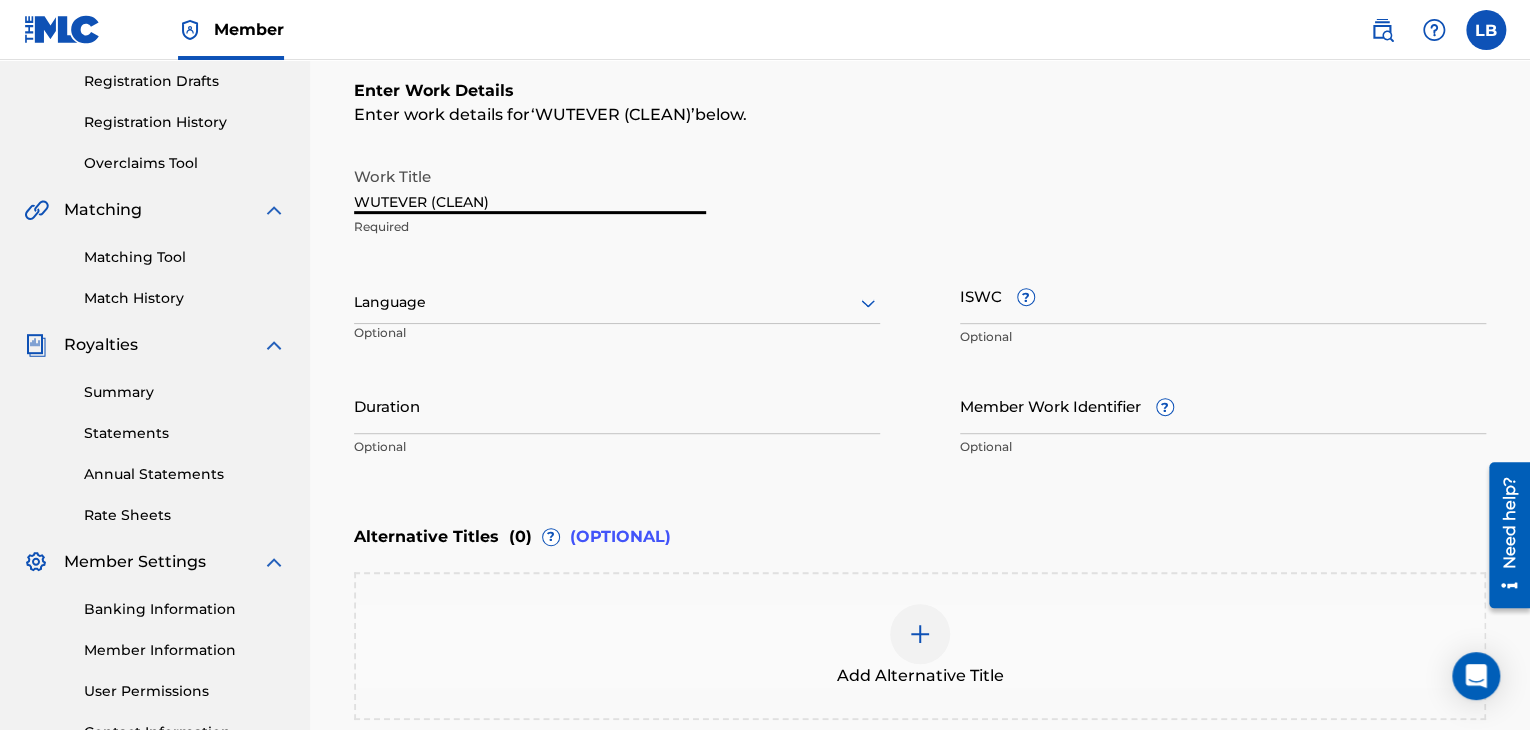 click on "WUTEVER (CLEAN)" at bounding box center (530, 185) 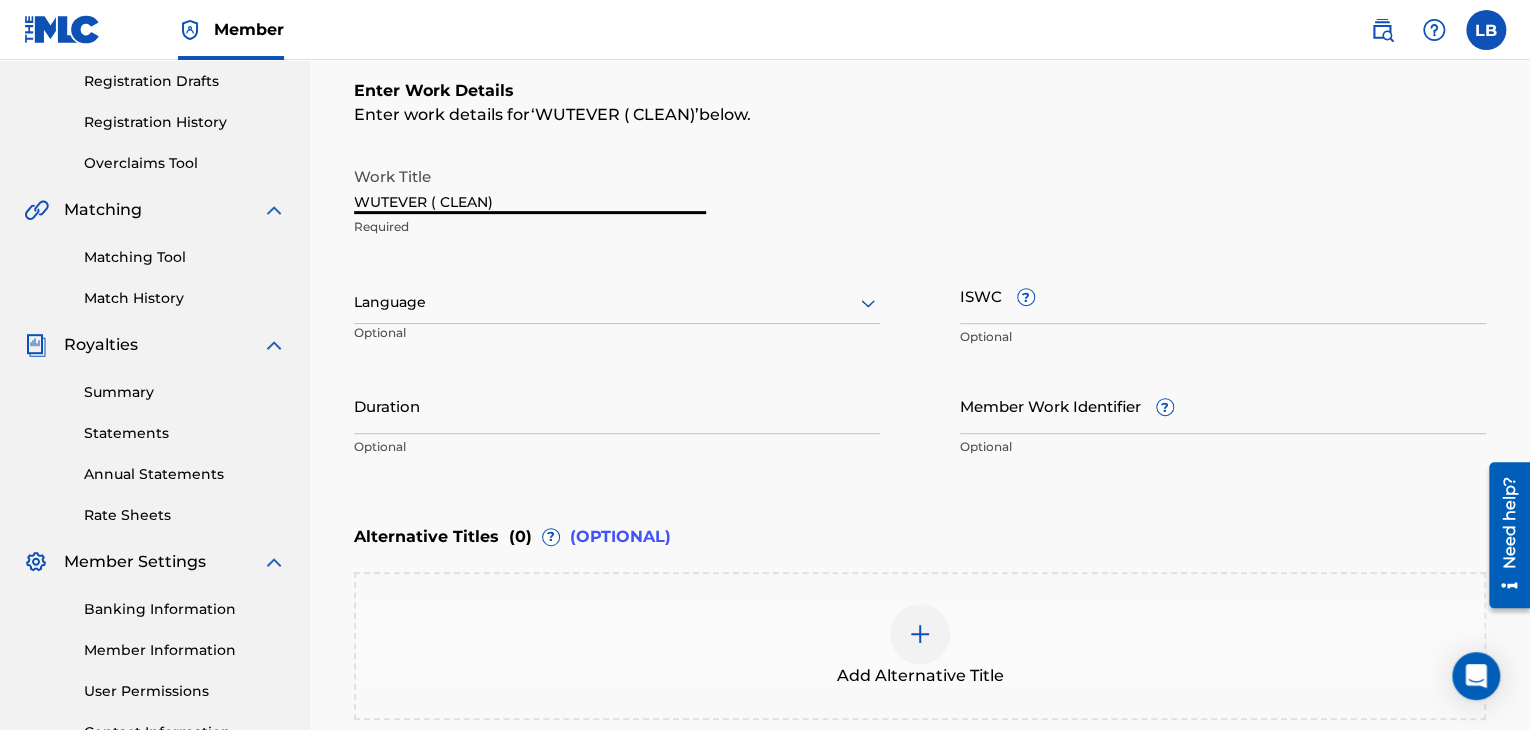 click on "WUTEVER ( CLEAN)" at bounding box center [530, 185] 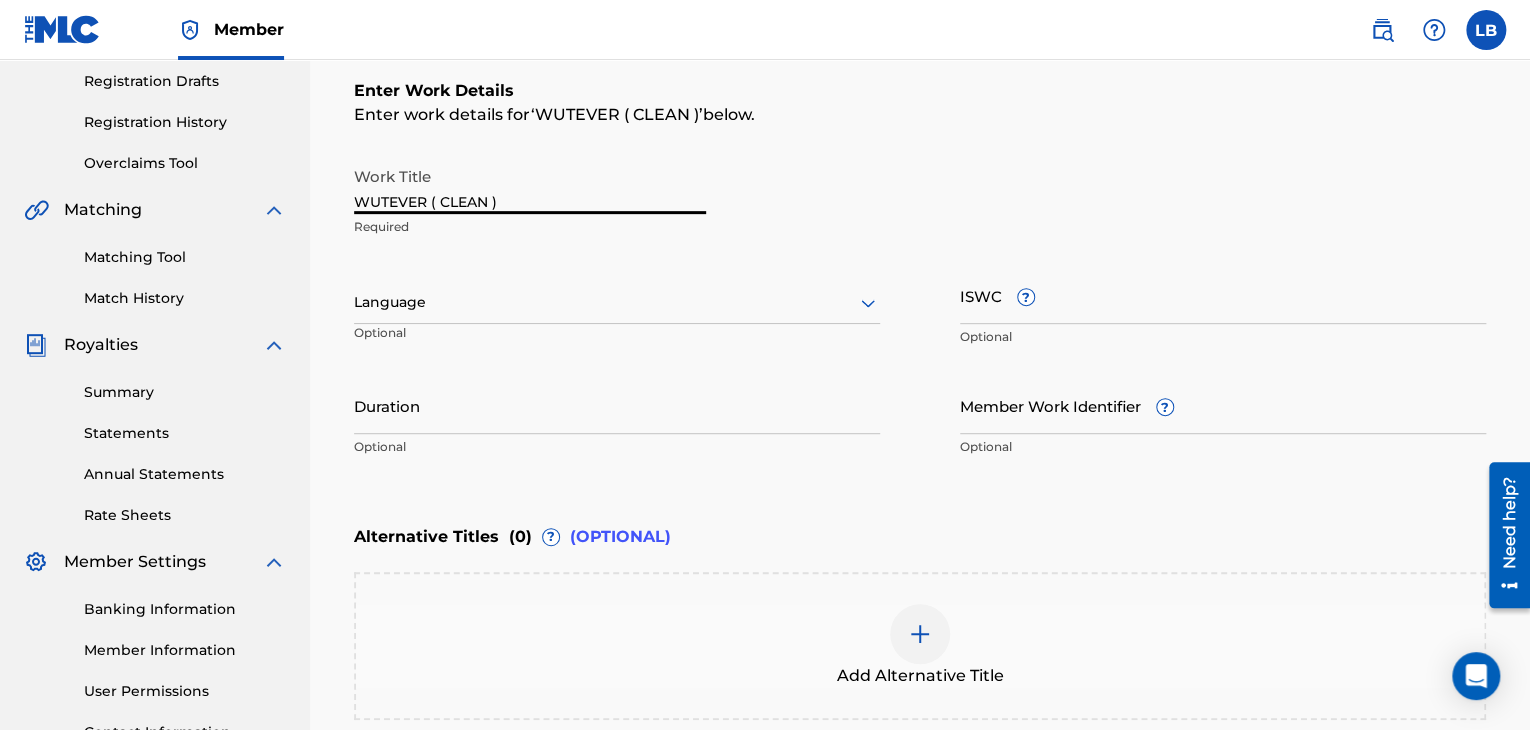 type on "WUTEVER ( CLEAN )" 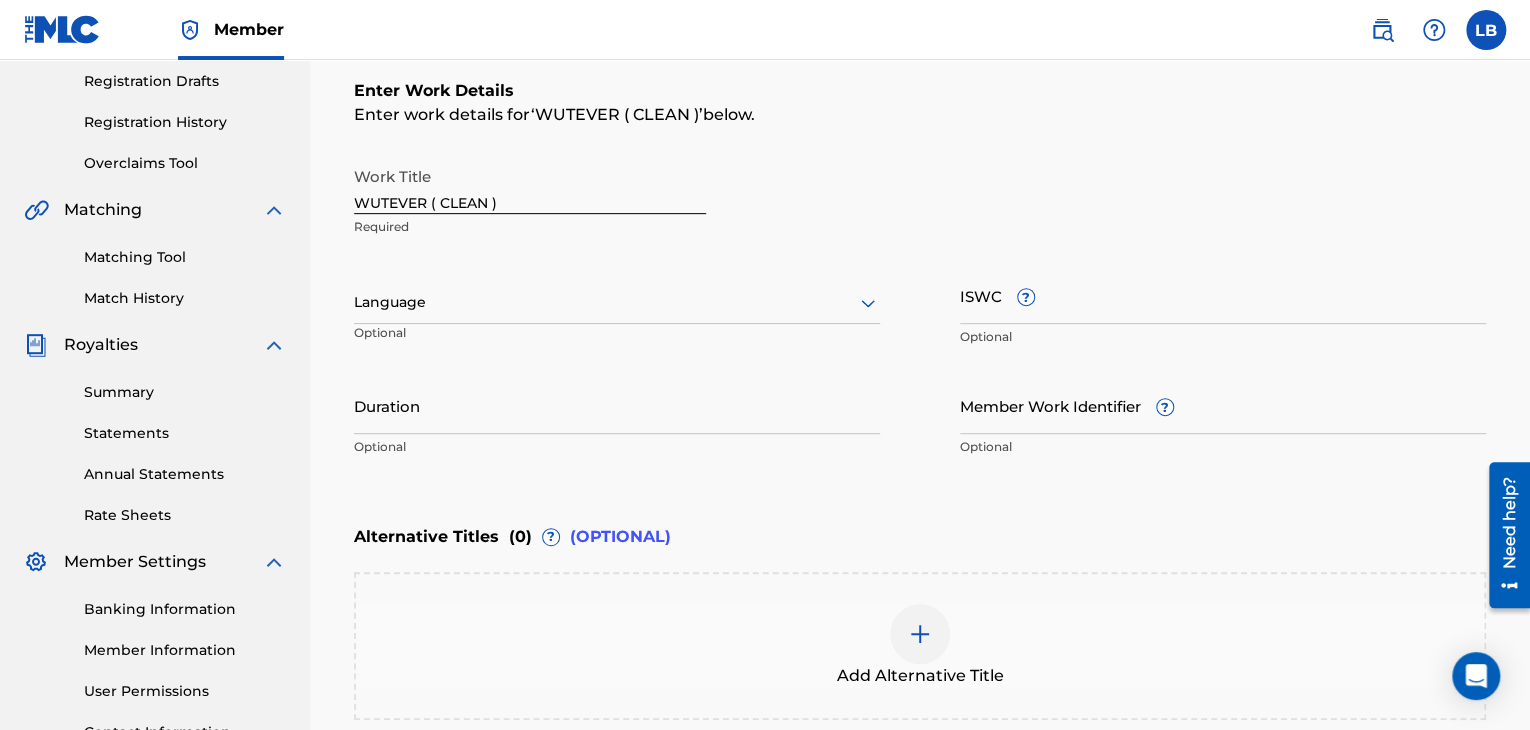 click on "Required" at bounding box center (530, 227) 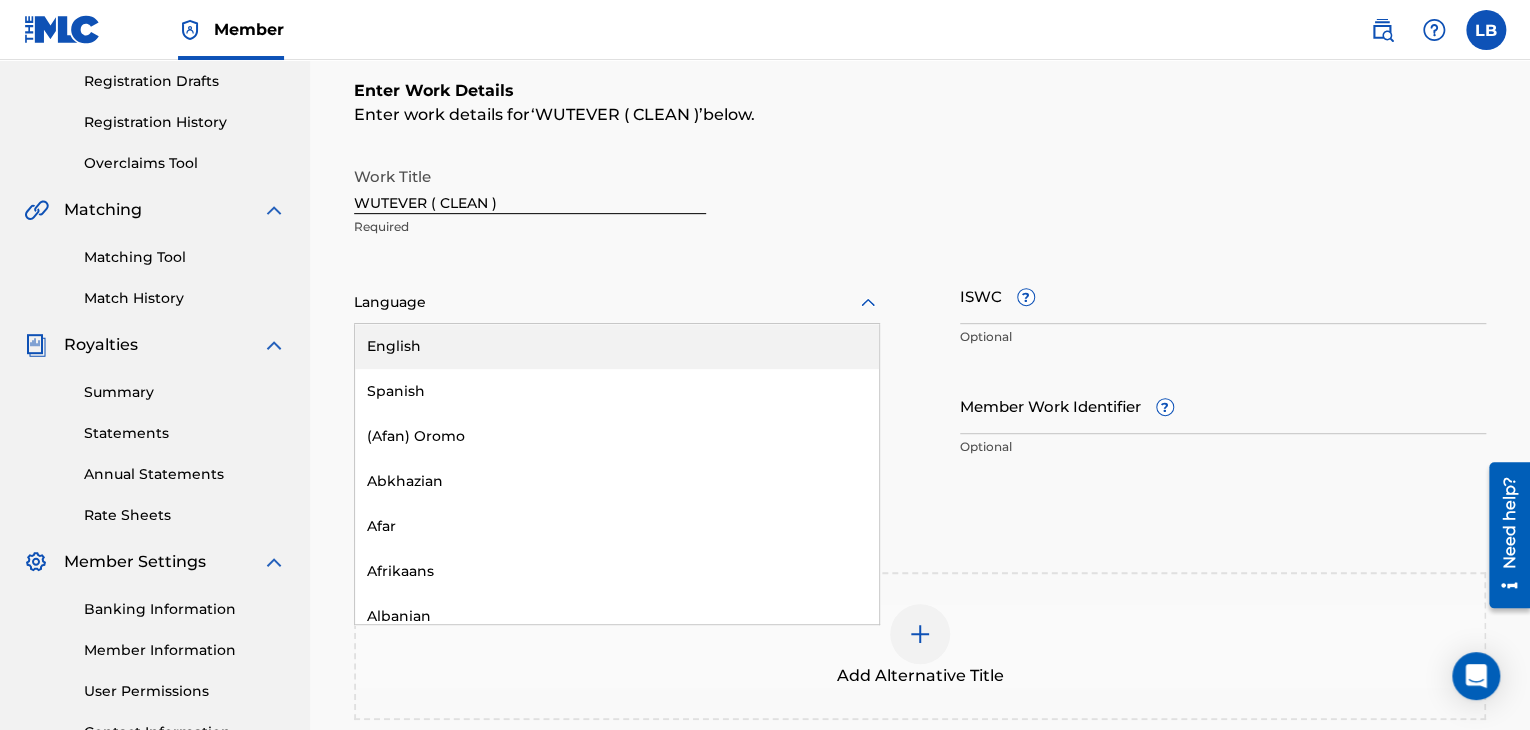 click on "English" at bounding box center (617, 346) 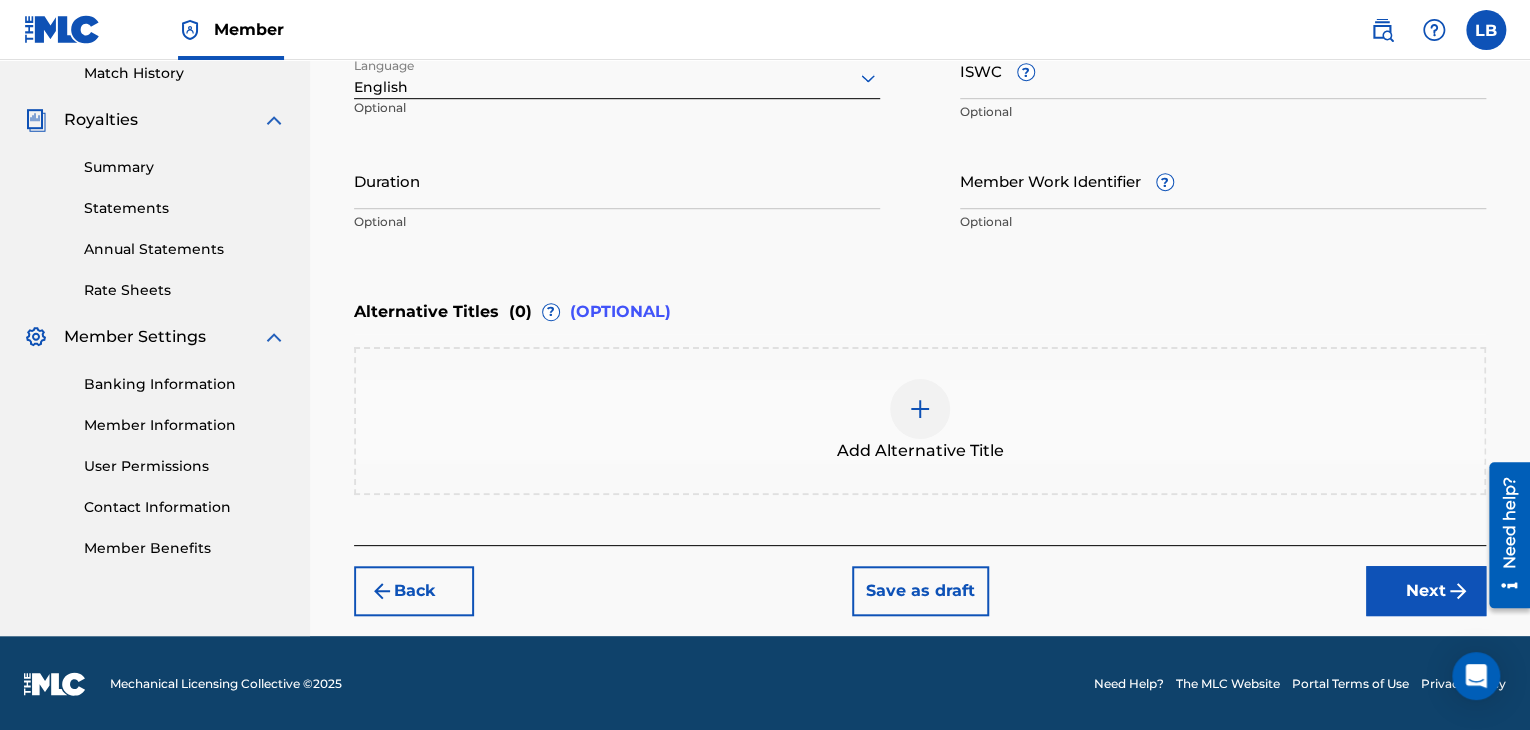 click on "Next" at bounding box center (1426, 591) 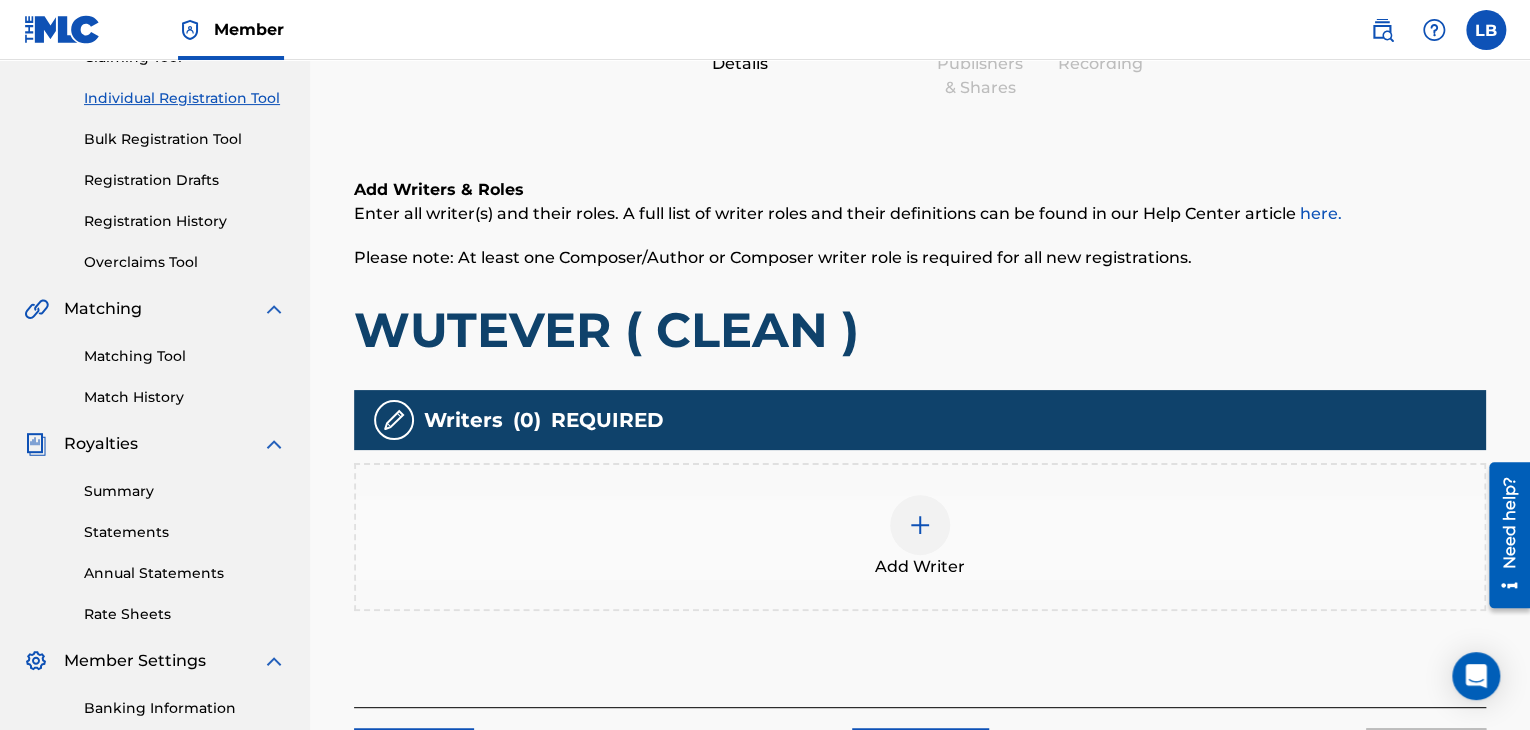 scroll, scrollTop: 263, scrollLeft: 0, axis: vertical 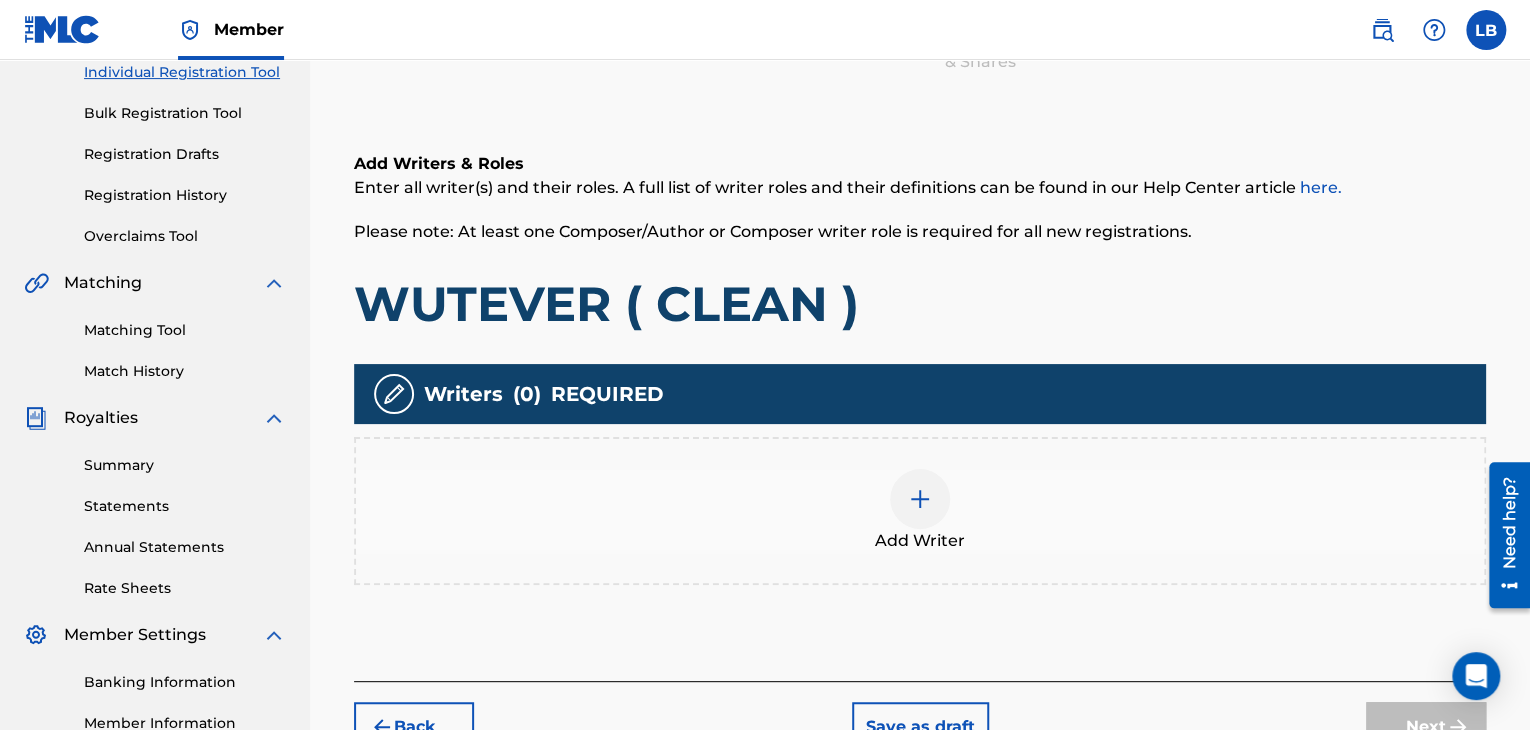 click at bounding box center (920, 499) 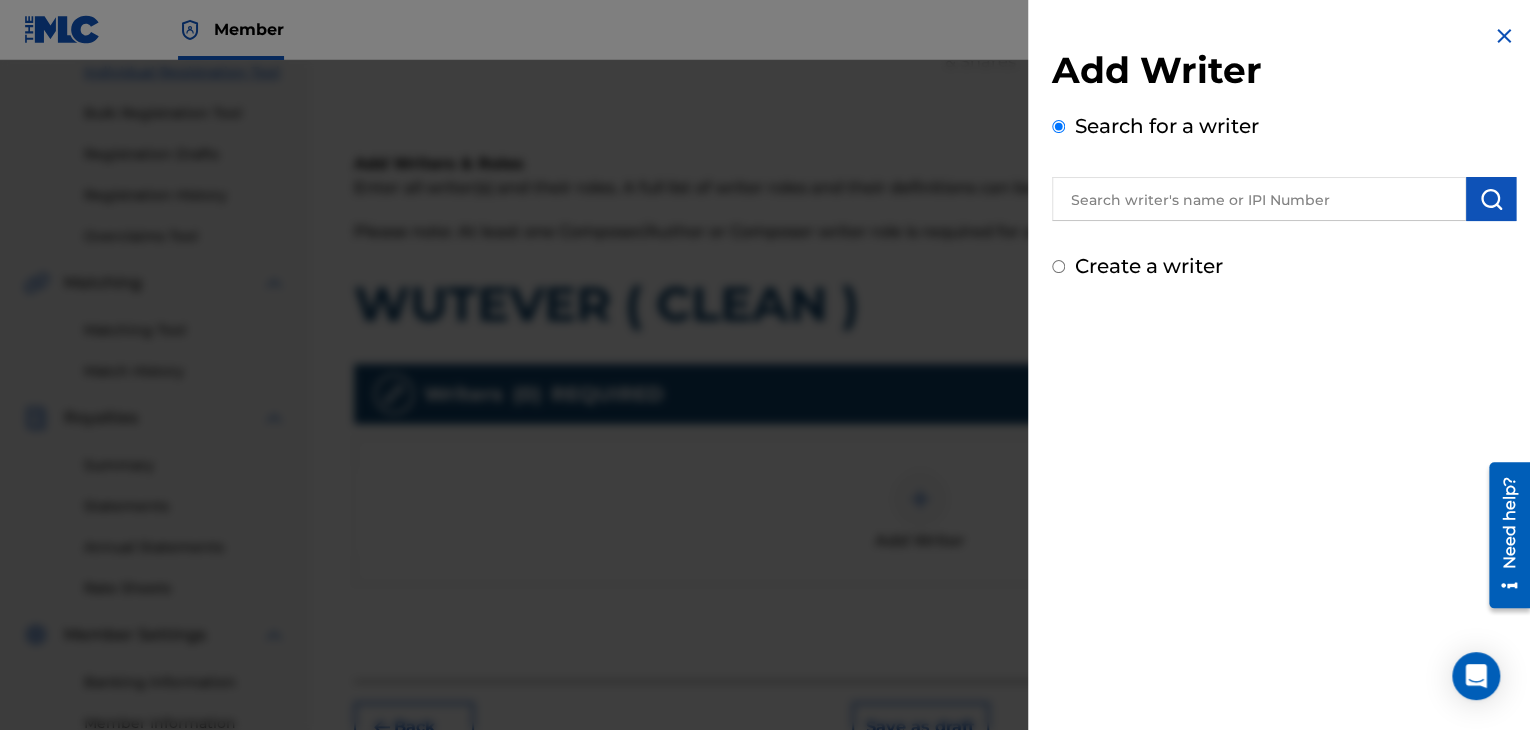 click on "Create a writer" at bounding box center (1058, 266) 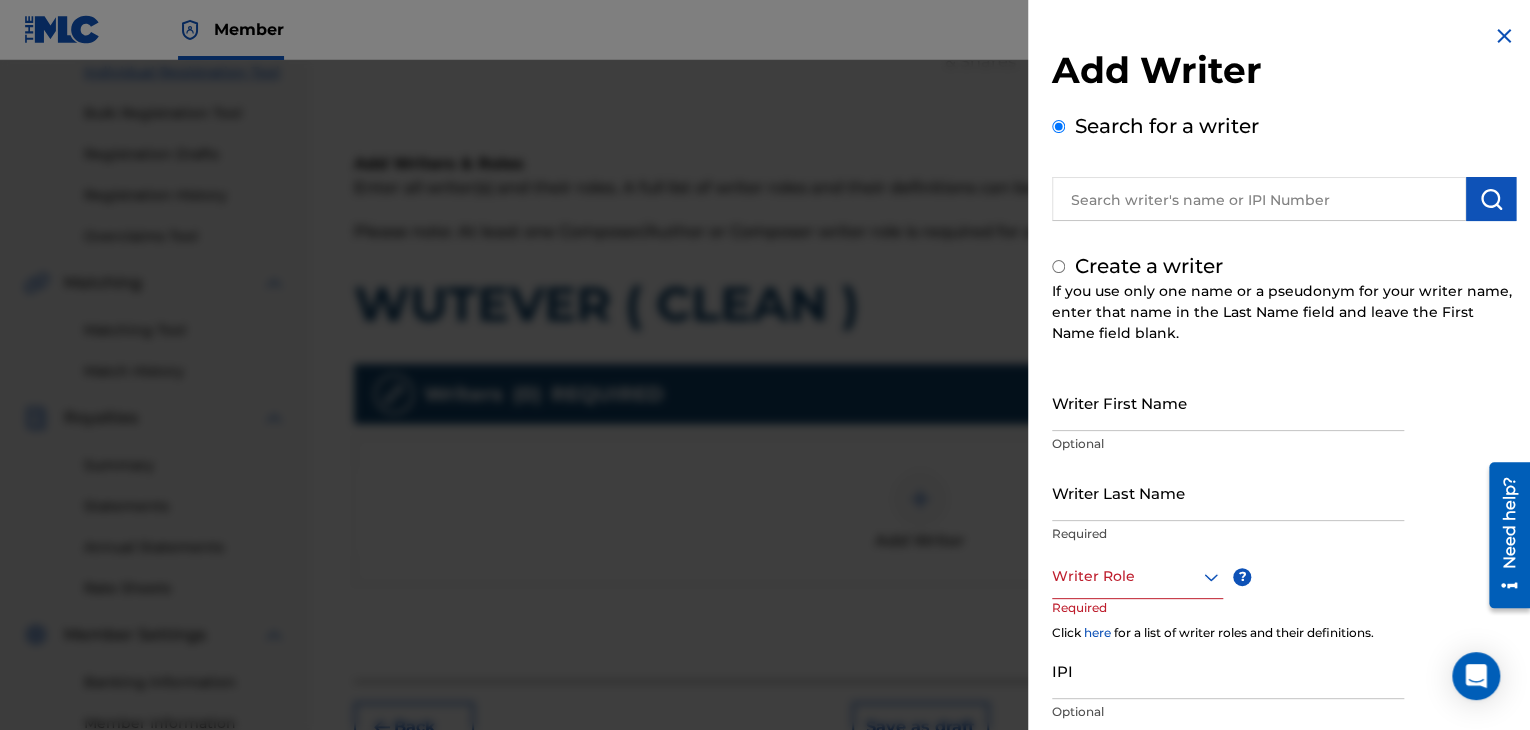 radio on "false" 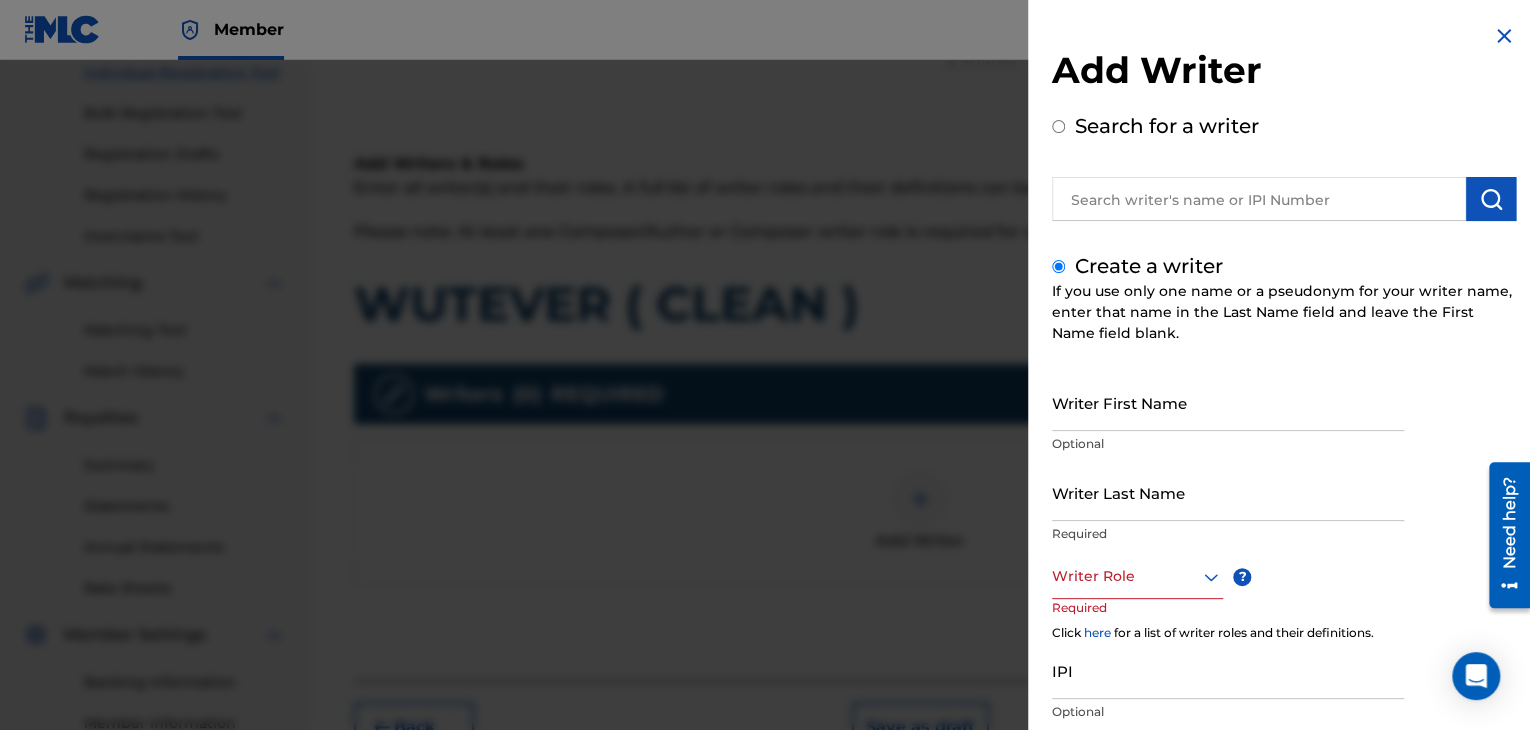 click on "Writer First Name" at bounding box center (1228, 402) 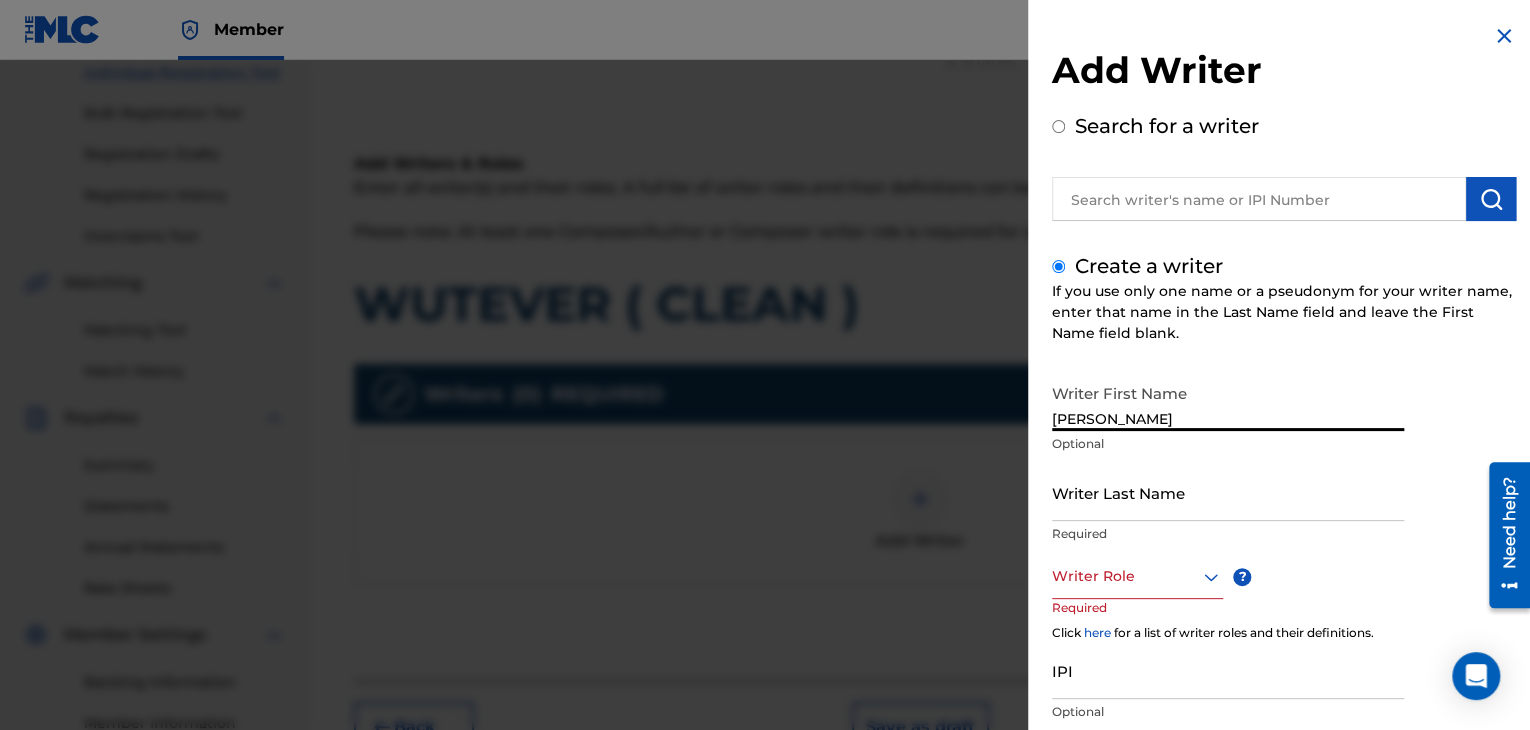 type on "[PERSON_NAME]" 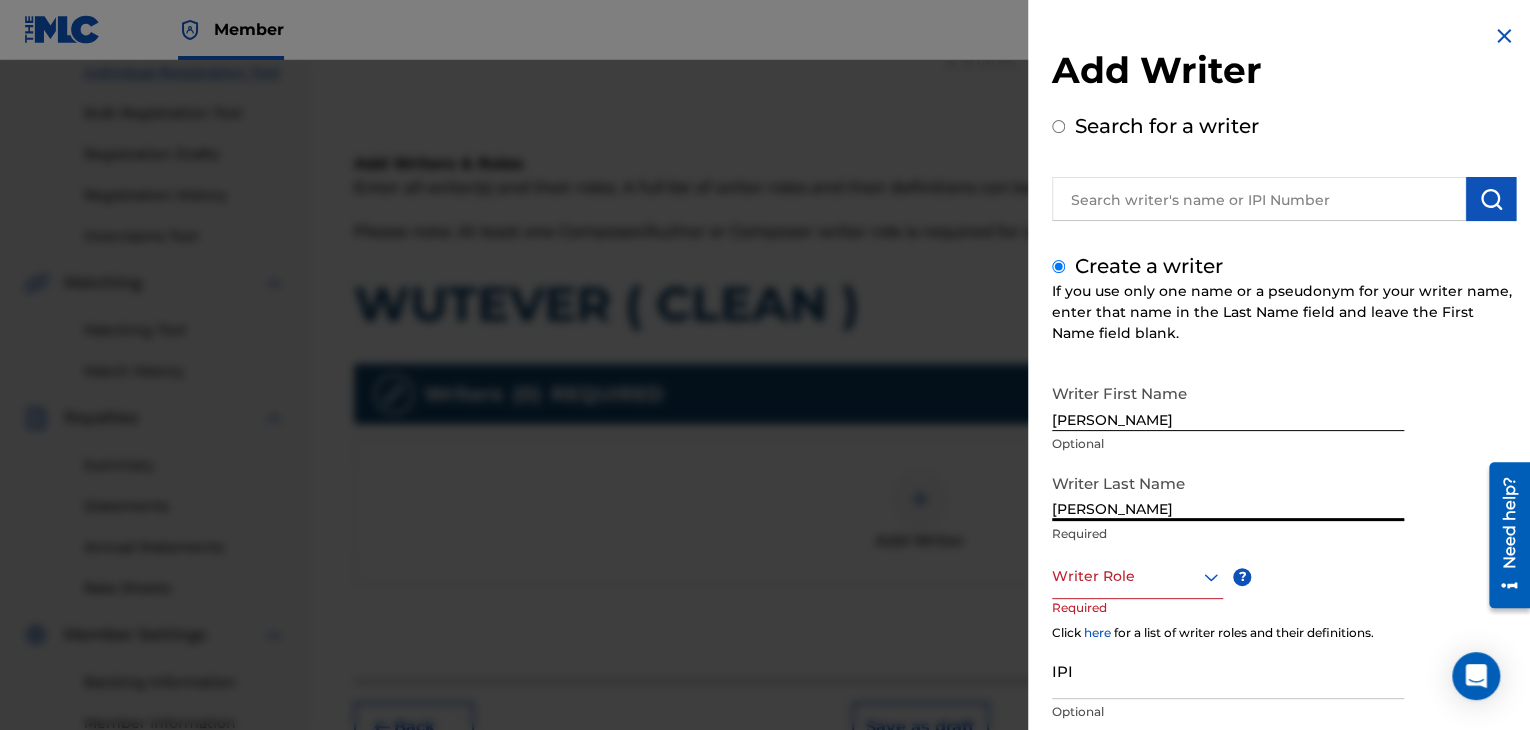 type on "[PERSON_NAME]" 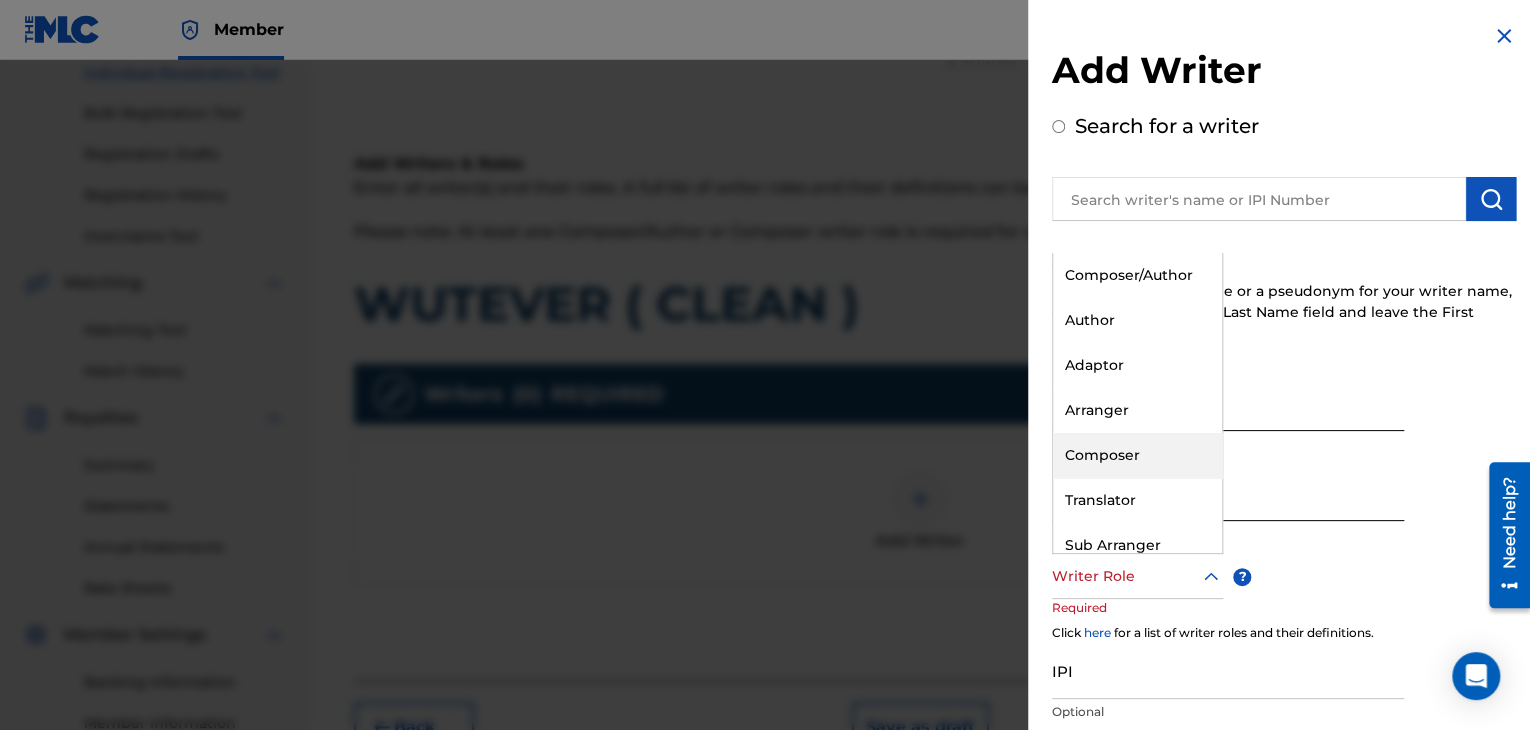 click on "Composer" at bounding box center [1137, 455] 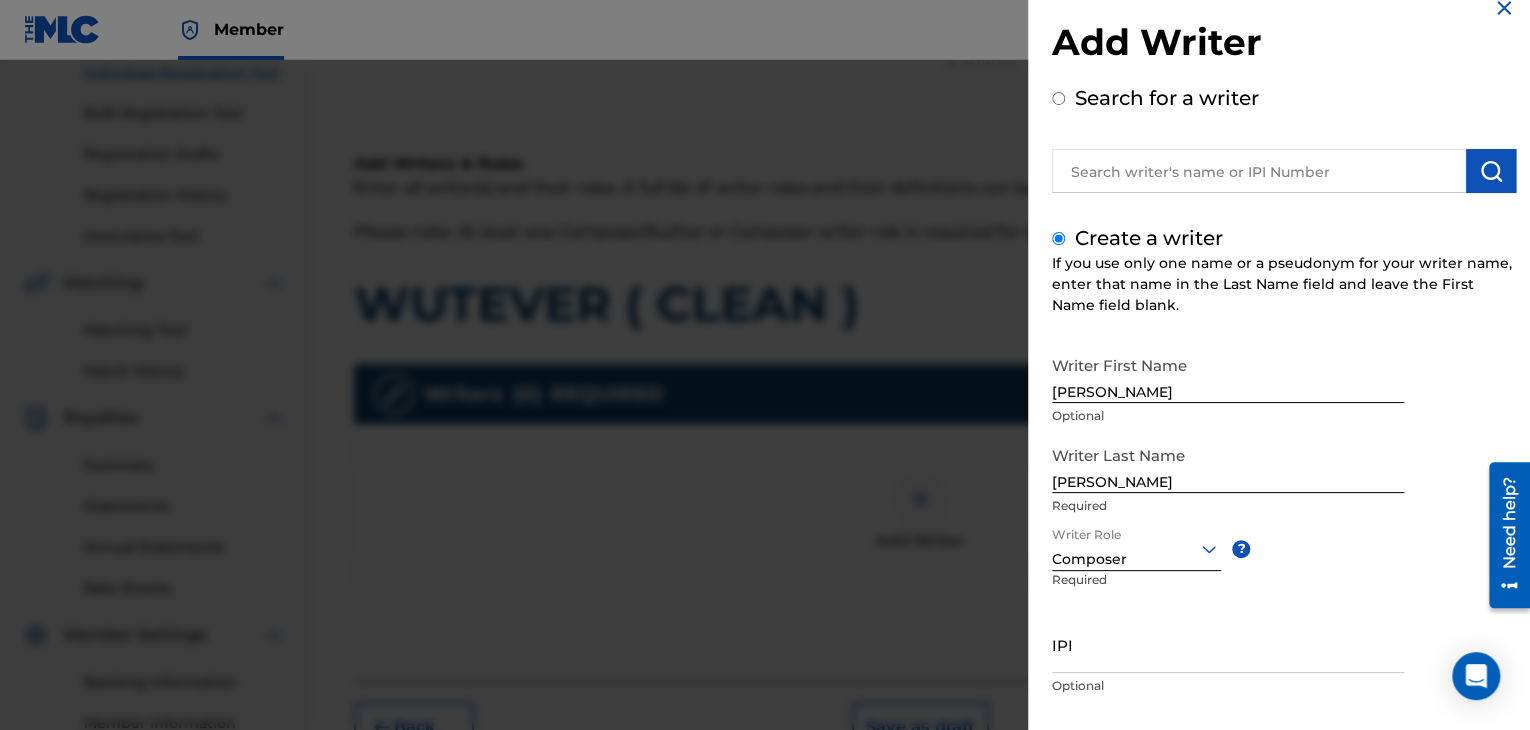 scroll, scrollTop: 138, scrollLeft: 0, axis: vertical 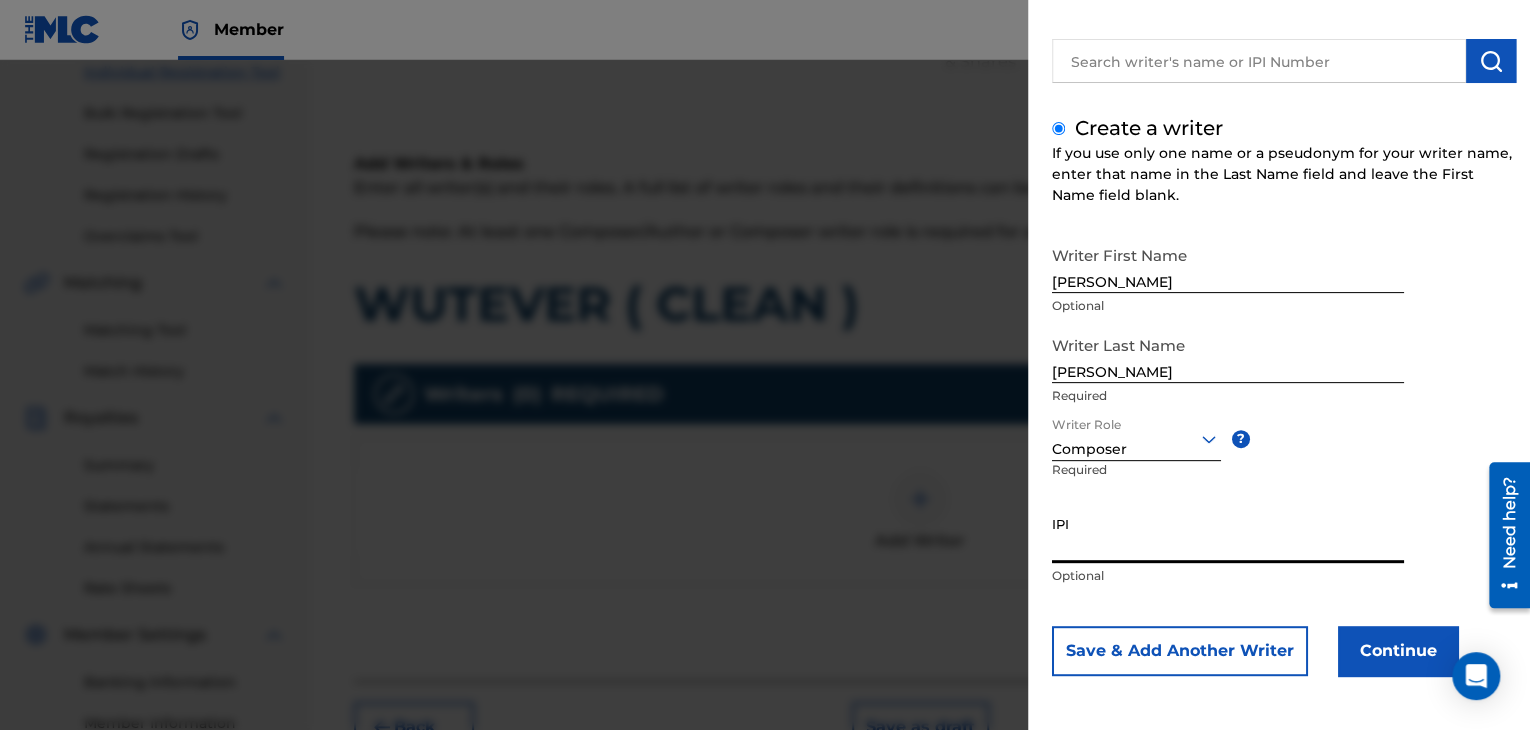 paste on "1301162027" 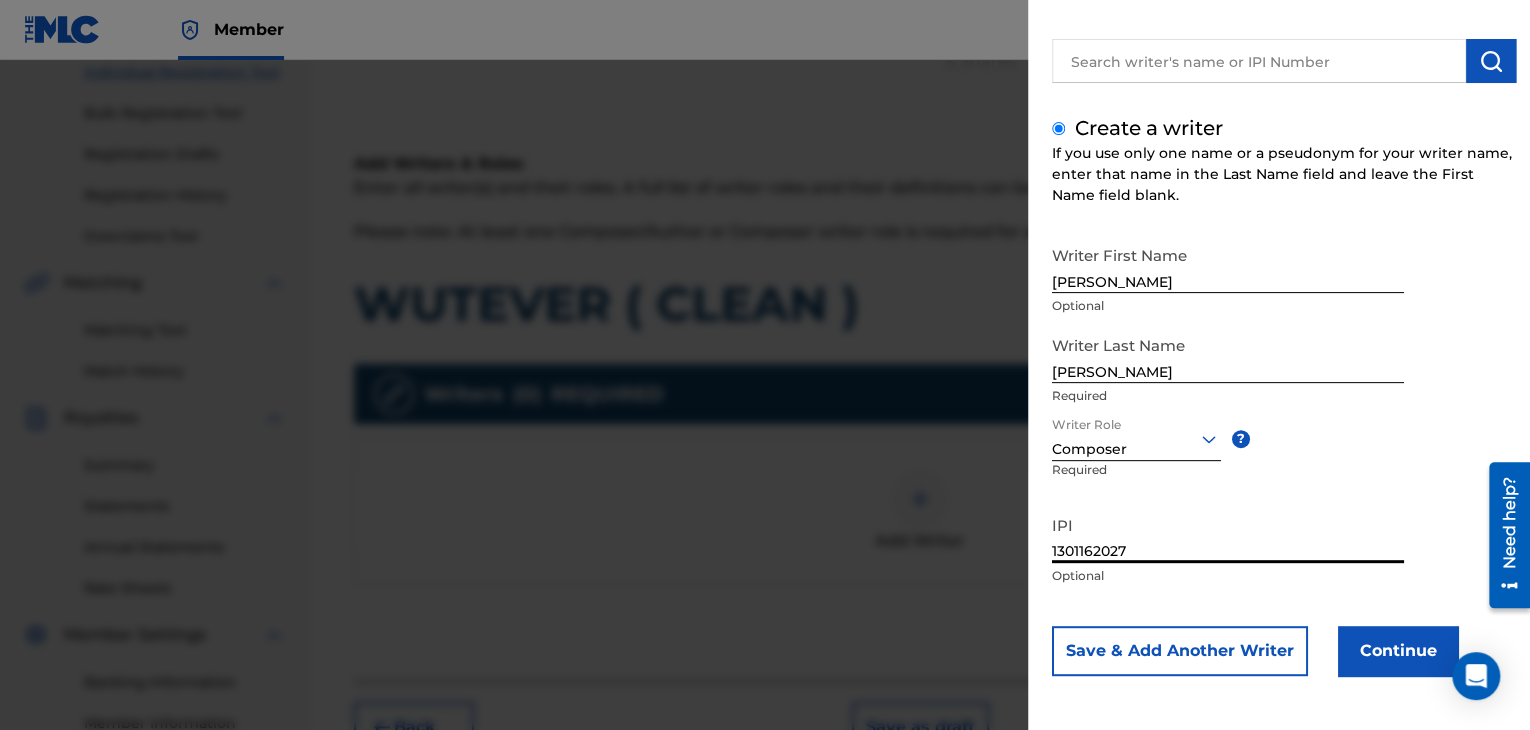 type on "1301162027" 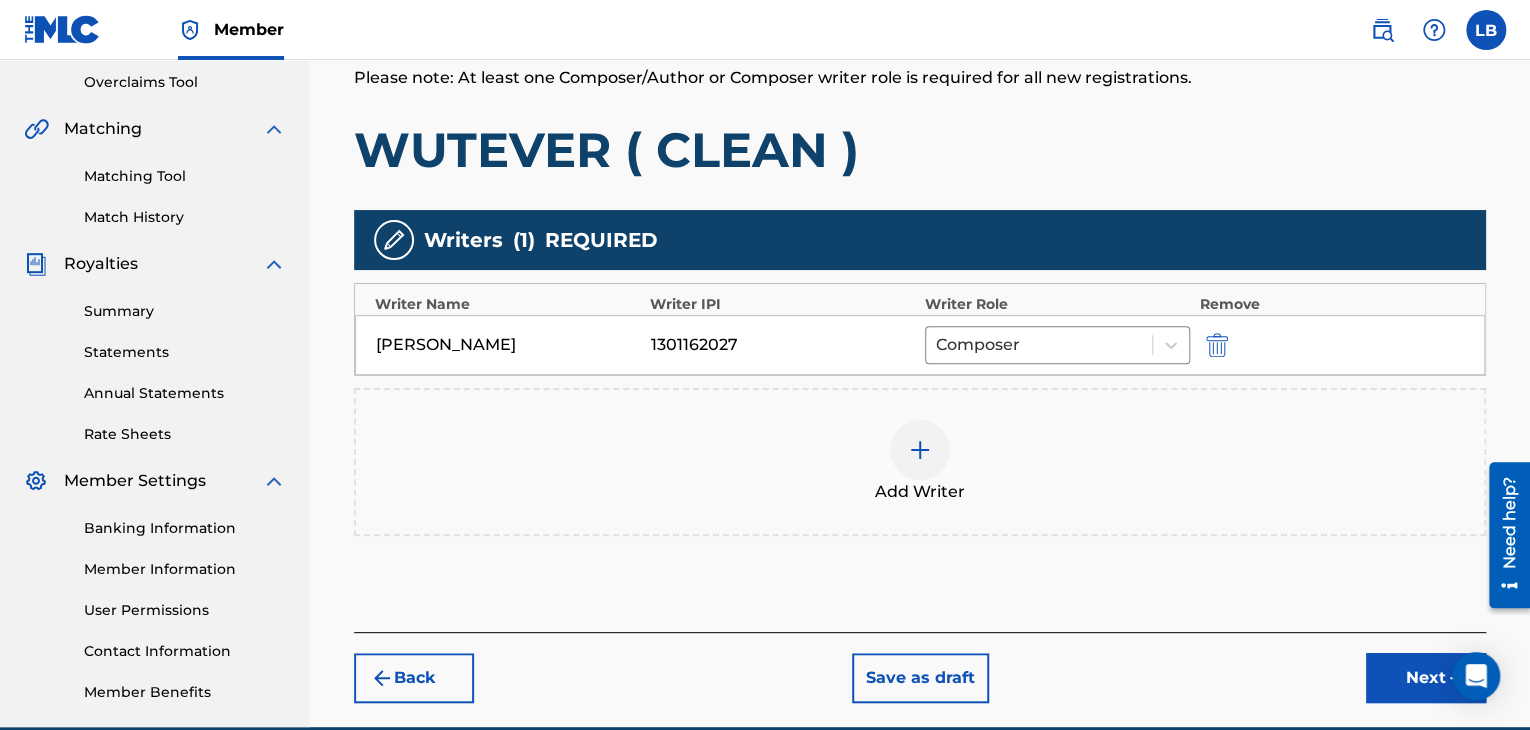 scroll, scrollTop: 434, scrollLeft: 0, axis: vertical 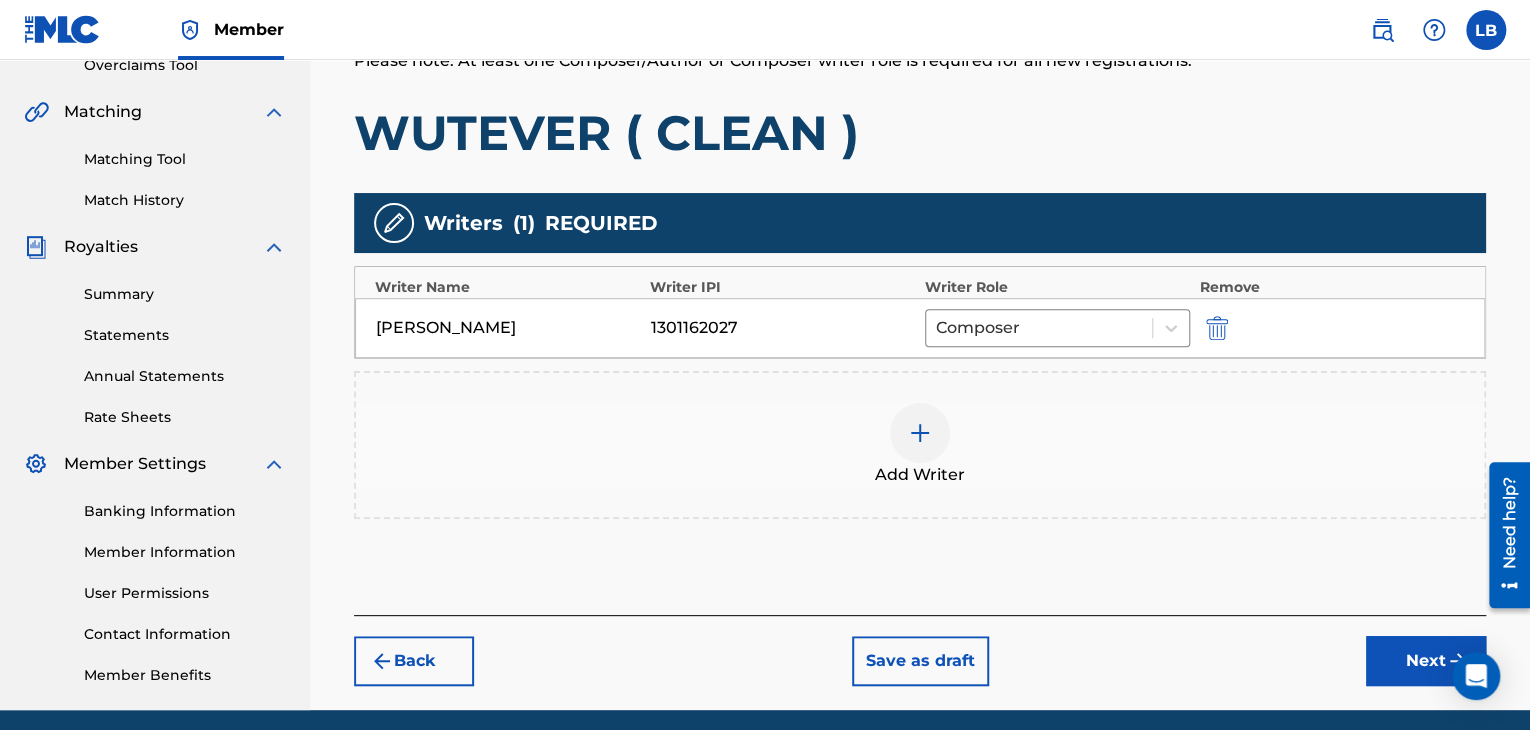 click on "Next" at bounding box center (1426, 661) 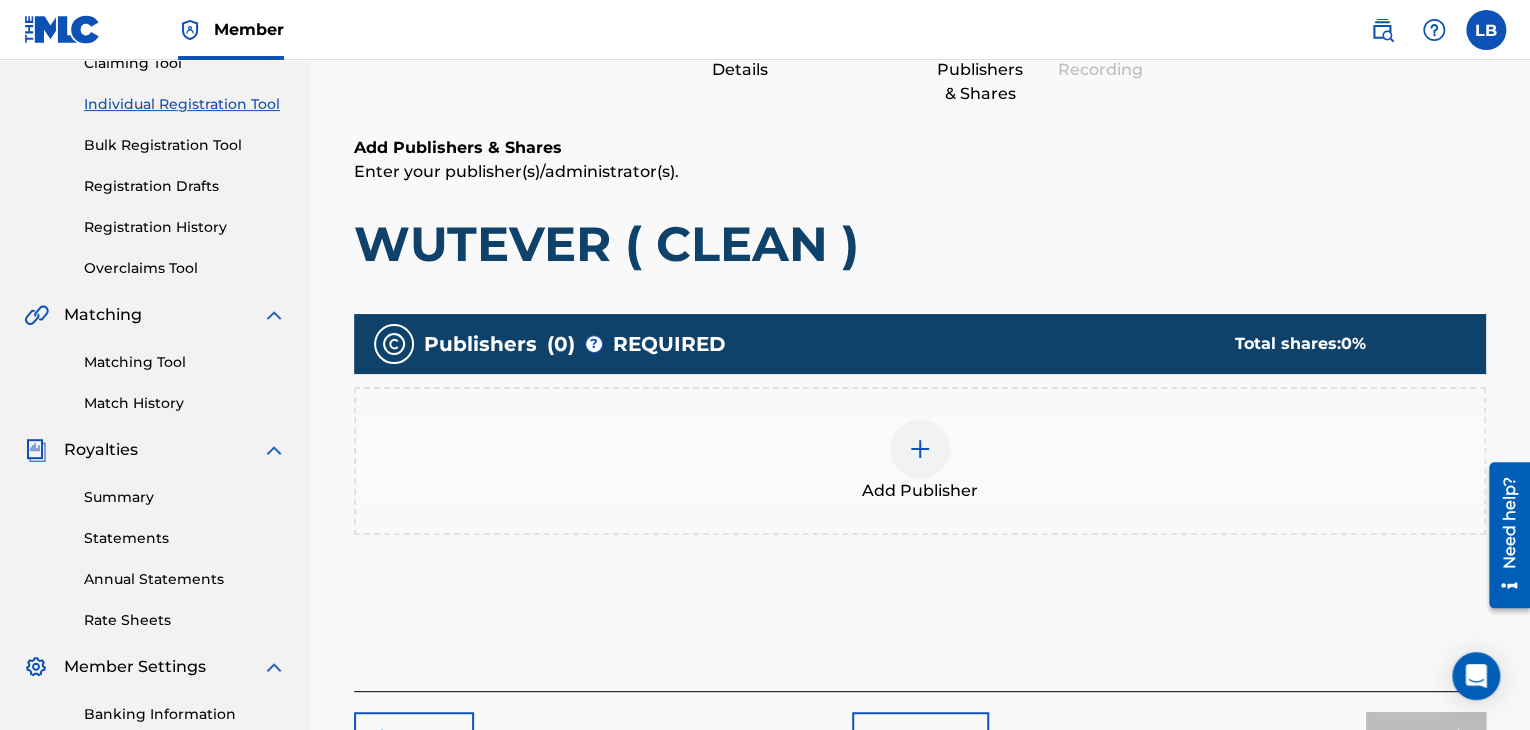 scroll, scrollTop: 275, scrollLeft: 0, axis: vertical 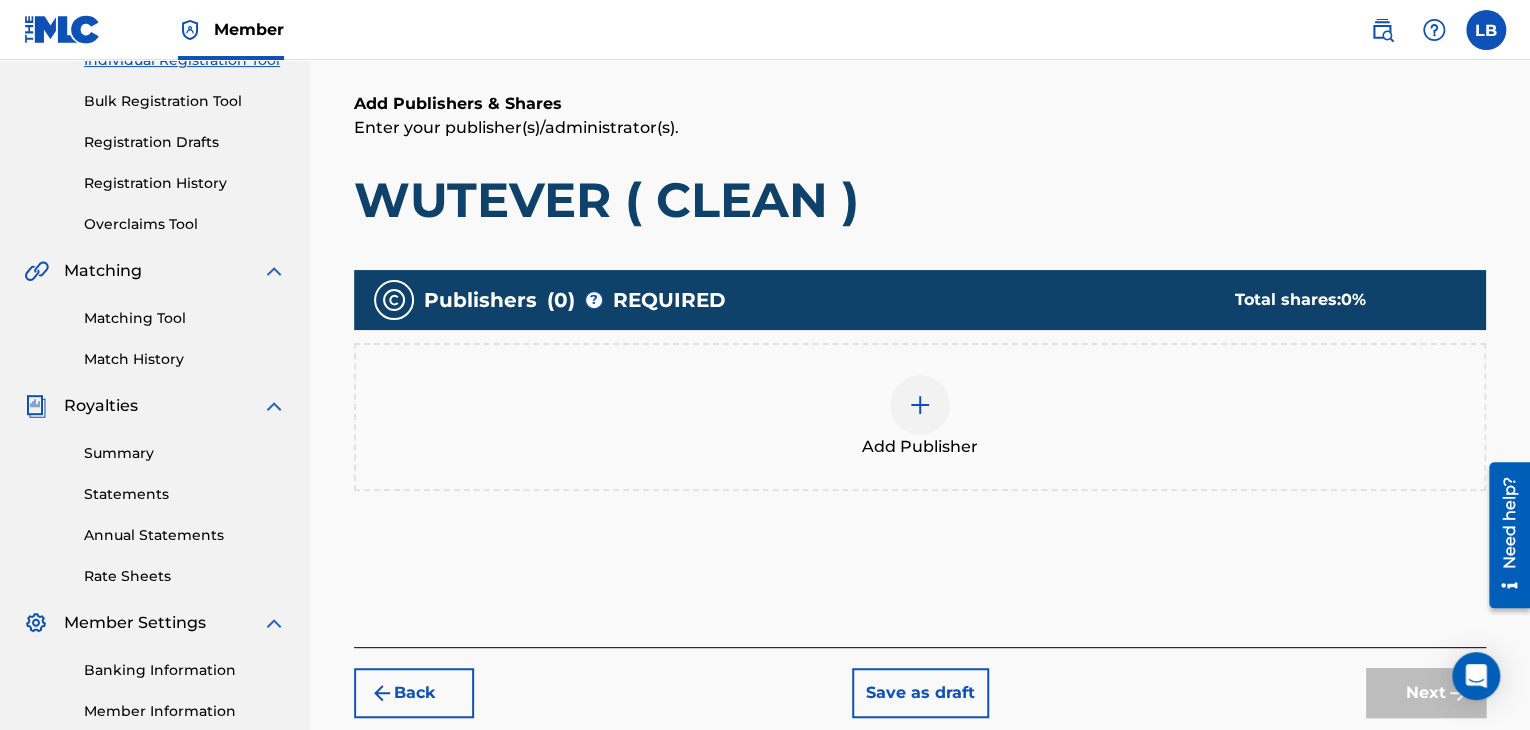 click at bounding box center [920, 405] 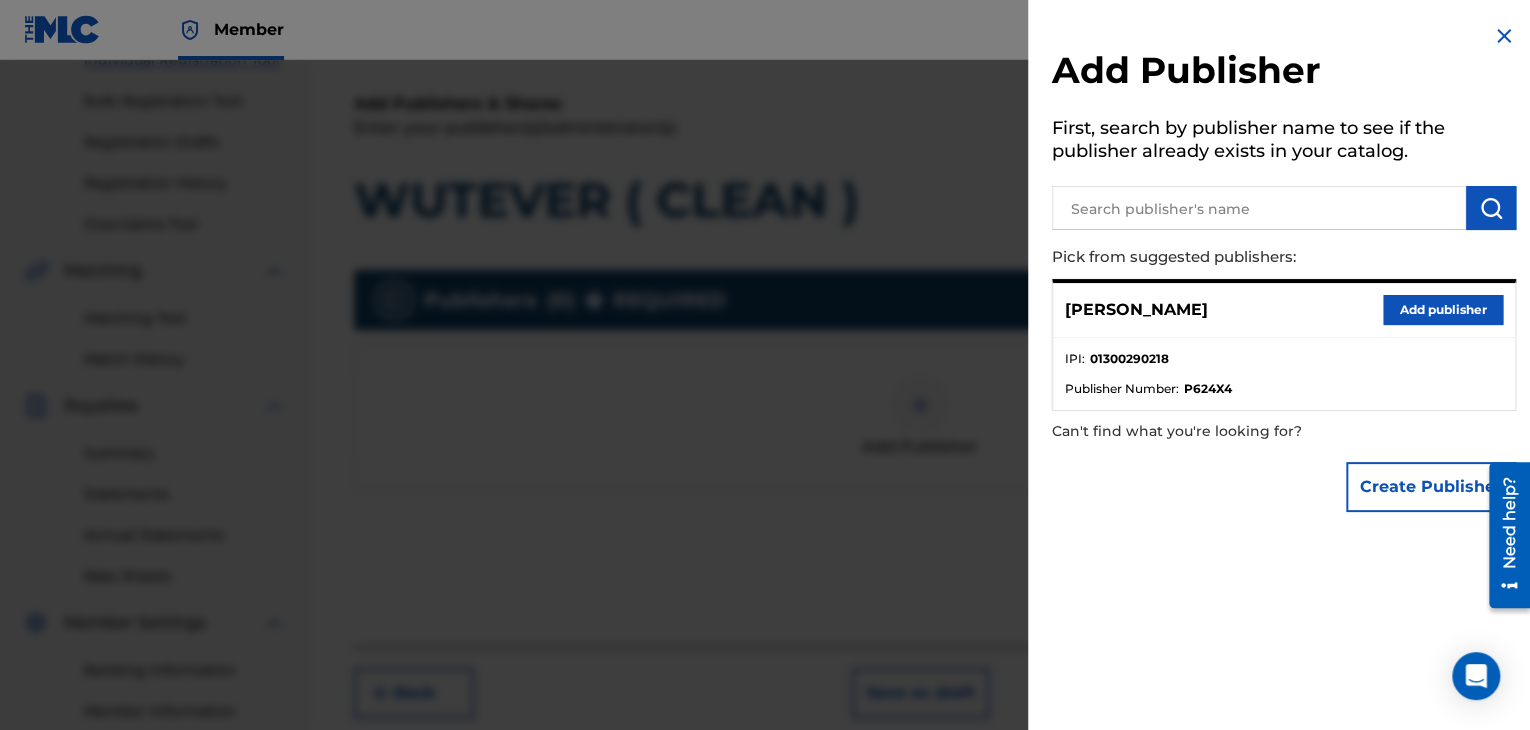 click on "Create Publisher" at bounding box center (1431, 487) 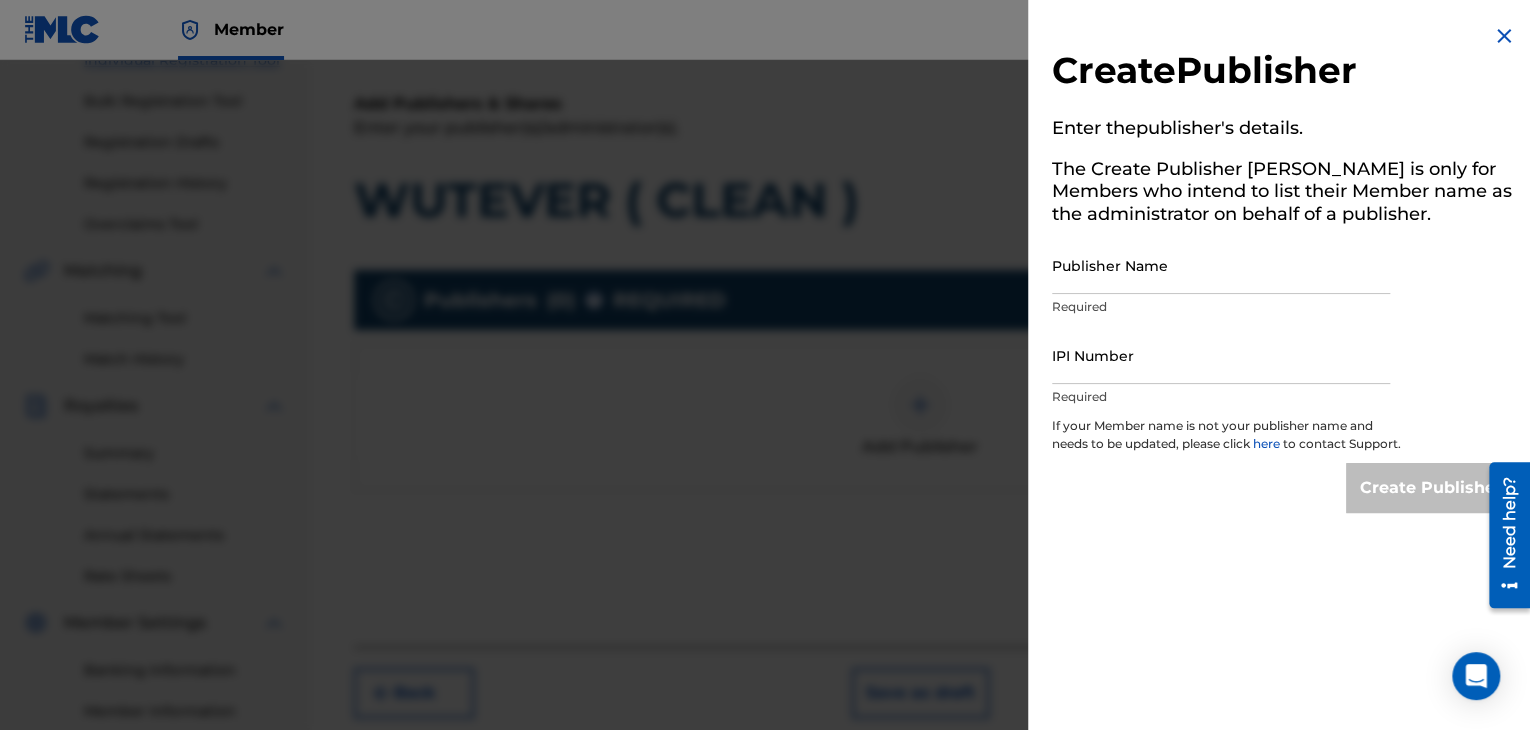 click on "Publisher Name" at bounding box center (1221, 265) 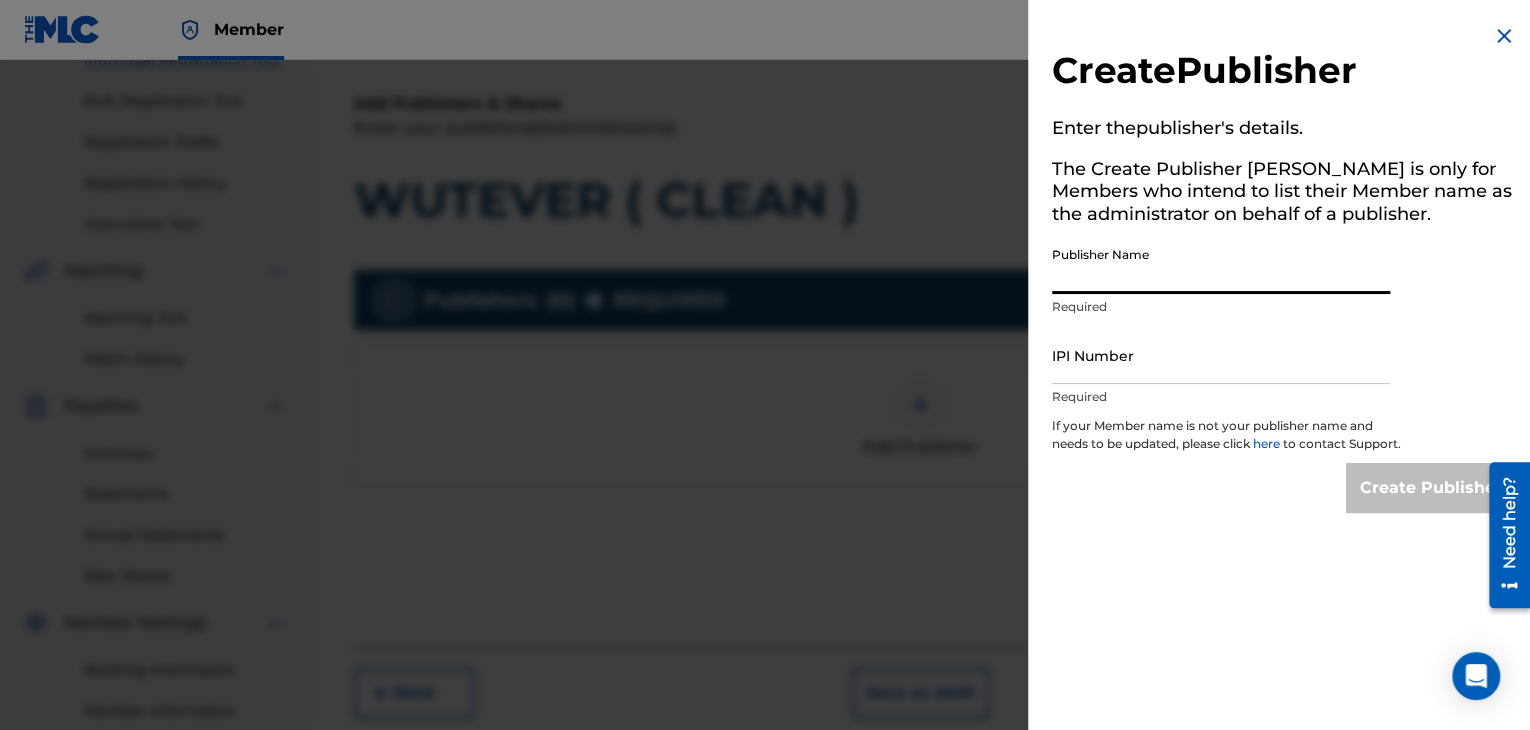 type on "ALL DOUBLE PUBLISHING" 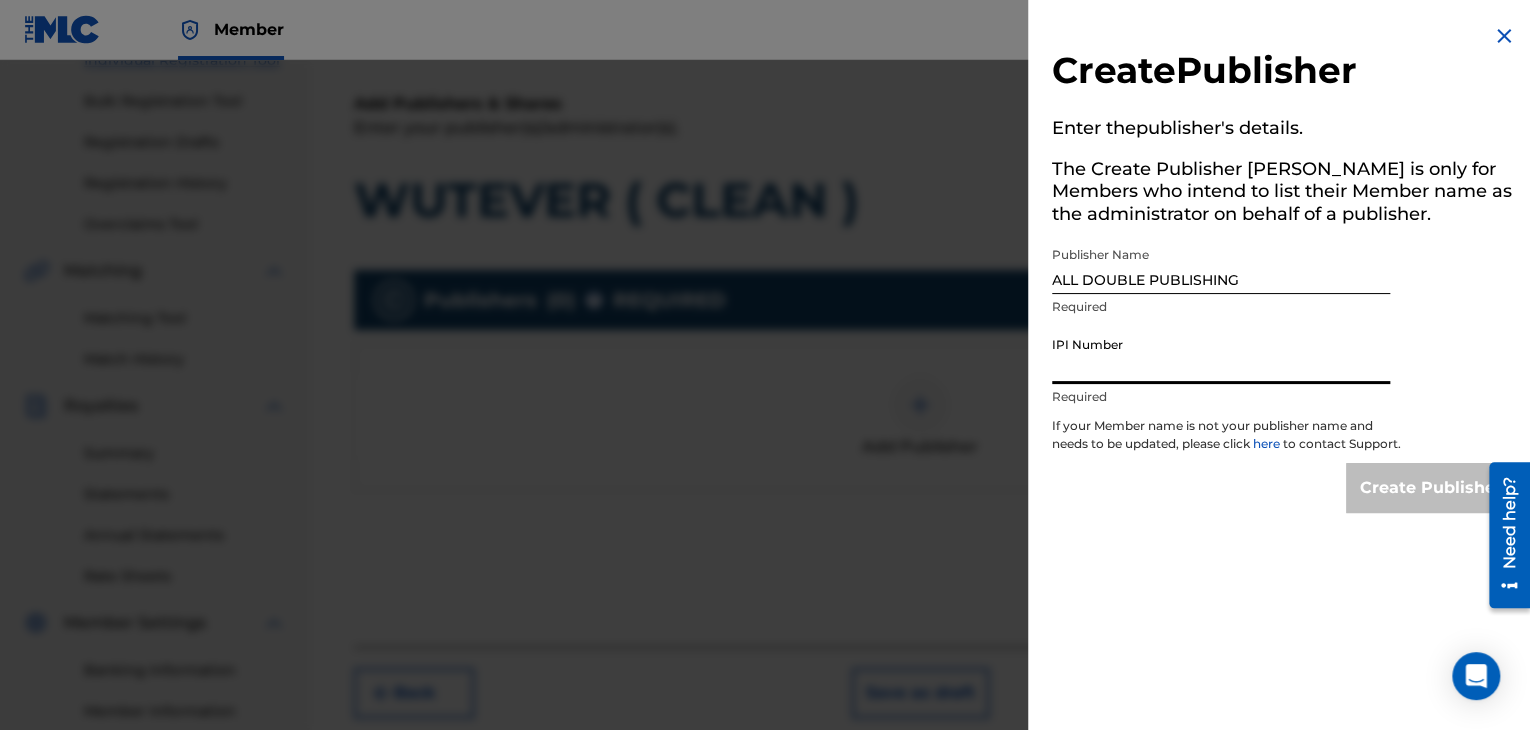 paste on "1301161912" 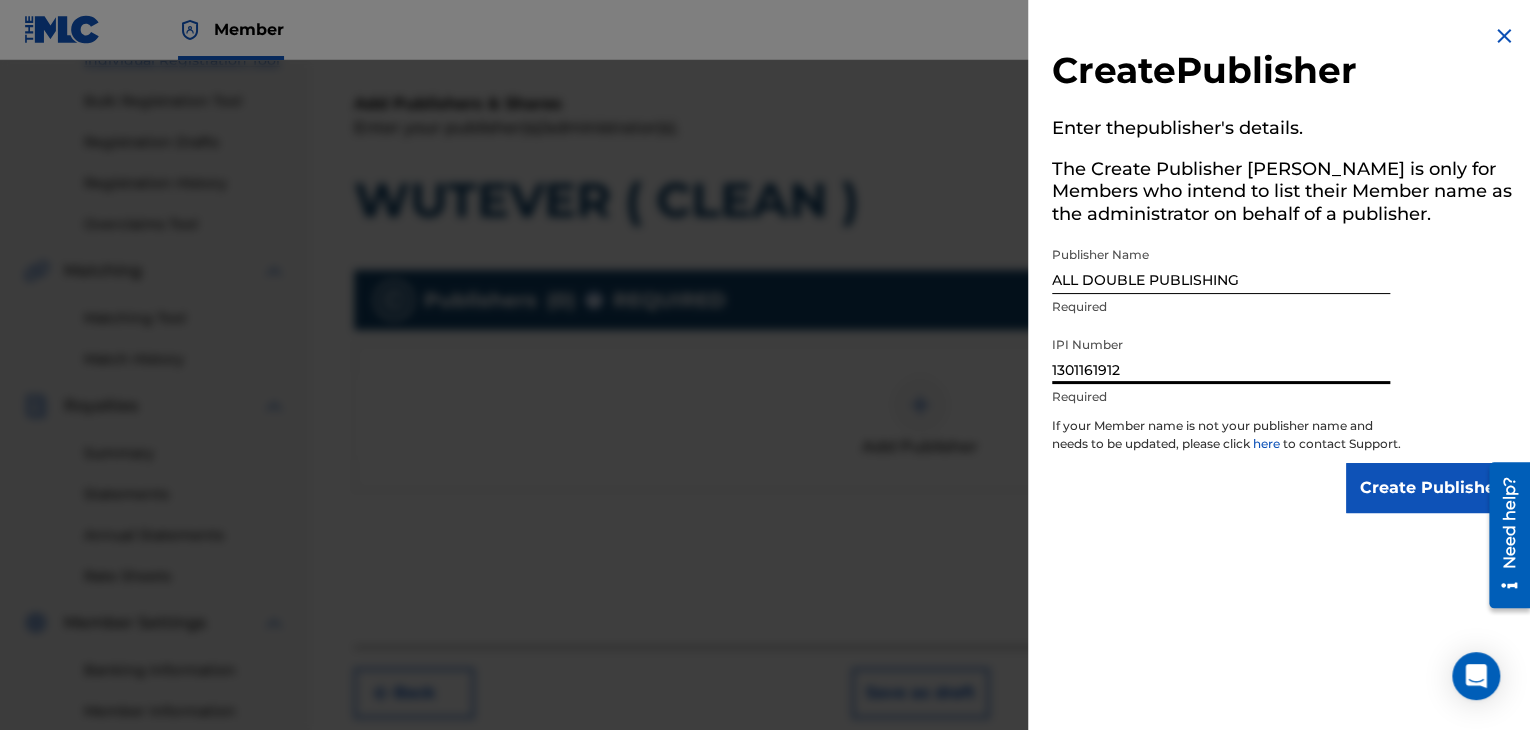 type on "1301161912" 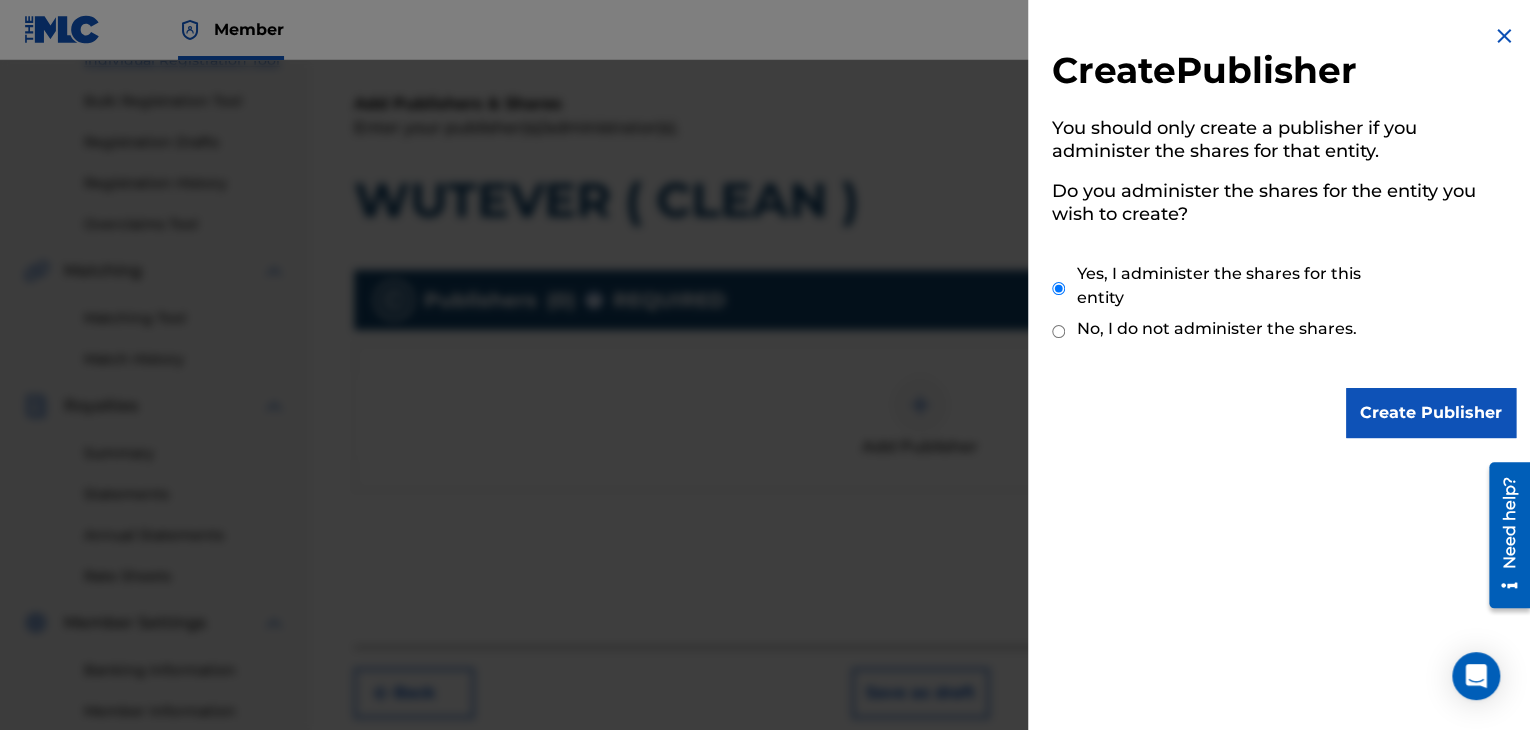 click on "Create Publisher" at bounding box center [1431, 413] 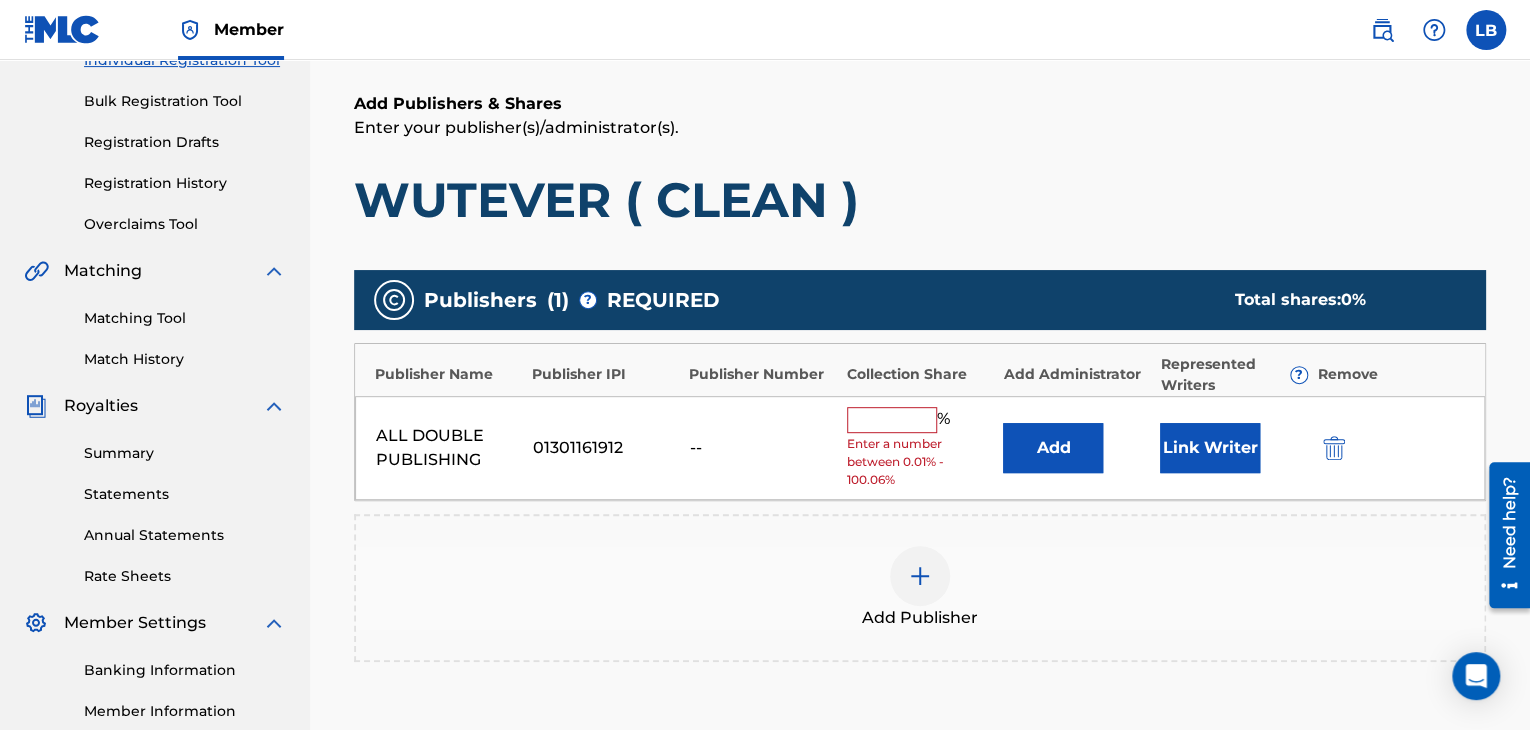 click at bounding box center (892, 420) 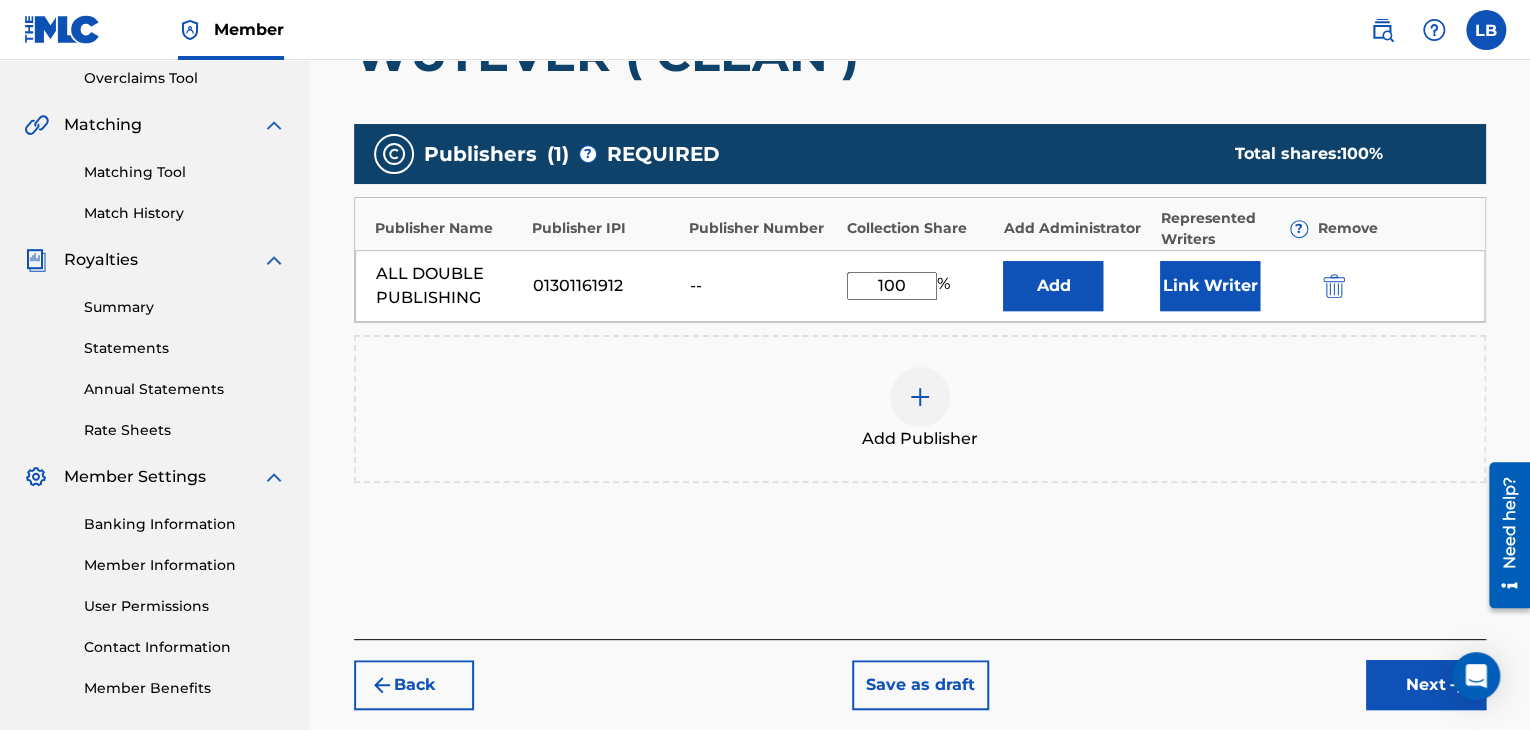 scroll, scrollTop: 435, scrollLeft: 0, axis: vertical 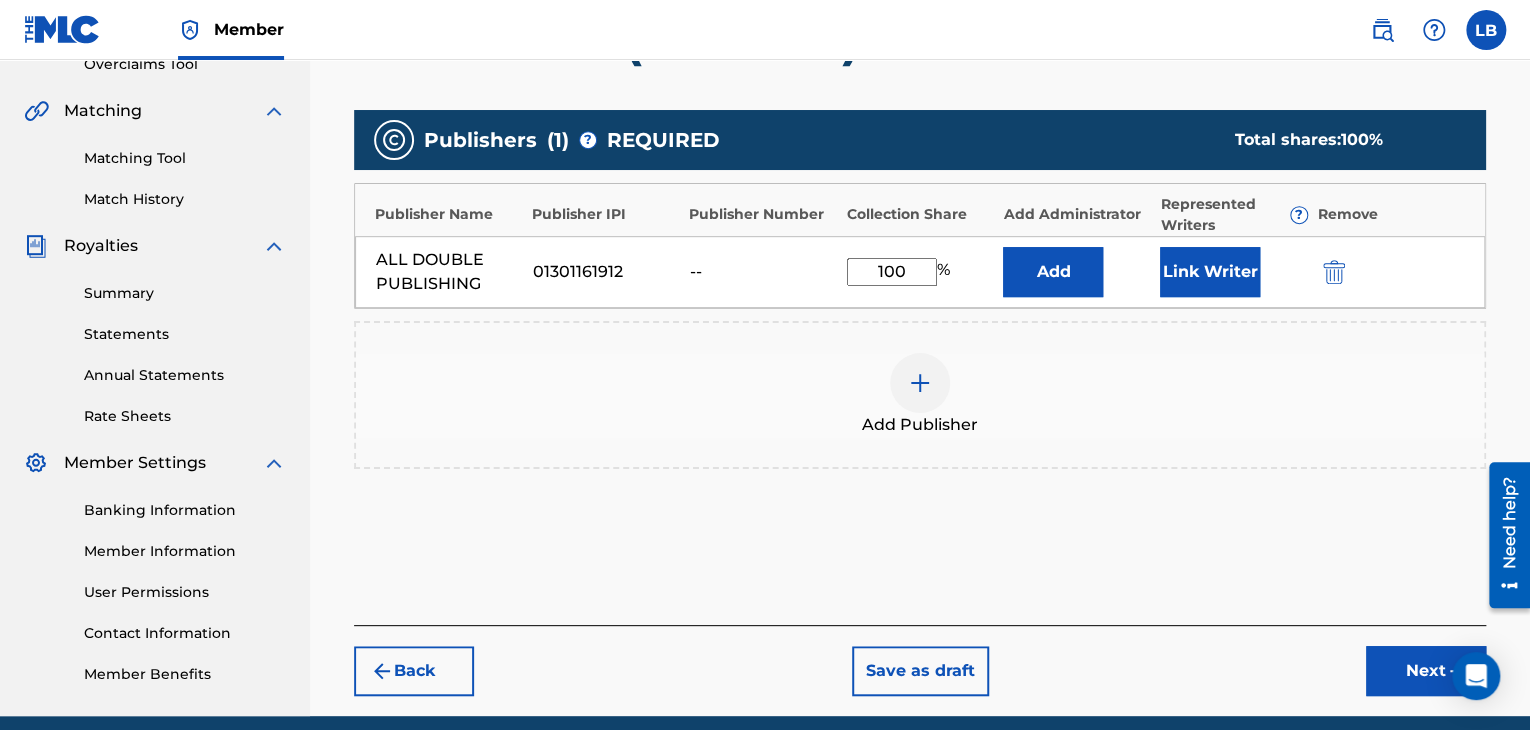 click on "Next" at bounding box center (1426, 671) 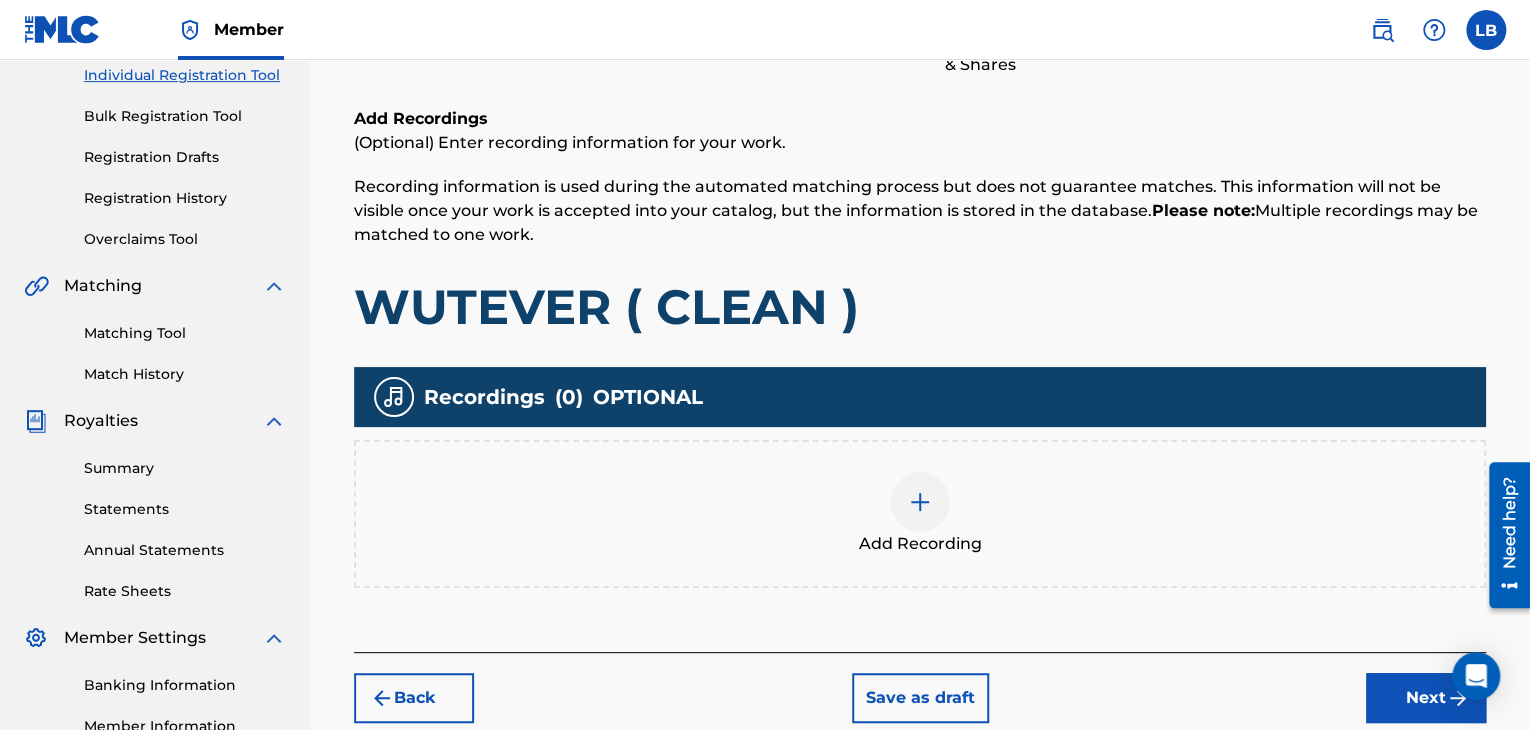 scroll, scrollTop: 292, scrollLeft: 0, axis: vertical 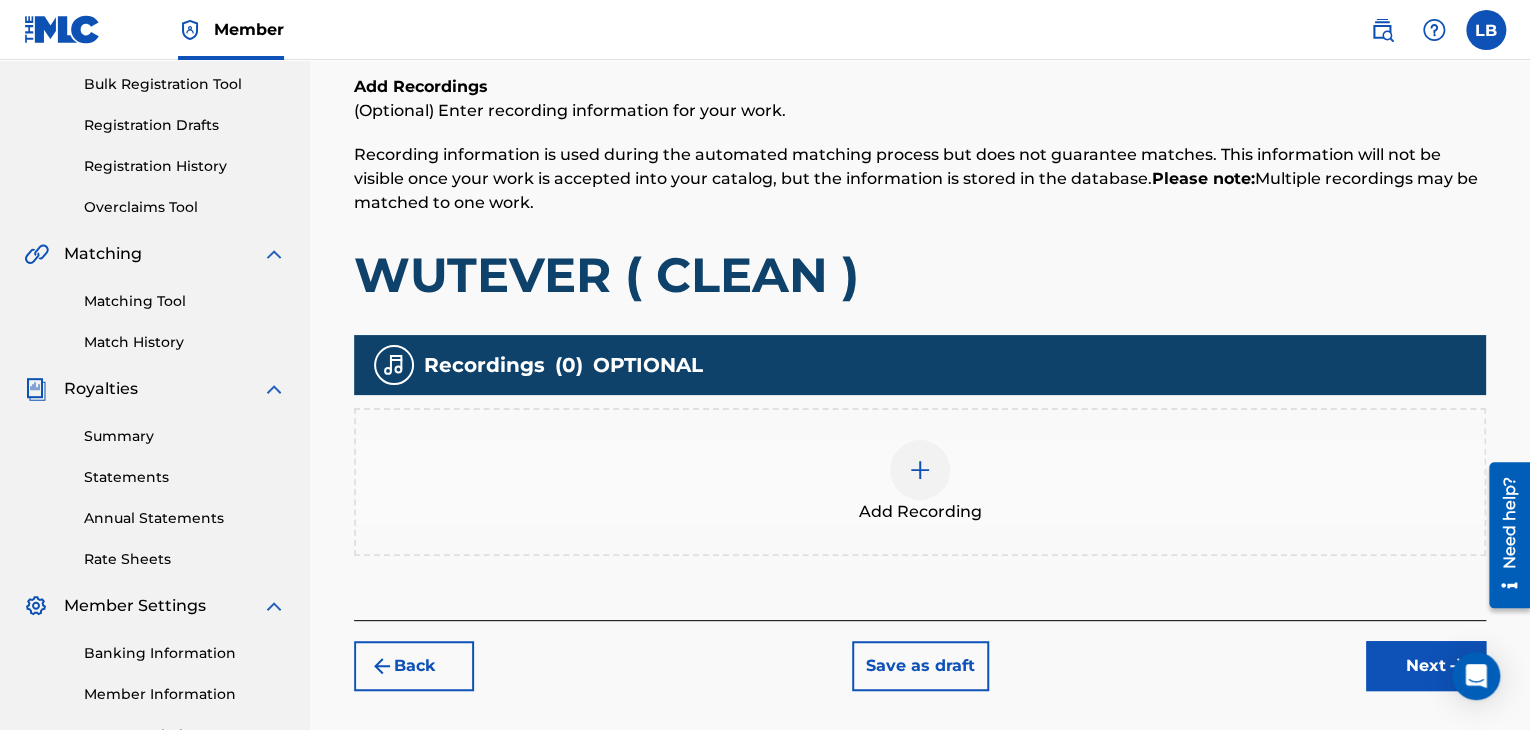 click at bounding box center [920, 470] 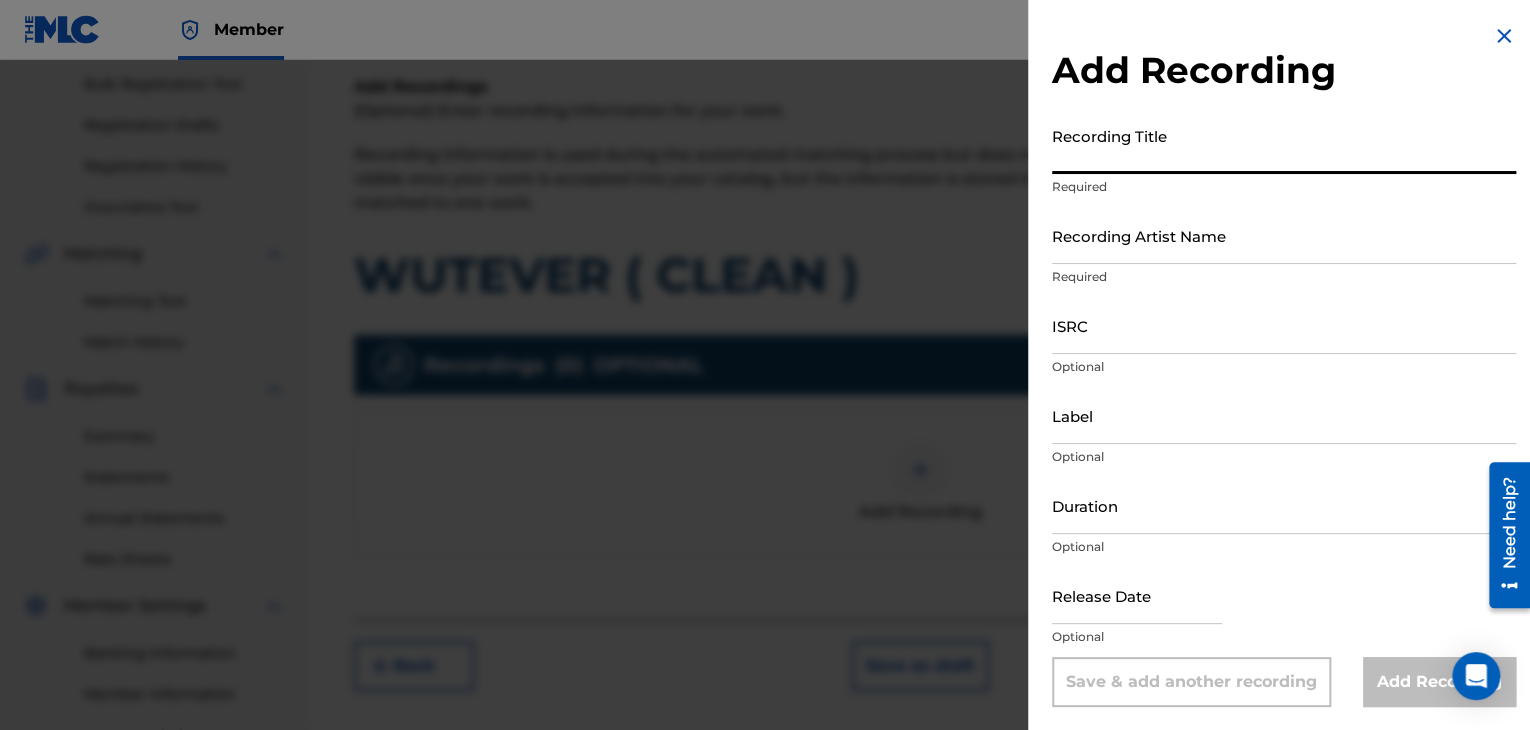 click on "Recording Title" at bounding box center [1284, 145] 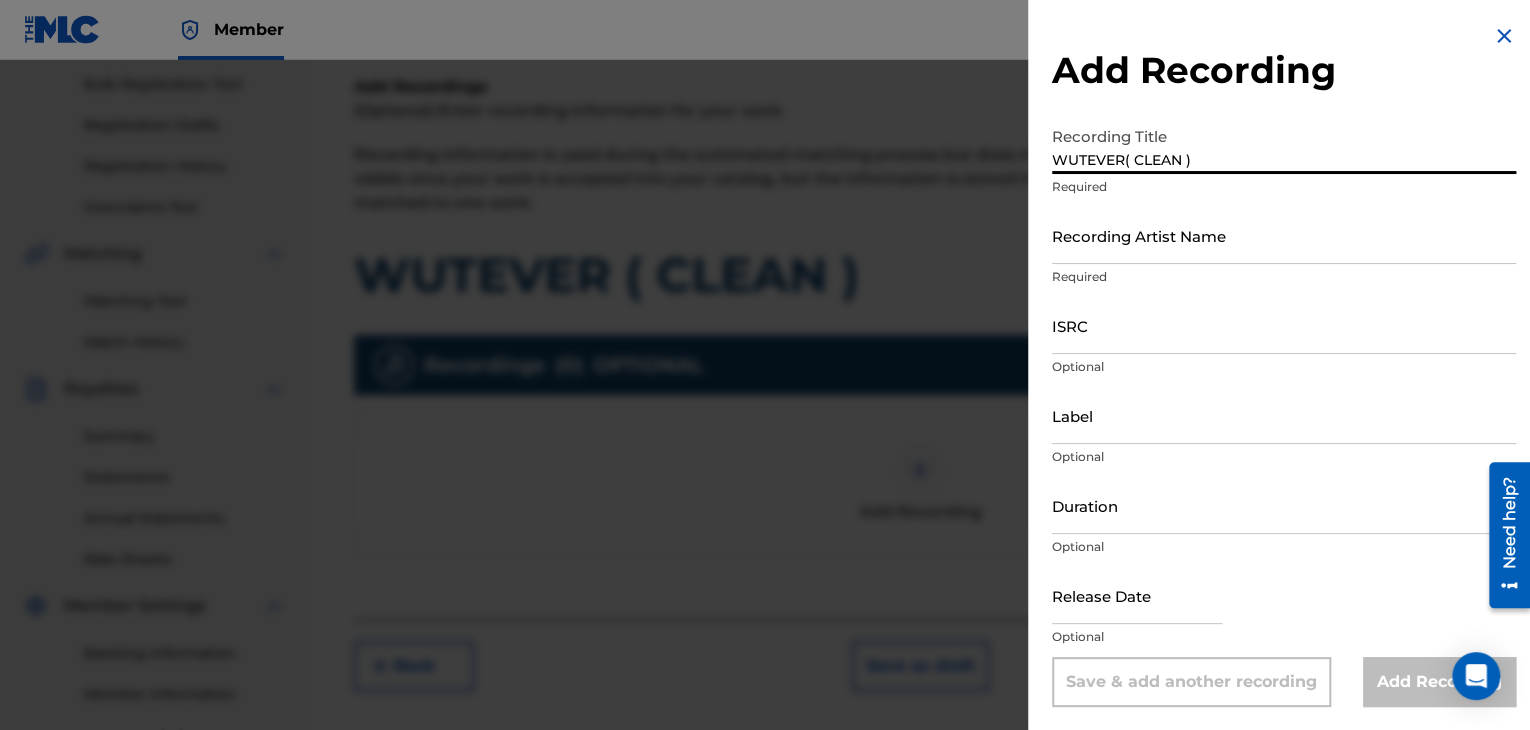 click on "Recording Artist Name" at bounding box center [1284, 235] 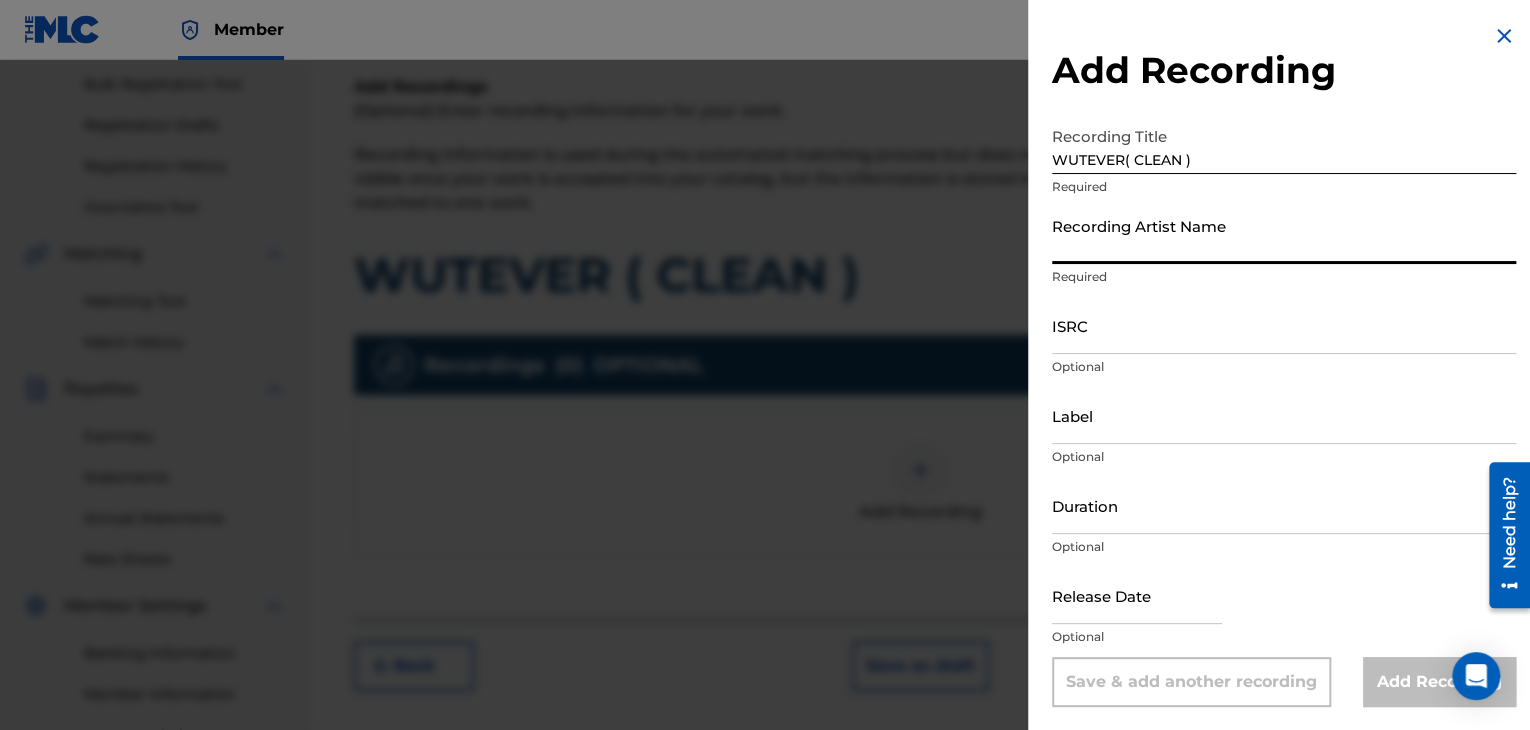 click on "WUTEVER( CLEAN )" at bounding box center (1284, 145) 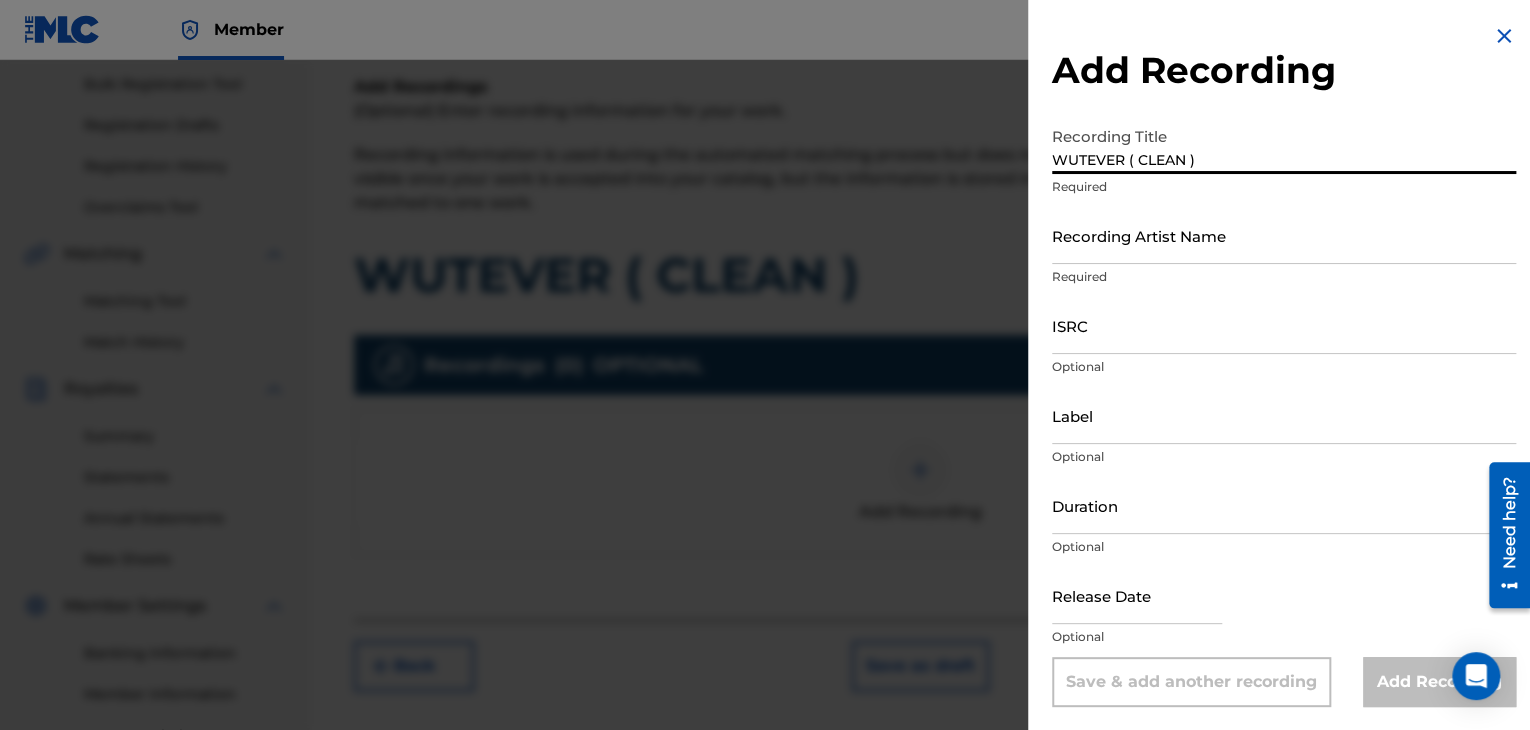 click on "WUTEVER ( CLEAN )" at bounding box center (1284, 145) 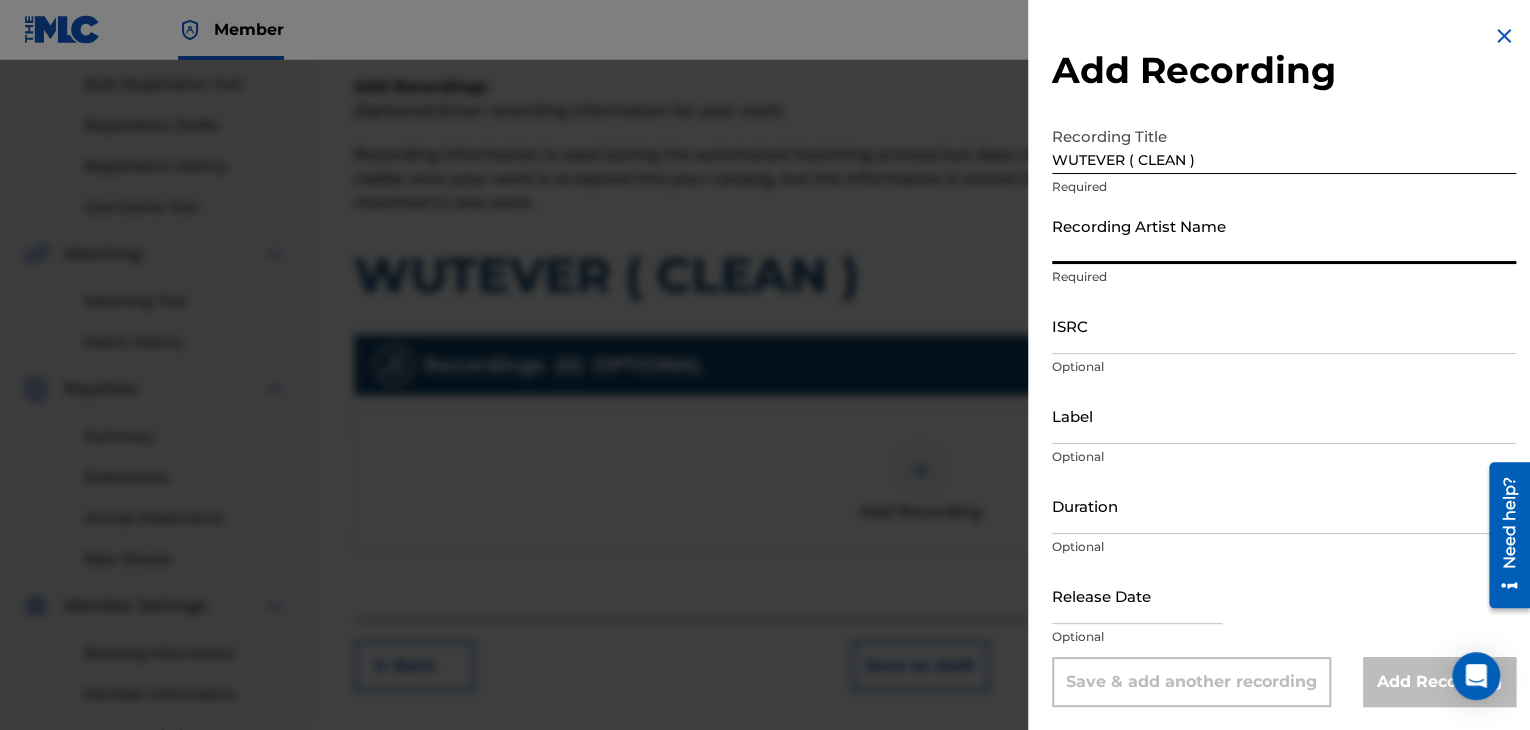 type on "Double D" 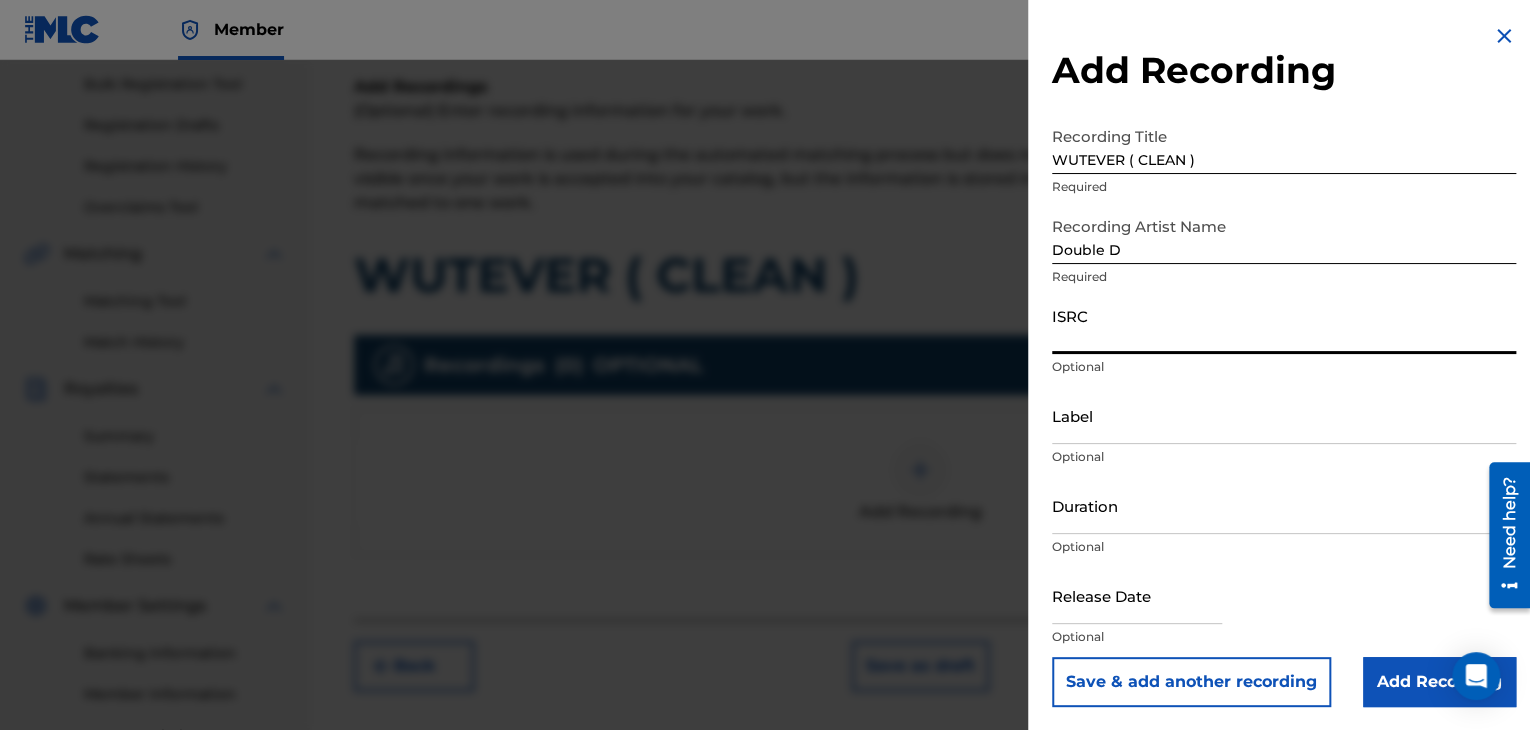 paste on "GXH2J2595725" 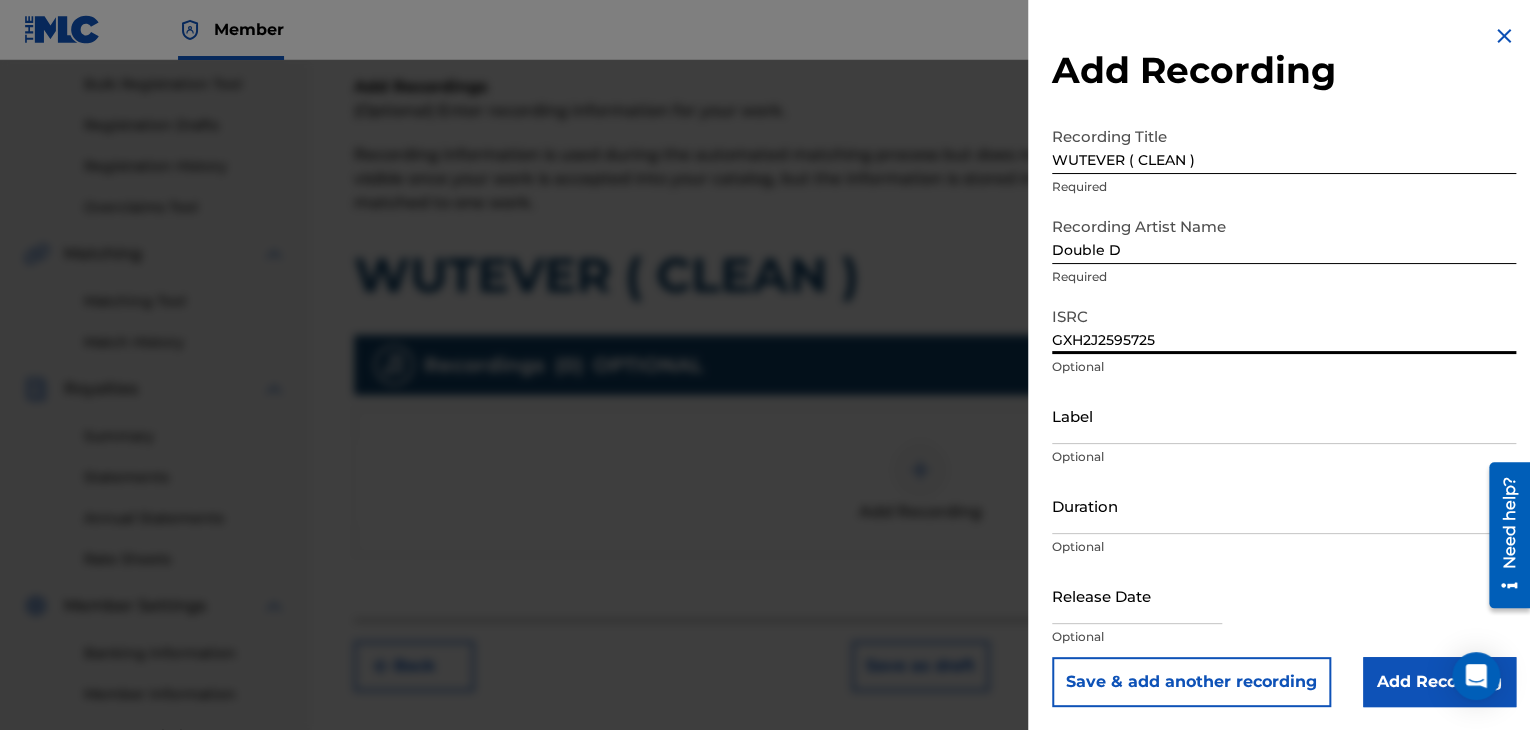 type on "GXH2J2595725" 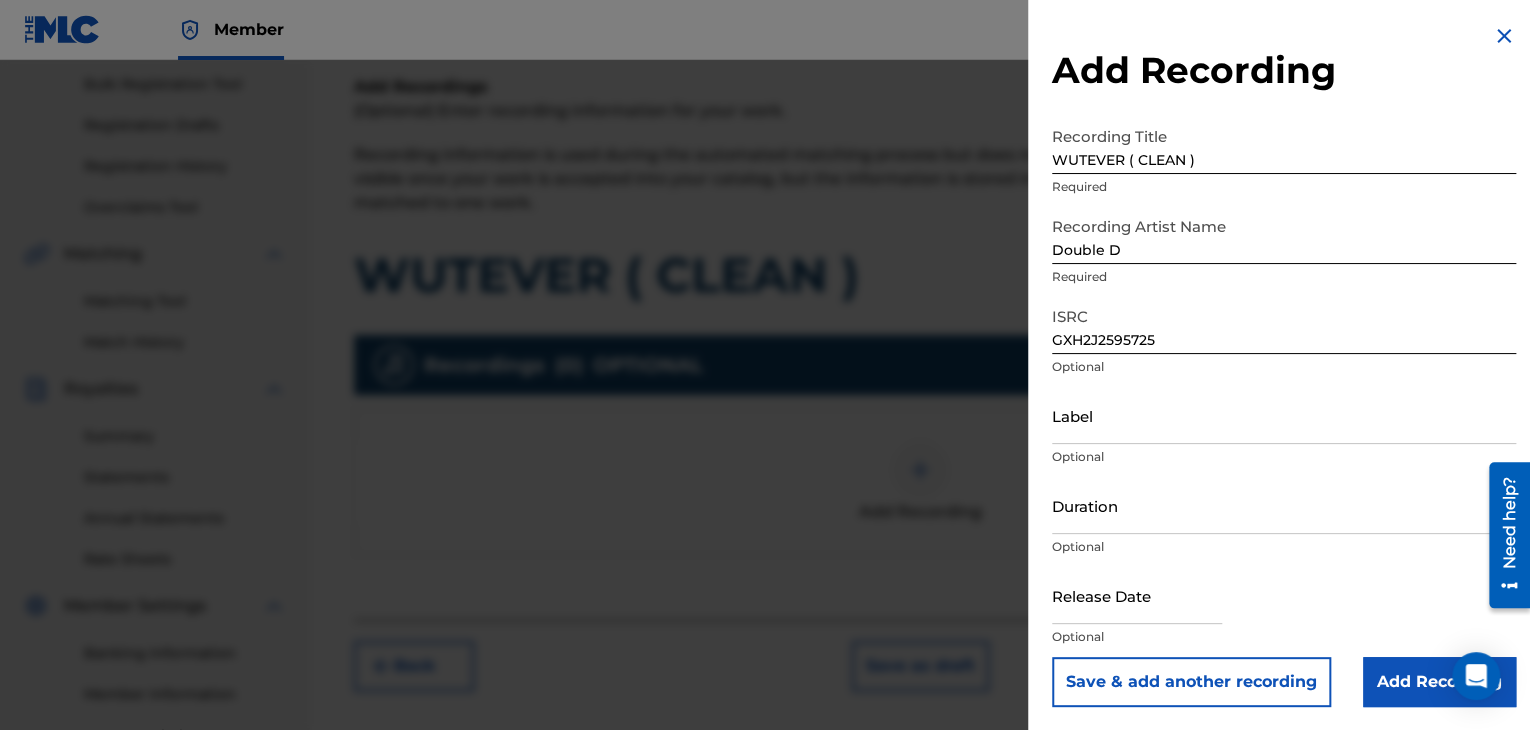 click on "Label" at bounding box center (1284, 415) 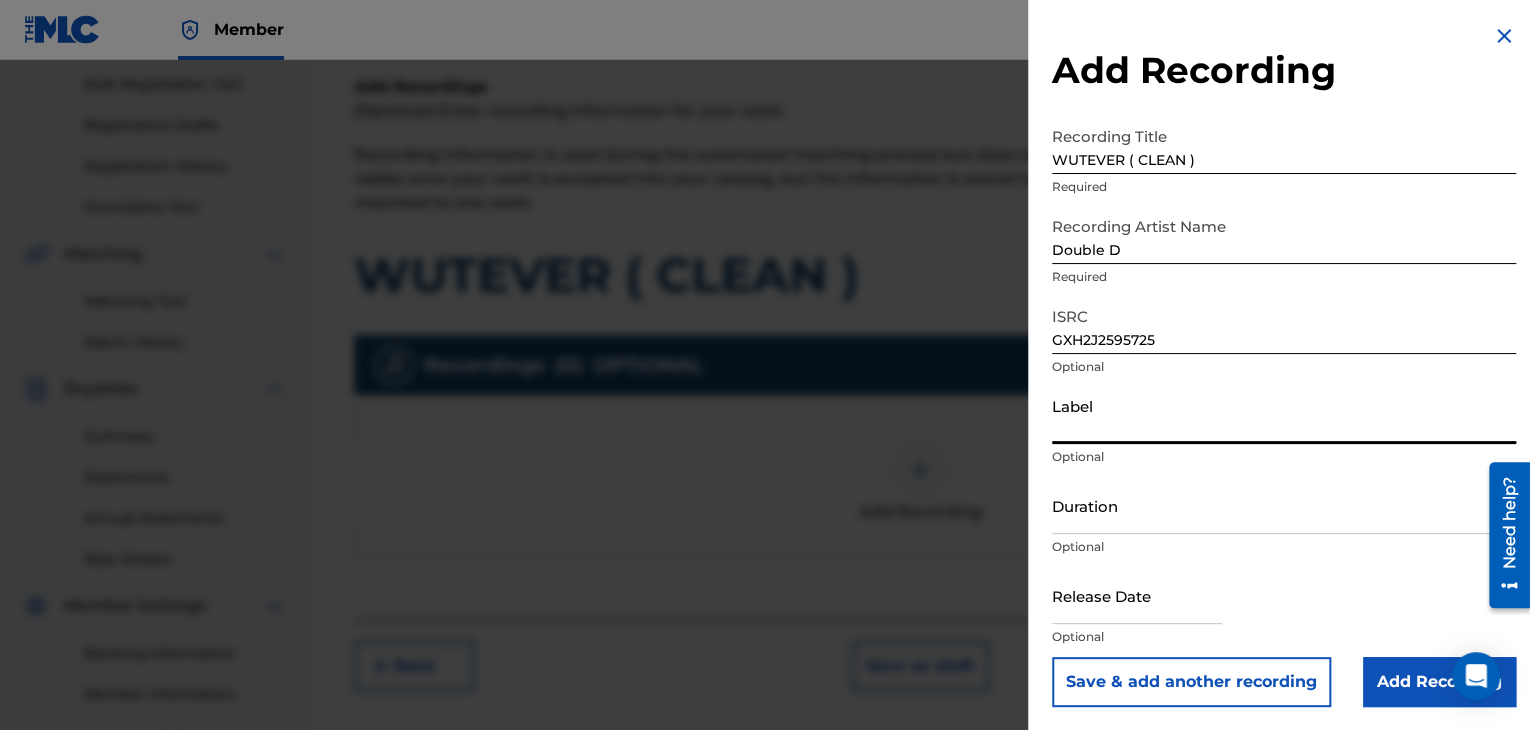 type on "[PERSON_NAME] Boyz Entertainment" 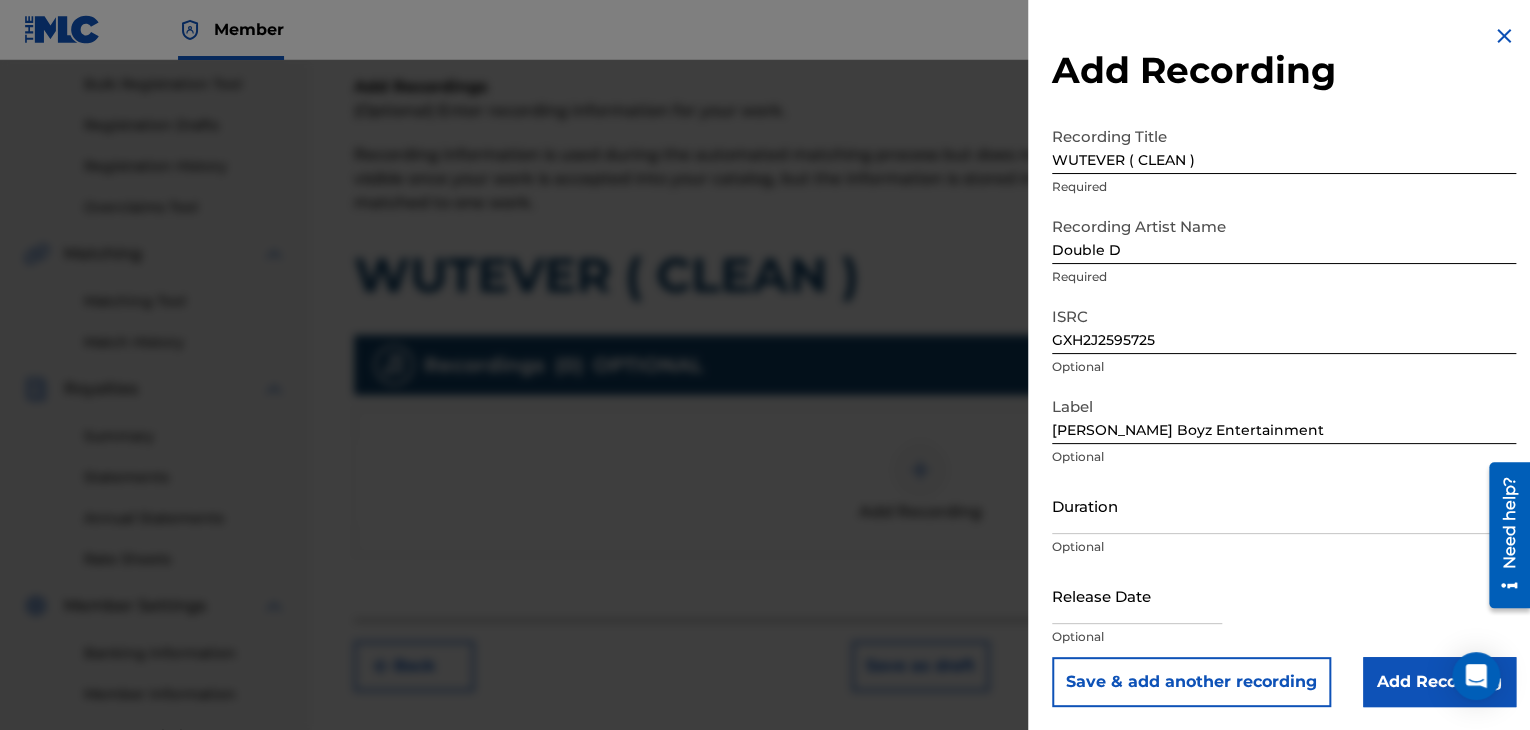 click at bounding box center (1137, 595) 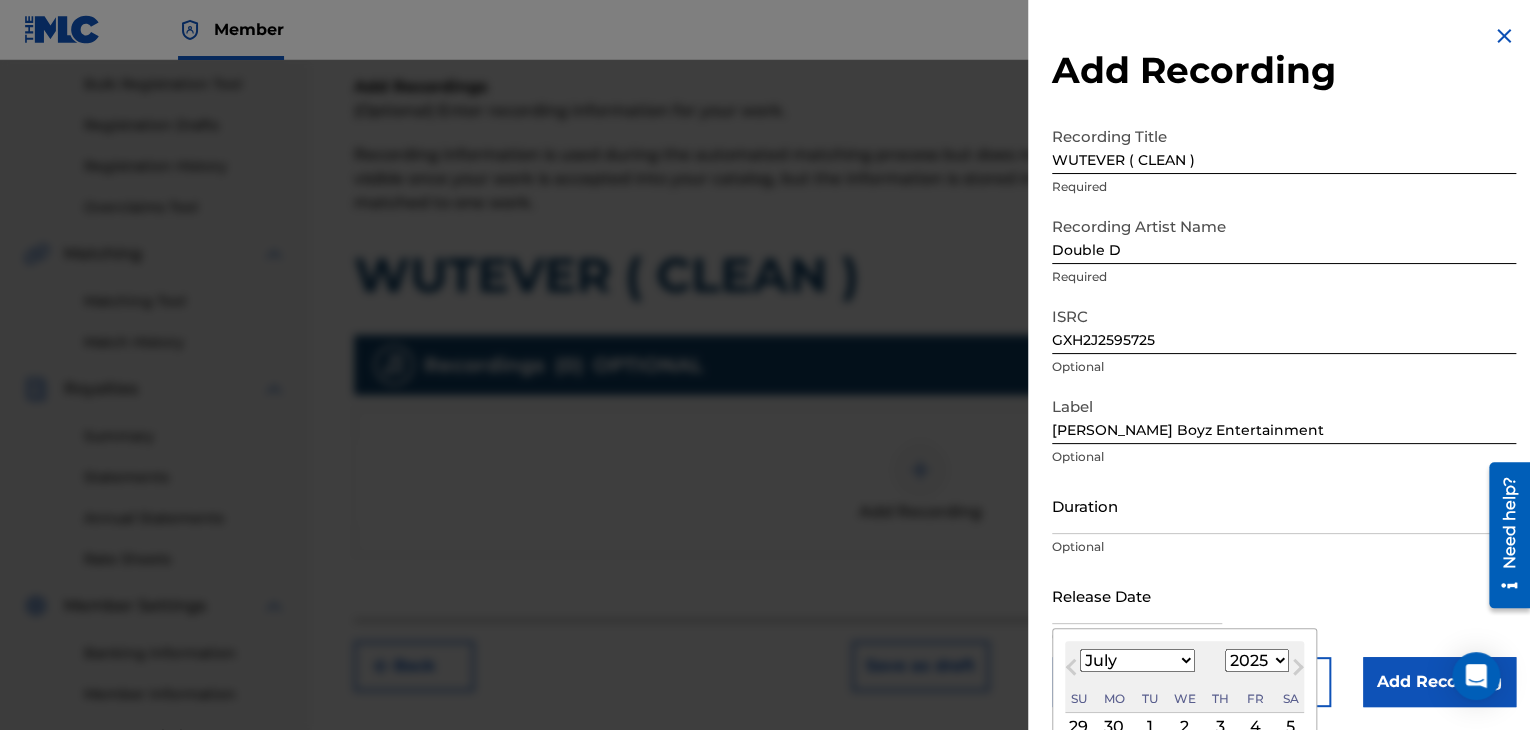 type on "[DATE]" 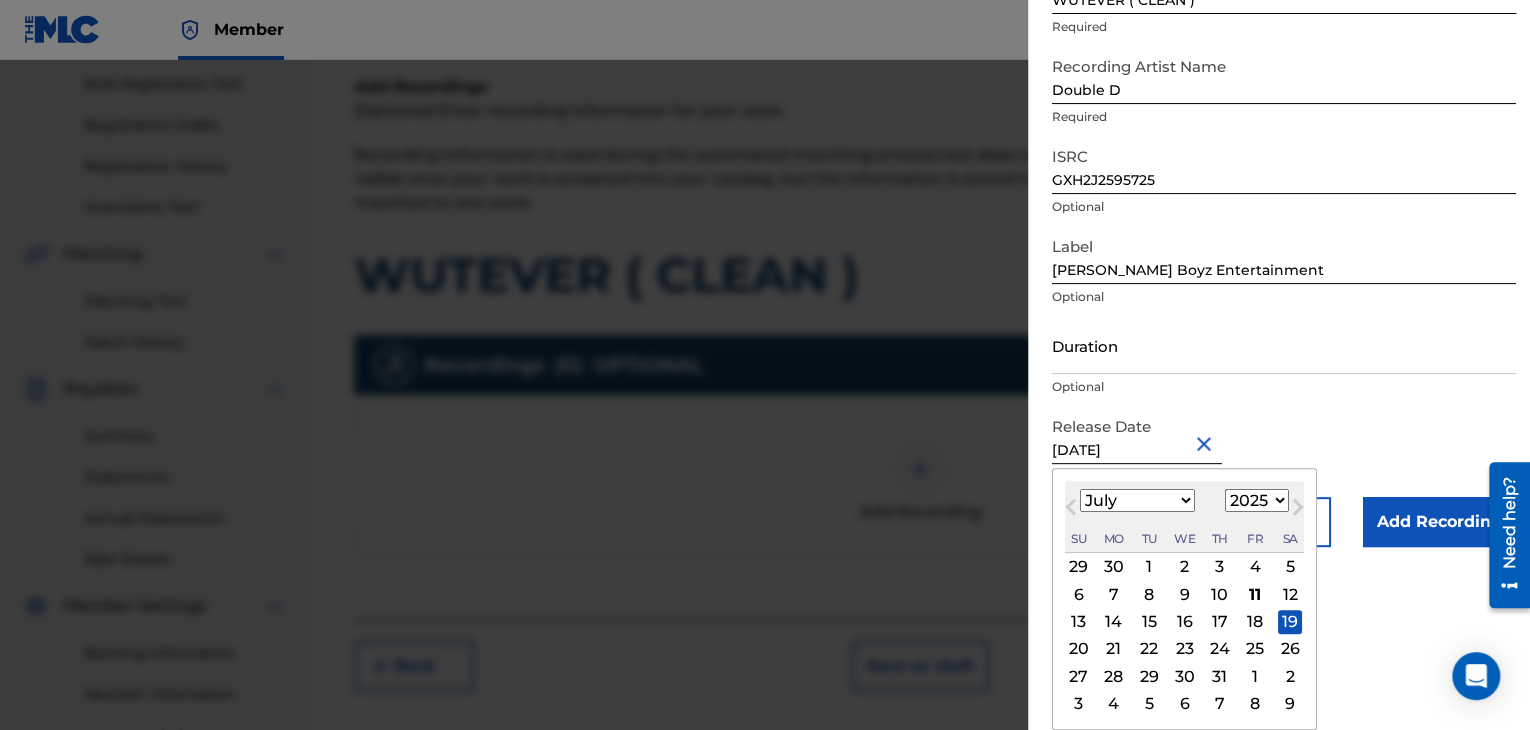 click on "Recording Title WUTEVER ( CLEAN ) Required Recording Artist Name Double D Required ISRC GXH2J2595725 Optional Label [PERSON_NAME] Boyz Entertainment Optional Duration Optional Release Date [DATE] Previous Month Next Month July [DATE] February March April May June July August September October November [DATE] 1900 1901 1902 1903 1904 1905 1906 1907 1908 1909 1910 1911 1912 1913 1914 1915 1916 1917 1918 1919 1920 1921 1922 1923 1924 1925 1926 1927 1928 1929 1930 1931 1932 1933 1934 1935 1936 1937 1938 1939 1940 1941 1942 1943 1944 1945 1946 1947 1948 1949 1950 1951 1952 1953 1954 1955 1956 1957 1958 1959 1960 1961 1962 1963 1964 1965 1966 1967 1968 1969 1970 1971 1972 1973 1974 1975 1976 1977 1978 1979 1980 1981 1982 1983 1984 1985 1986 1987 1988 1989 1990 1991 1992 1993 1994 1995 1996 1997 1998 1999 2000 2001 2002 2003 2004 2005 2006 2007 2008 2009 2010 2011 2012 2013 2014 2015 2016 2017 2018 2019 2020 2021 2022 2023 2024 2025 2026 2027 2028 2029 2030 2031 2032 2033 2034 2035 2036 2037 2038 2039 Su" at bounding box center (1284, 252) 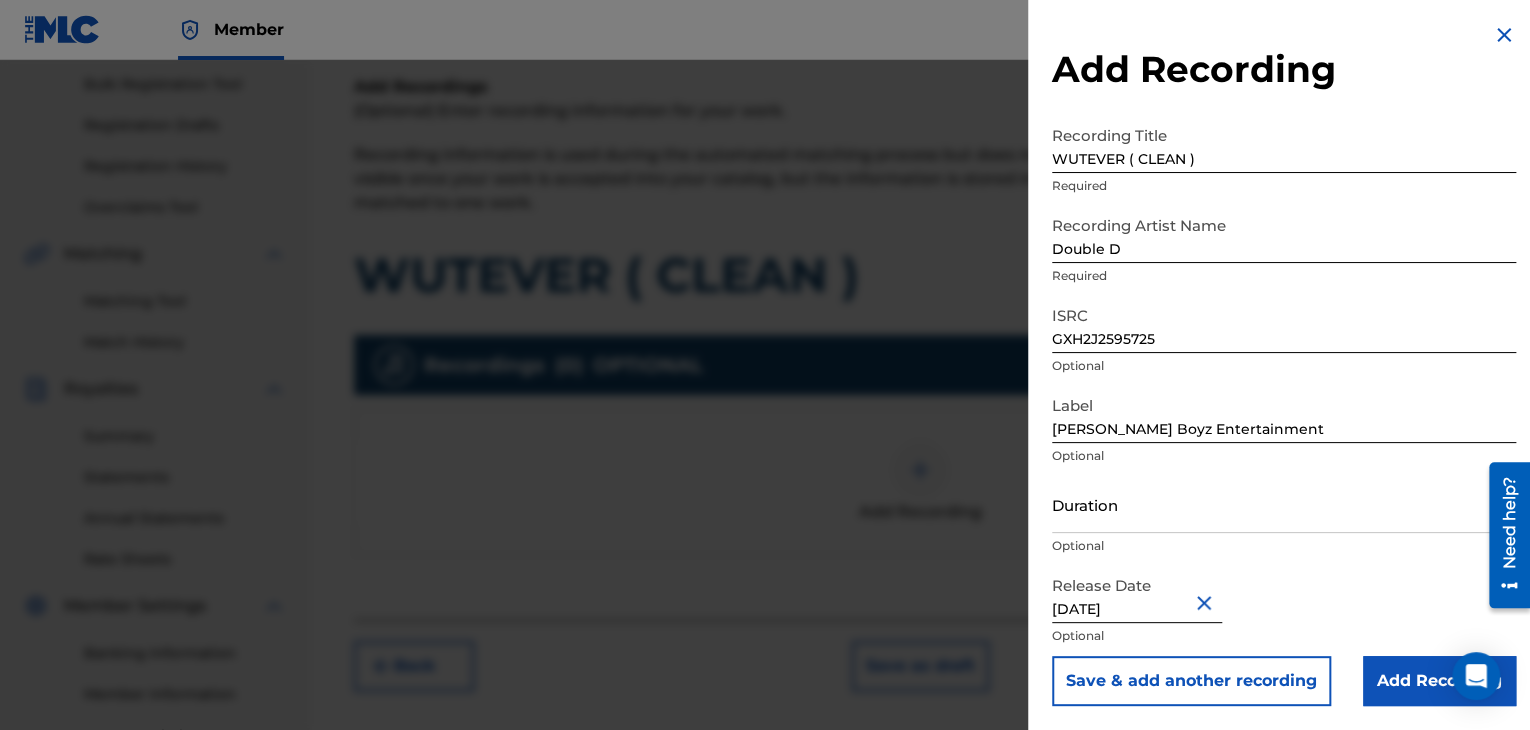 click on "Add Recording" at bounding box center [1439, 681] 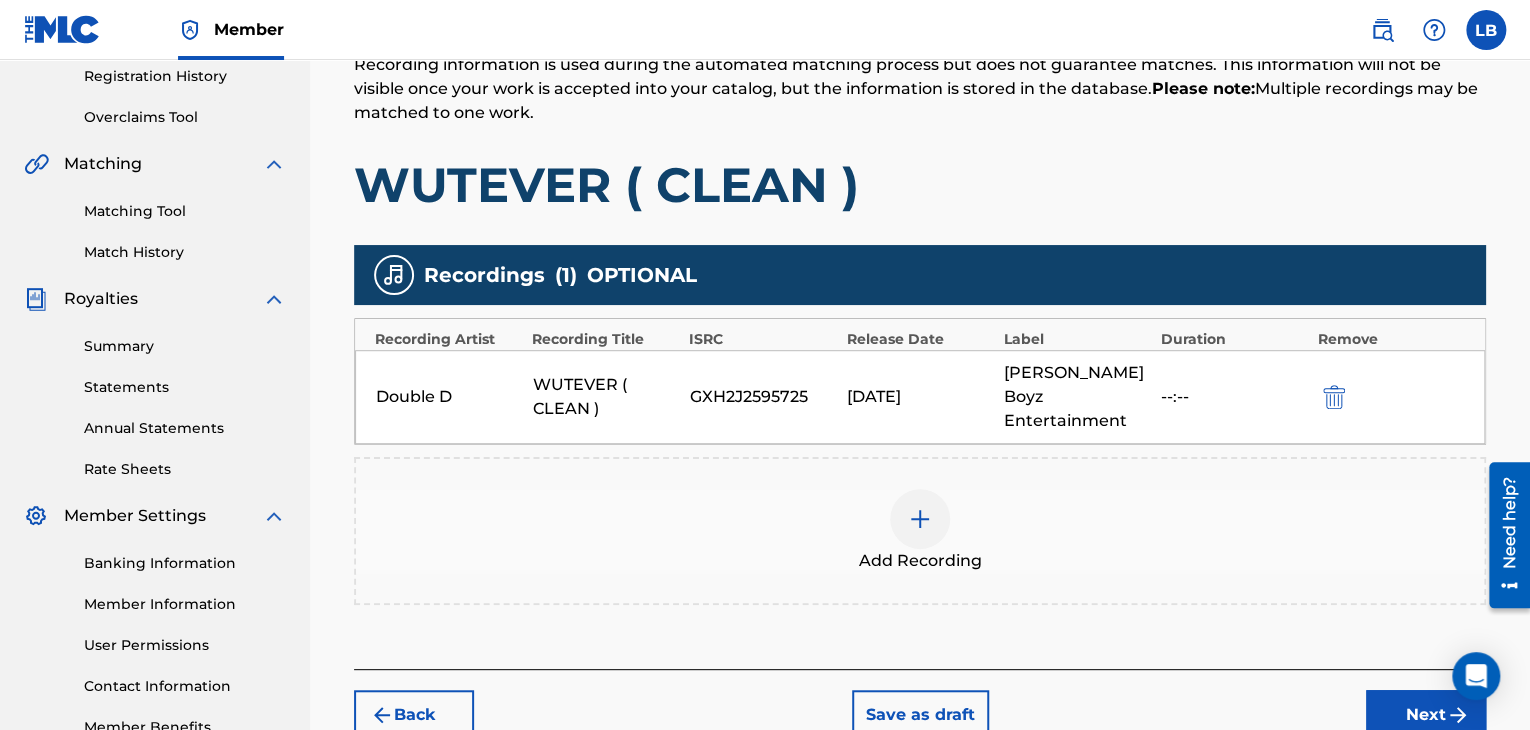 click on "Next" at bounding box center (1426, 715) 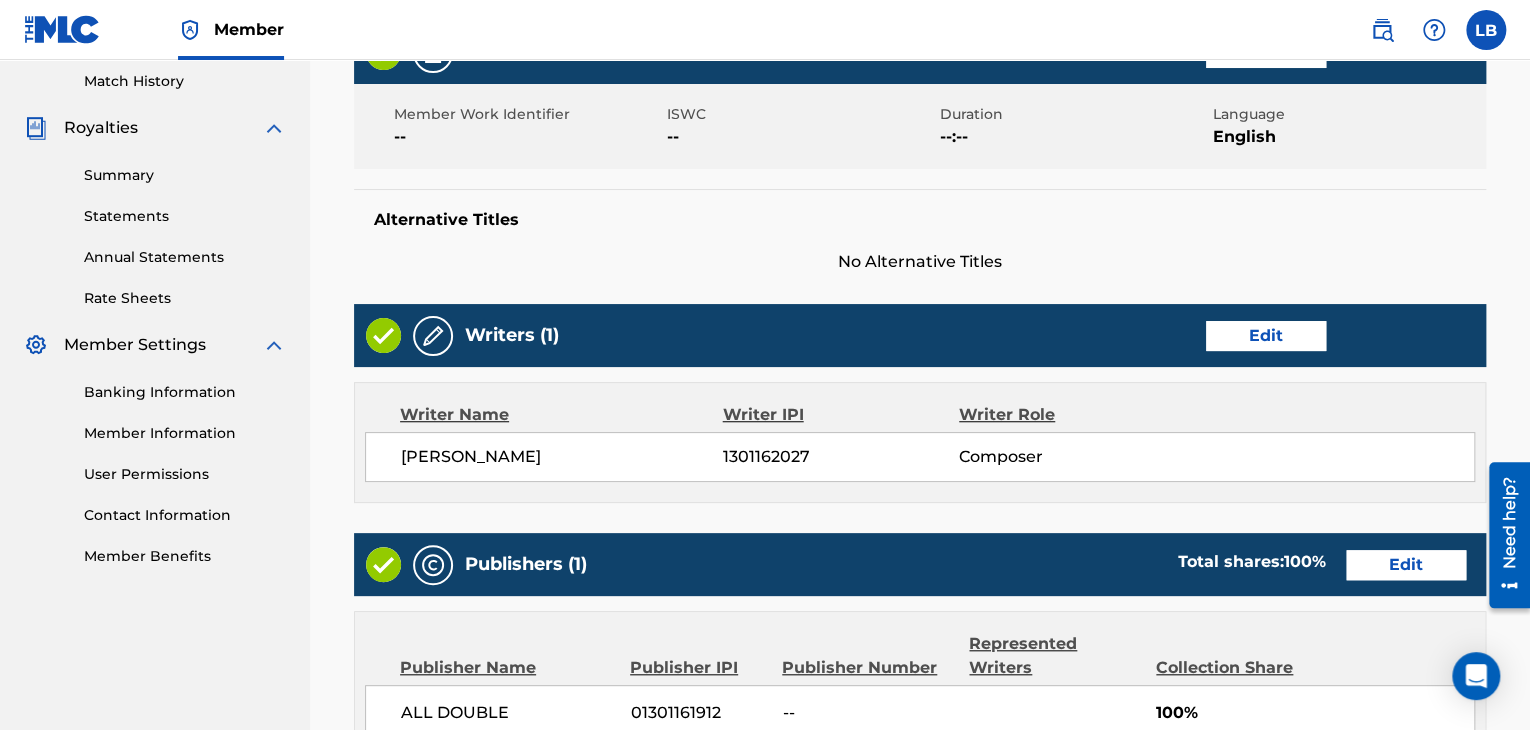 scroll, scrollTop: 735, scrollLeft: 0, axis: vertical 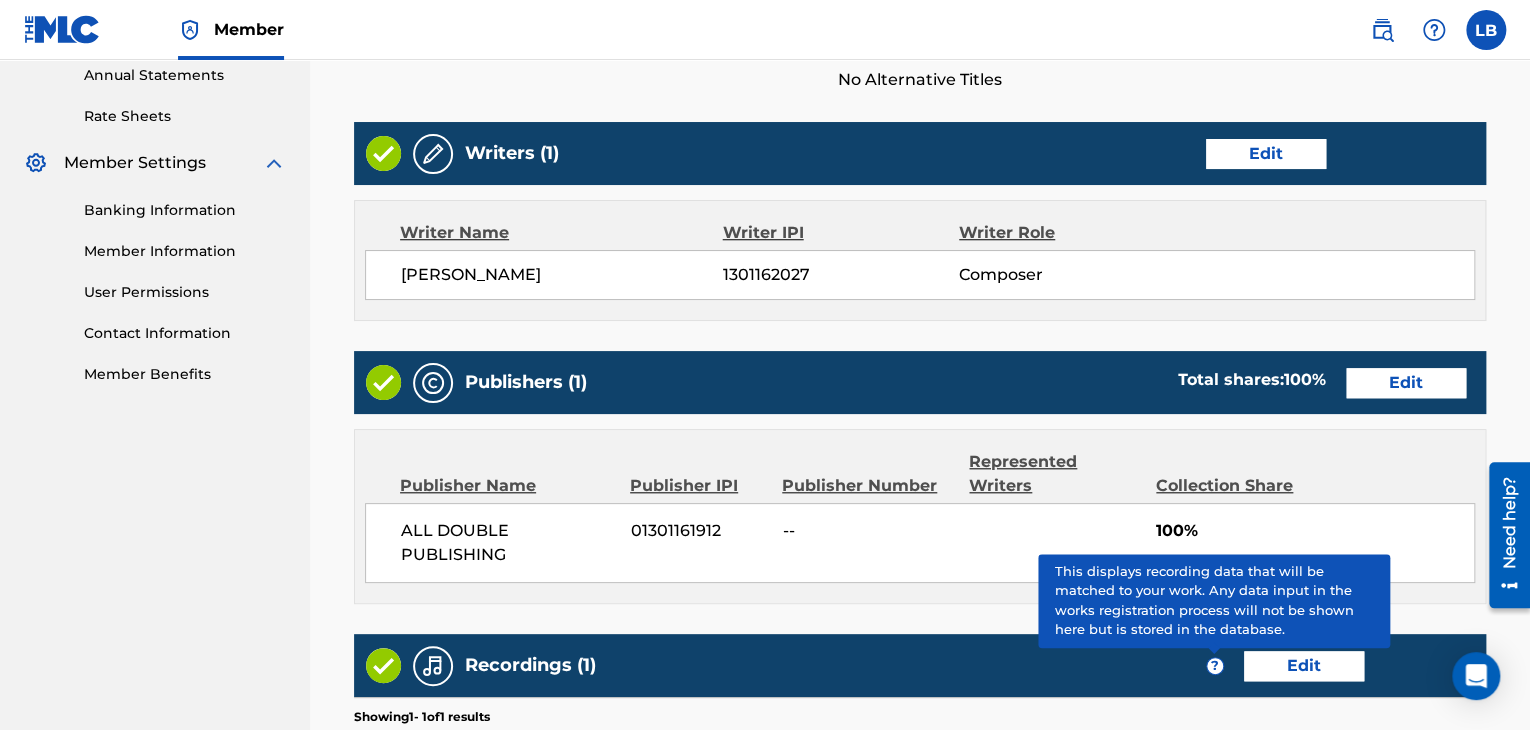 click on "[PERSON_NAME] Summary Catalog Works Registration Claiming Tool Individual Registration Tool Bulk Registration Tool Registration Drafts Registration History Overclaims Tool Matching Matching Tool Match History Royalties Summary Statements Annual Statements Rate Sheets Member Settings Banking Information Member Information User Permissions Contact Information Member Benefits" at bounding box center [155, 136] 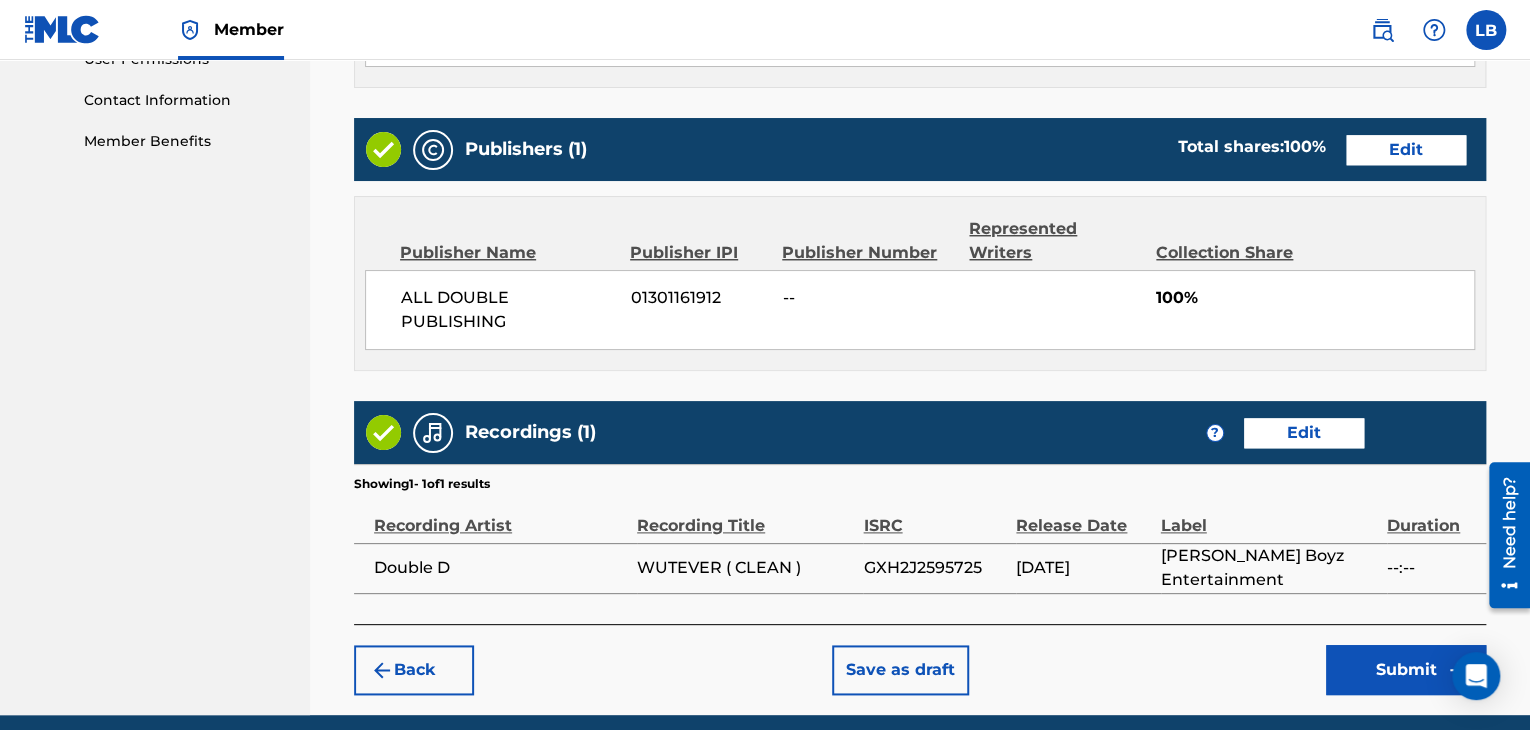 scroll, scrollTop: 973, scrollLeft: 0, axis: vertical 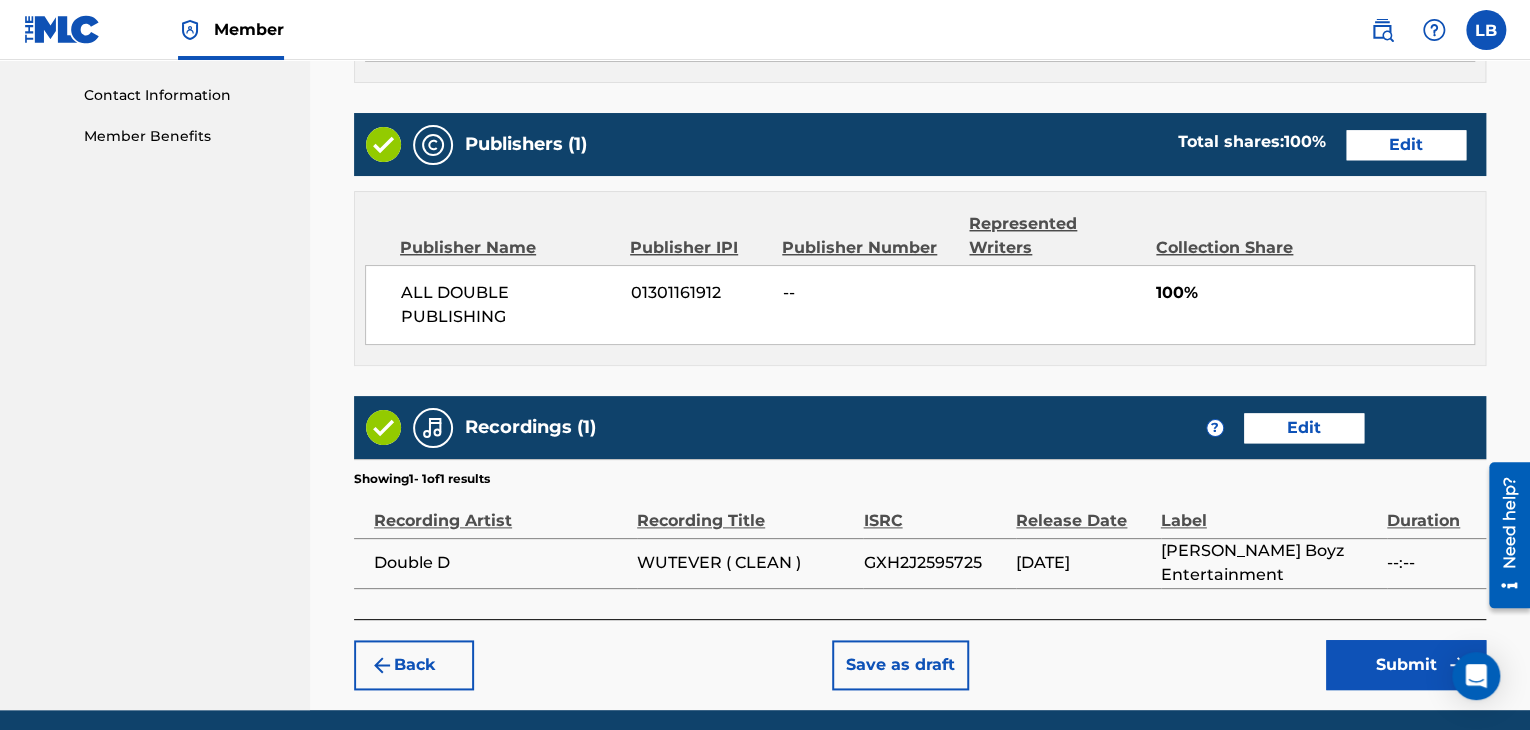click on "Submit" at bounding box center [1406, 665] 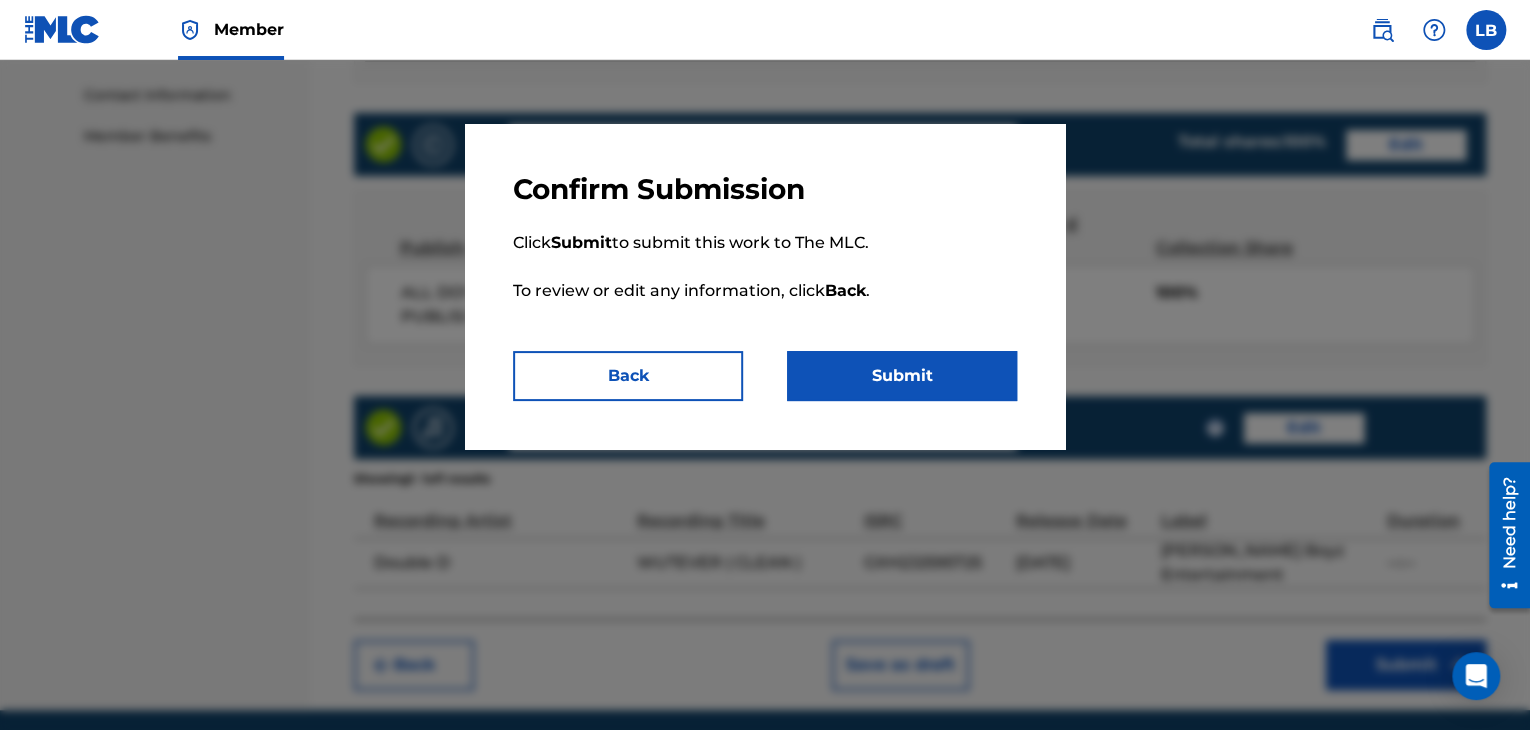 click on "Submit" at bounding box center [902, 376] 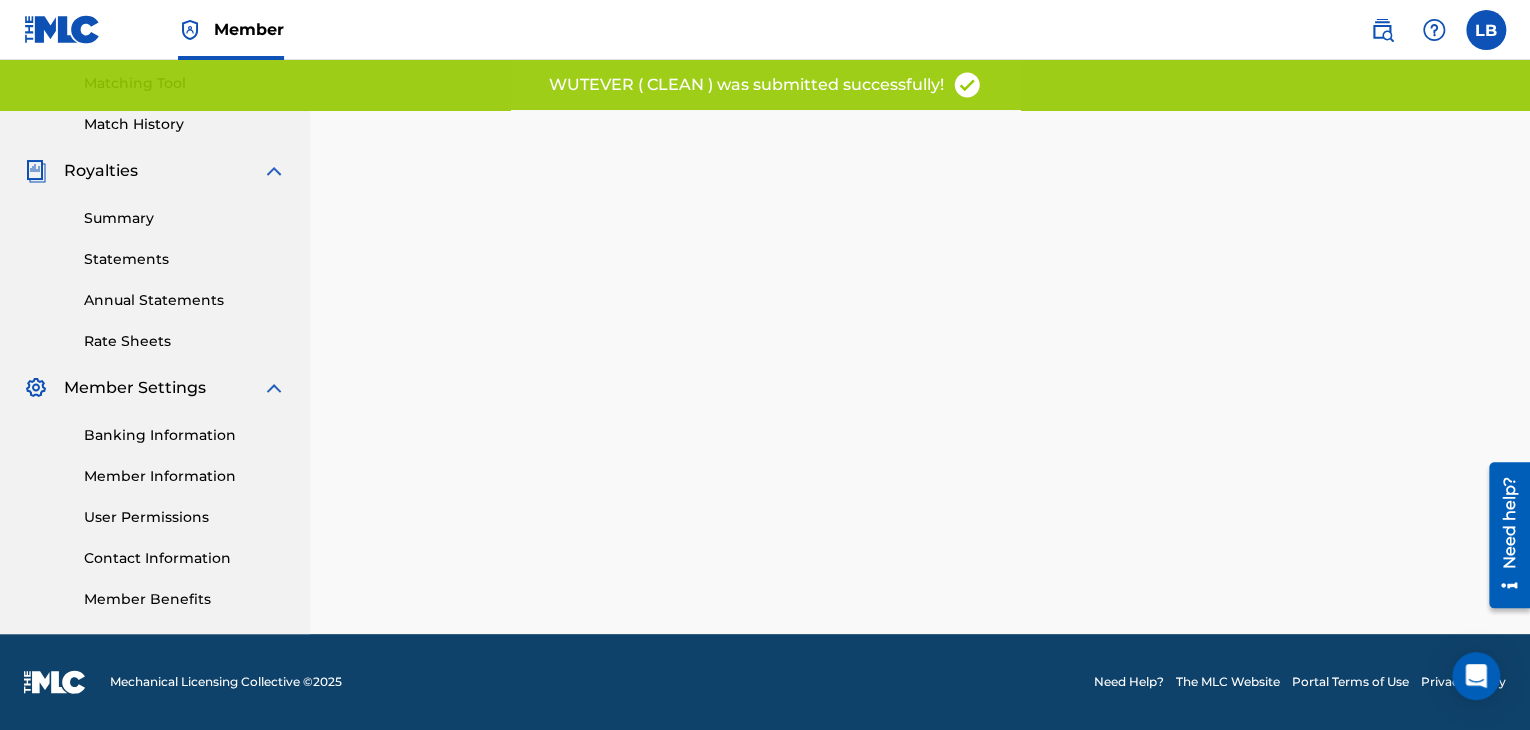 scroll, scrollTop: 0, scrollLeft: 0, axis: both 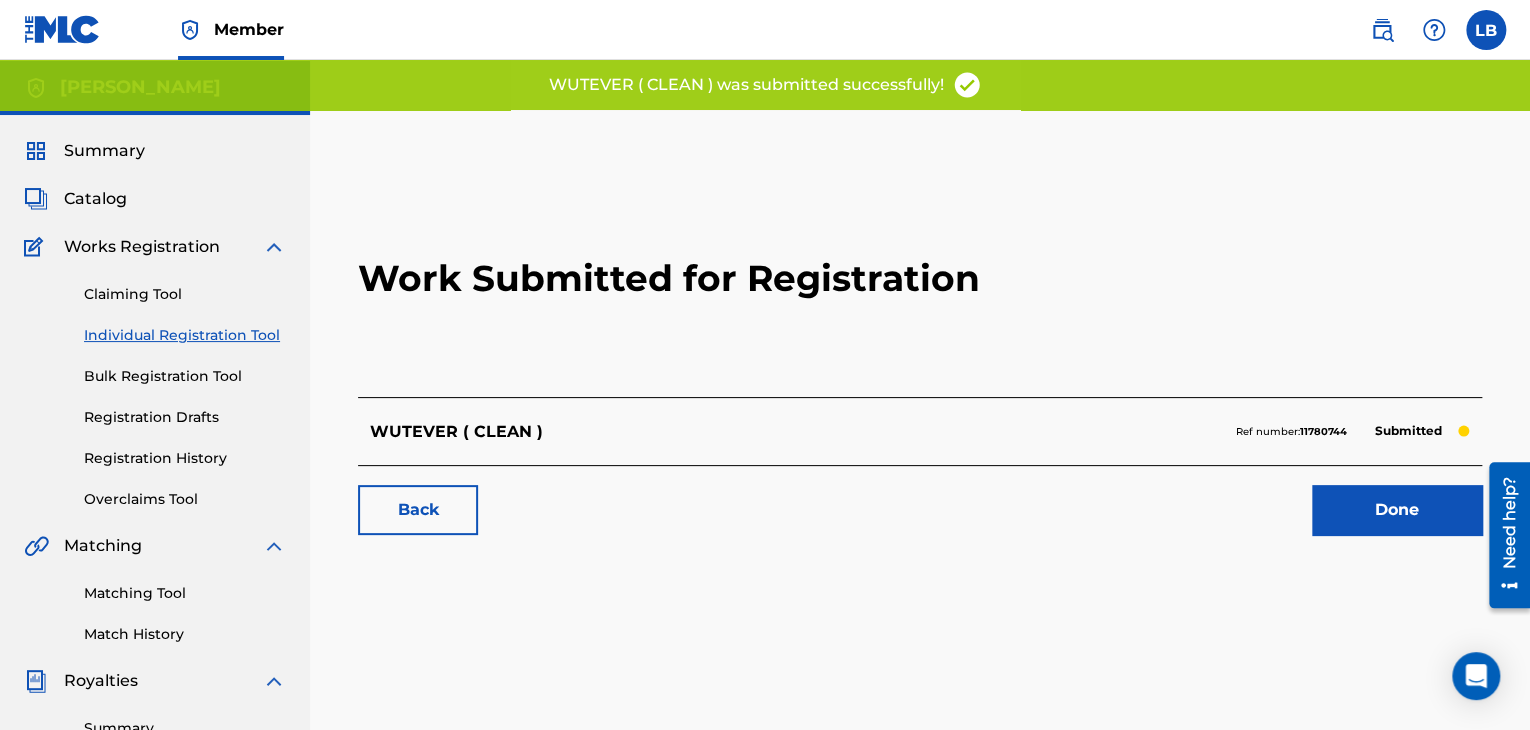 click on "Back" at bounding box center (418, 510) 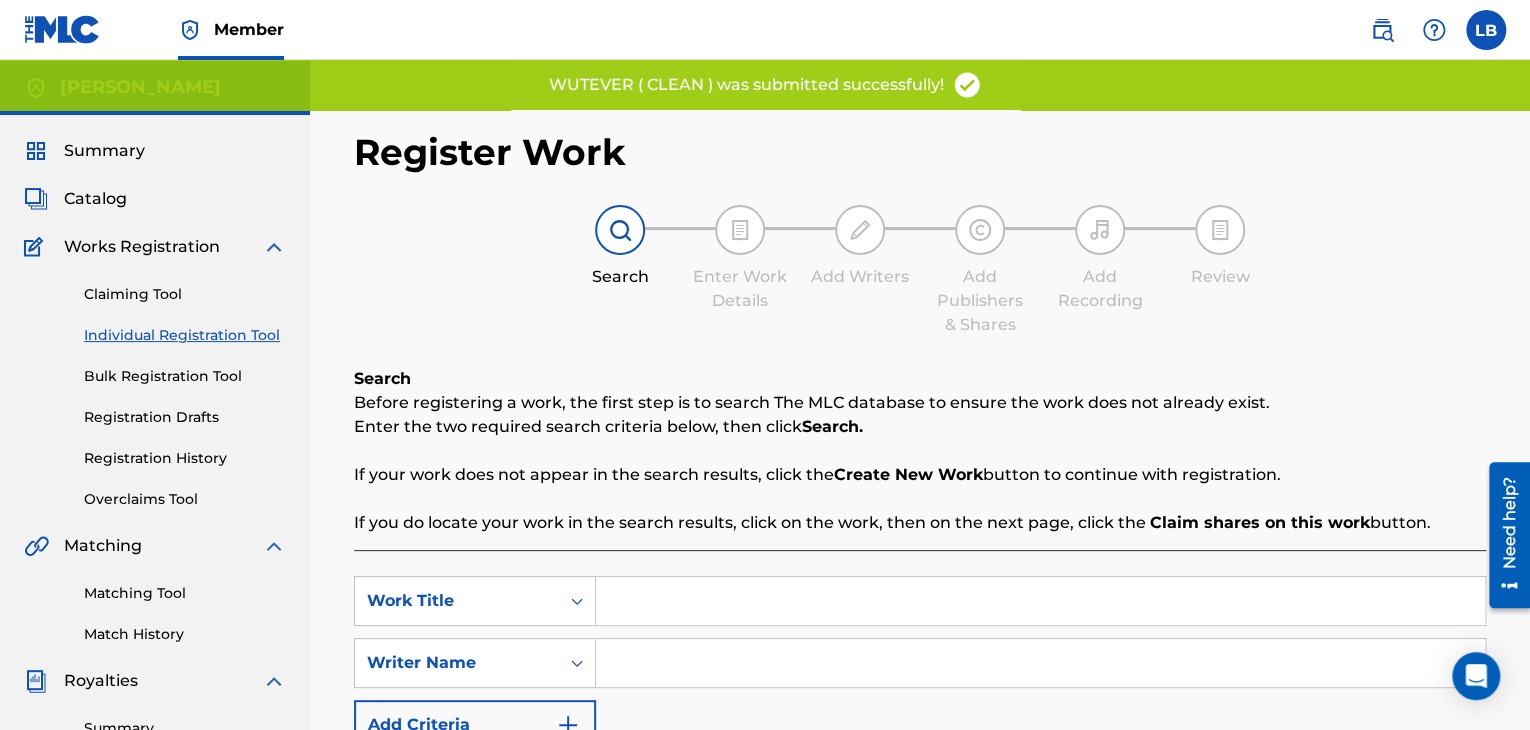 click on "Registration History" at bounding box center [185, 458] 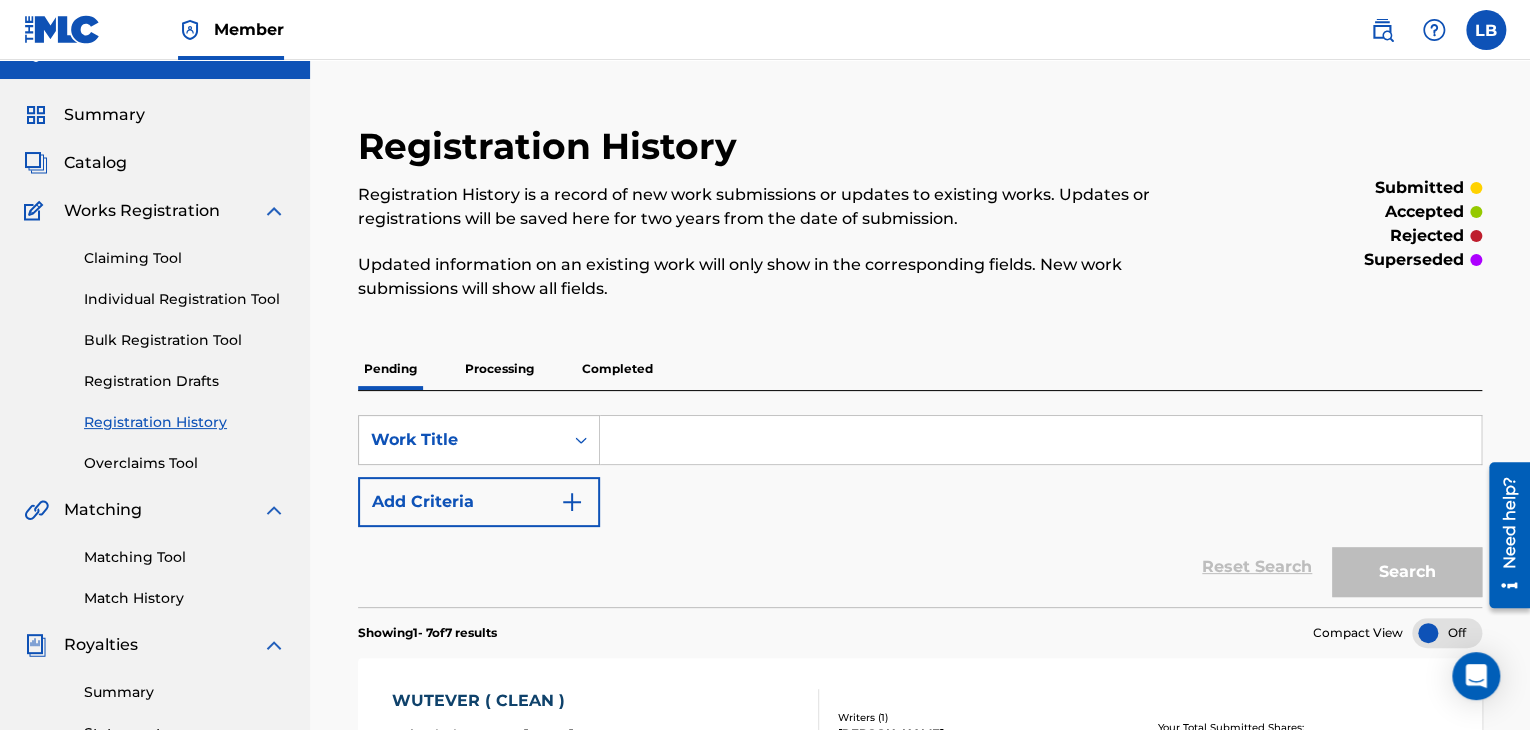 scroll, scrollTop: 0, scrollLeft: 0, axis: both 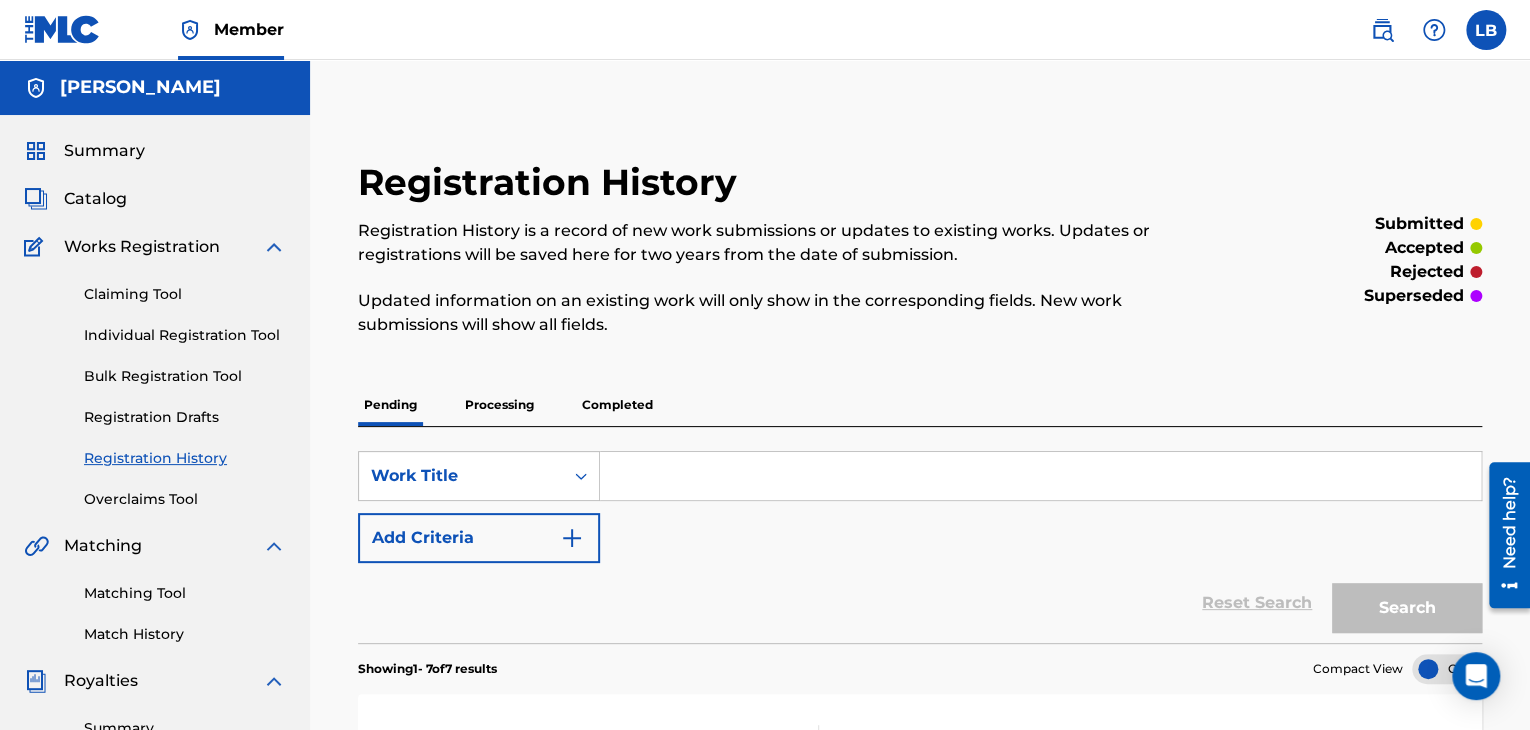 click on "Individual Registration Tool" at bounding box center (185, 335) 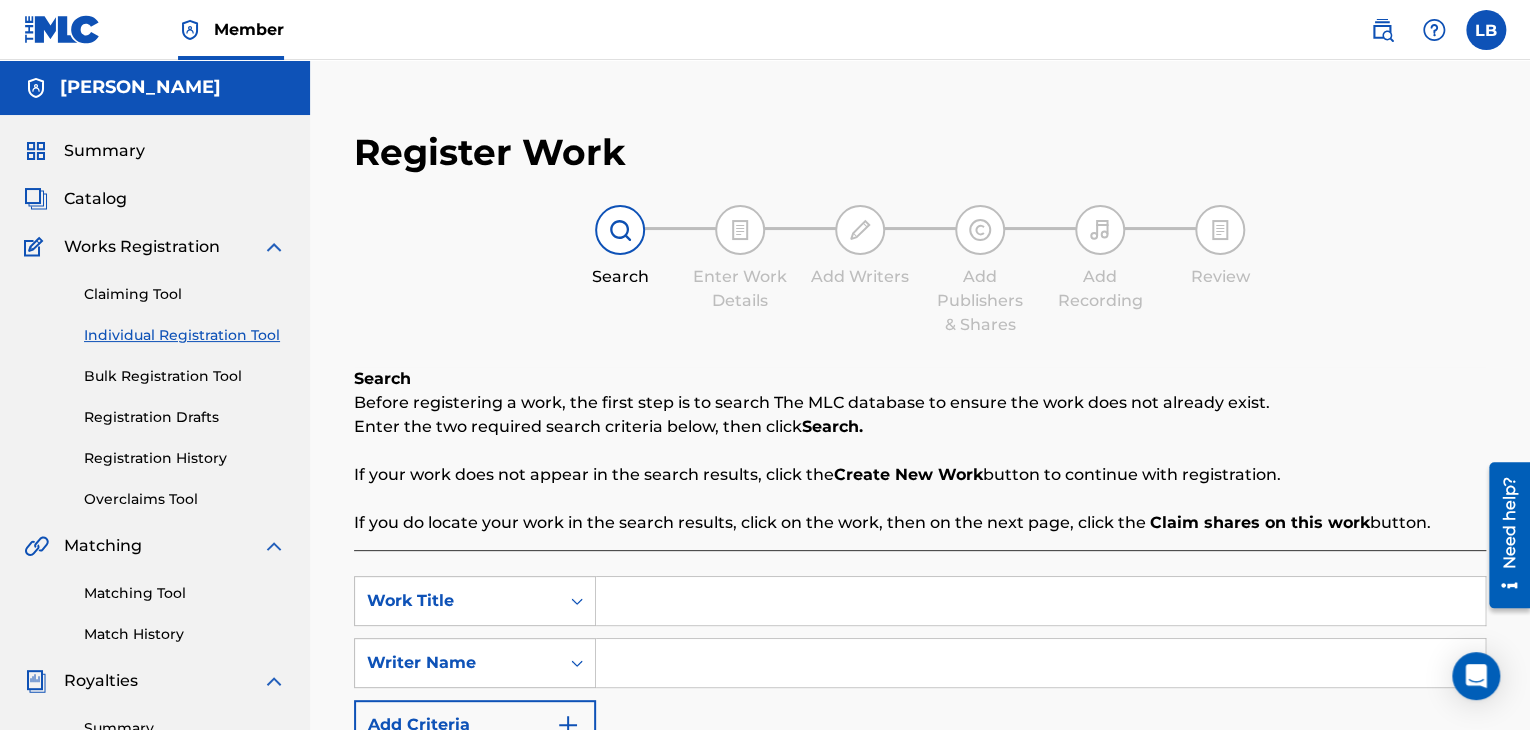 click at bounding box center [1040, 601] 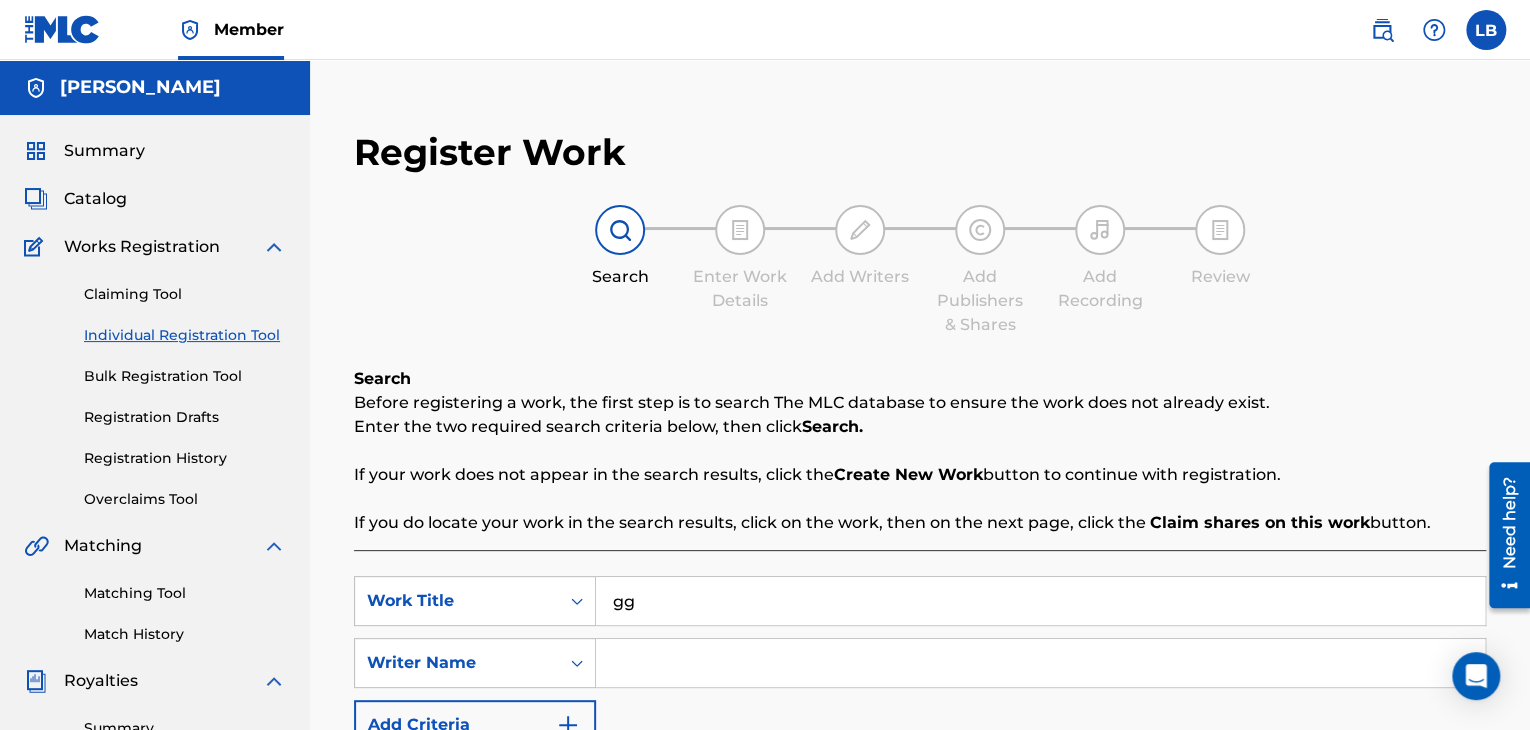 type on "gg" 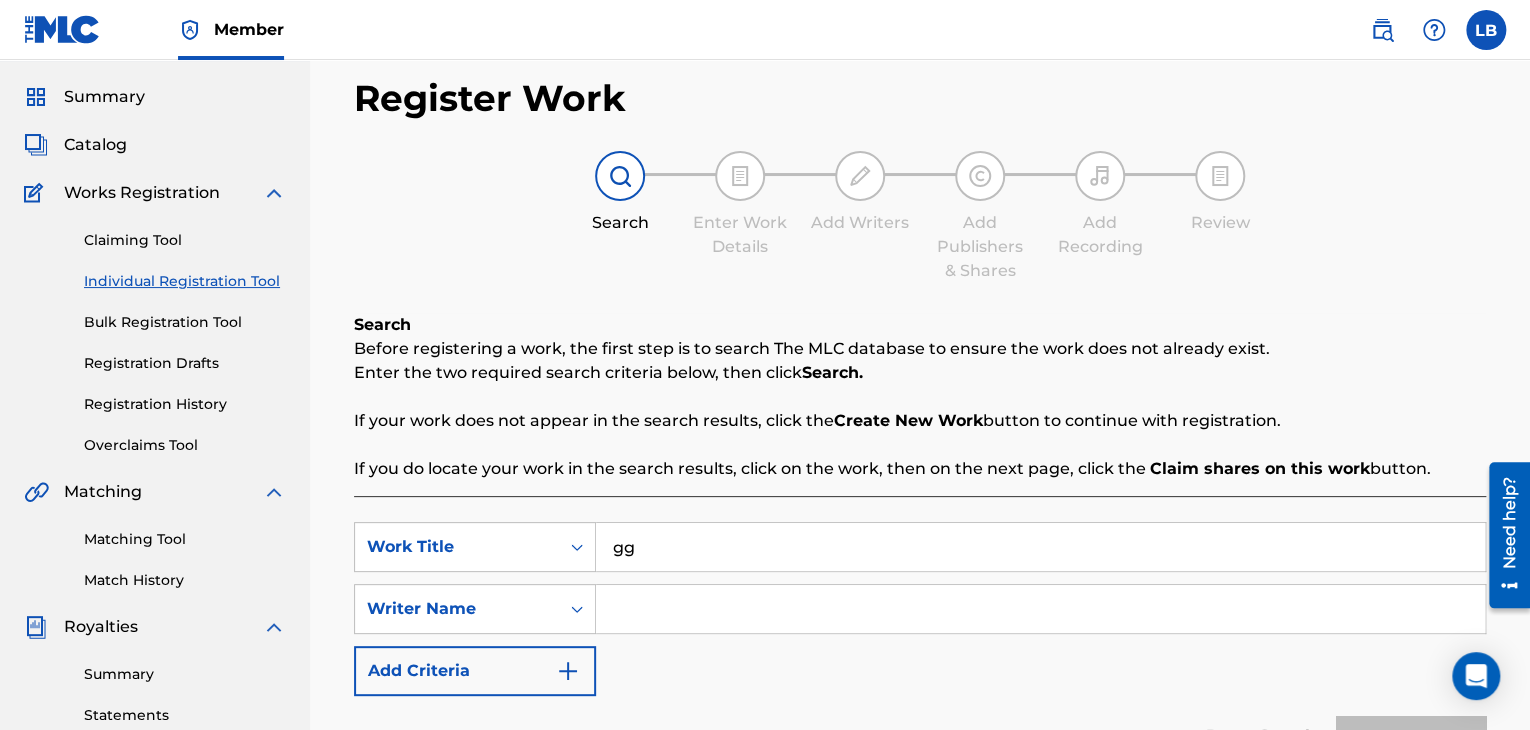 scroll, scrollTop: 232, scrollLeft: 0, axis: vertical 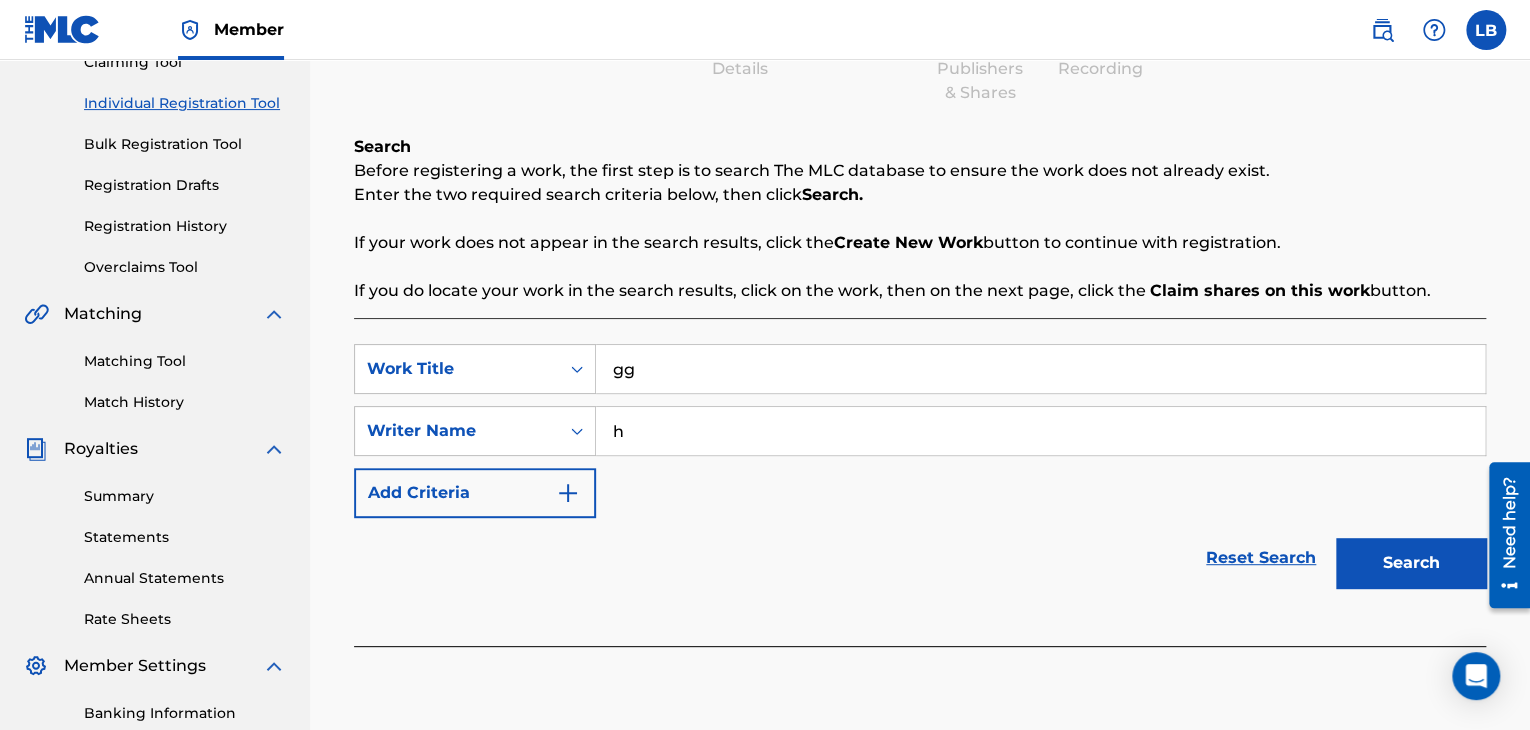 type on "h" 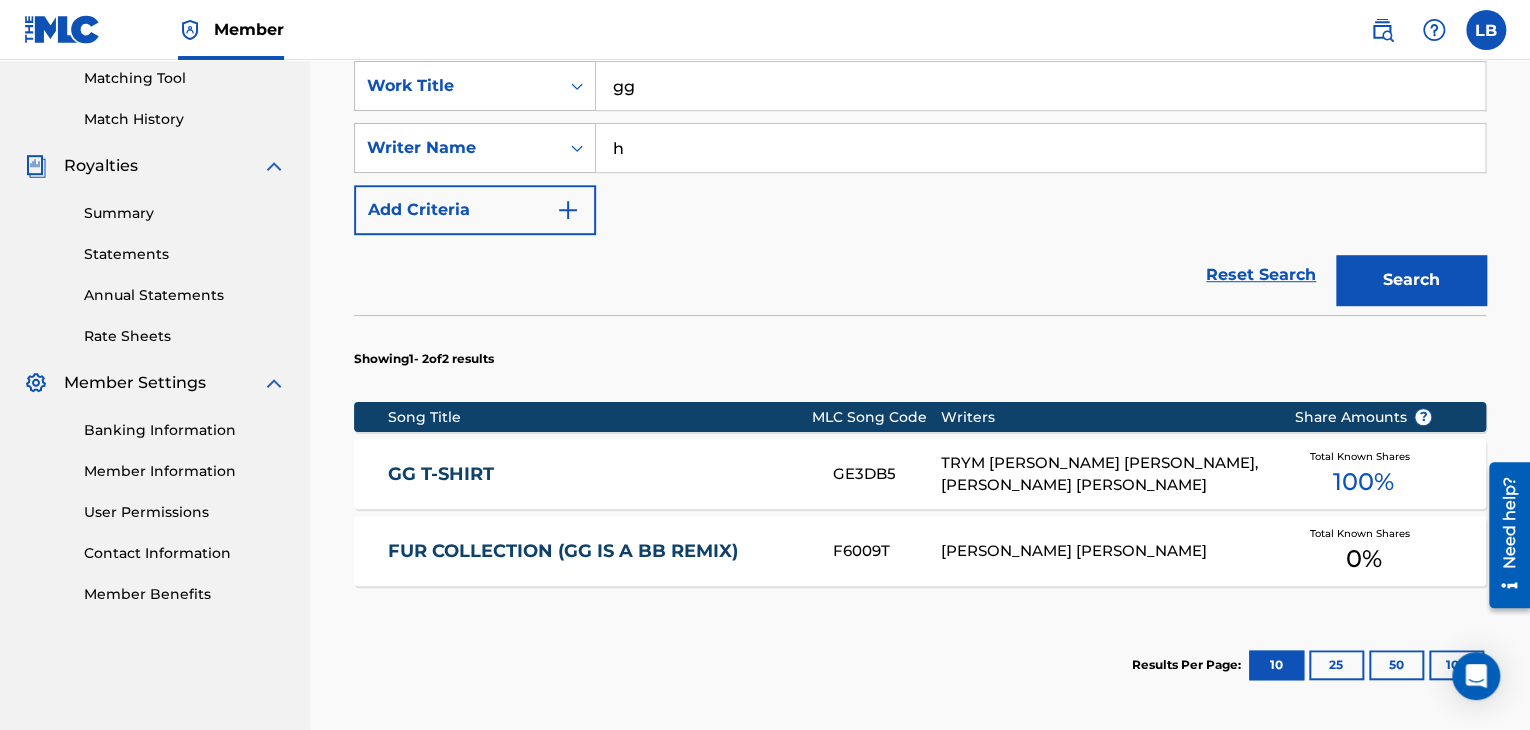 scroll, scrollTop: 520, scrollLeft: 0, axis: vertical 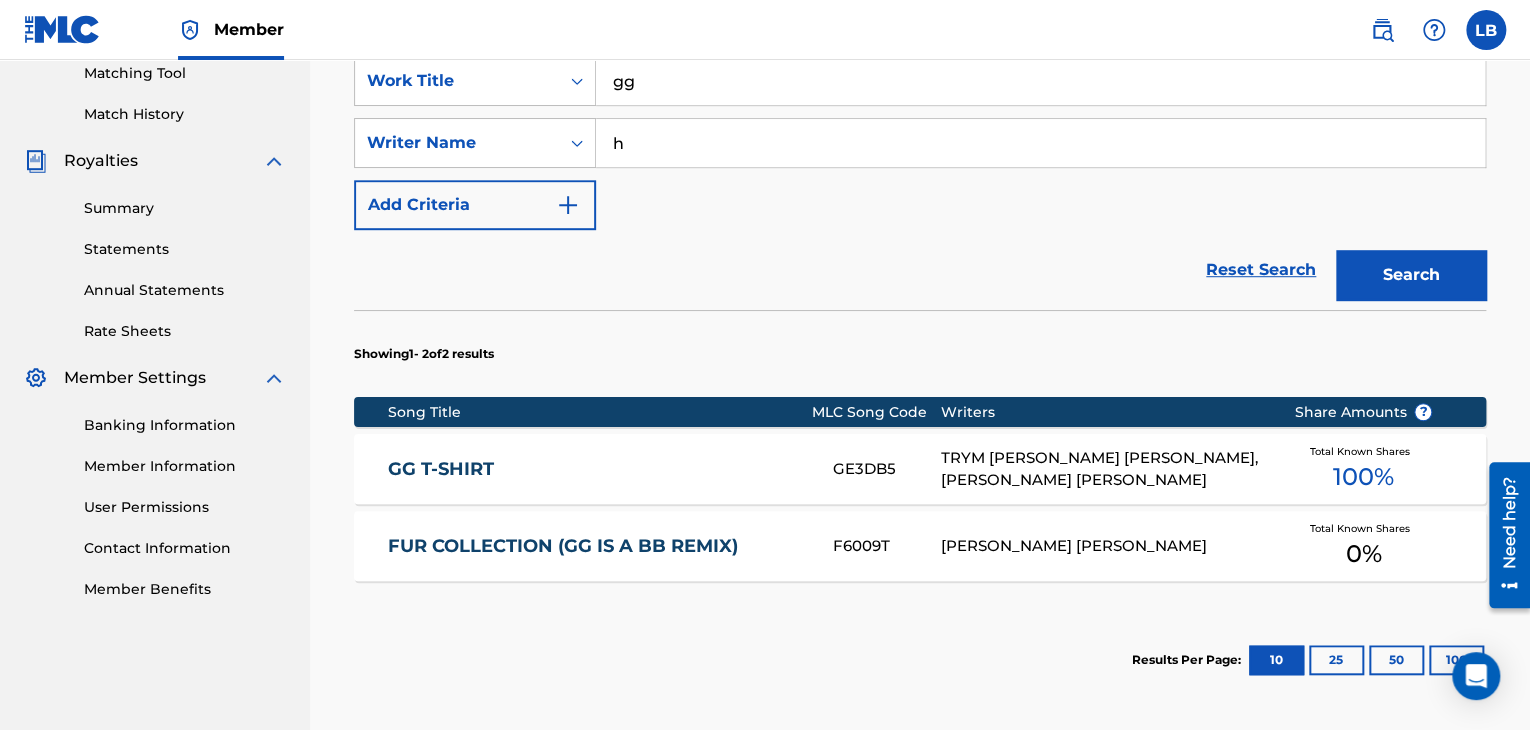 click on "gg" at bounding box center [1040, 81] 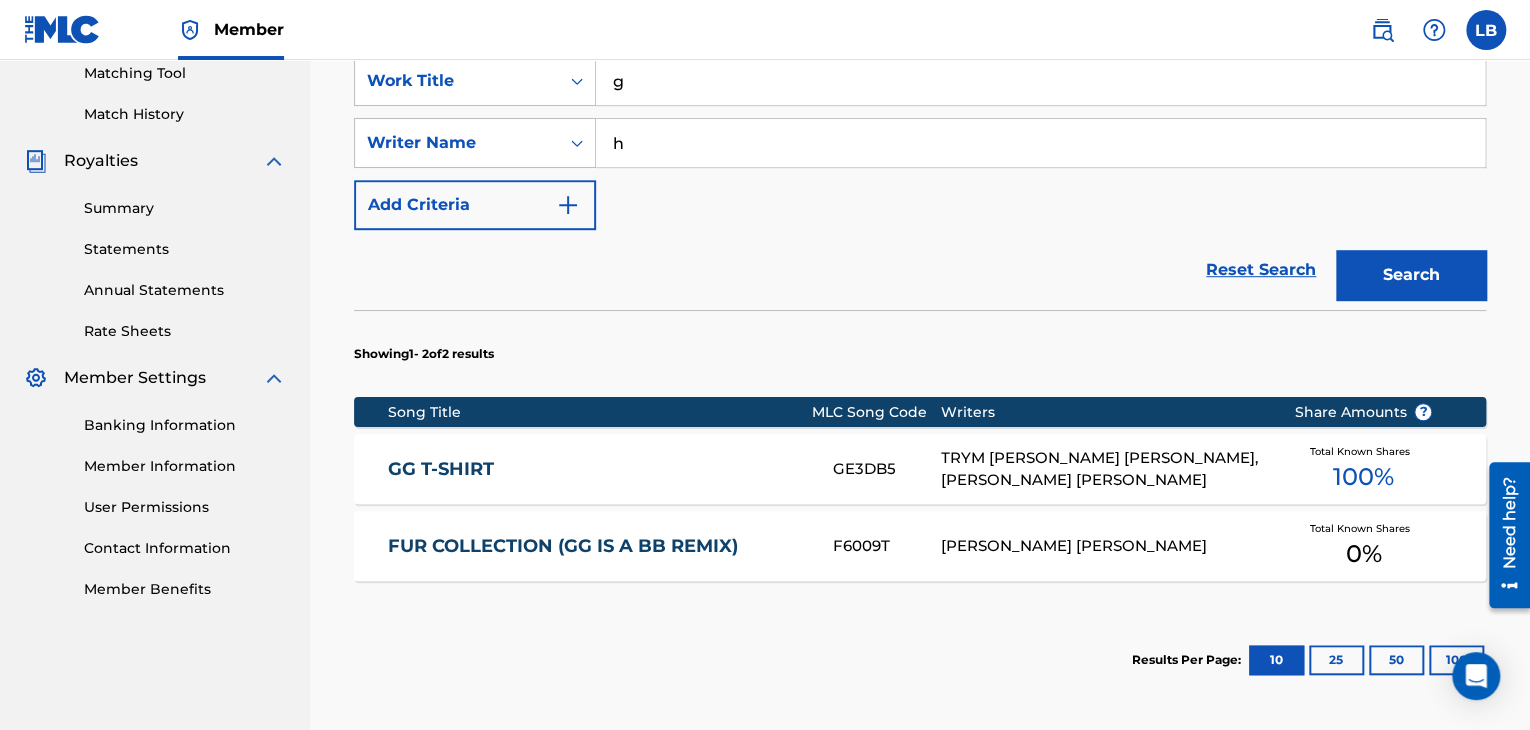 type on "g" 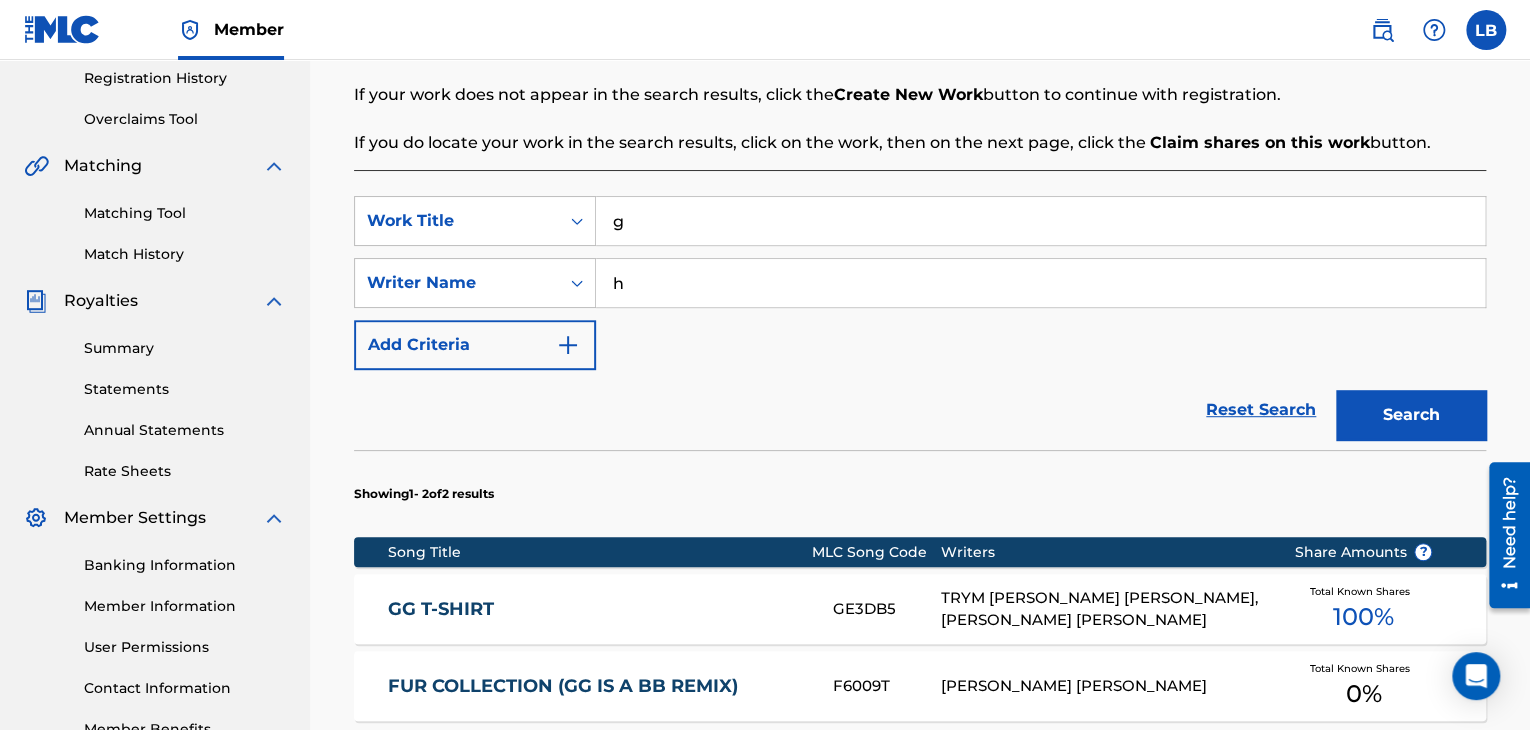 scroll, scrollTop: 359, scrollLeft: 0, axis: vertical 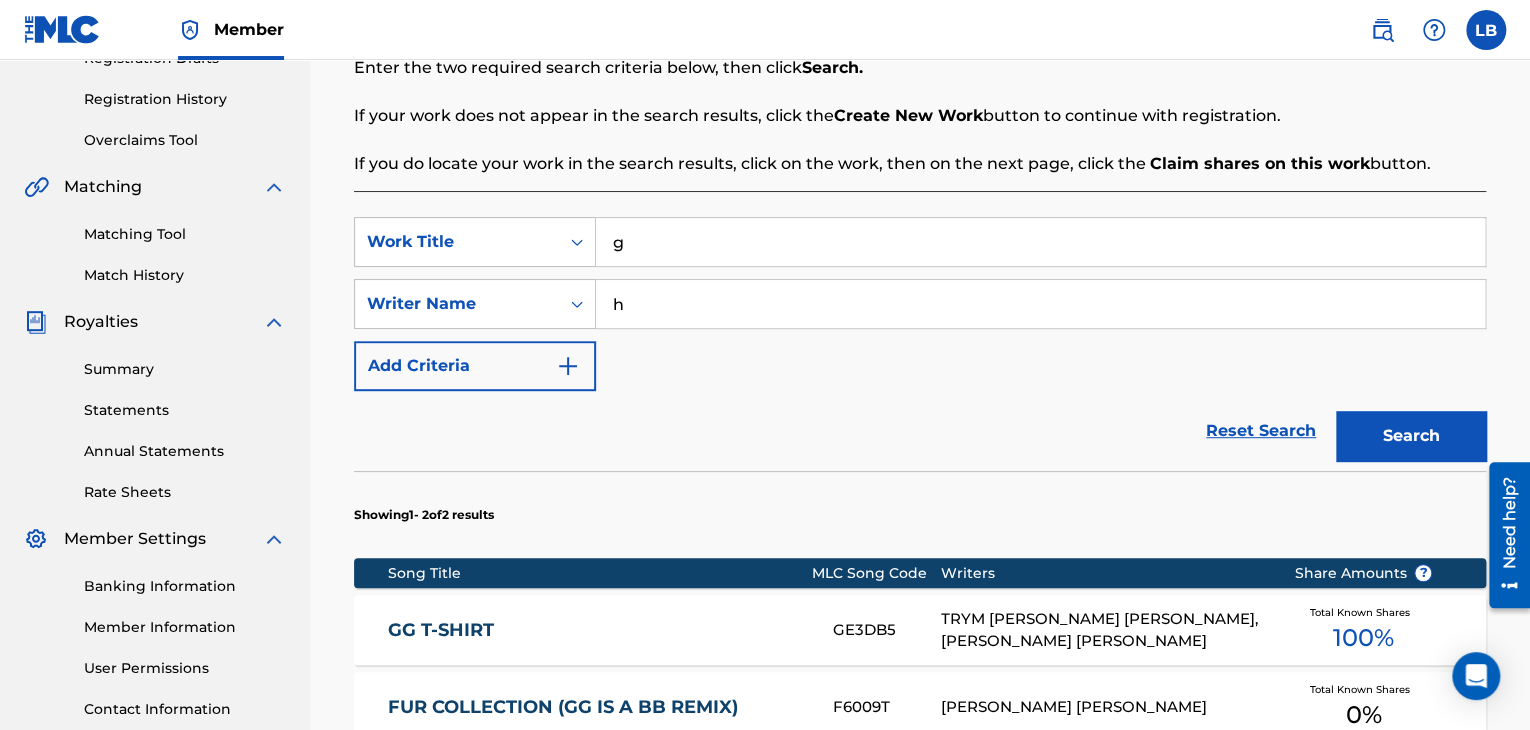 click on "g" at bounding box center (1040, 242) 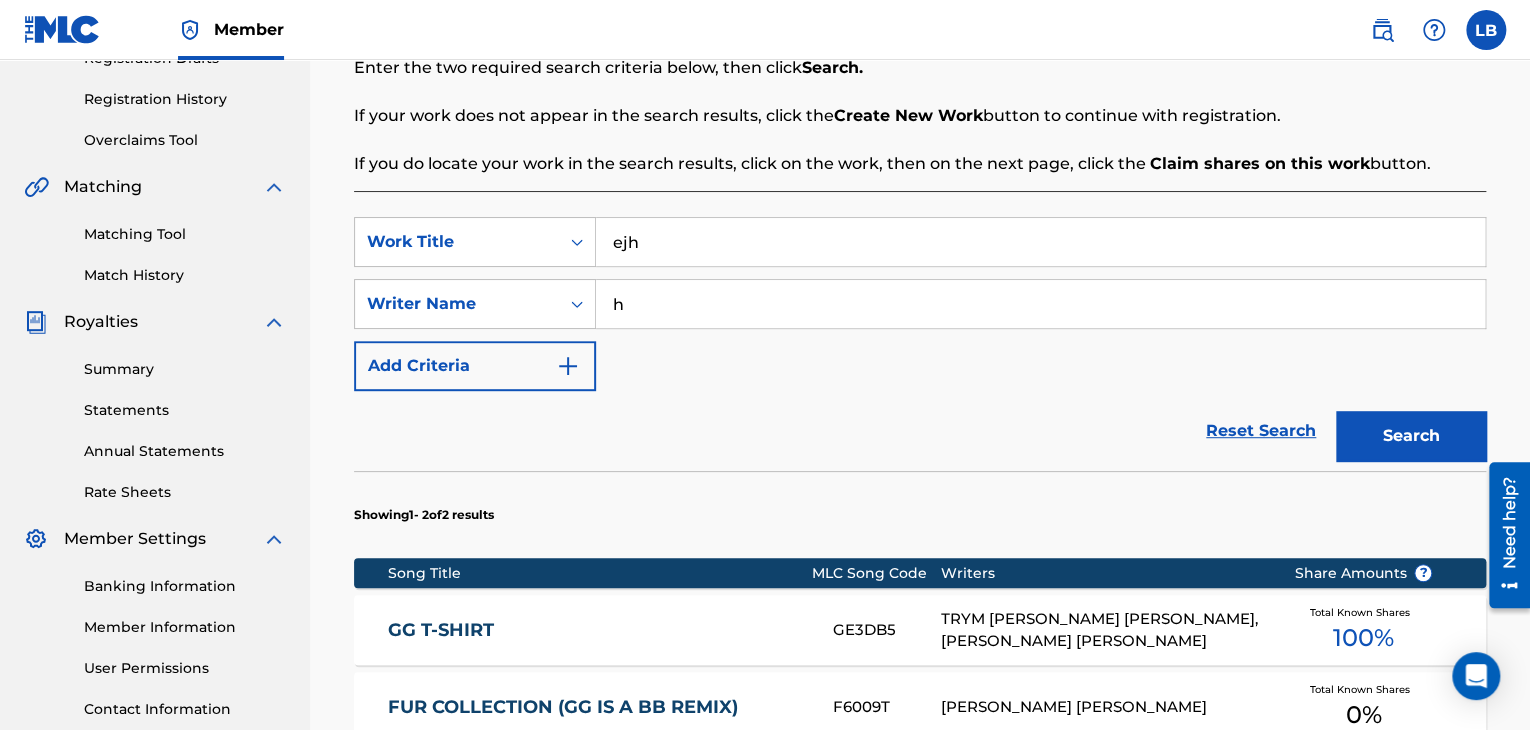 type on "ejh" 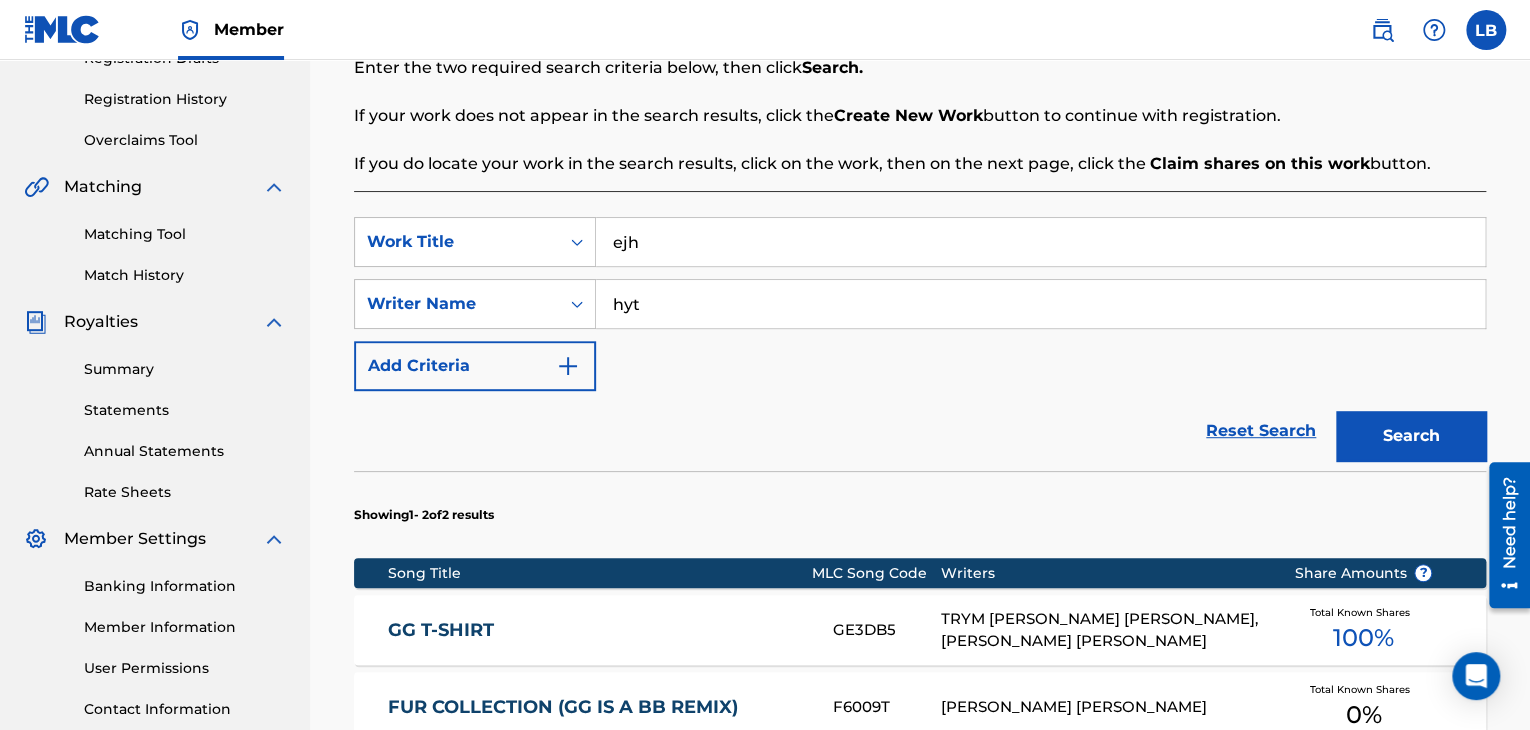 type on "hyt" 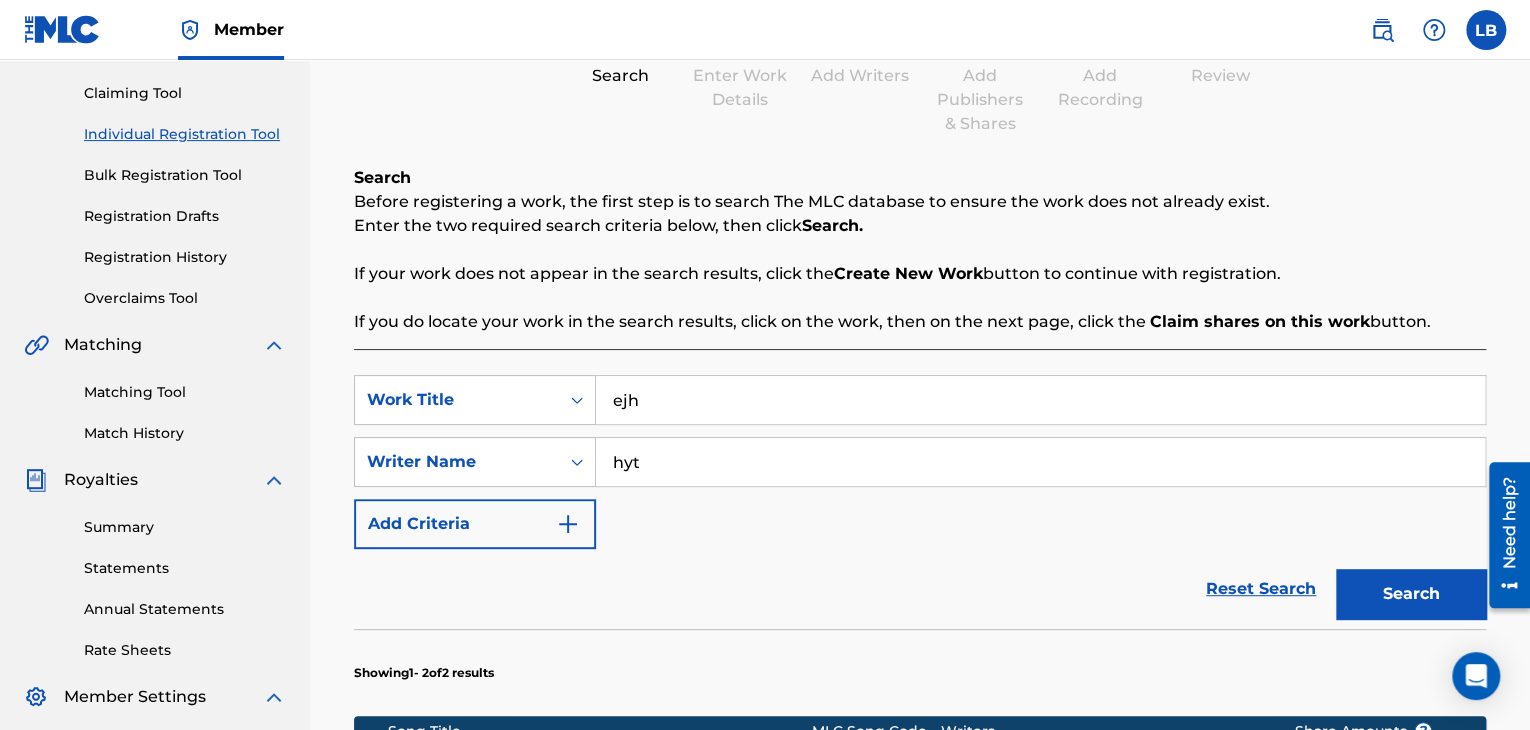 scroll, scrollTop: 180, scrollLeft: 0, axis: vertical 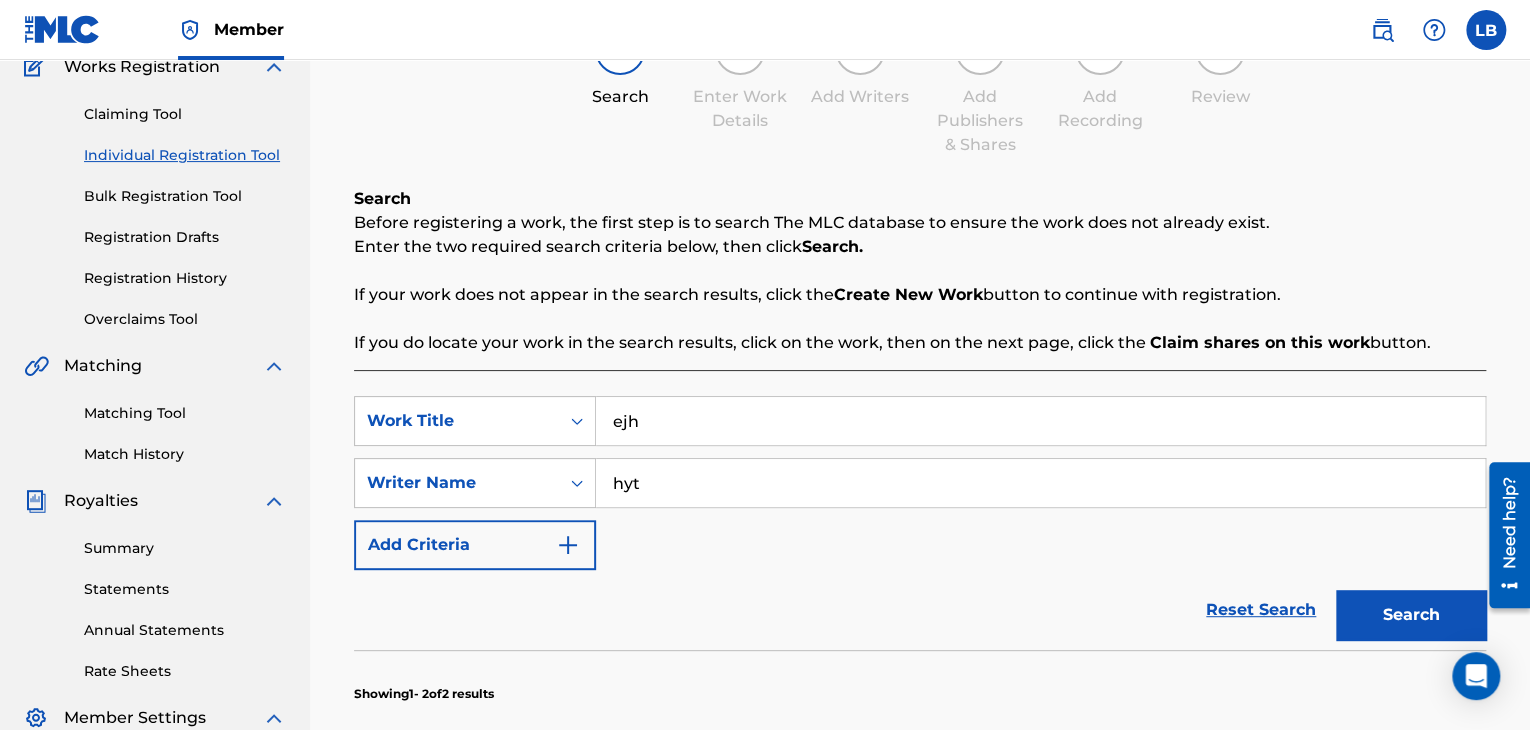 click on "Individual Registration Tool" at bounding box center [185, 155] 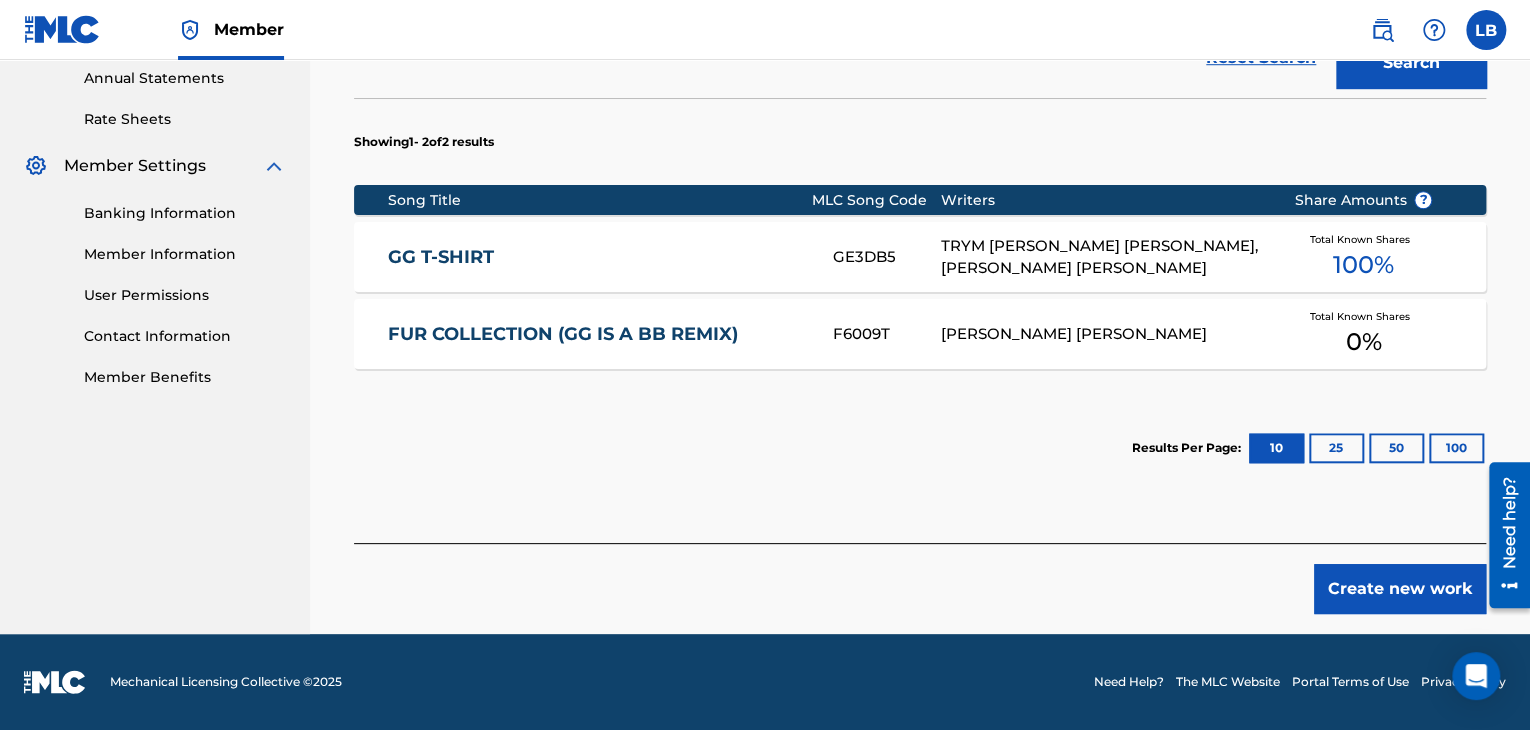 click on "Create new work" at bounding box center (1400, 589) 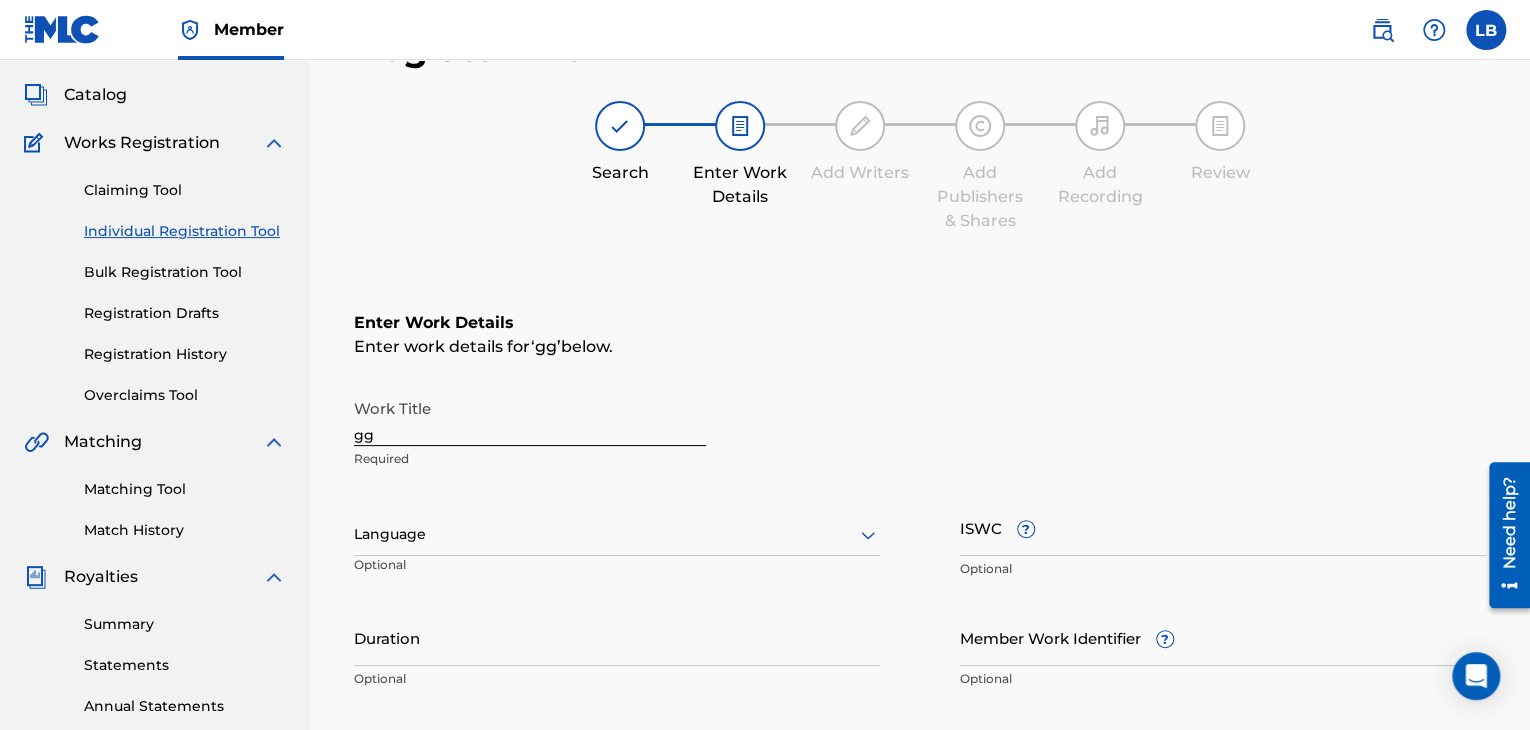 scroll, scrollTop: 96, scrollLeft: 0, axis: vertical 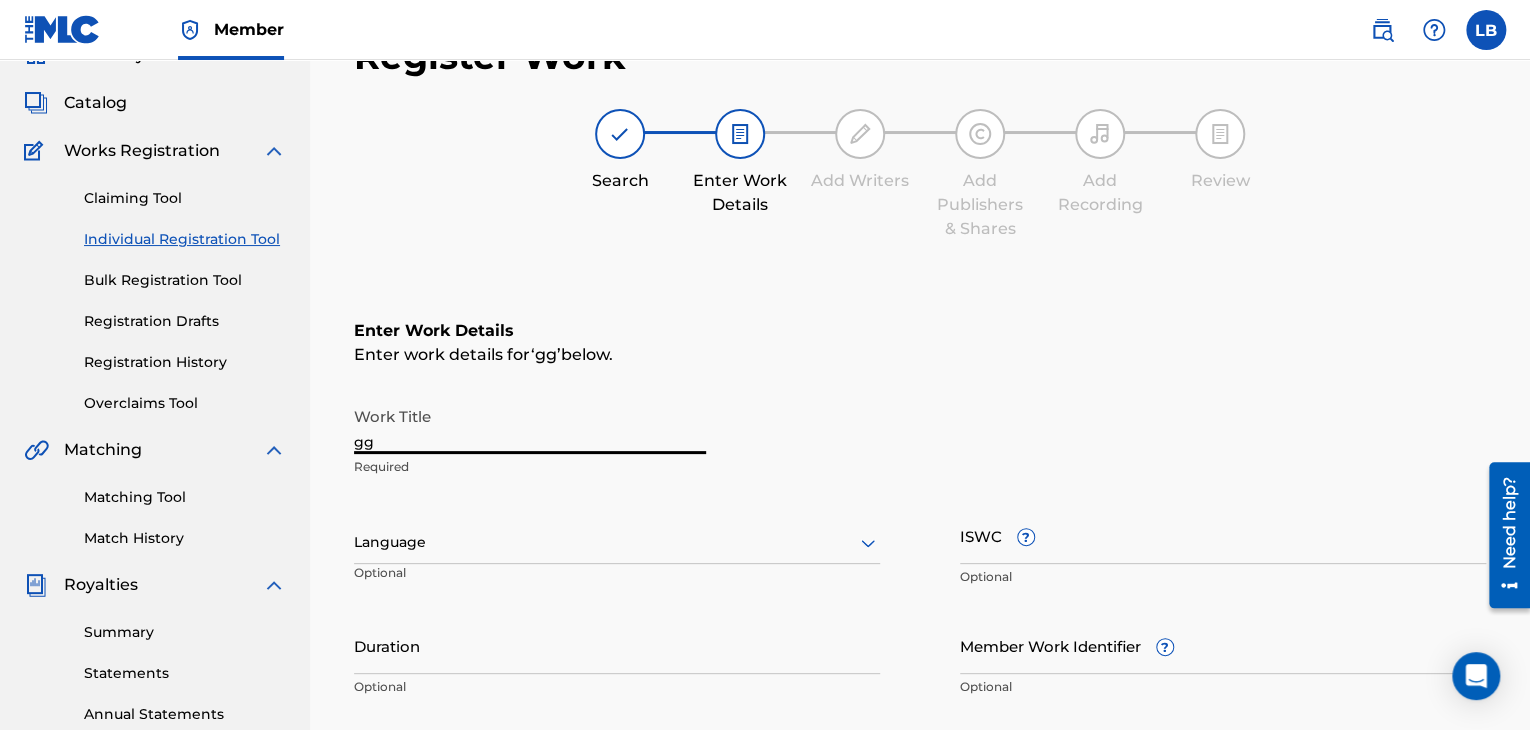 drag, startPoint x: 431, startPoint y: 442, endPoint x: 152, endPoint y: 381, distance: 285.5906 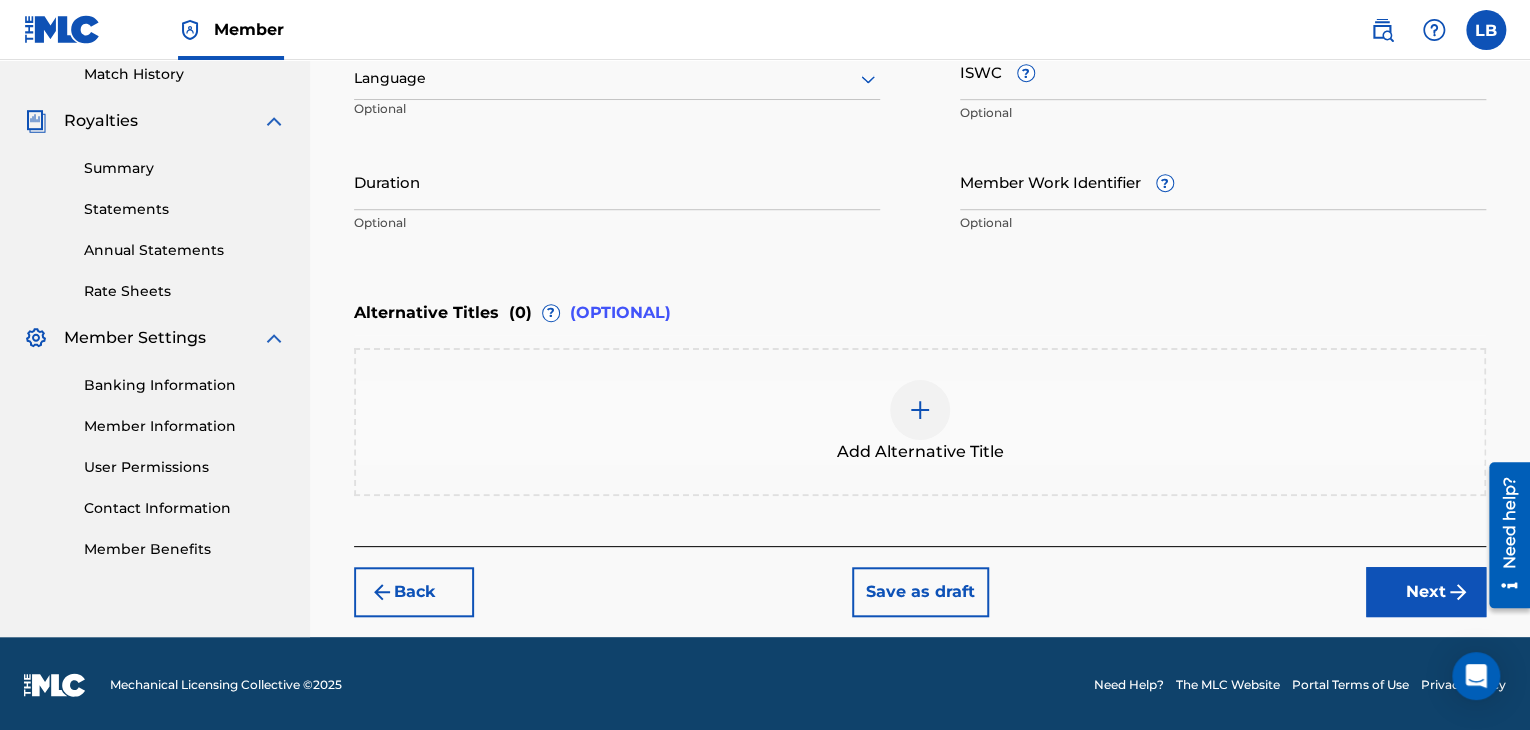 scroll, scrollTop: 561, scrollLeft: 0, axis: vertical 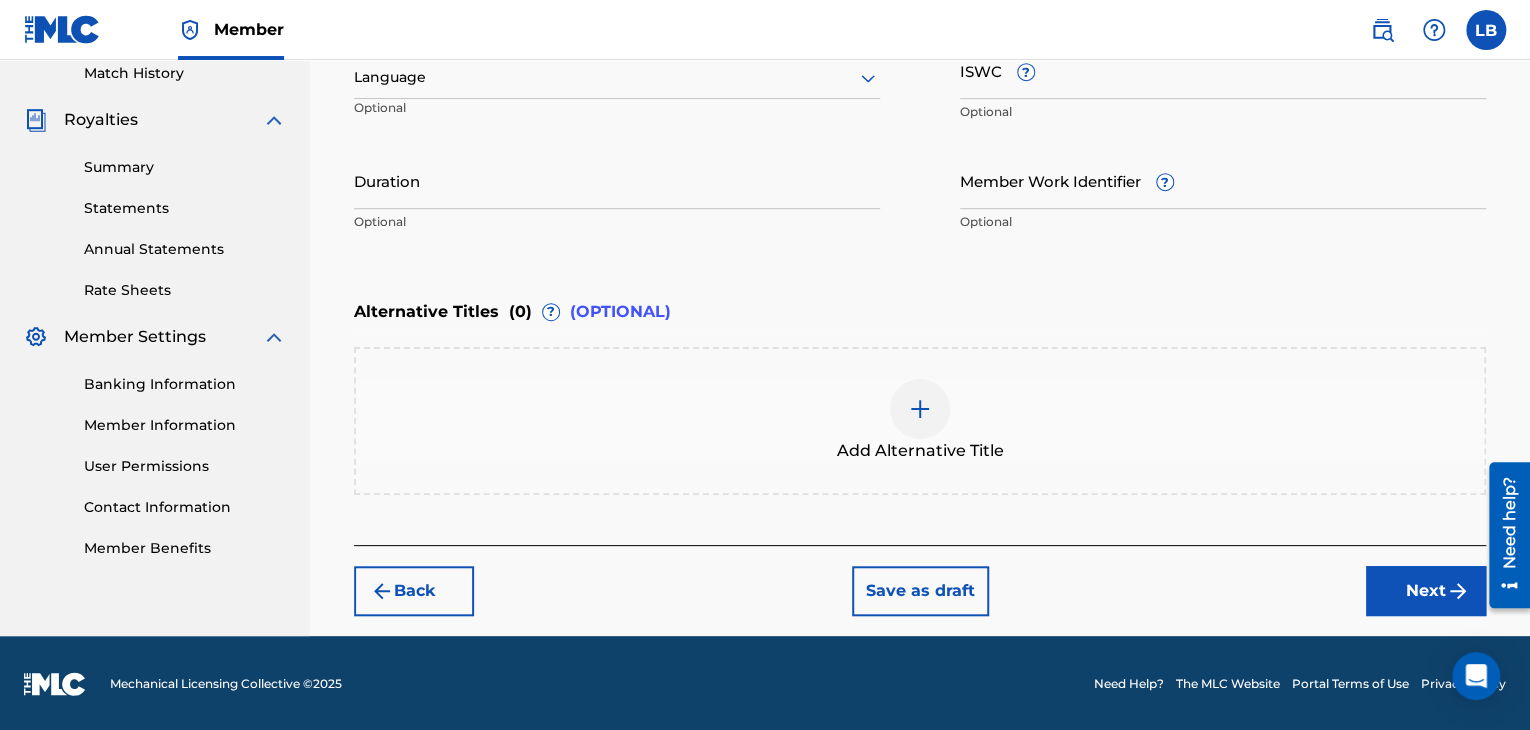 type on "Club Vibes" 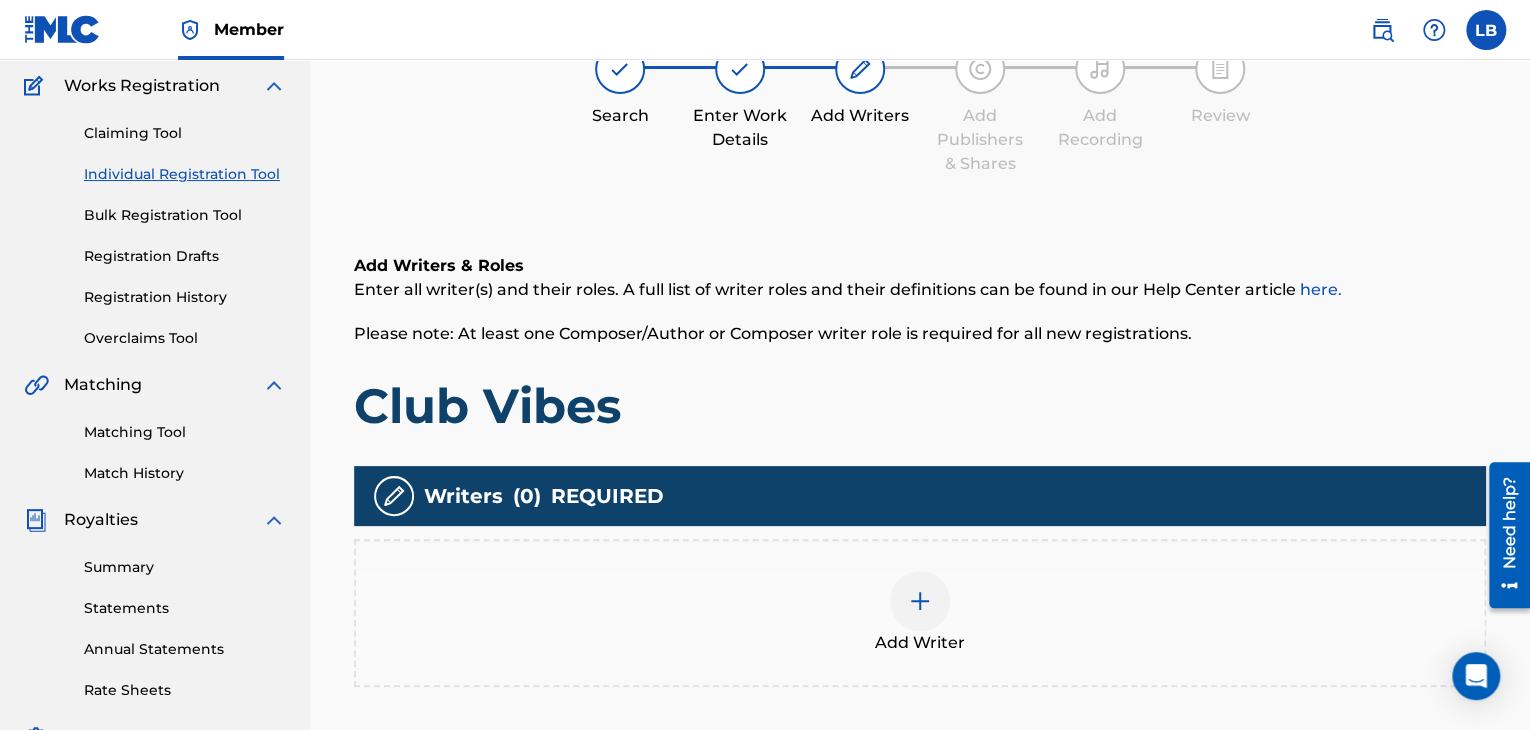 scroll, scrollTop: 199, scrollLeft: 0, axis: vertical 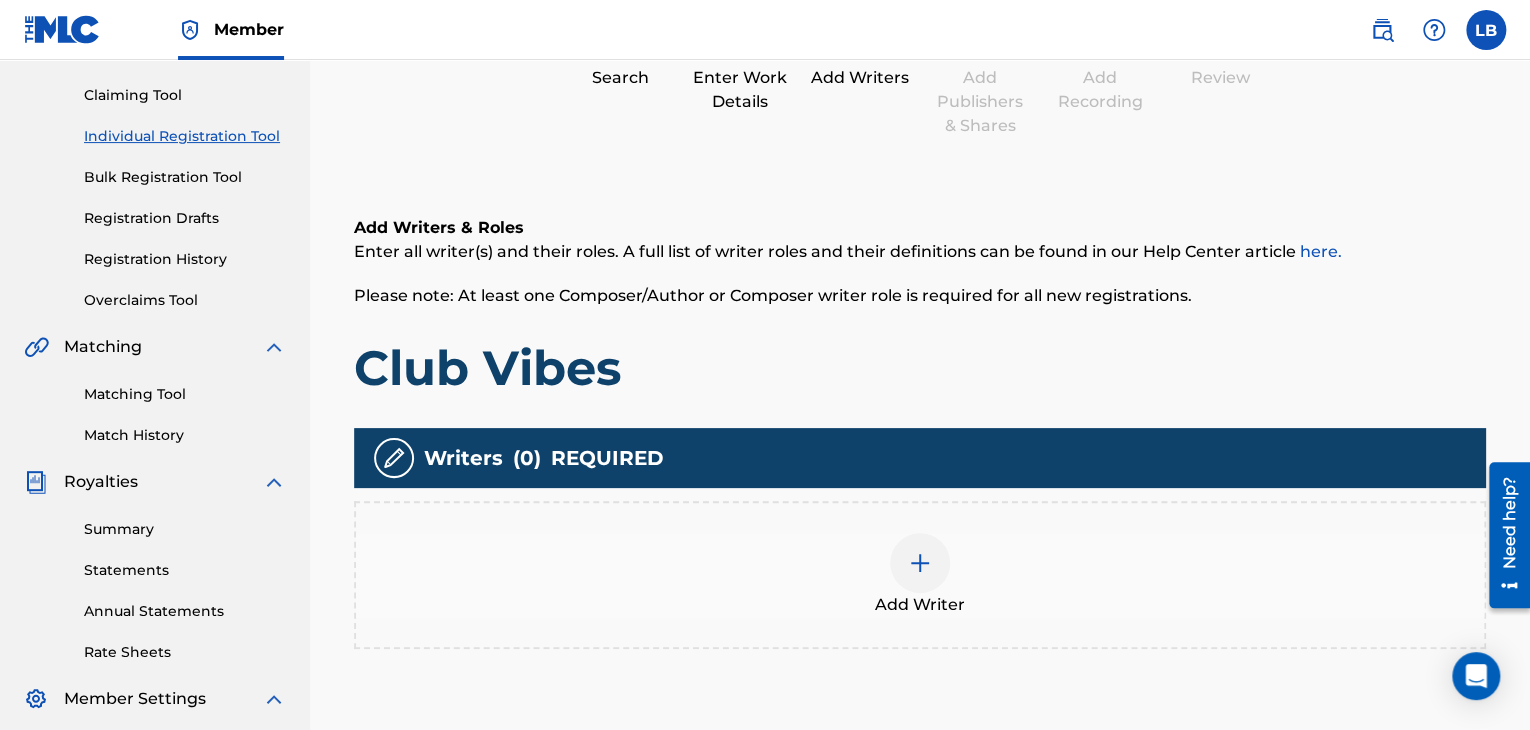 click at bounding box center (920, 563) 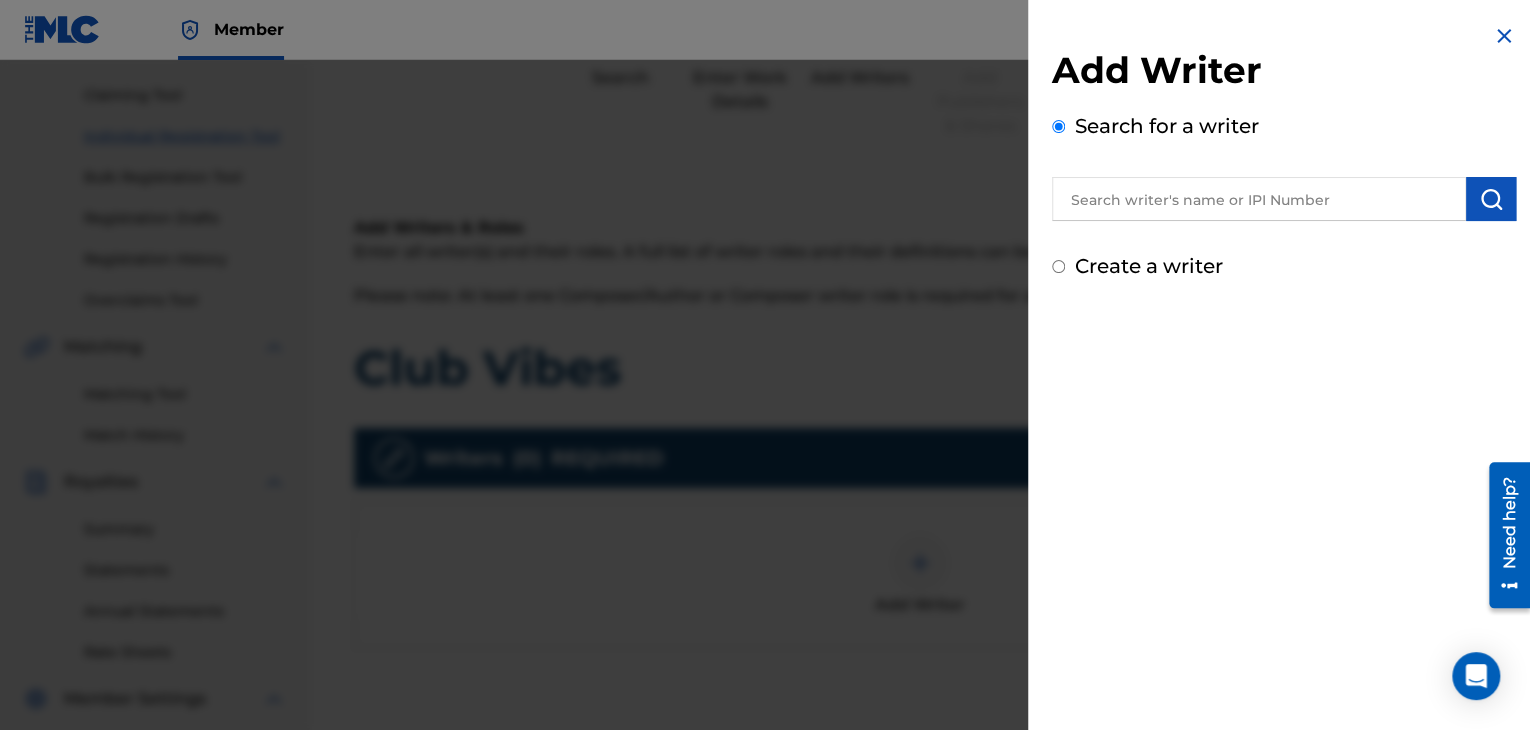 click on "Create a writer" at bounding box center (1058, 266) 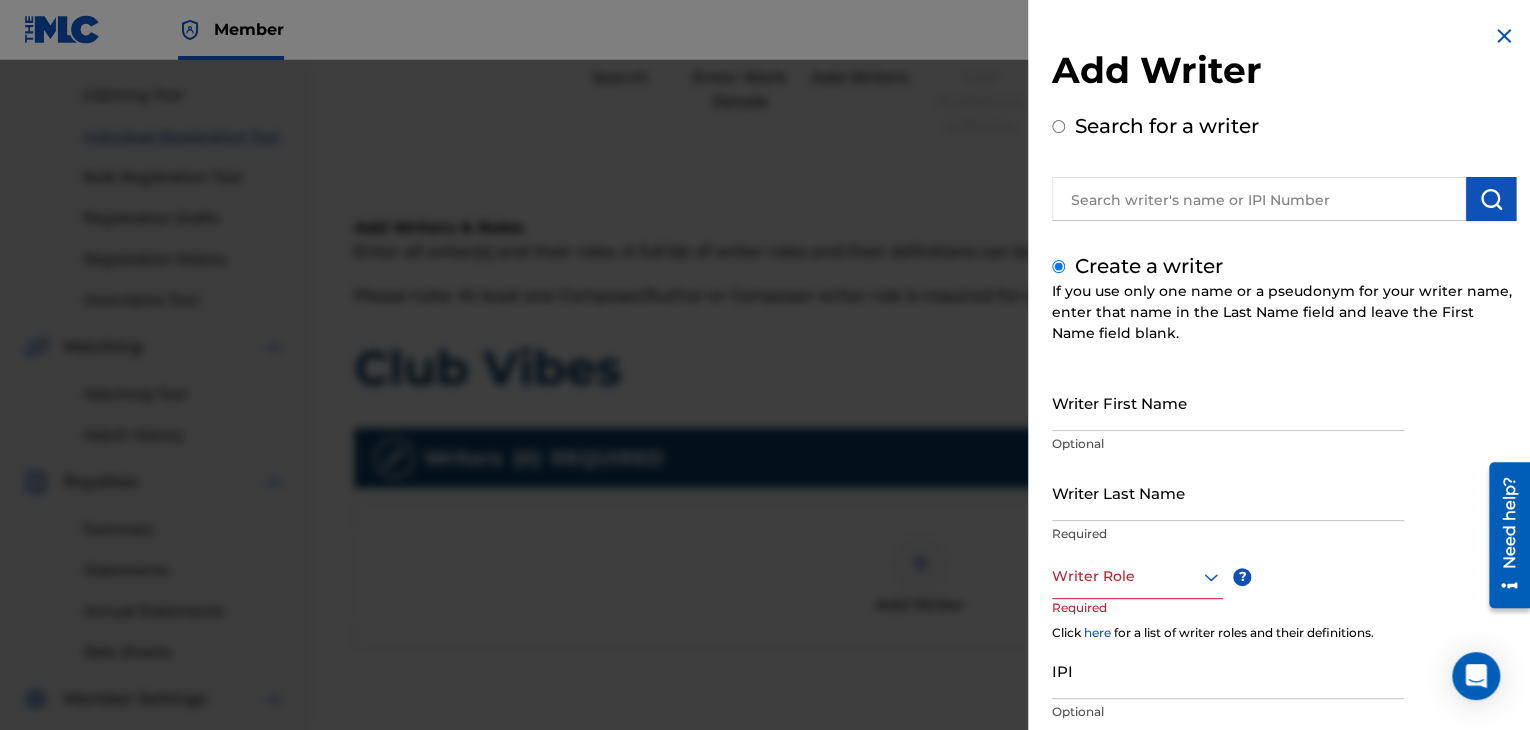 click on "Writer First Name" at bounding box center [1228, 402] 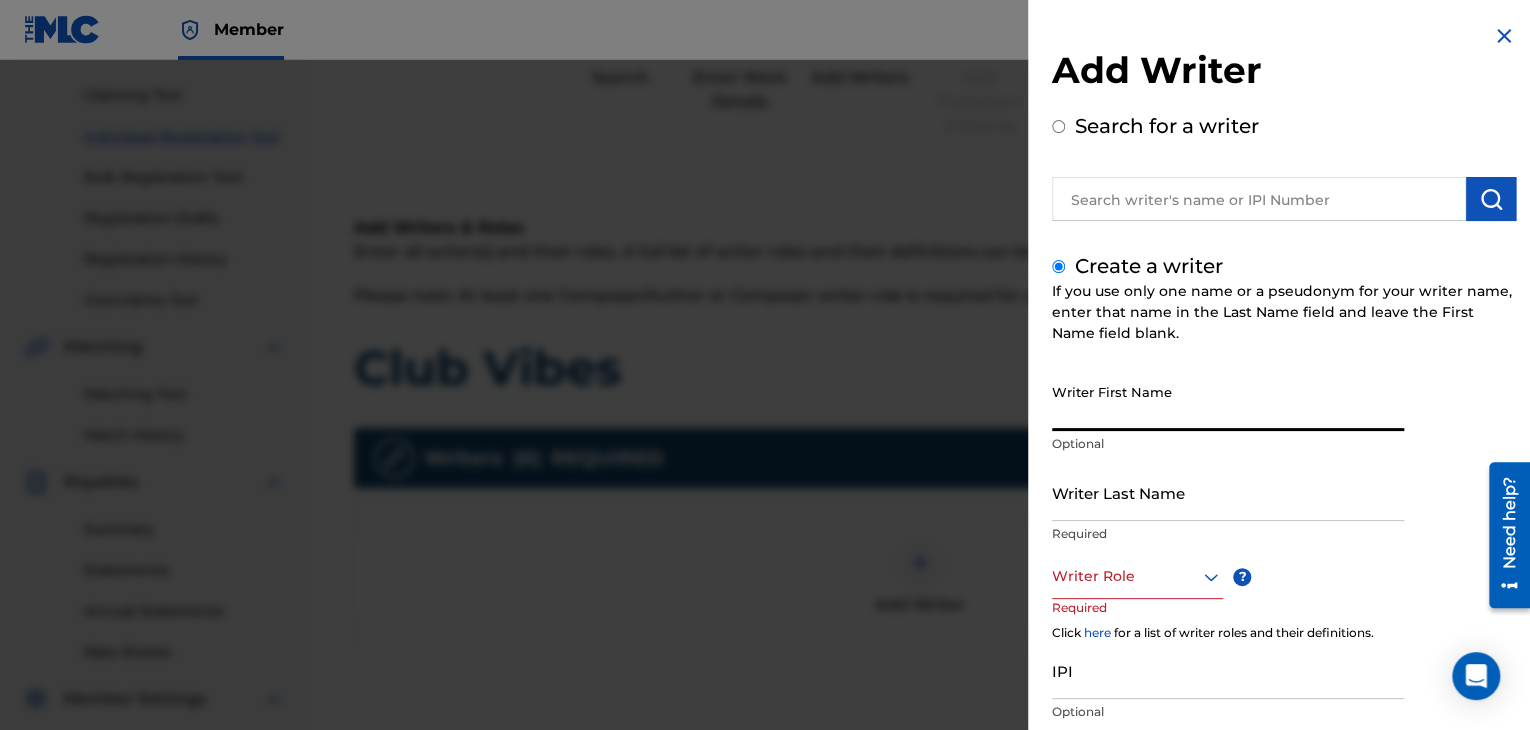 type on "Leremy" 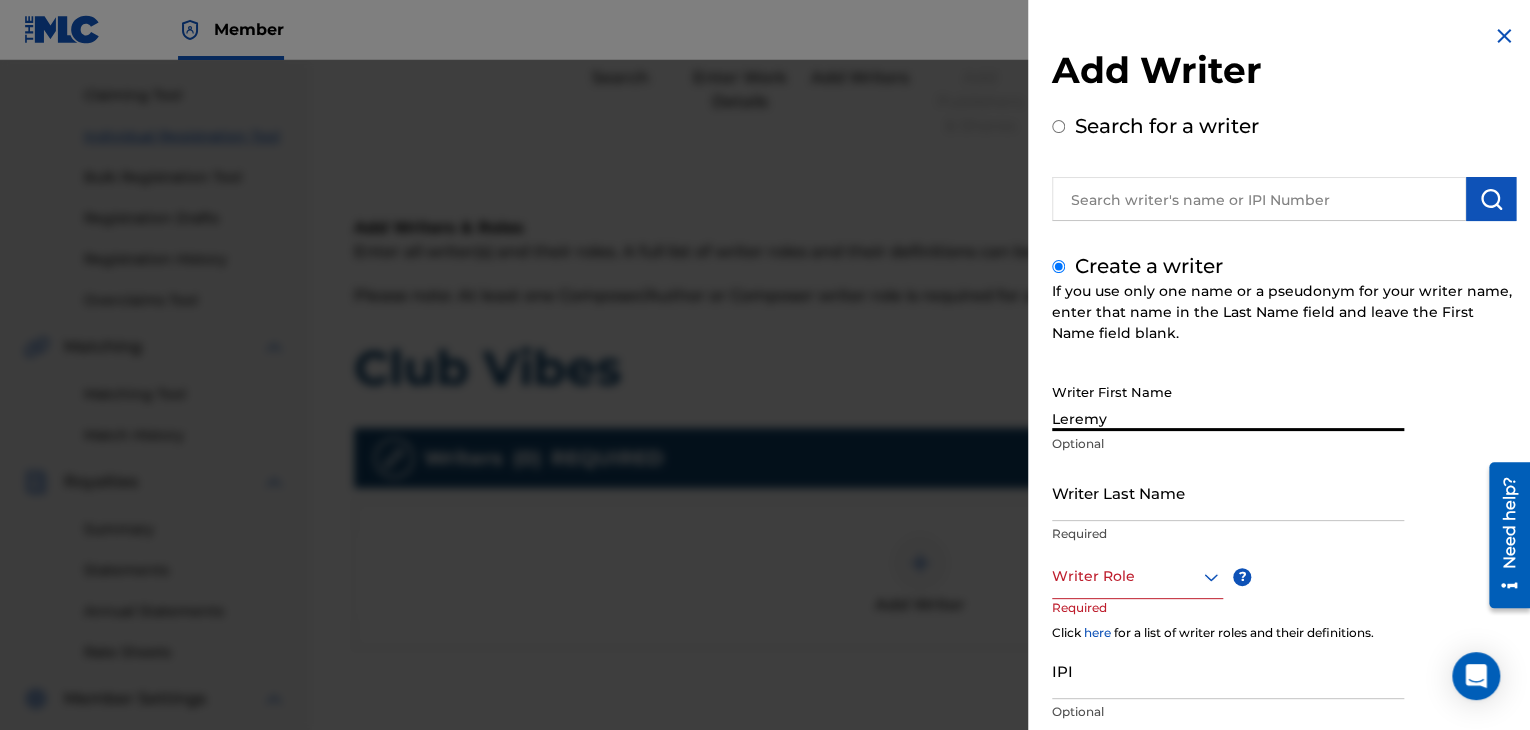 type on "[PERSON_NAME]" 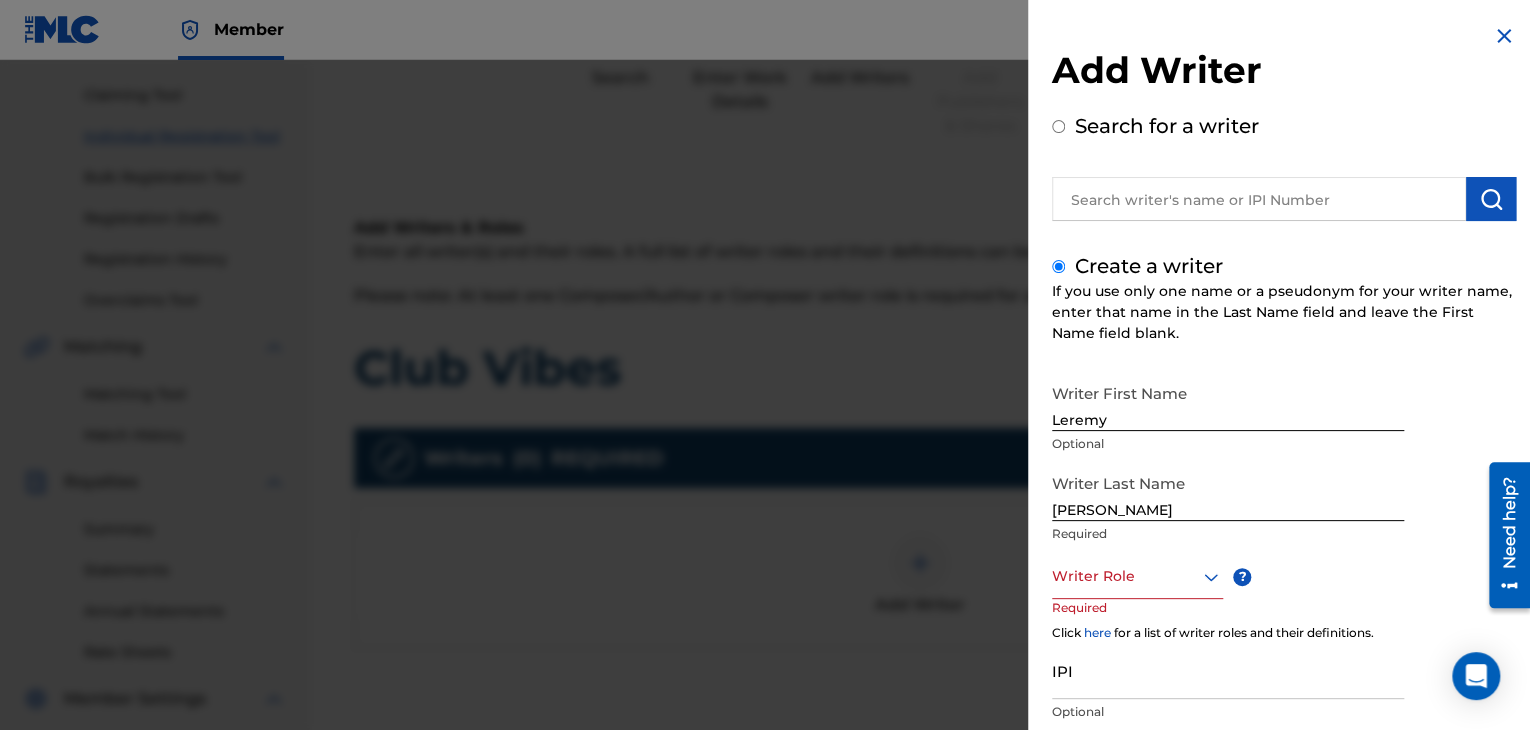 click on "Add Writer Search for a writer Create a writer If you use only one name or a pseudonym for your writer name, enter that name in the Last Name field and leave the First Name field blank. Writer First Name   Leremy Optional Writer Last Name   [PERSON_NAME] Required Writer Role ? Required Click   here   for a list of writer roles and their definitions. IPI   Optional Save & Add Another Writer Continue" at bounding box center [1284, 433] 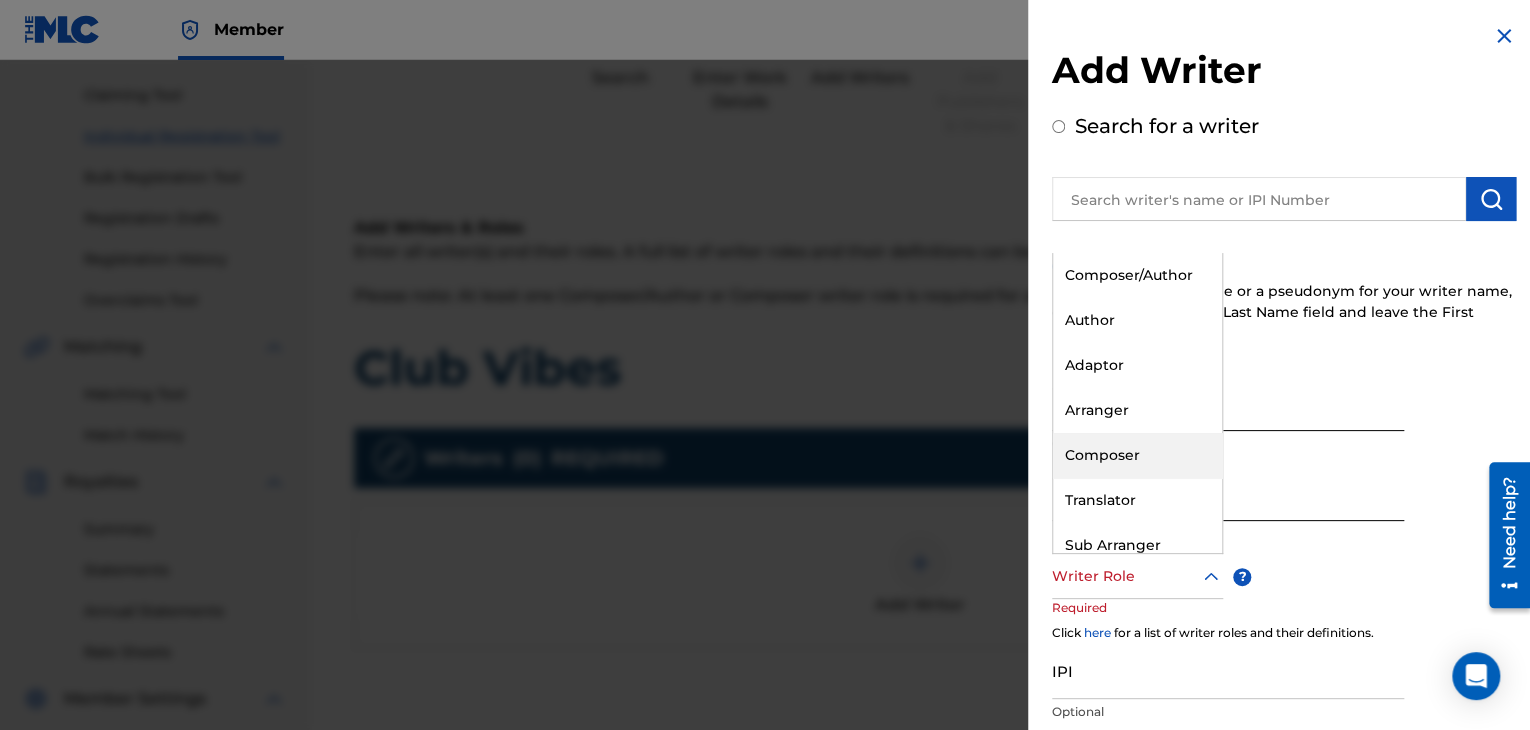 click on "Composer" at bounding box center [1137, 455] 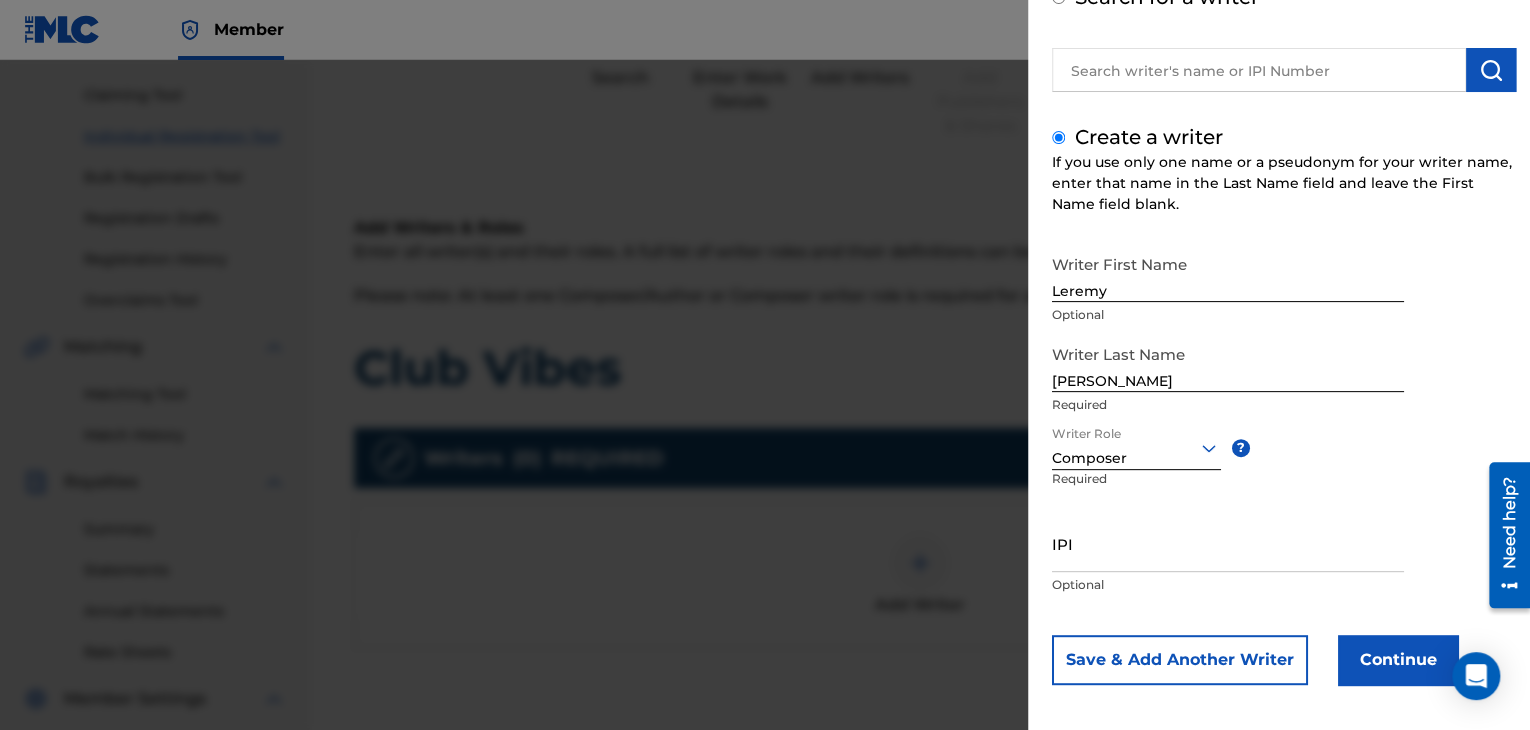 scroll, scrollTop: 138, scrollLeft: 0, axis: vertical 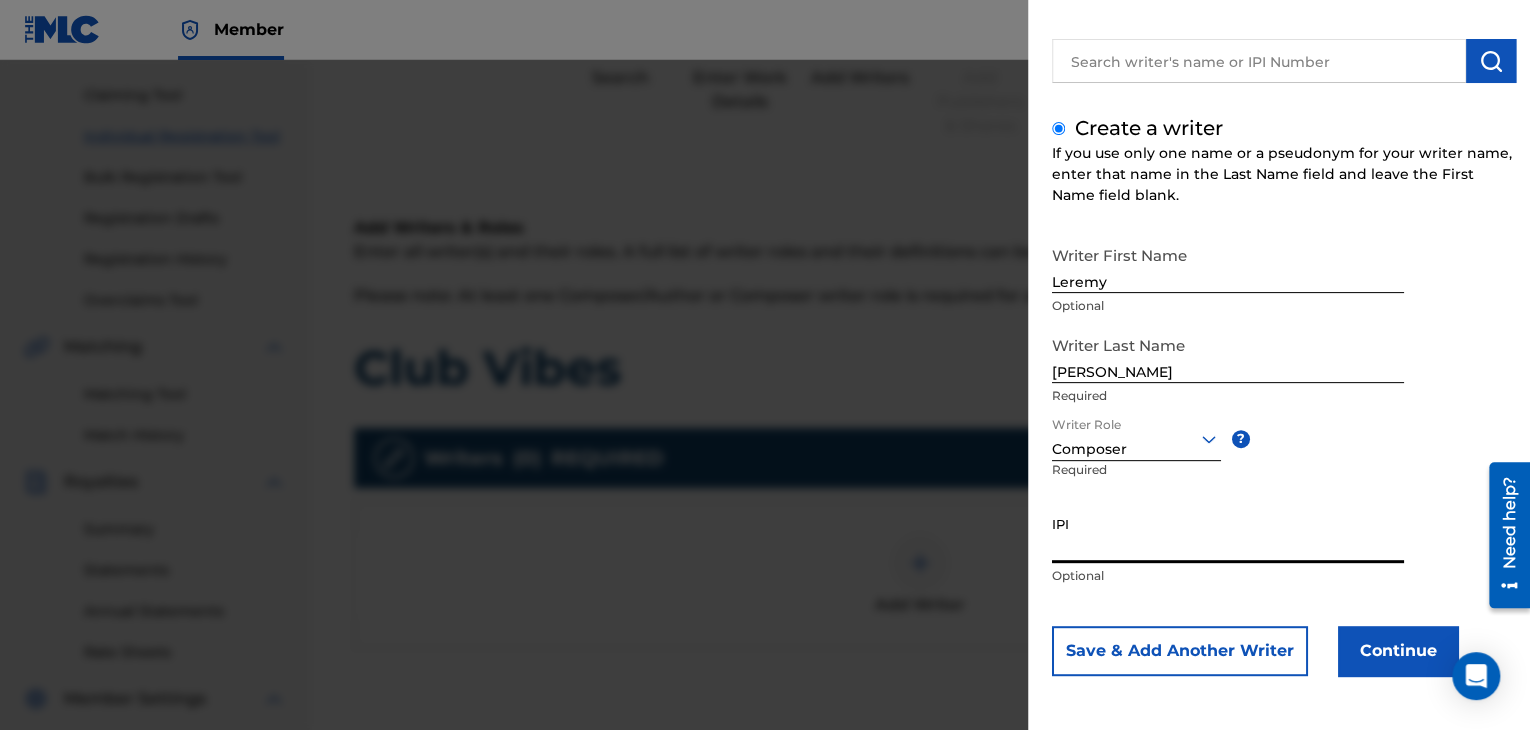 paste on "1241328194" 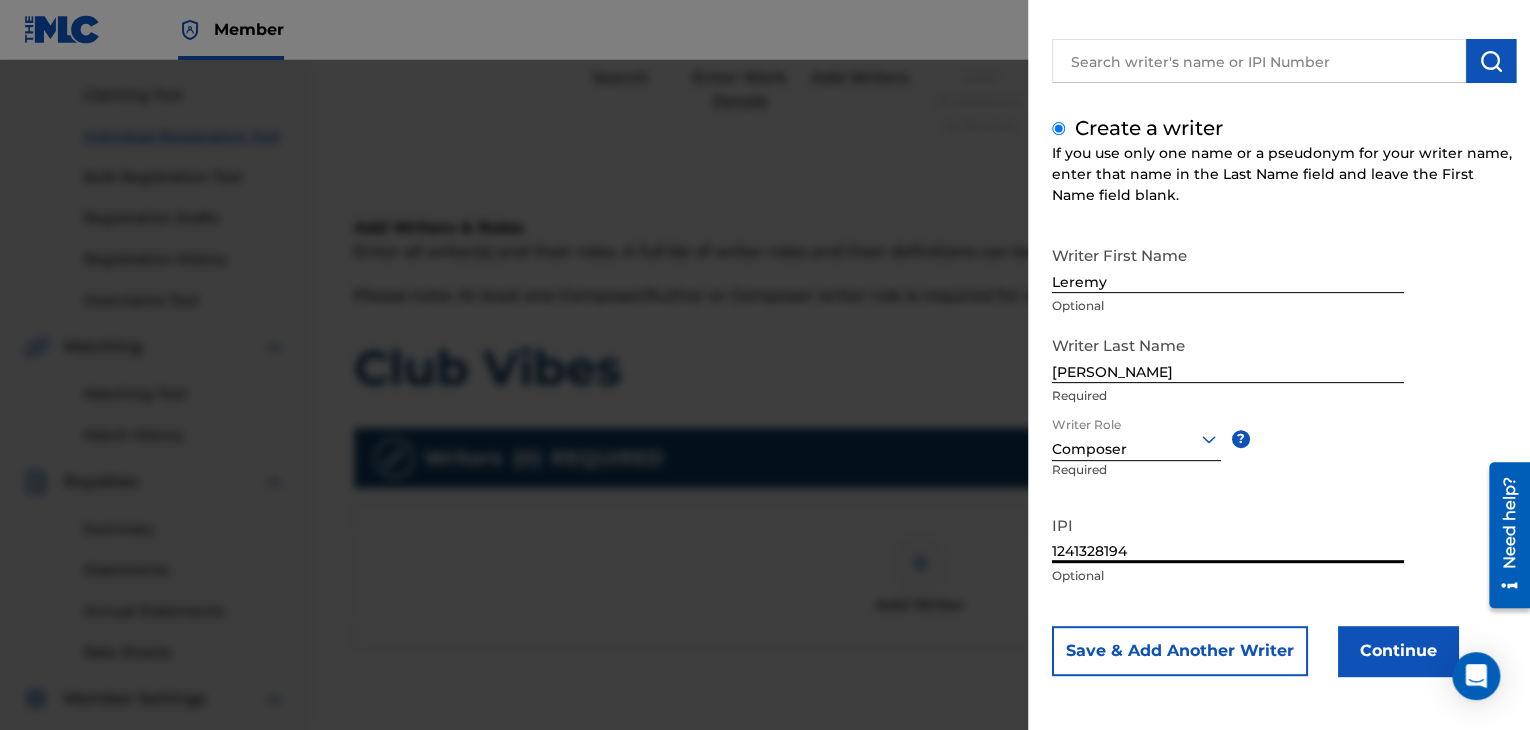 type on "1241328194" 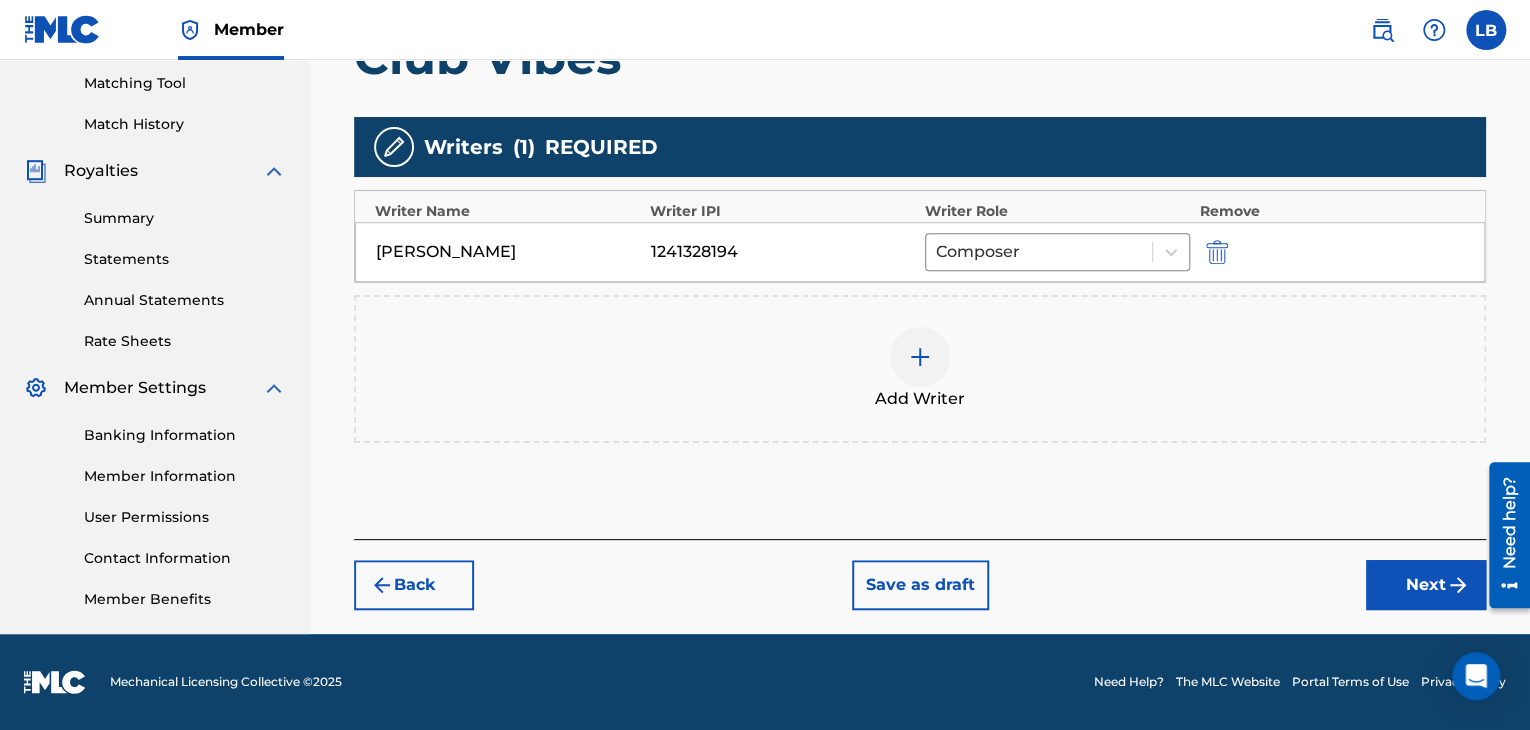 click on "Next" at bounding box center [1426, 585] 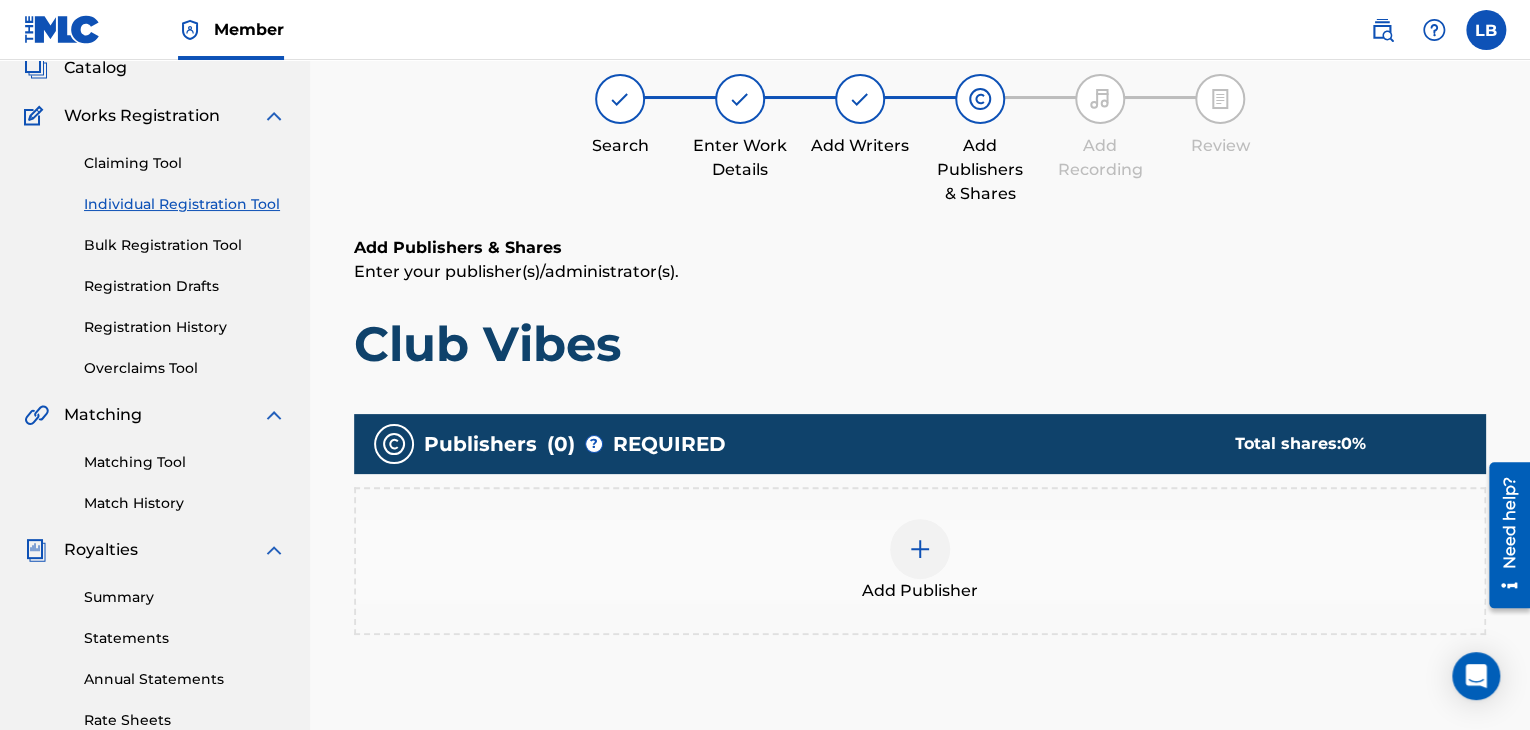 scroll, scrollTop: 90, scrollLeft: 0, axis: vertical 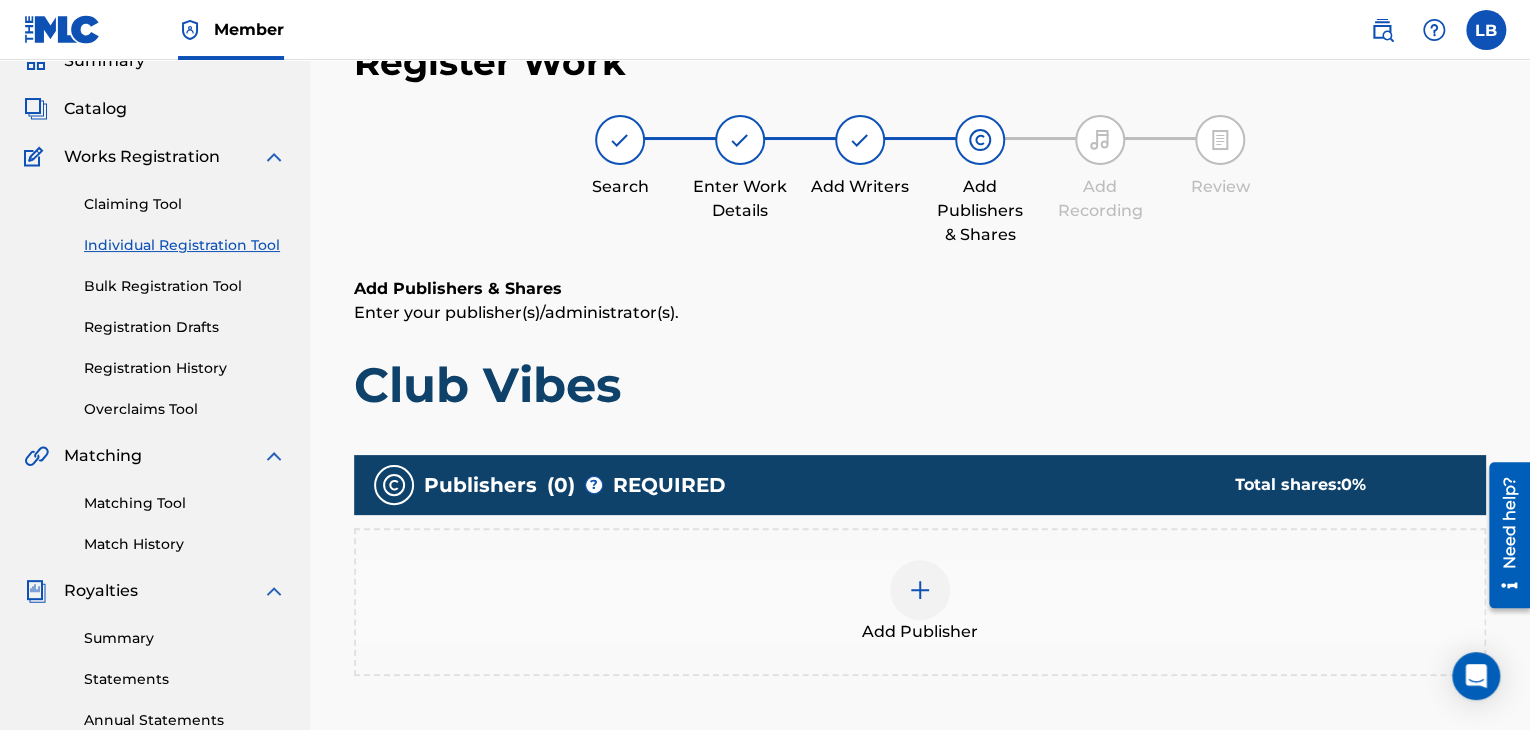 click at bounding box center (920, 590) 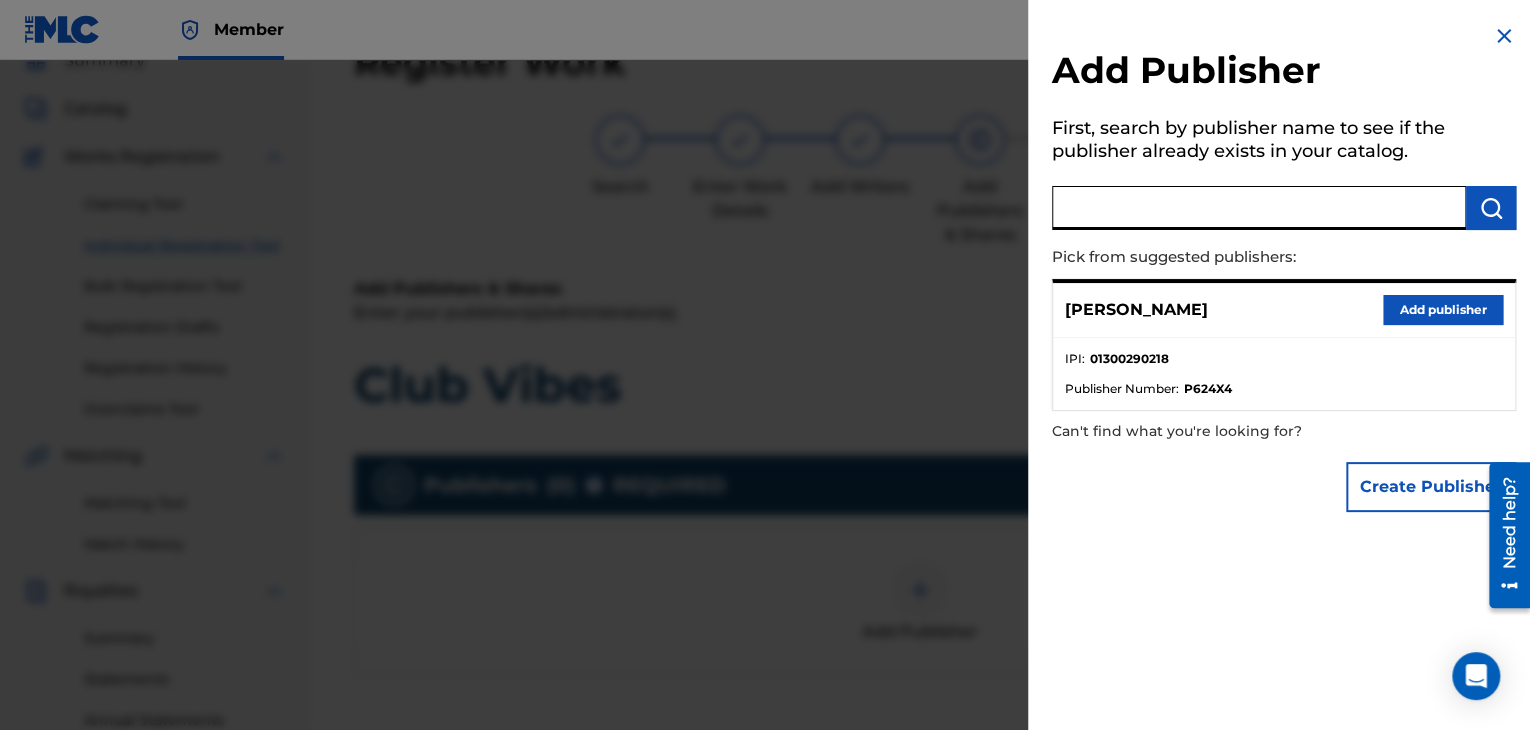 click at bounding box center [1259, 208] 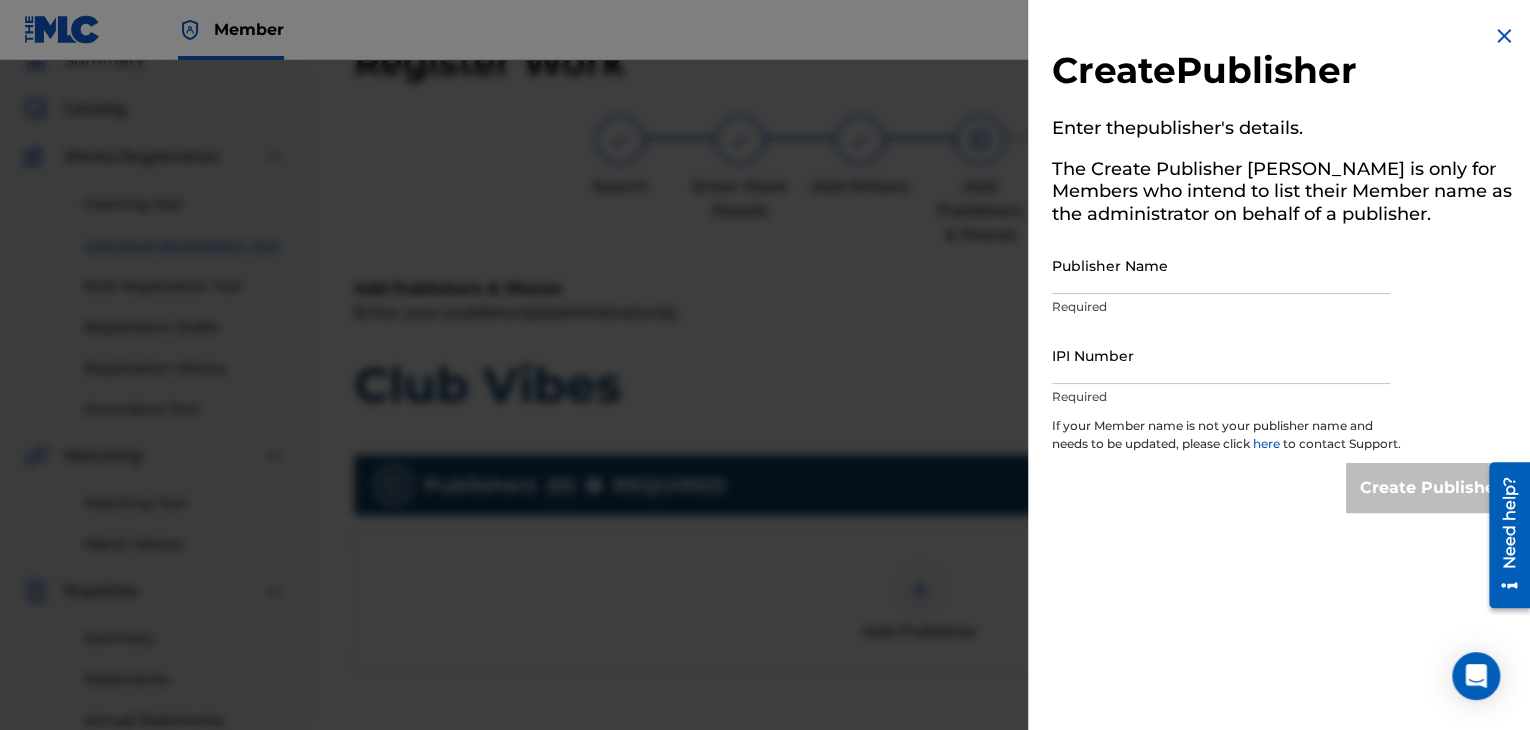click on "Publisher Name" at bounding box center (1221, 265) 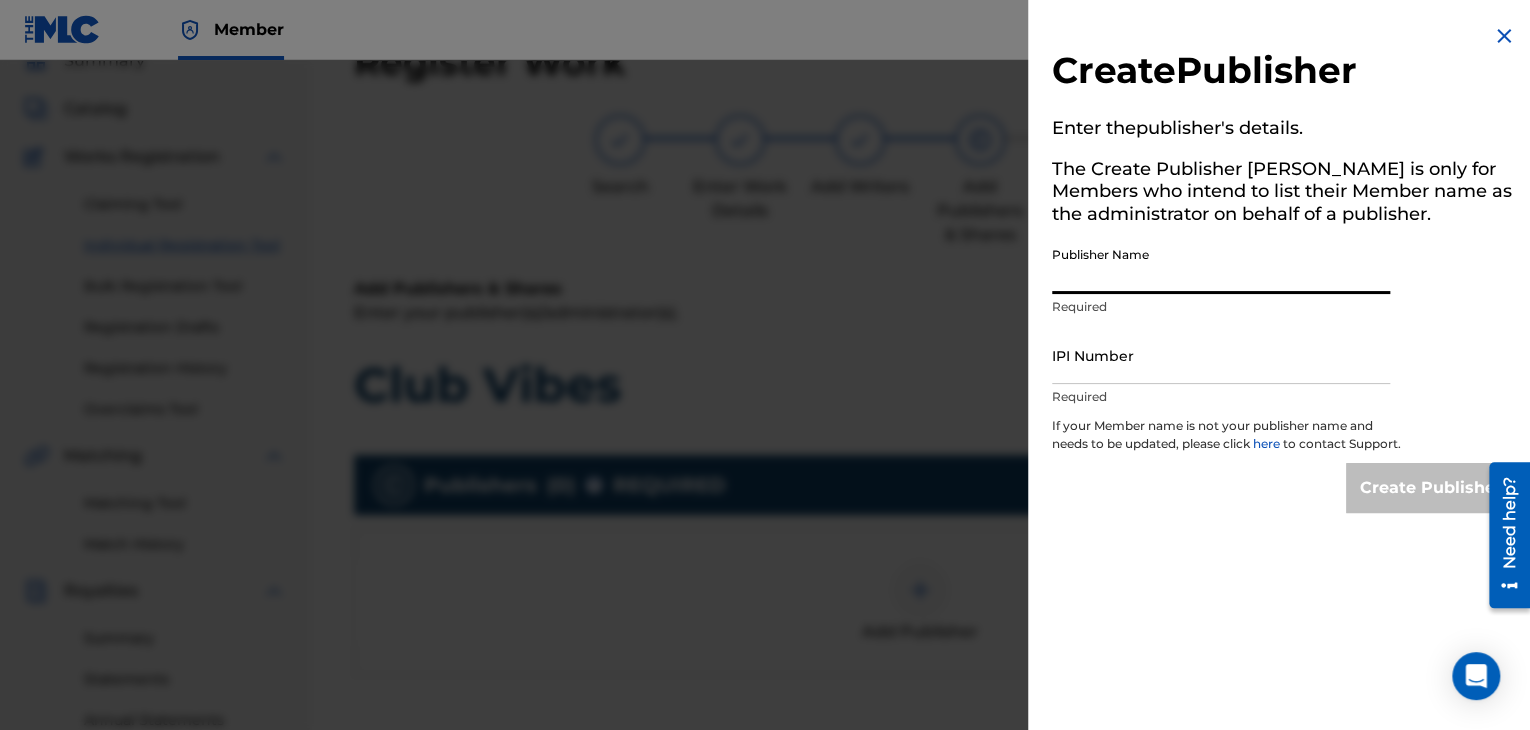 type on "RO KIDS PUBLISHING" 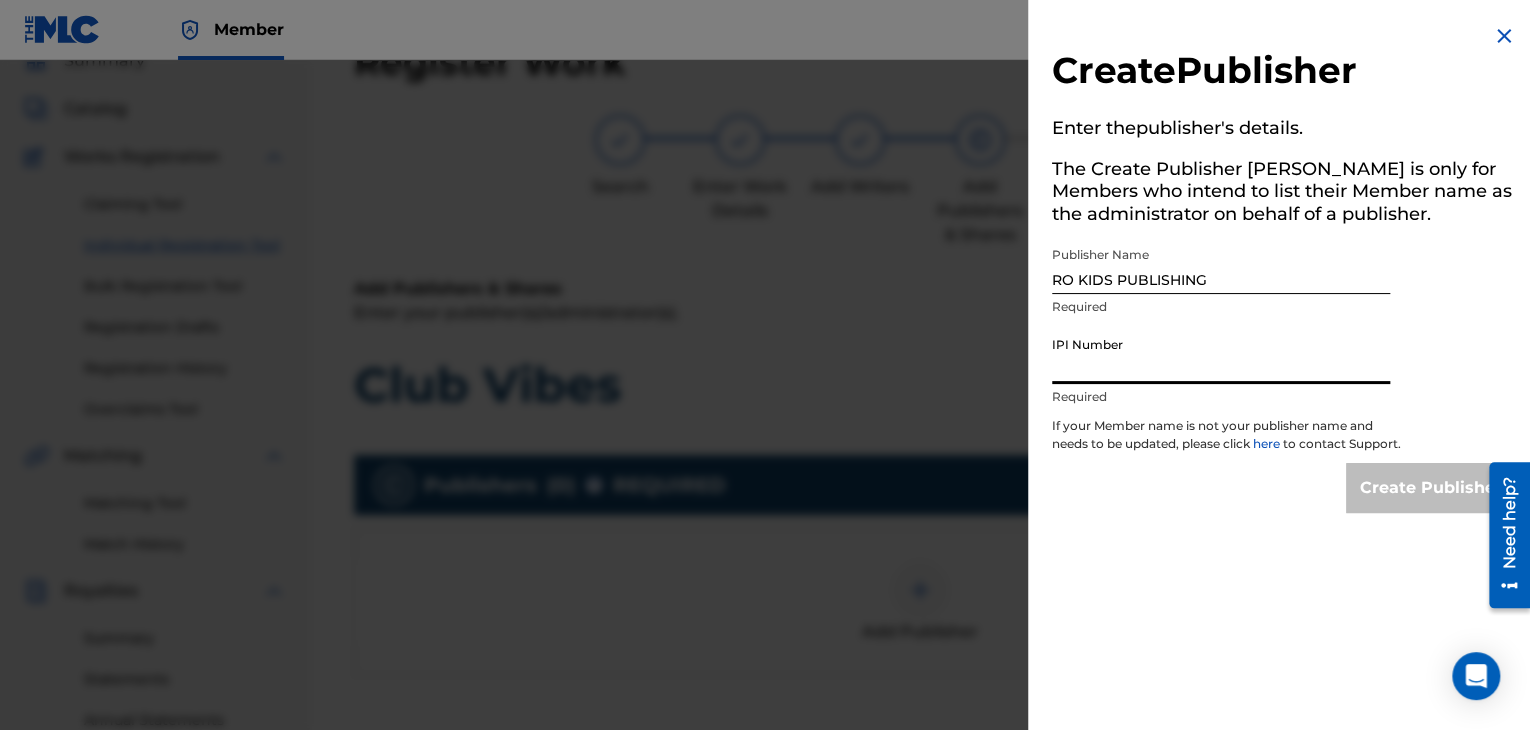 paste on "1300290218" 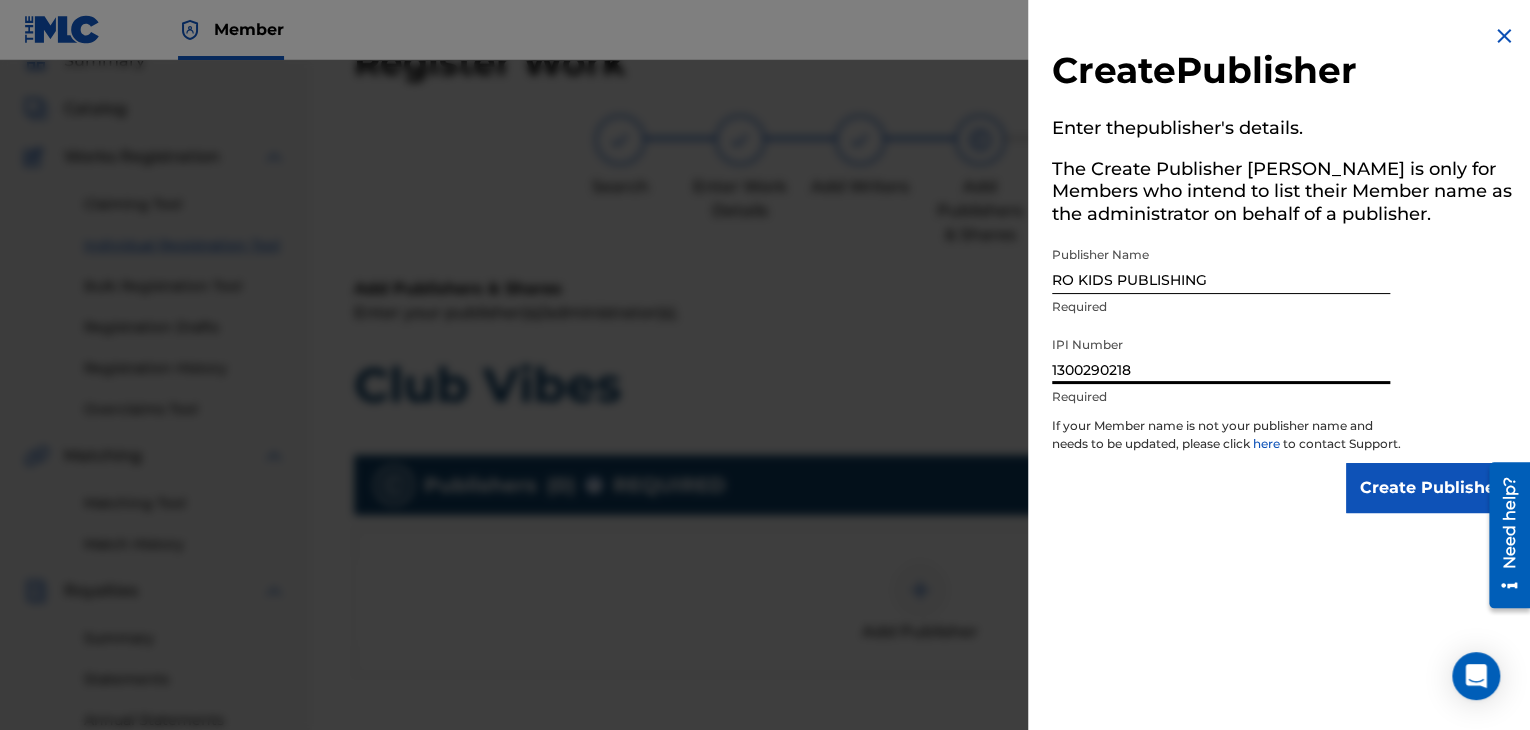 type on "1300290218" 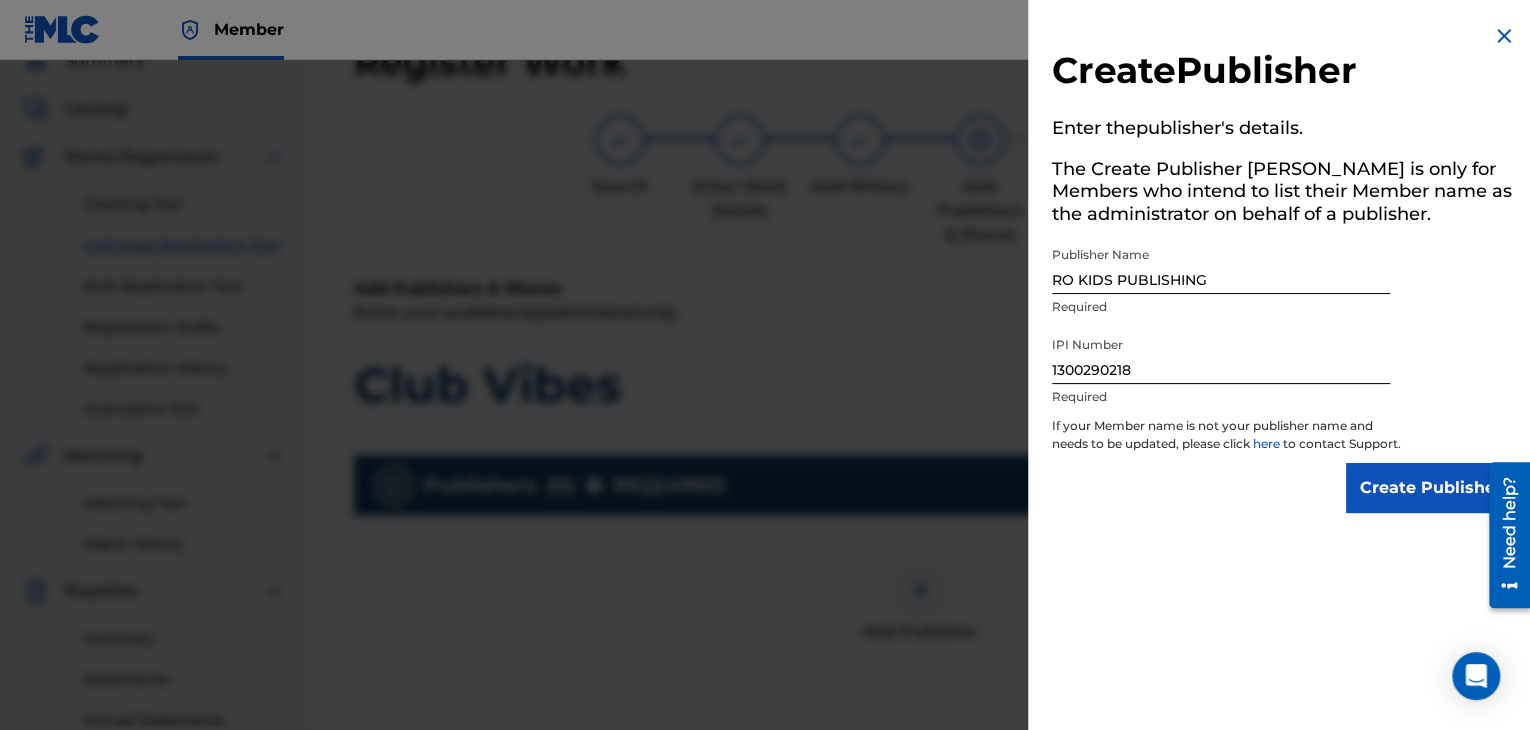 click on "Create Publisher" at bounding box center [1431, 488] 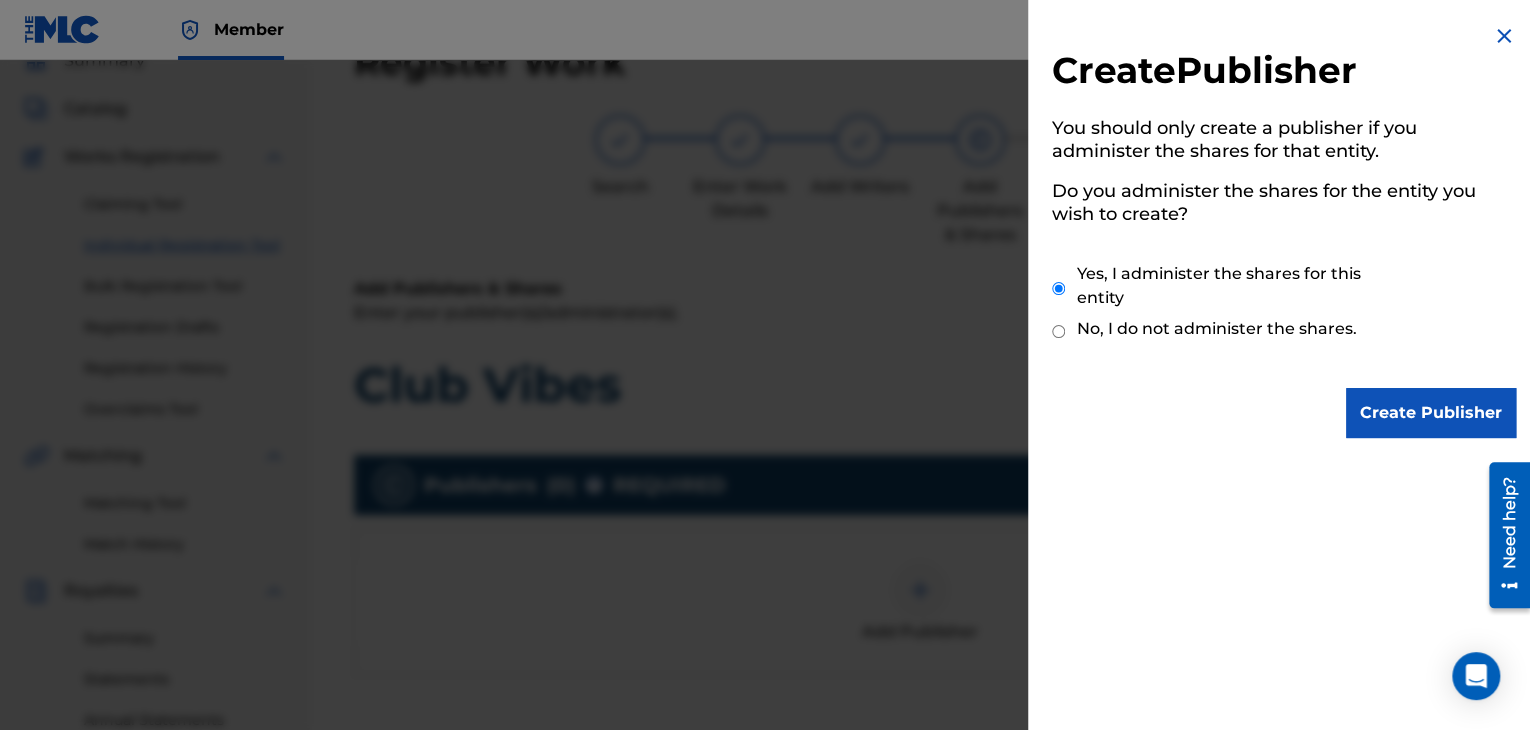 click on "Create Publisher" at bounding box center [1431, 413] 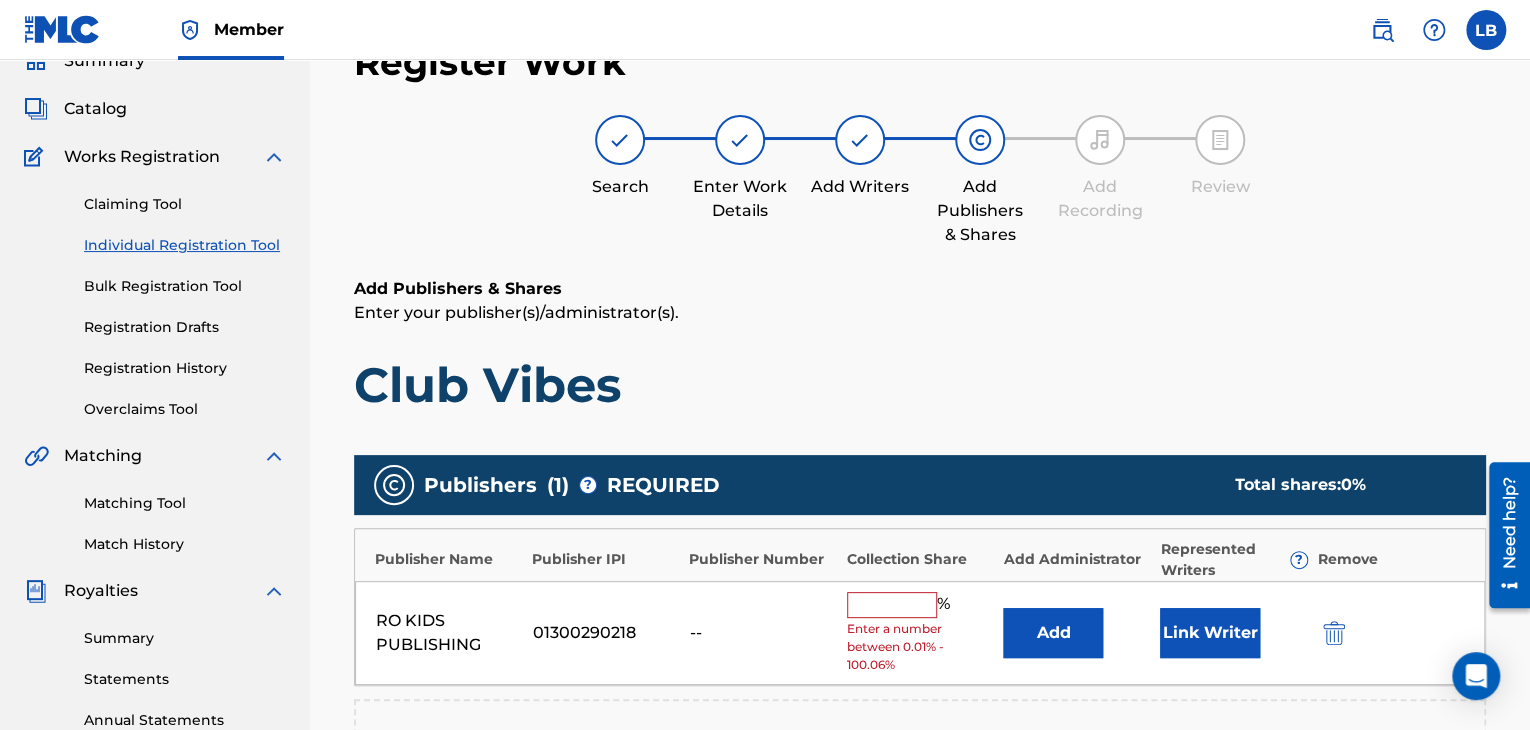 click at bounding box center [892, 605] 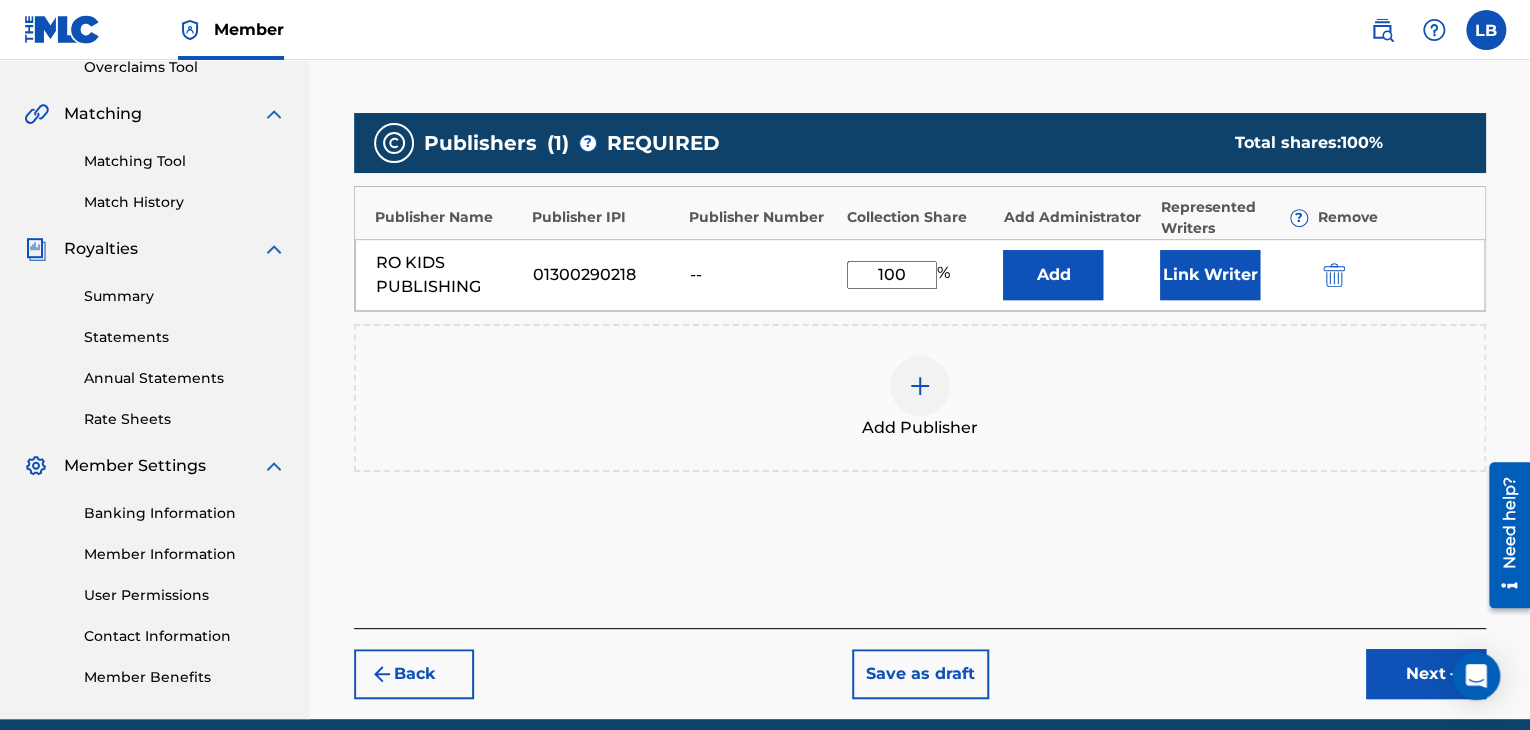 click on "Next" at bounding box center (1426, 674) 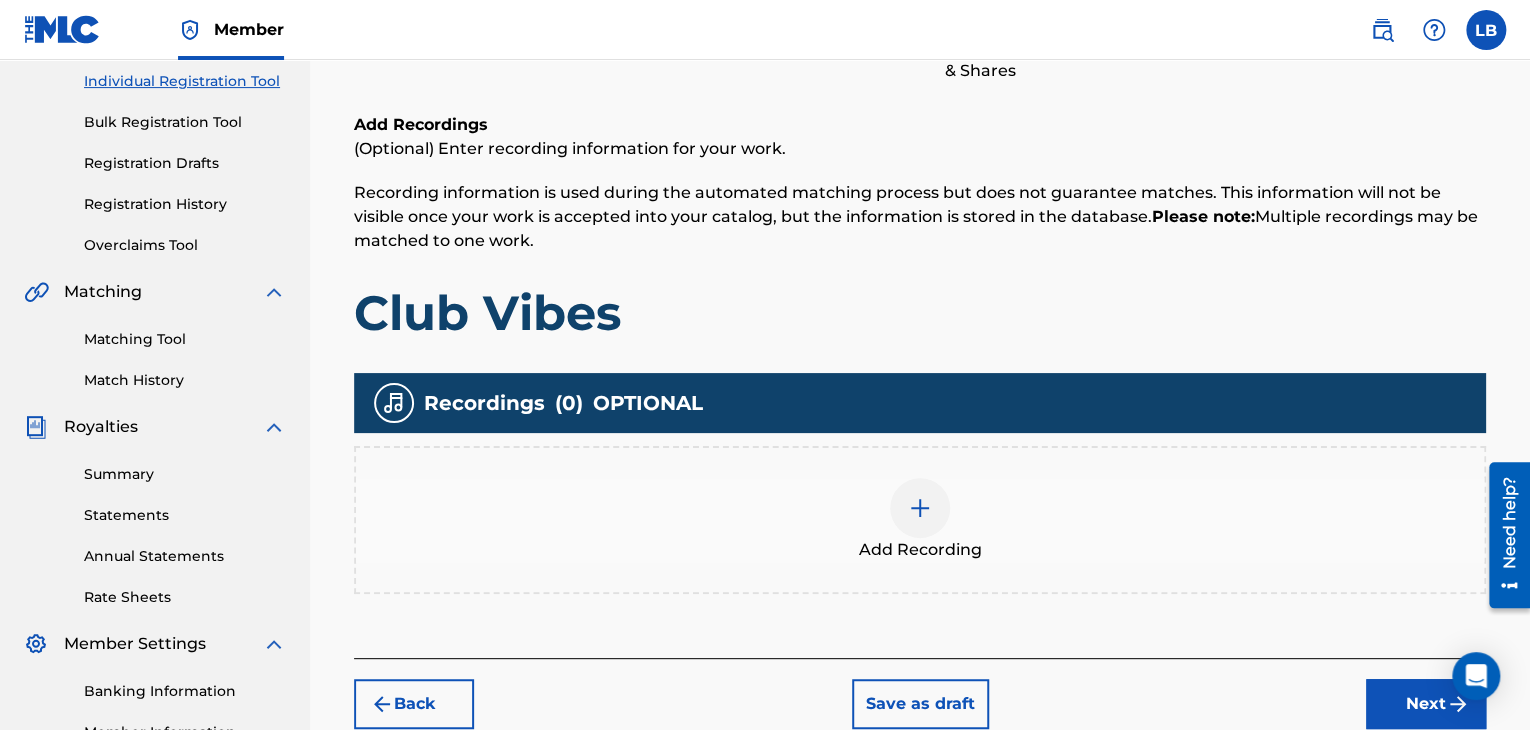 scroll, scrollTop: 263, scrollLeft: 0, axis: vertical 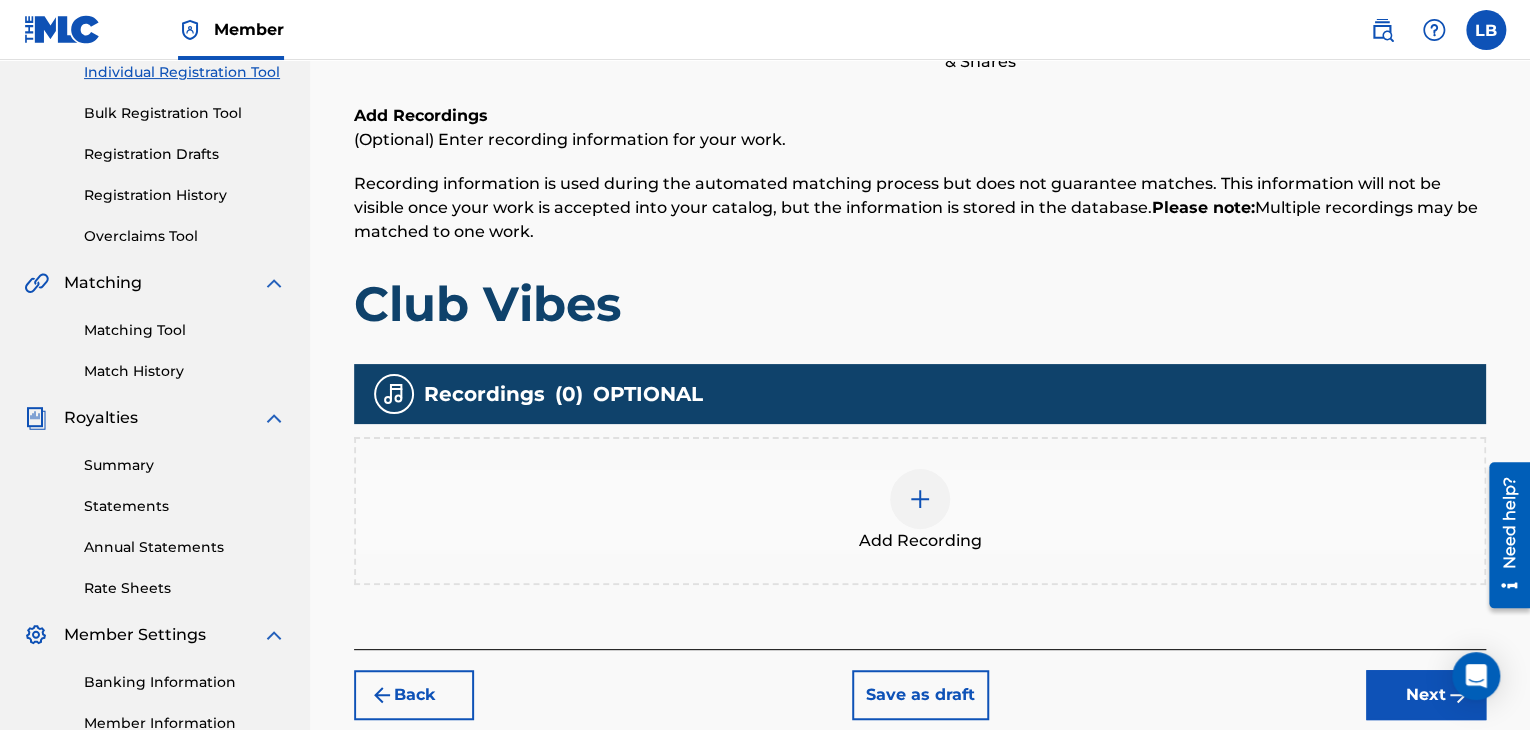 click at bounding box center (920, 499) 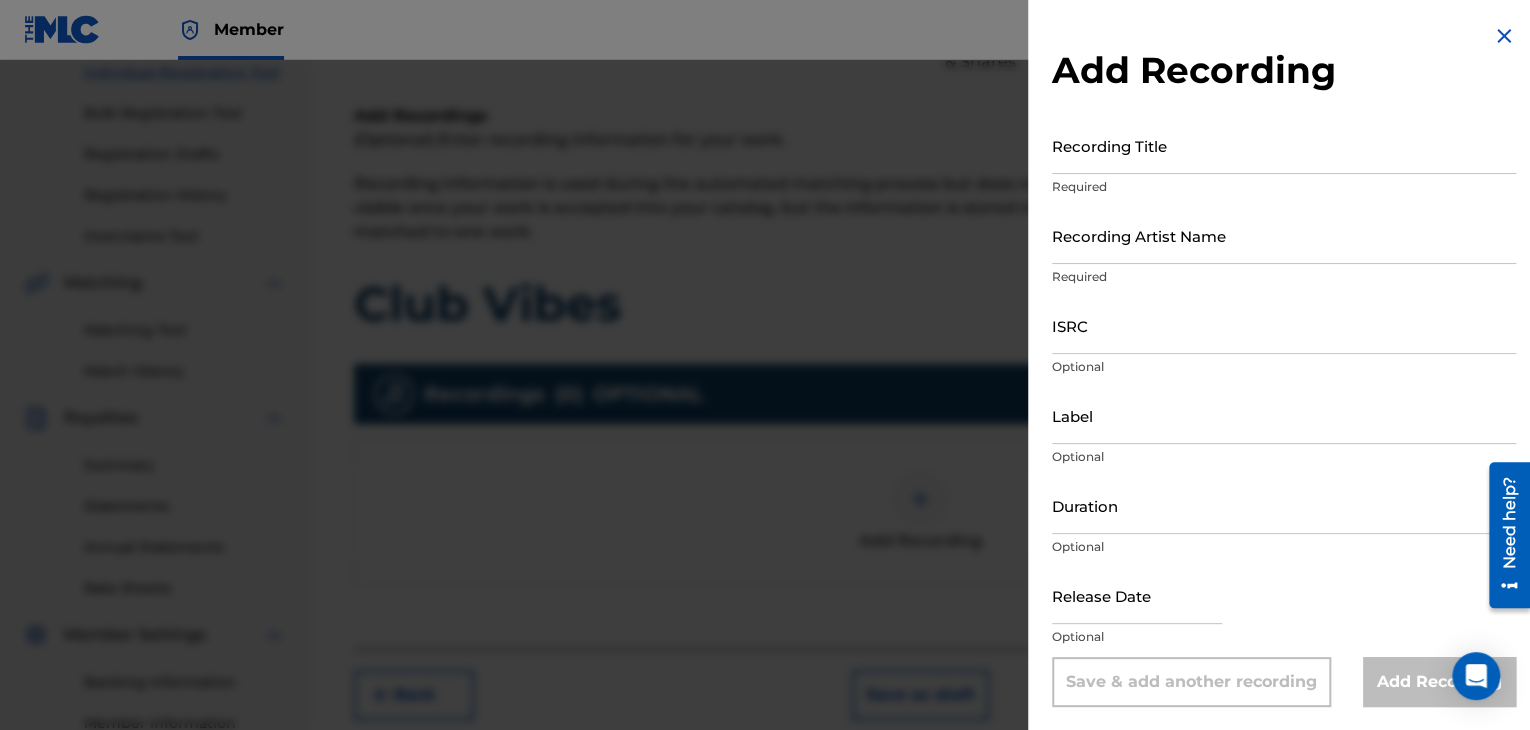 click on "Recording Title" at bounding box center (1284, 145) 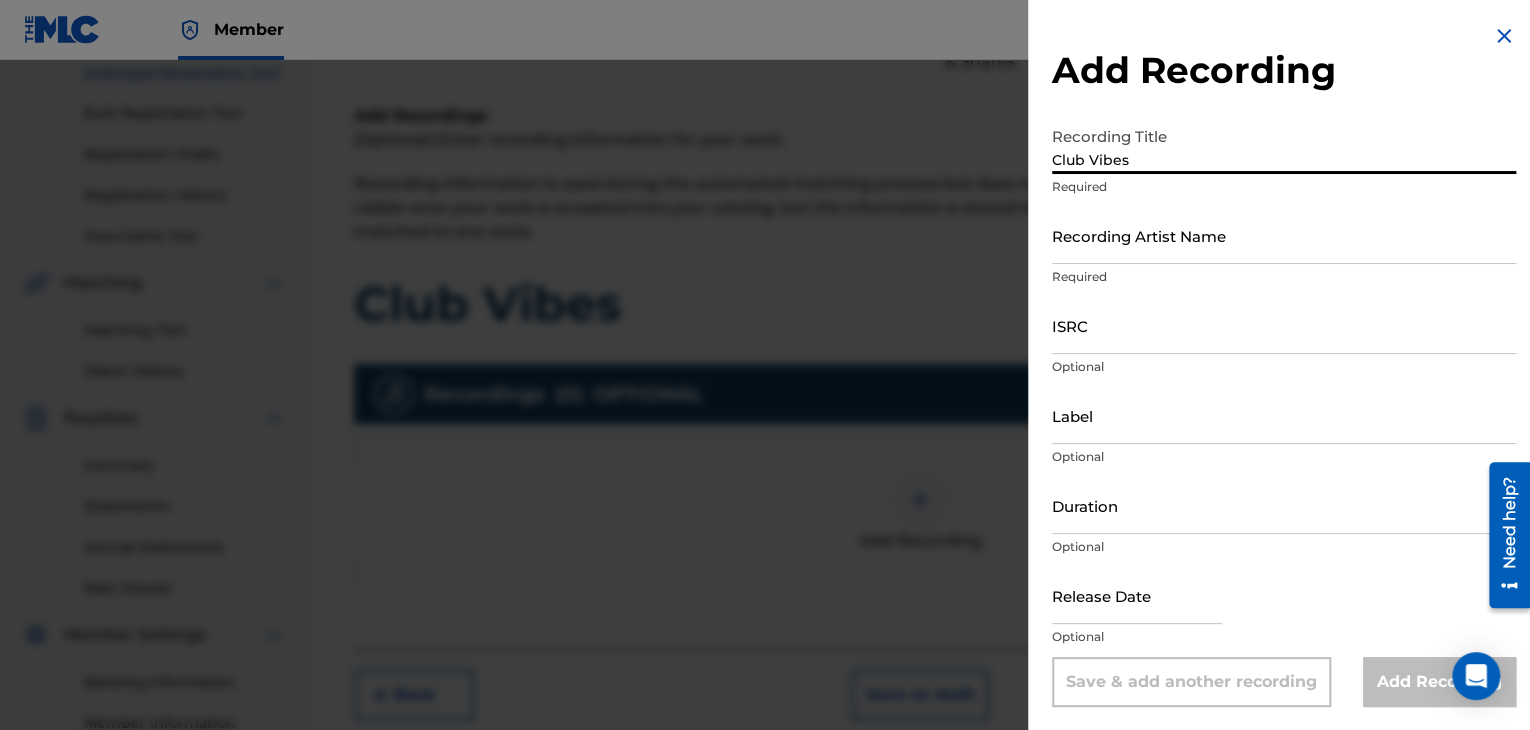 type on "Club Vibes" 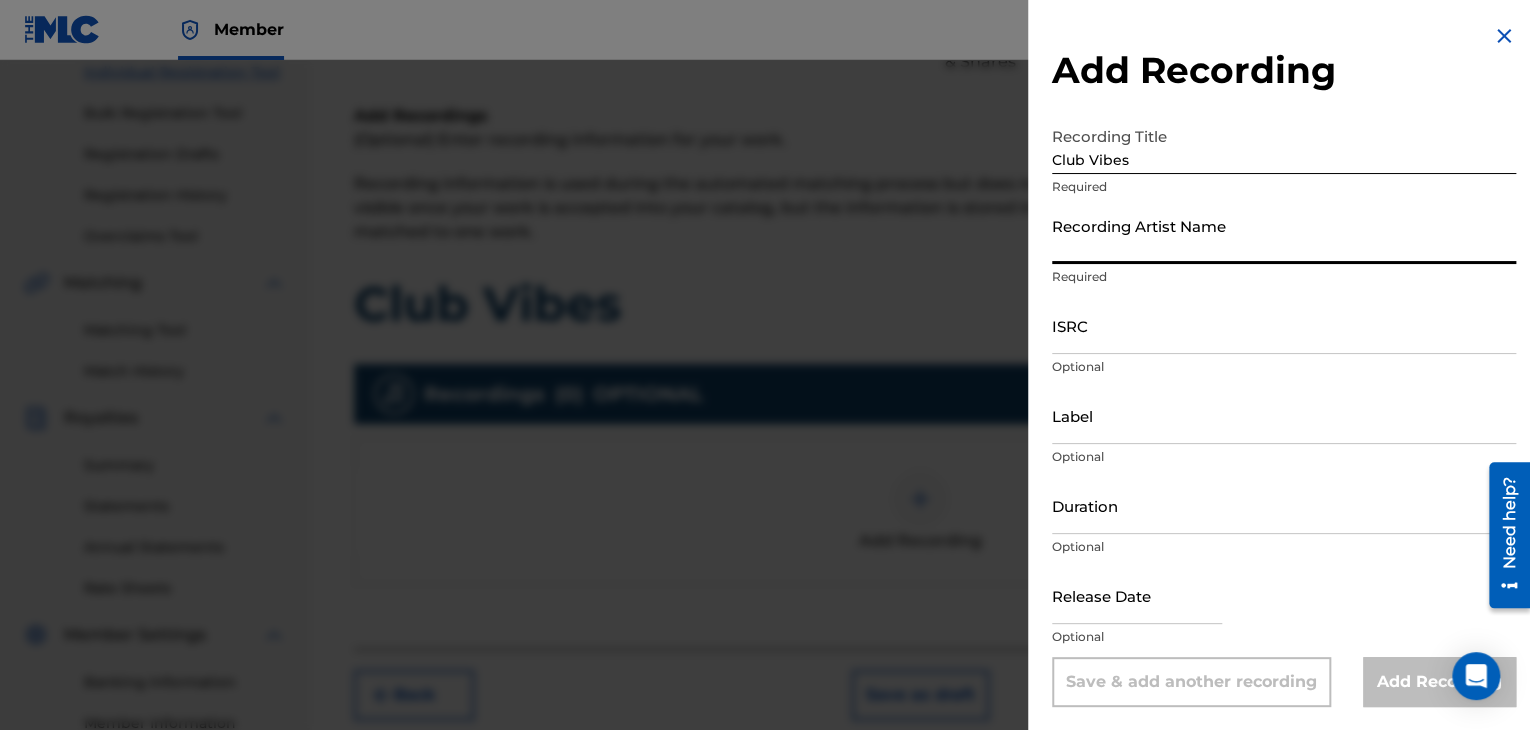 type on "Tee$Money" 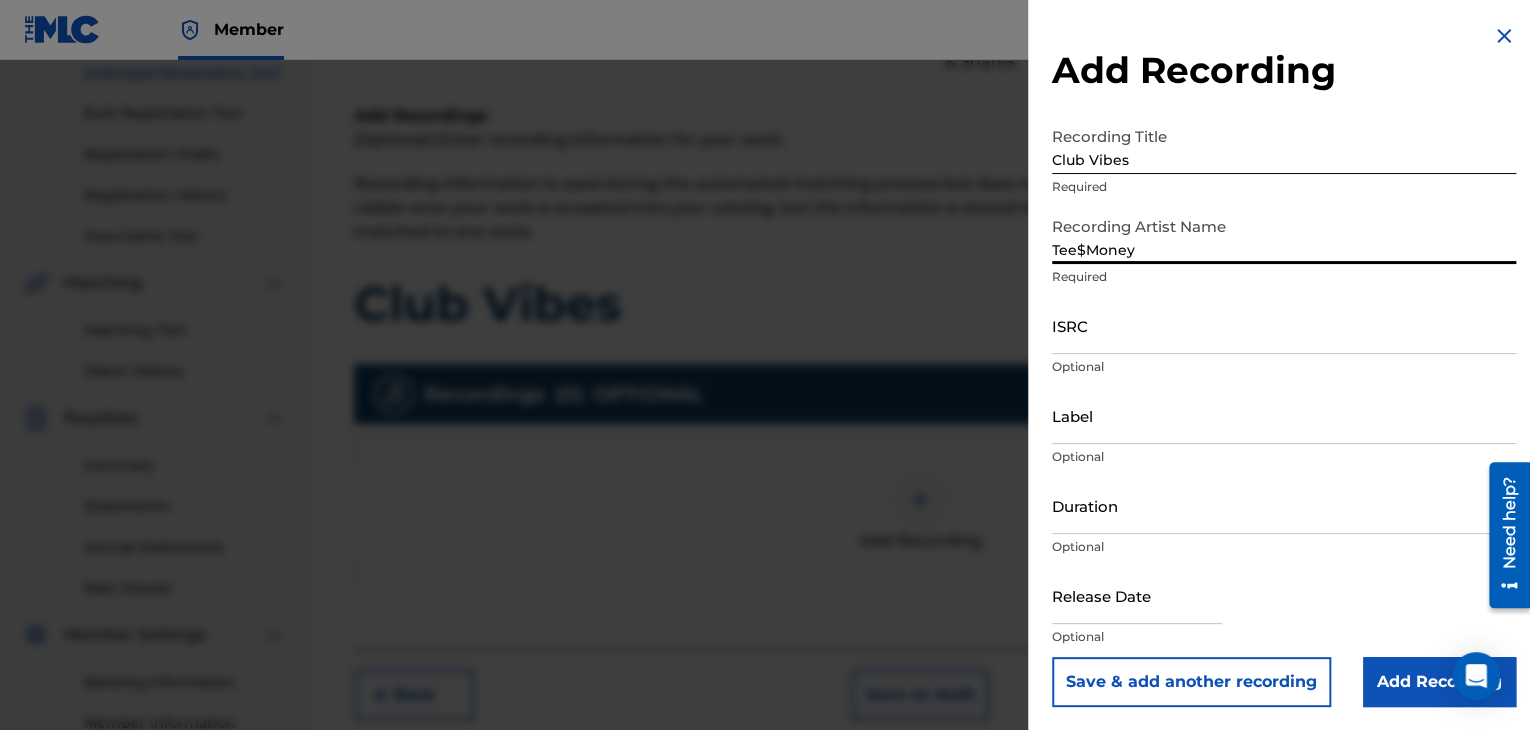 click on "ISRC" at bounding box center (1284, 325) 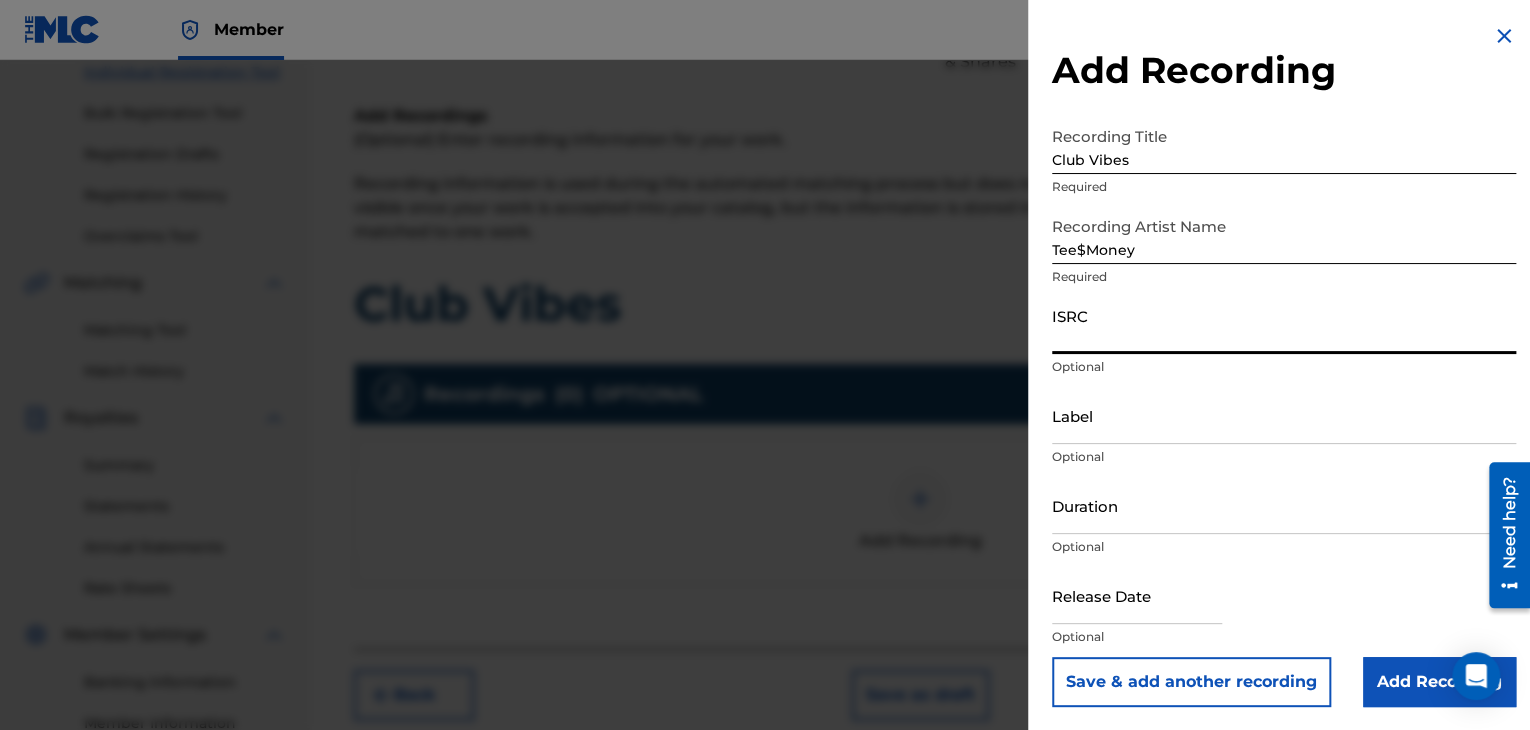 paste on "GXH2J2593199" 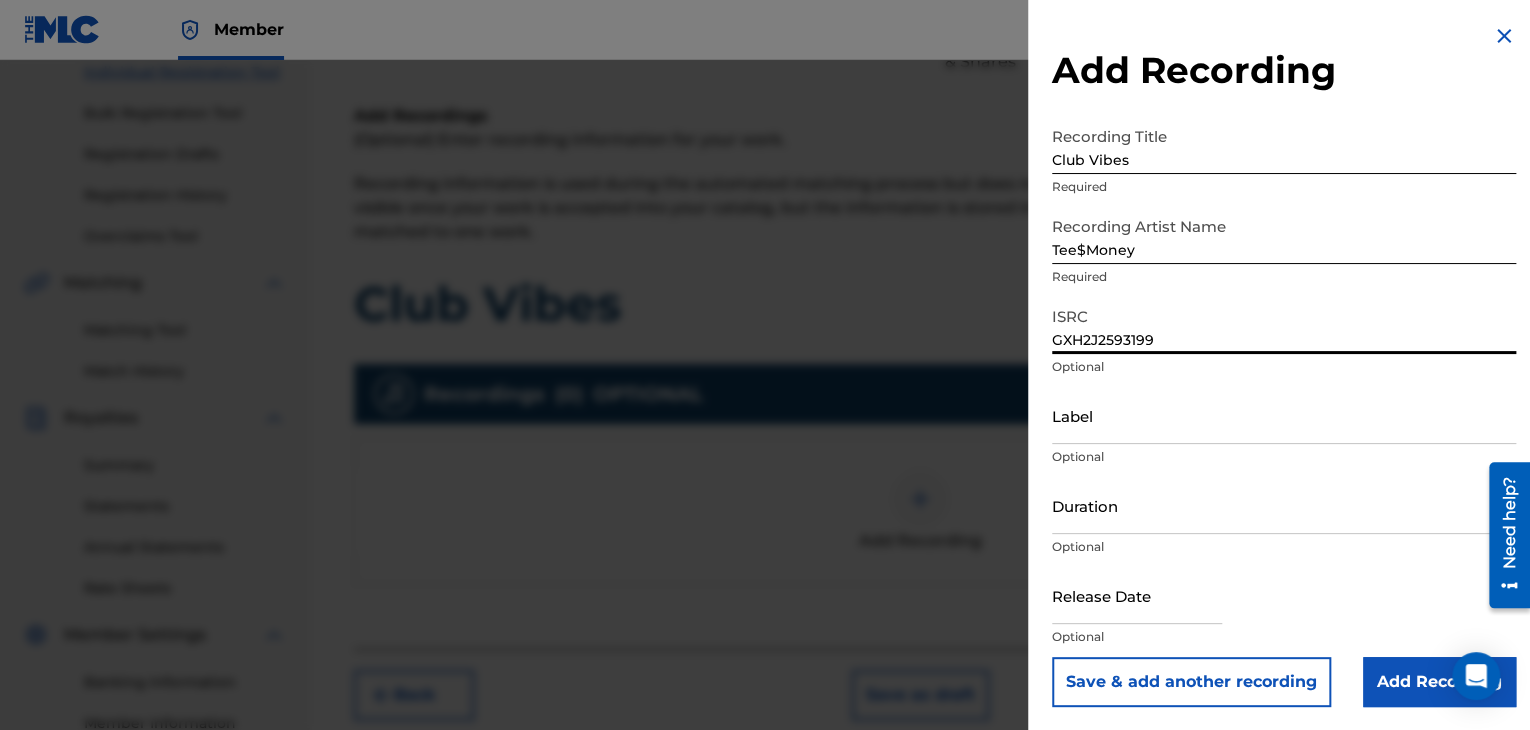 type on "GXH2J2593199" 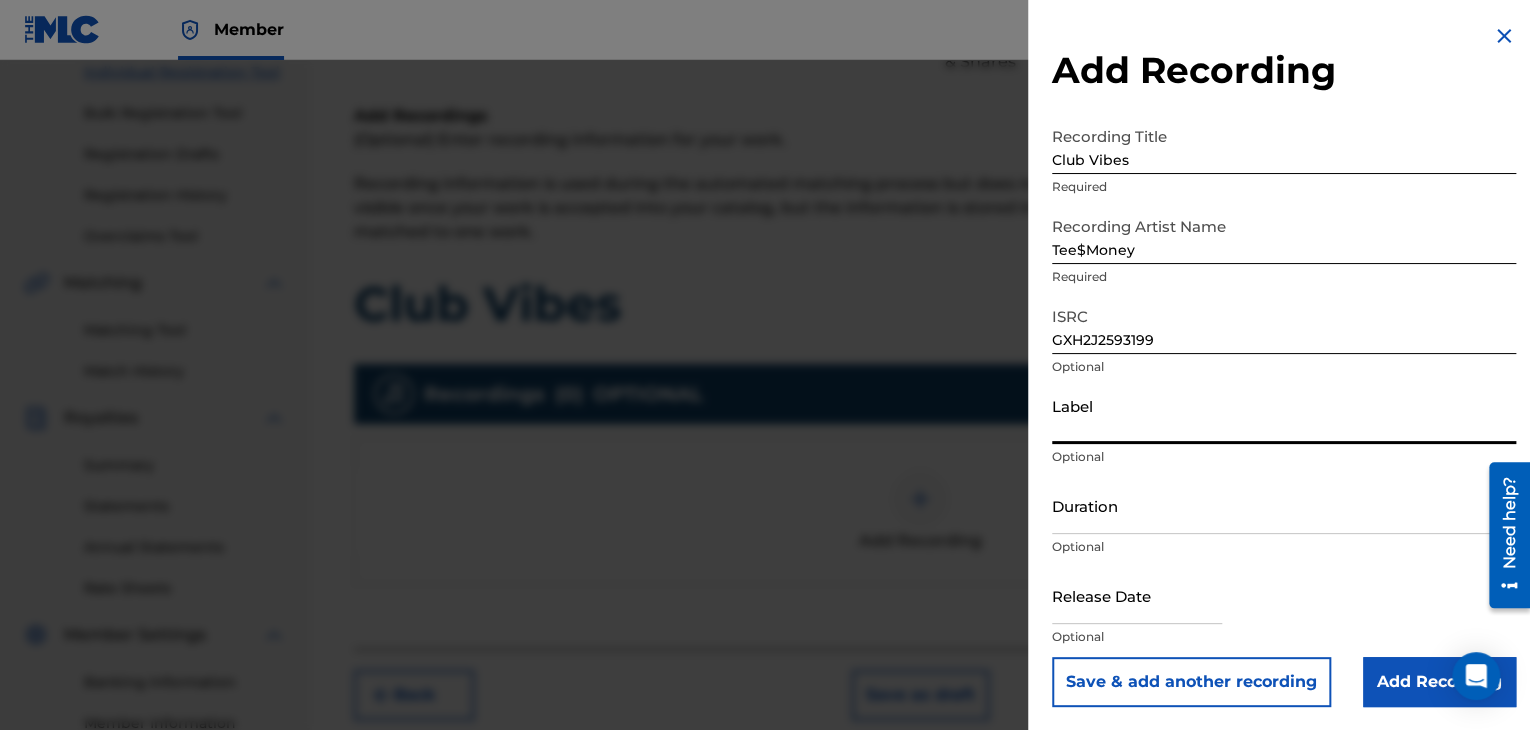 type on "[PERSON_NAME] Boyz Entertainment" 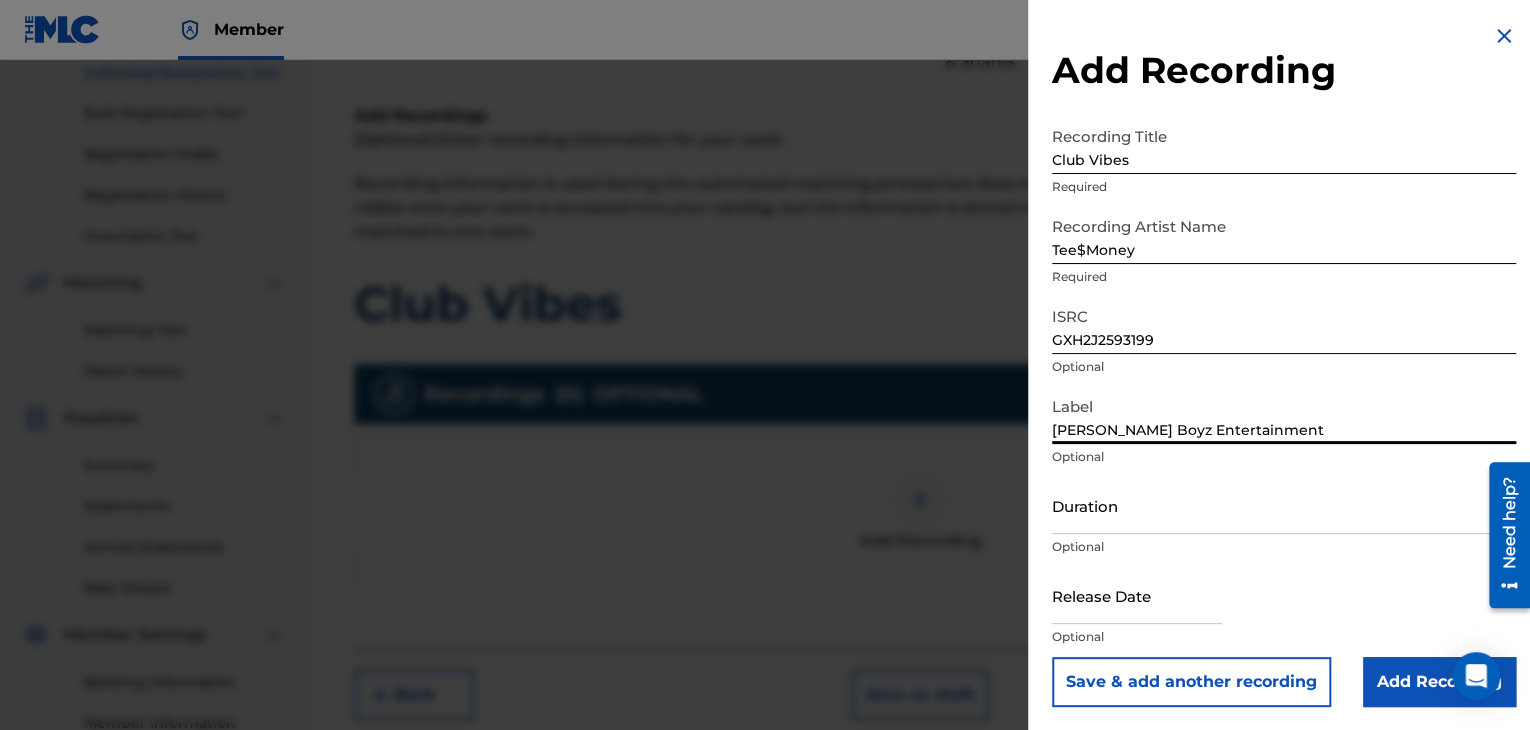 scroll, scrollTop: 1, scrollLeft: 0, axis: vertical 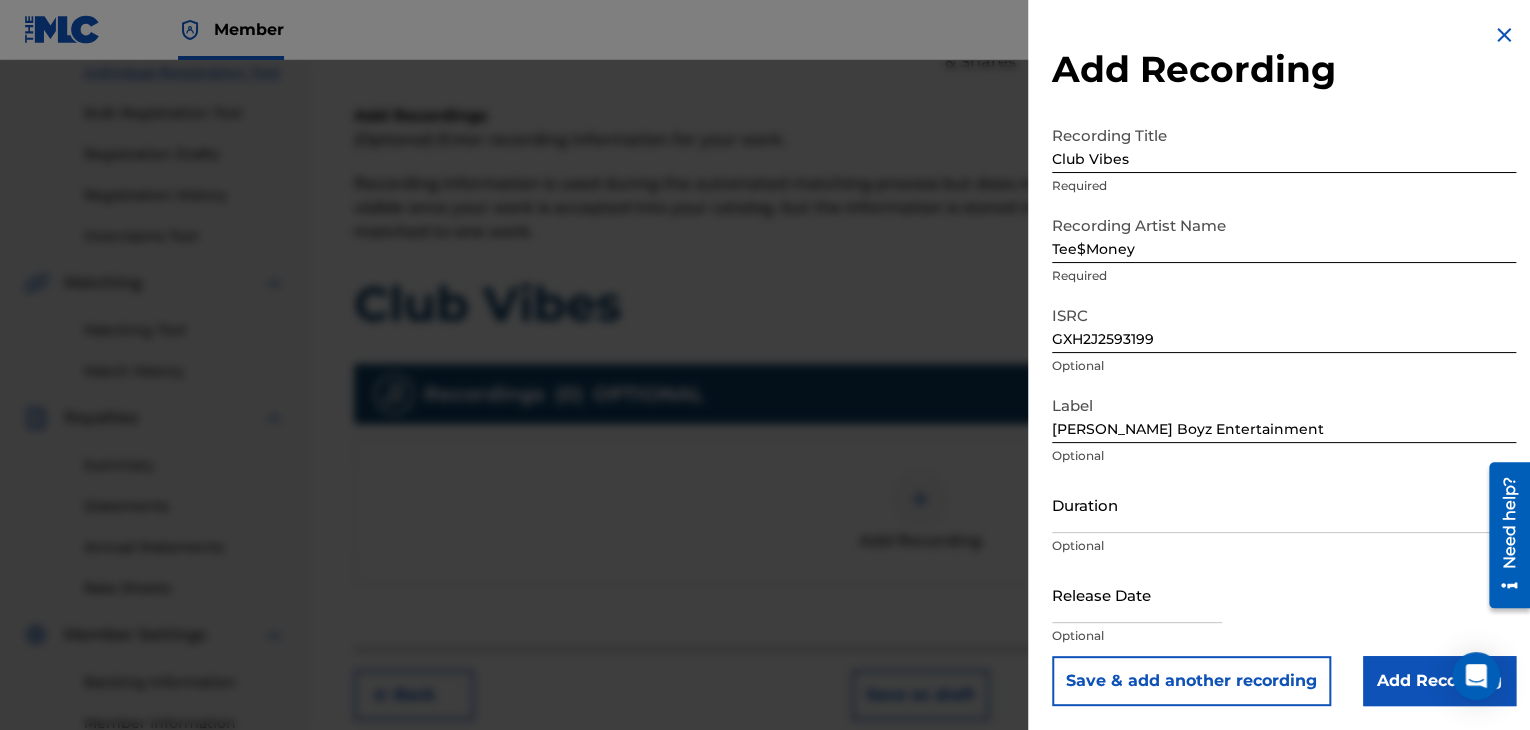 click at bounding box center (1137, 594) 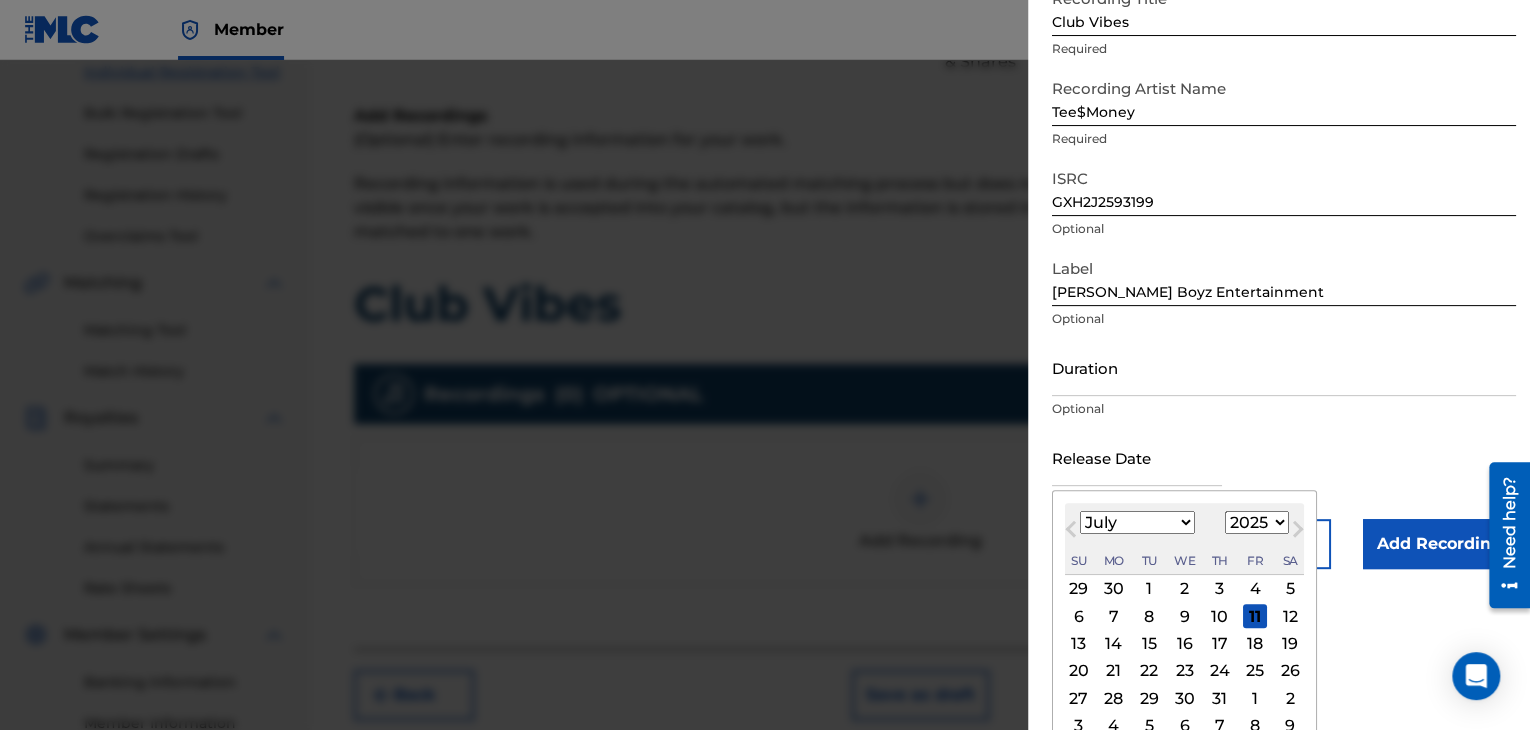scroll, scrollTop: 152, scrollLeft: 0, axis: vertical 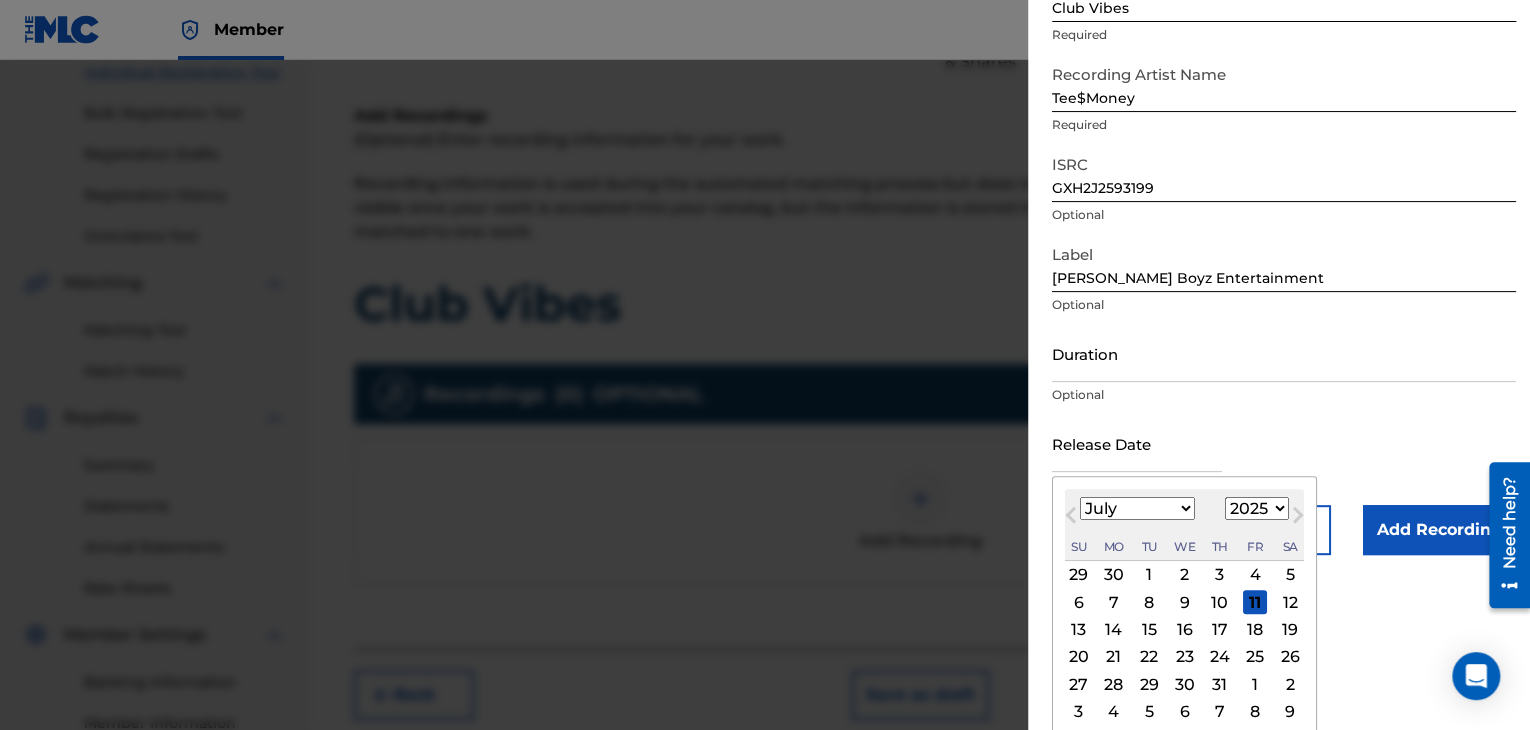 click on "19" at bounding box center [1290, 630] 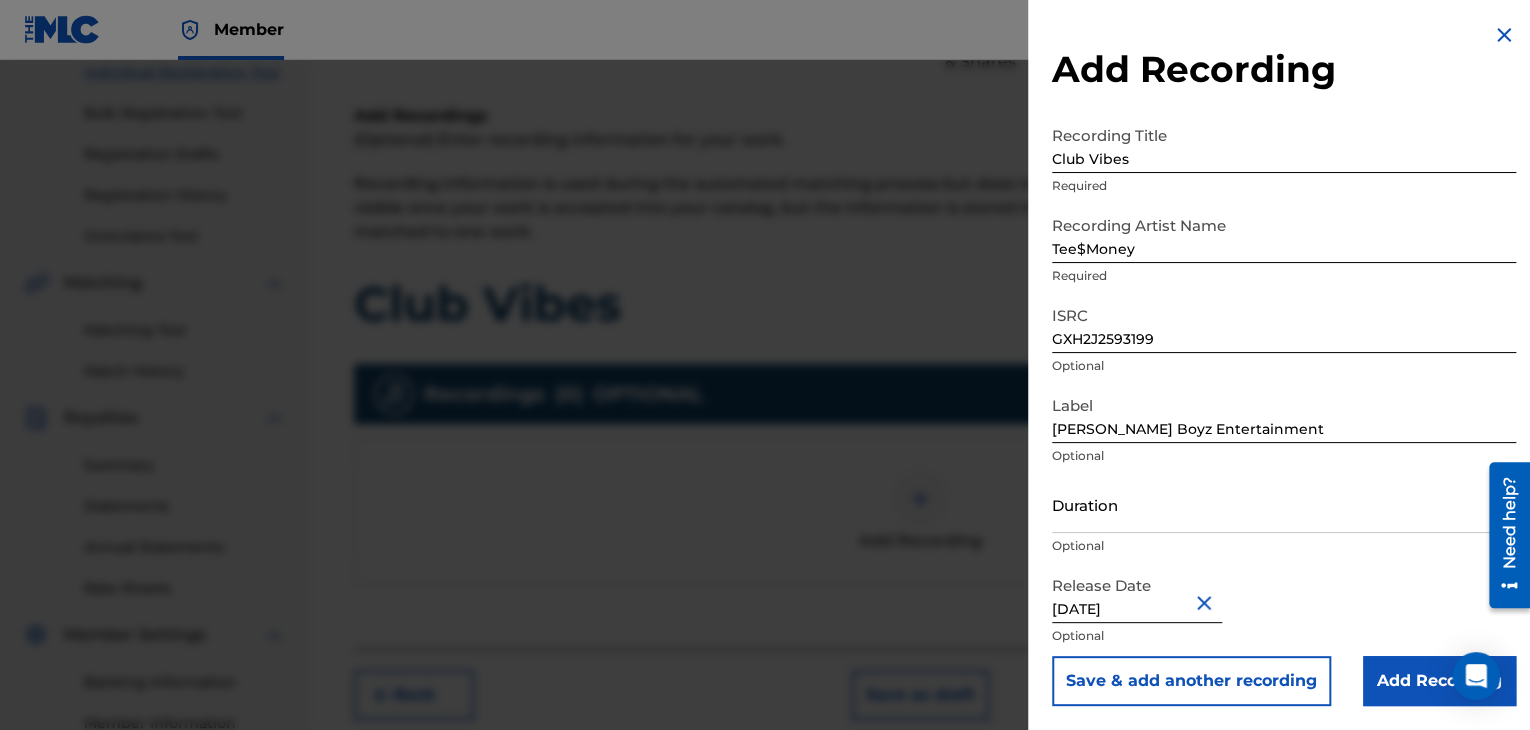 scroll, scrollTop: 1, scrollLeft: 0, axis: vertical 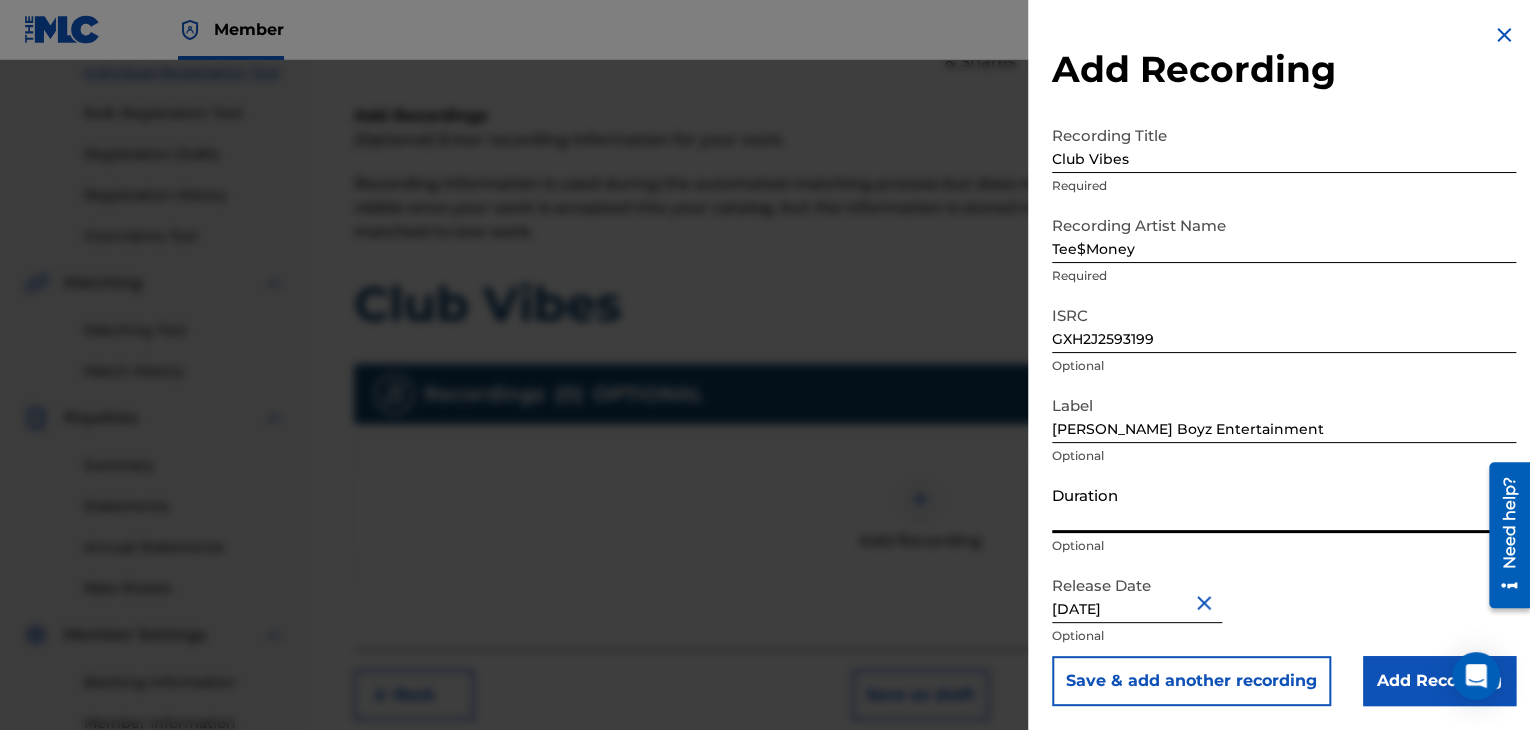click on "Duration" at bounding box center (1284, 504) 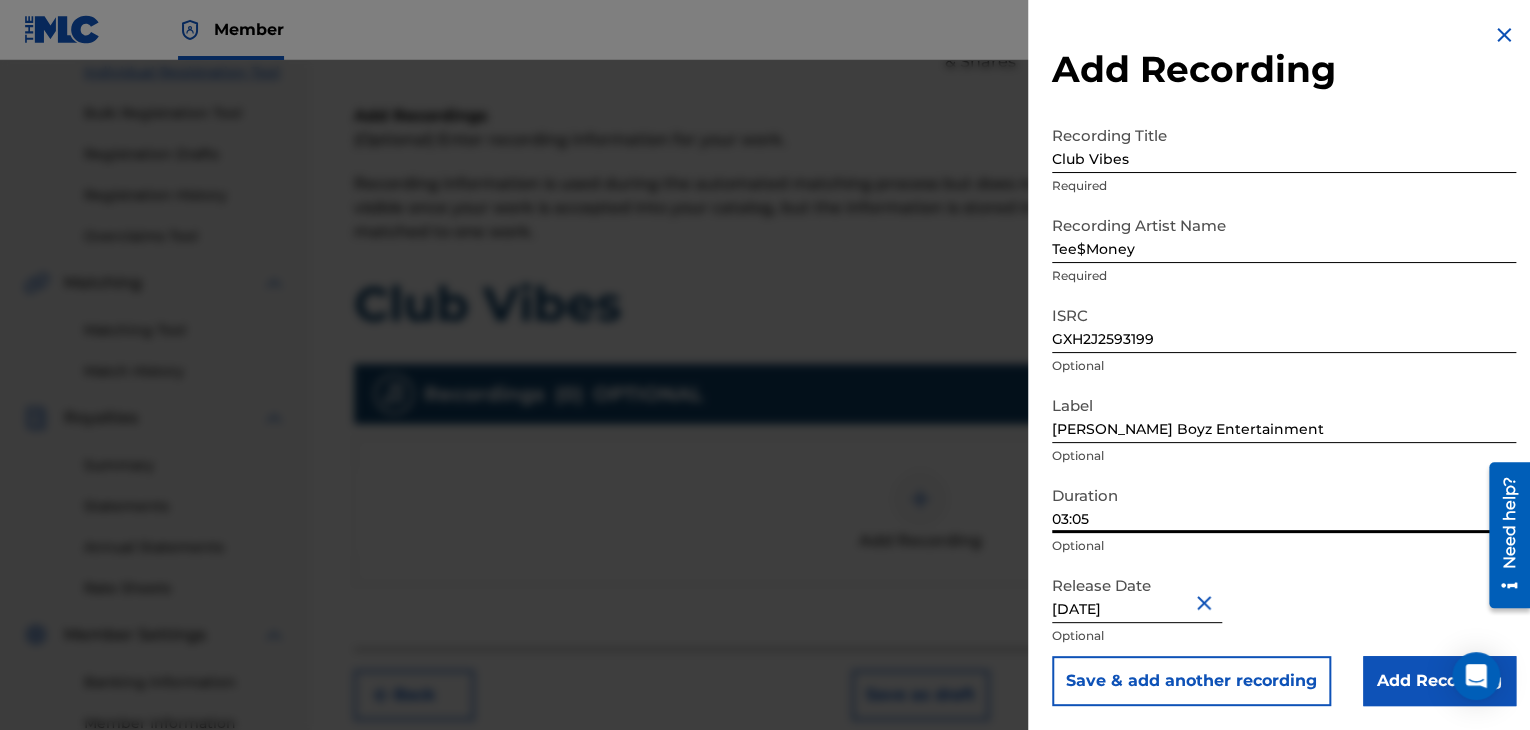 click on "03:05" at bounding box center [1284, 504] 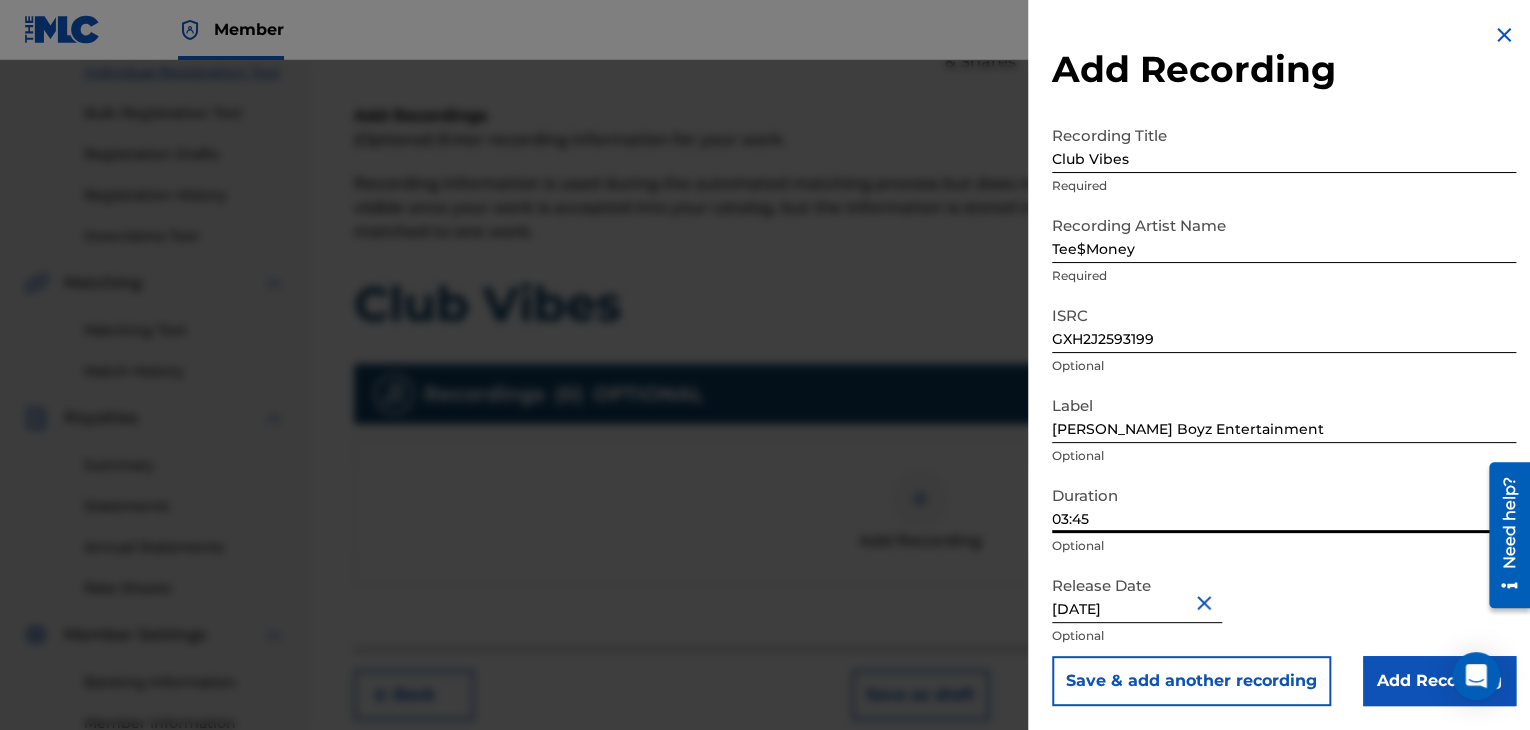 type on "03:45" 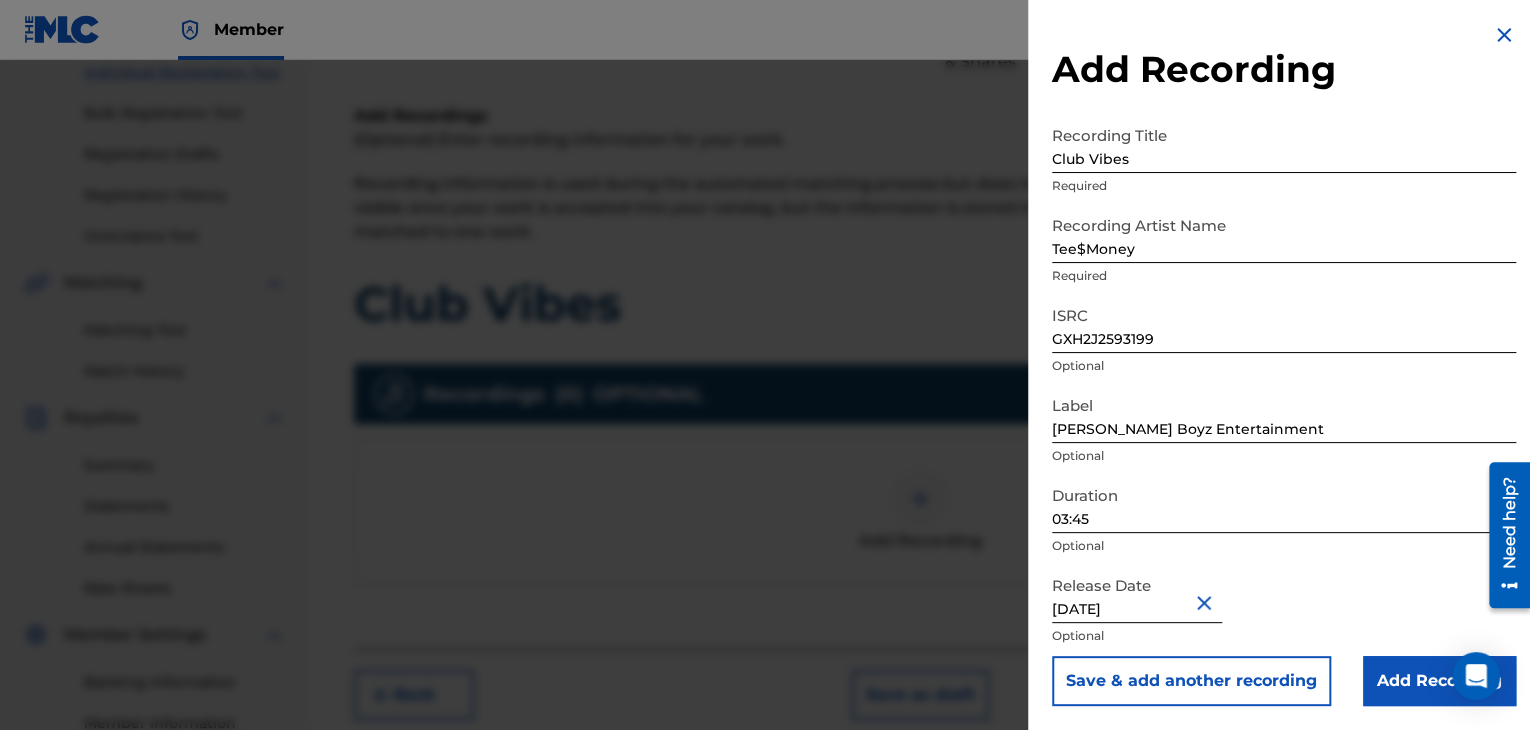 click on "Add Recording" at bounding box center (1439, 681) 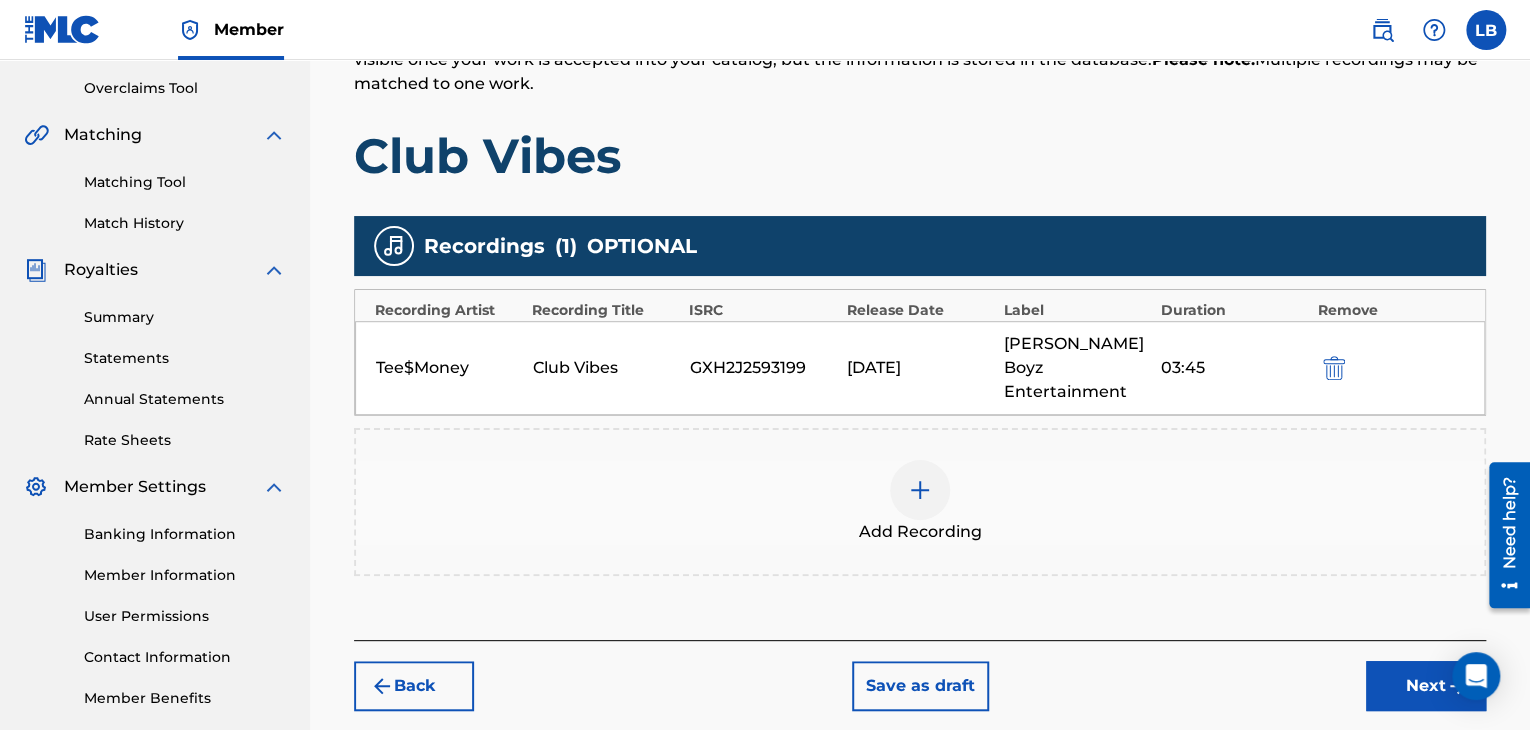 click on "Next" at bounding box center (1426, 686) 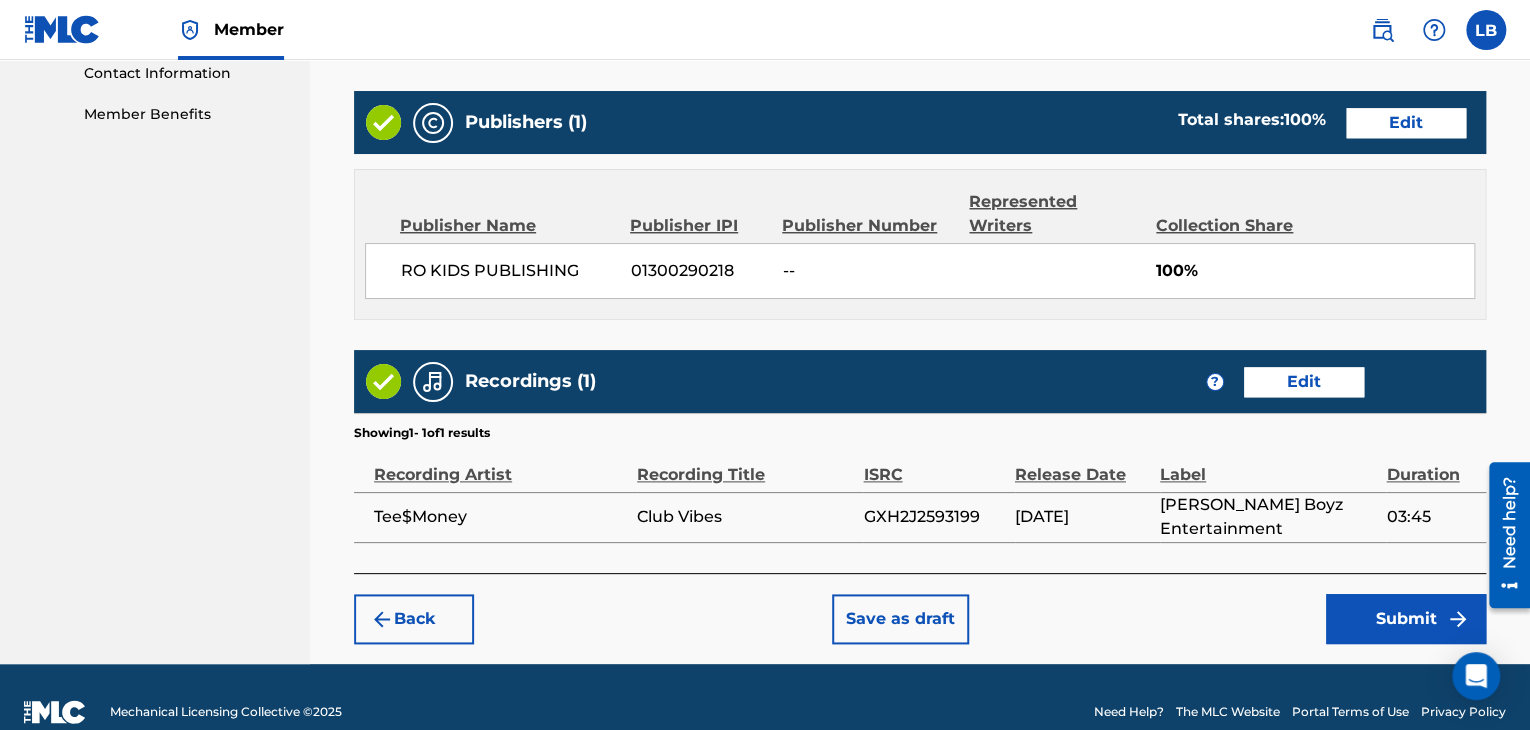 scroll, scrollTop: 1023, scrollLeft: 0, axis: vertical 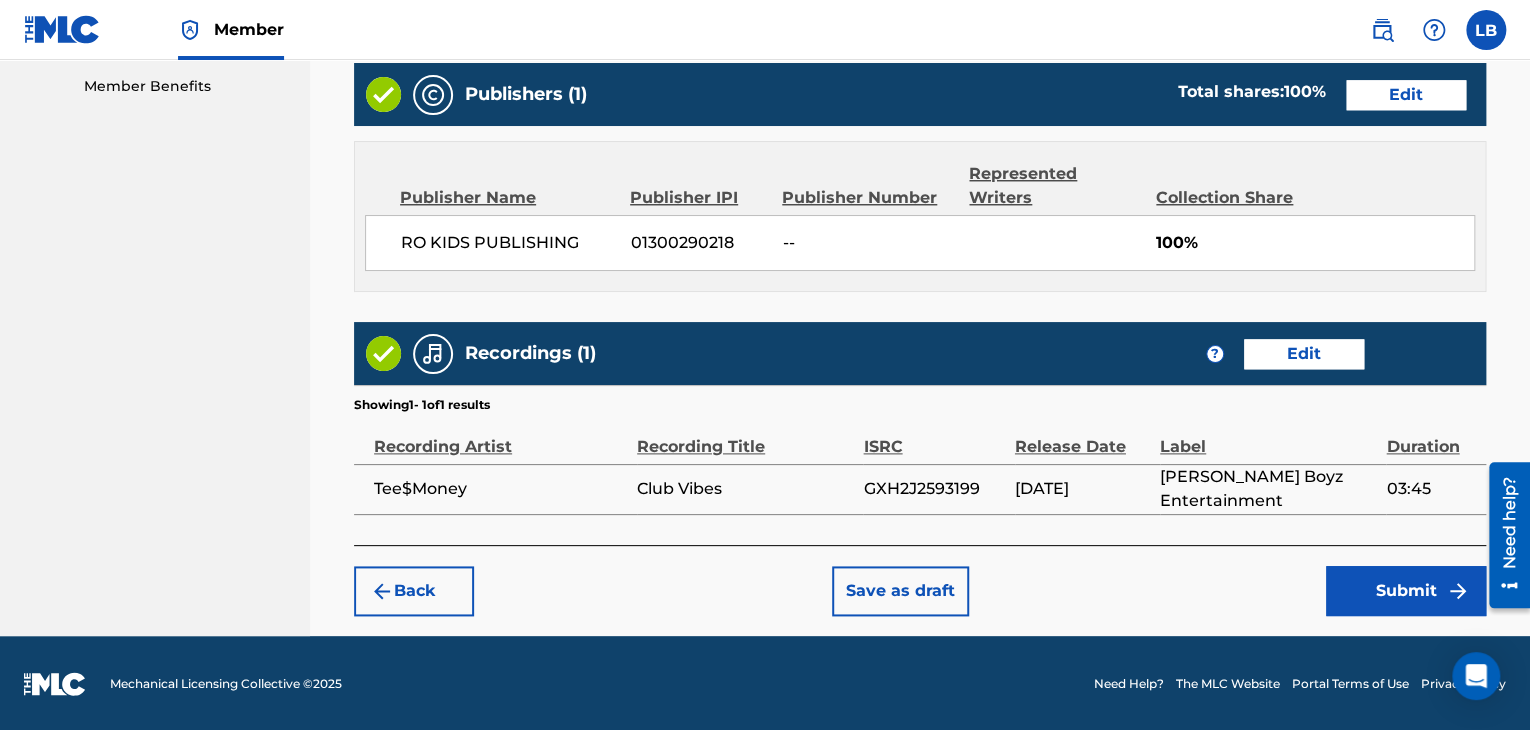 click on "Submit" at bounding box center [1406, 591] 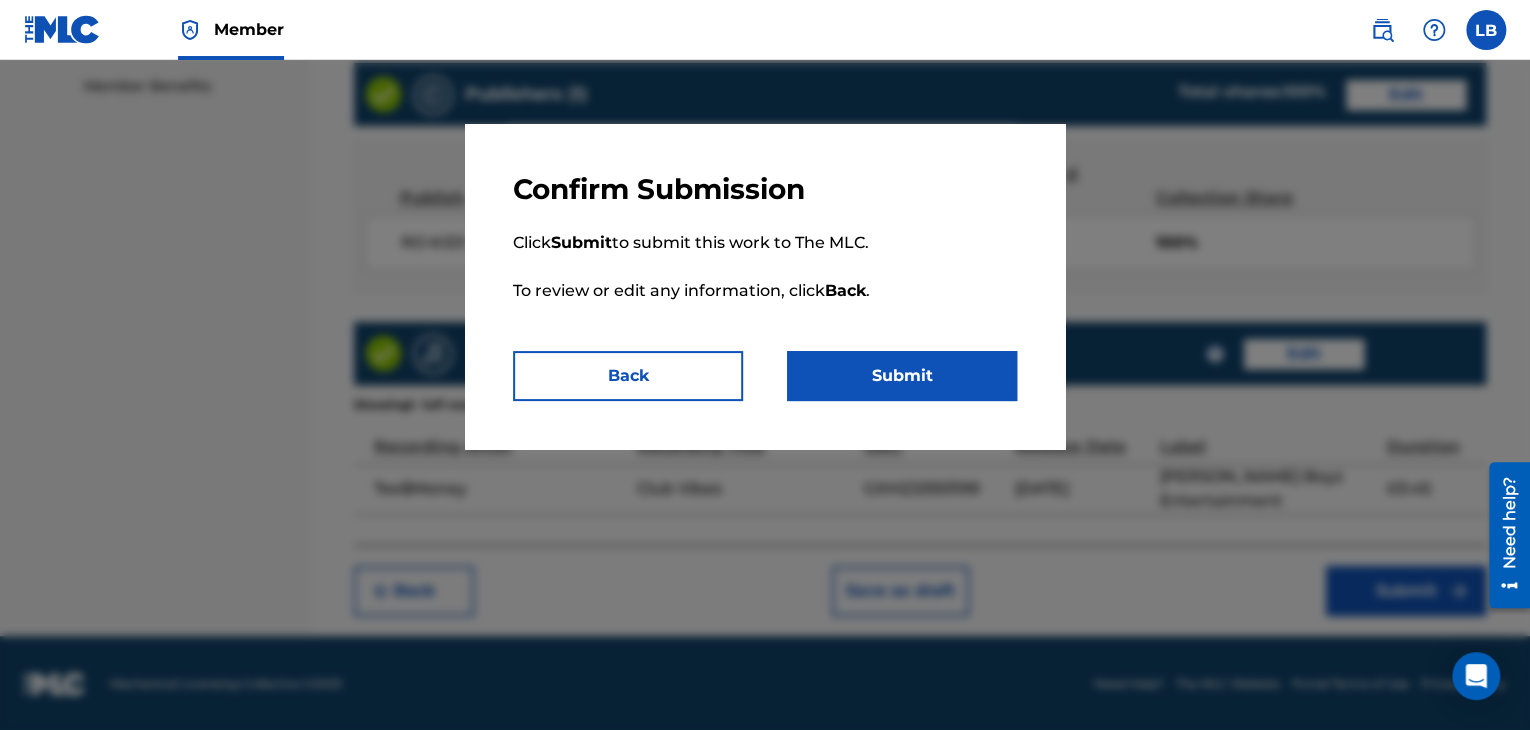 click on "Submit" at bounding box center (902, 376) 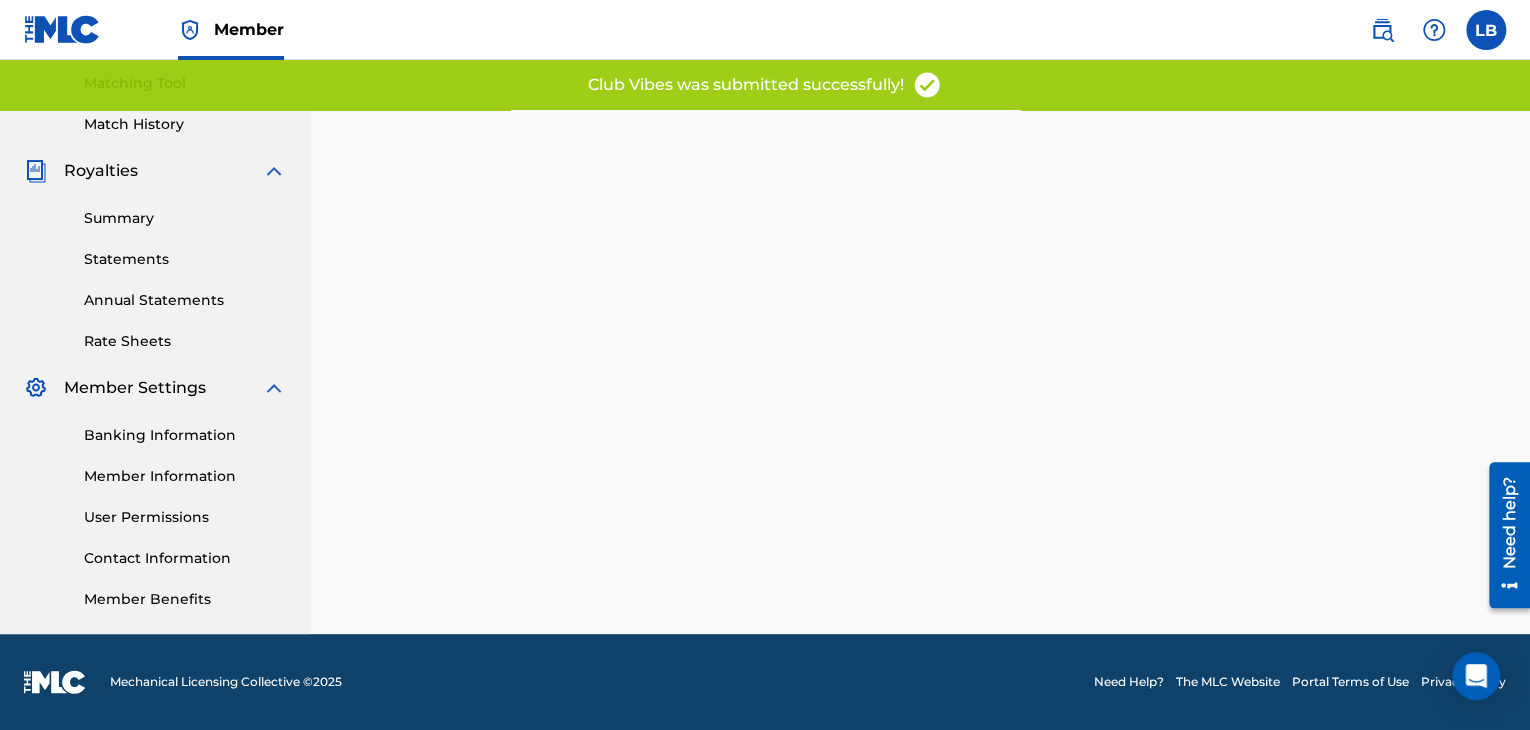 scroll, scrollTop: 0, scrollLeft: 0, axis: both 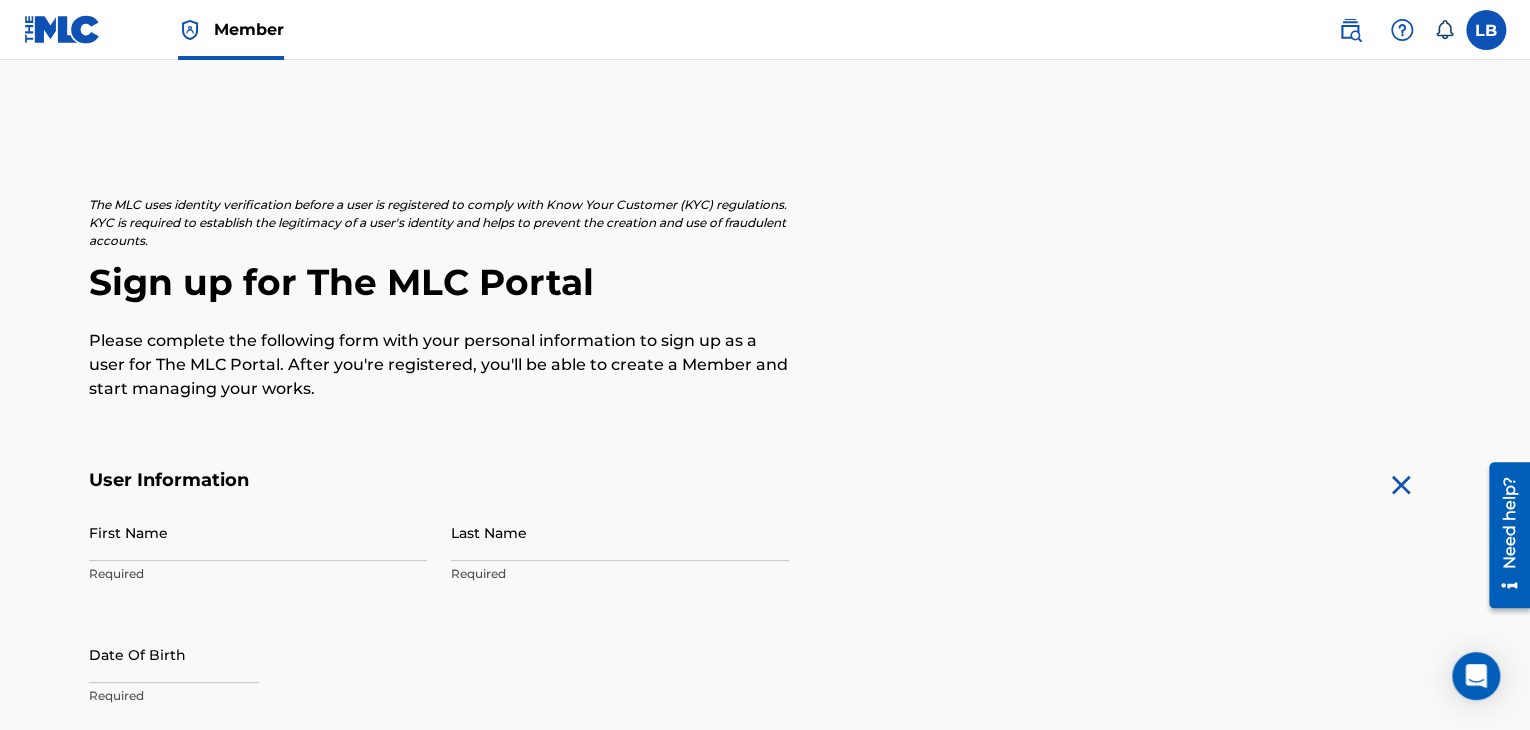 click at bounding box center (1486, 30) 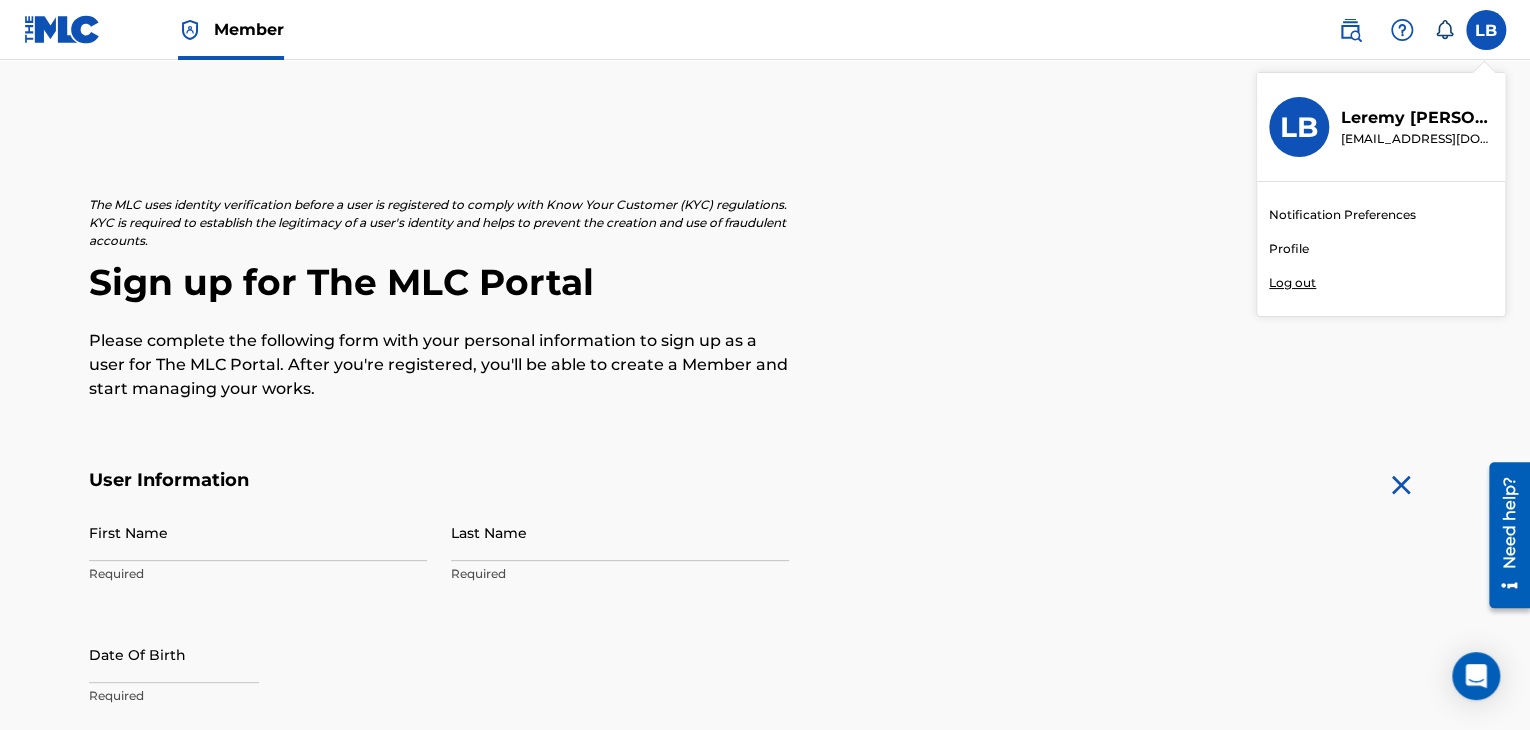 click on "Member" at bounding box center [249, 29] 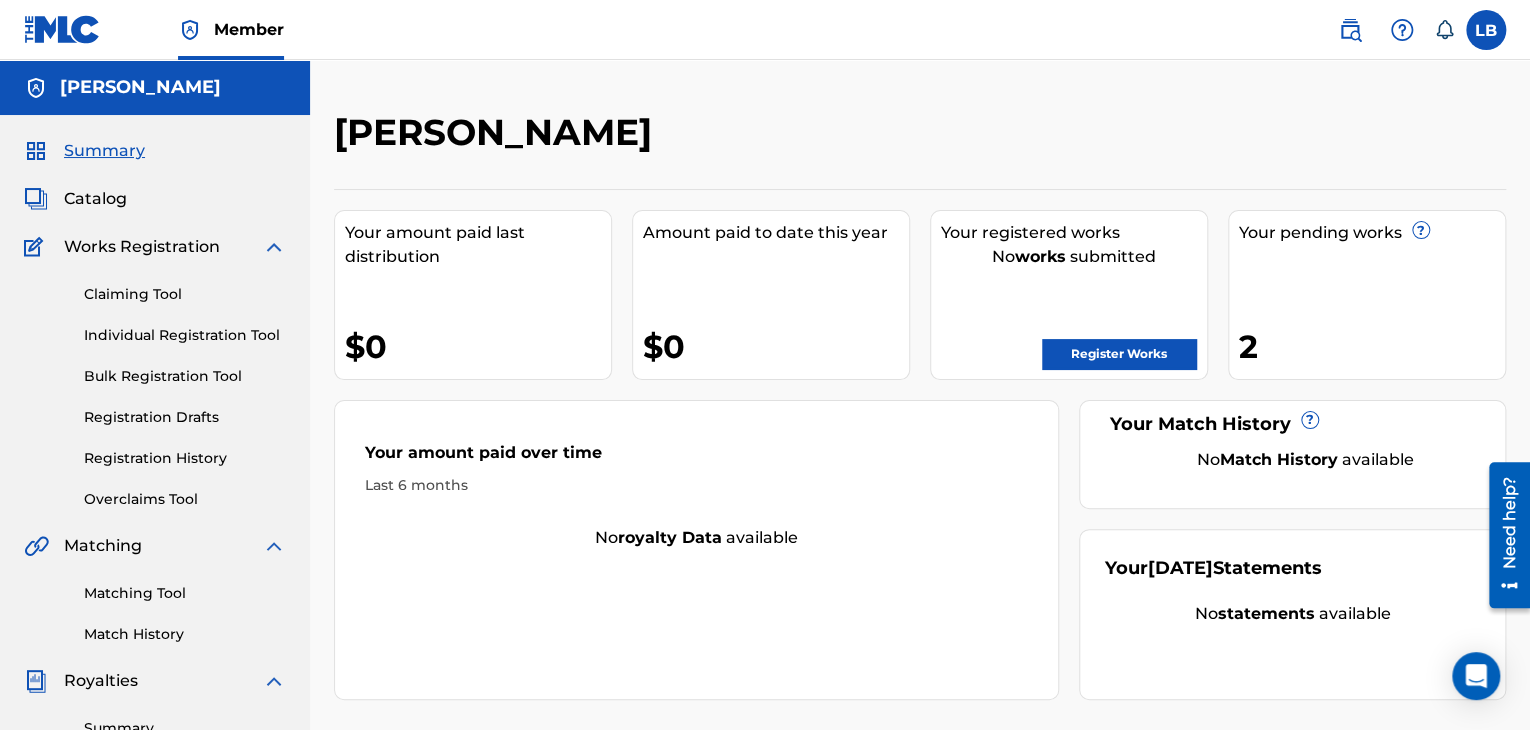 click on "Registration History" at bounding box center (185, 458) 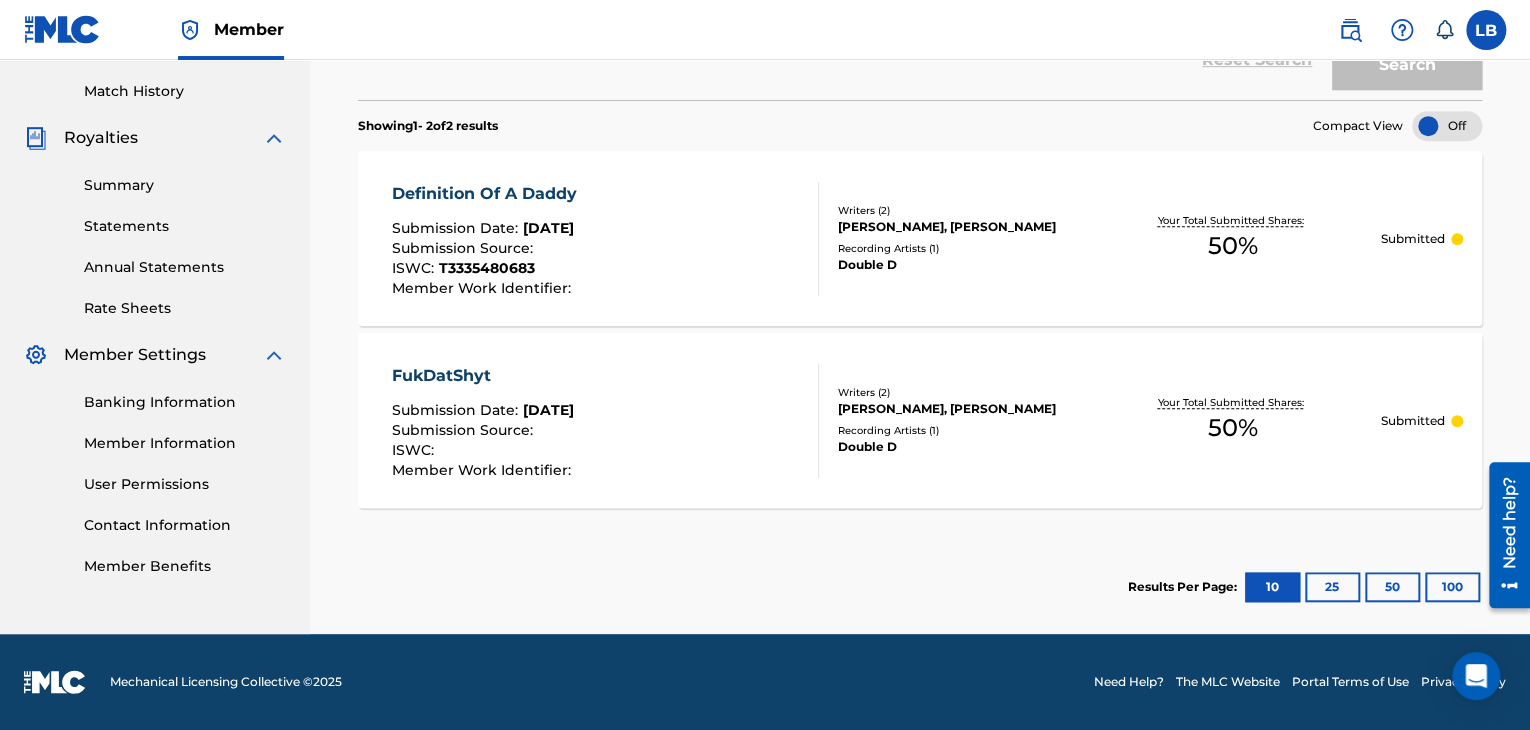 scroll, scrollTop: 36, scrollLeft: 0, axis: vertical 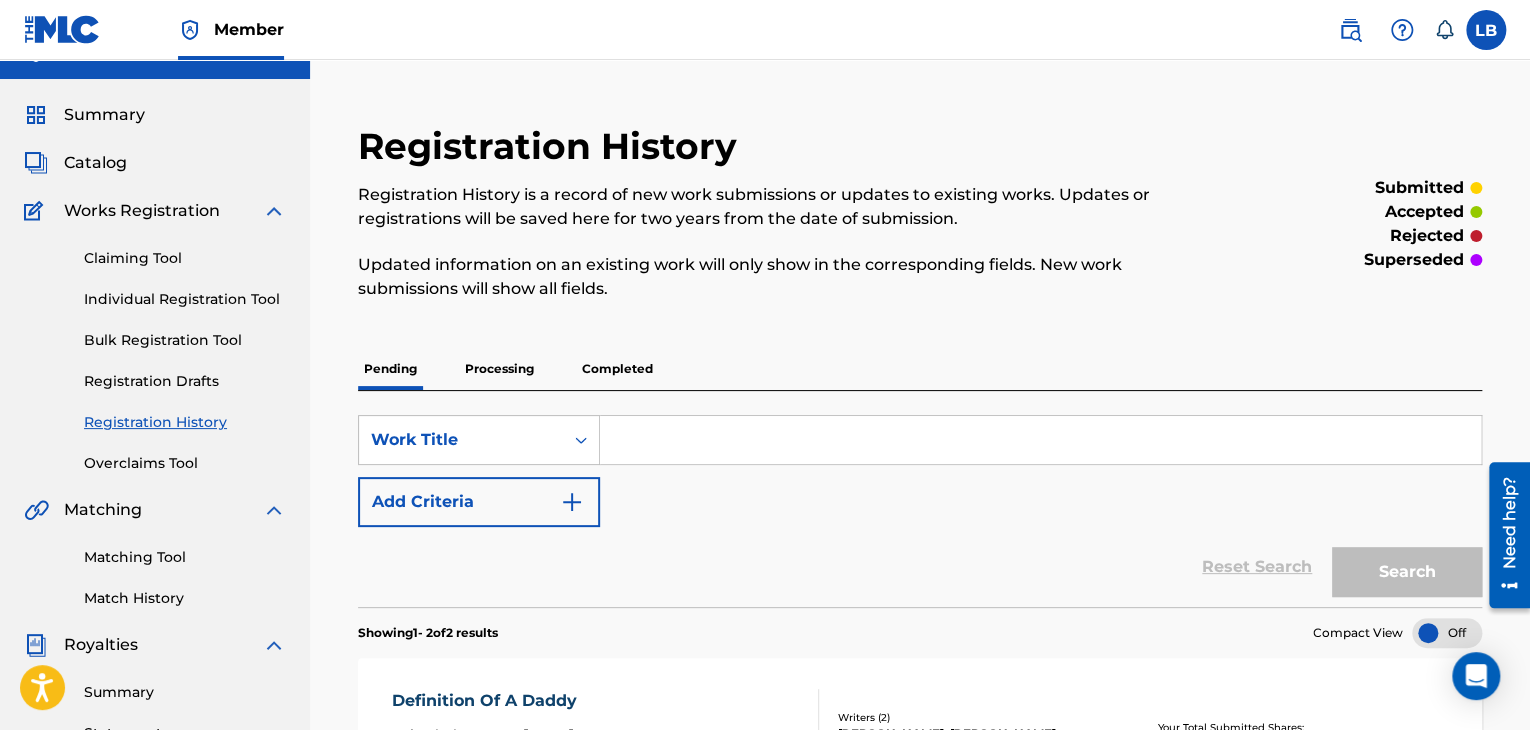 click at bounding box center (62, 29) 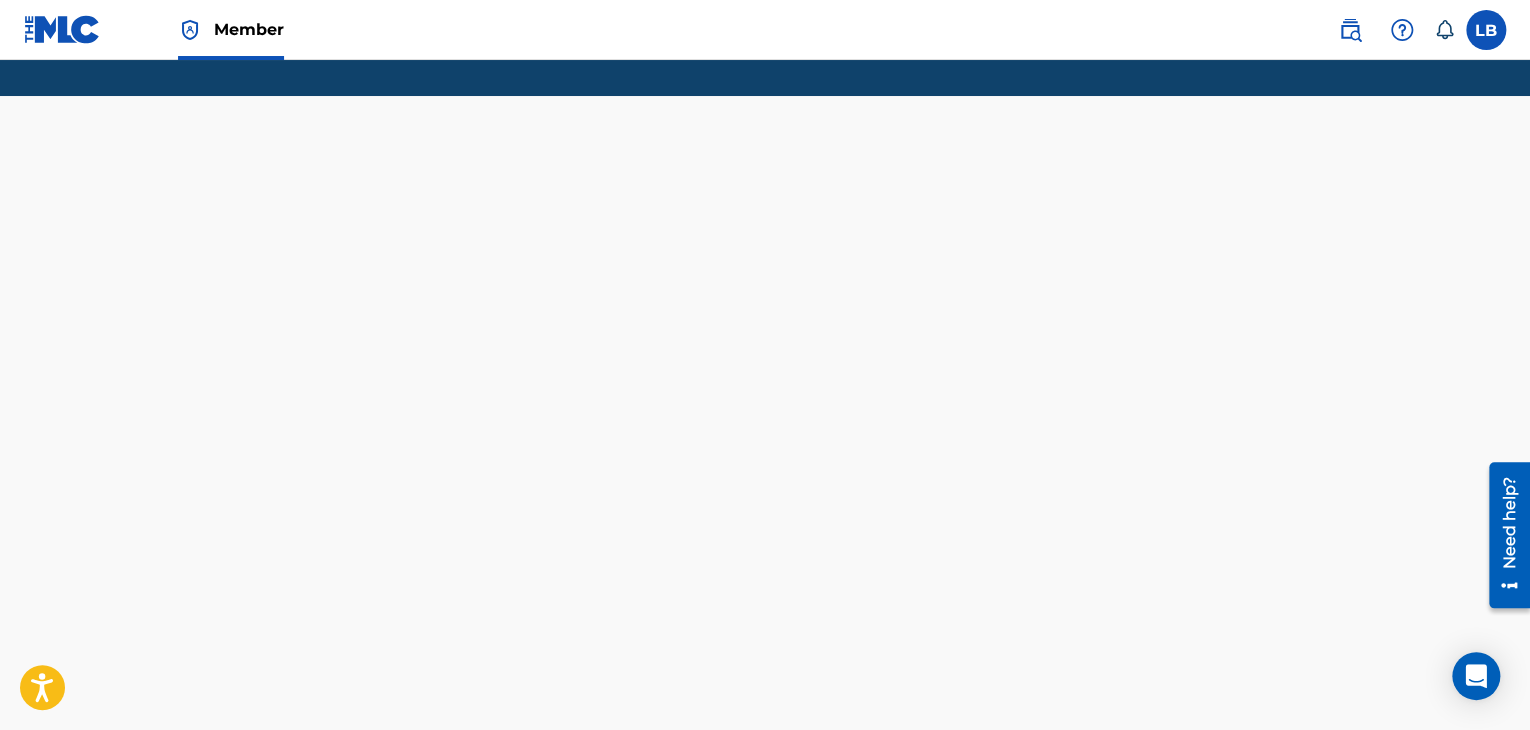 scroll, scrollTop: 0, scrollLeft: 0, axis: both 